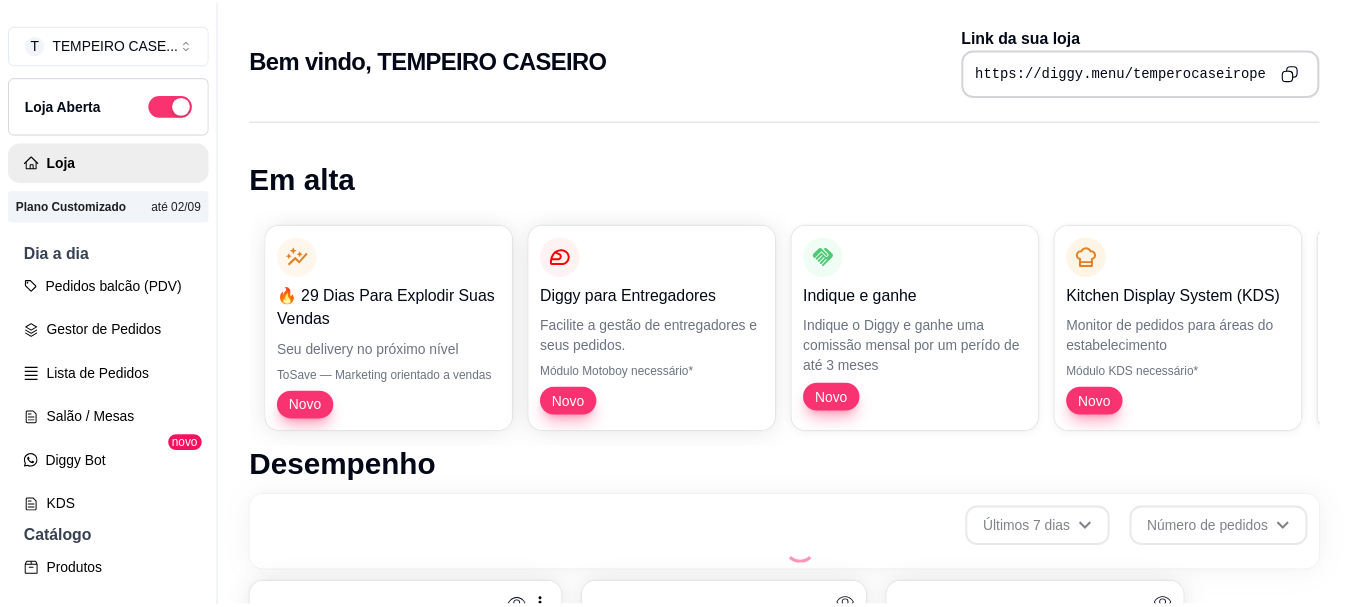 scroll, scrollTop: 0, scrollLeft: 0, axis: both 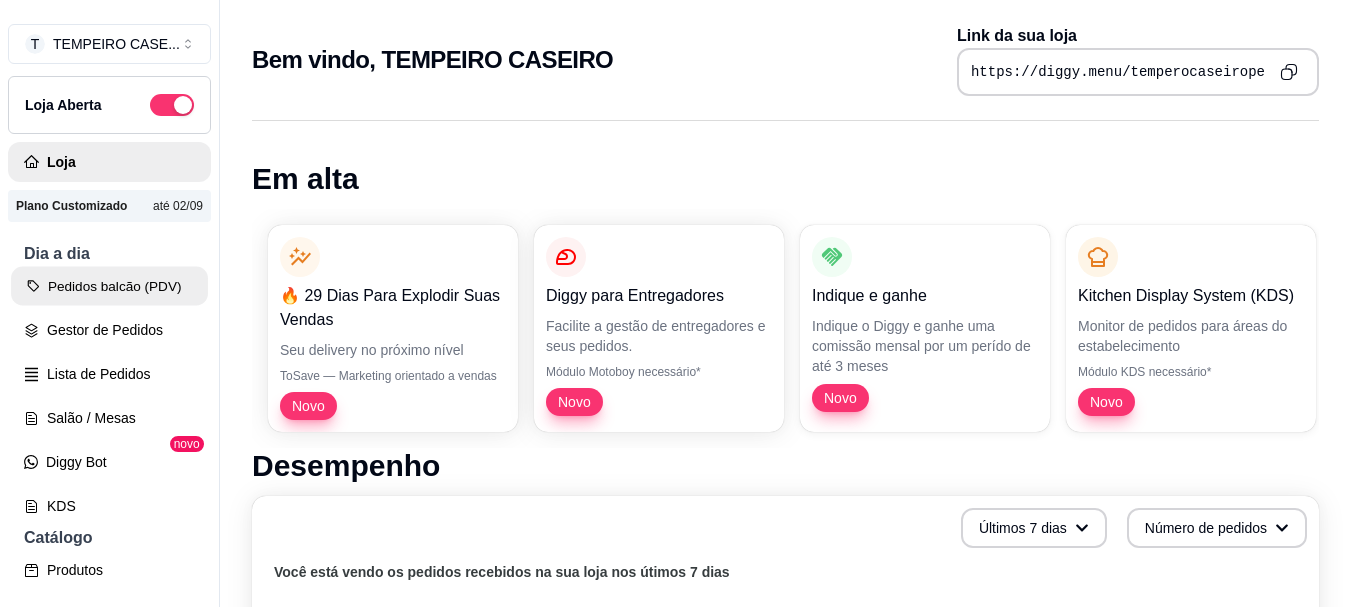 click on "Pedidos balcão (PDV)" at bounding box center [109, 286] 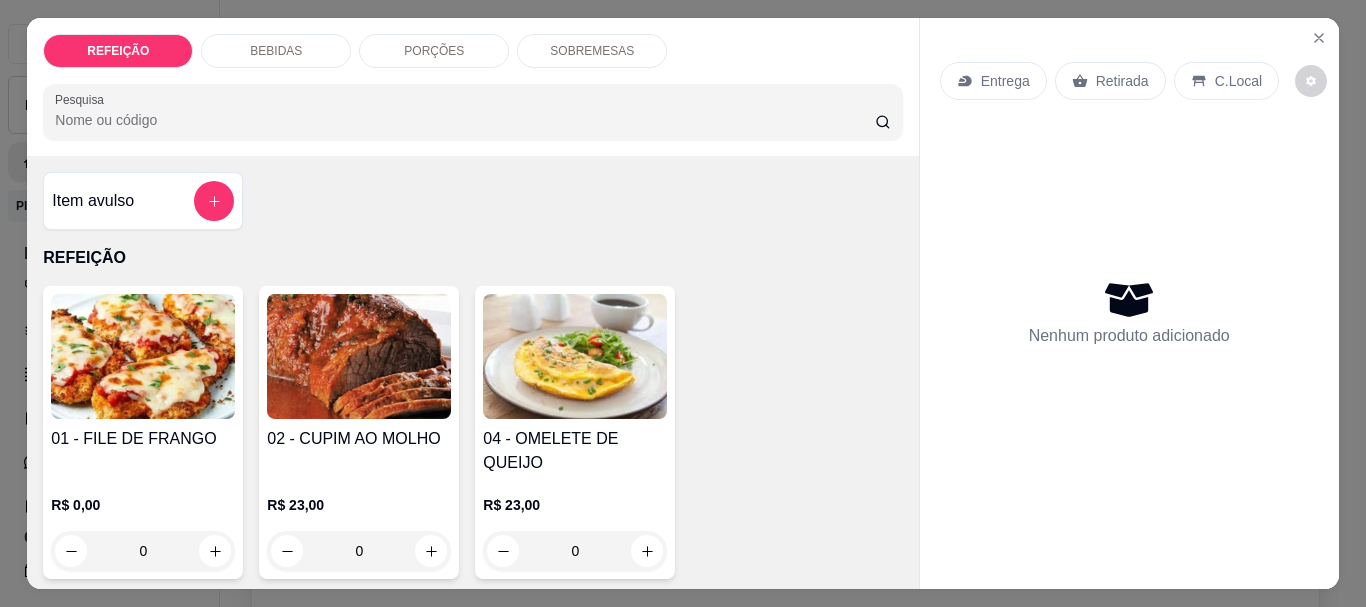 click at bounding box center (143, 356) 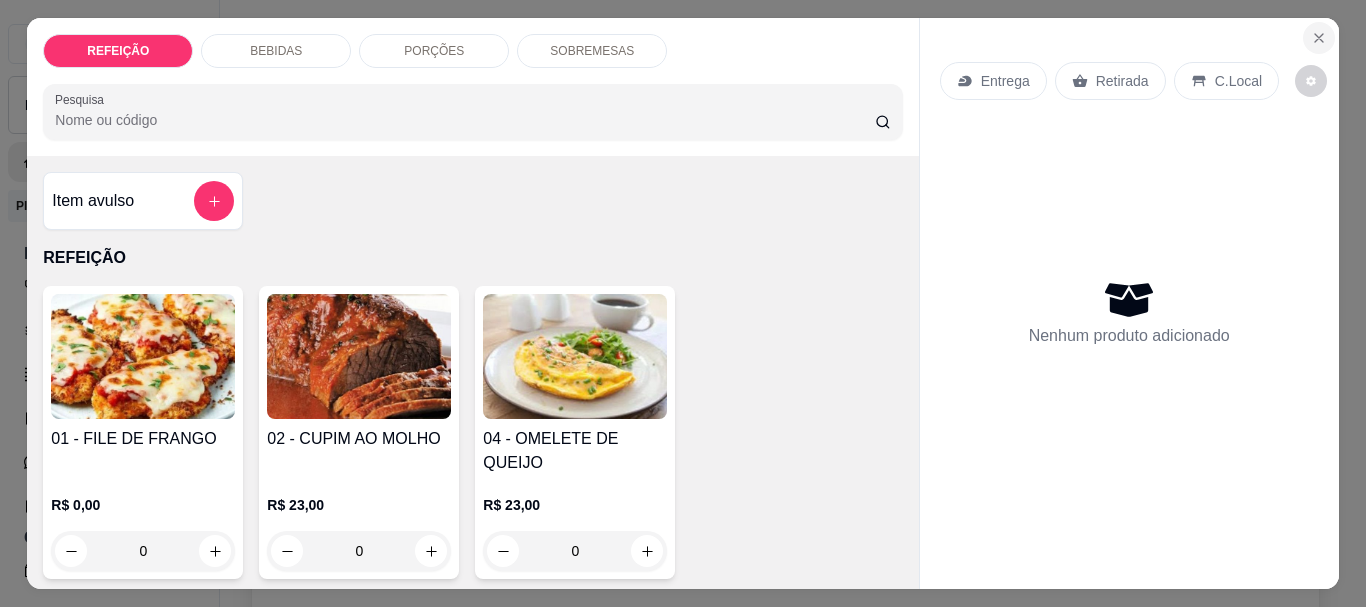 click 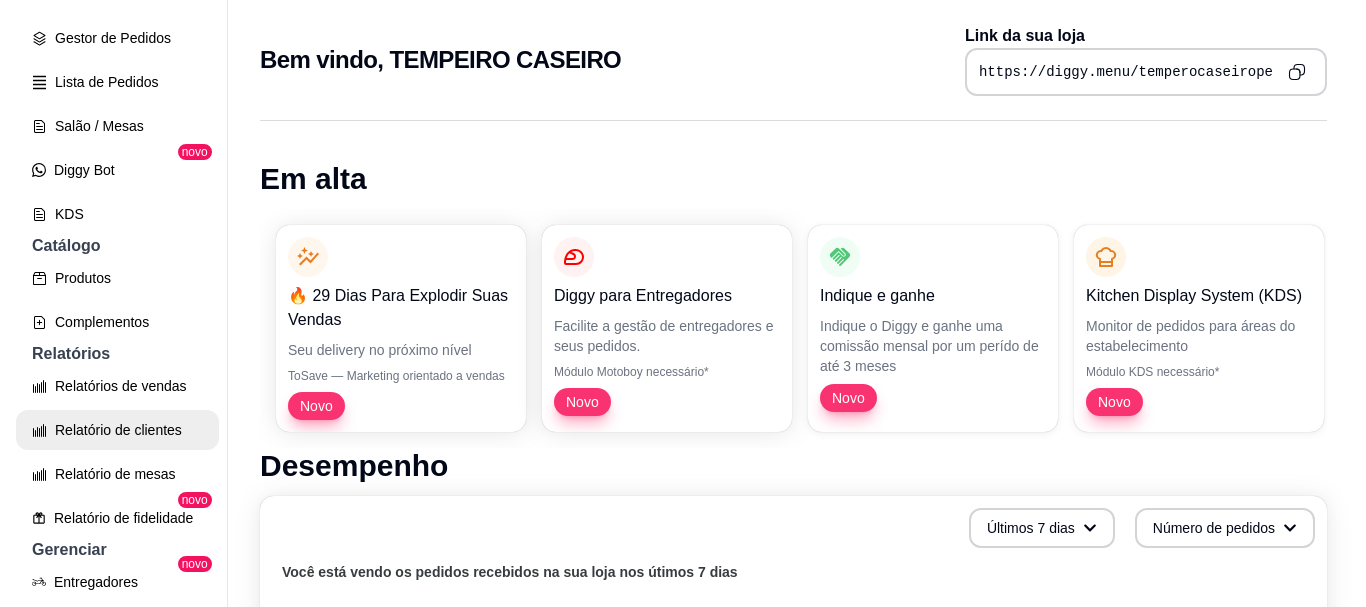 scroll, scrollTop: 300, scrollLeft: 0, axis: vertical 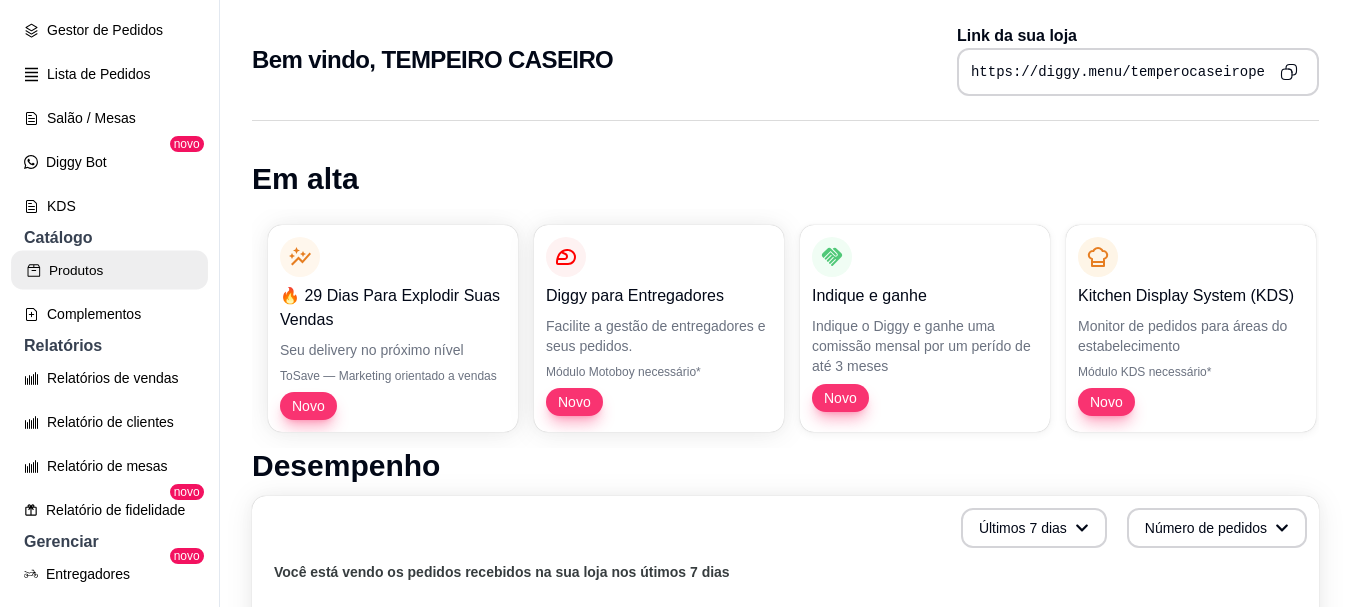 click on "Produtos" at bounding box center [109, 270] 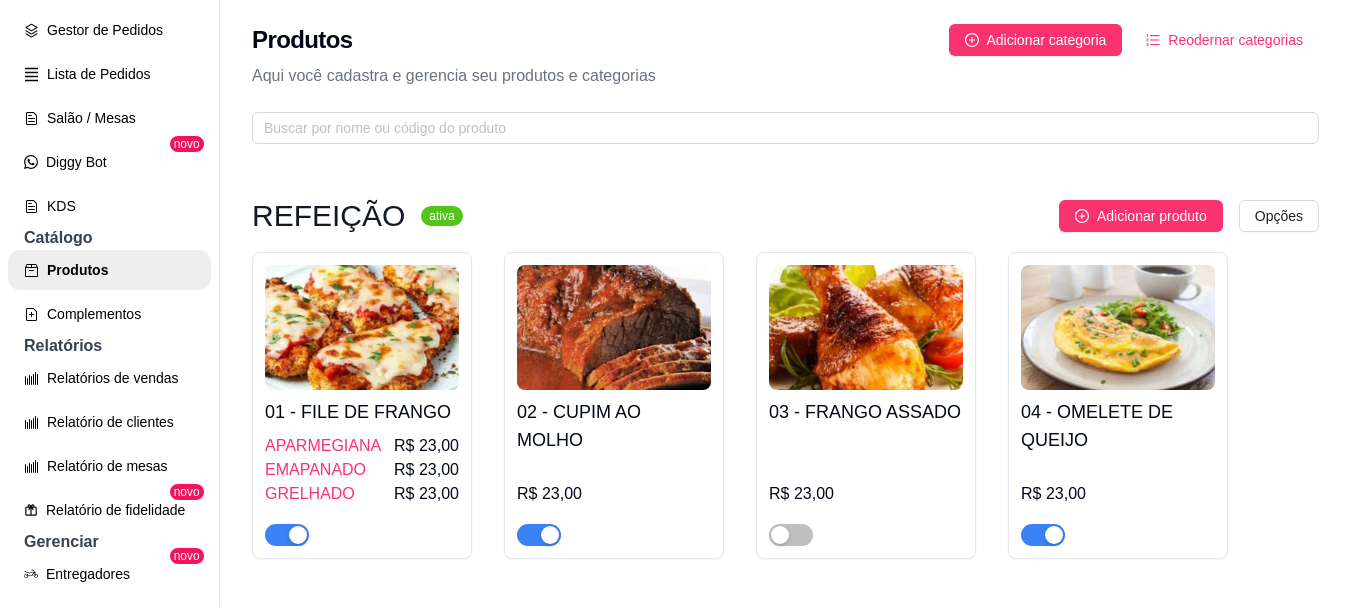 click at bounding box center [614, 327] 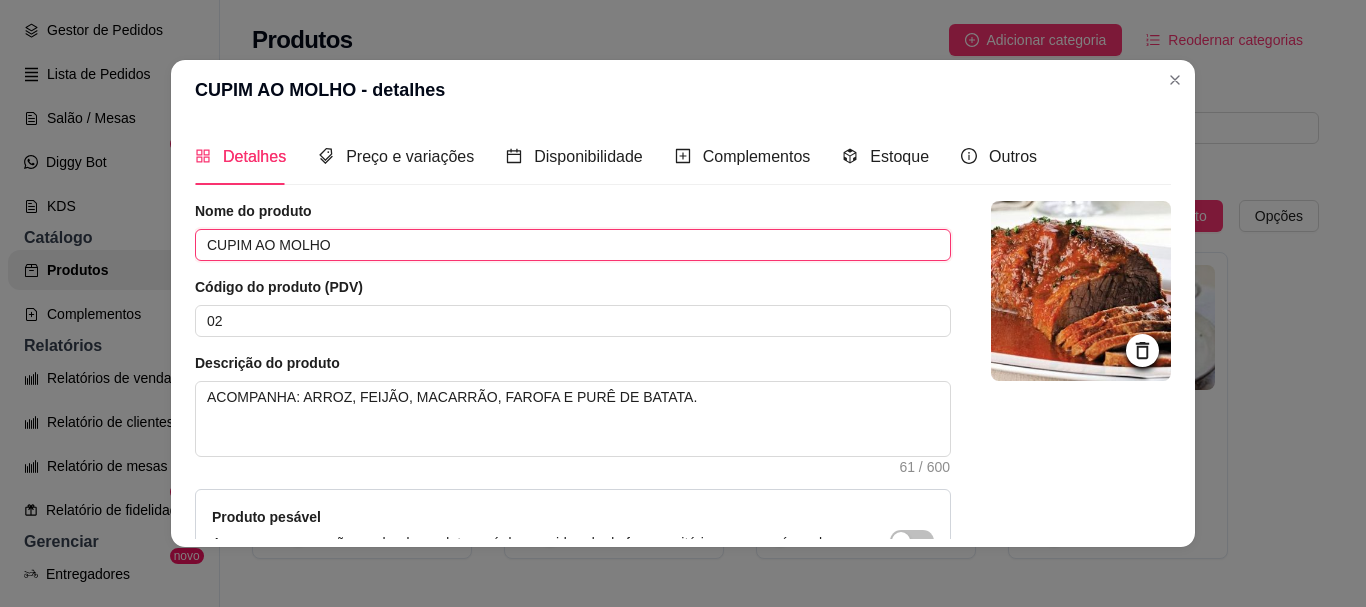 drag, startPoint x: 336, startPoint y: 249, endPoint x: 169, endPoint y: 244, distance: 167.07483 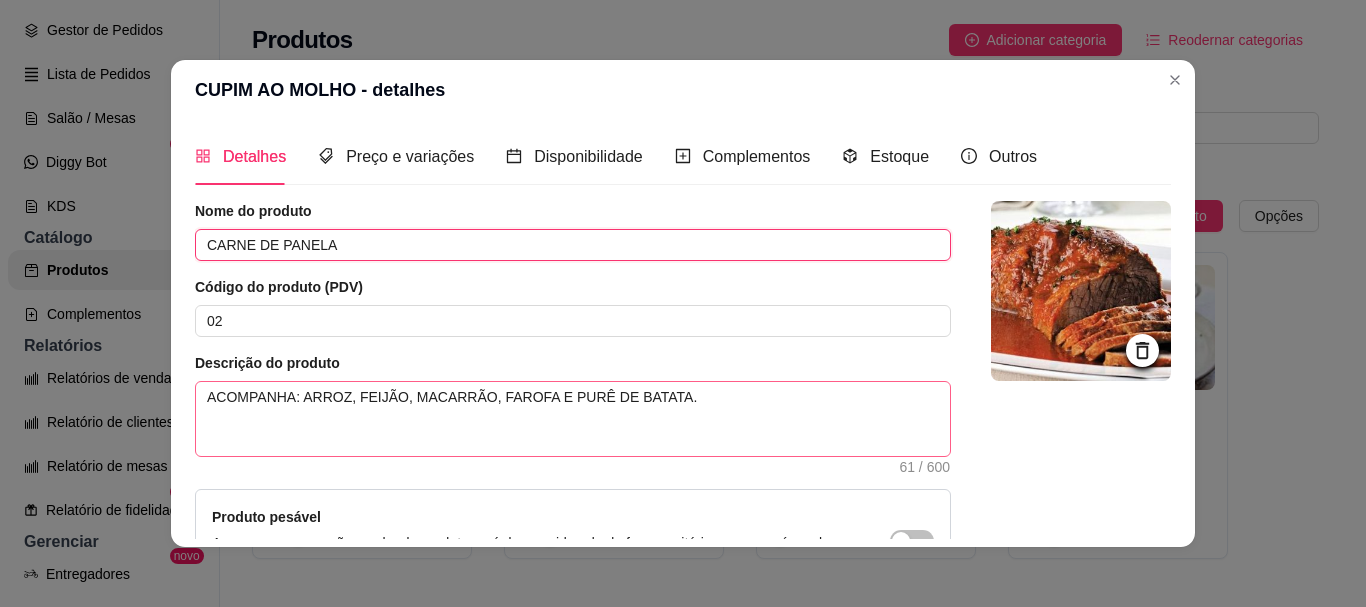 type on "CARNE DE PANELA" 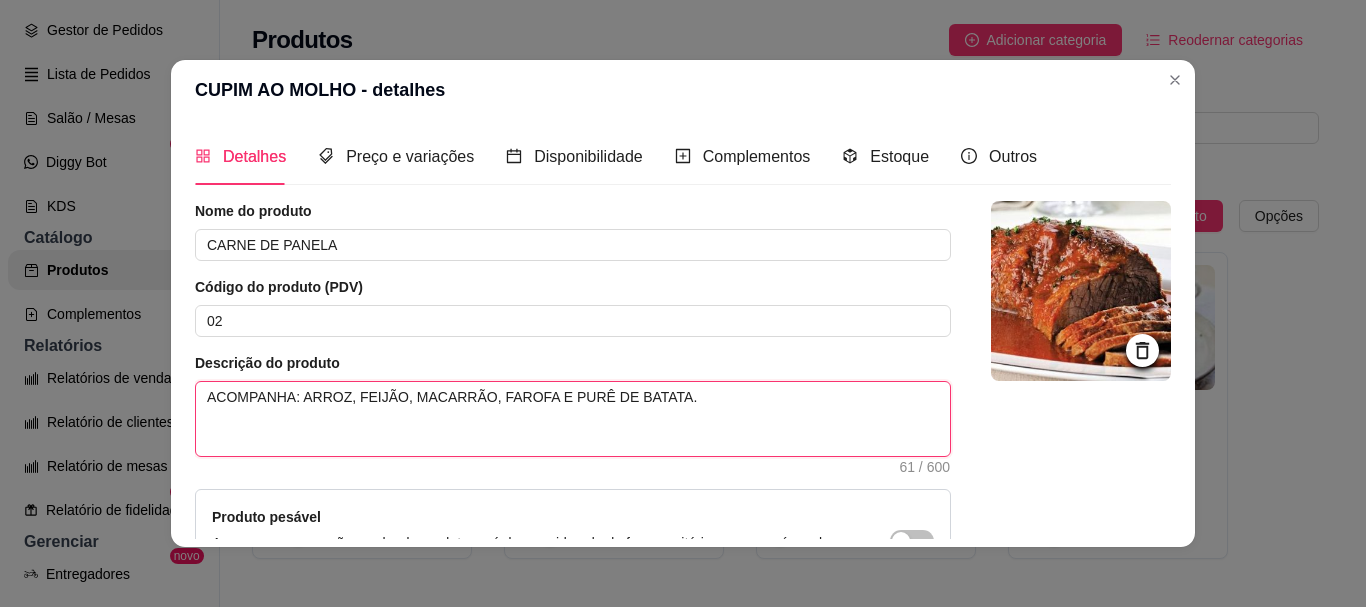 click on "ACOMPANHA: ARROZ, FEIJÃO, MACARRÃO, FAROFA E PURÊ DE BATATA." at bounding box center [573, 419] 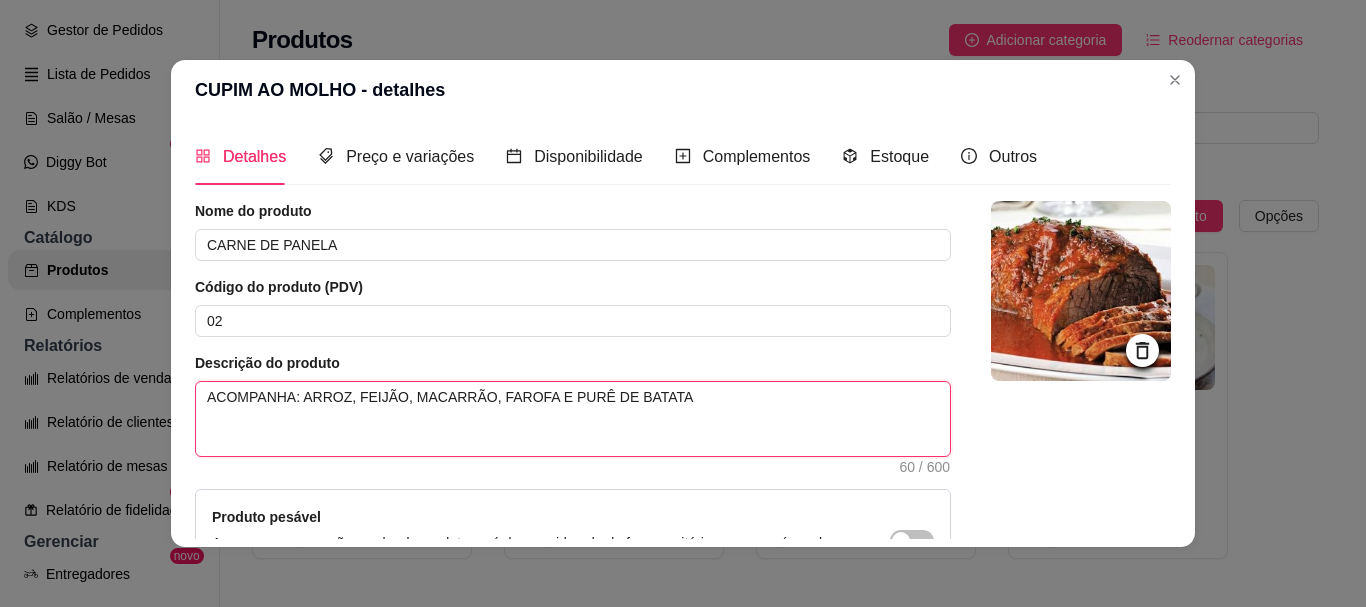 type on "ACOMPANHA: ARROZ, FEIJÃO, MACARRÃO, FAROFA E PURÊ DE BATAT" 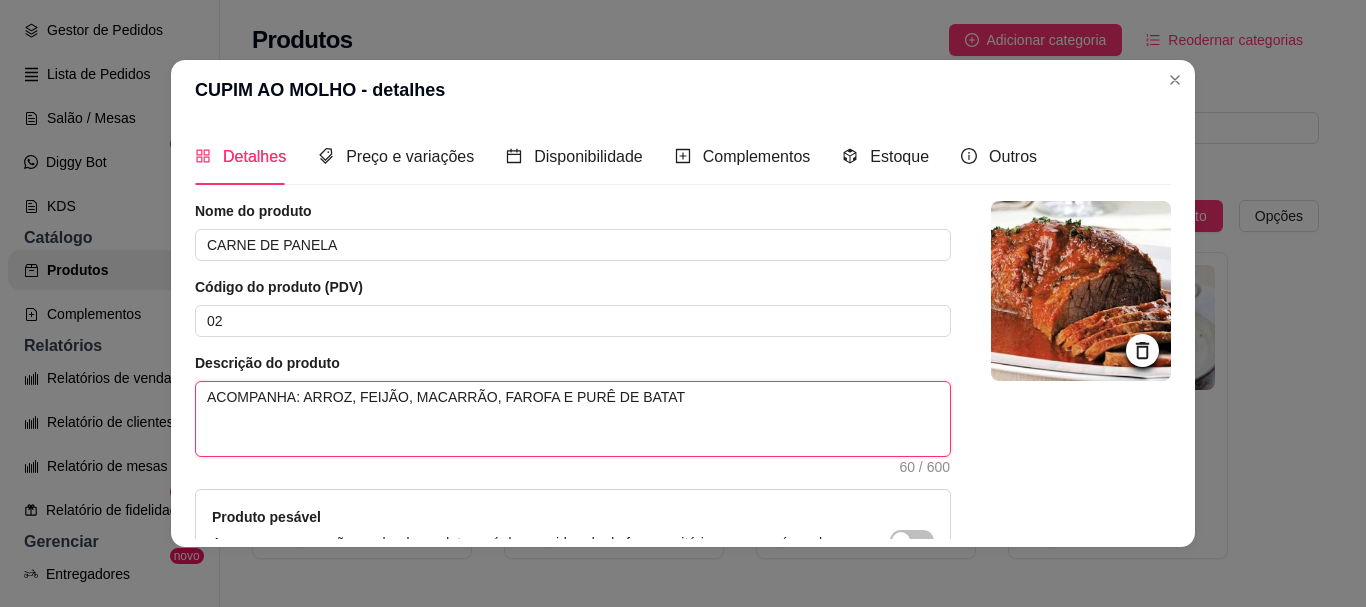 type on "ACOMPANHA: ARROZ, FEIJÃO, MACARRÃO, FAROFA E PURÊ DE BATA" 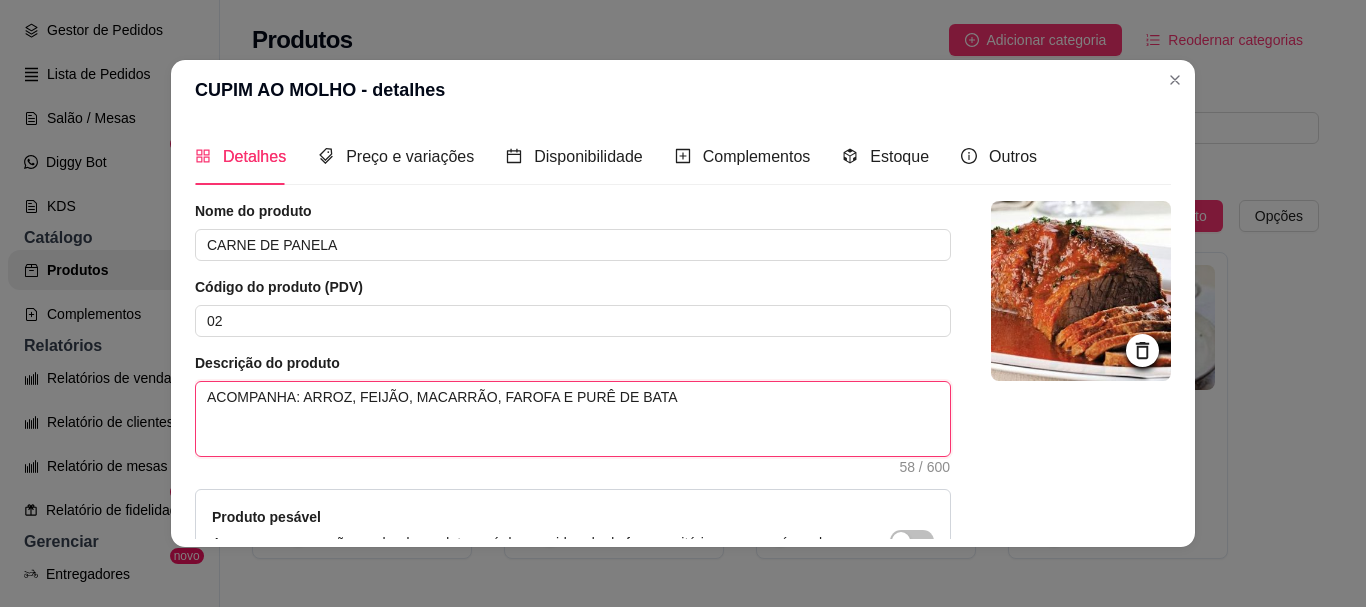 type on "ACOMPANHA: ARROZ, FEIJÃO, MACARRÃO, FAROFA E PURÊ DE BAT" 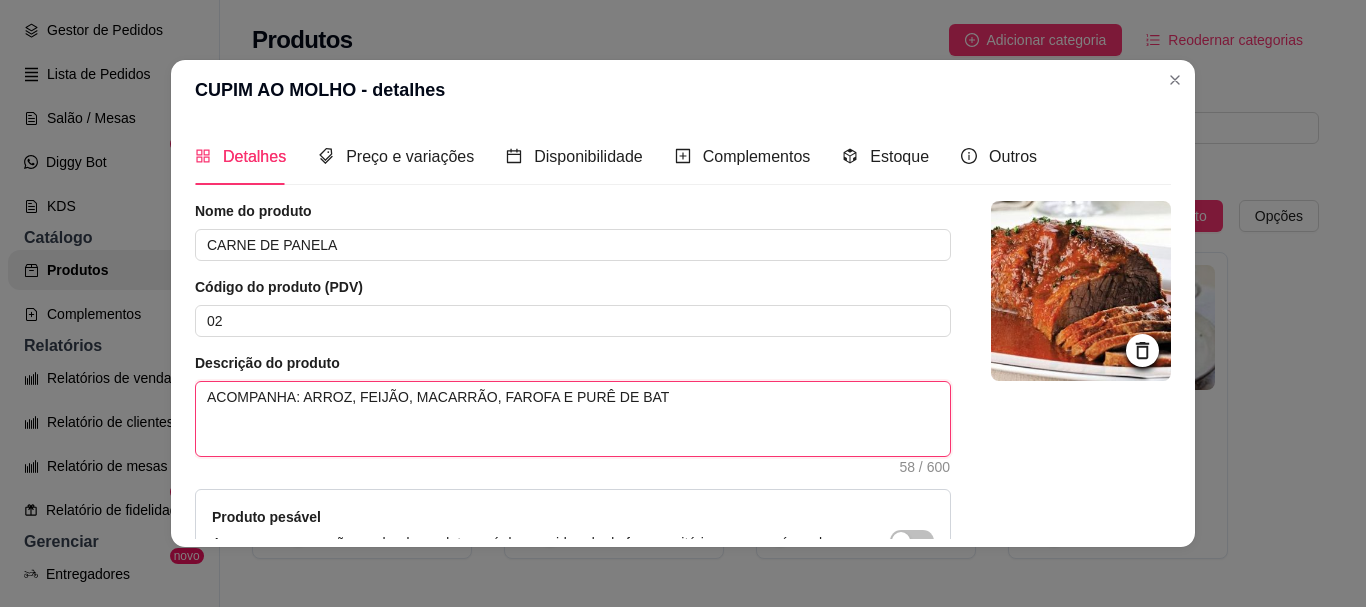 type on "ACOMPANHA: ARROZ, FEIJÃO, MACARRÃO, FAROFA E PURÊ DE BA" 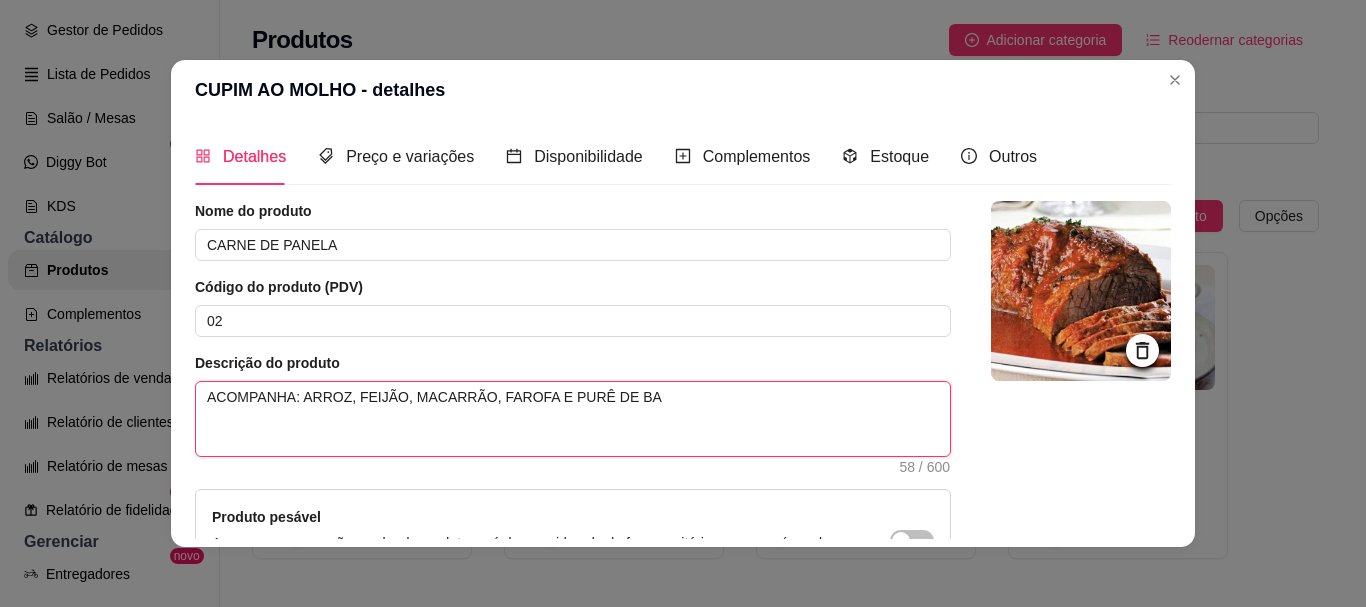 type on "ACOMPANHA: ARROZ, FEIJÃO, MACARRÃO, FAROFA E PURÊ DE B" 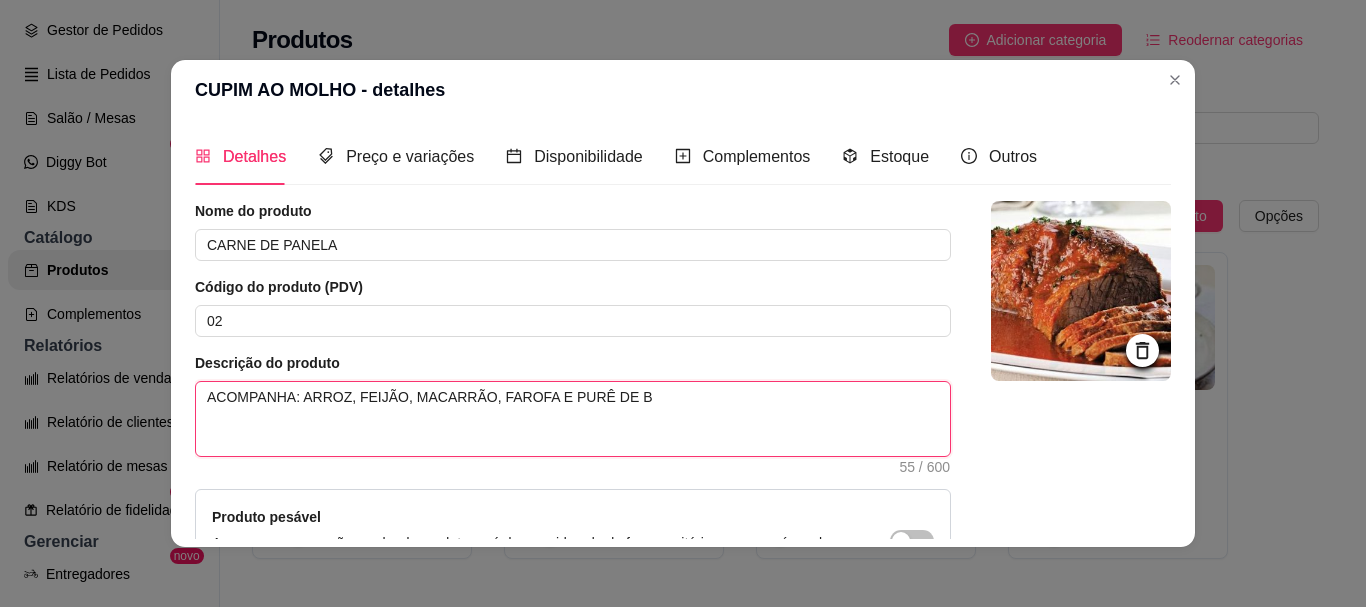 type on "ACOMPANHA: ARROZ, FEIJÃO, MACARRÃO, FAROFA E PURÊ DE" 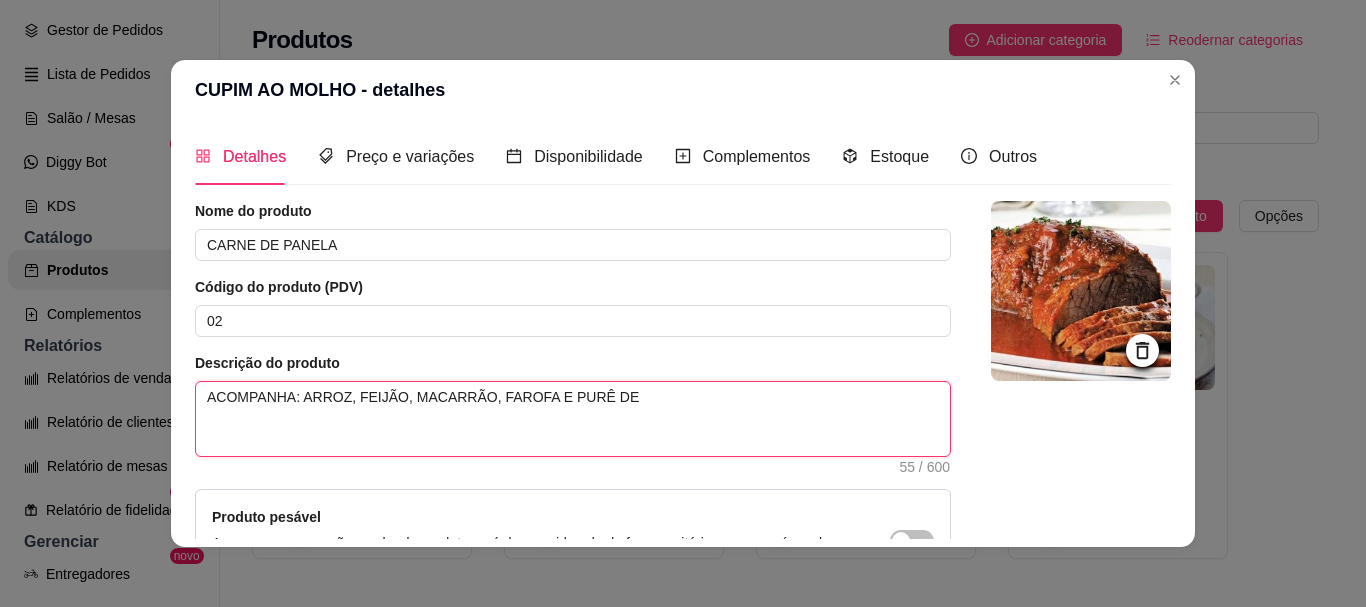 type on "ACOMPANHA: ARROZ, FEIJÃO, MACARRÃO, FAROFA E PURÊ DE" 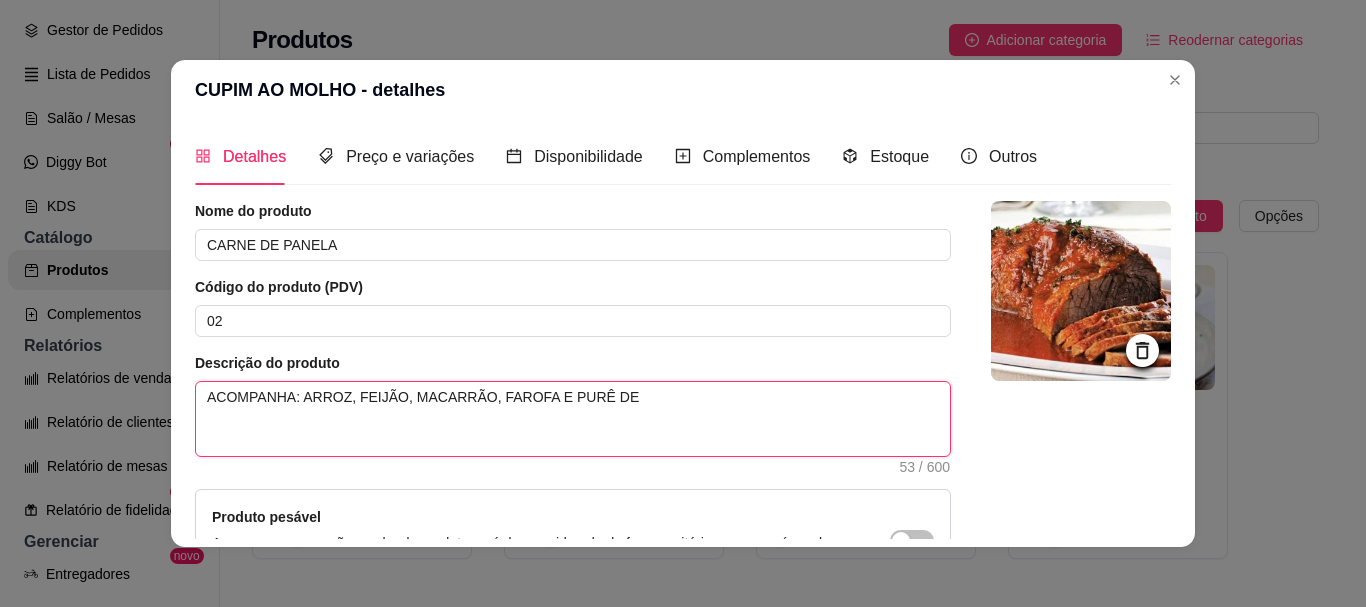 type on "ACOMPANHA: ARROZ, FEIJÃO, MACARRÃO, FAROFA E PURÊ D" 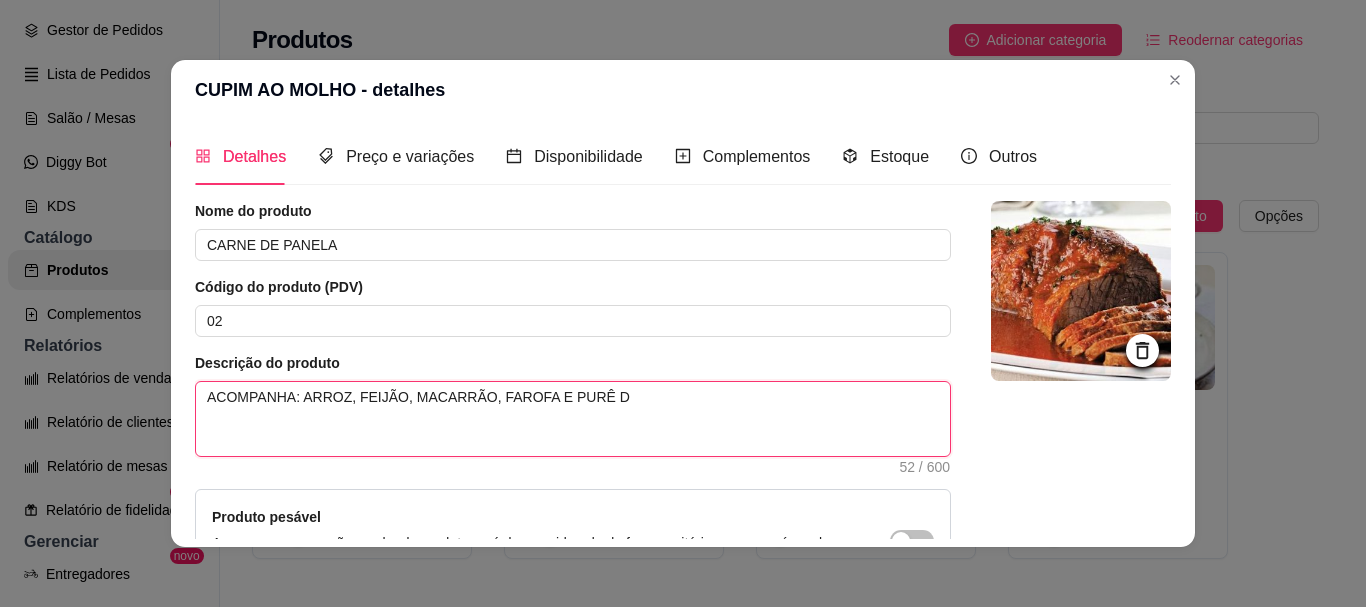 type on "ACOMPANHA: ARROZ, FEIJÃO, MACARRÃO, FAROFA E PURÊ" 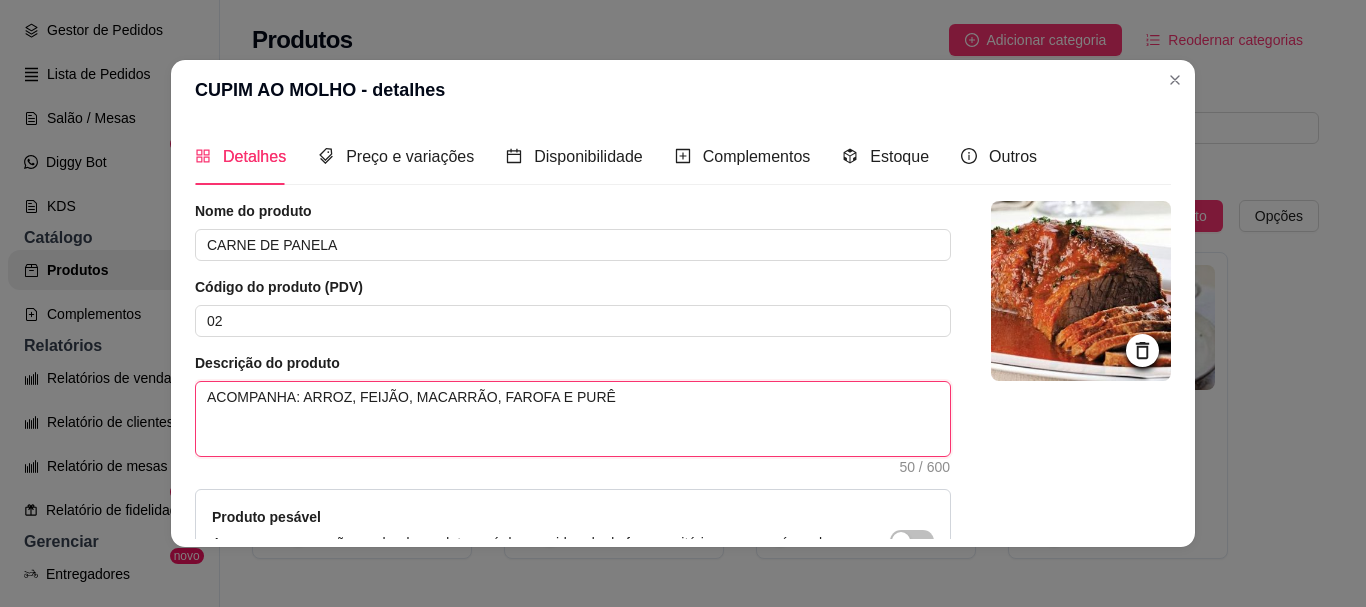 type on "ACOMPANHA: ARROZ, FEIJÃO, MACARRÃO, FAROFA E PURÊ" 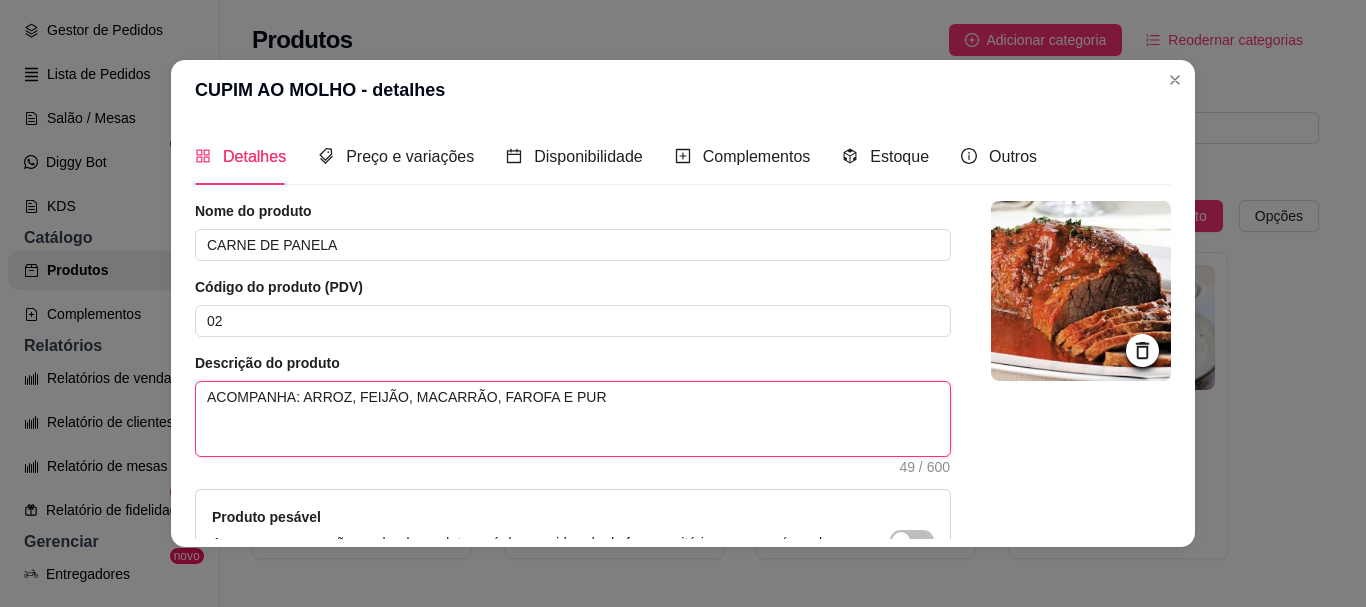 type on "ACOMPANHA: ARROZ, FEIJÃO, MACARRÃO, FAROFA E PU" 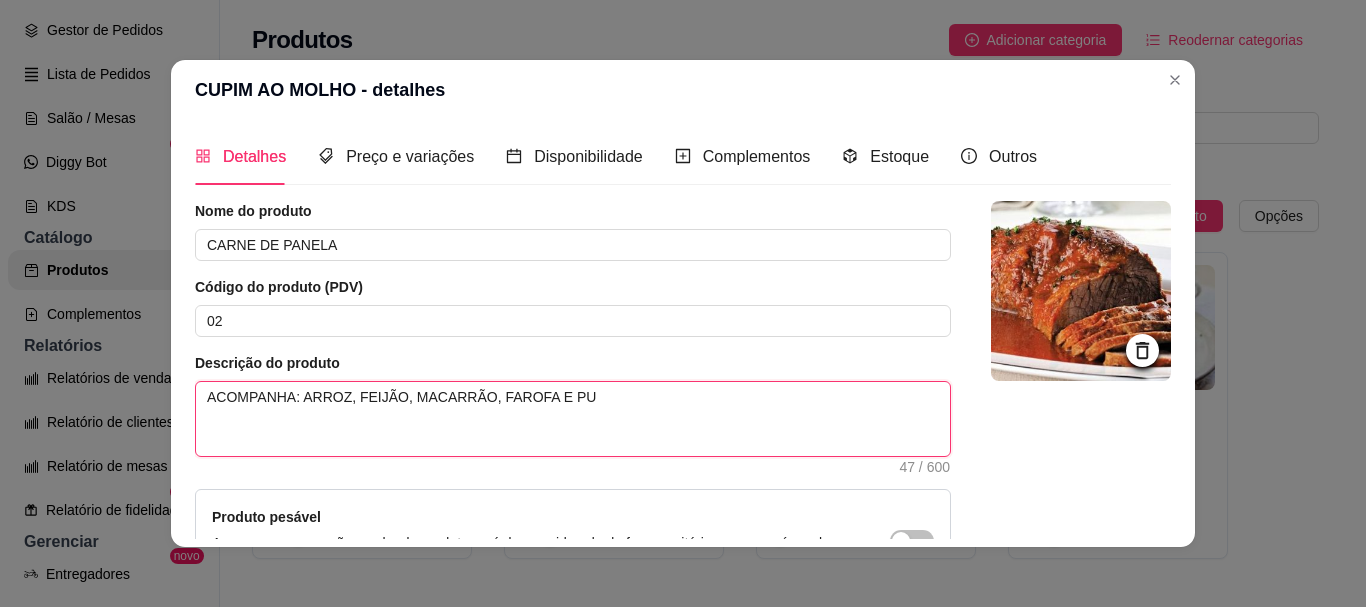 type on "ACOMPANHA: ARROZ, FEIJÃO, MACARRÃO, FAROFA E P" 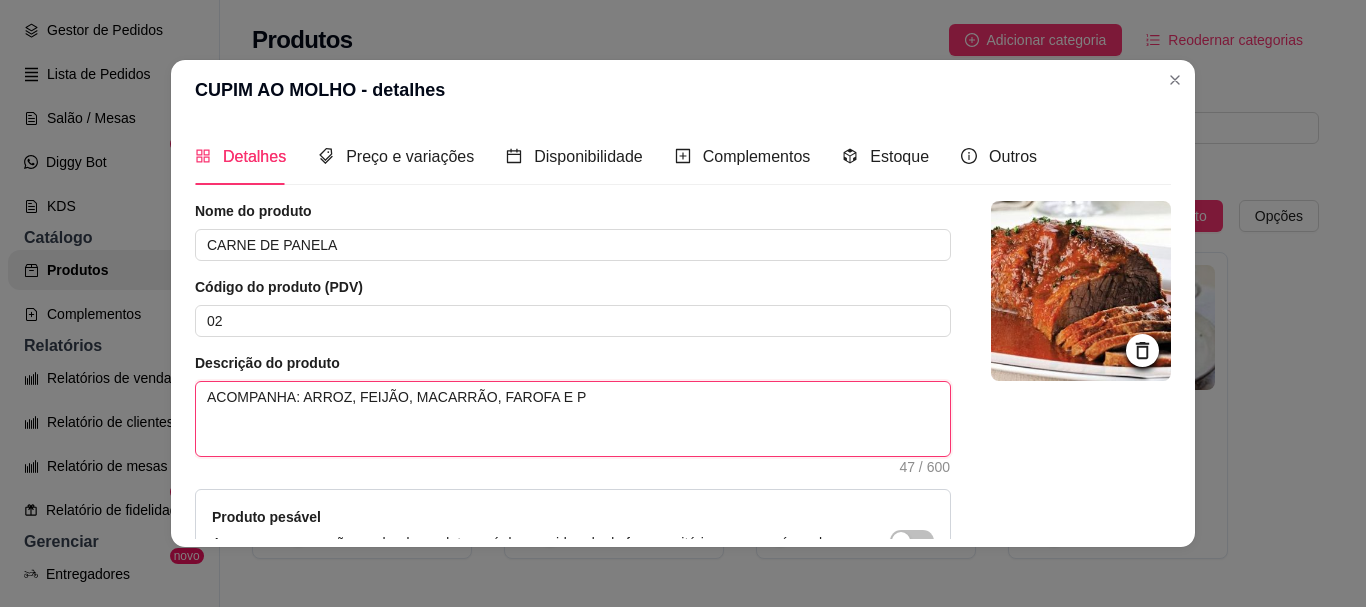 type 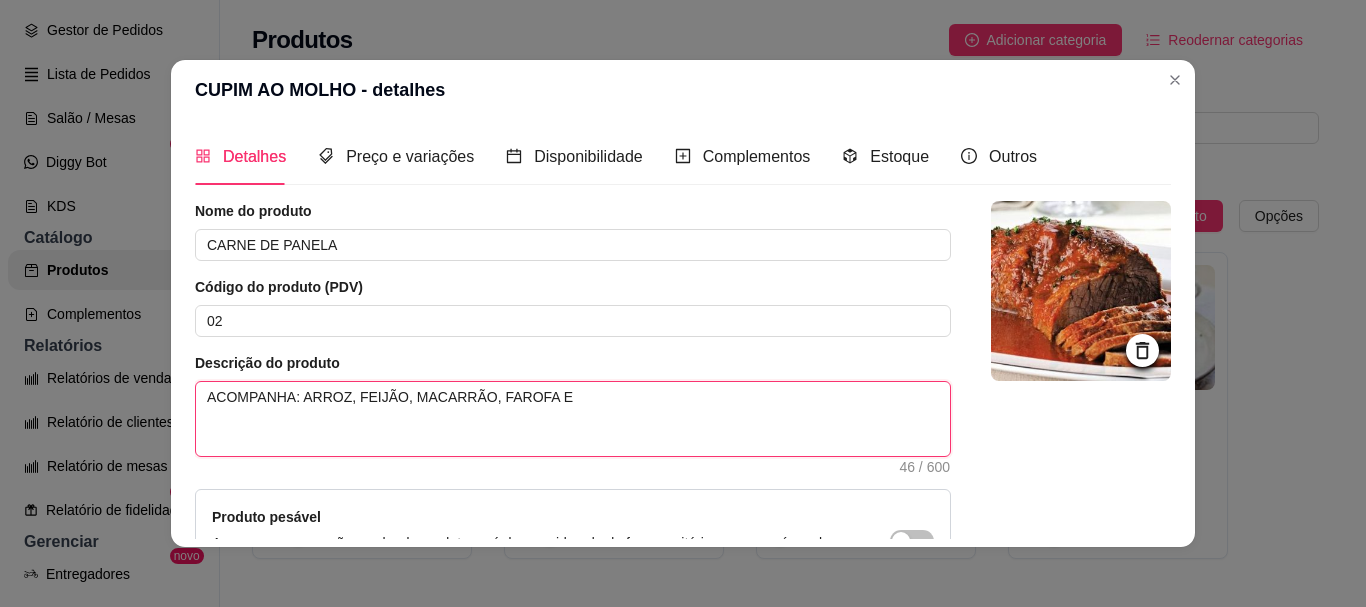 type on "ACOMPANHA: ARROZ, FEIJÃO, MACARRÃO, FAROFA E" 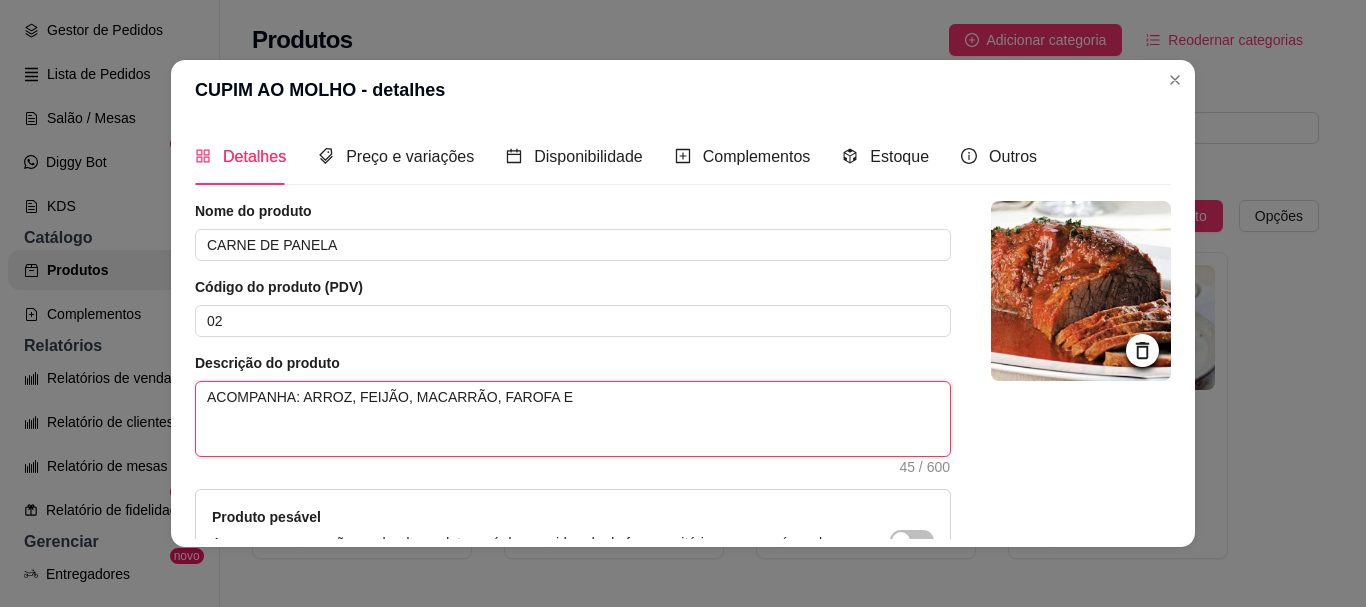 type on "ACOMPANHA: ARROZ, FEIJÃO, MACARRÃO, FAROFA E" 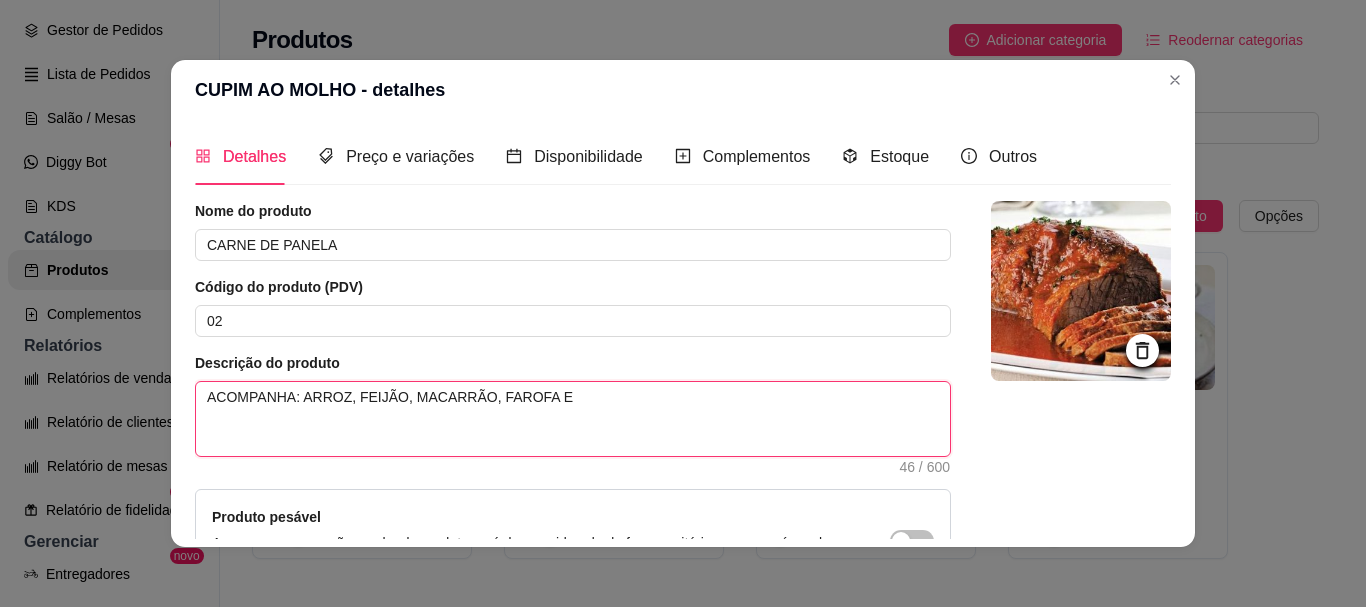 type on "ACOMPANHA: ARROZ, FEIJÃO, MACARRÃO, FAROFA E B" 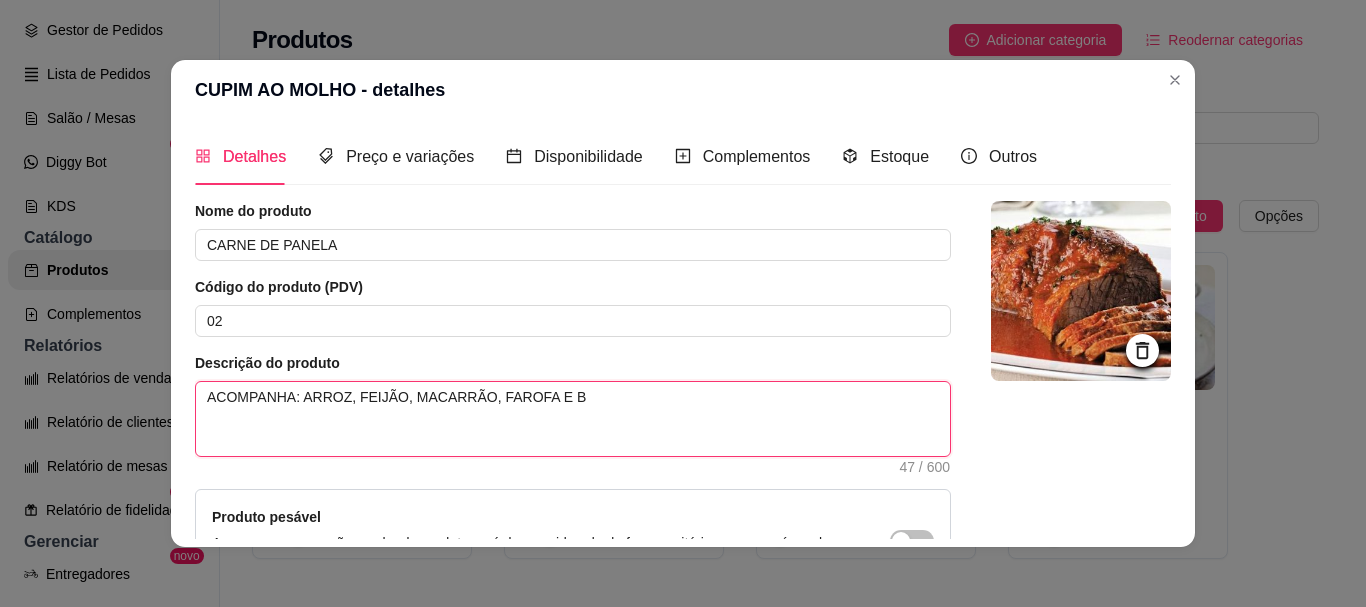 type on "ACOMPANHA: ARROZ, FEIJÃO, MACARRÃO, FAROFA E BA" 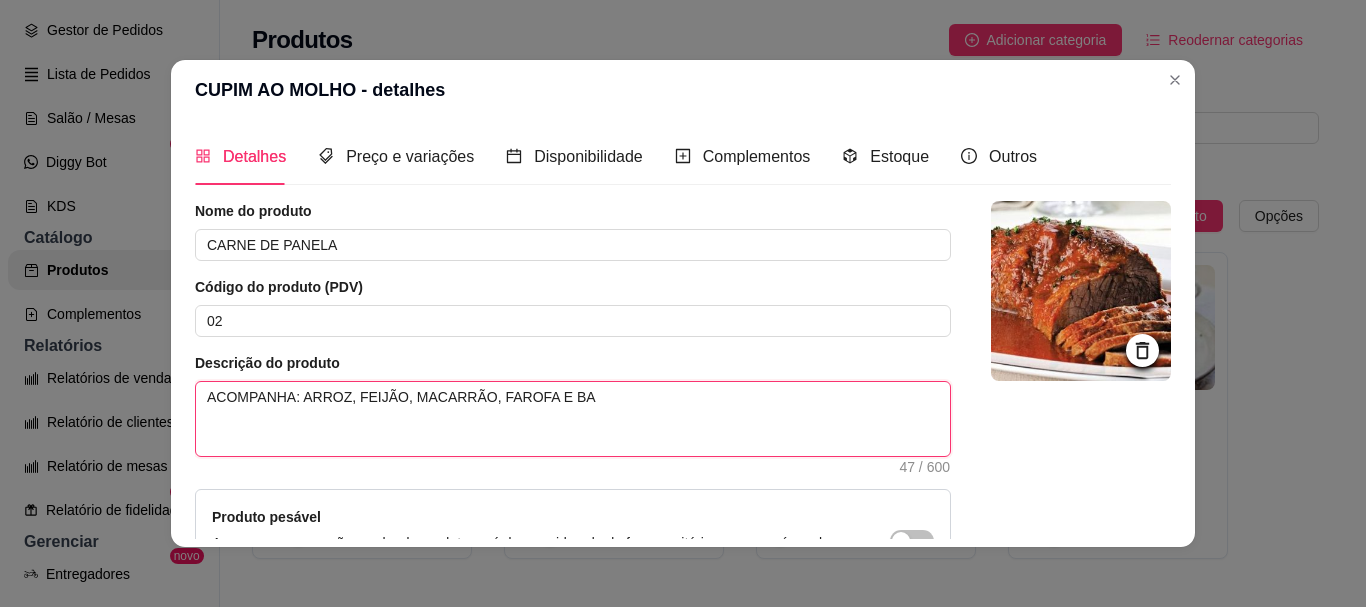 type on "ACOMPANHA: ARROZ, FEIJÃO, MACARRÃO, FAROFA E BAT" 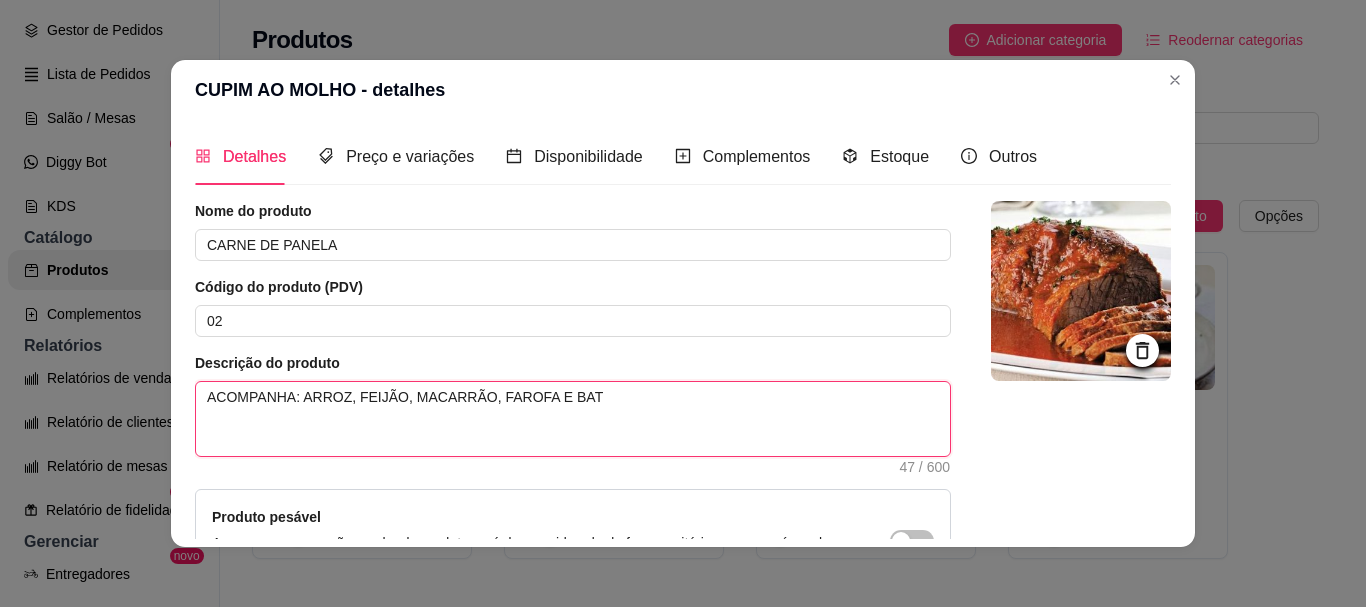 type 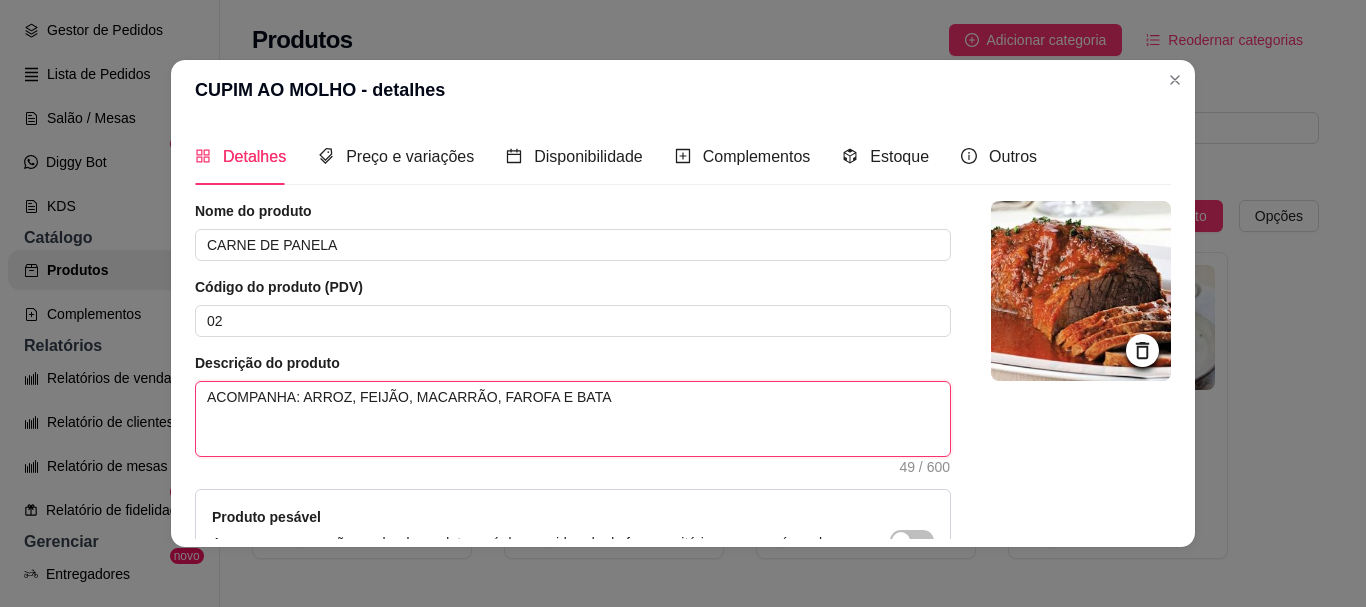 type on "ACOMPANHA: ARROZ, FEIJÃO, MACARRÃO, FAROFA E BATAT" 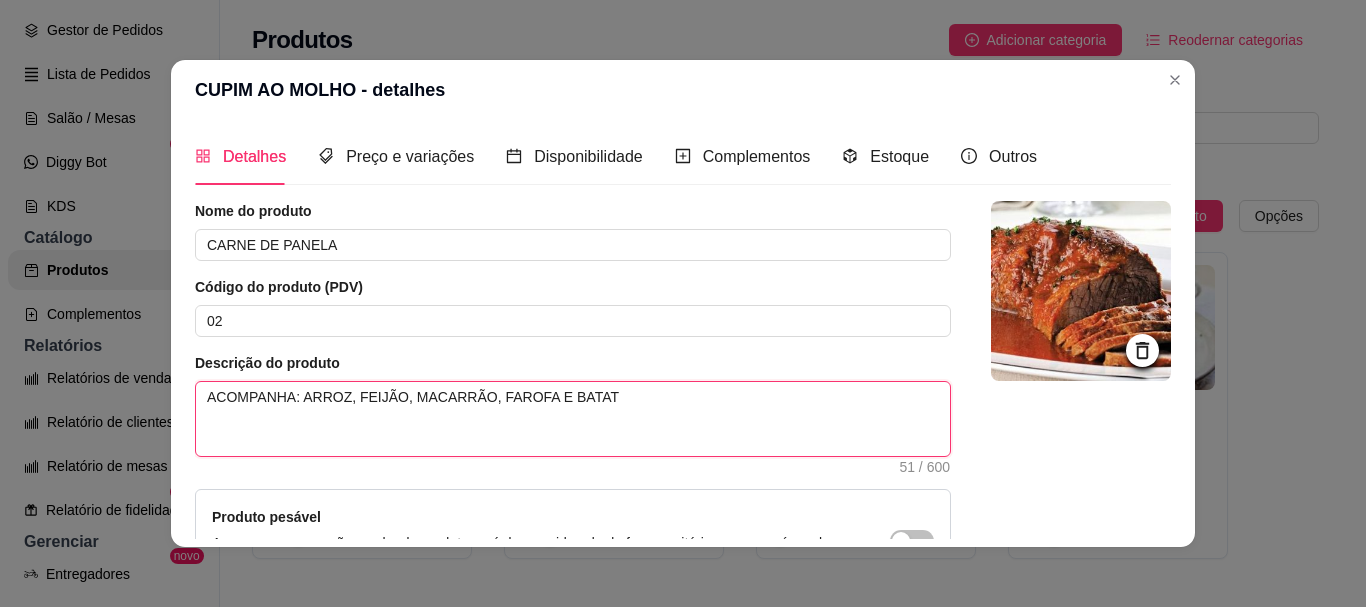 type on "ACOMPANHA: ARROZ, FEIJÃO, MACARRÃO, FAROFA E BATATA" 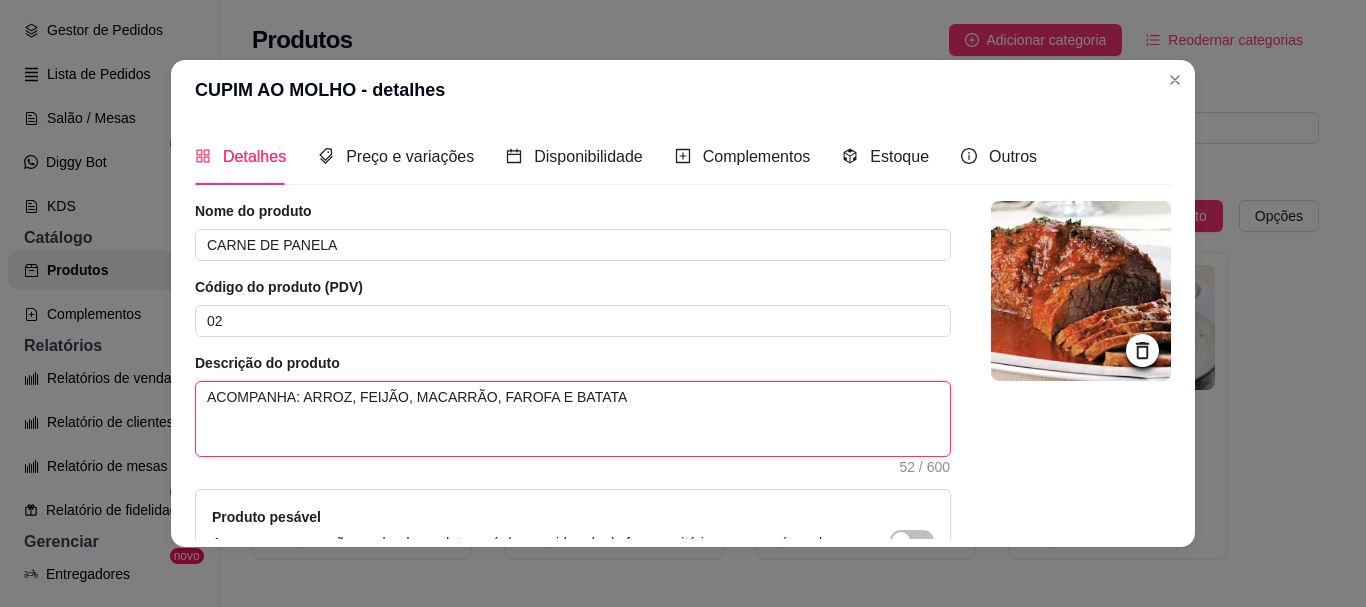 type on "ACOMPANHA: ARROZ, FEIJÃO, MACARRÃO, FAROFA E BATATA" 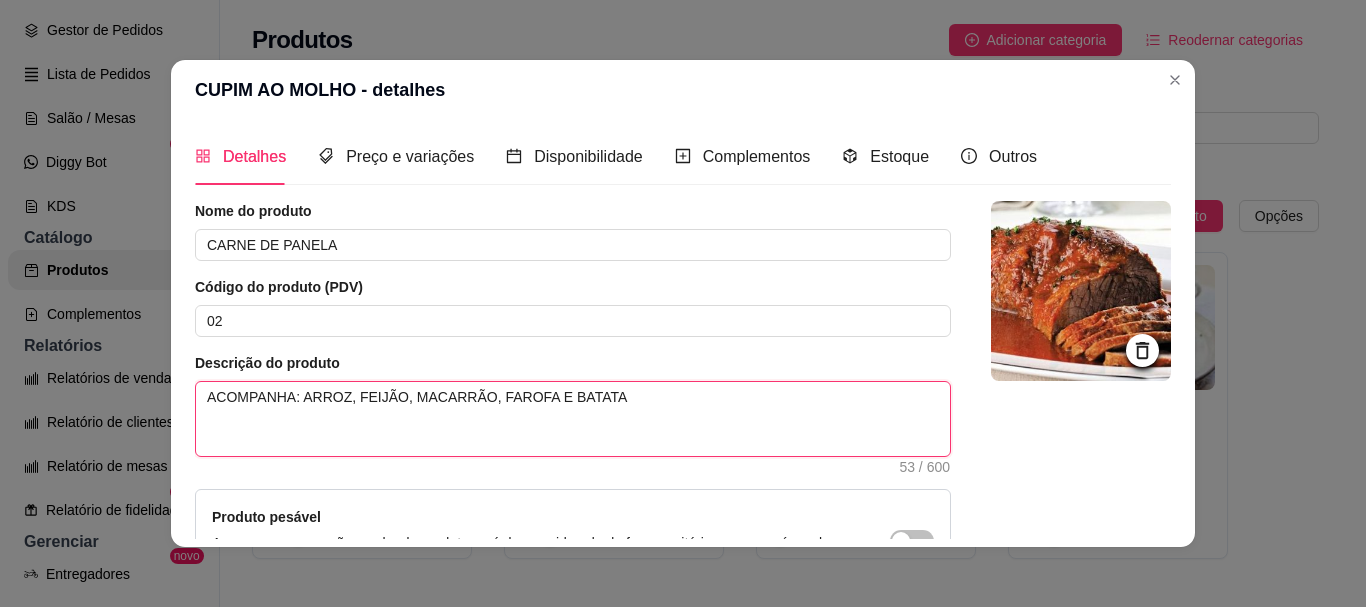type on "ACOMPANHA: ARROZ, FEIJÃO, MACARRÃO, FAROFA E BATATA C" 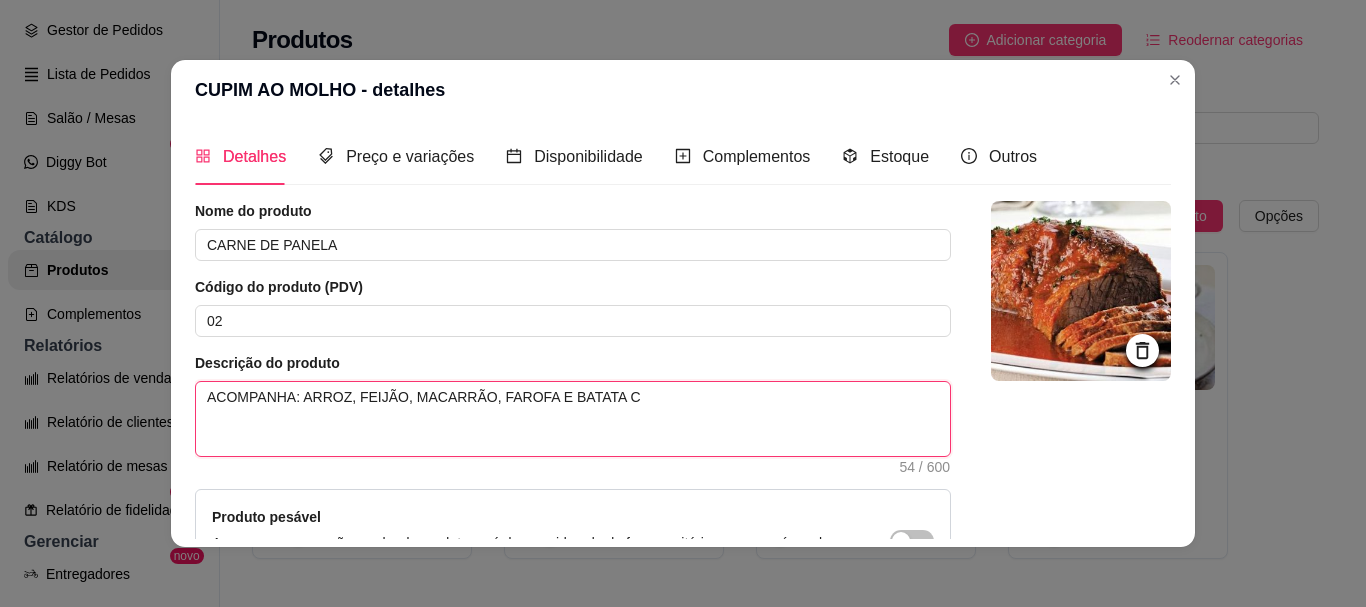 type on "ACOMPANHA: ARROZ, FEIJÃO, MACARRÃO, FAROFA E BATATA CO" 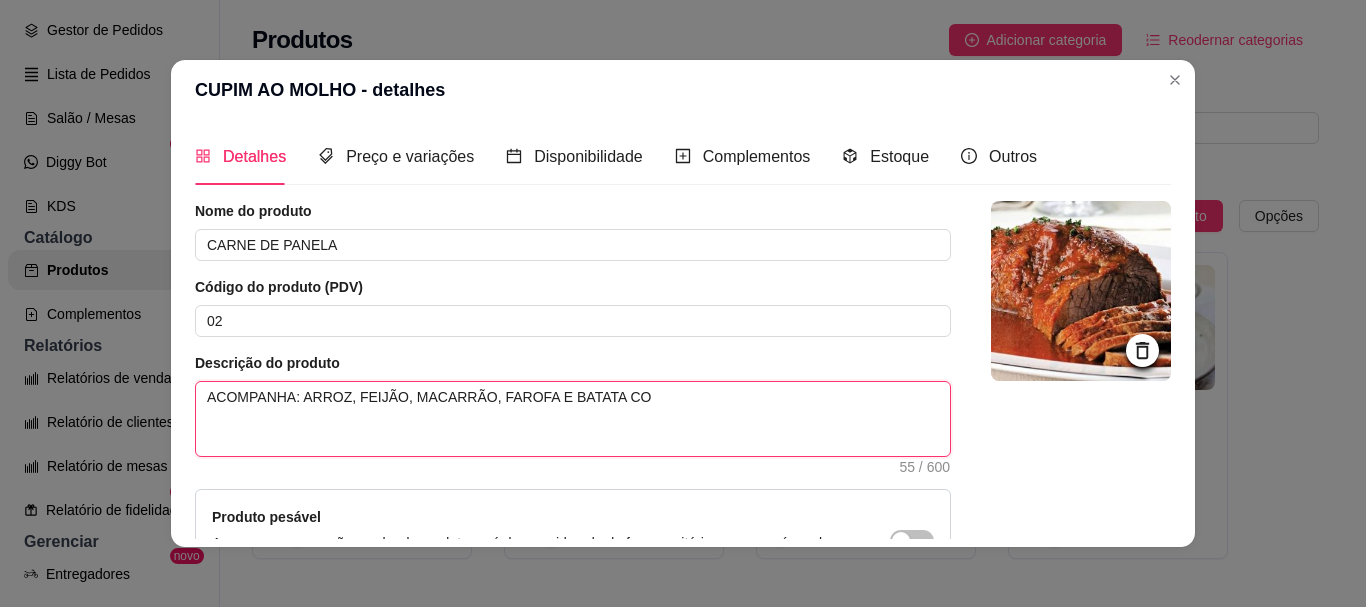type on "ACOMPANHA: ARROZ, FEIJÃO, MACARRÃO, FAROFA E BATATA COR" 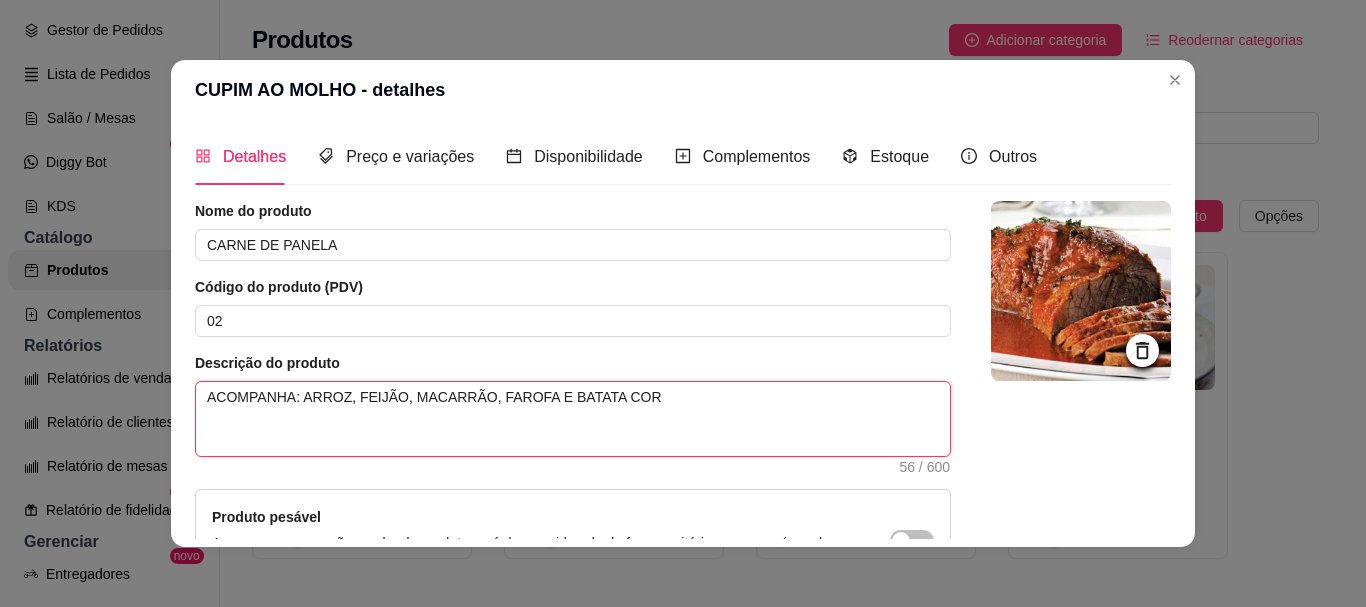 type on "ACOMPANHA: ARROZ, FEIJÃO, MACARRÃO, FAROFA E BATATA CORA" 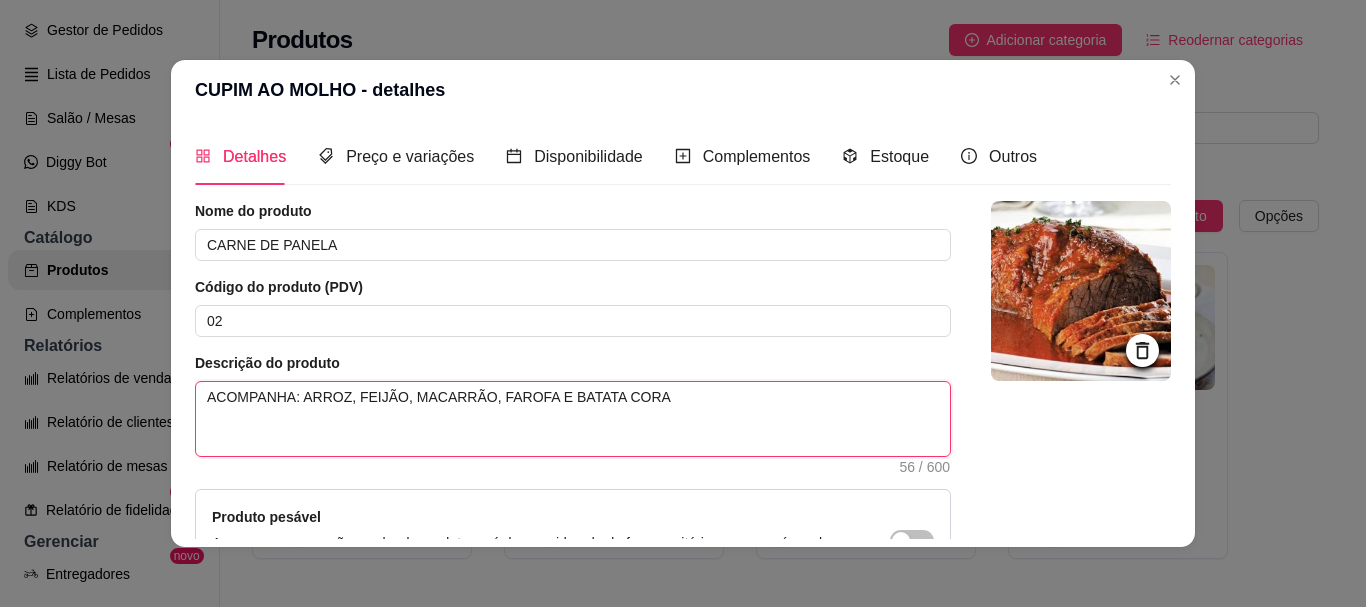 type 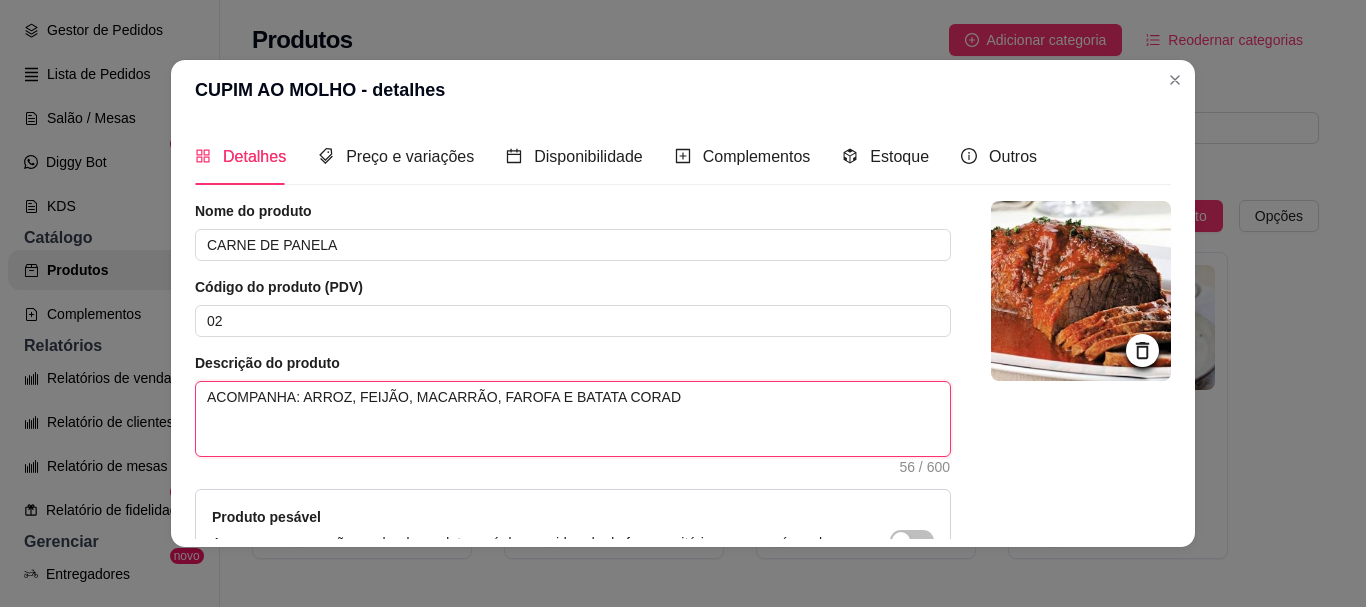 type 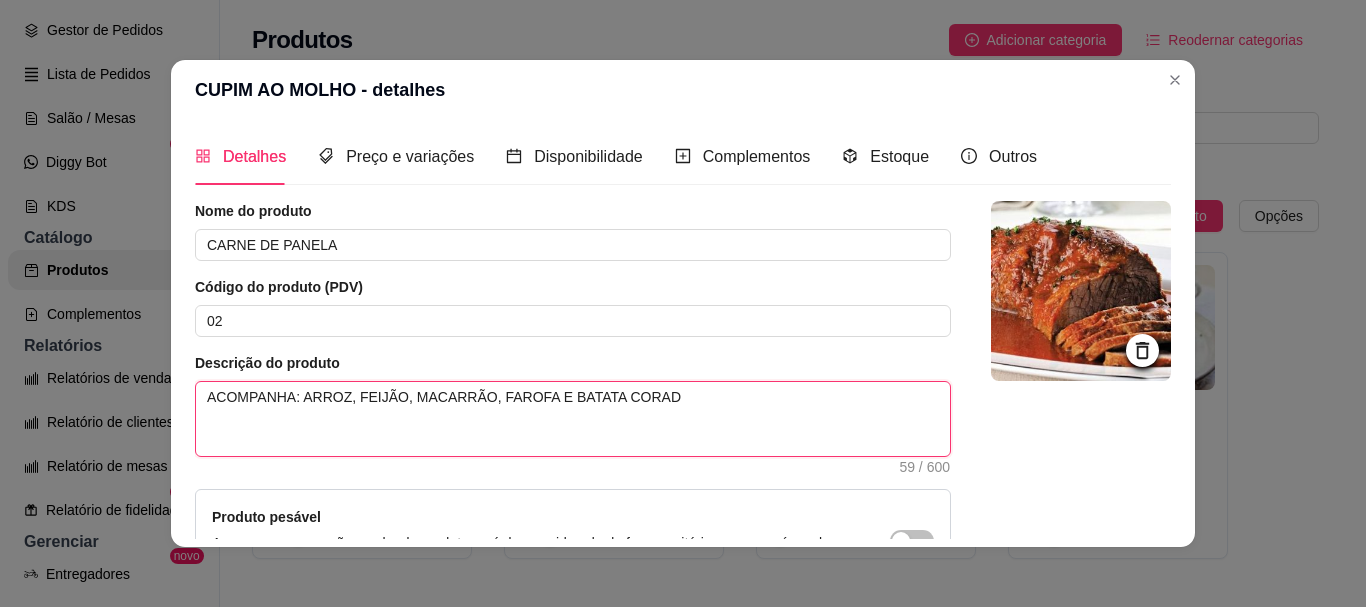 type on "ACOMPANHA: ARROZ, FEIJÃO, MACARRÃO, FAROFA E BATATA CORADA" 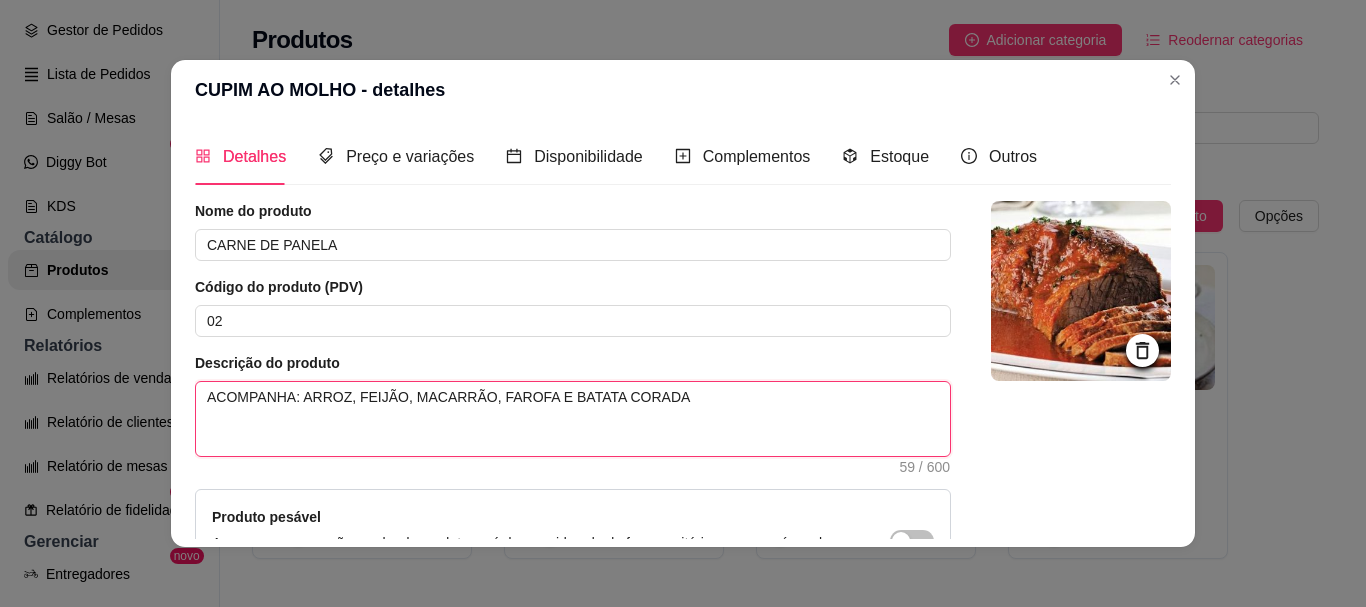 type on "ACOMPANHA: ARROZ, FEIJÃO, MACARRÃO, FAROFA E BATATA CORADA" 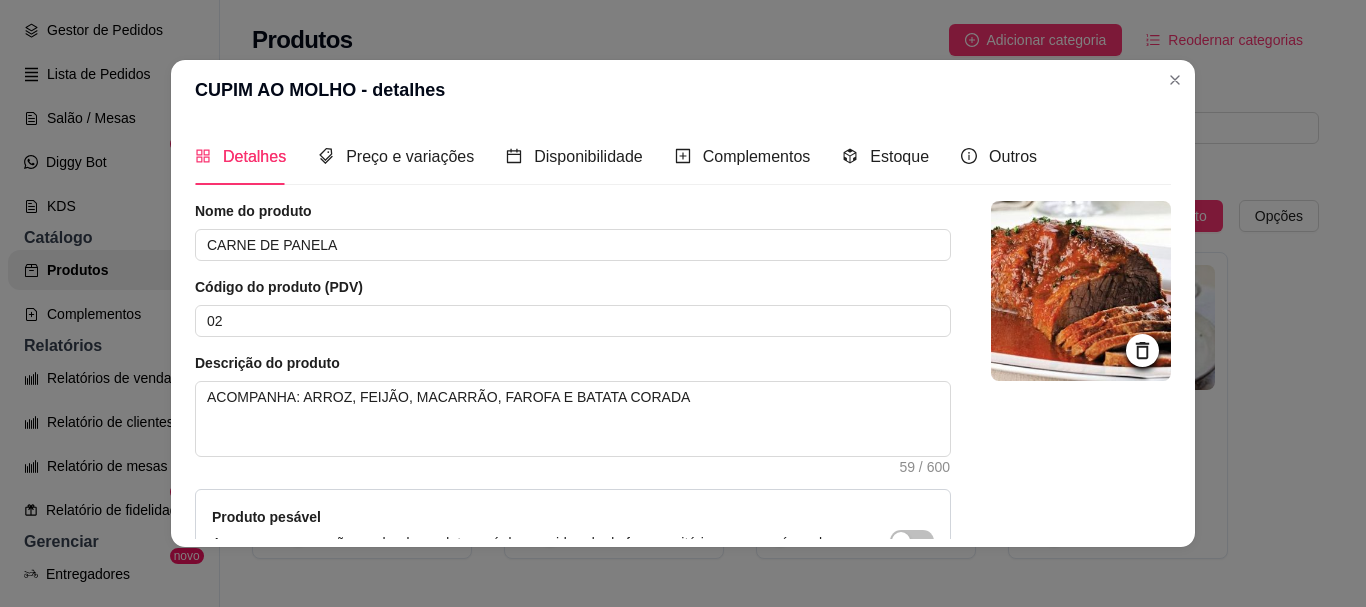 click at bounding box center (1081, 291) 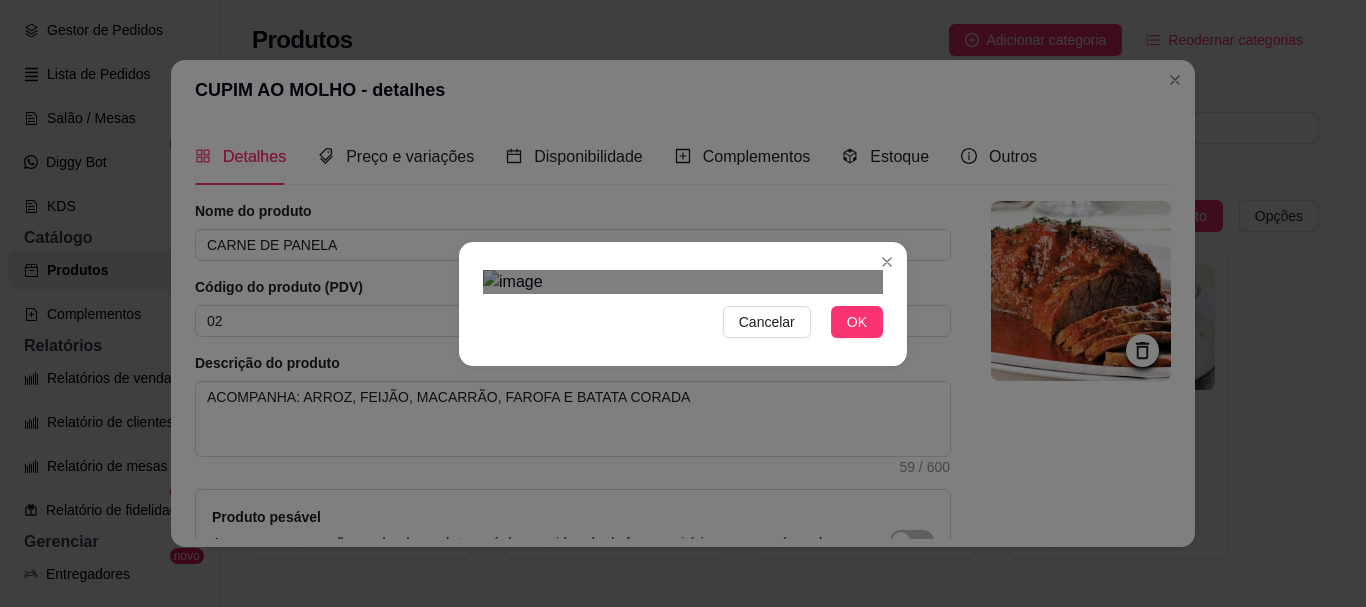 click at bounding box center (693, 683) 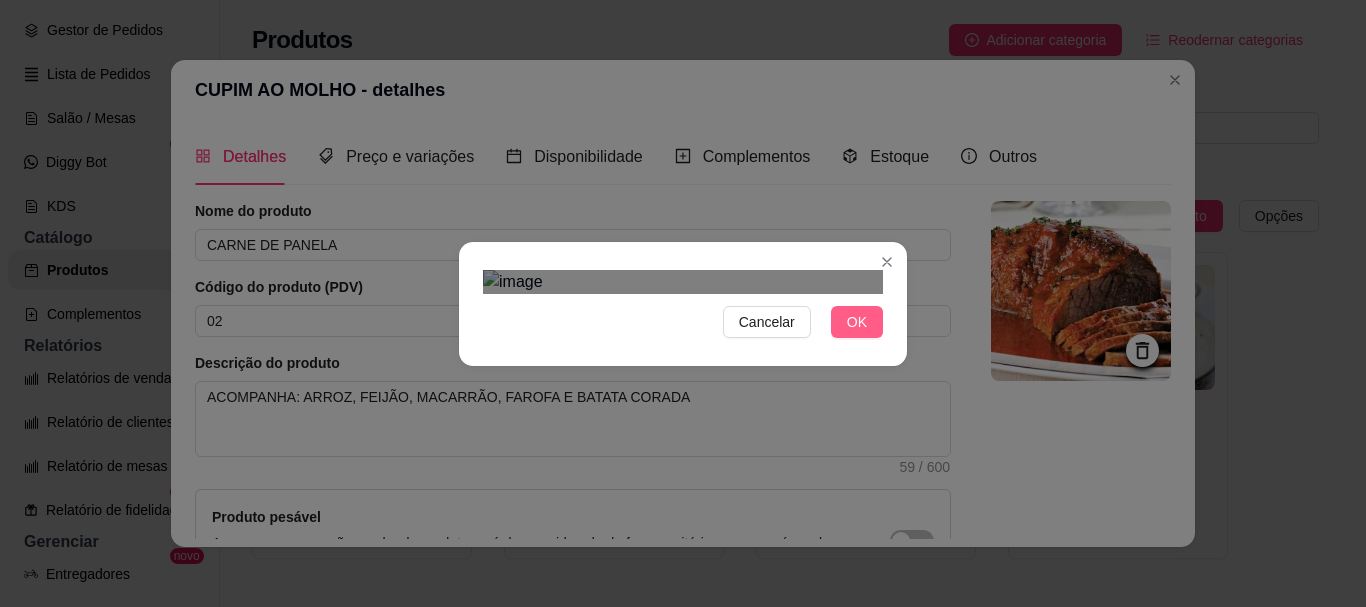 click on "OK" at bounding box center [857, 322] 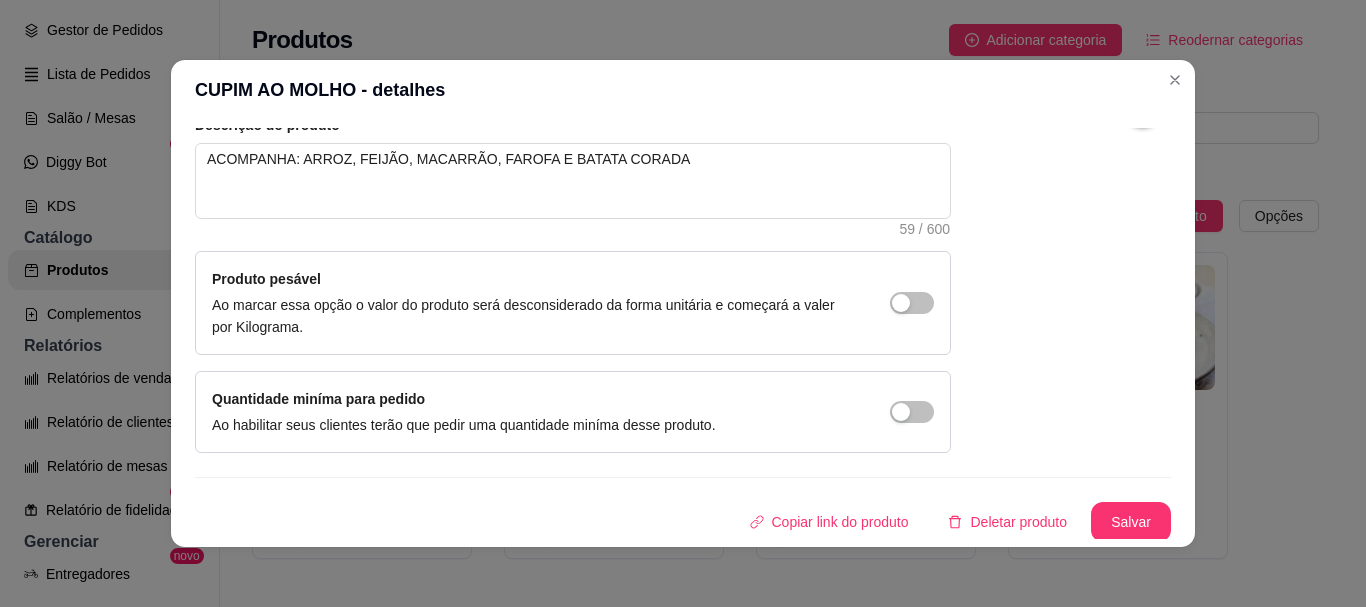 scroll, scrollTop: 241, scrollLeft: 0, axis: vertical 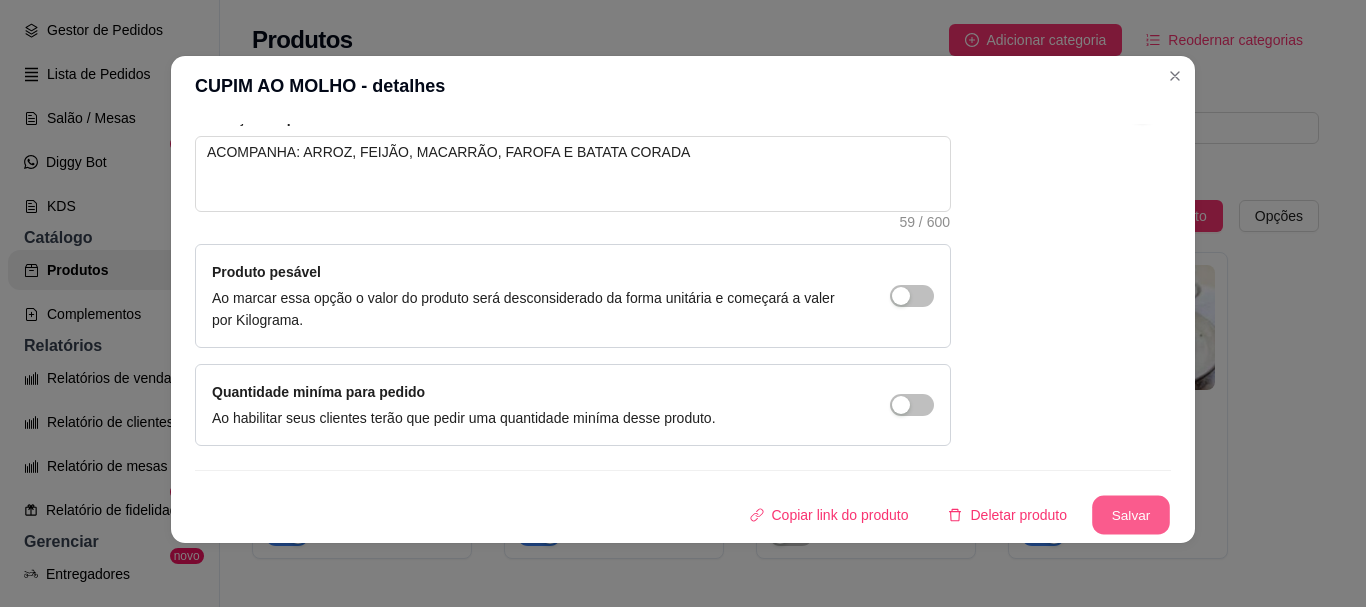 click on "Salvar" at bounding box center (1131, 515) 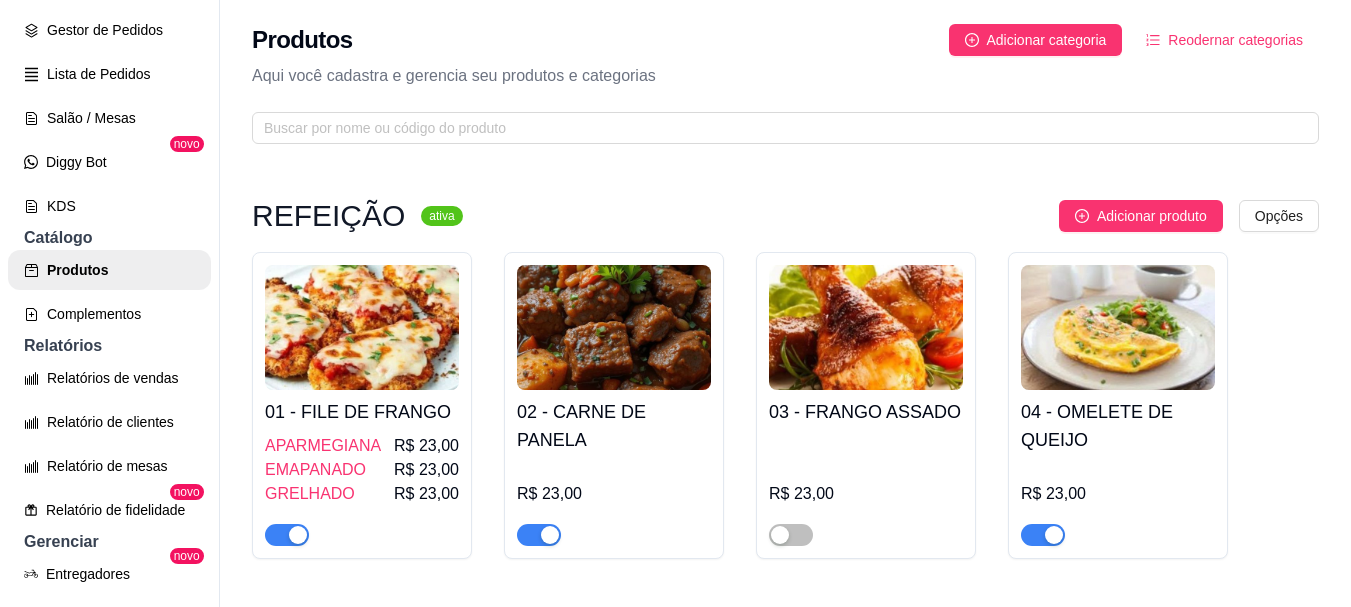 click at bounding box center (866, 327) 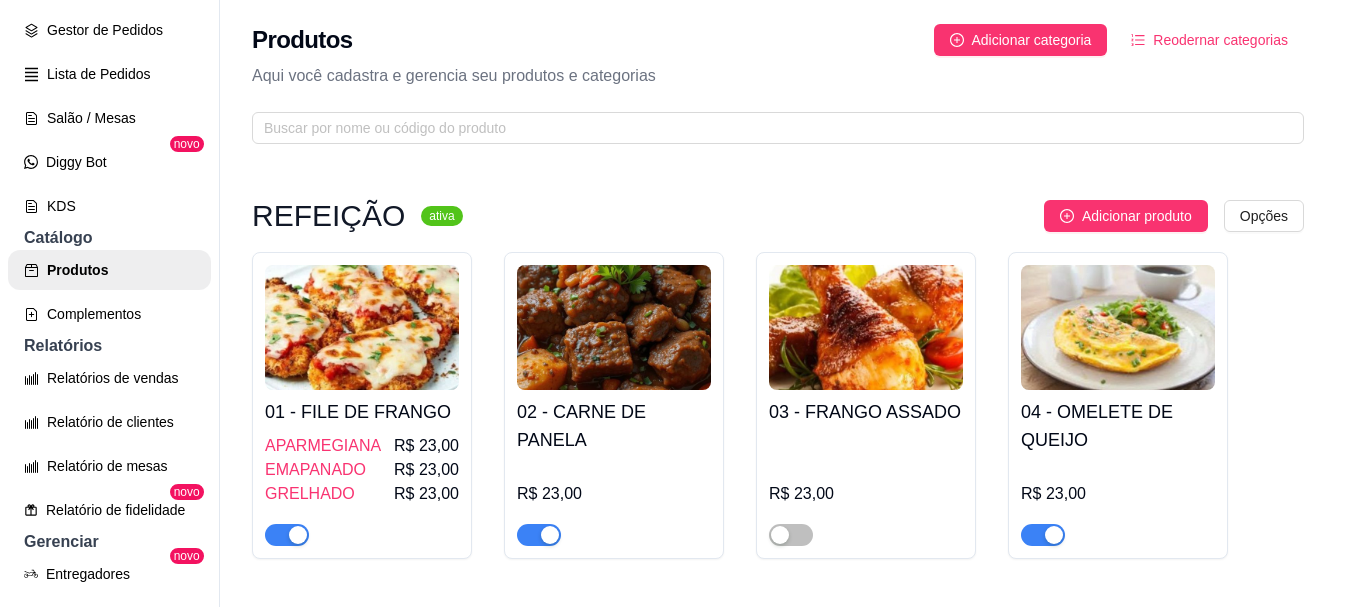 type 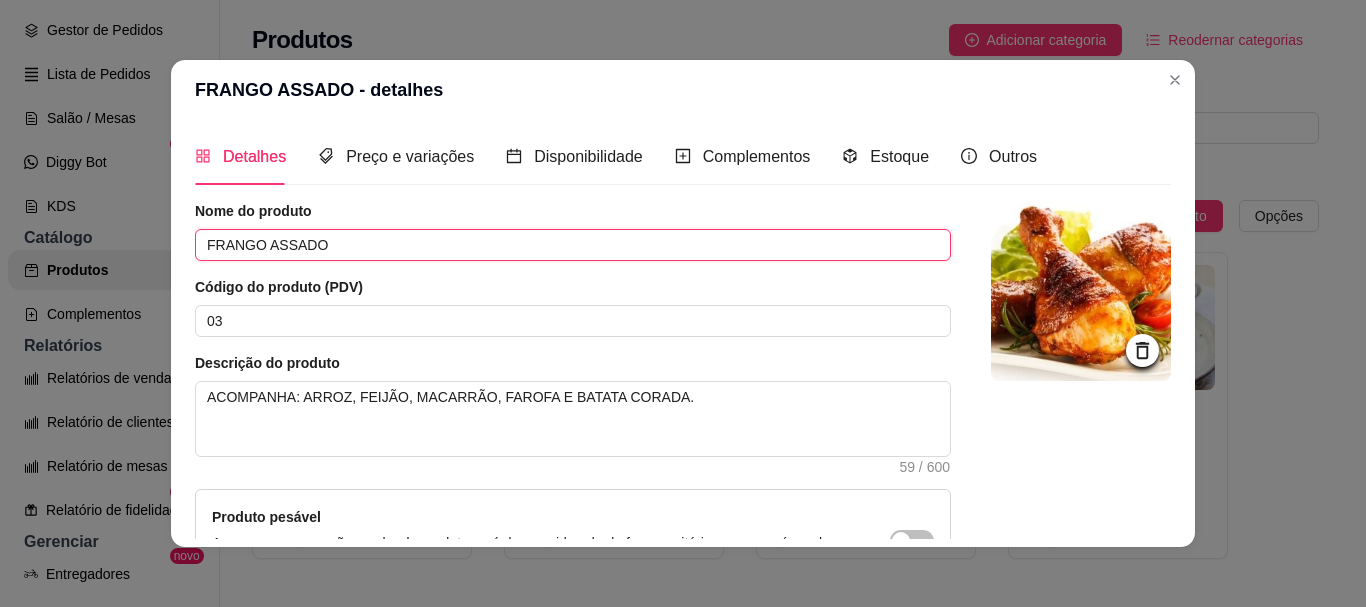 drag, startPoint x: 371, startPoint y: 239, endPoint x: 115, endPoint y: 249, distance: 256.19525 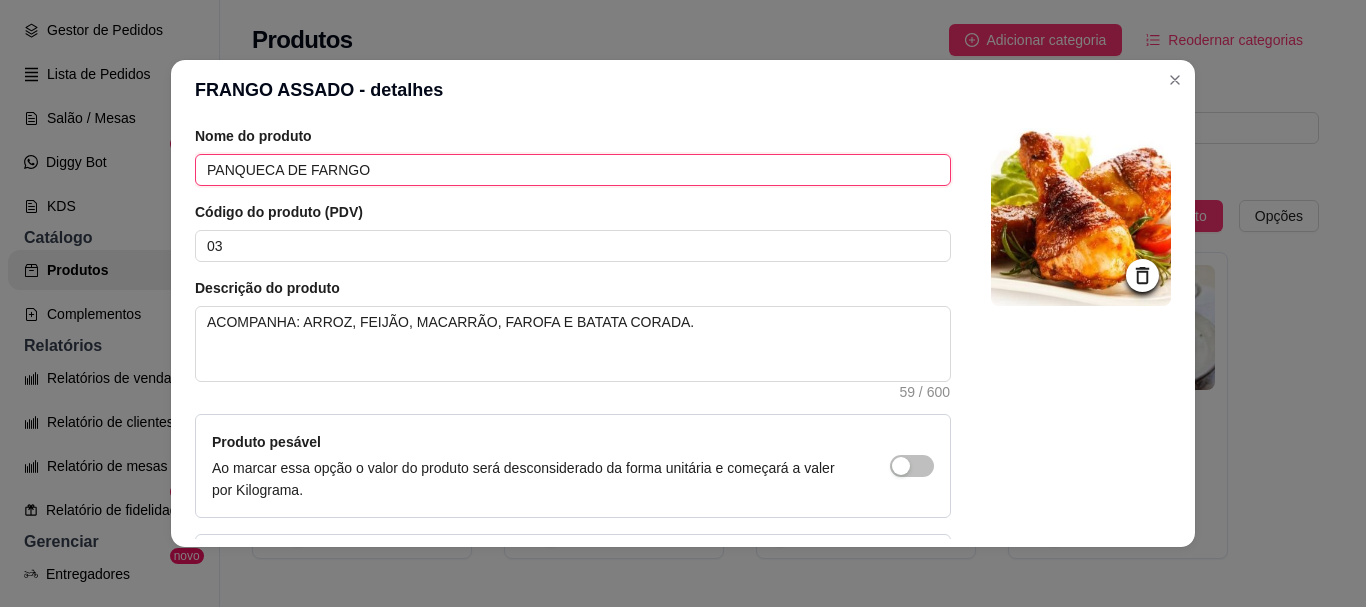 scroll, scrollTop: 200, scrollLeft: 0, axis: vertical 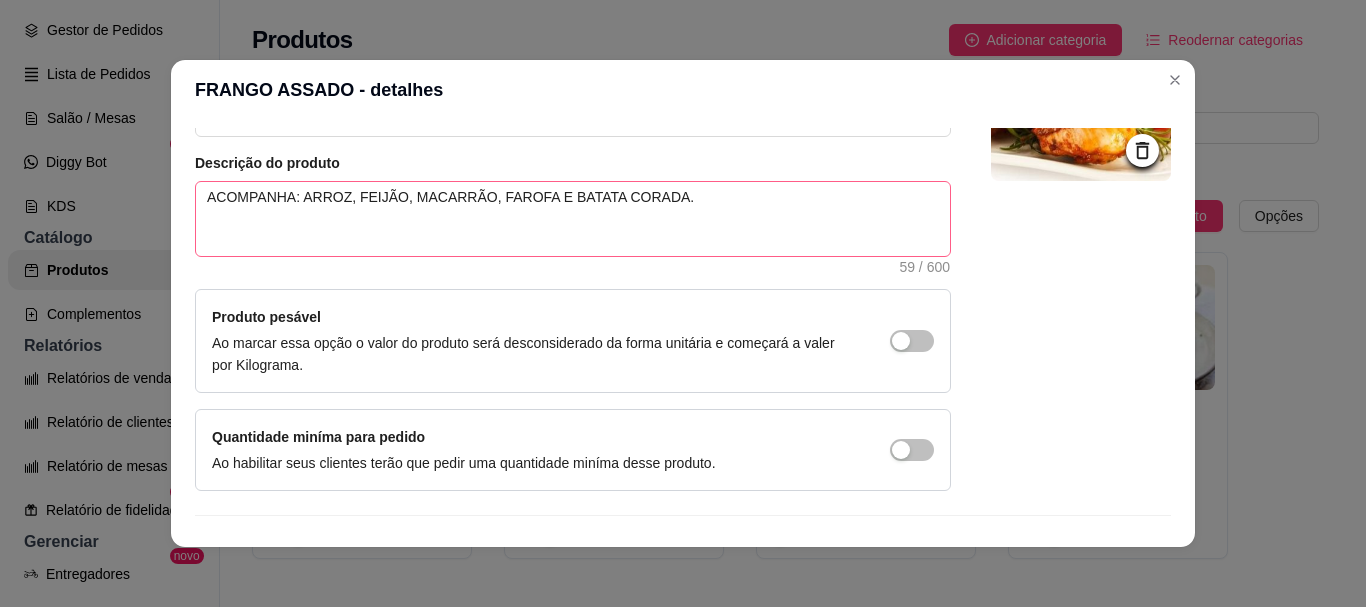 type on "PANQUECA DE FARNGO" 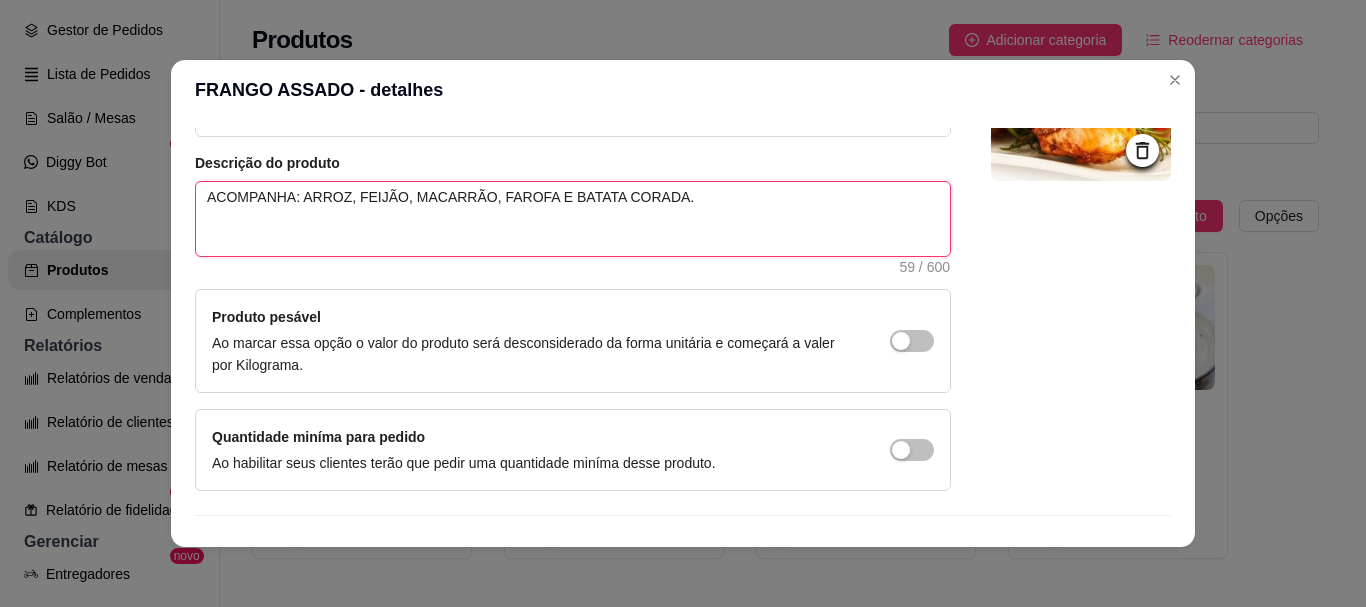 drag, startPoint x: 693, startPoint y: 201, endPoint x: 388, endPoint y: 190, distance: 305.1983 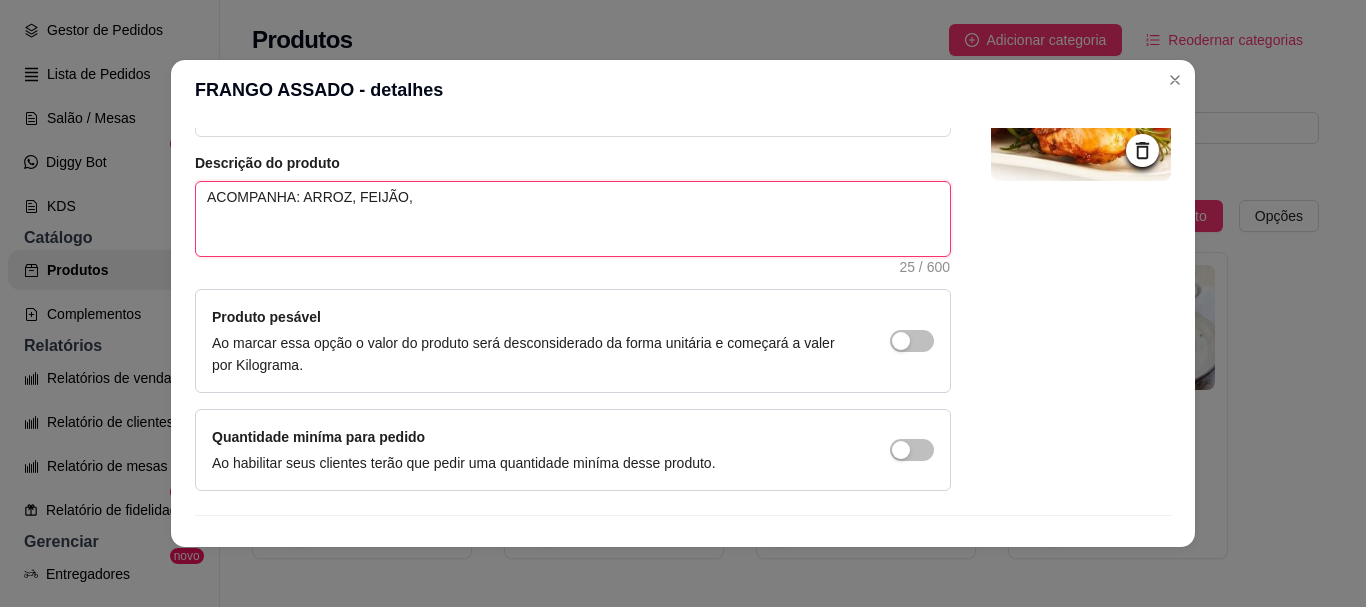 type 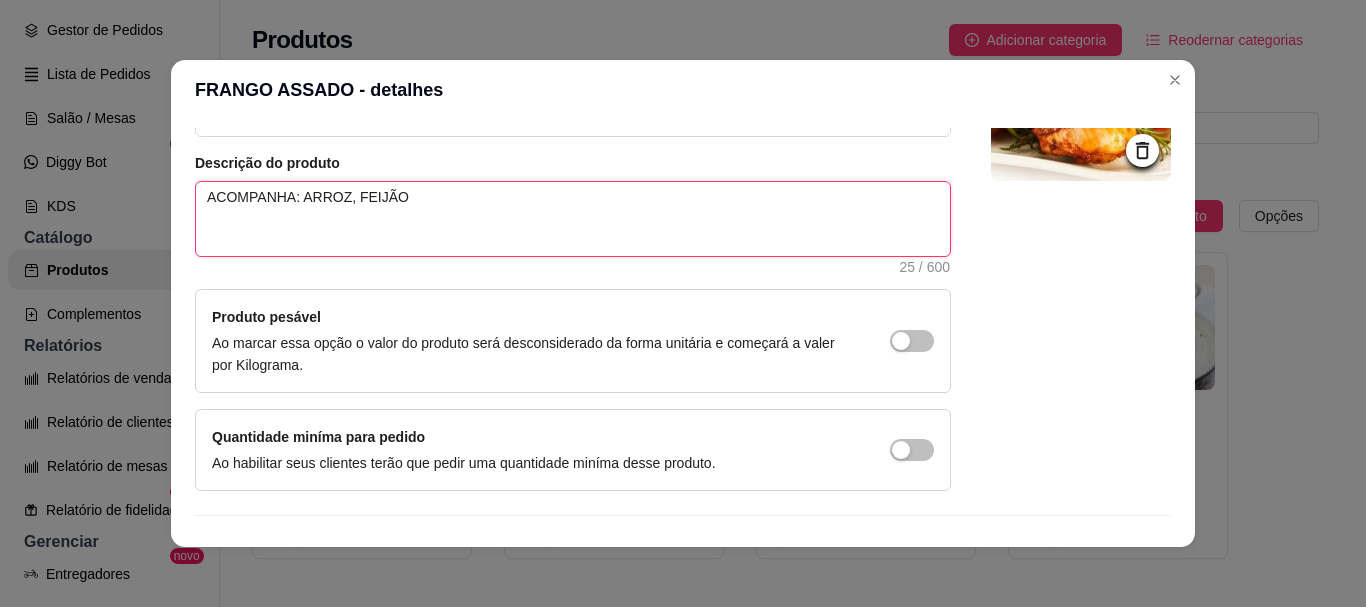 type 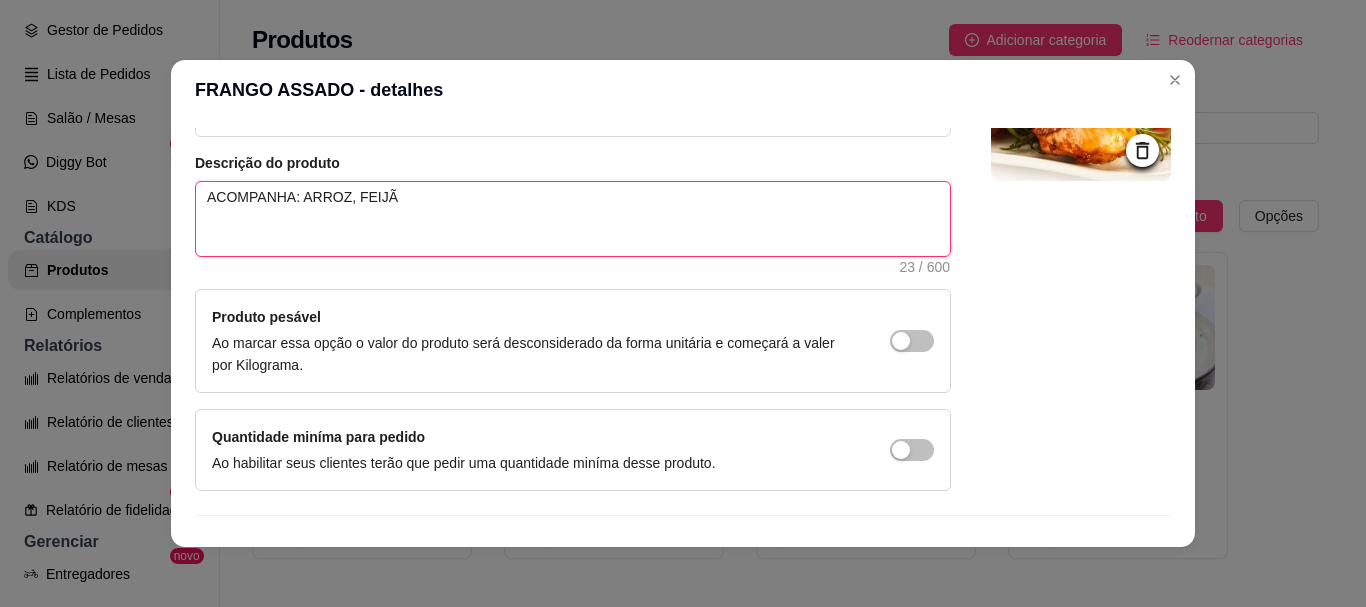 type 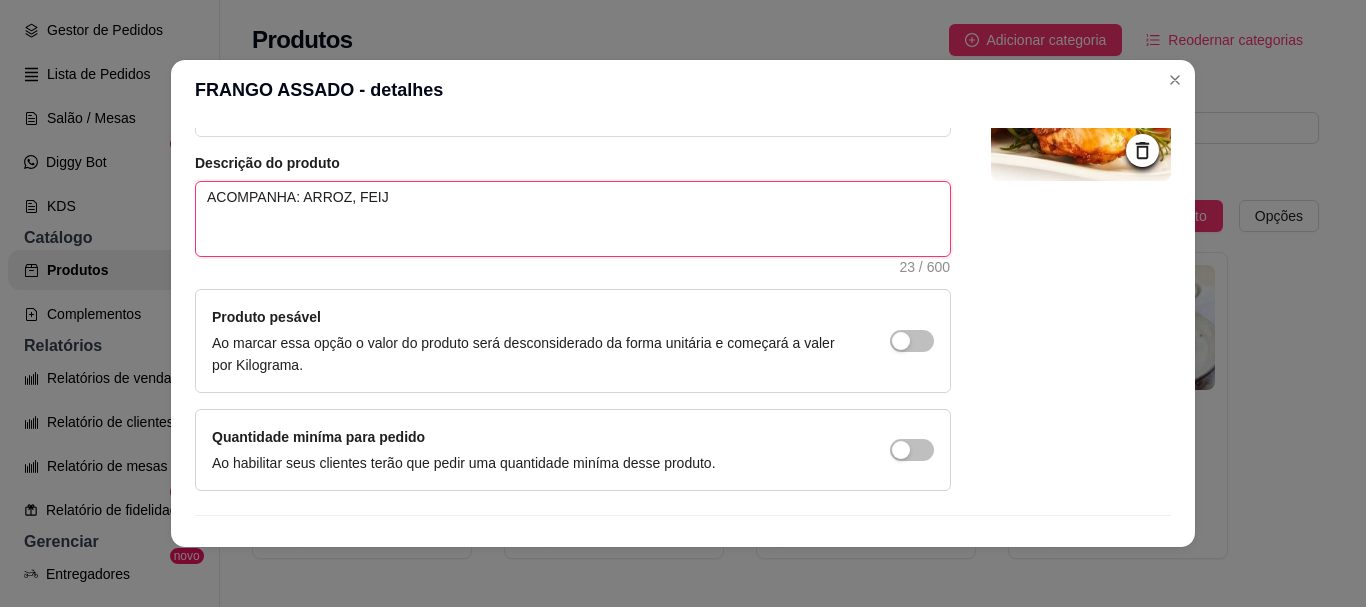 type 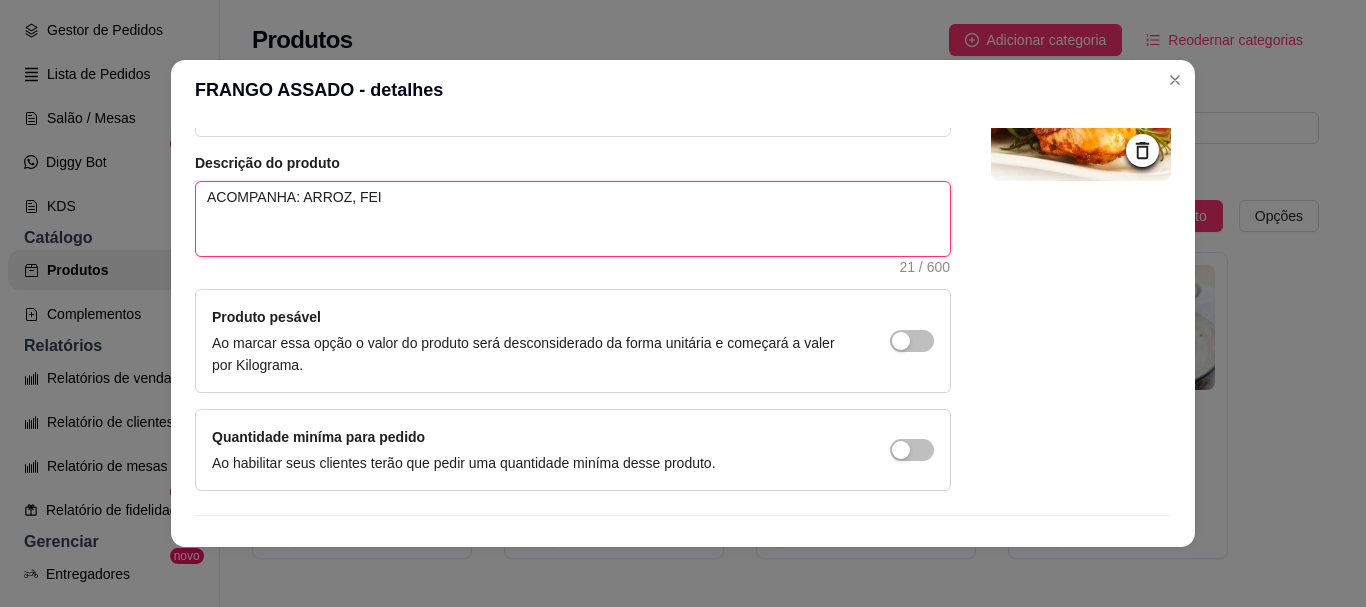 type 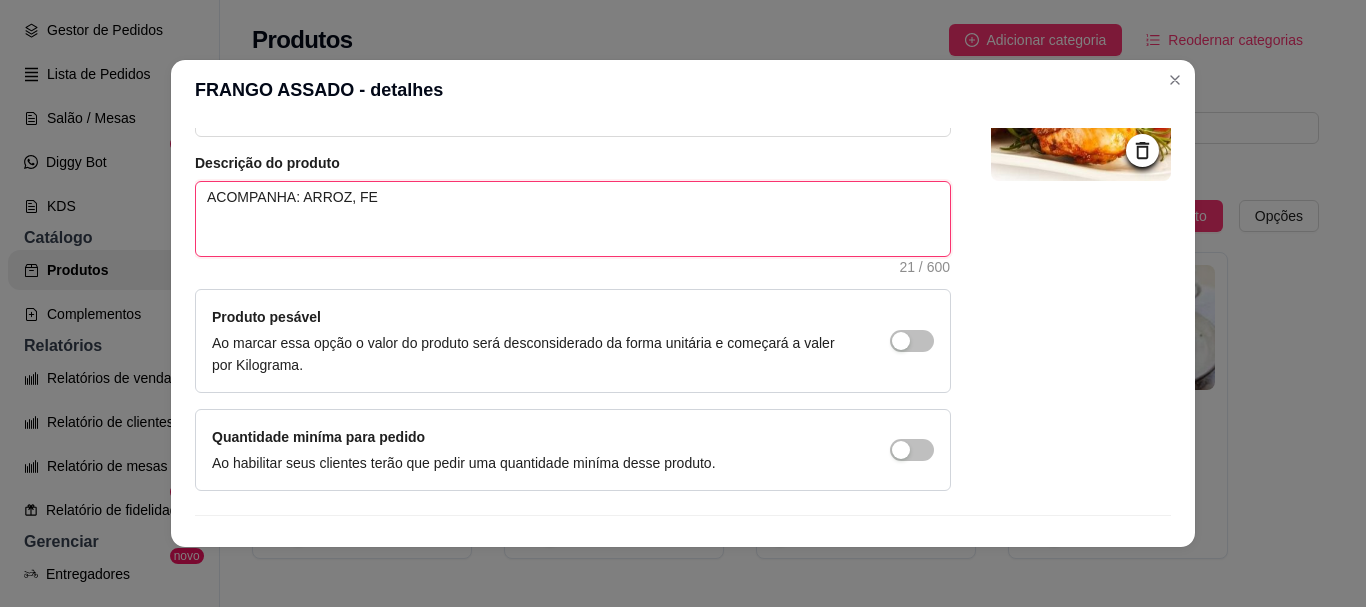 type 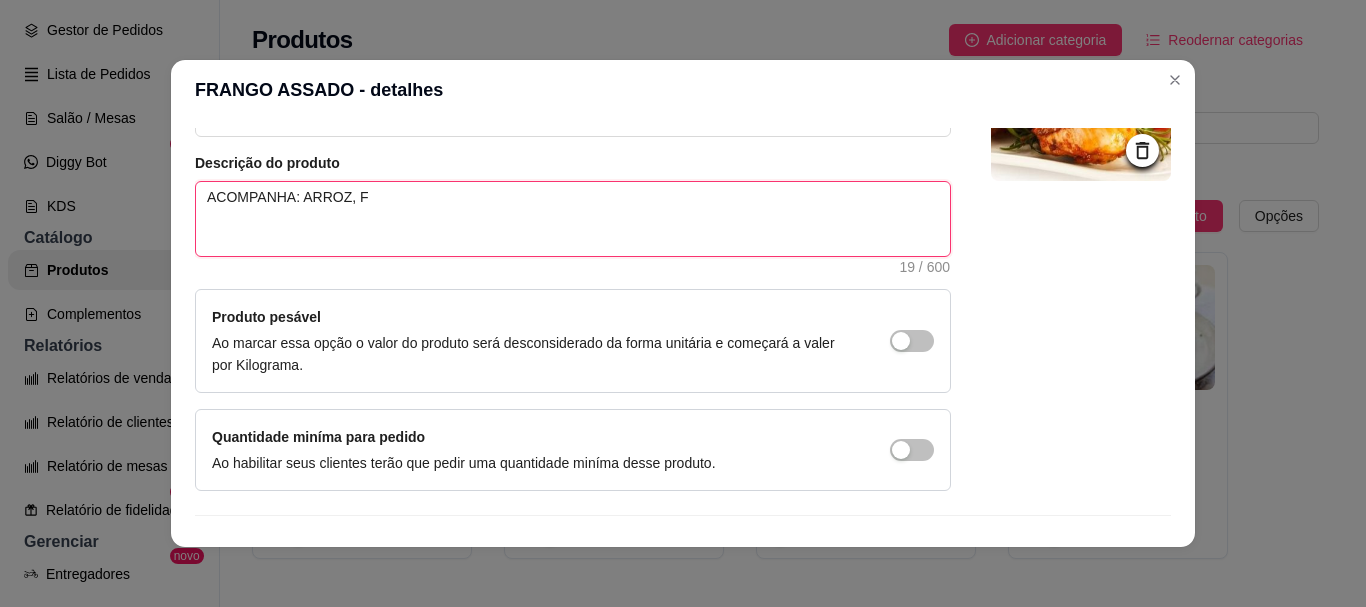 type 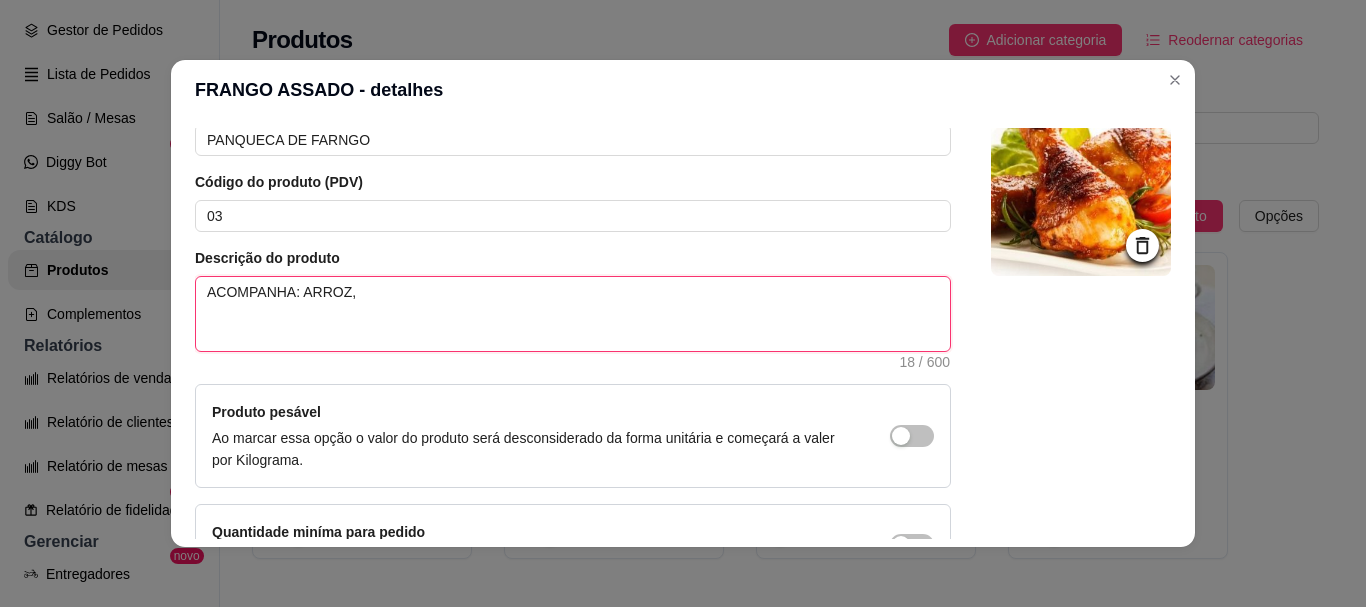 scroll, scrollTop: 0, scrollLeft: 0, axis: both 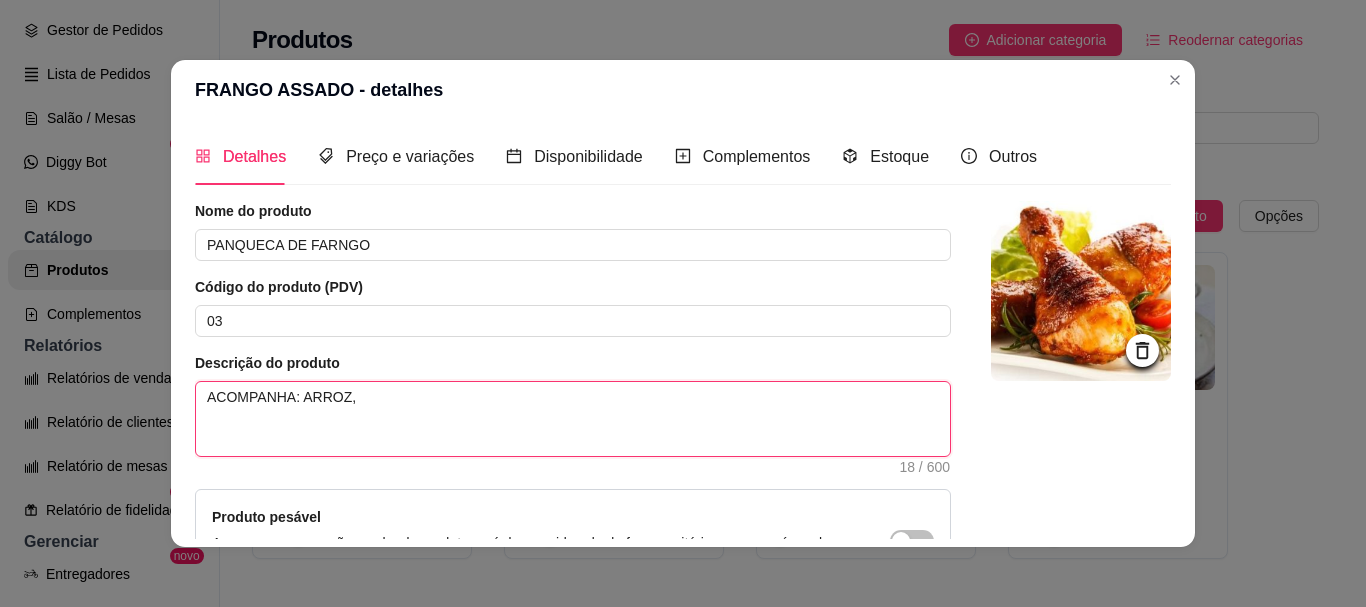 type 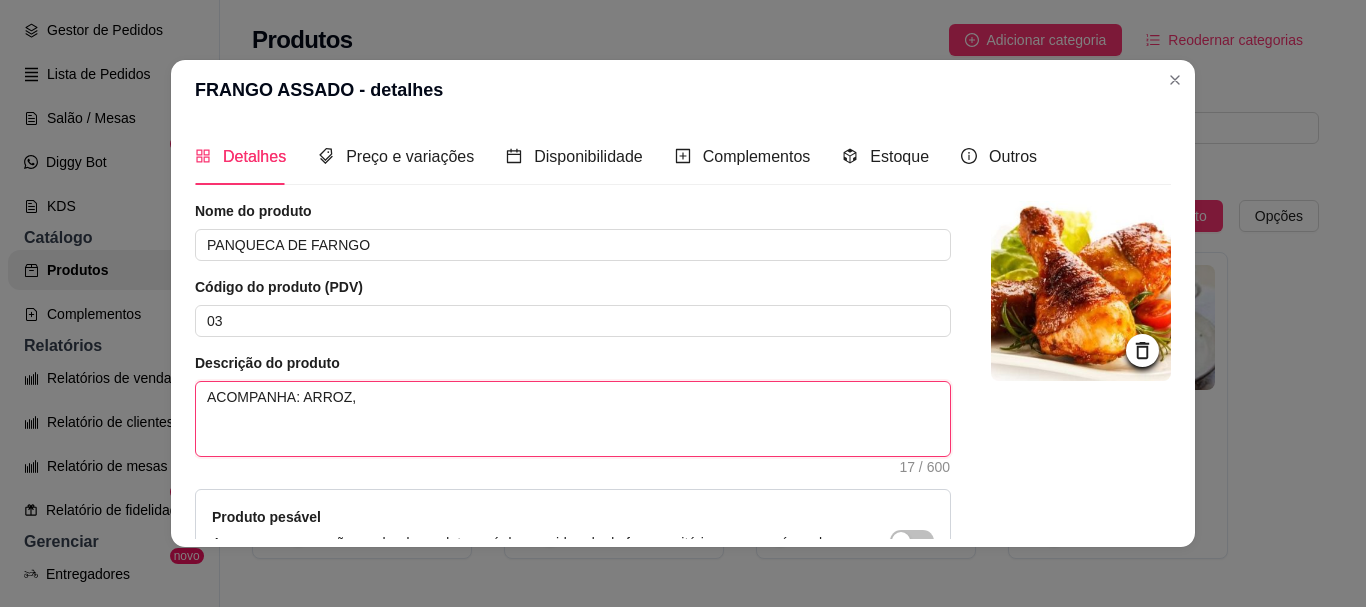 type 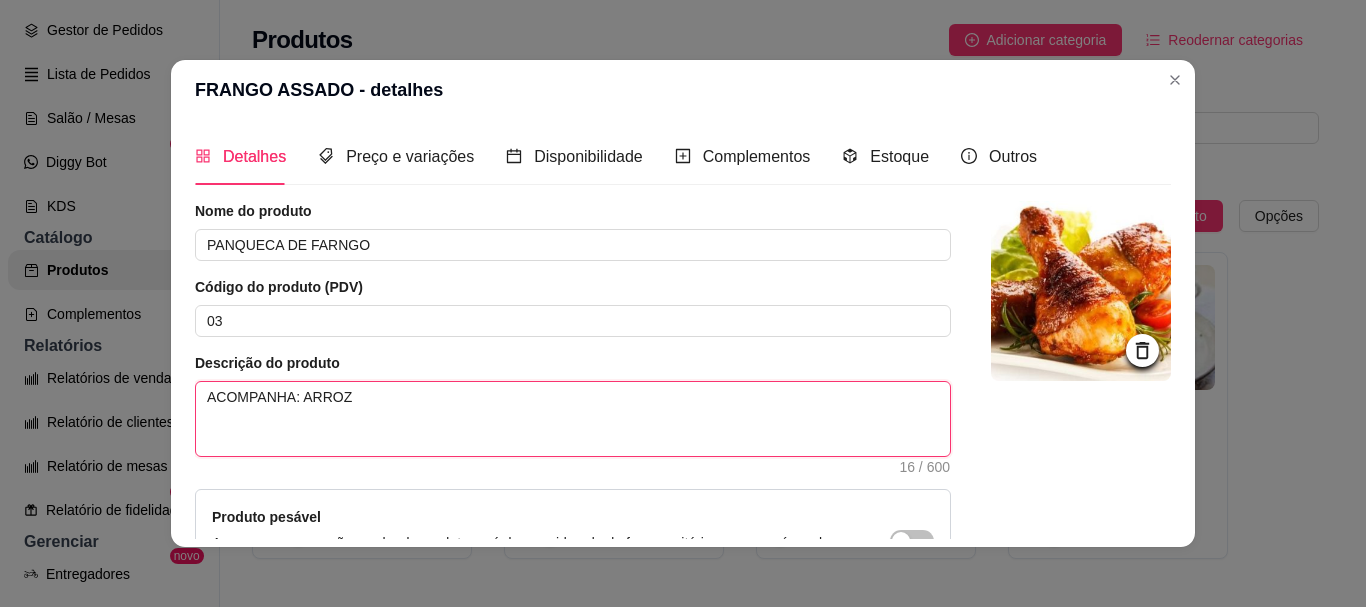 type 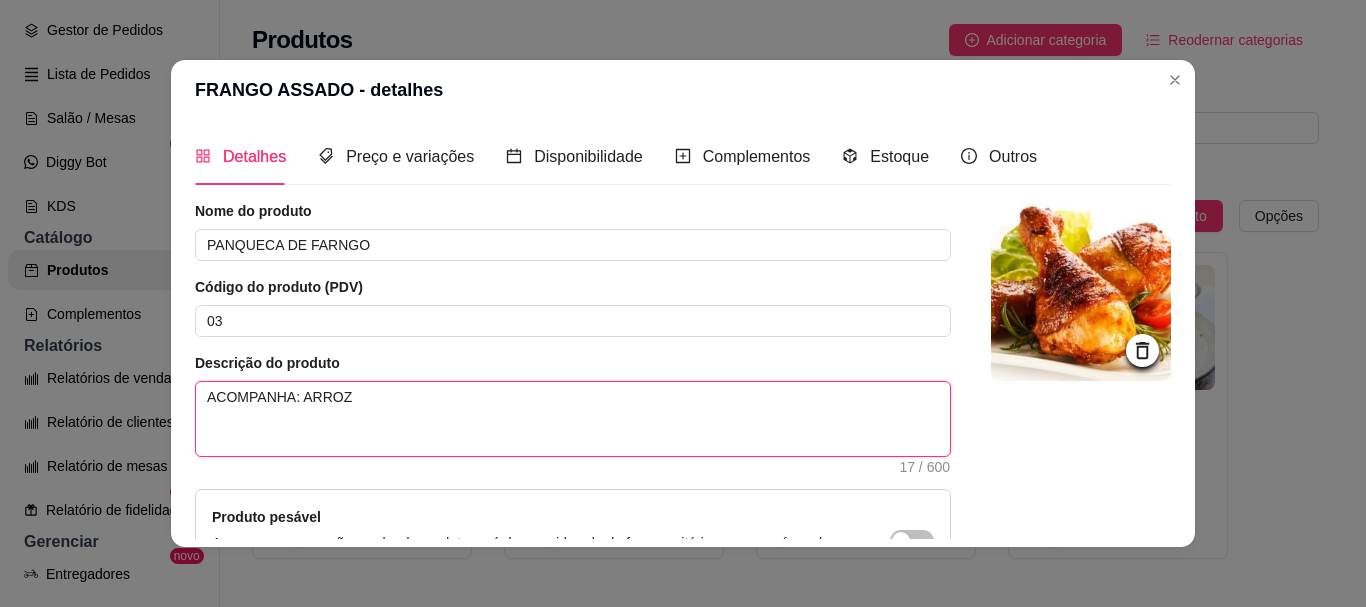 type 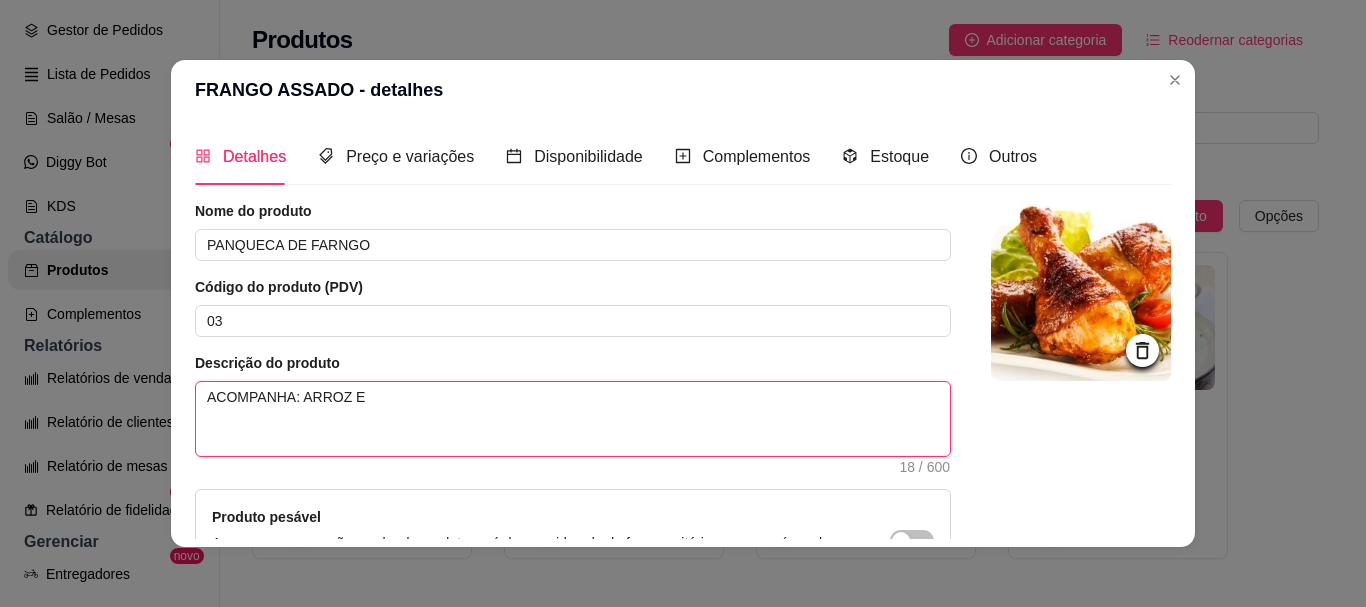 type 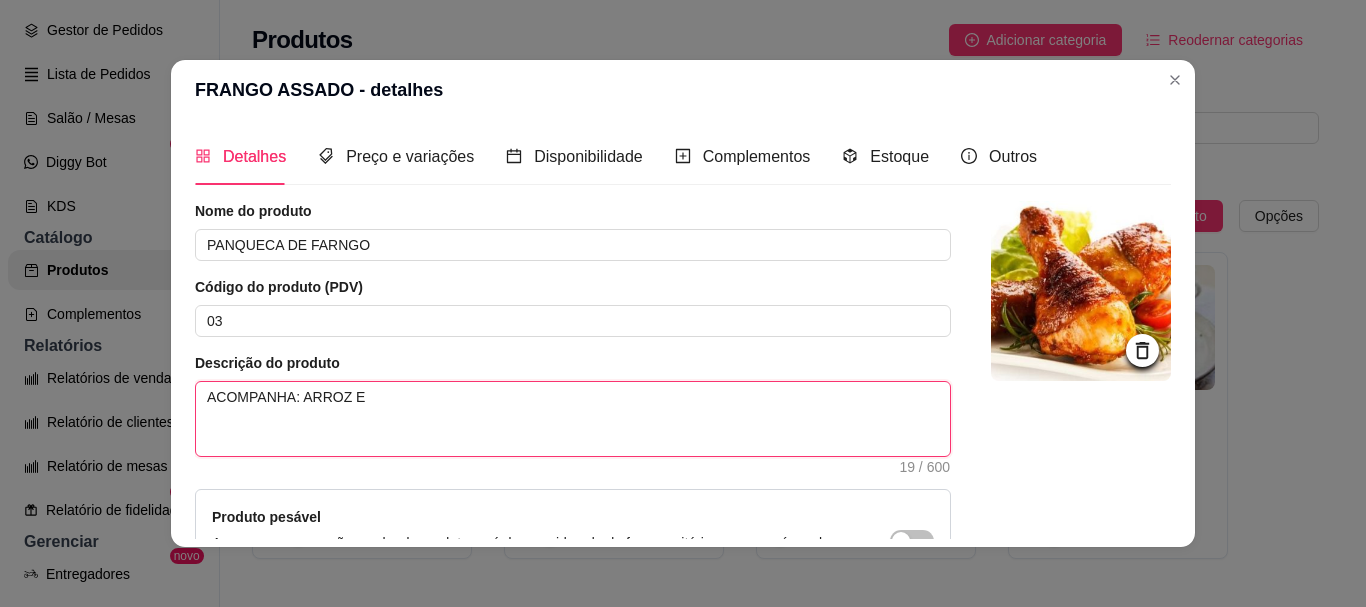 type 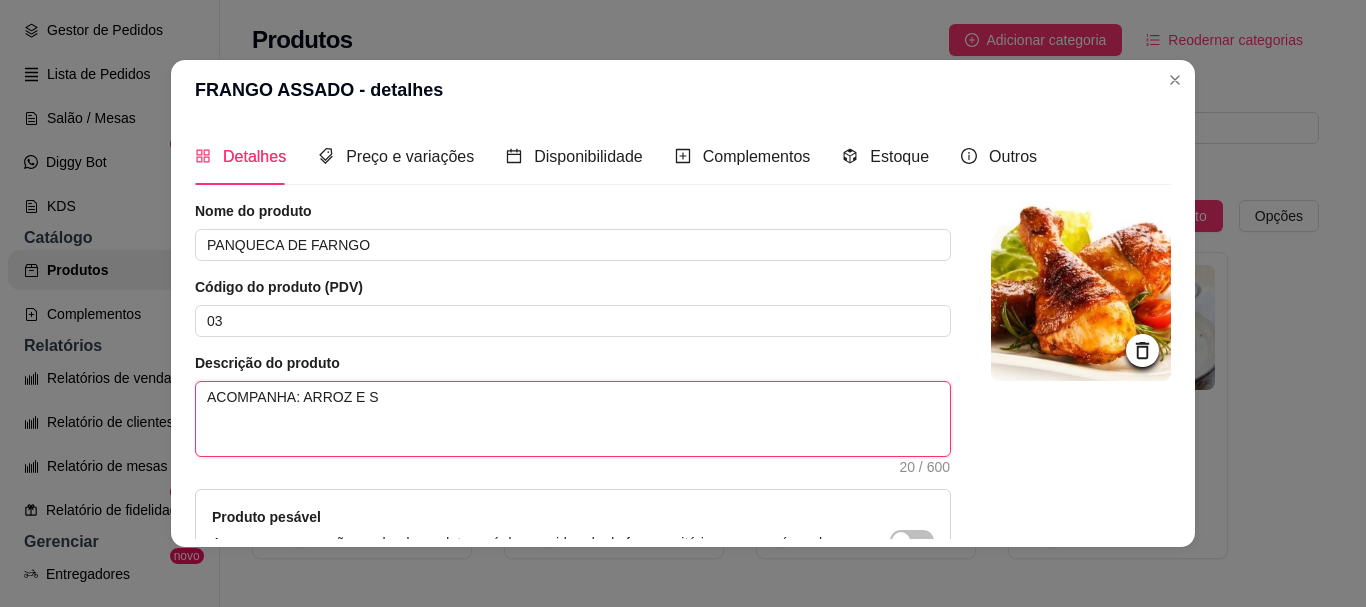 type 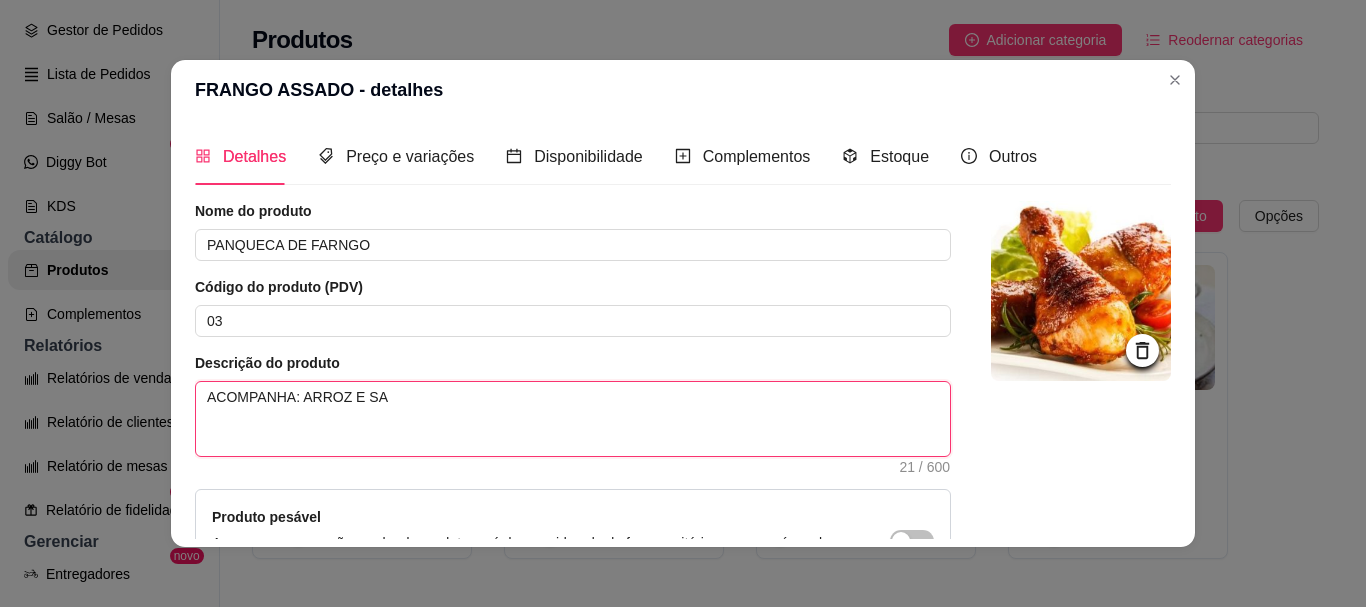 type 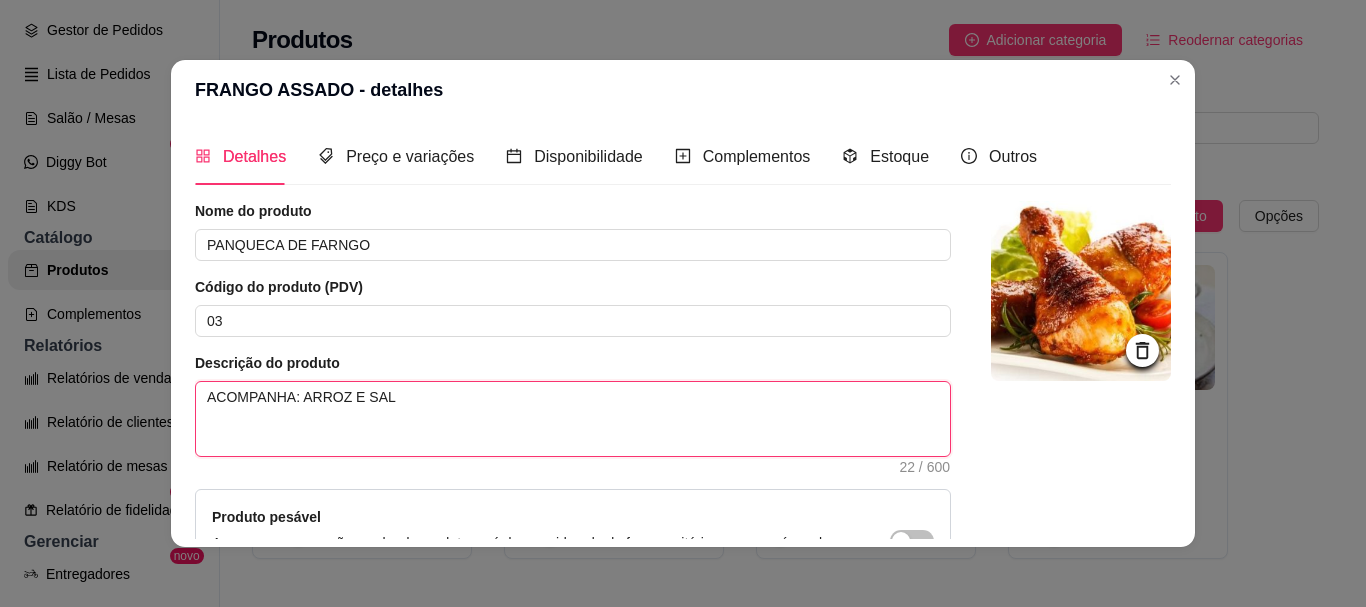 type 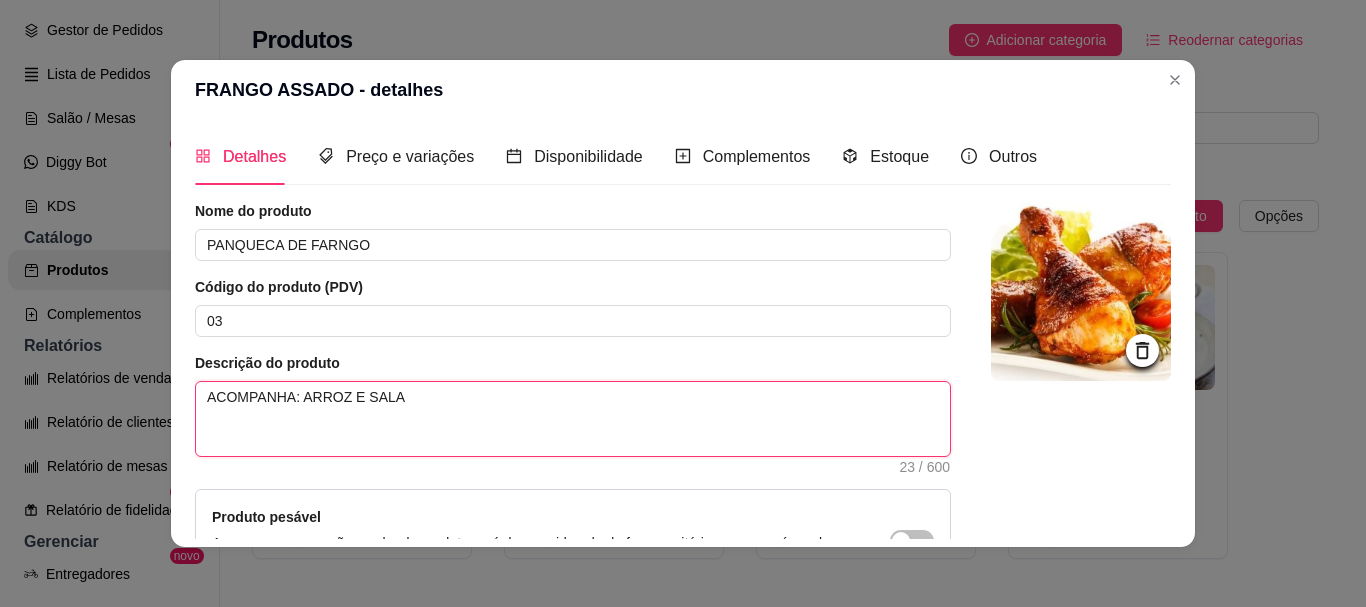 type 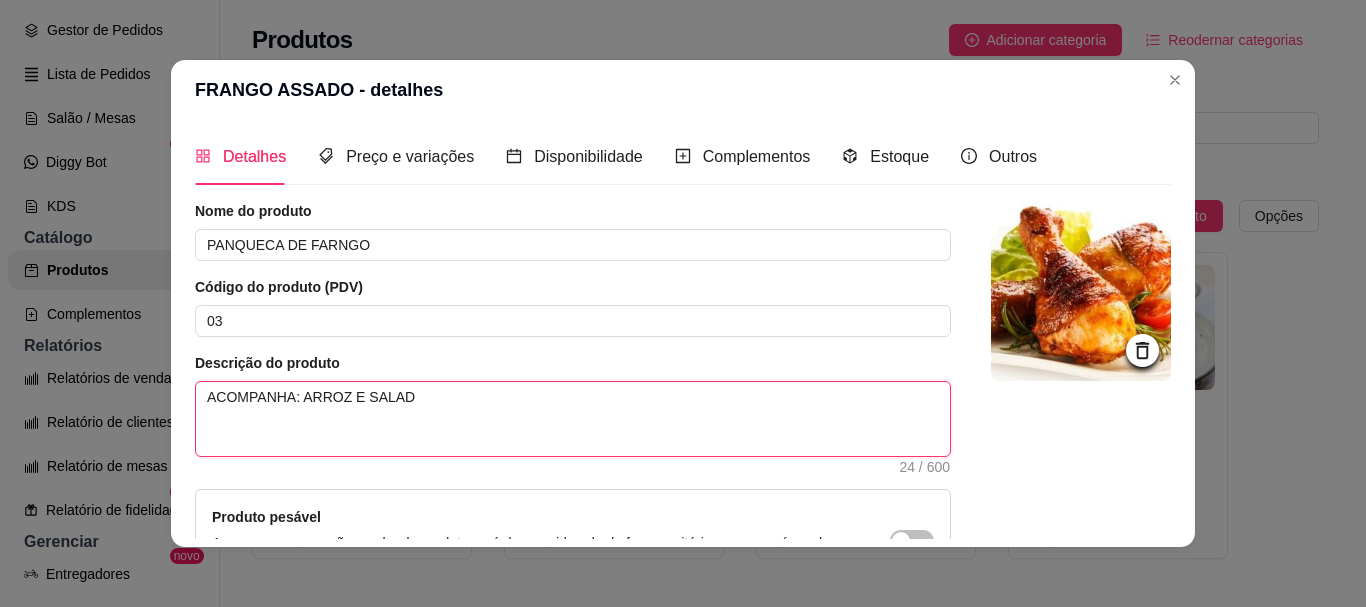 type 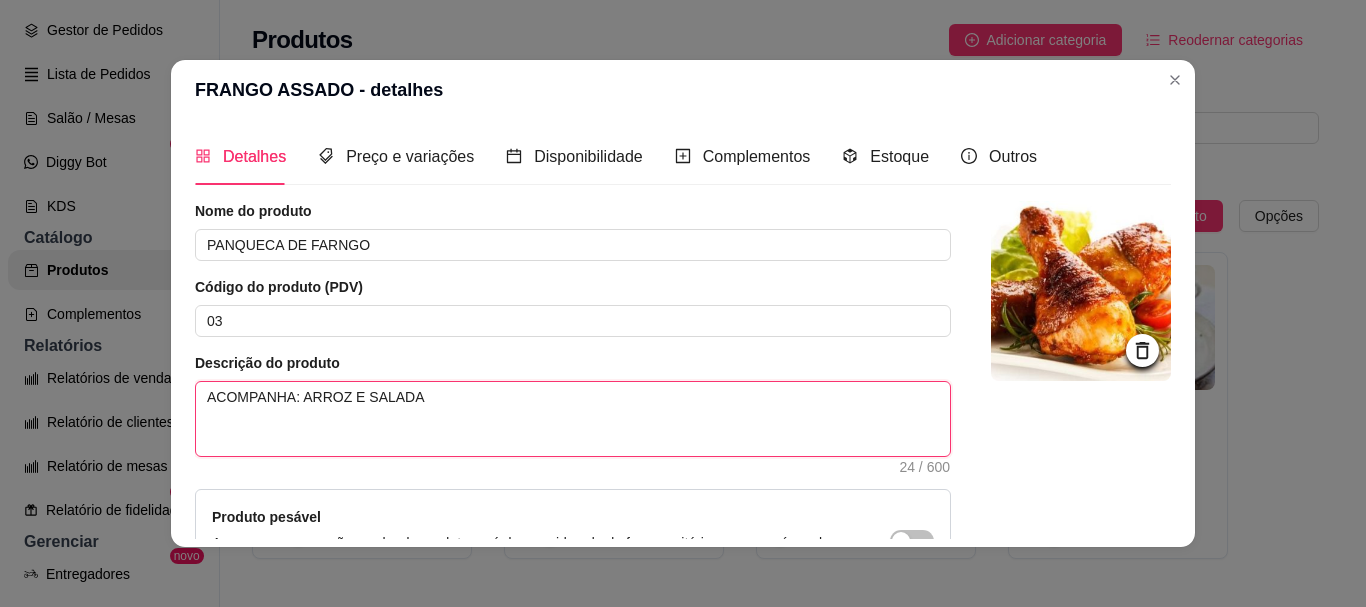 type 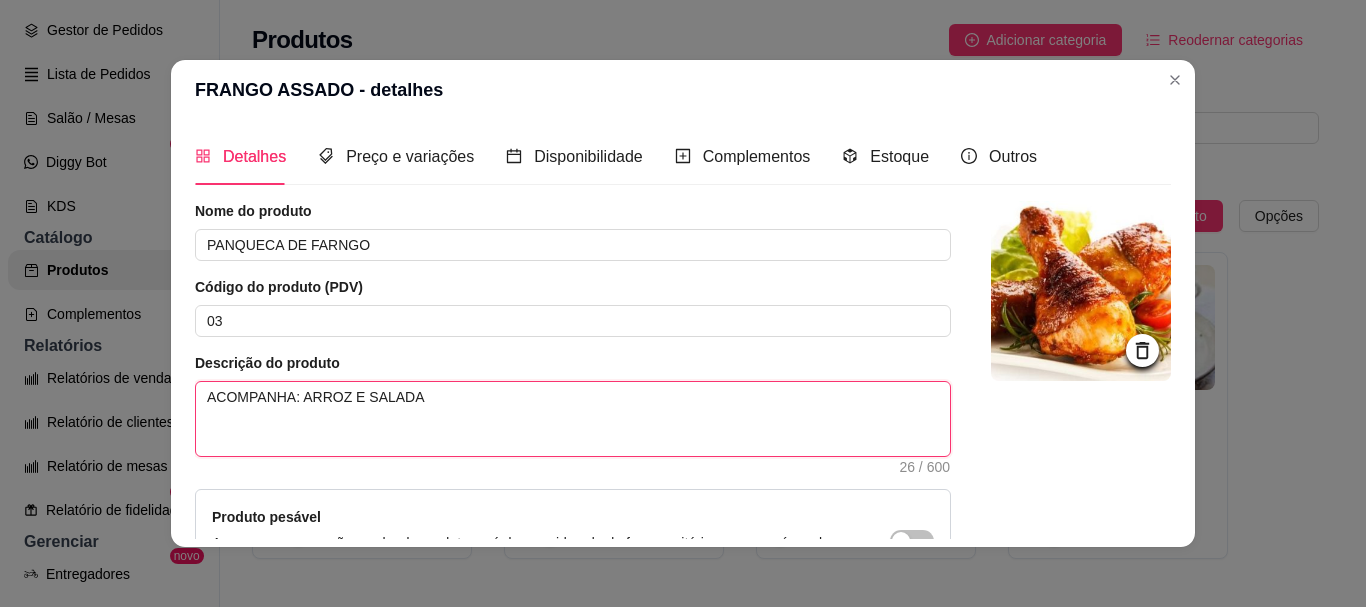 type 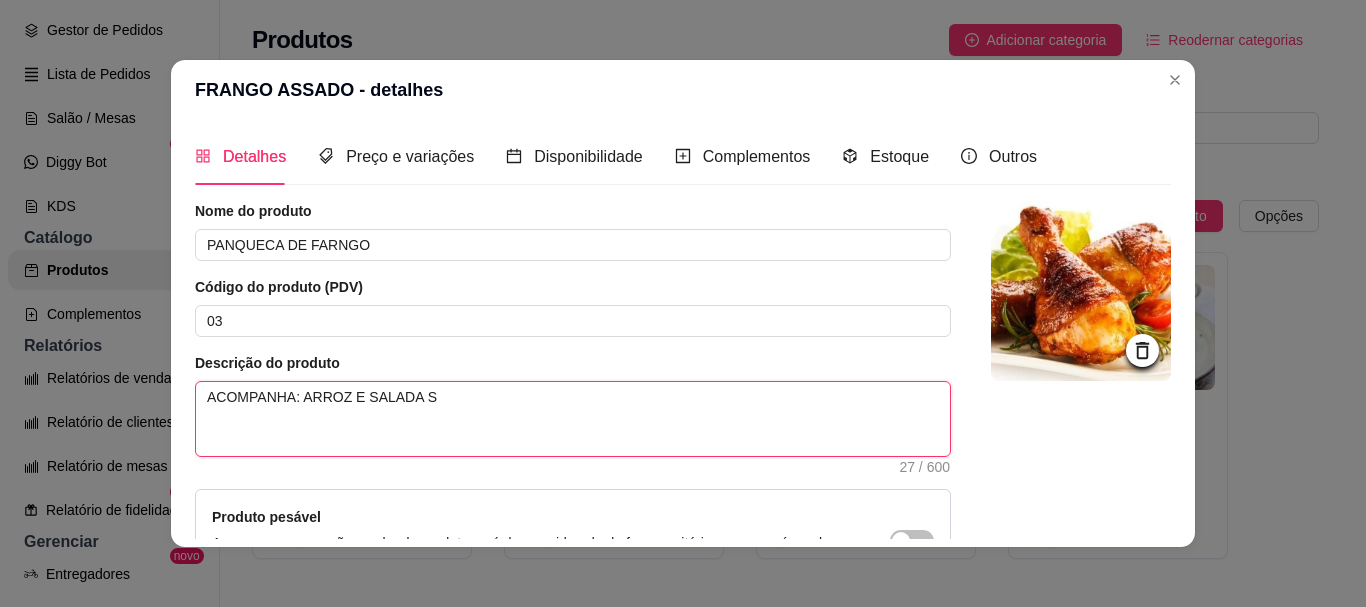 type 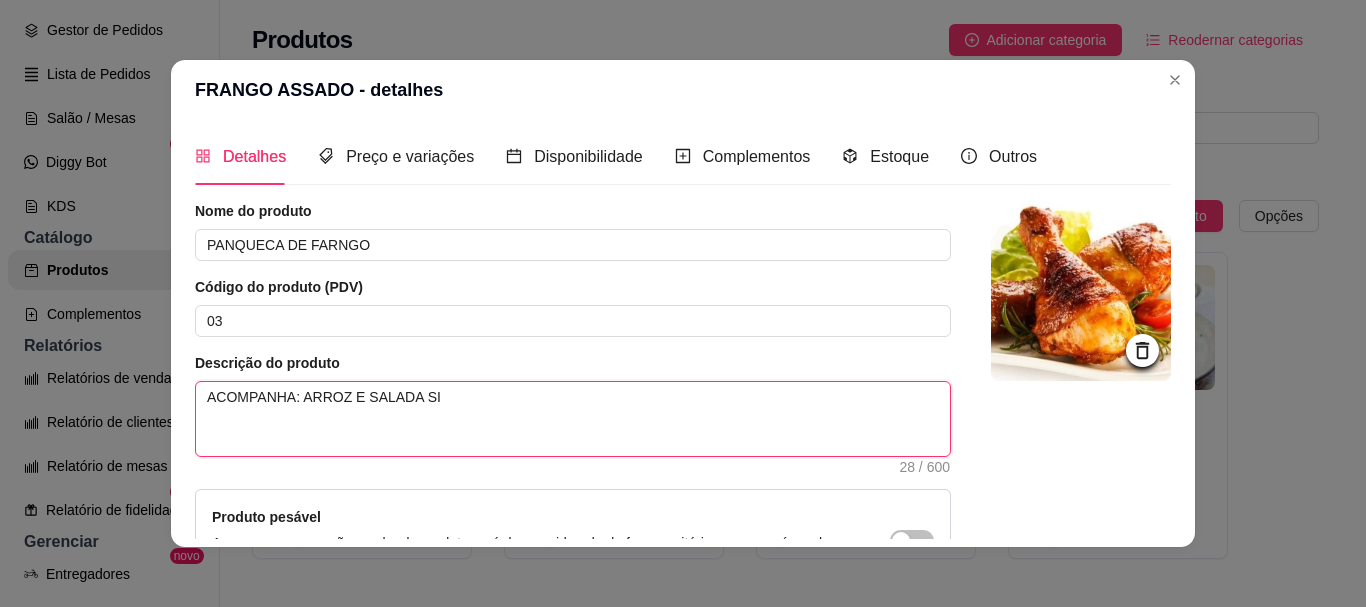type 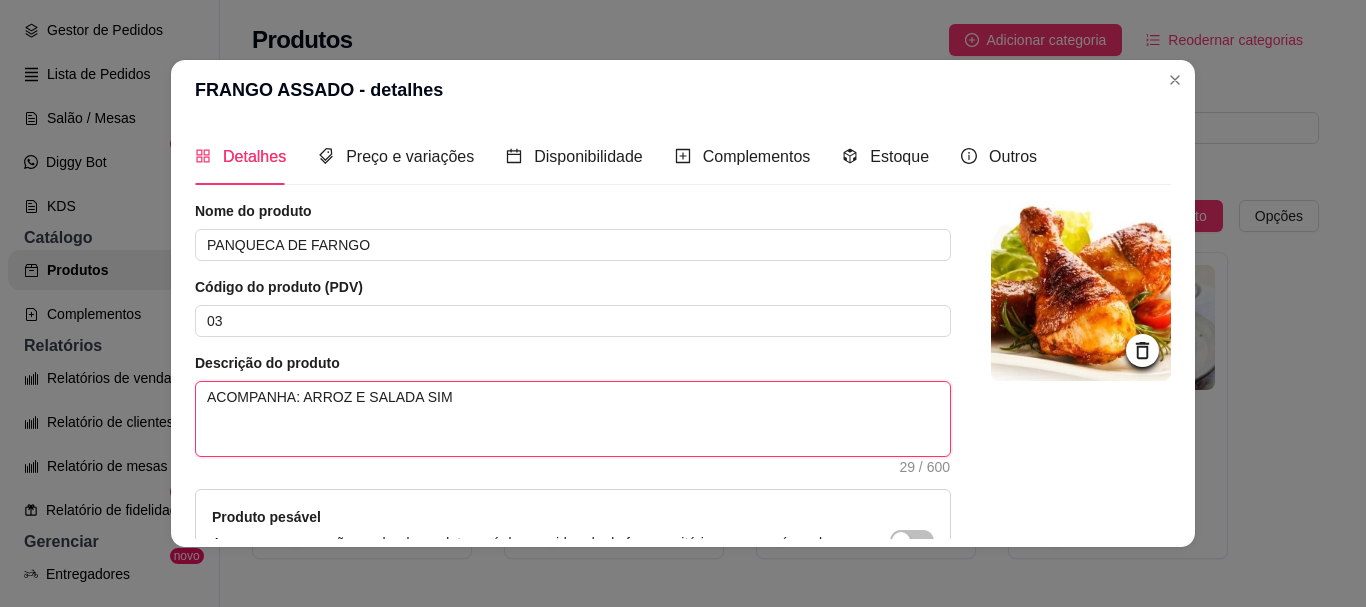 type 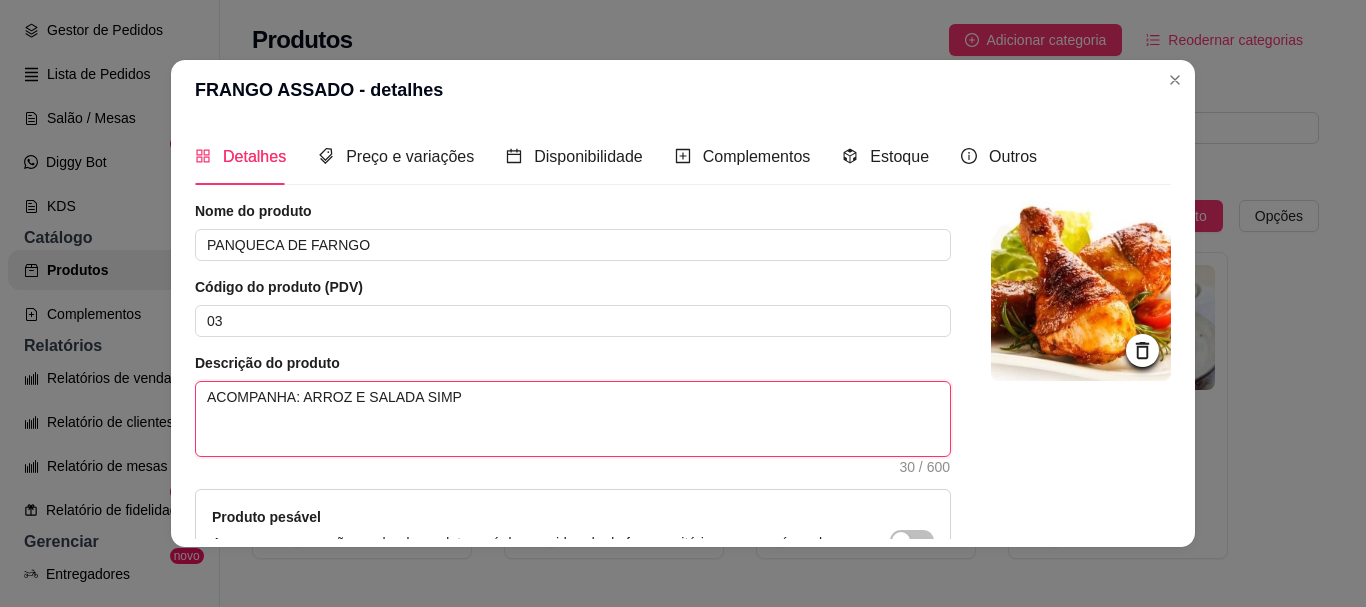 type 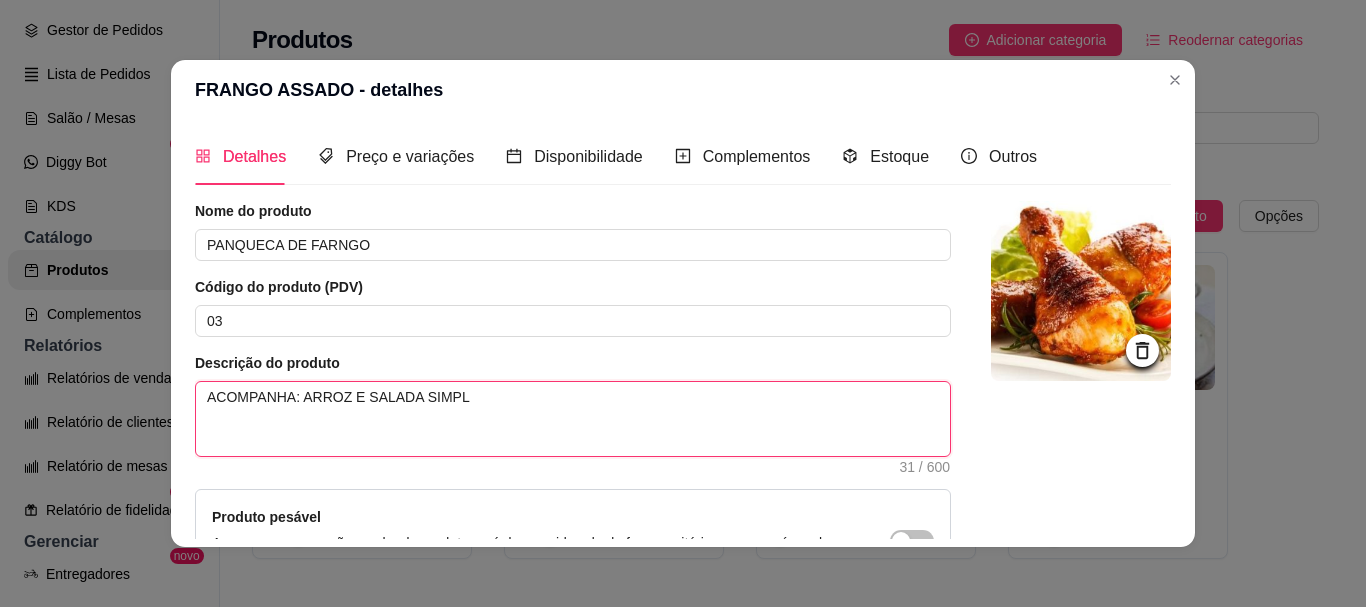type 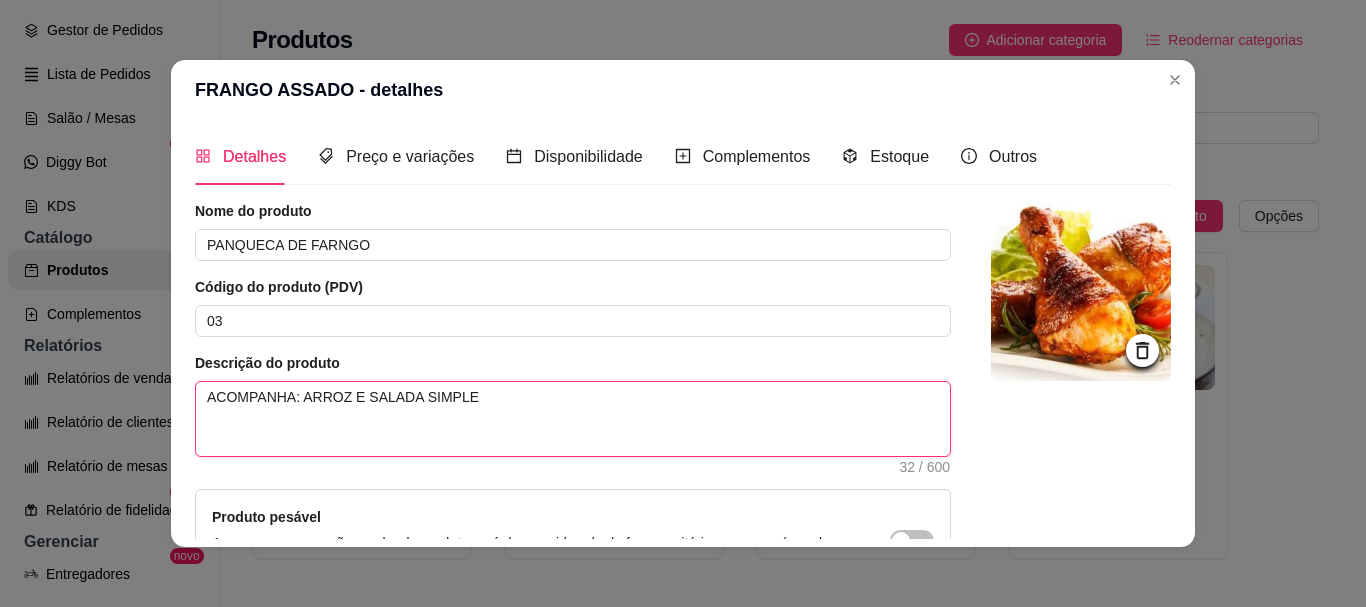 type 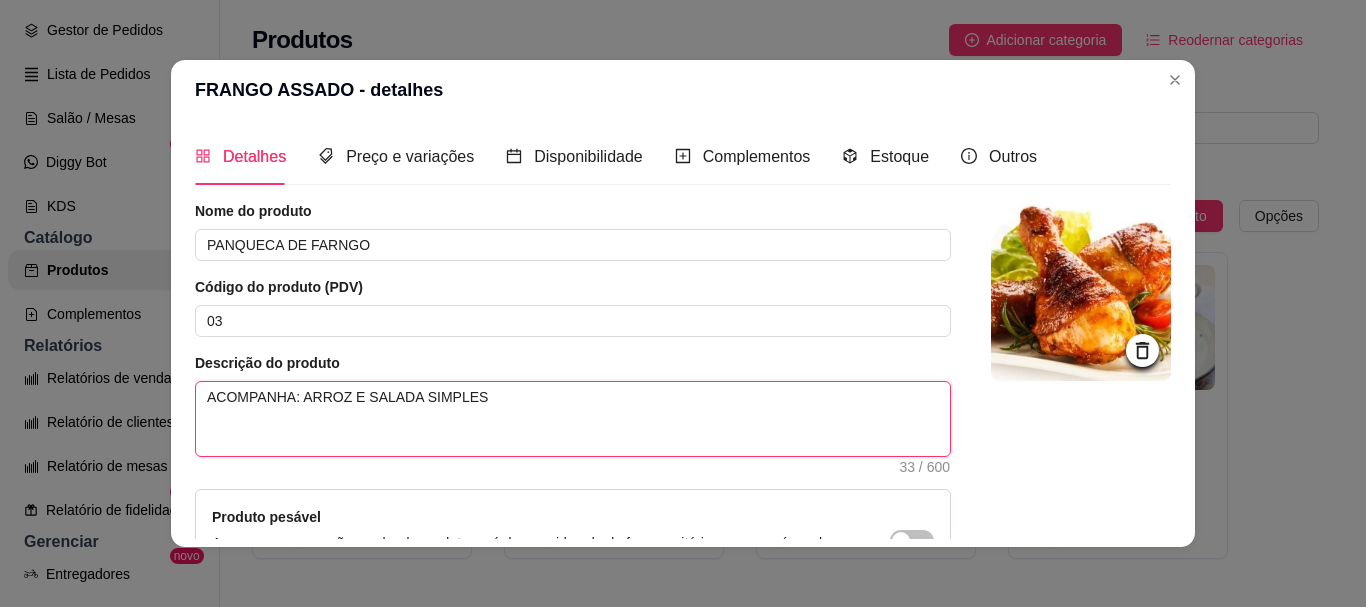 type 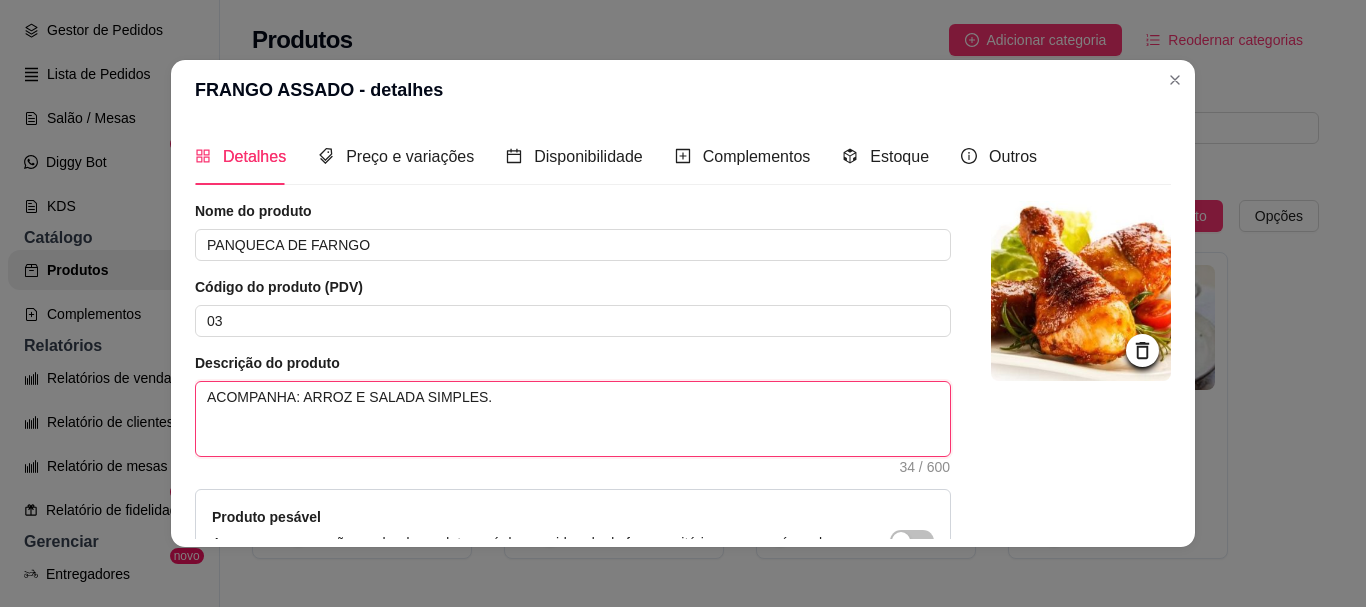 type 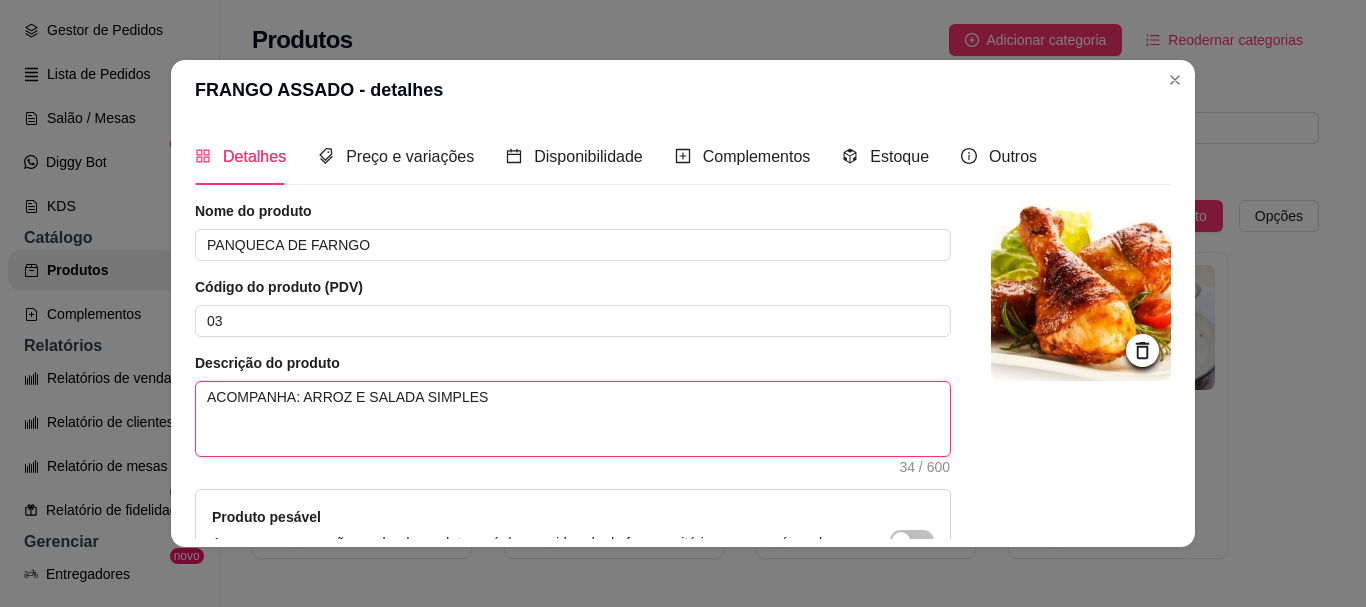 type 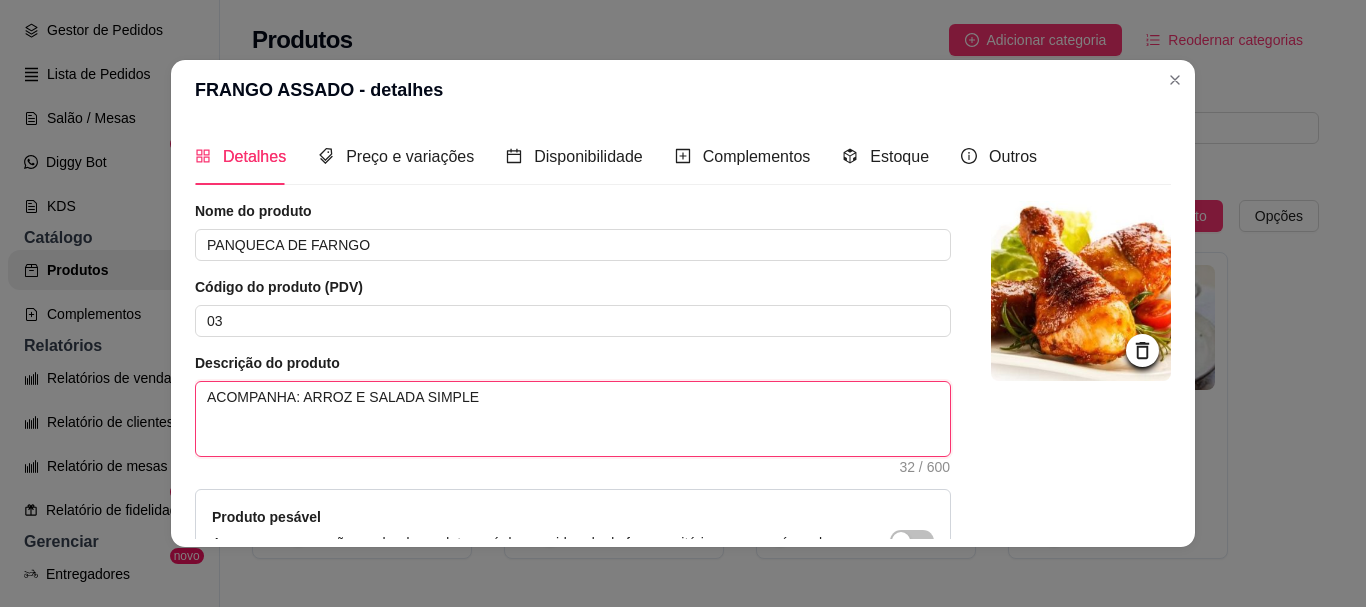 type 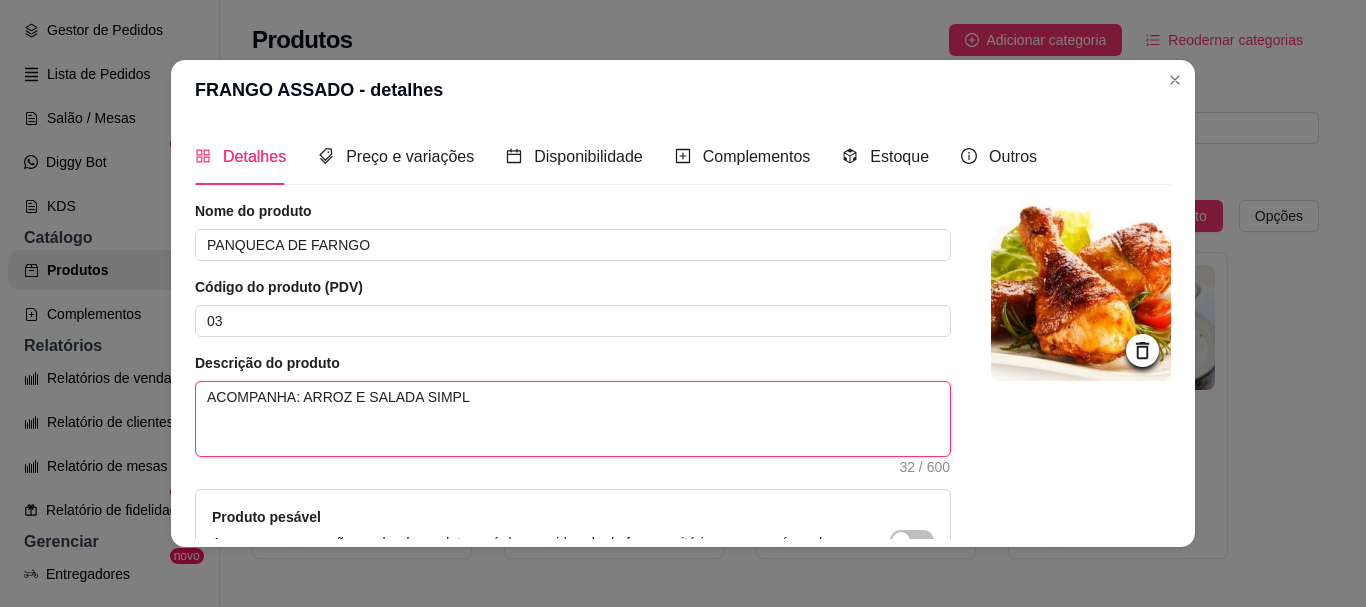 type 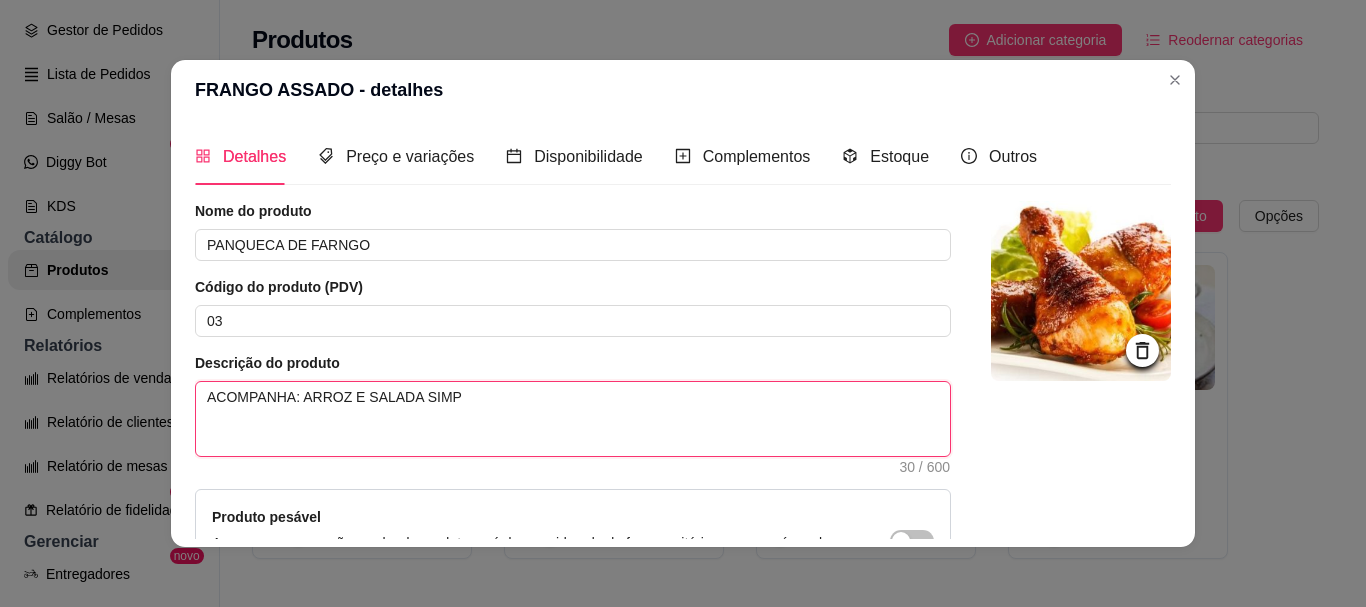 type 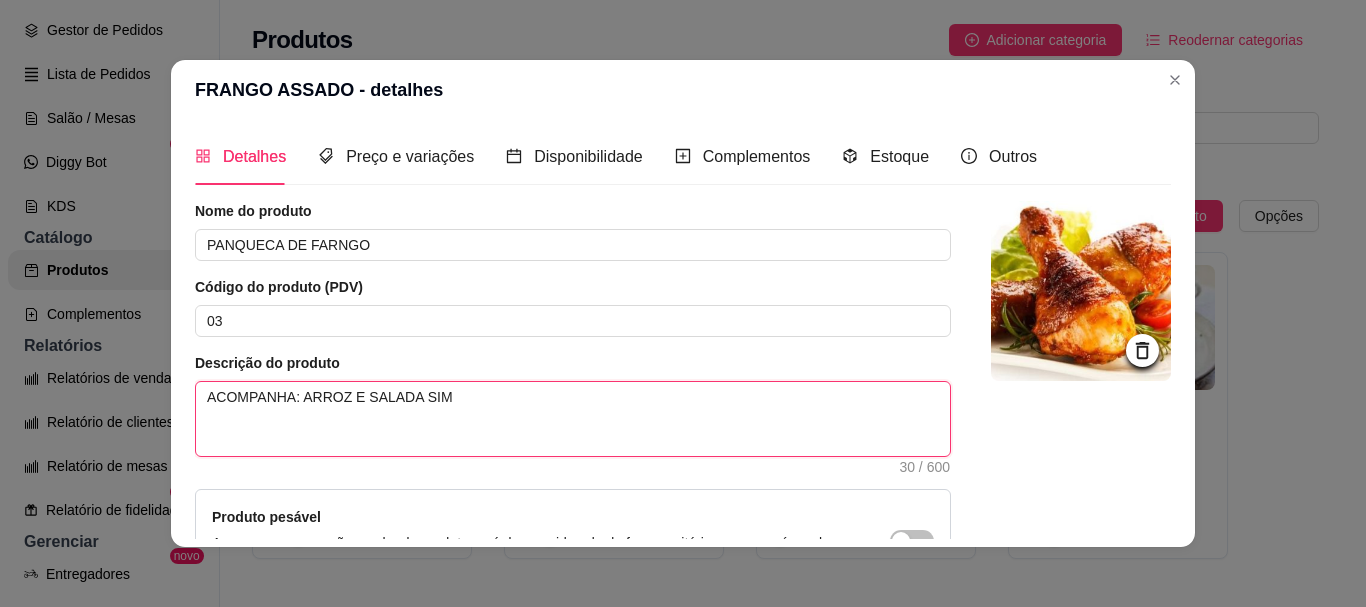 type 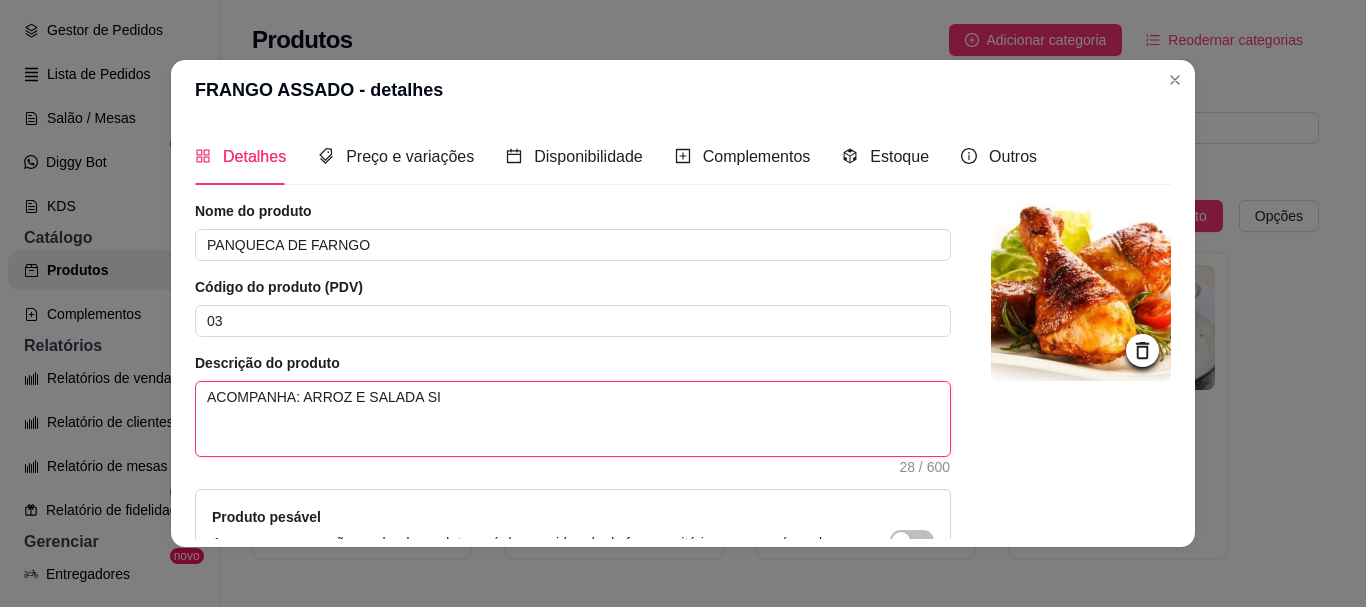 type 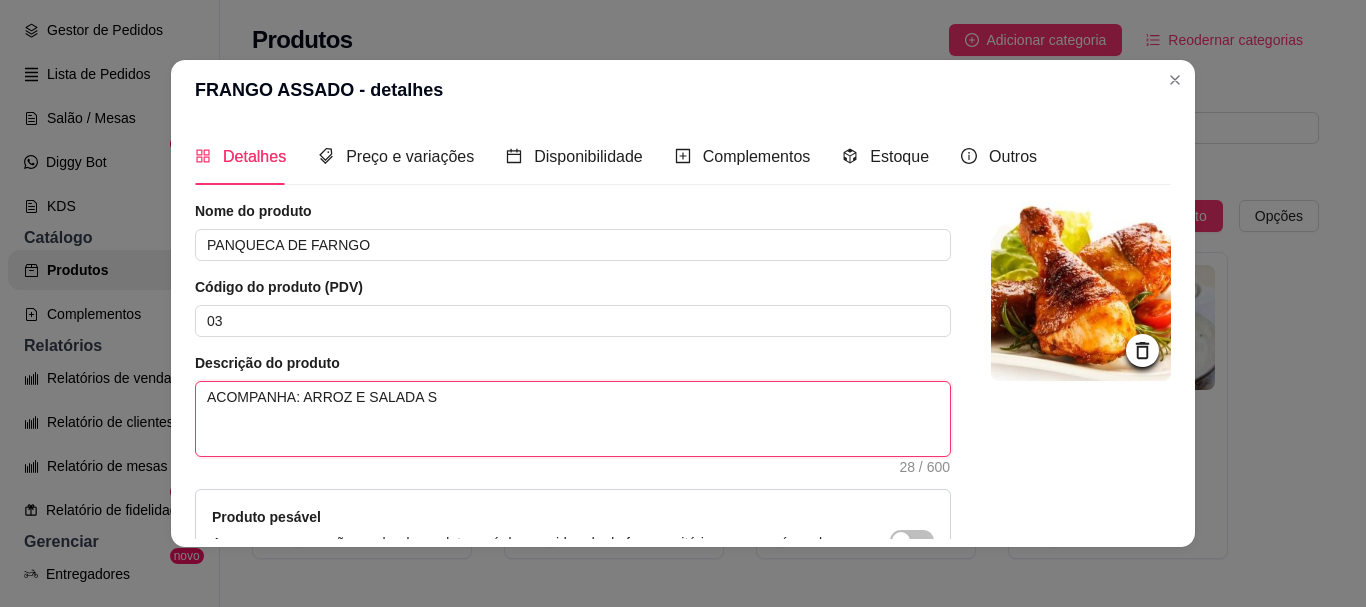 type 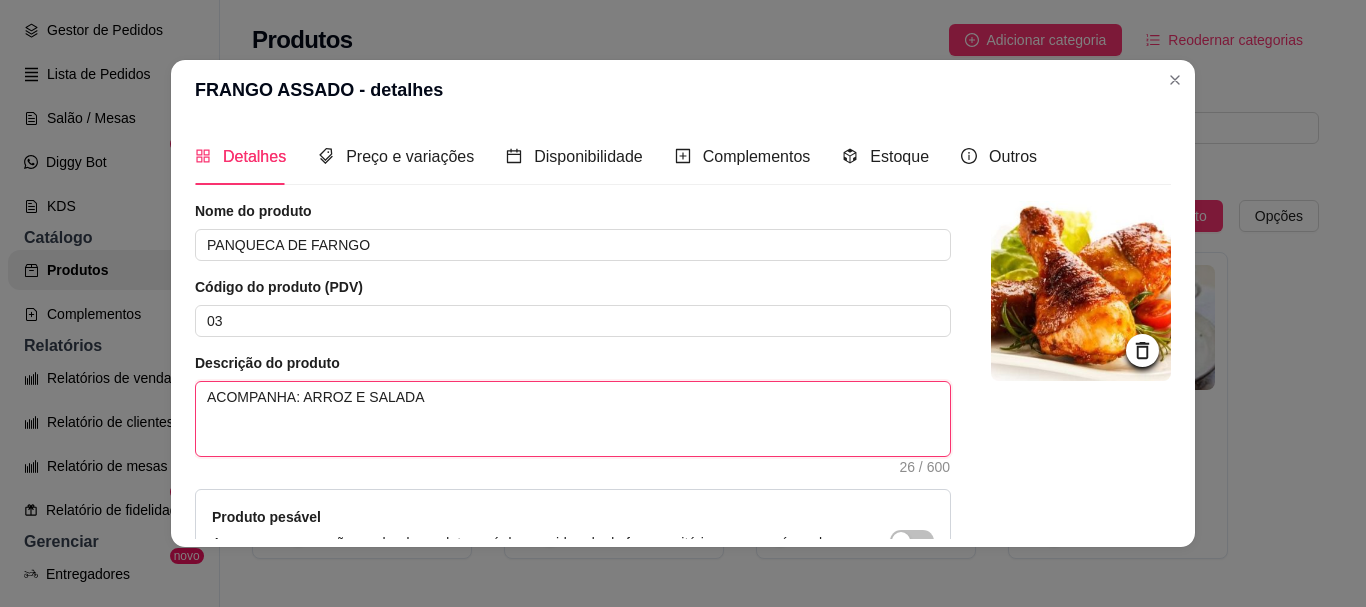 type 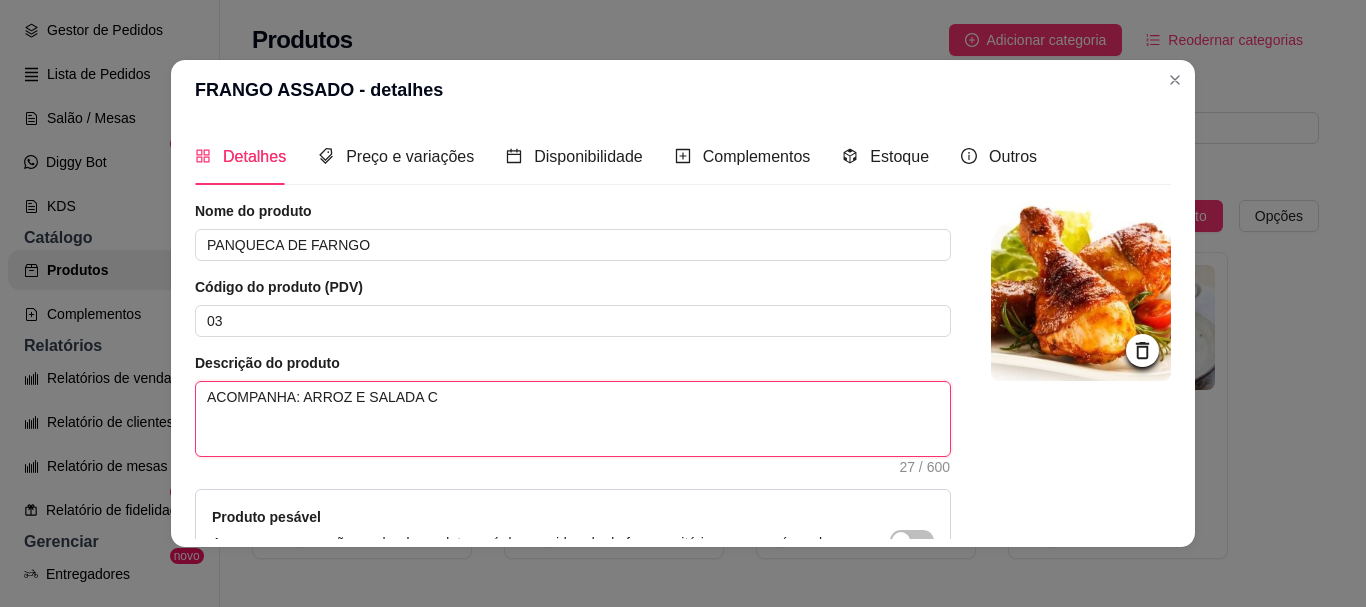 type 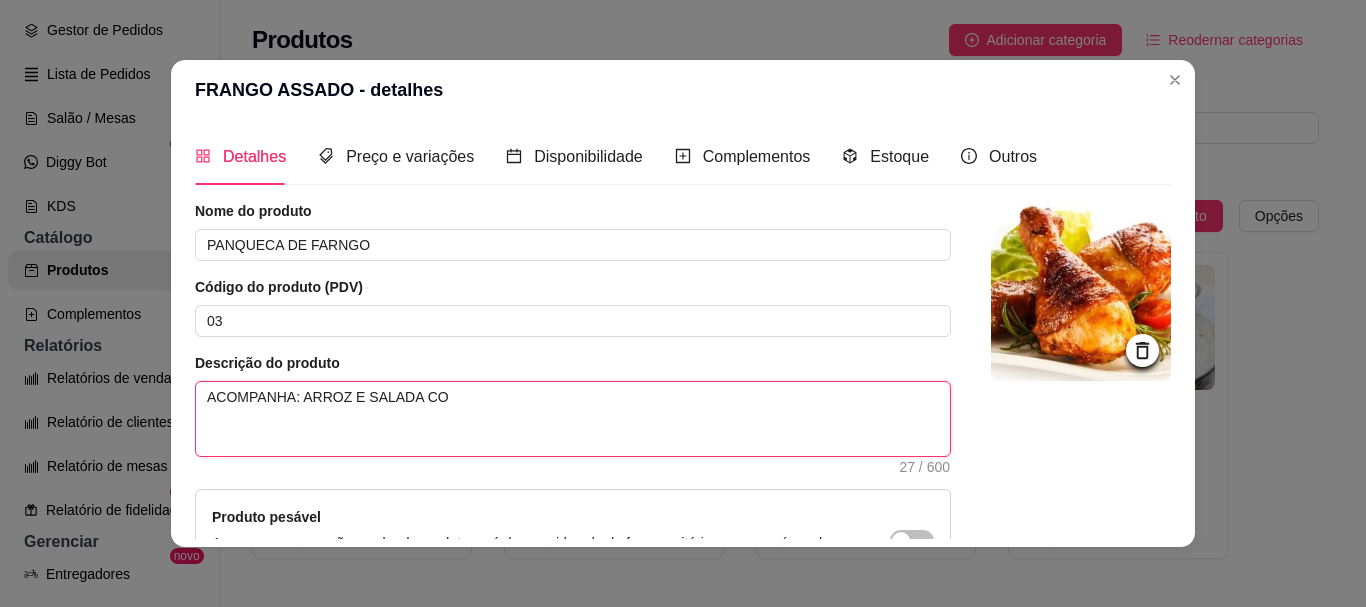 type 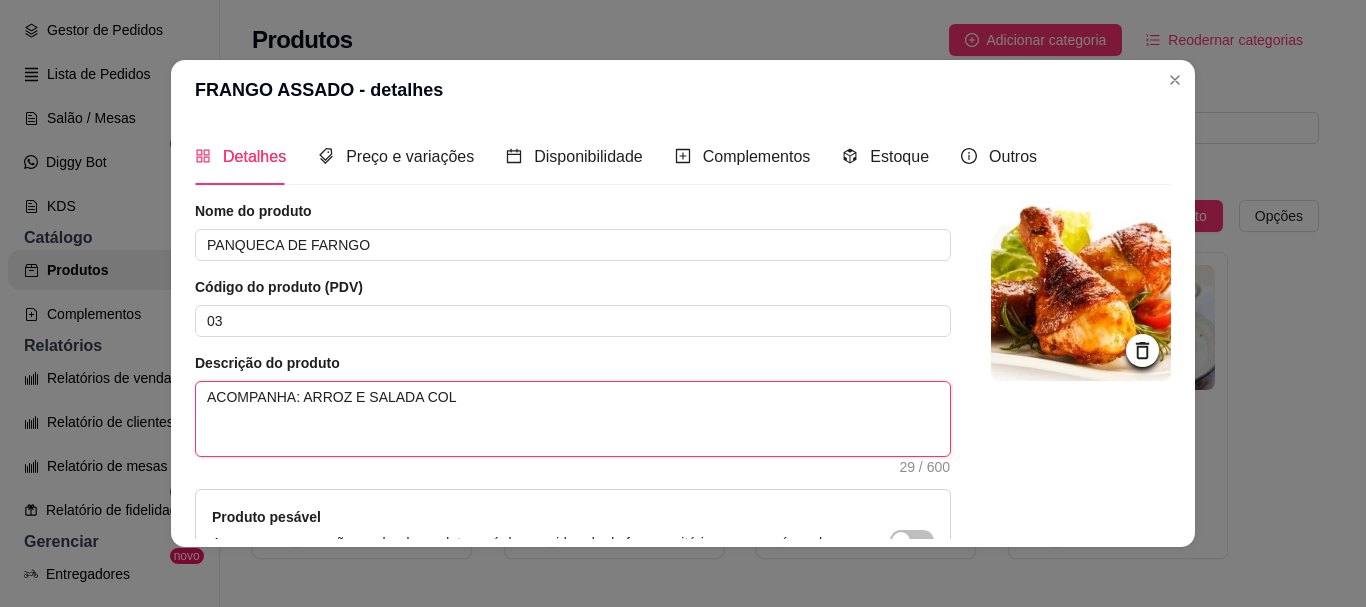 type 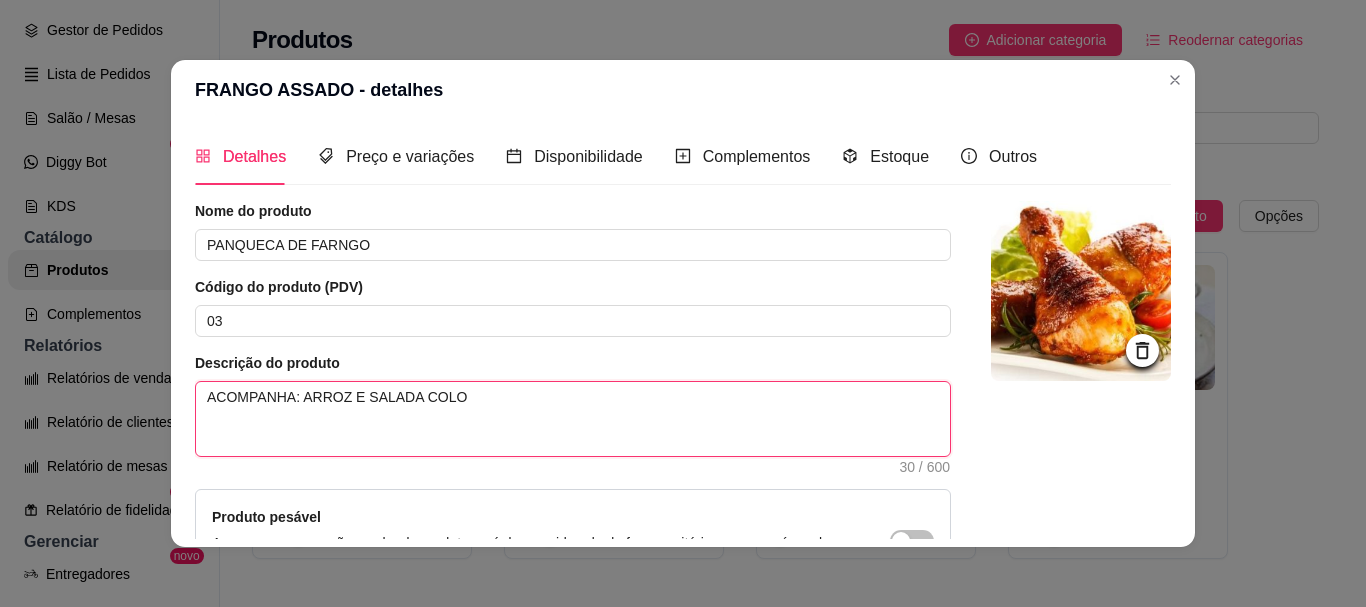 type 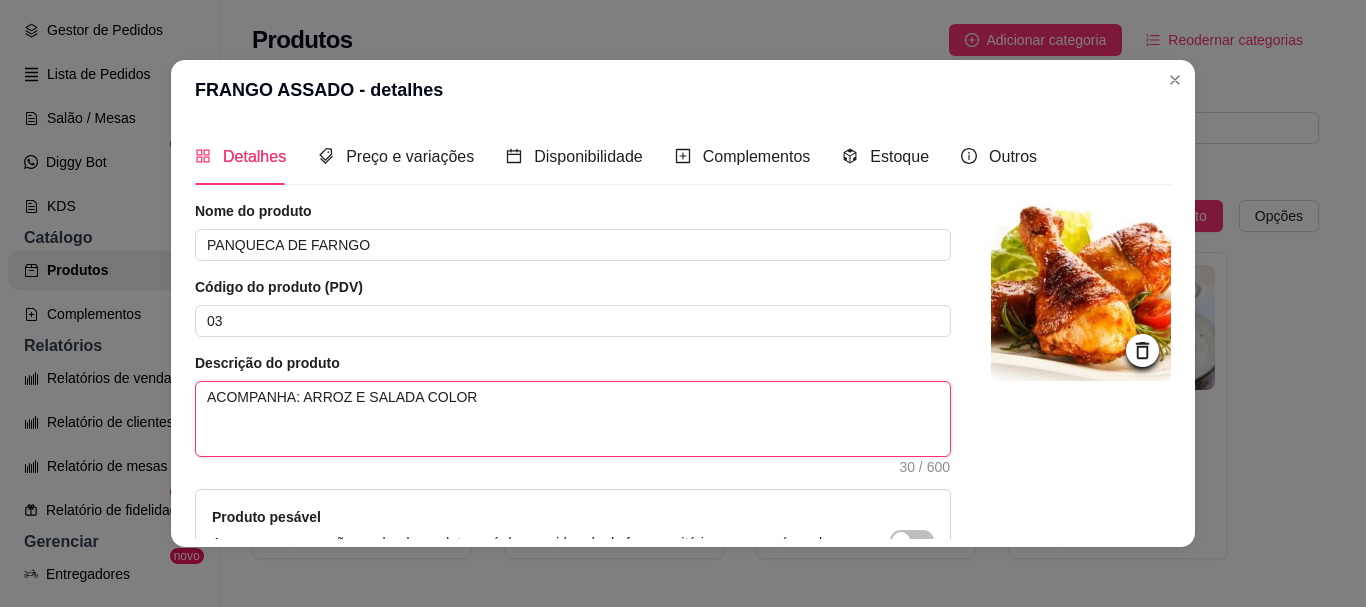type 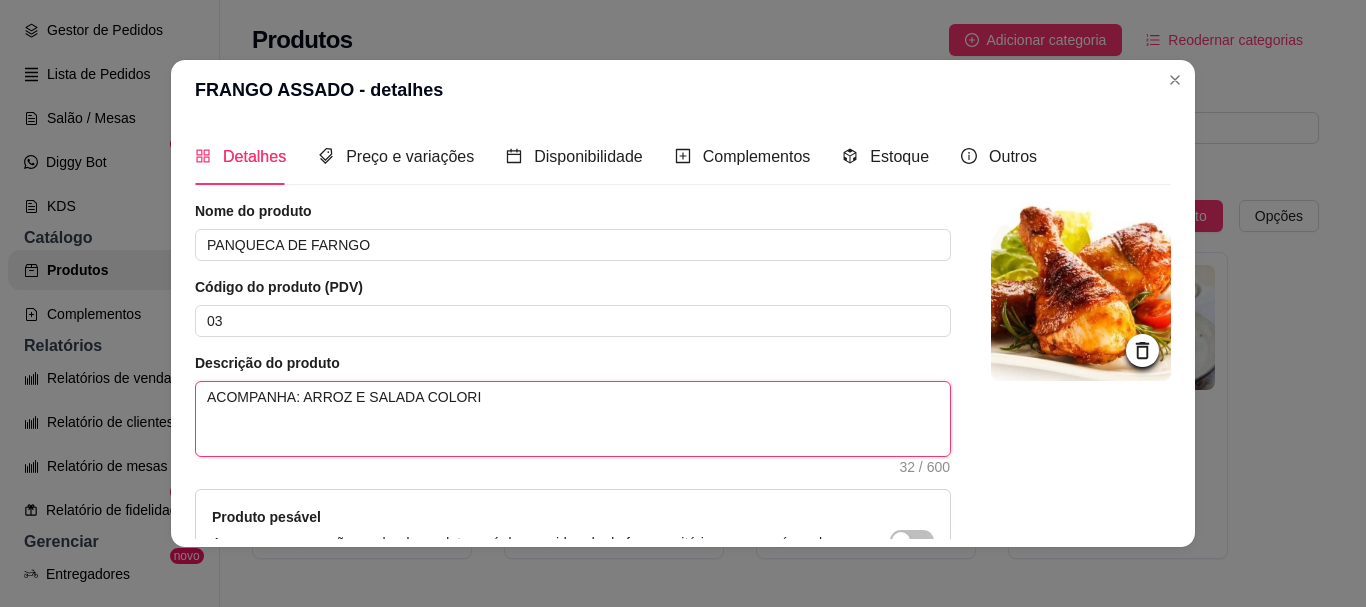 type 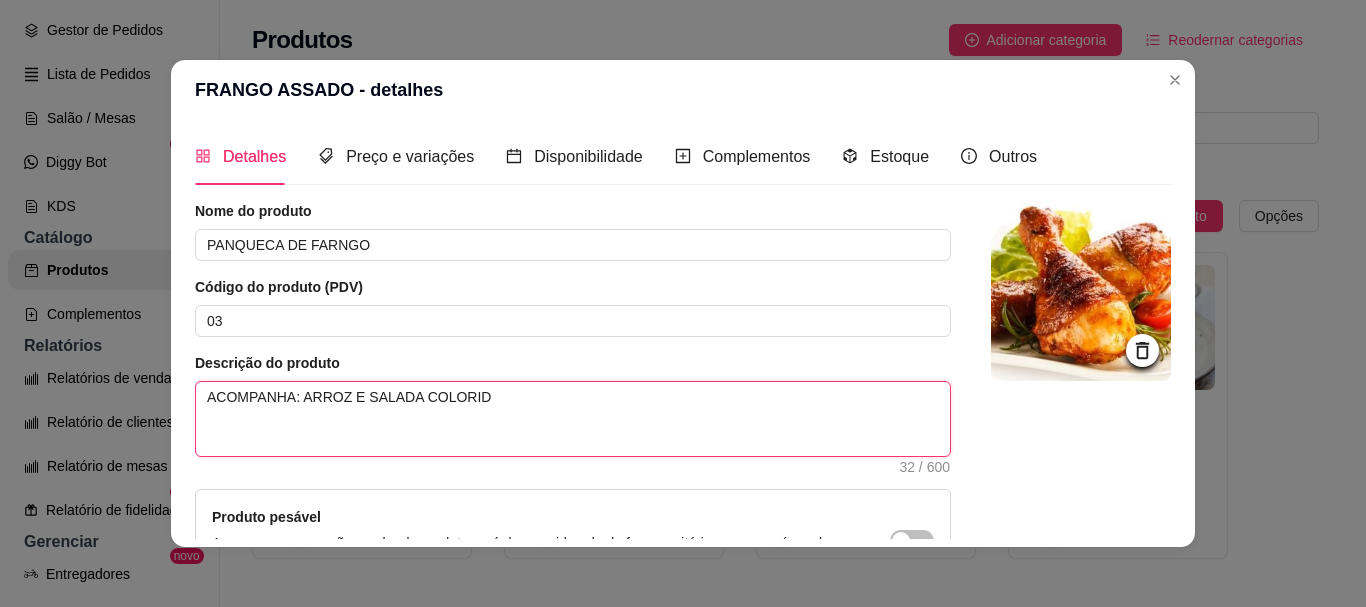 type 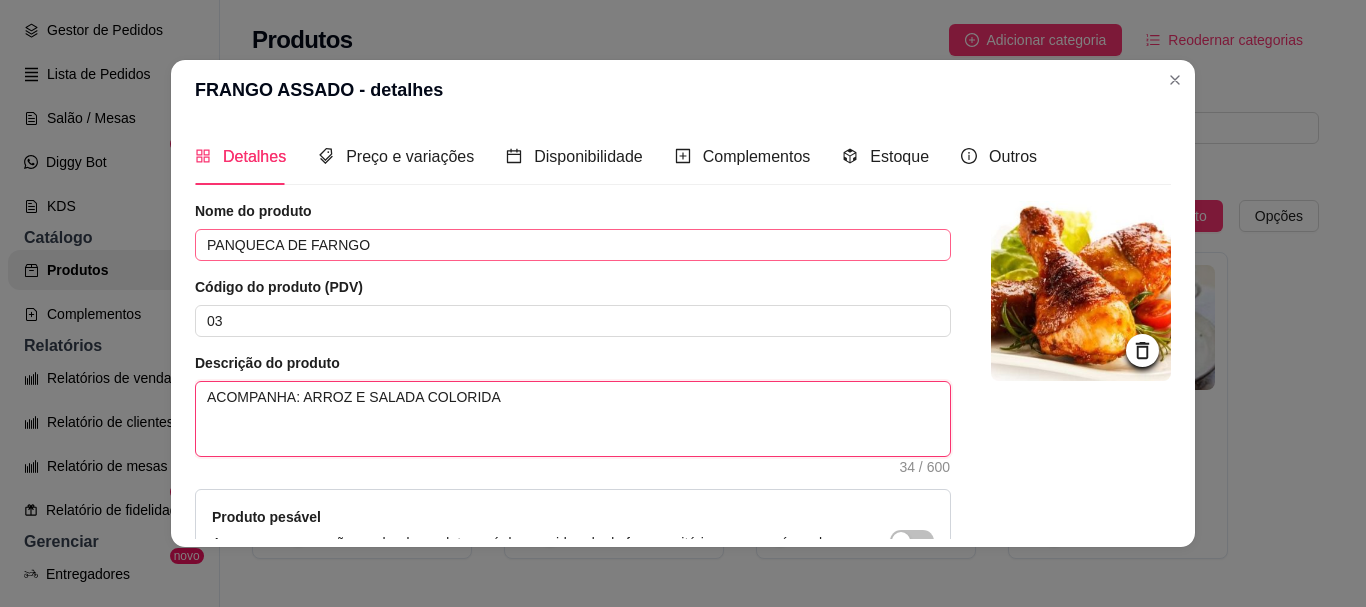 type on "ACOMPANHA: ARROZ E SALADA COLORIDA" 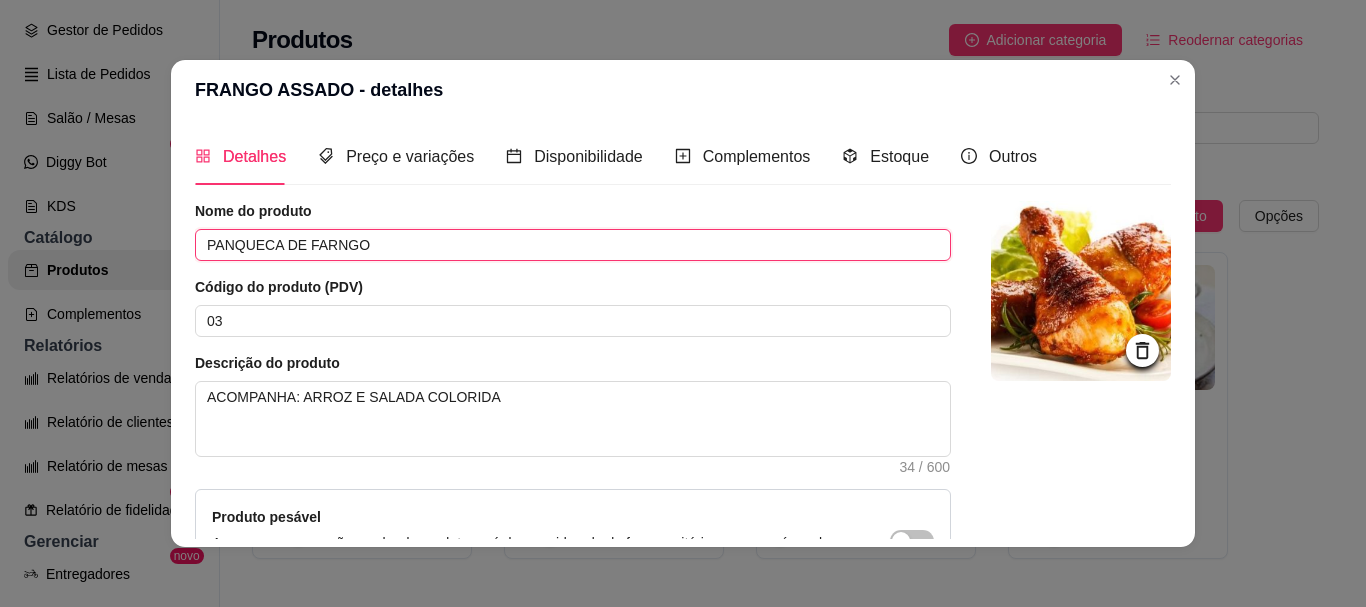 click on "PANQUECA DE FARNGO" at bounding box center (573, 245) 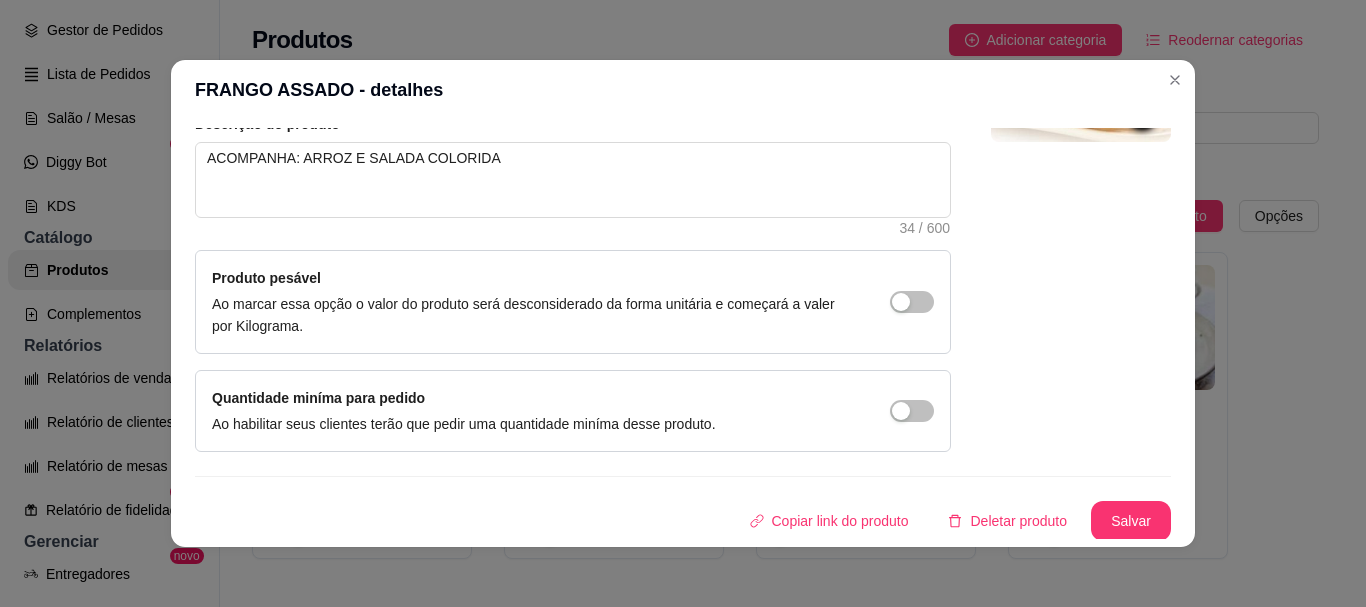 scroll, scrollTop: 241, scrollLeft: 0, axis: vertical 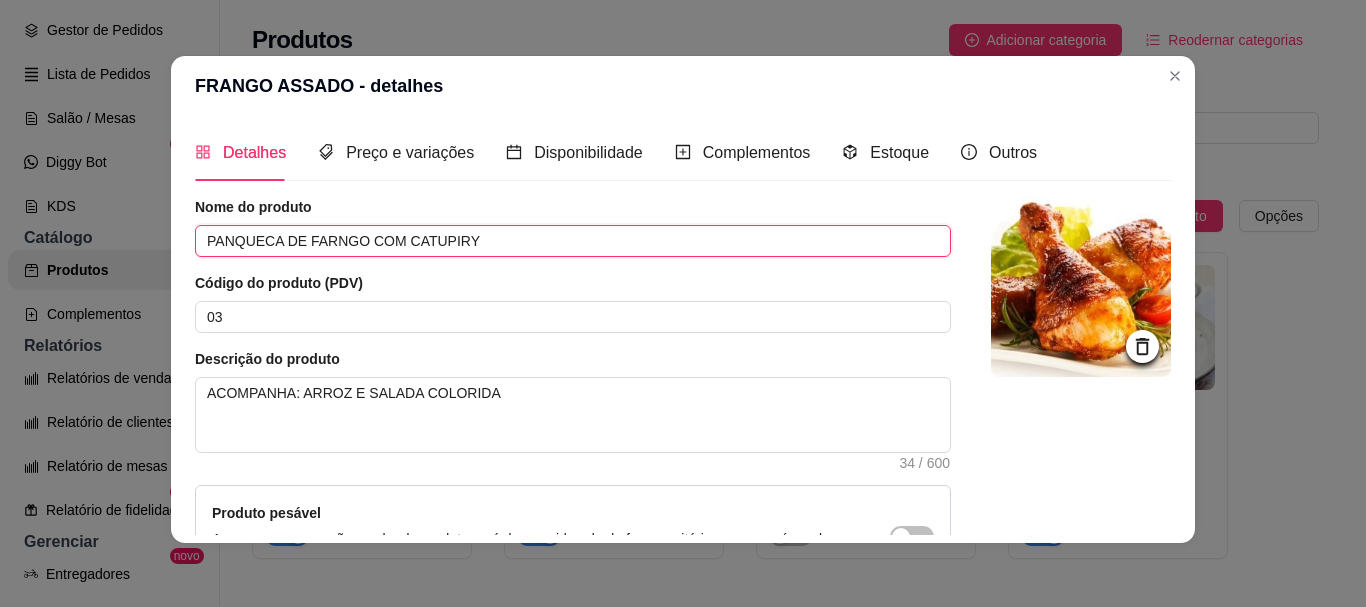 type on "PANQUECA DE FARNGO COM CATUPIRY" 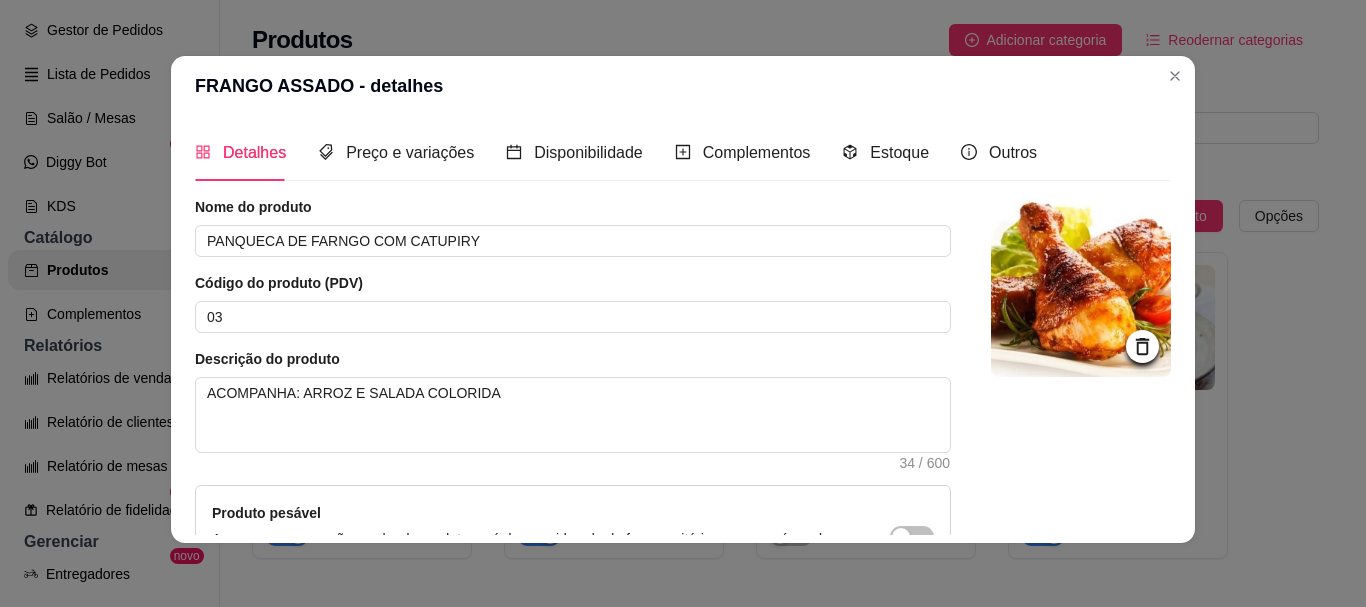 click at bounding box center (1081, 287) 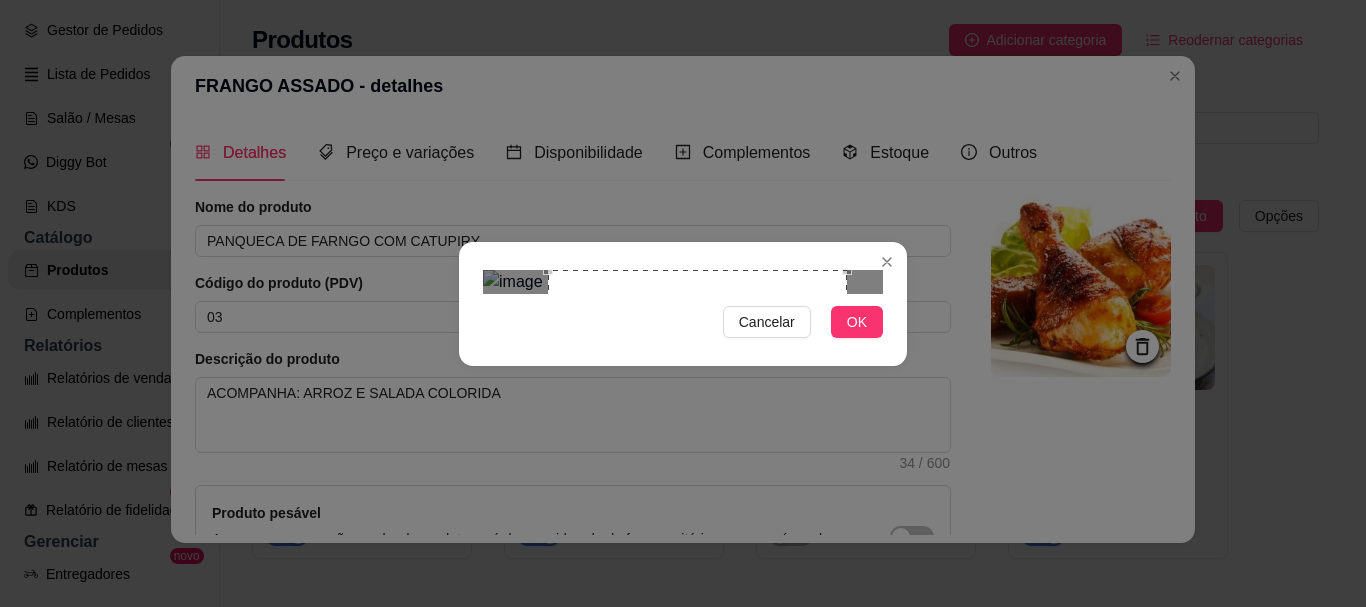 click at bounding box center [697, 419] 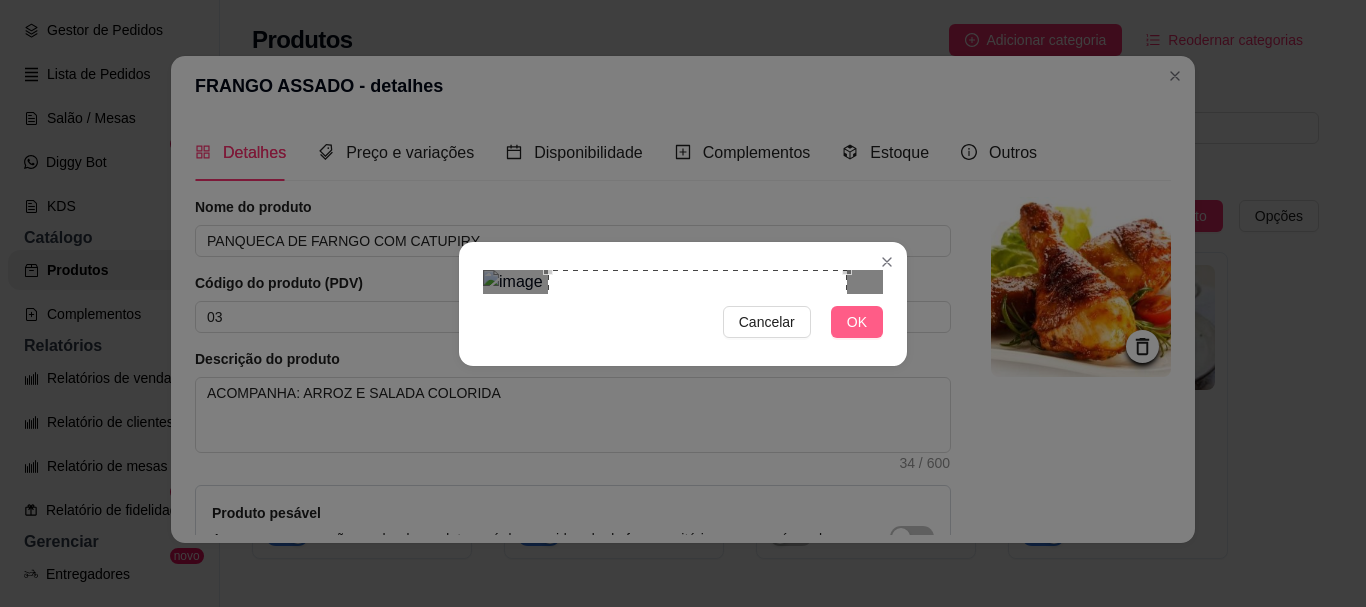 click on "OK" at bounding box center [857, 322] 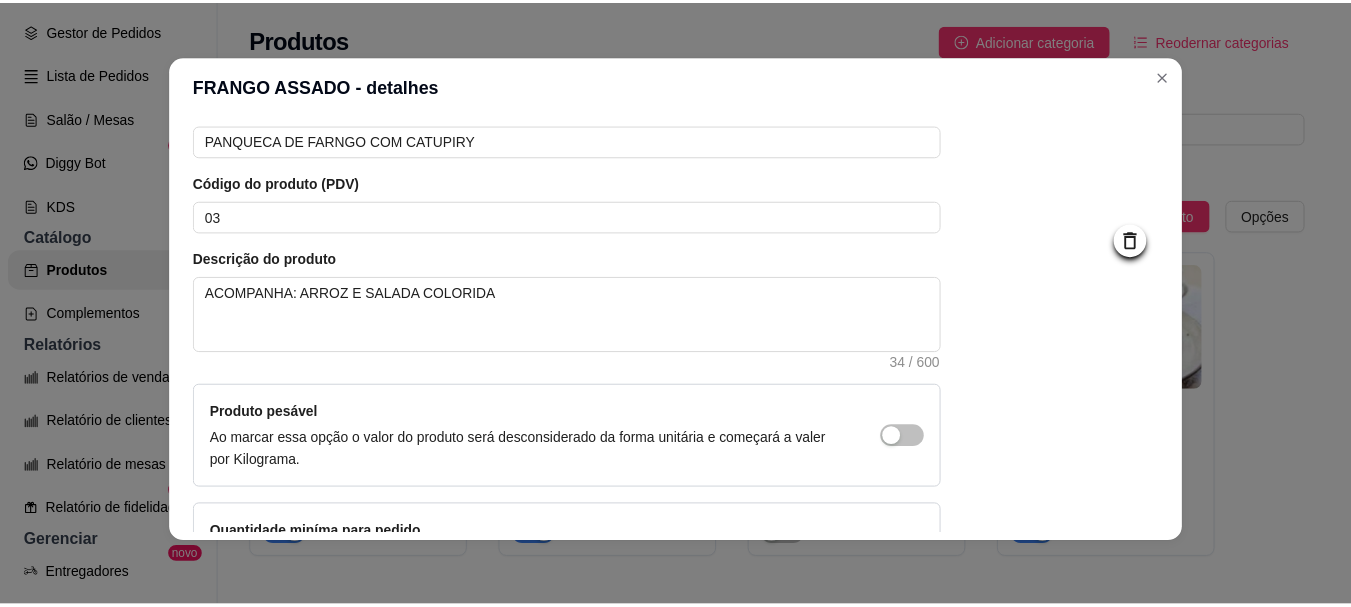 scroll, scrollTop: 241, scrollLeft: 0, axis: vertical 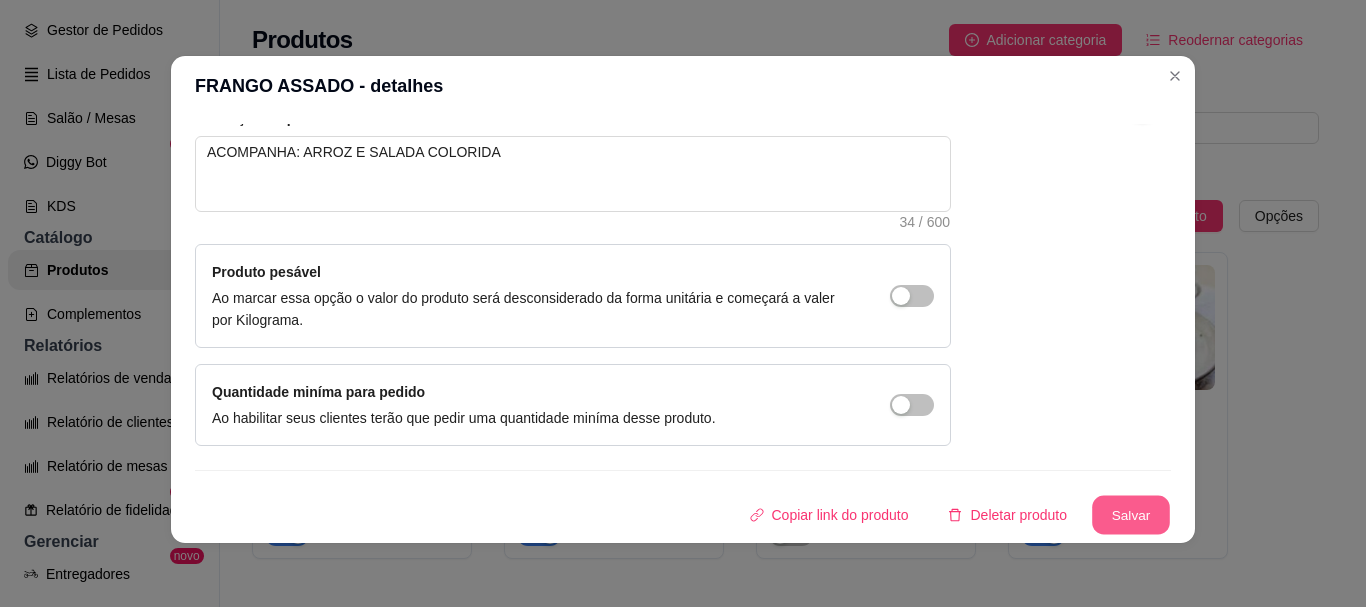 click on "Salvar" at bounding box center [1131, 515] 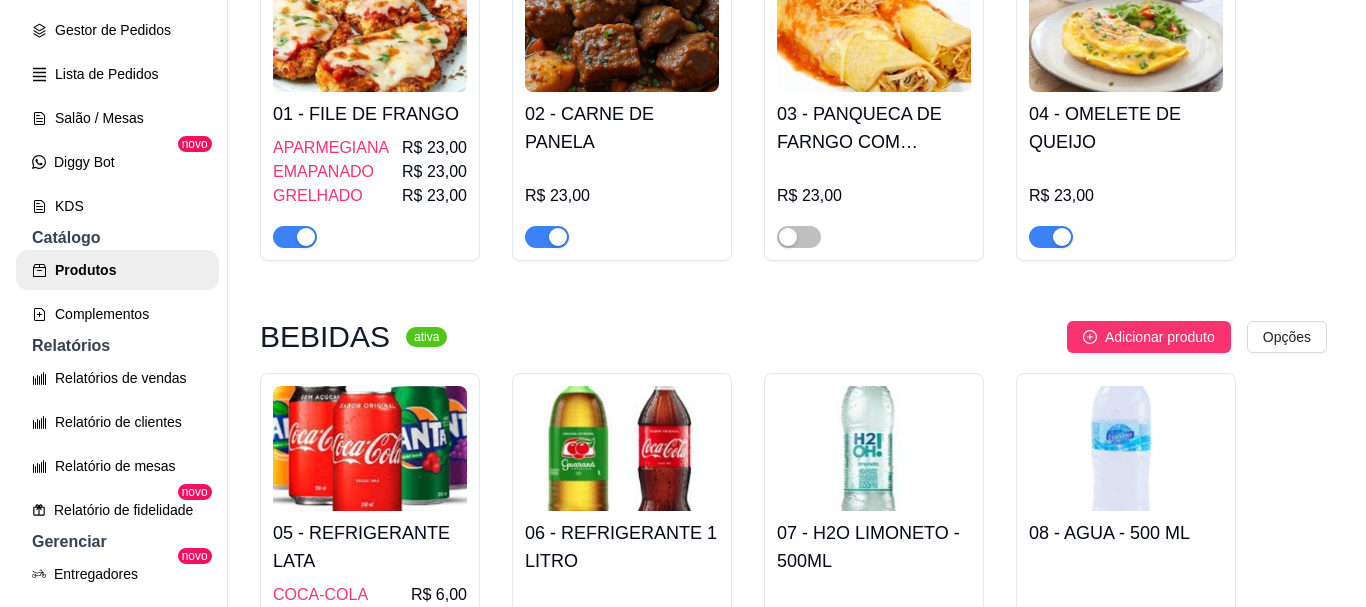 scroll, scrollTop: 300, scrollLeft: 0, axis: vertical 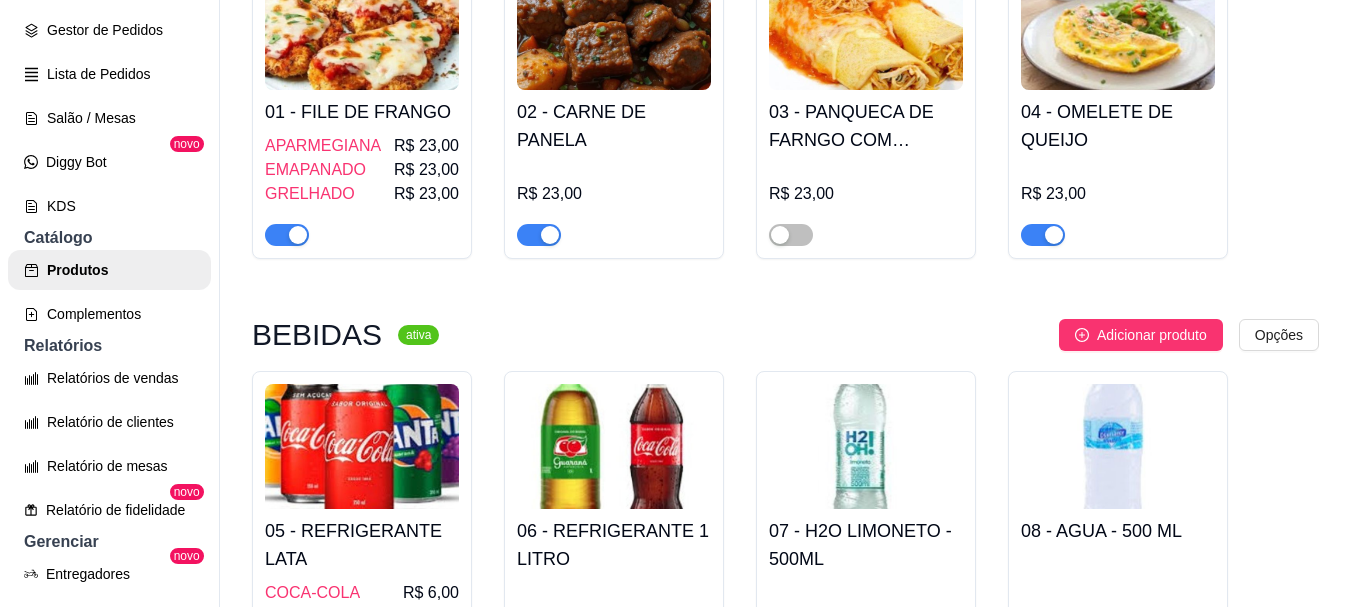 click at bounding box center [362, 27] 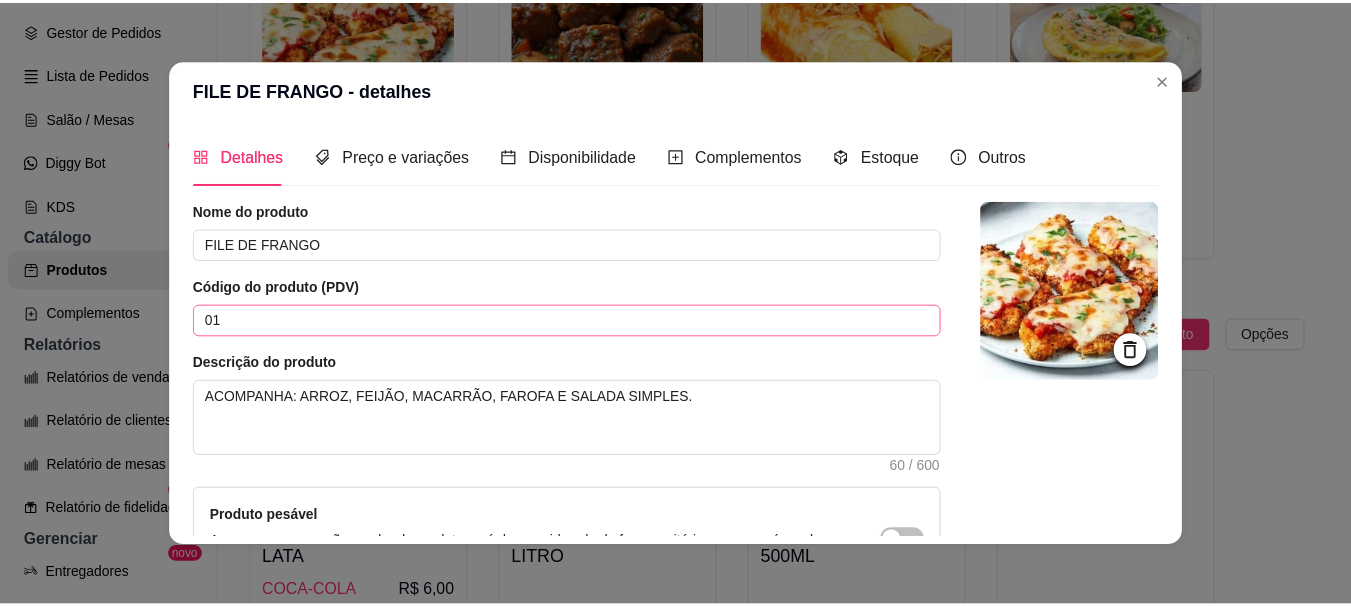 scroll, scrollTop: 241, scrollLeft: 0, axis: vertical 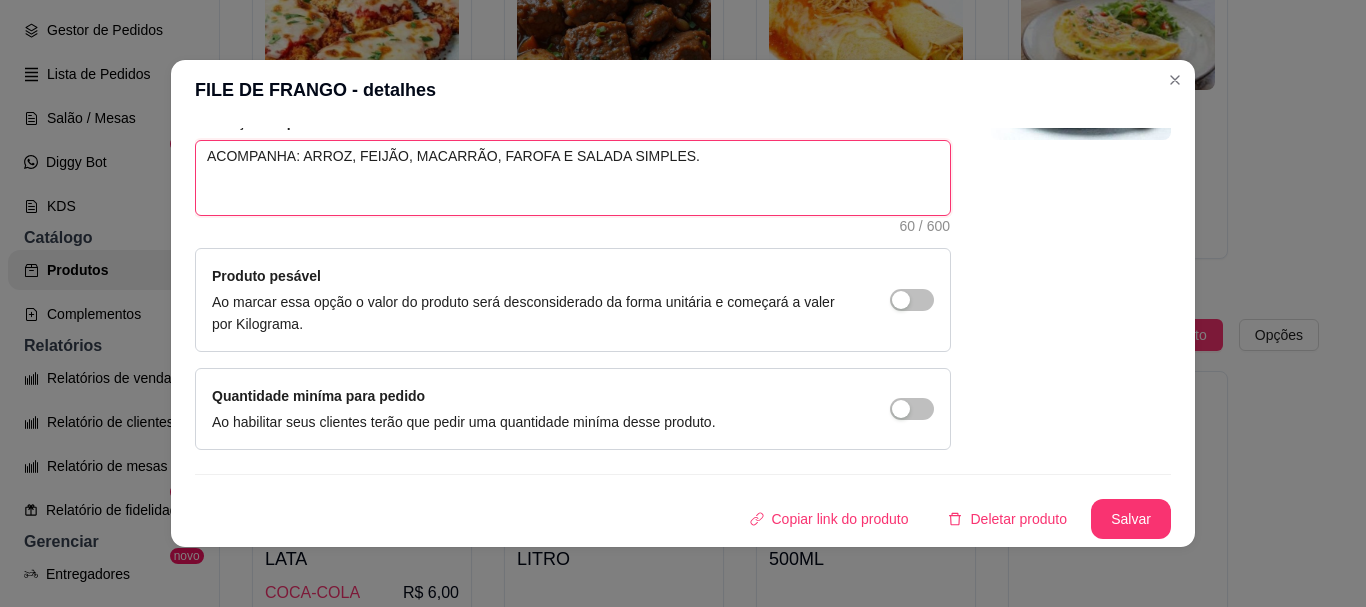 click on "ACOMPANHA: ARROZ, FEIJÃO, MACARRÃO, FAROFA E SALADA SIMPLES." at bounding box center [573, 178] 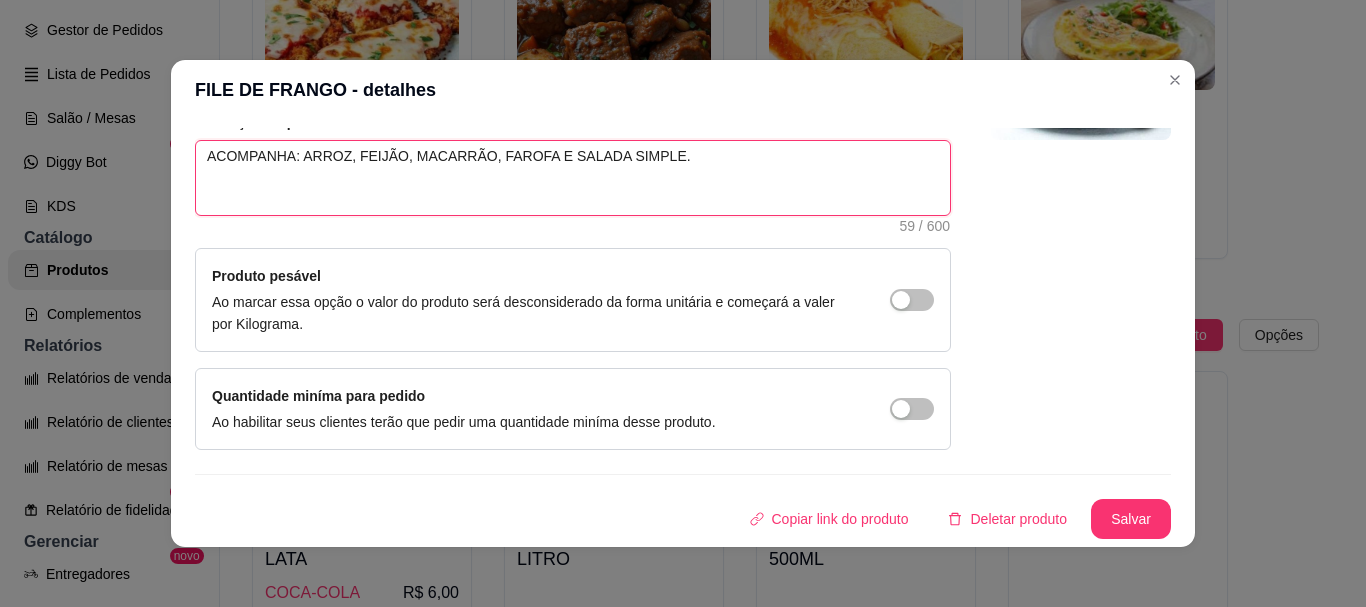 type 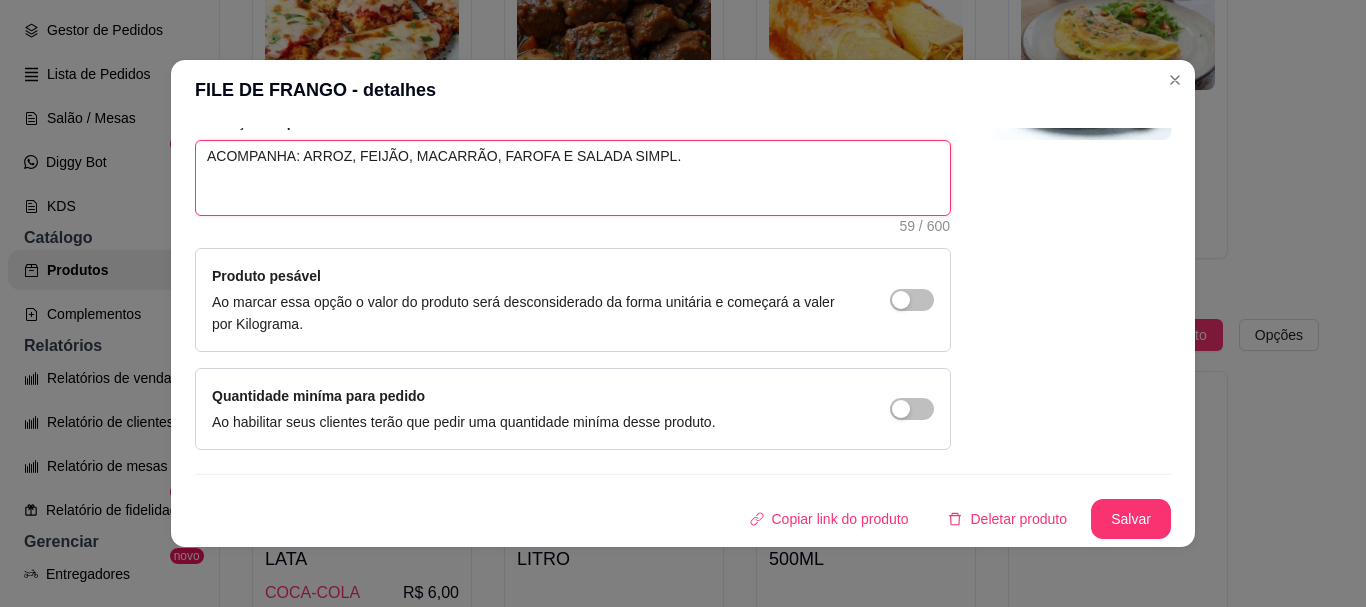 type 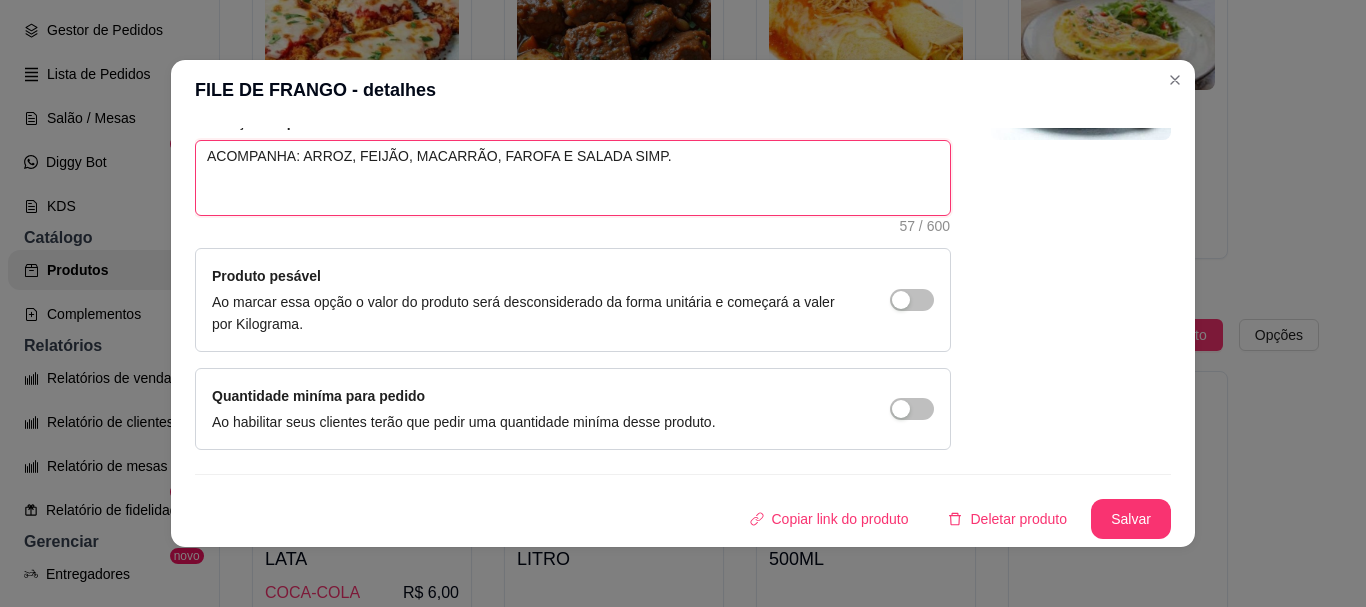 type 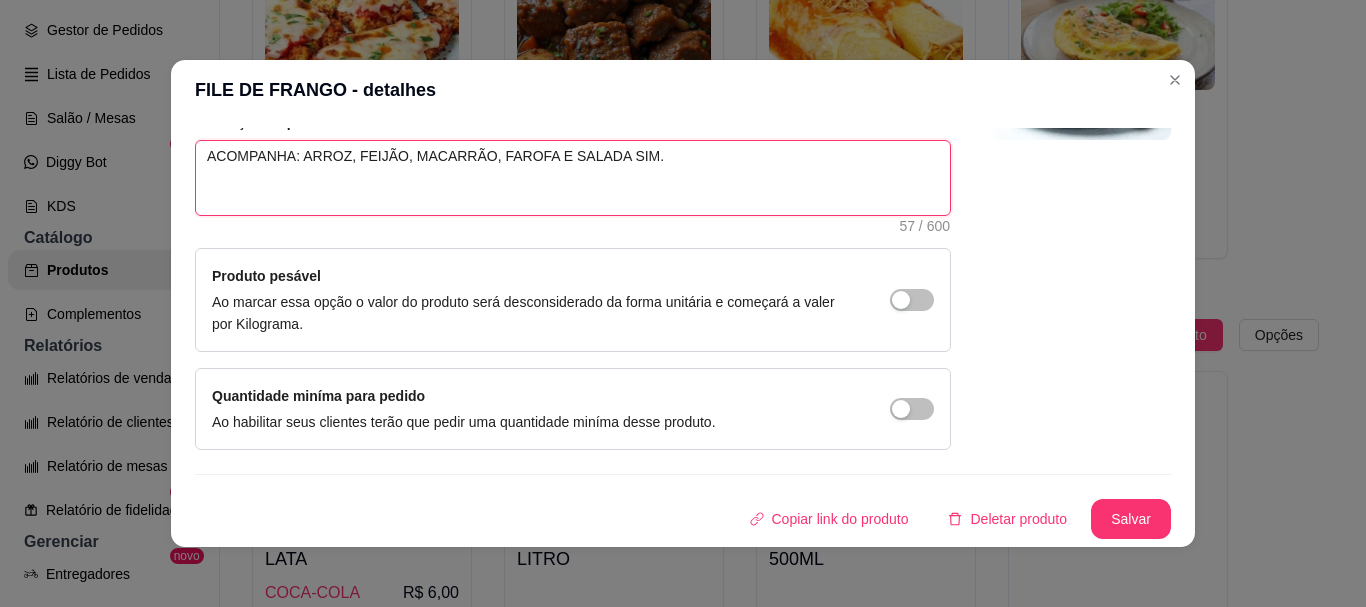 type 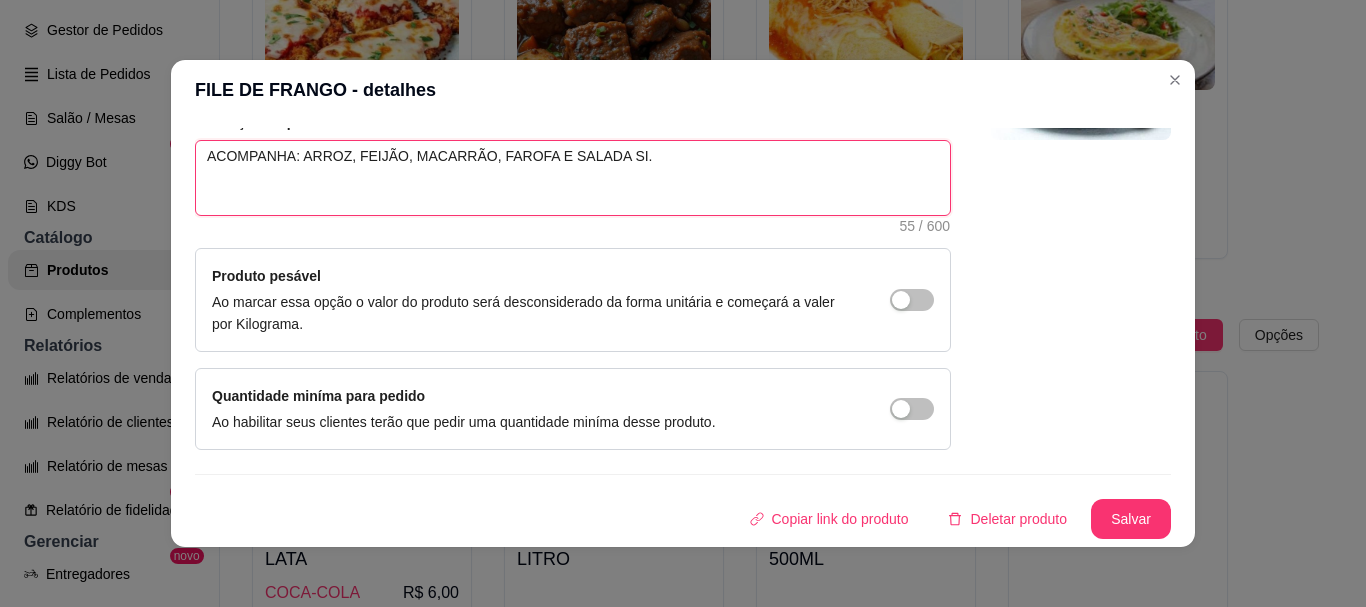 type 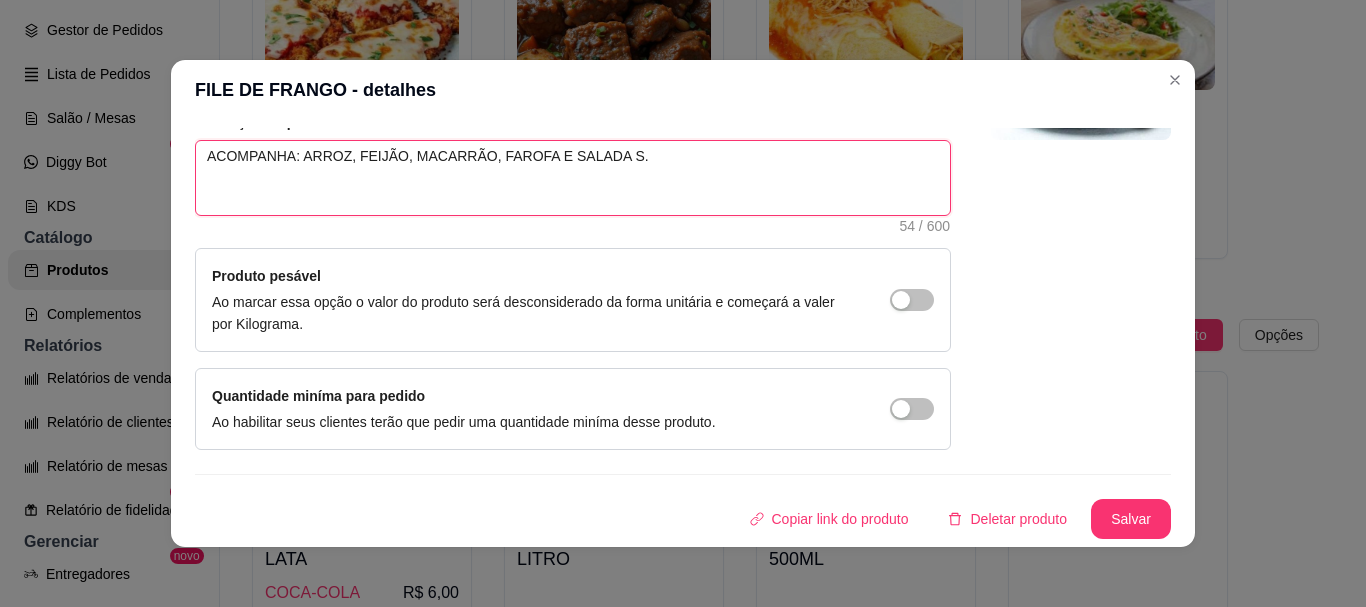 type 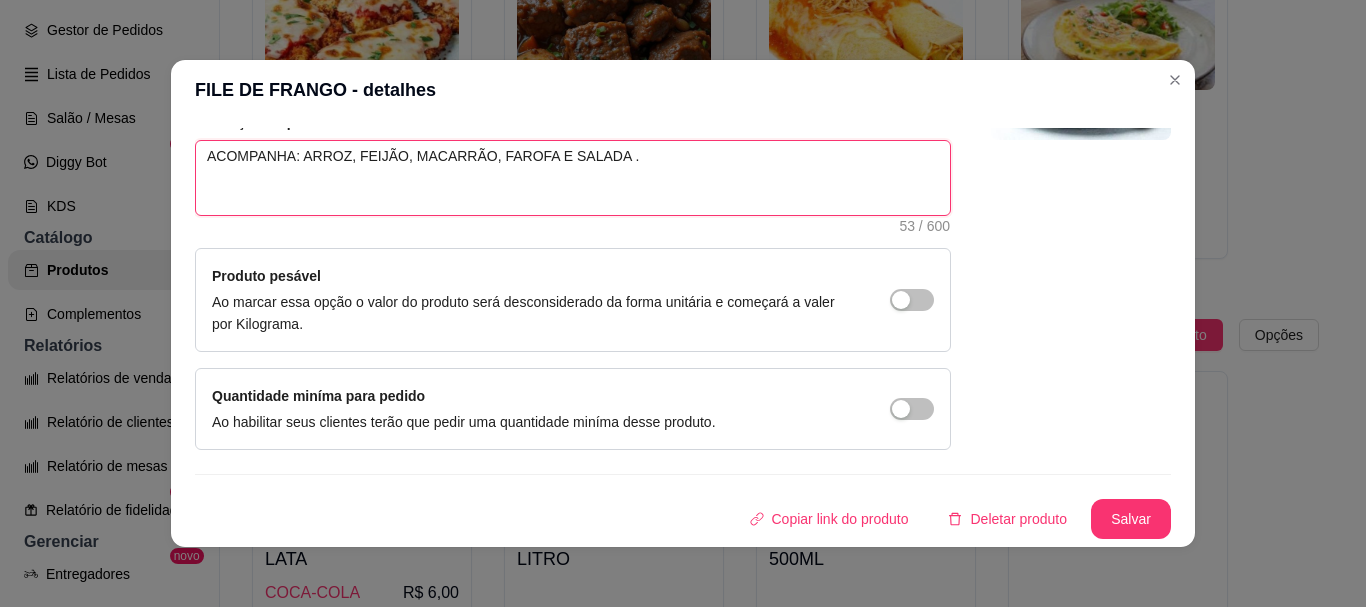 type 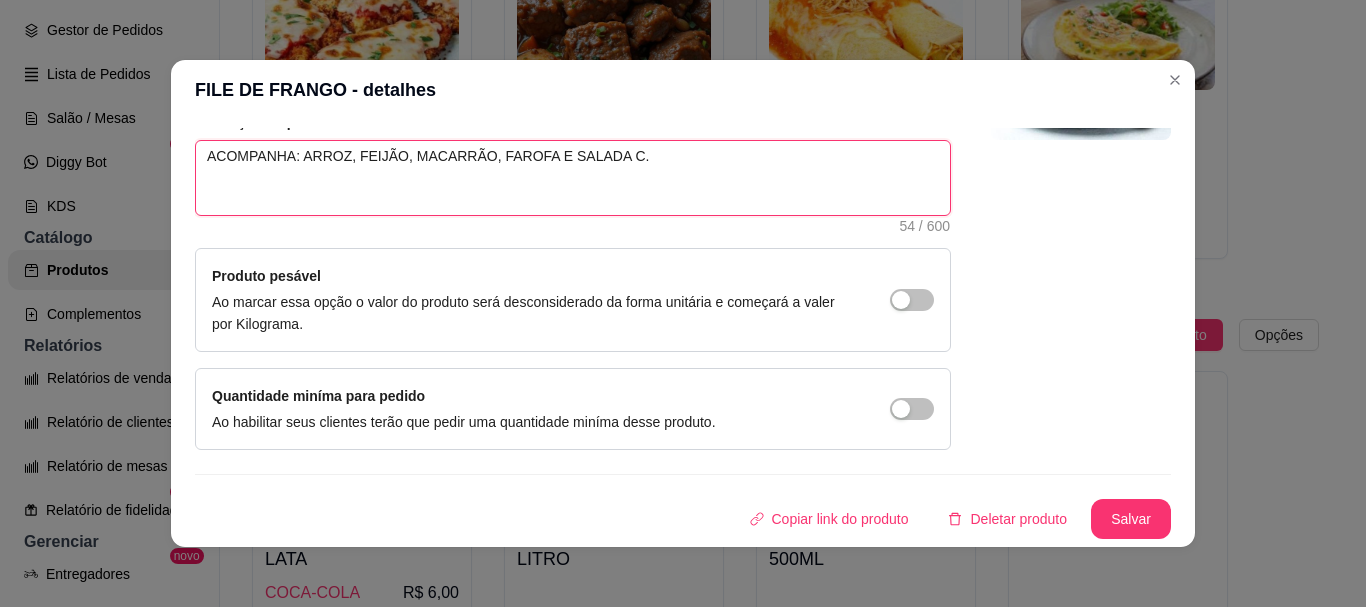 type 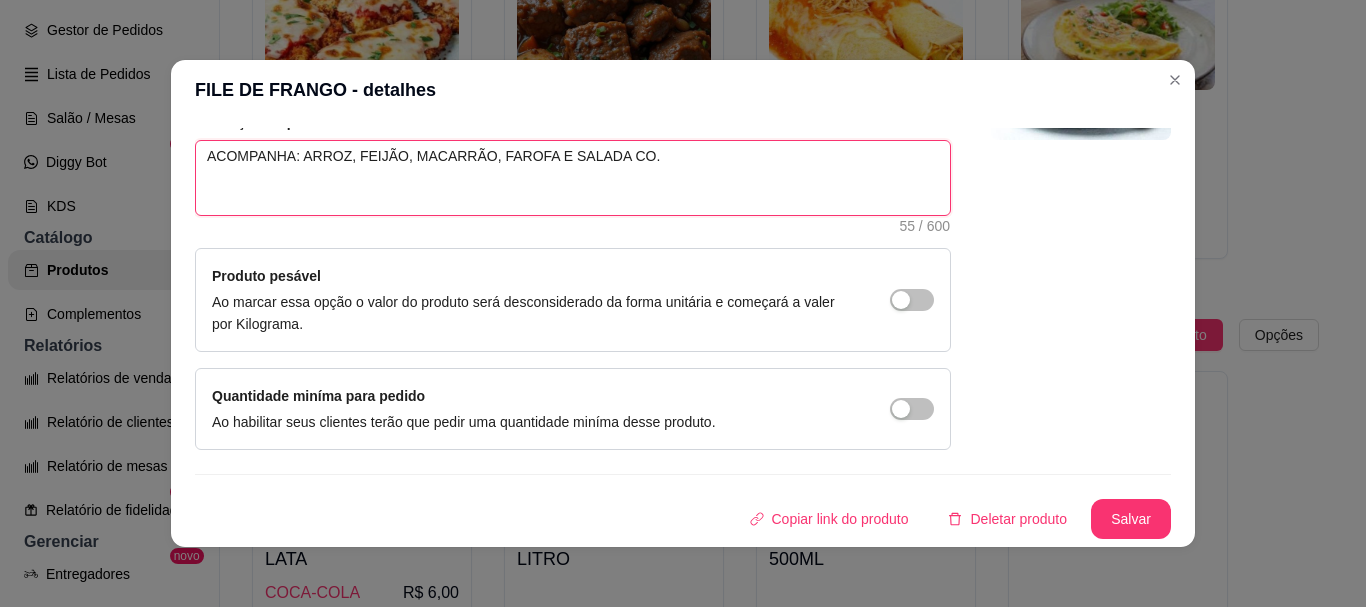 type 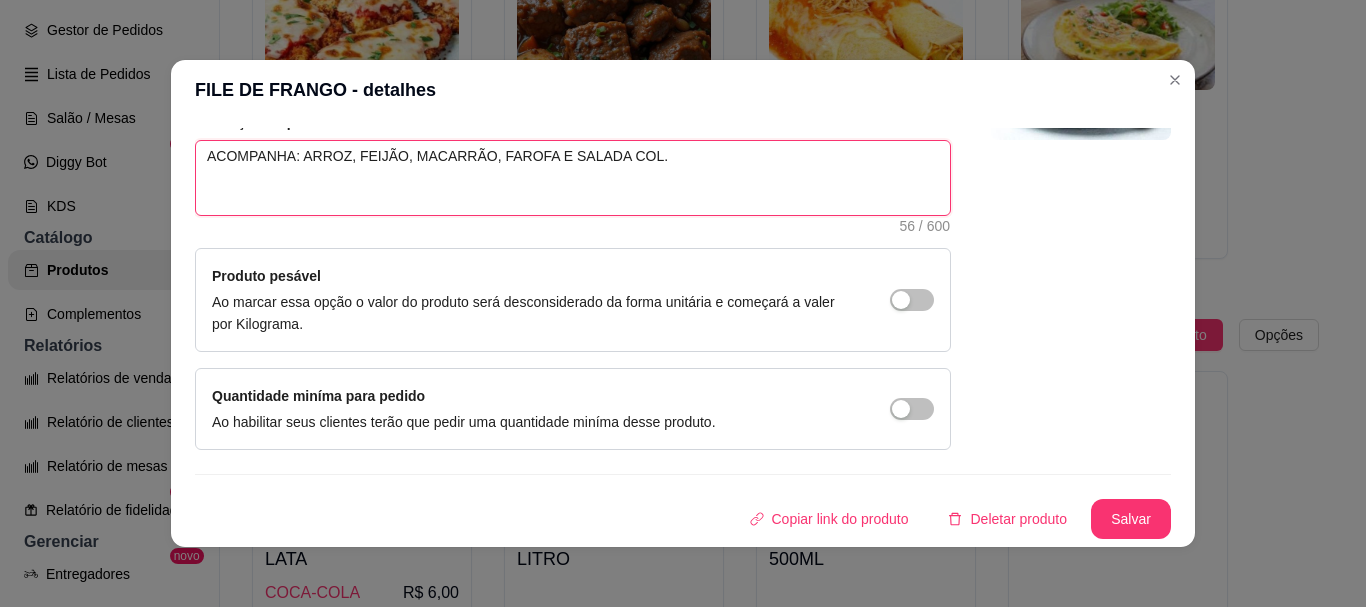 type 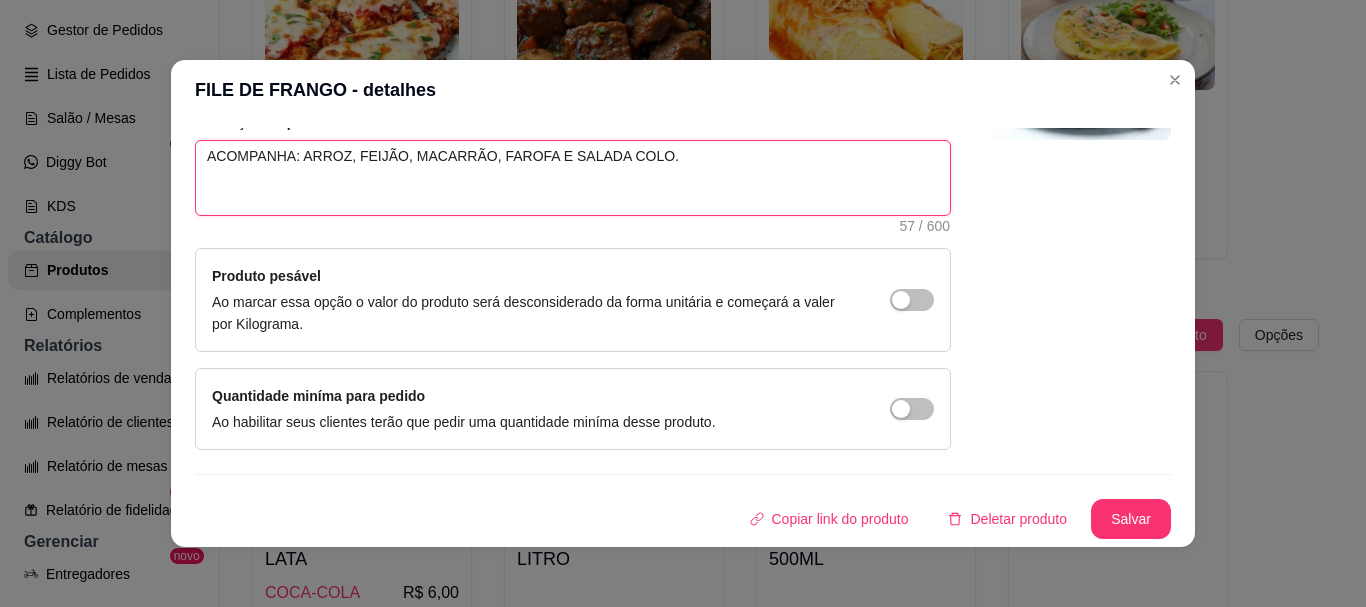 type 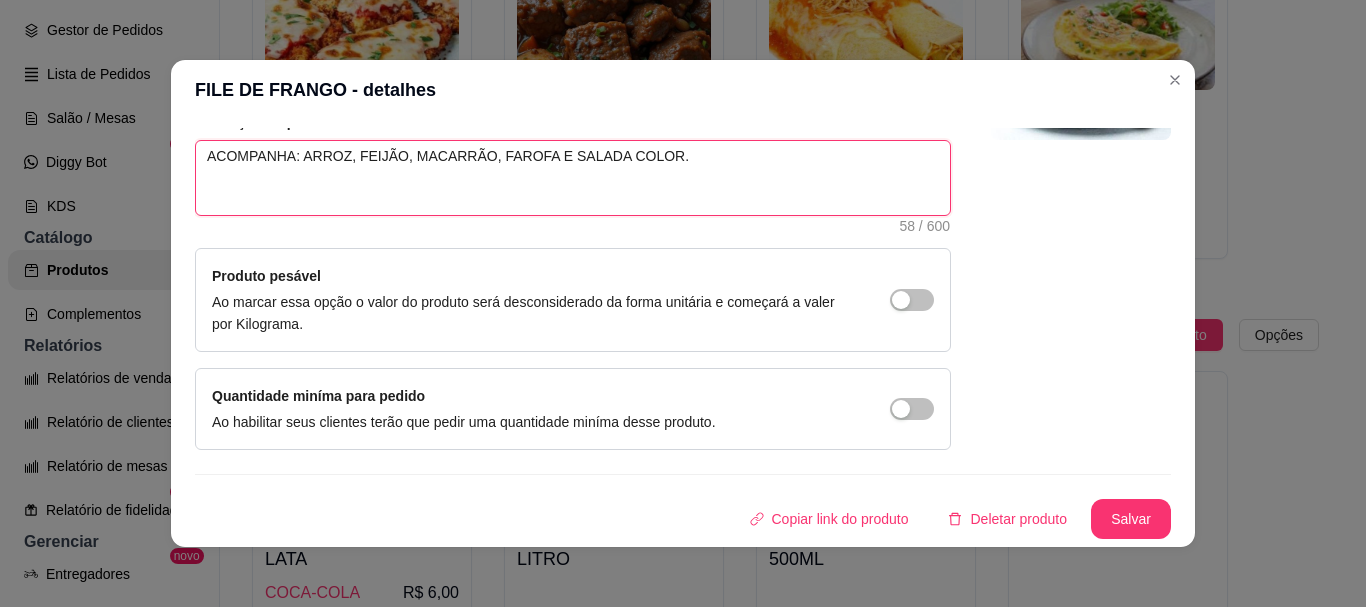 type 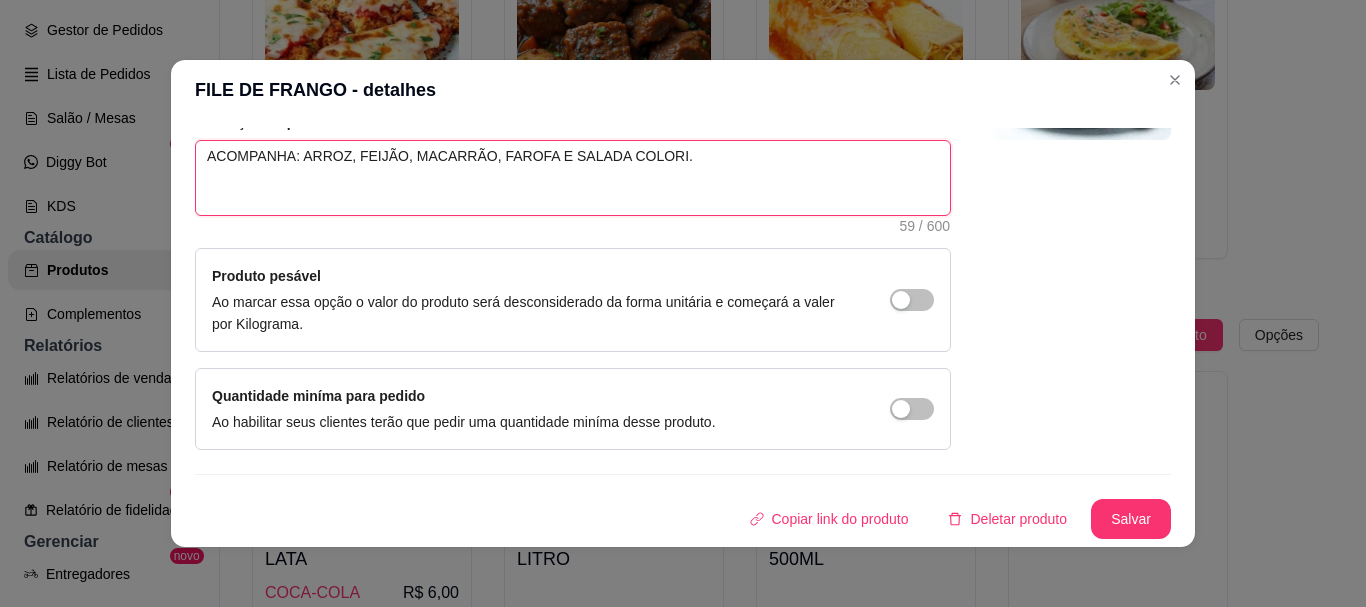 type 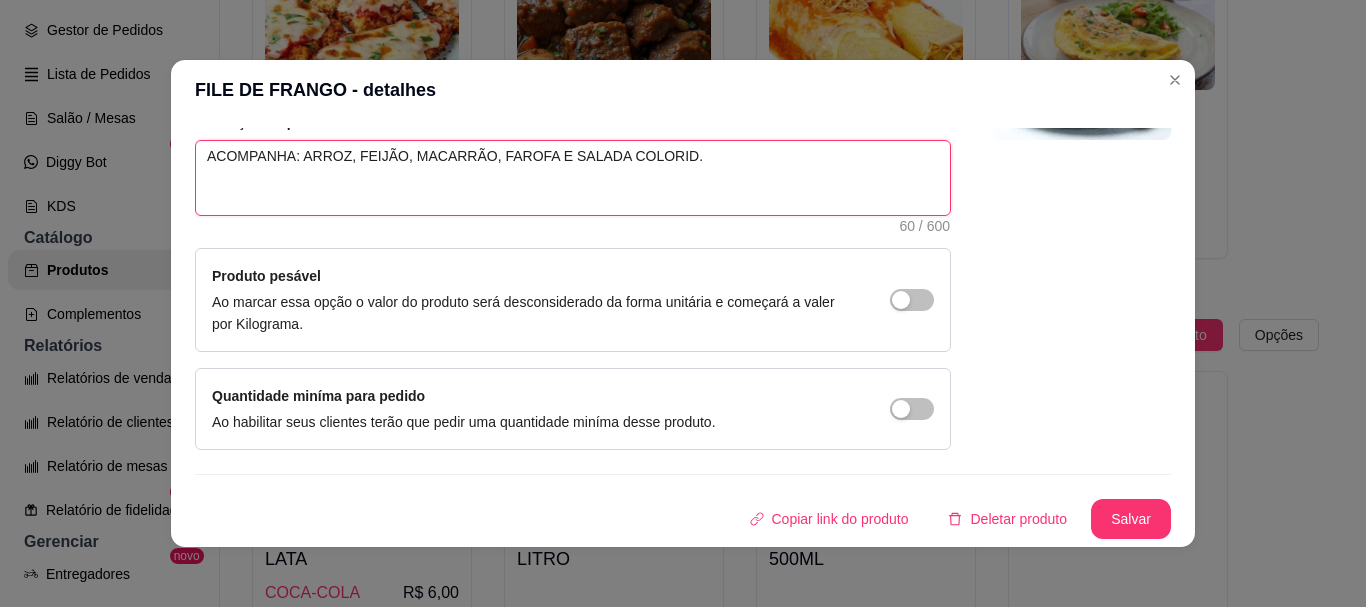 type 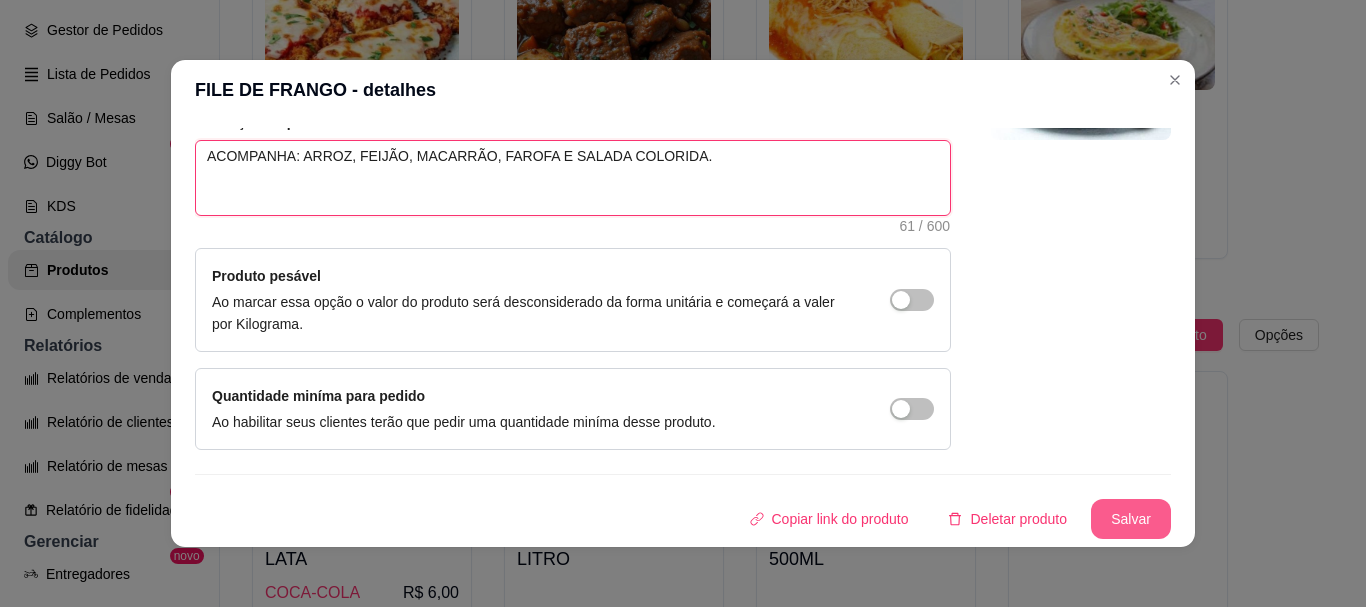type on "ACOMPANHA: ARROZ, FEIJÃO, MACARRÃO, FAROFA E SALADA COLORIDA." 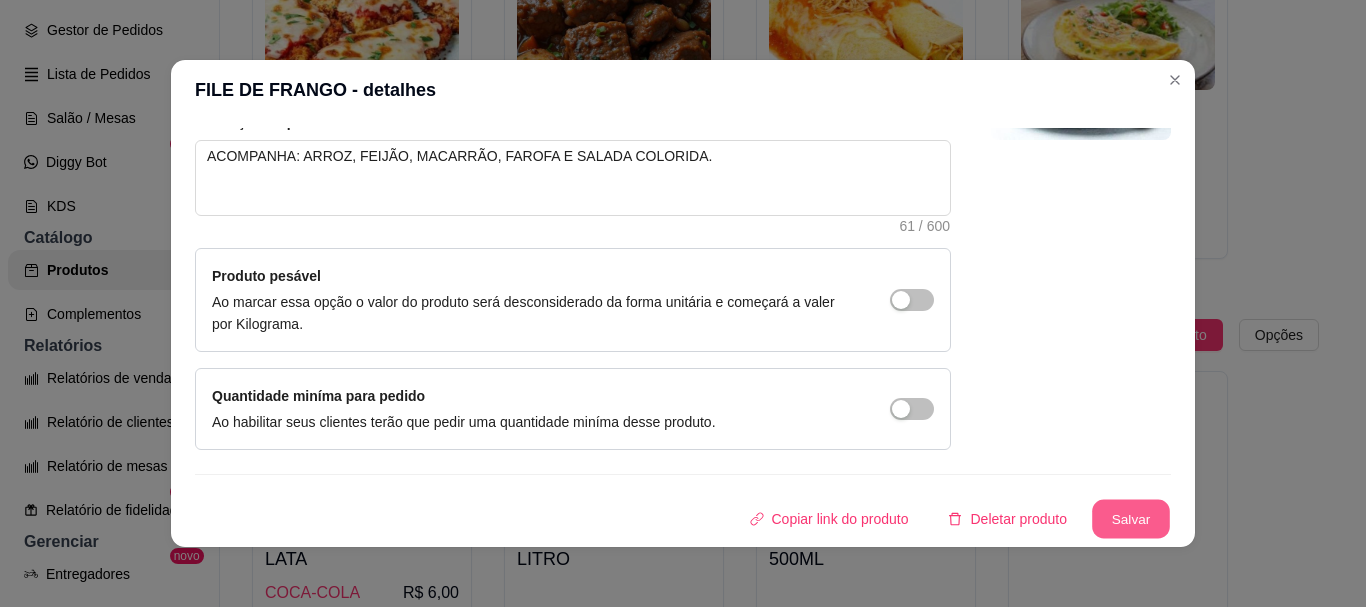 click on "Salvar" at bounding box center [1131, 519] 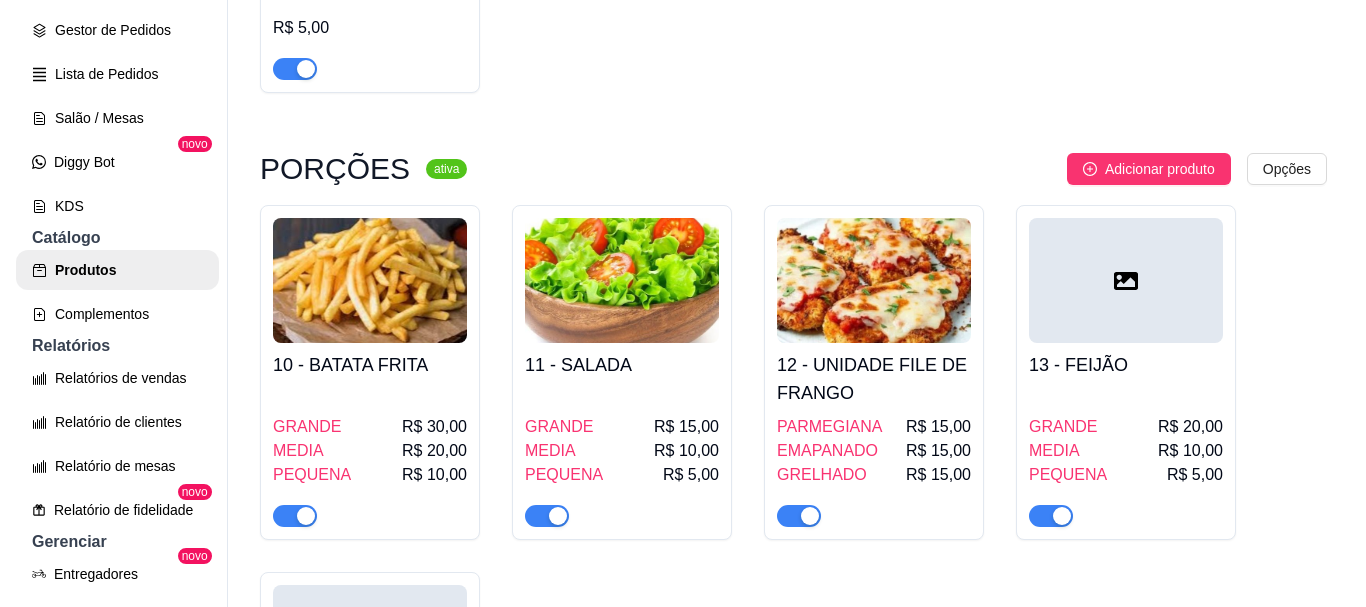 scroll, scrollTop: 1700, scrollLeft: 0, axis: vertical 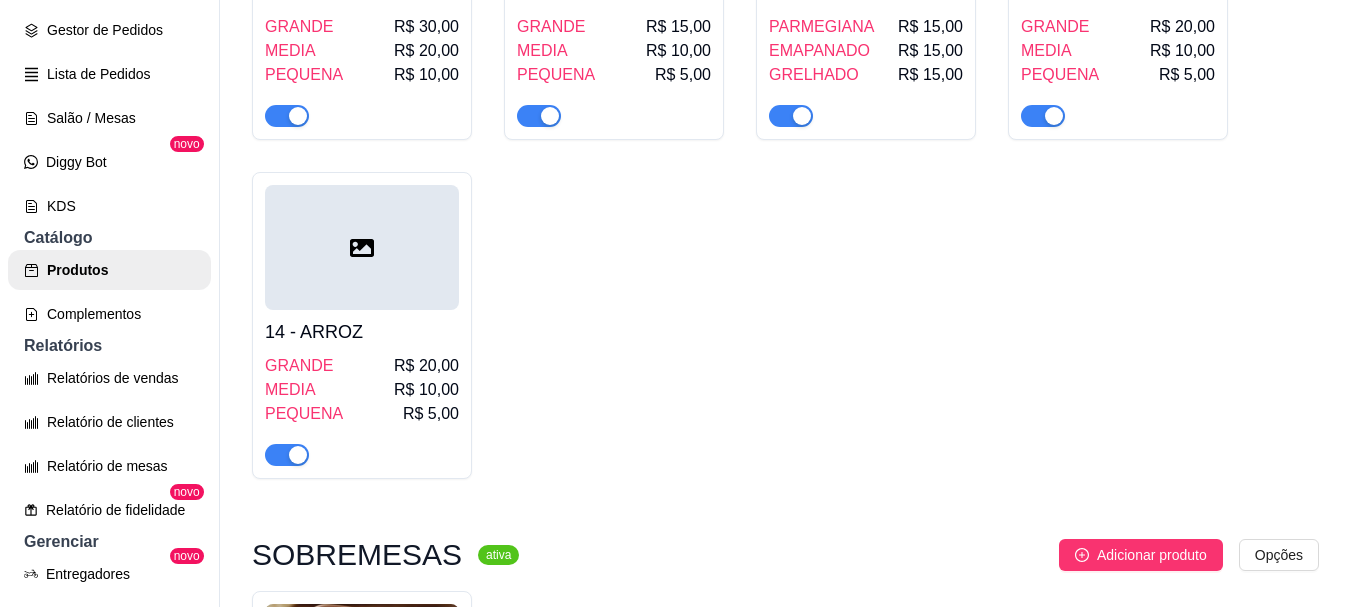 click at bounding box center (362, 247) 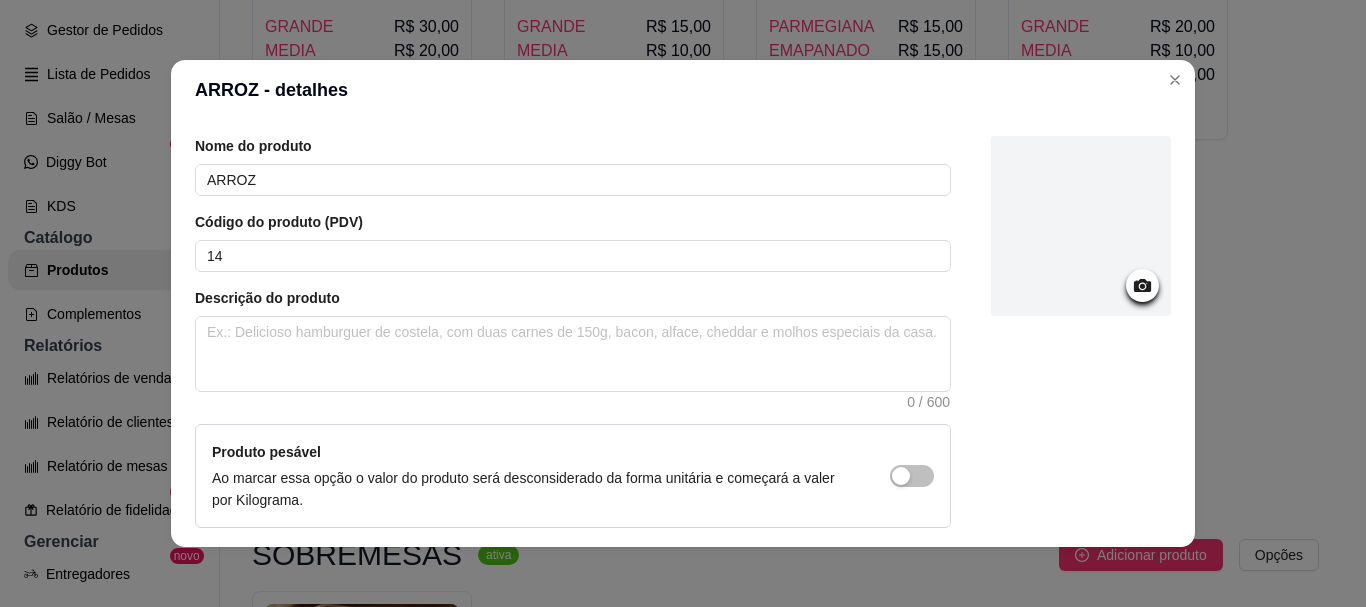 scroll, scrollTop: 100, scrollLeft: 0, axis: vertical 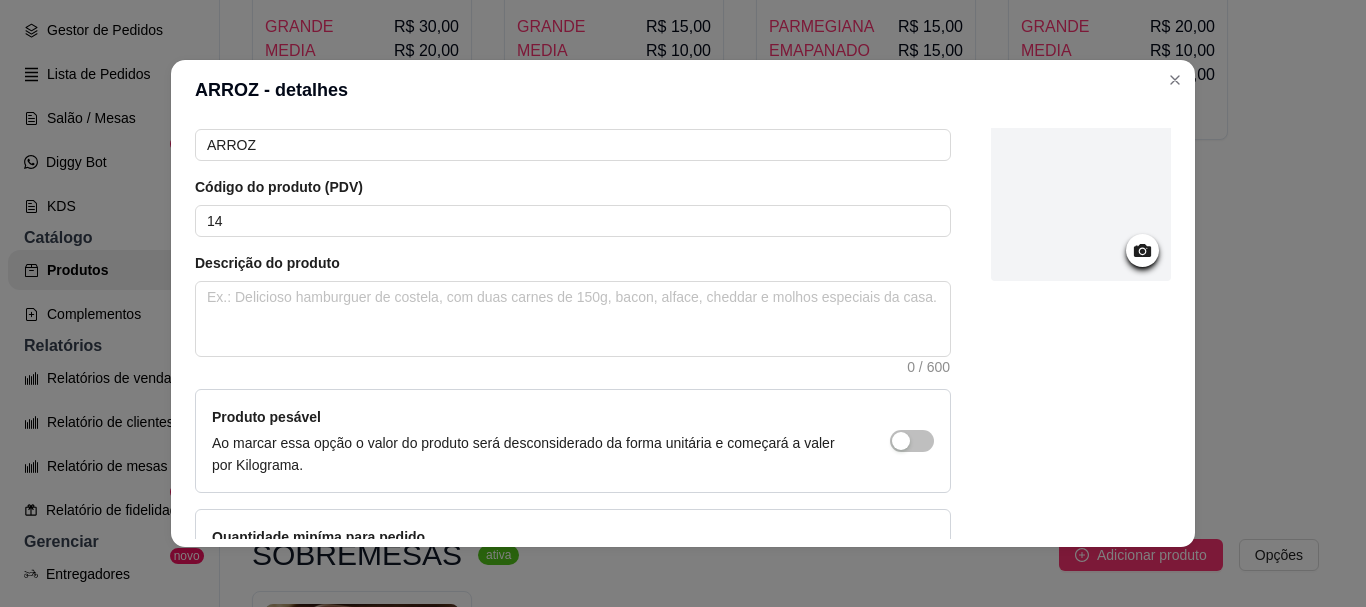 click at bounding box center (1081, 191) 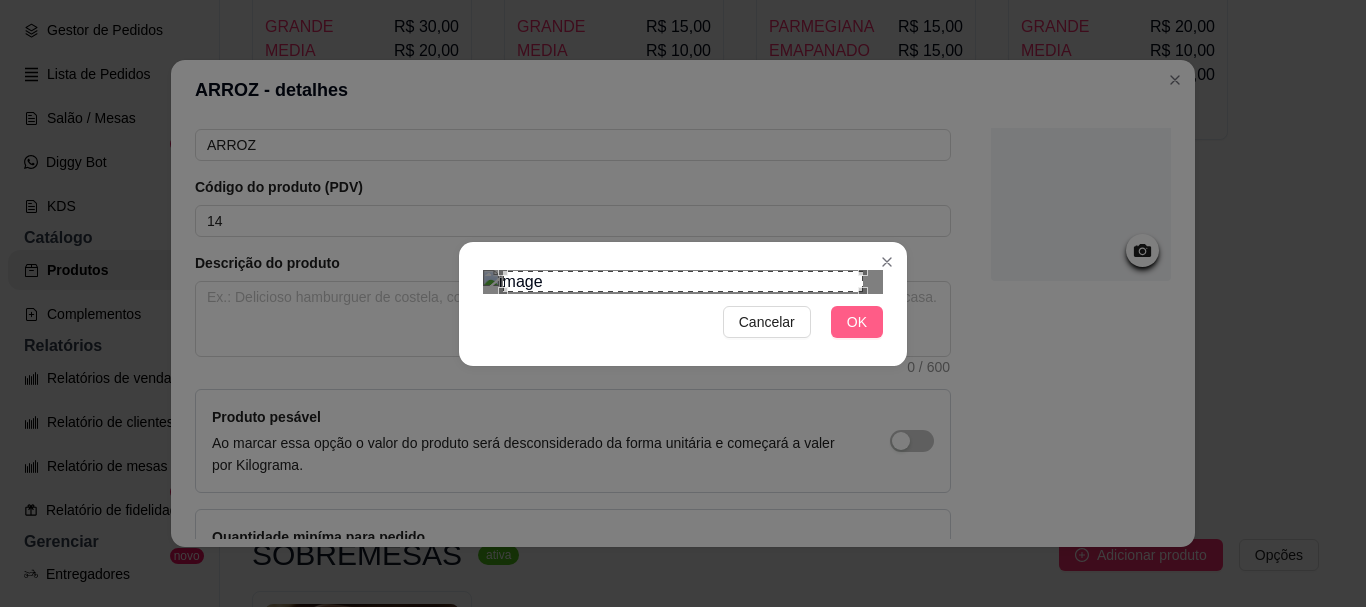 click on "OK" at bounding box center (857, 322) 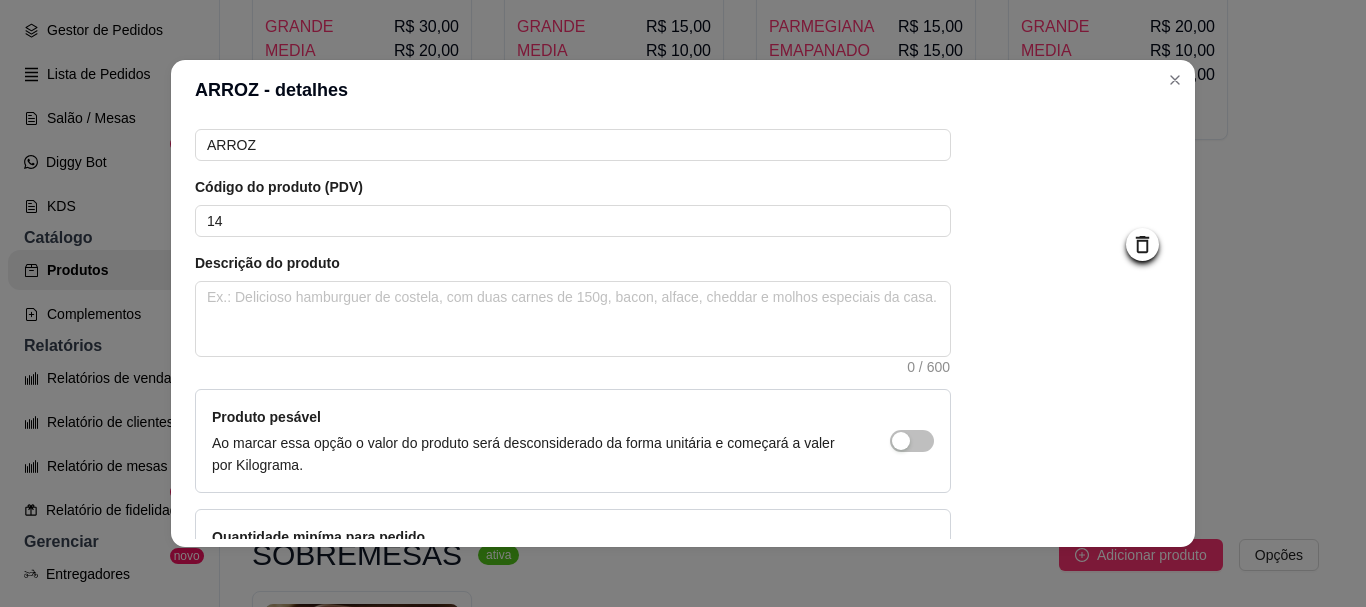 scroll, scrollTop: 4, scrollLeft: 0, axis: vertical 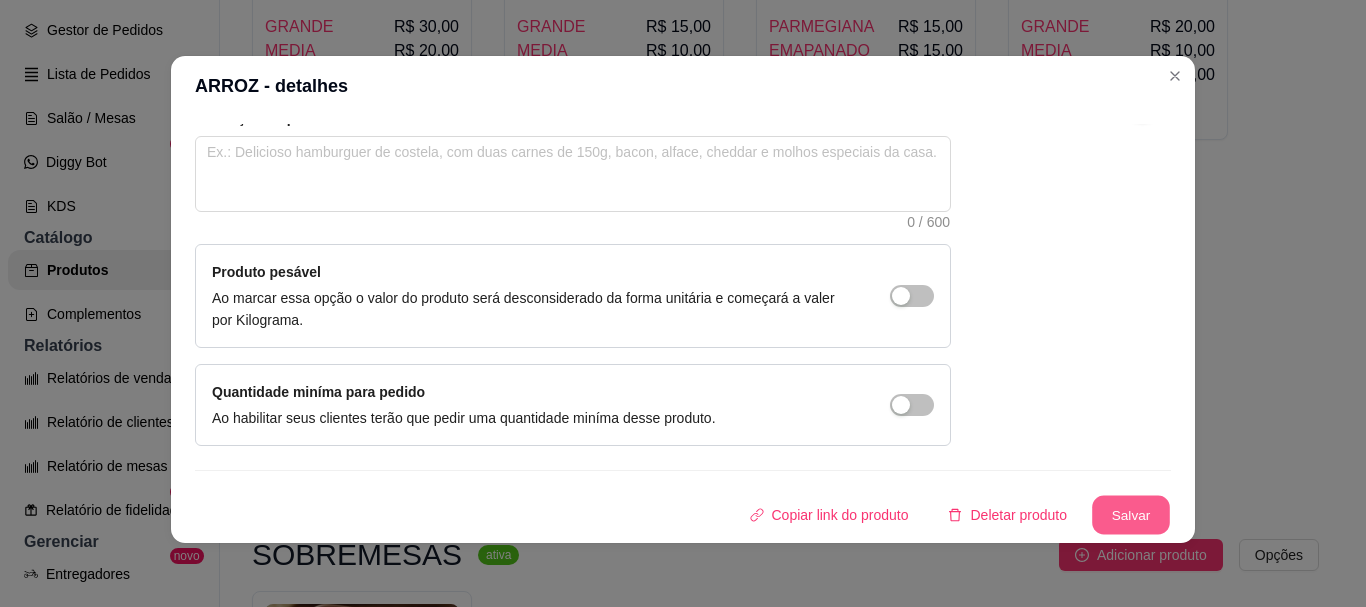 click on "Salvar" at bounding box center (1131, 515) 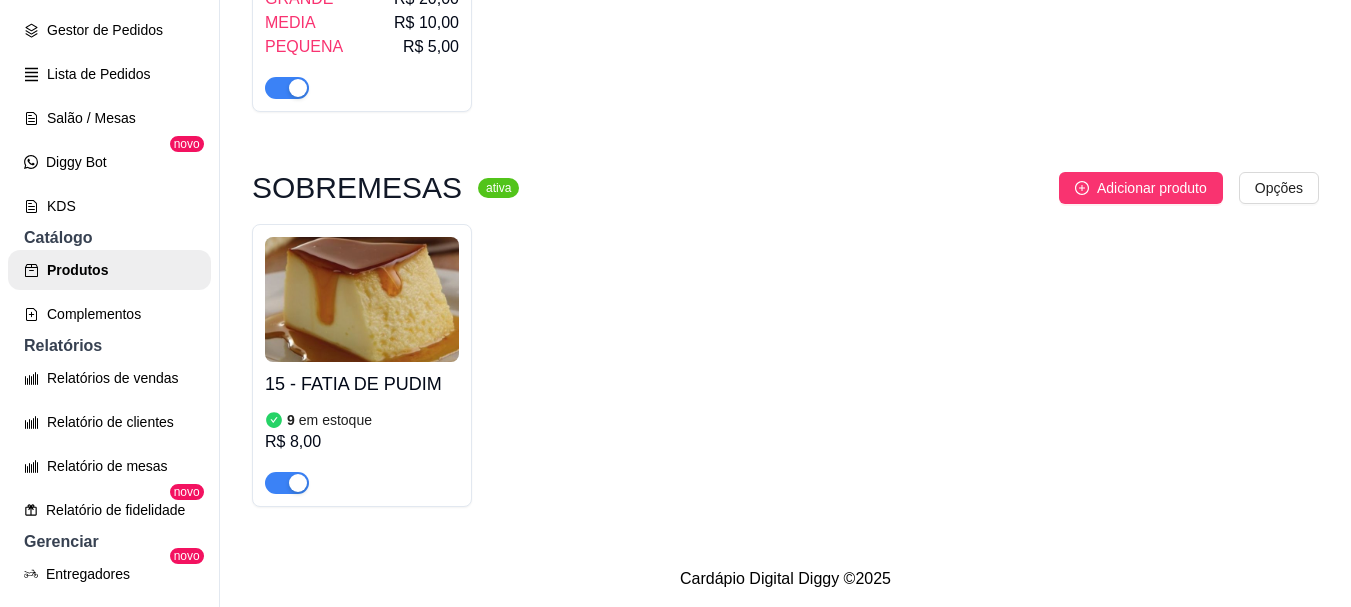 scroll, scrollTop: 2088, scrollLeft: 0, axis: vertical 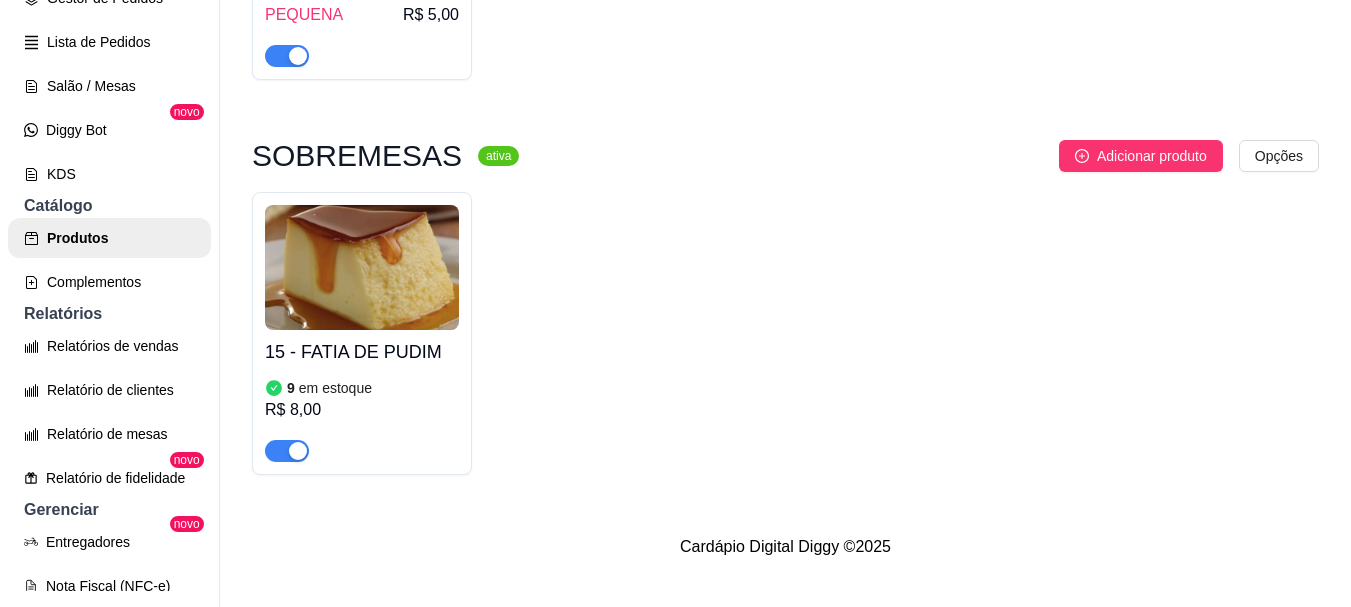 click on "em estoque" at bounding box center [335, 388] 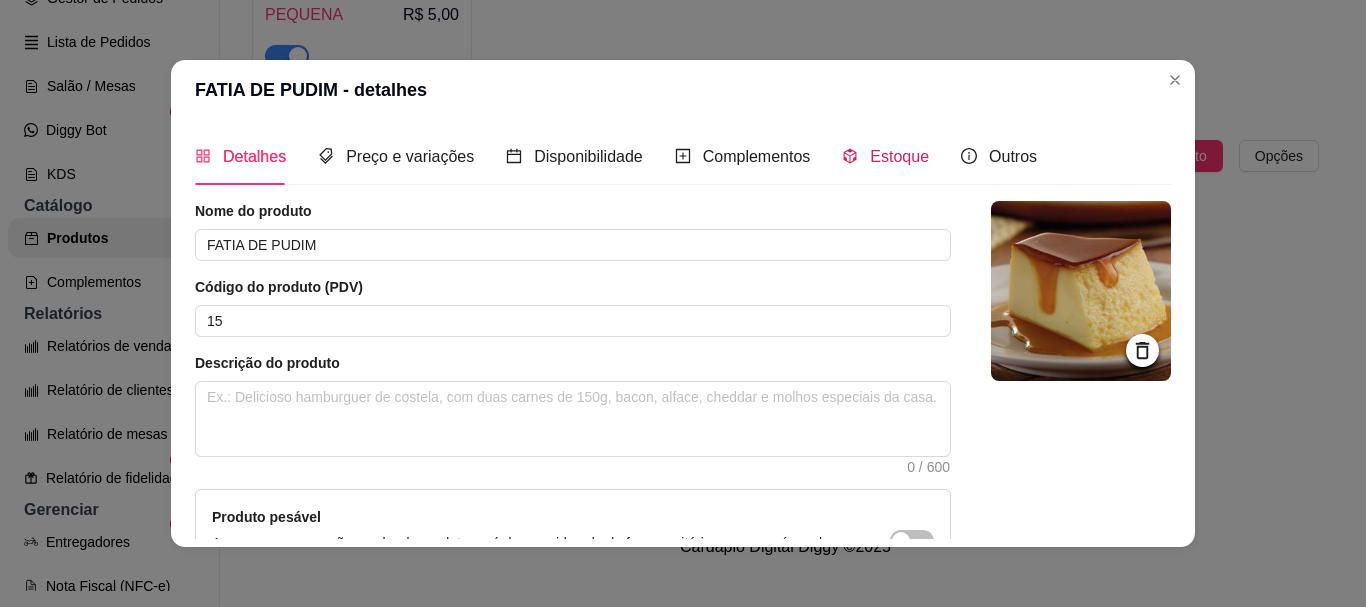 drag, startPoint x: 881, startPoint y: 166, endPoint x: 869, endPoint y: 166, distance: 12 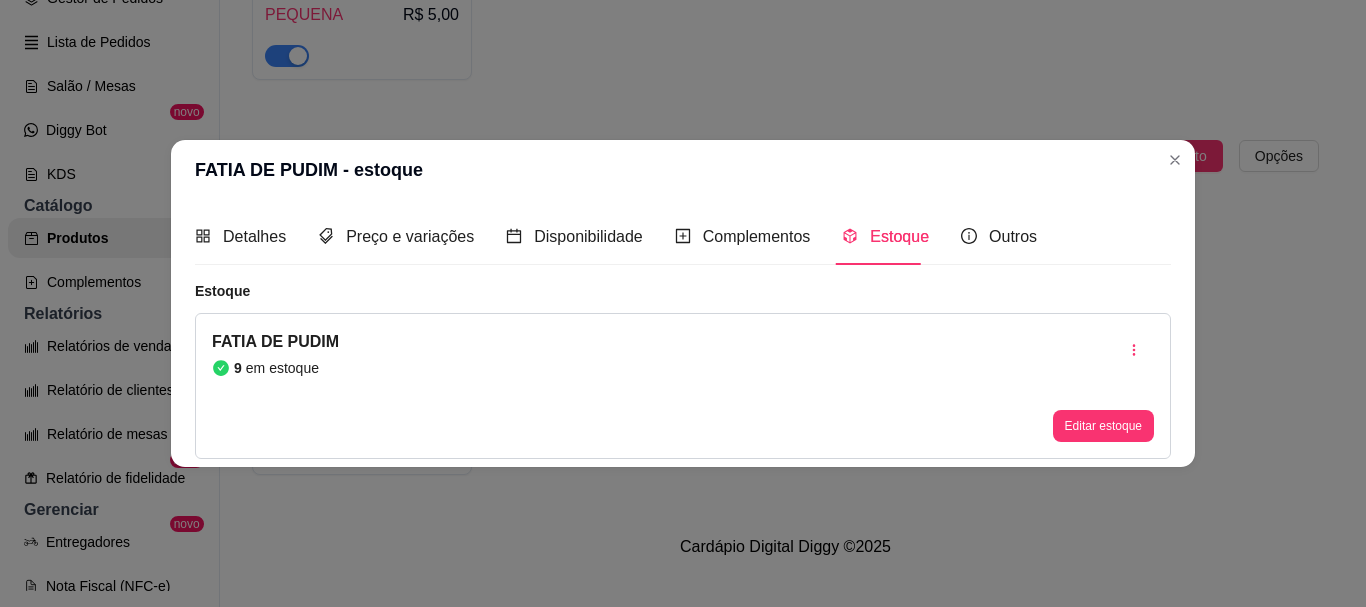 click on "em estoque" at bounding box center [282, 368] 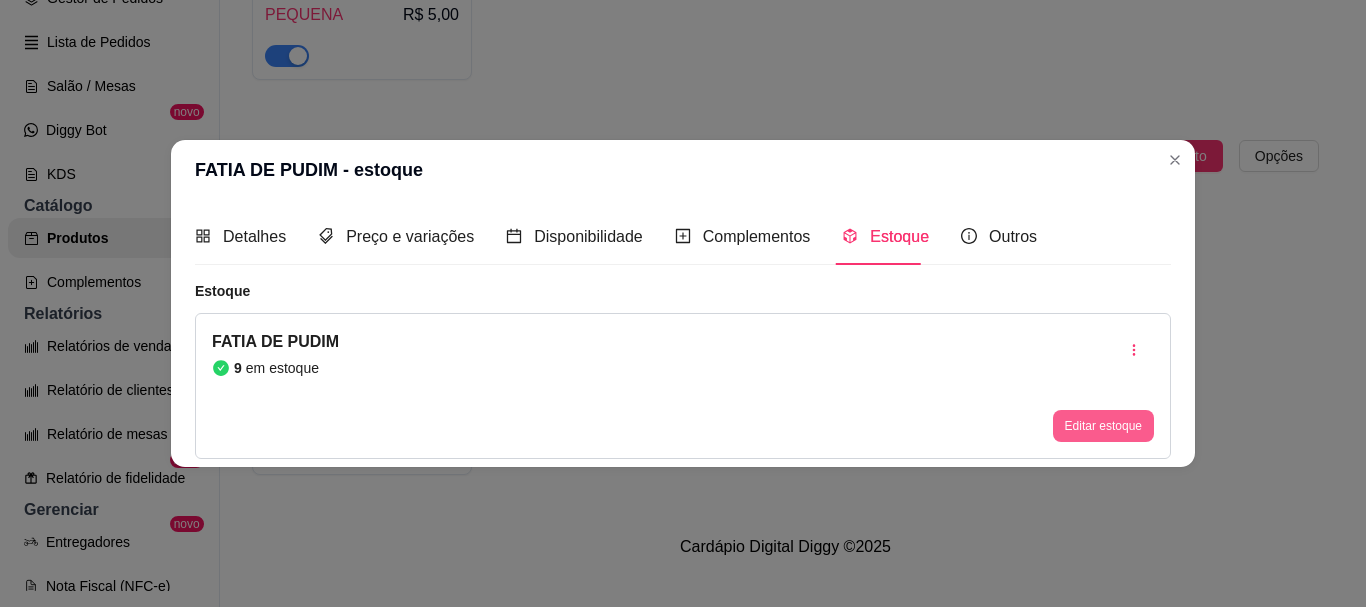 click on "Editar estoque" at bounding box center (1103, 426) 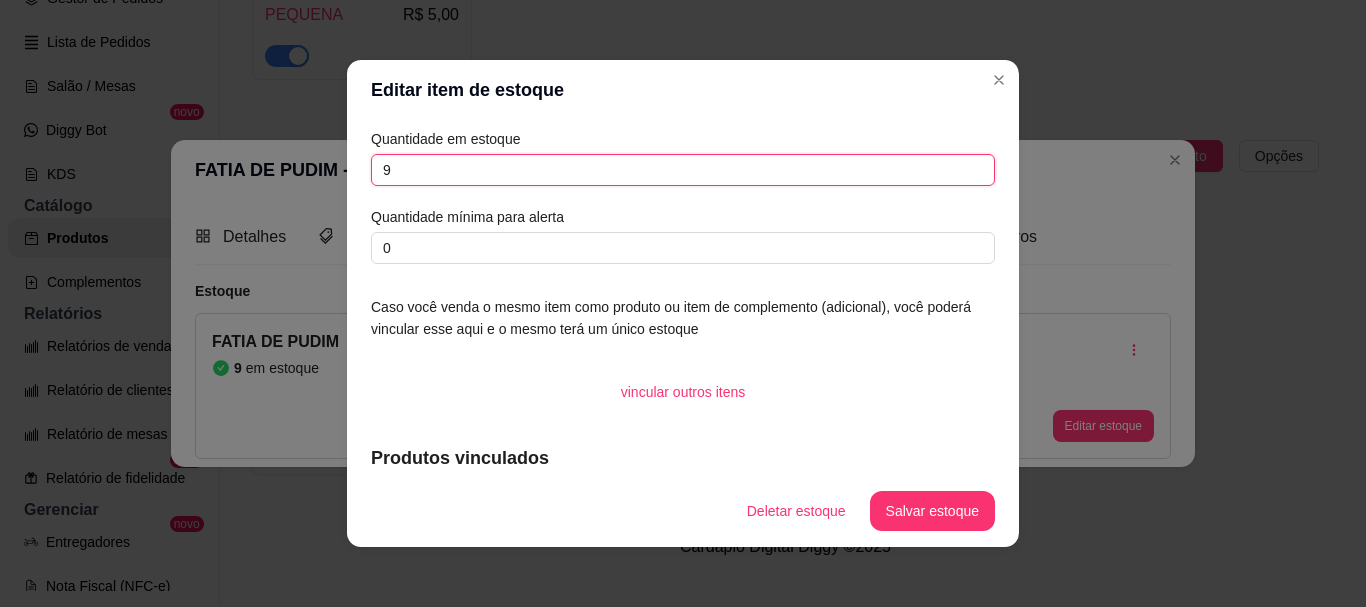 click on "9" at bounding box center (683, 170) 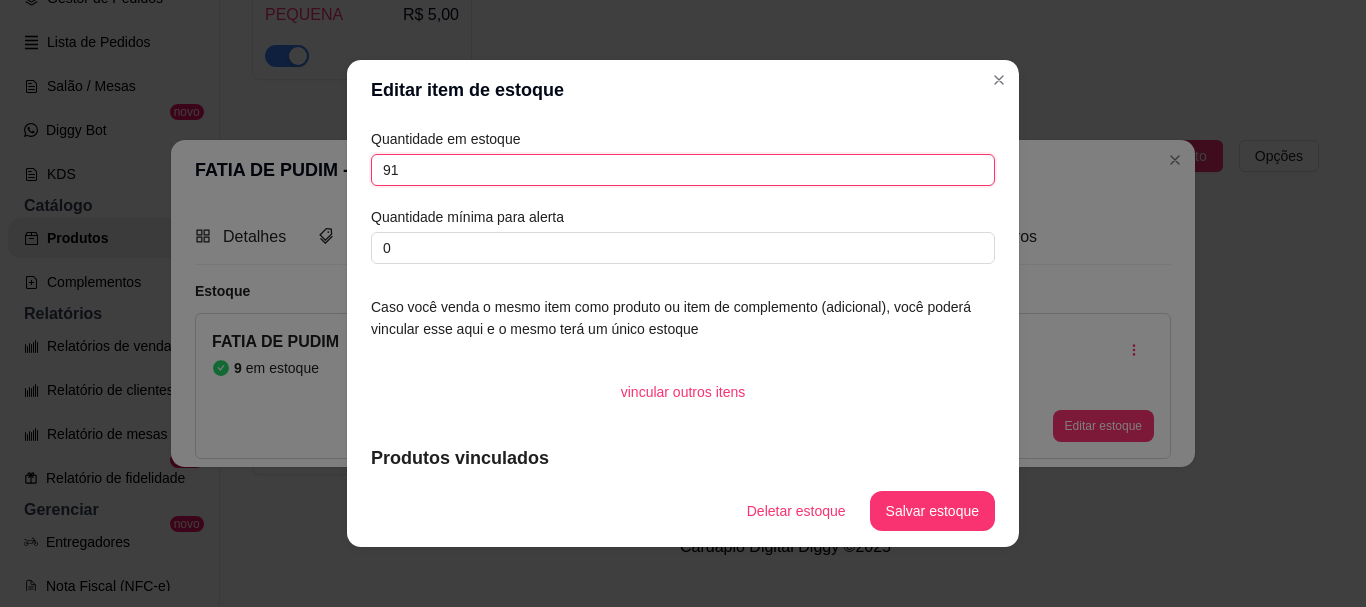 type on "9" 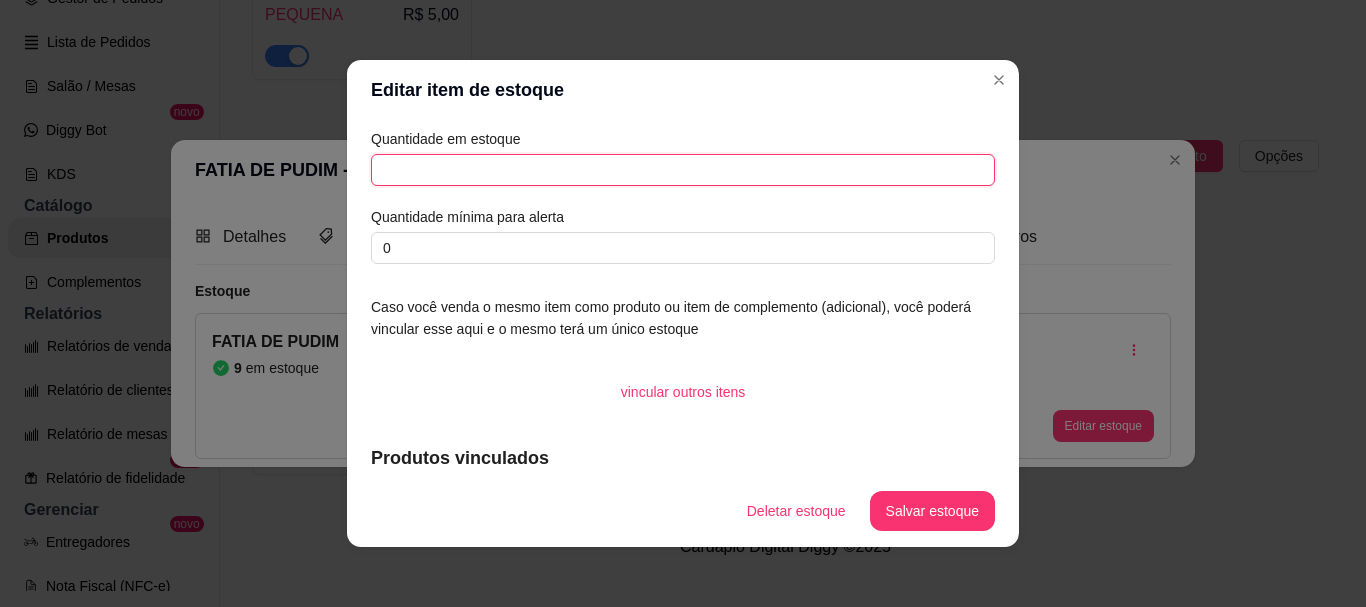 type on "1" 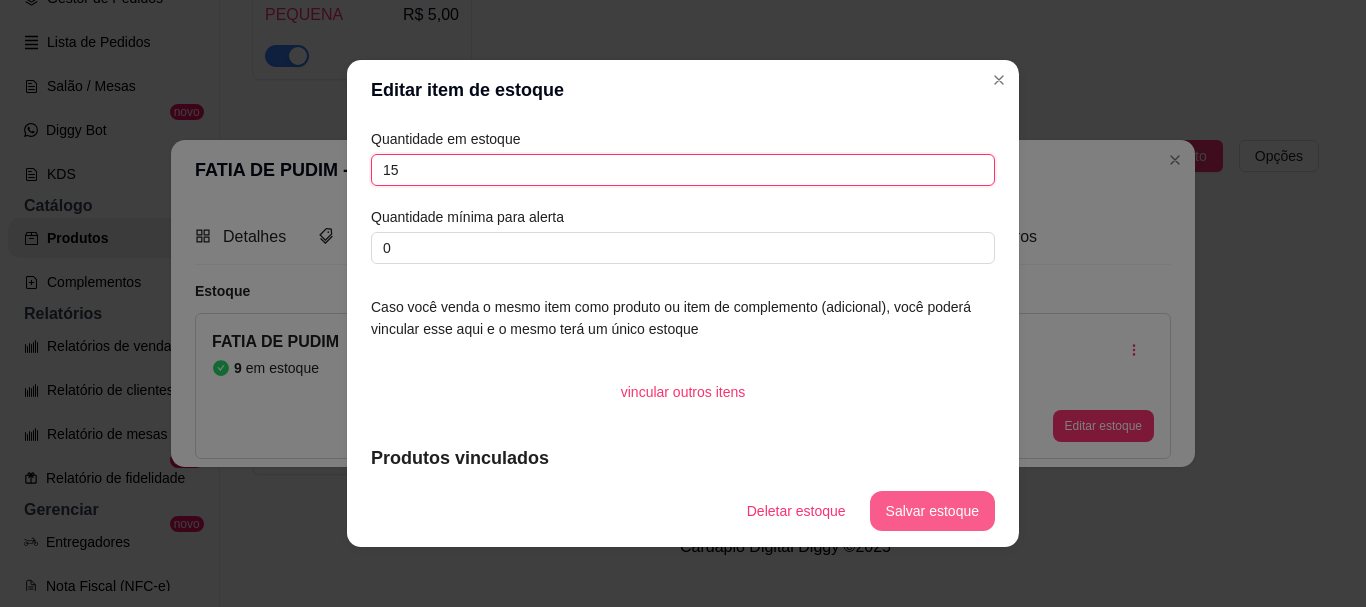 type on "15" 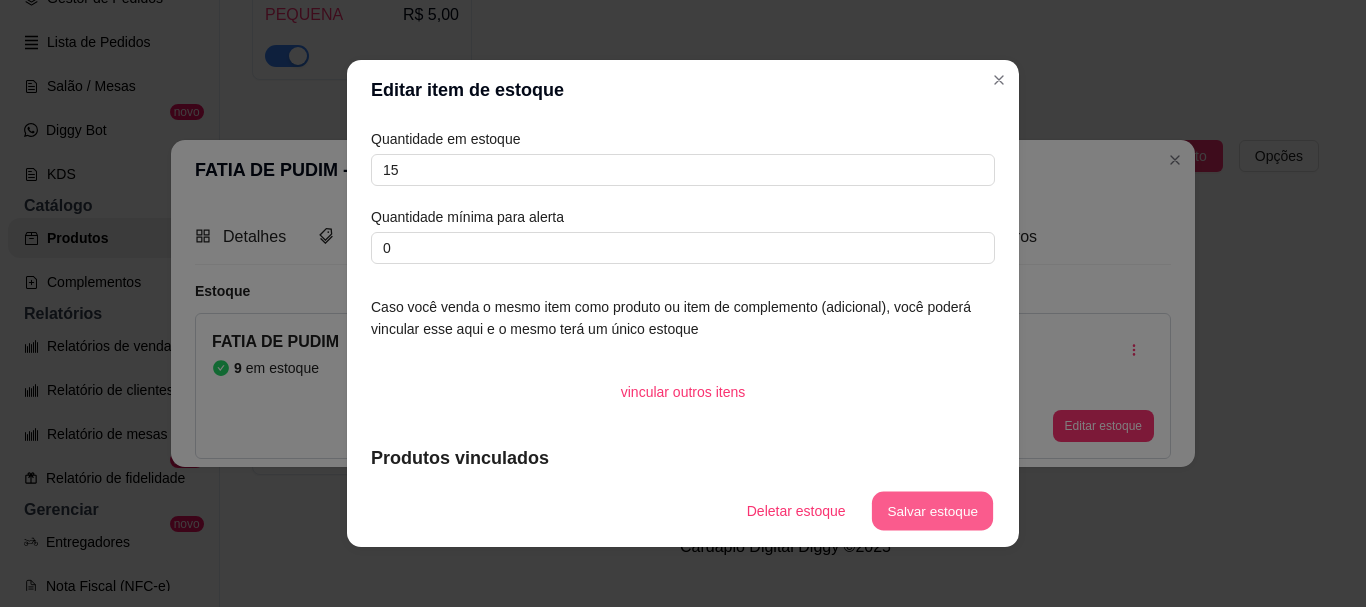 click on "Salvar estoque" at bounding box center (932, 511) 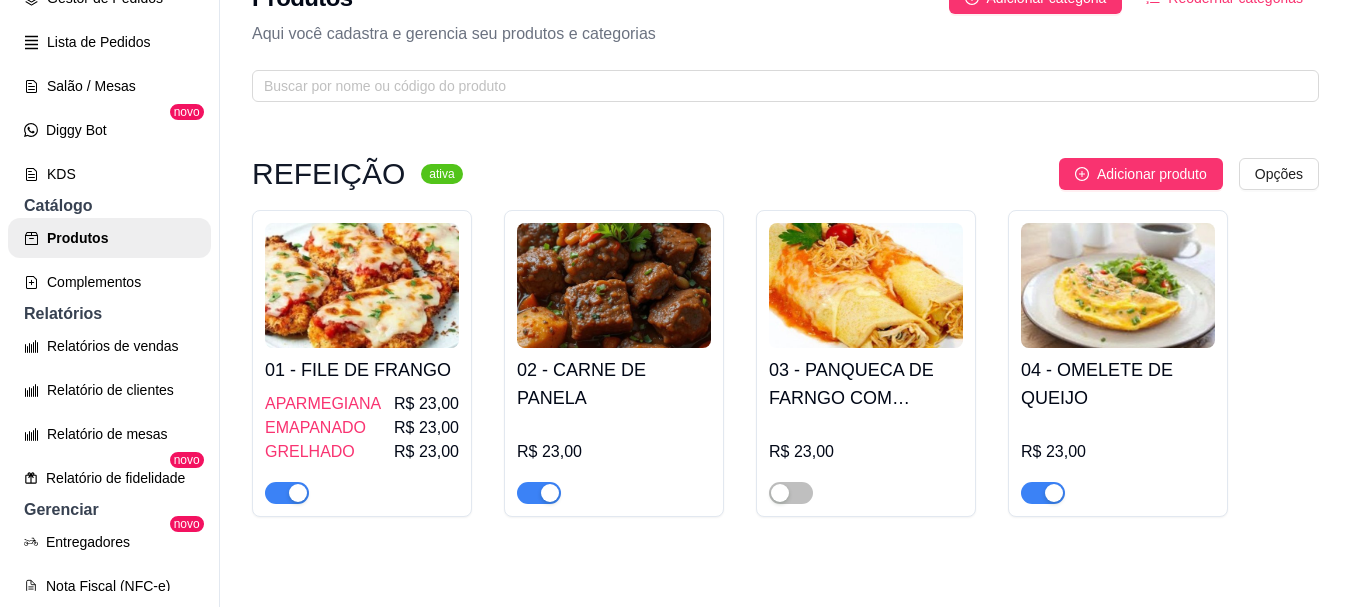 scroll, scrollTop: 0, scrollLeft: 0, axis: both 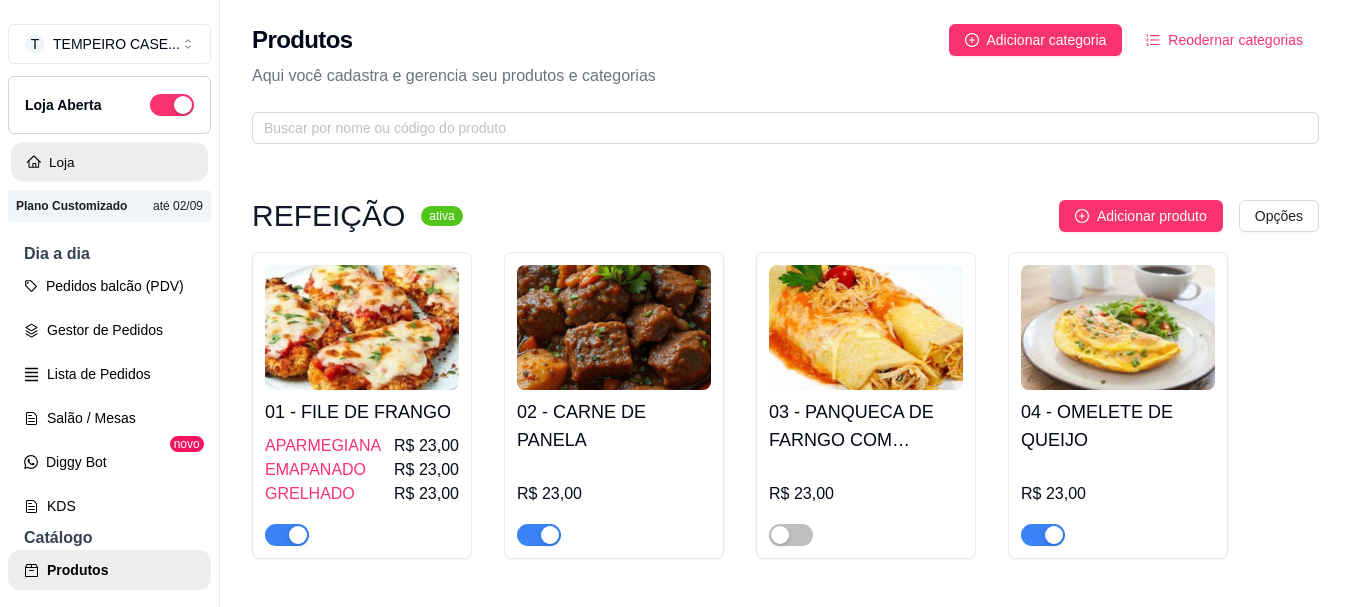 click on "Loja" at bounding box center (109, 162) 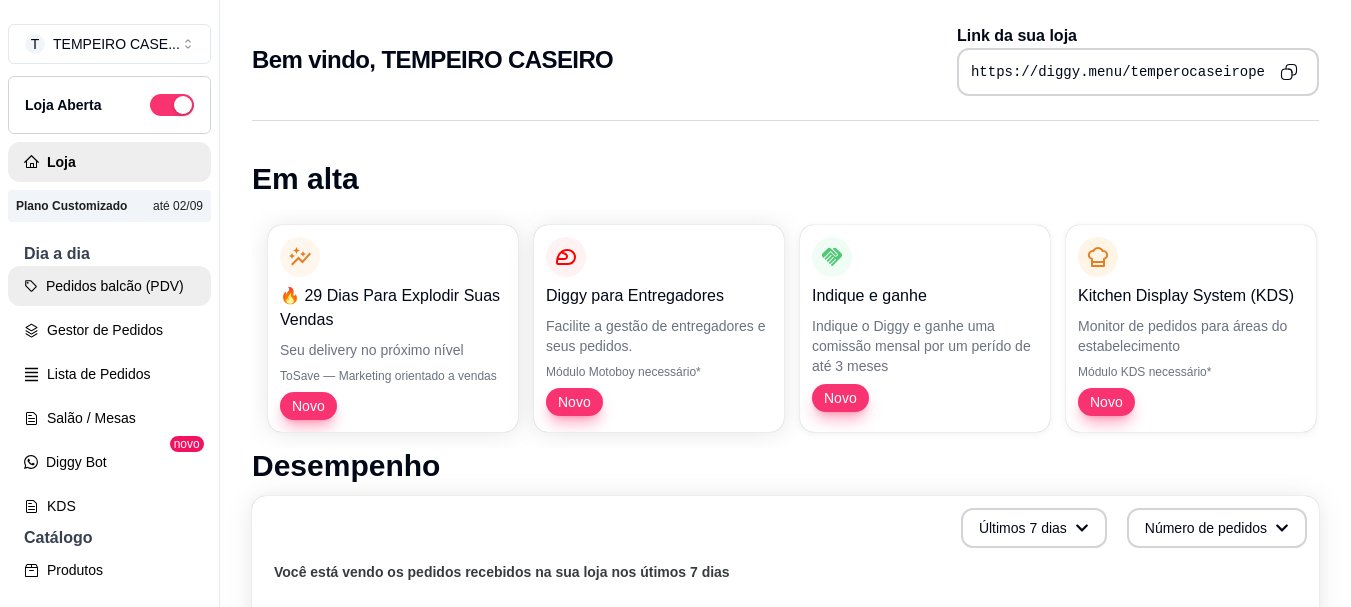 click on "Pedidos balcão (PDV)" at bounding box center [109, 286] 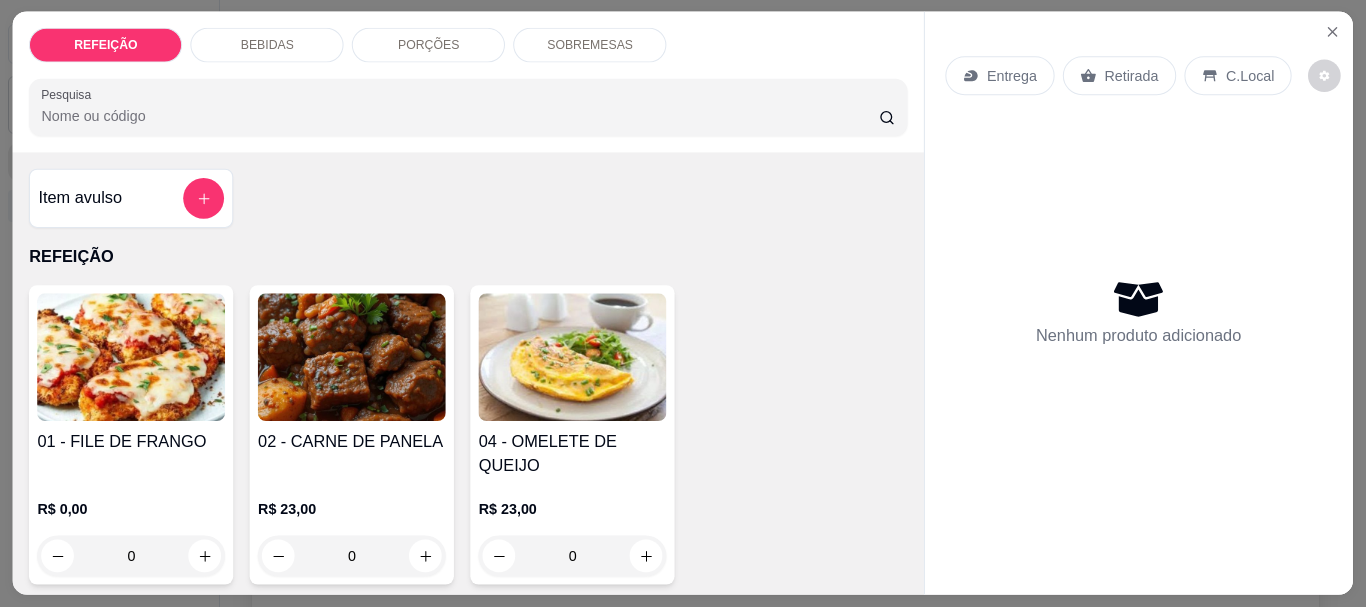 click at bounding box center [132, 358] 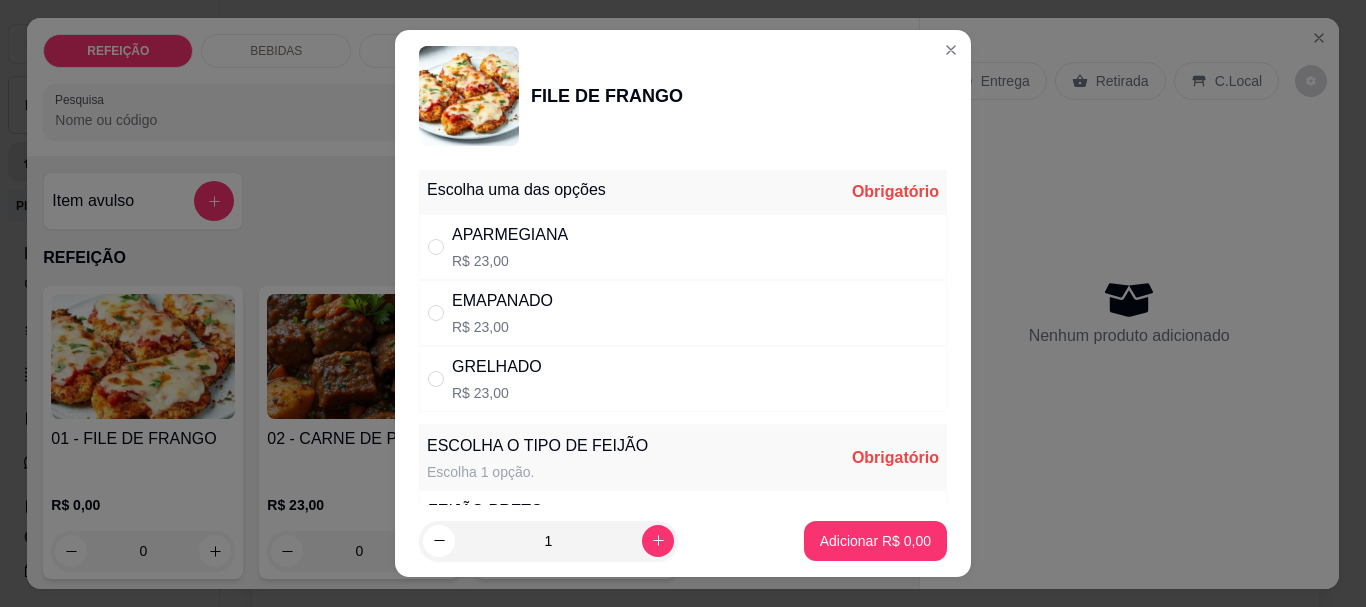 click on "FILE DE FRANGO" at bounding box center [683, 96] 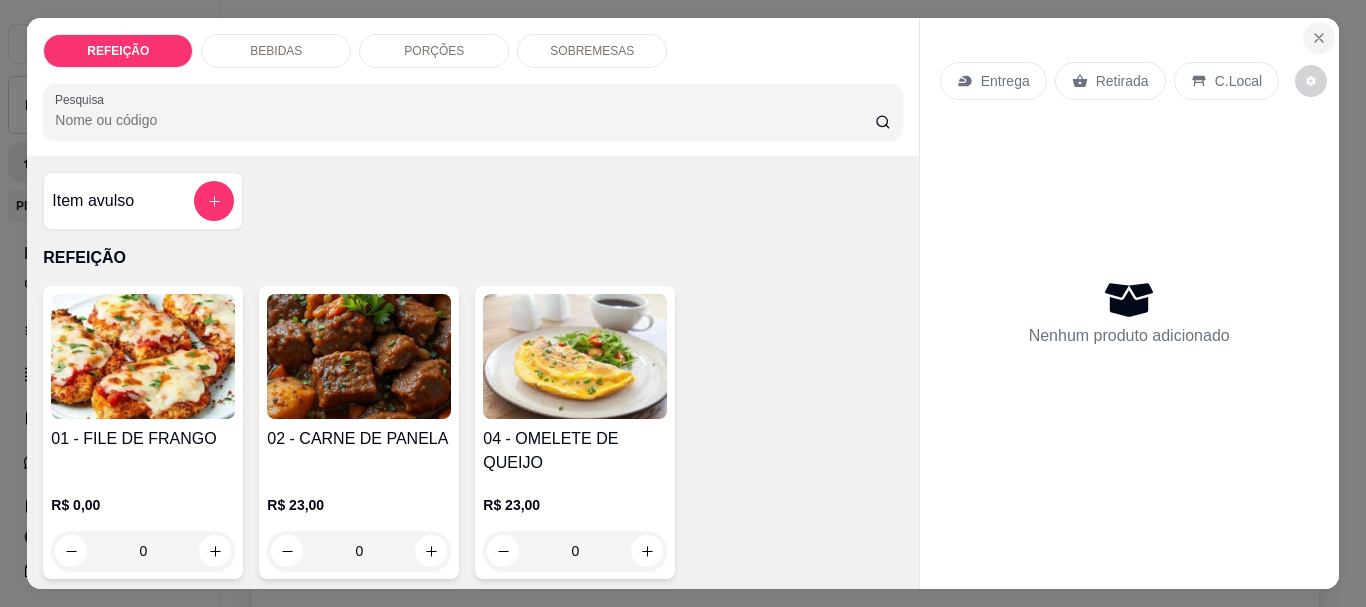 click 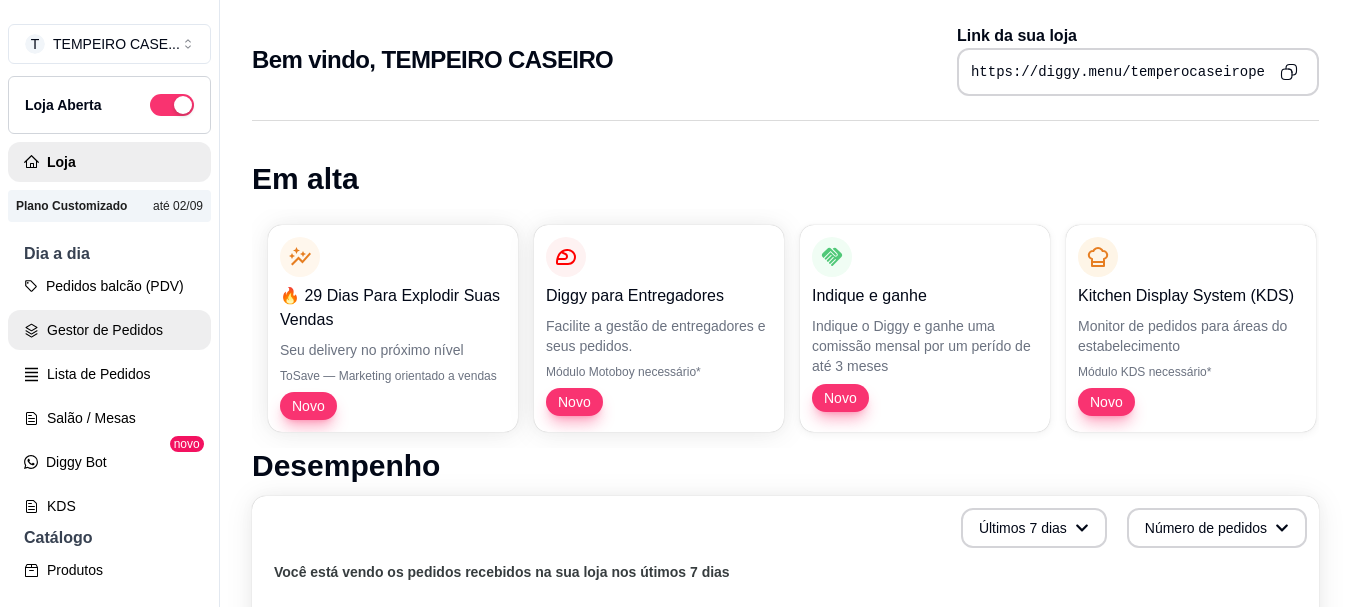 click on "Gestor de Pedidos" at bounding box center [109, 330] 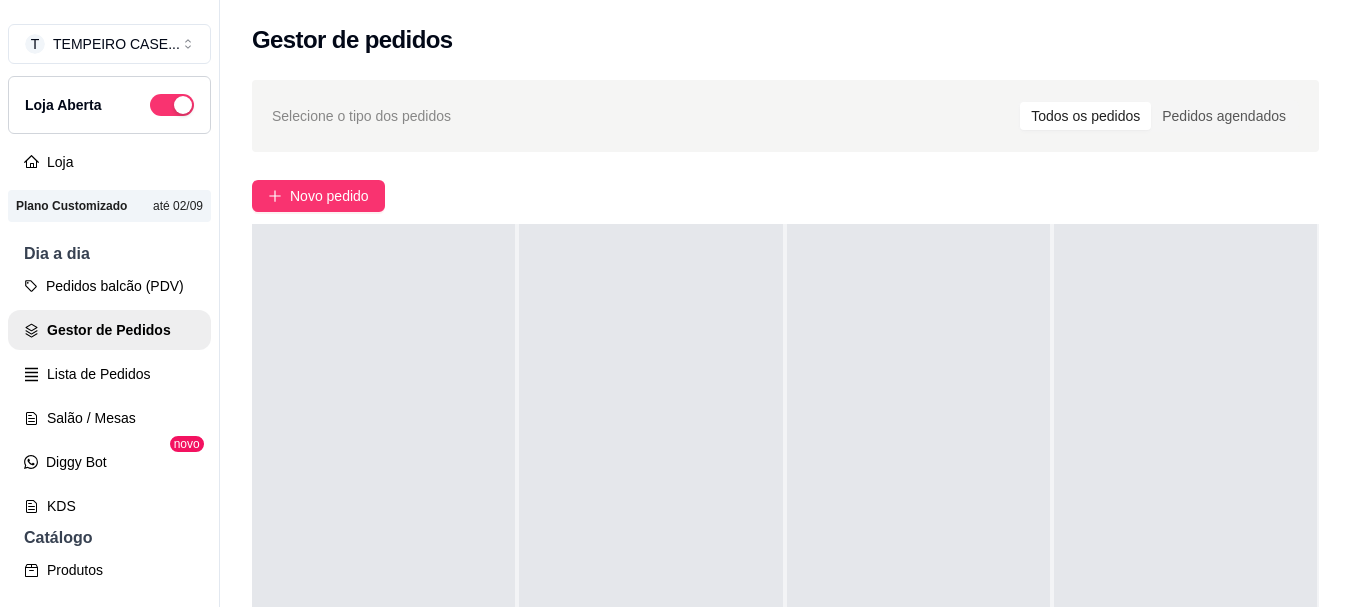 scroll, scrollTop: 0, scrollLeft: 0, axis: both 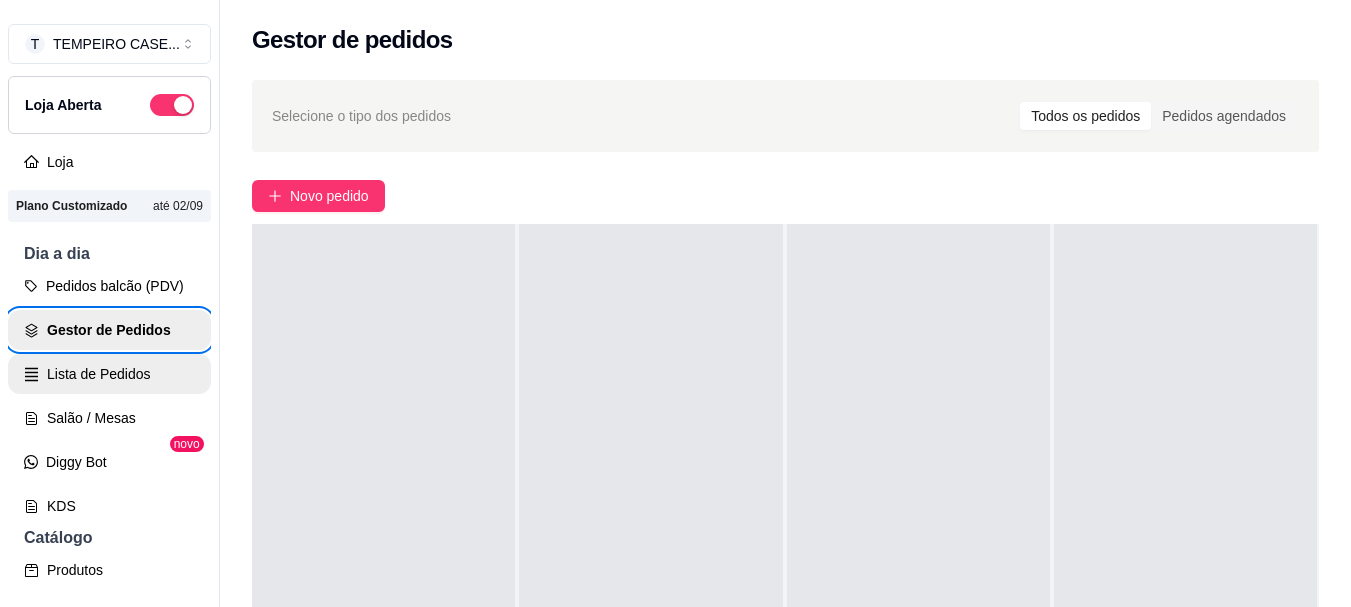 click on "Lista de Pedidos" at bounding box center [109, 374] 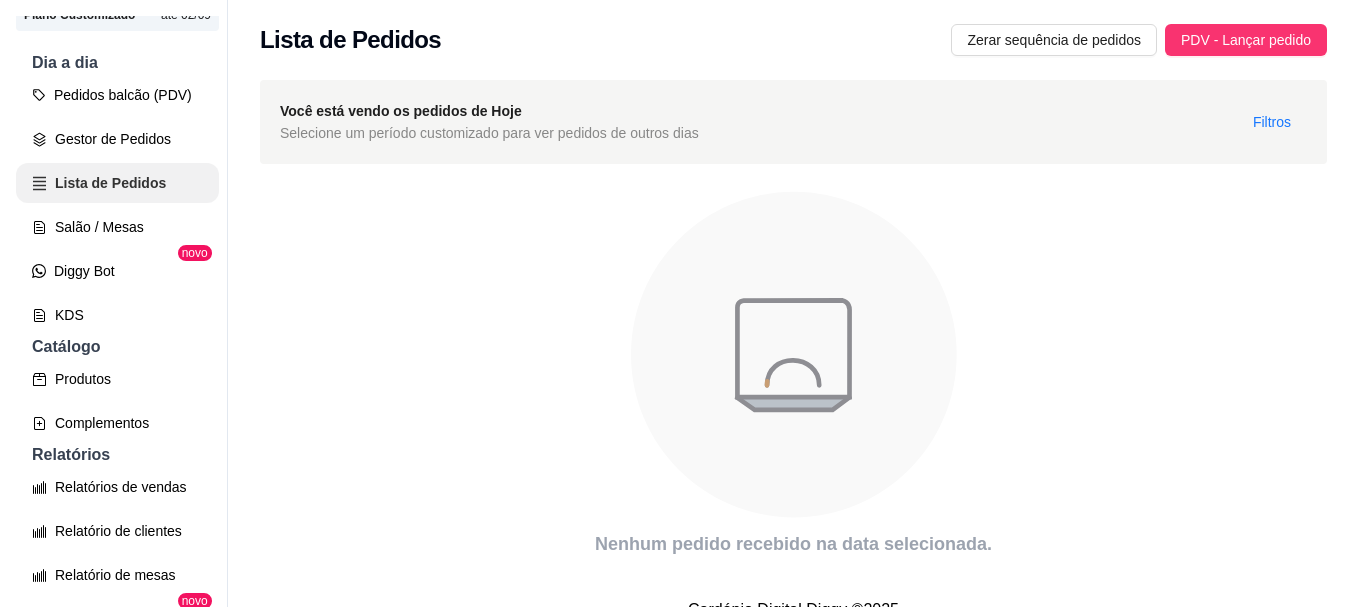 scroll, scrollTop: 200, scrollLeft: 0, axis: vertical 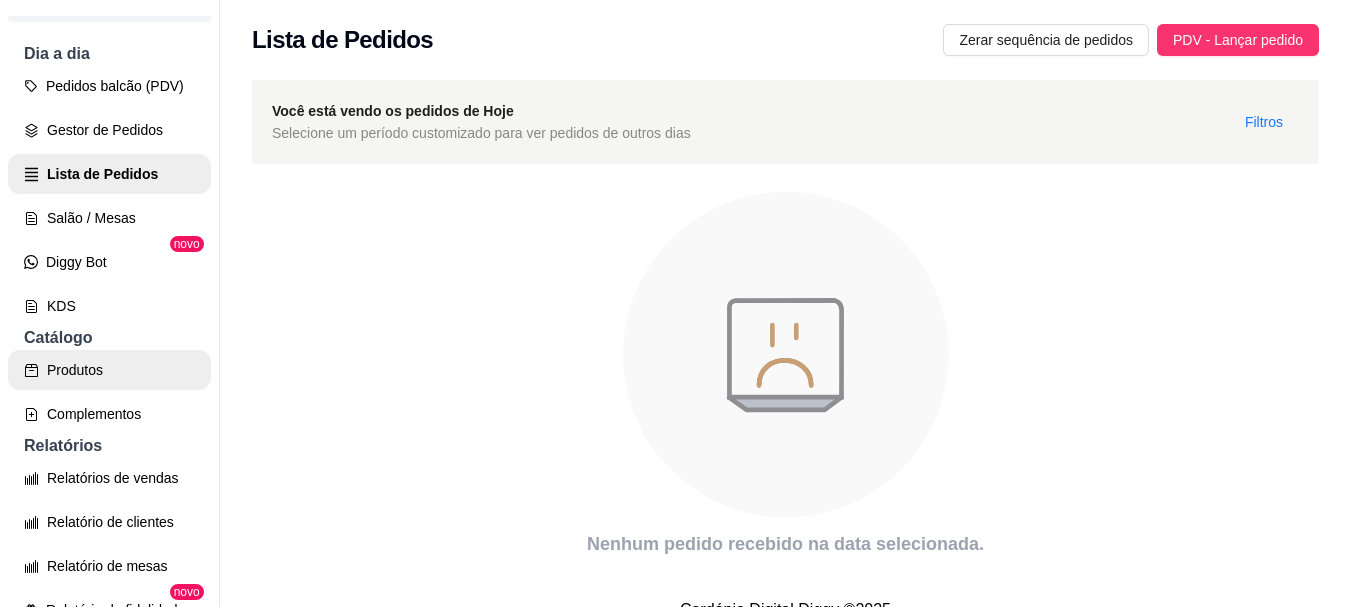click on "Produtos" at bounding box center [109, 370] 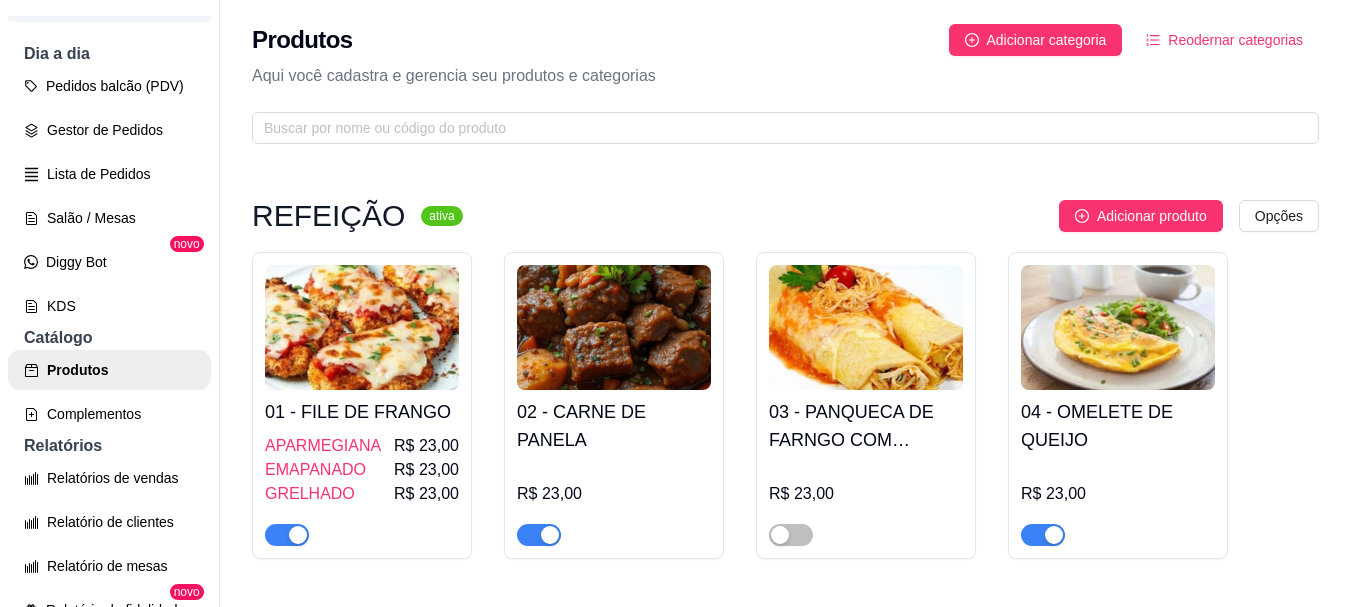 click on "03 - PANQUECA DE FARNGO COM CATUPIRY" at bounding box center (866, 426) 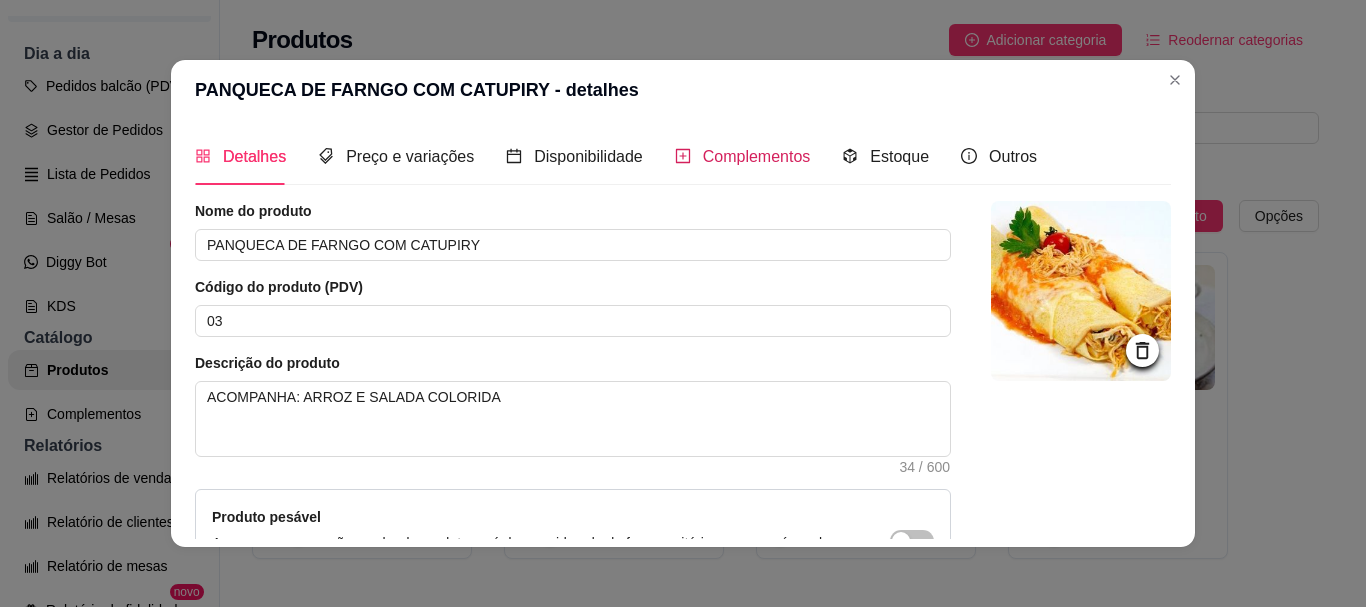 click on "Complementos" at bounding box center (757, 156) 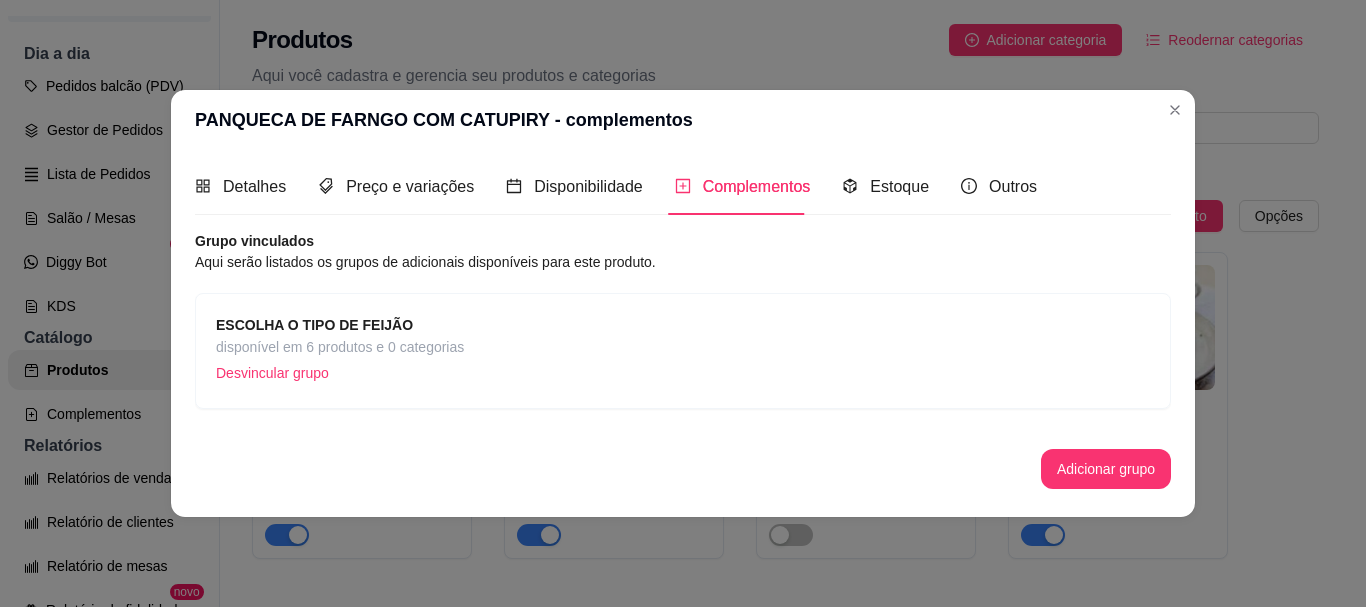 click on "Desvincular grupo" at bounding box center (340, 373) 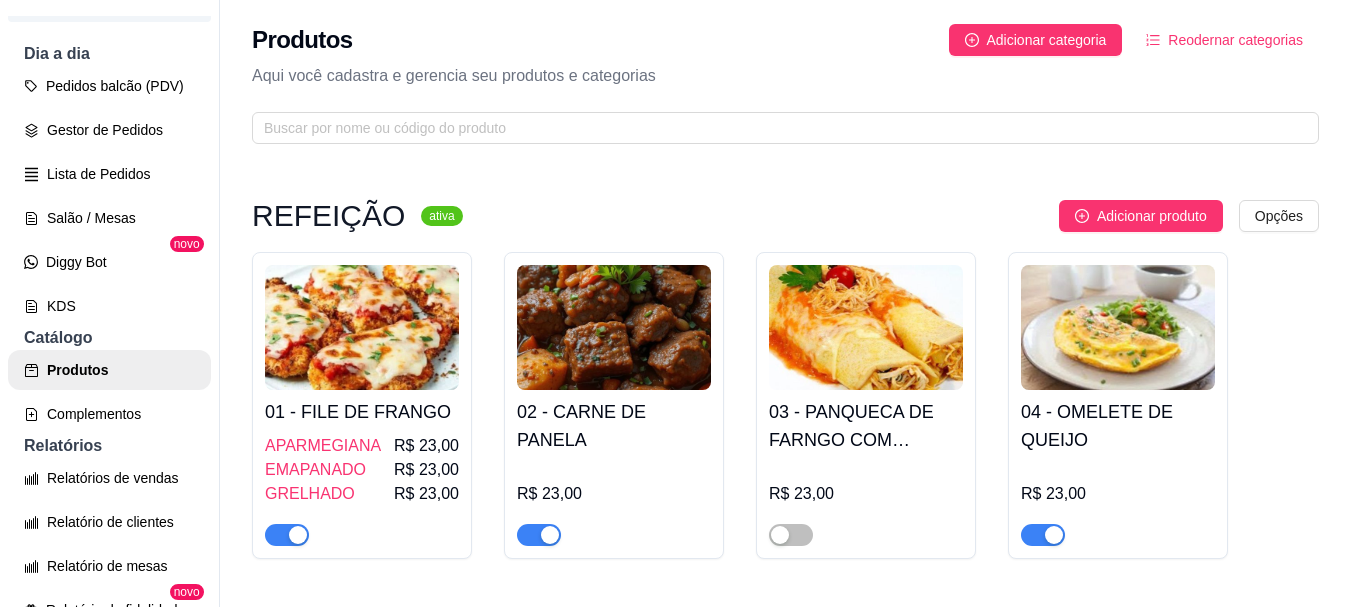 click on "03 - PANQUECA DE FARNGO COM CATUPIRY" at bounding box center (866, 426) 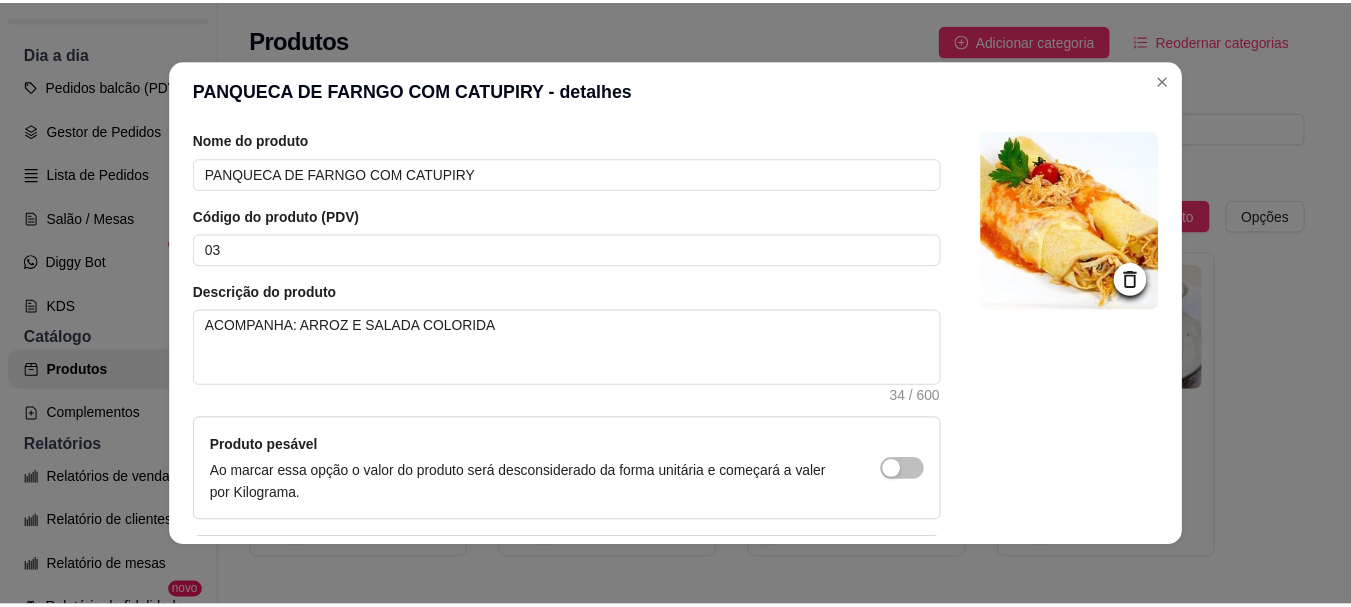 scroll, scrollTop: 100, scrollLeft: 0, axis: vertical 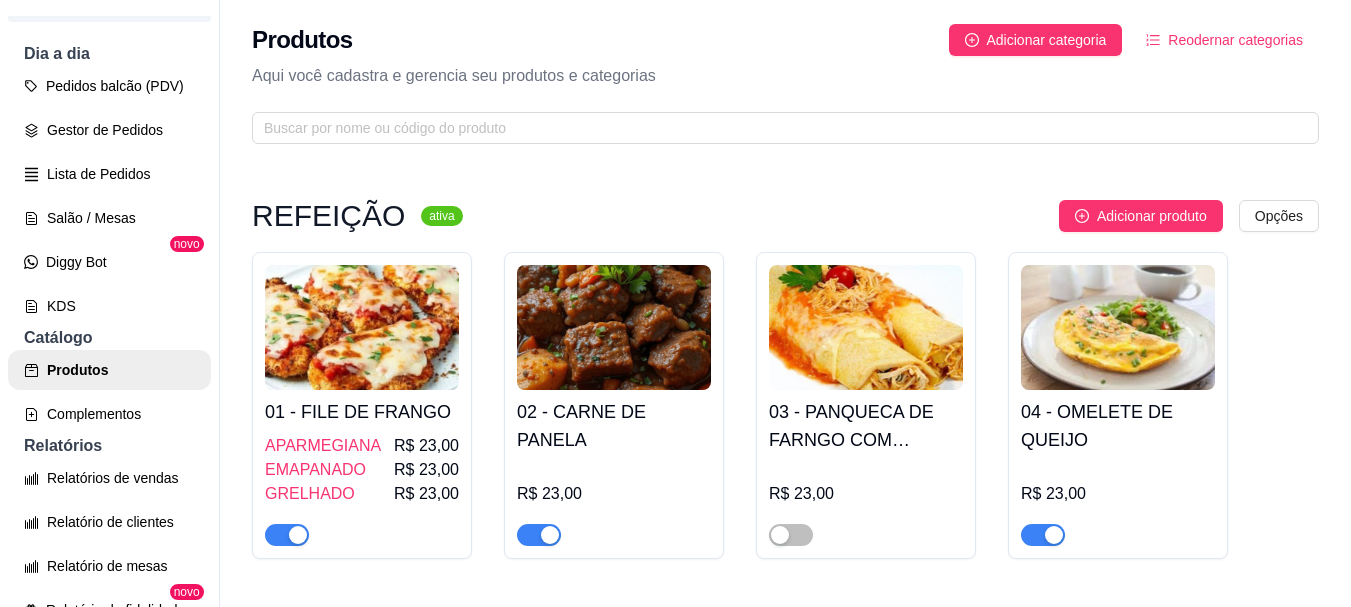 click on "02 - CARNE DE PANELA" at bounding box center [614, 426] 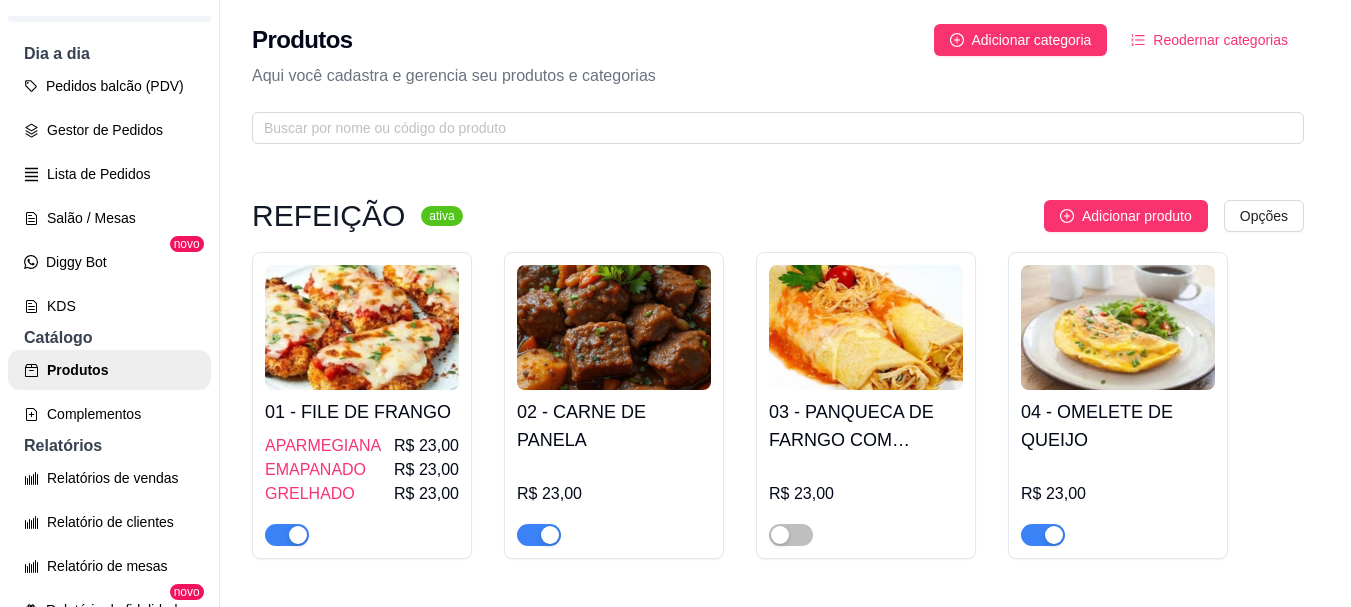 type 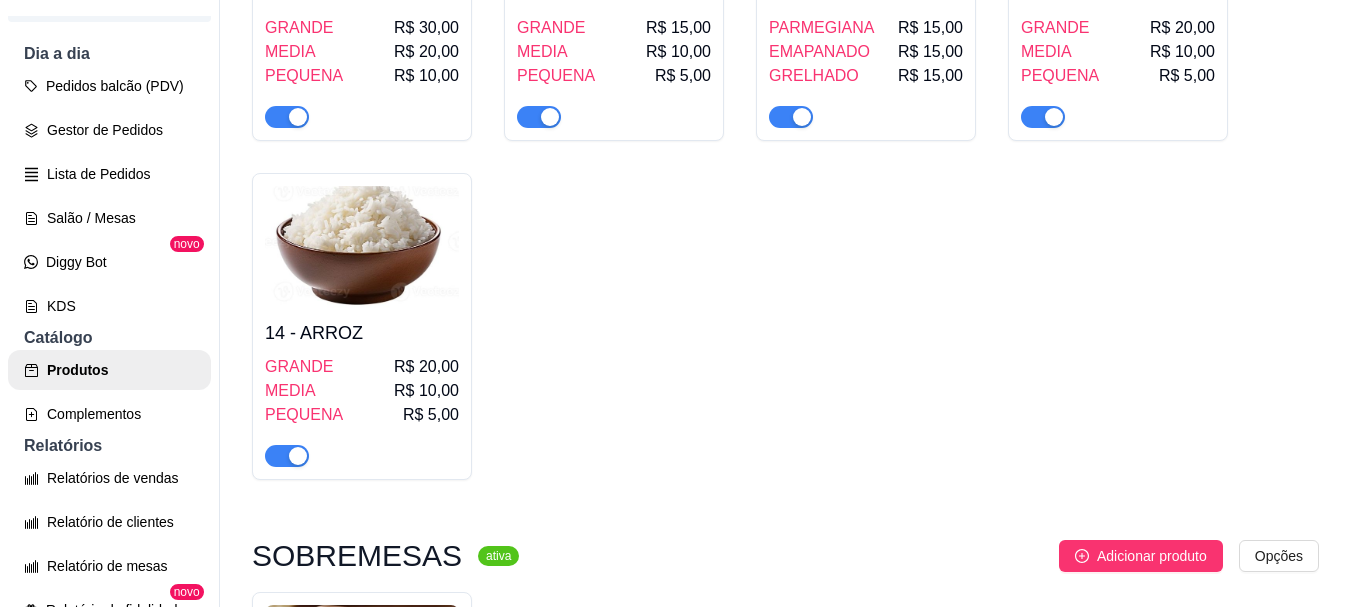scroll, scrollTop: 1700, scrollLeft: 0, axis: vertical 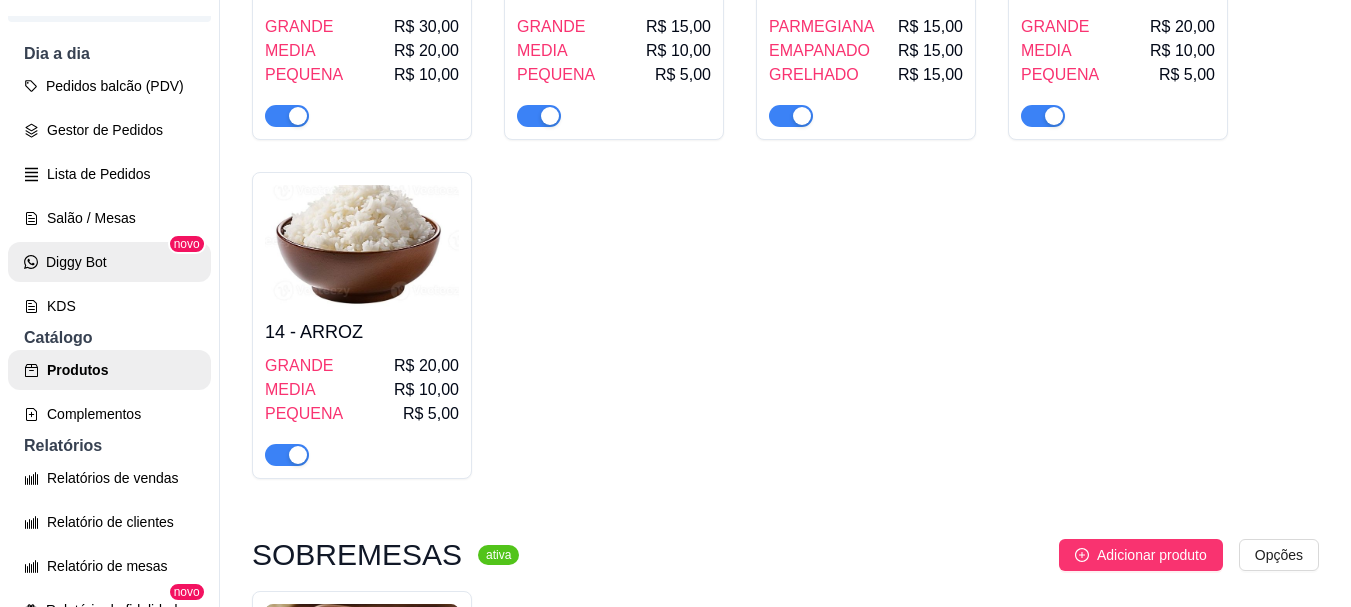 click on "Diggy Bot" at bounding box center (109, 262) 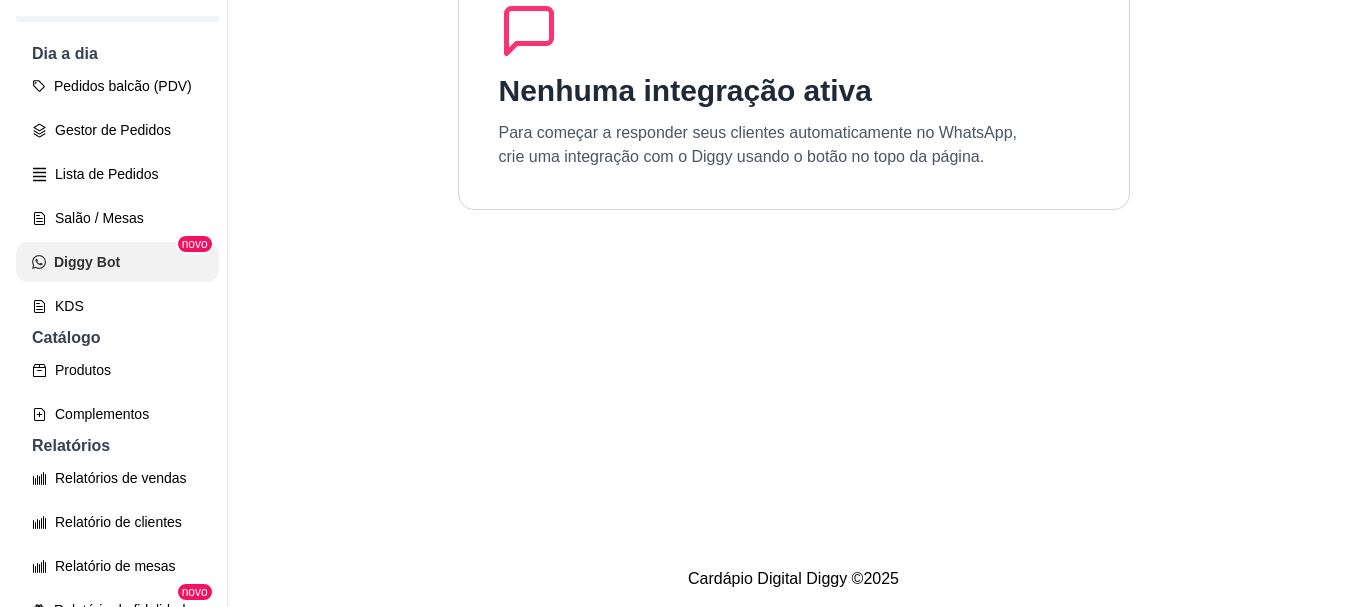 scroll, scrollTop: 0, scrollLeft: 0, axis: both 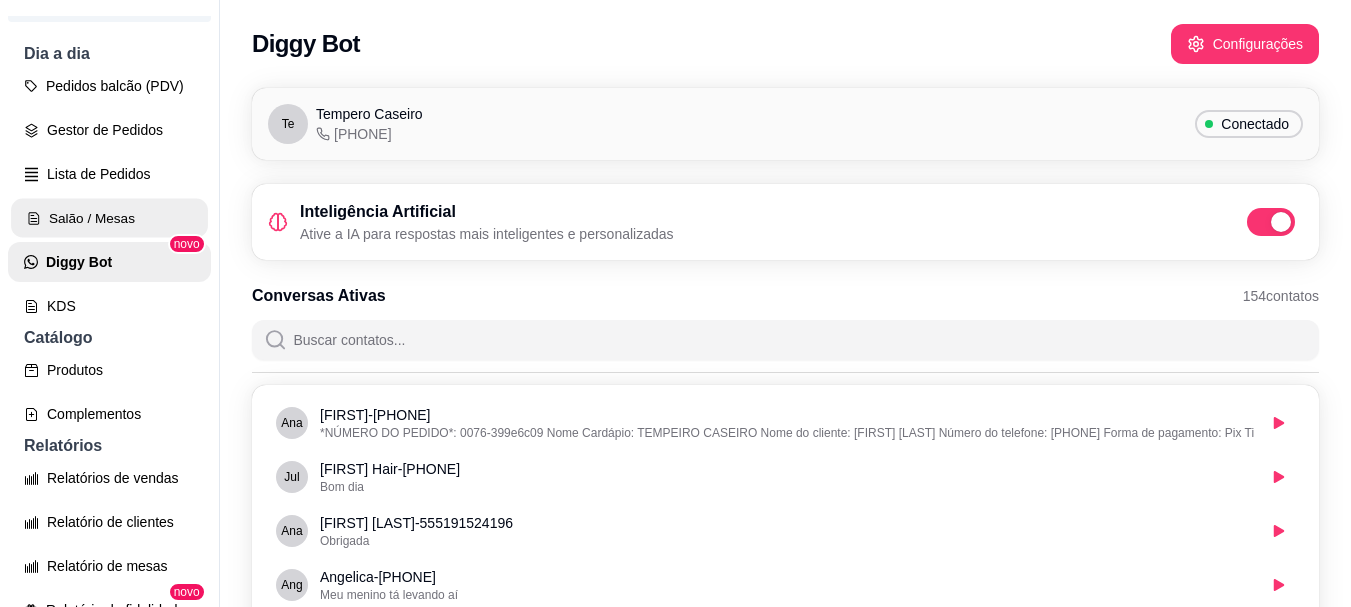 click on "Salão / Mesas" at bounding box center (109, 218) 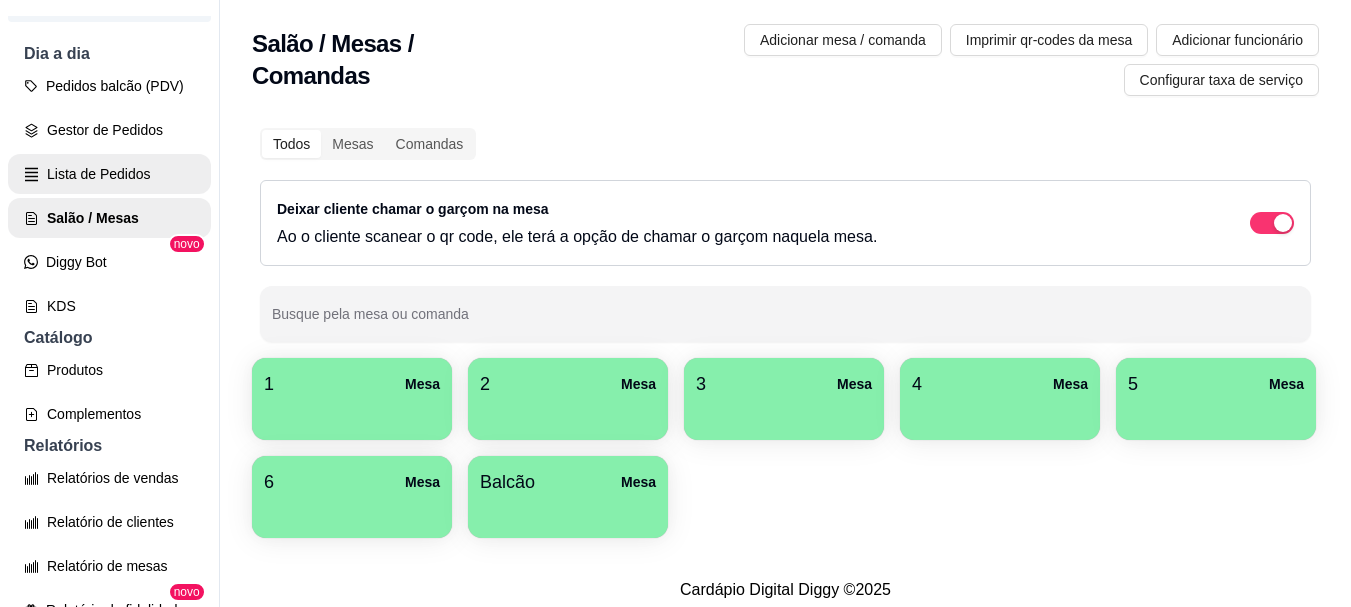 click on "Lista de Pedidos" at bounding box center [109, 174] 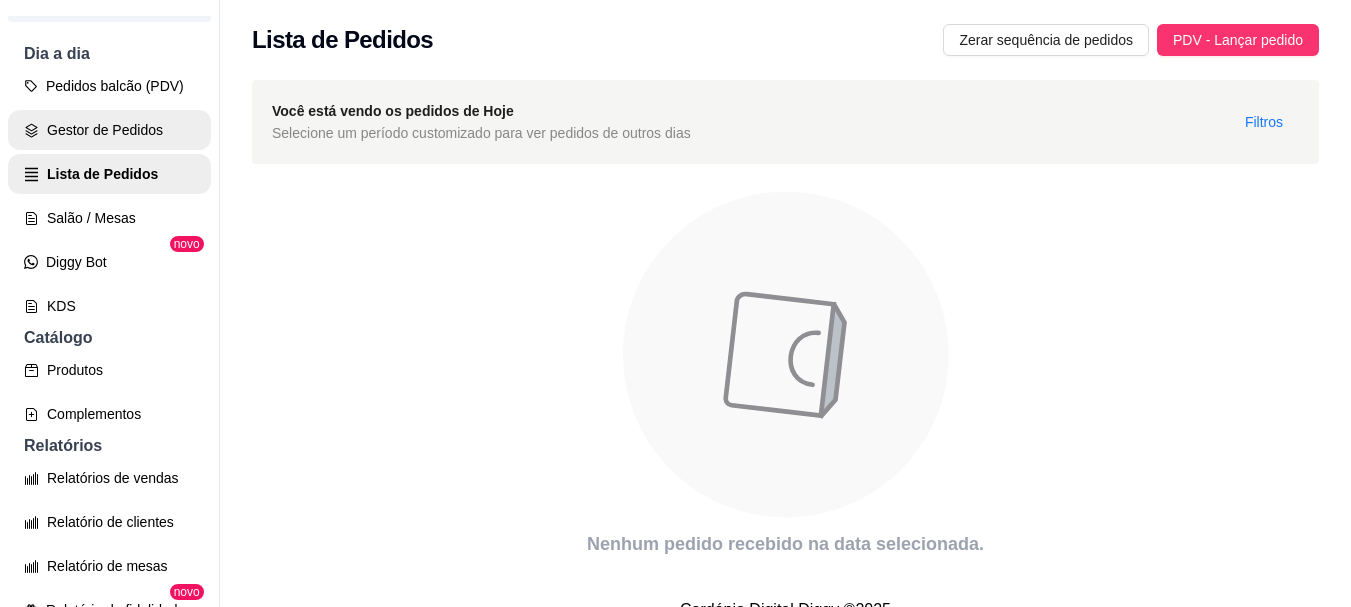 click on "Gestor de Pedidos" at bounding box center (109, 130) 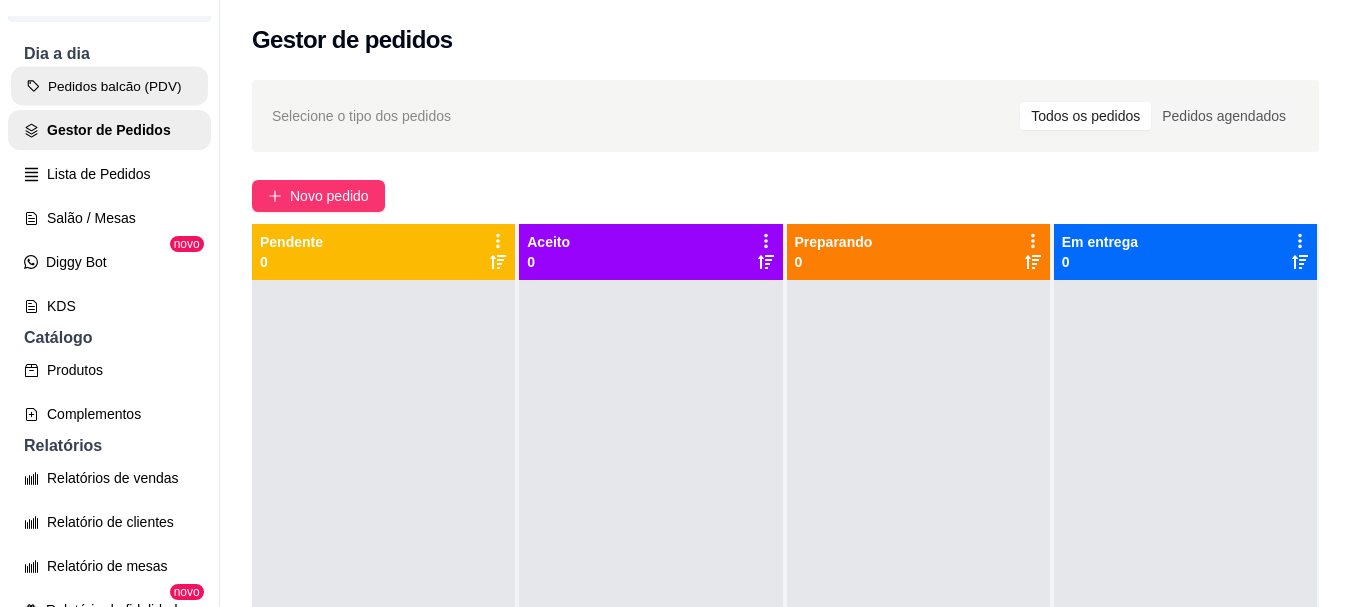 click on "Pedidos balcão (PDV)" at bounding box center (109, 86) 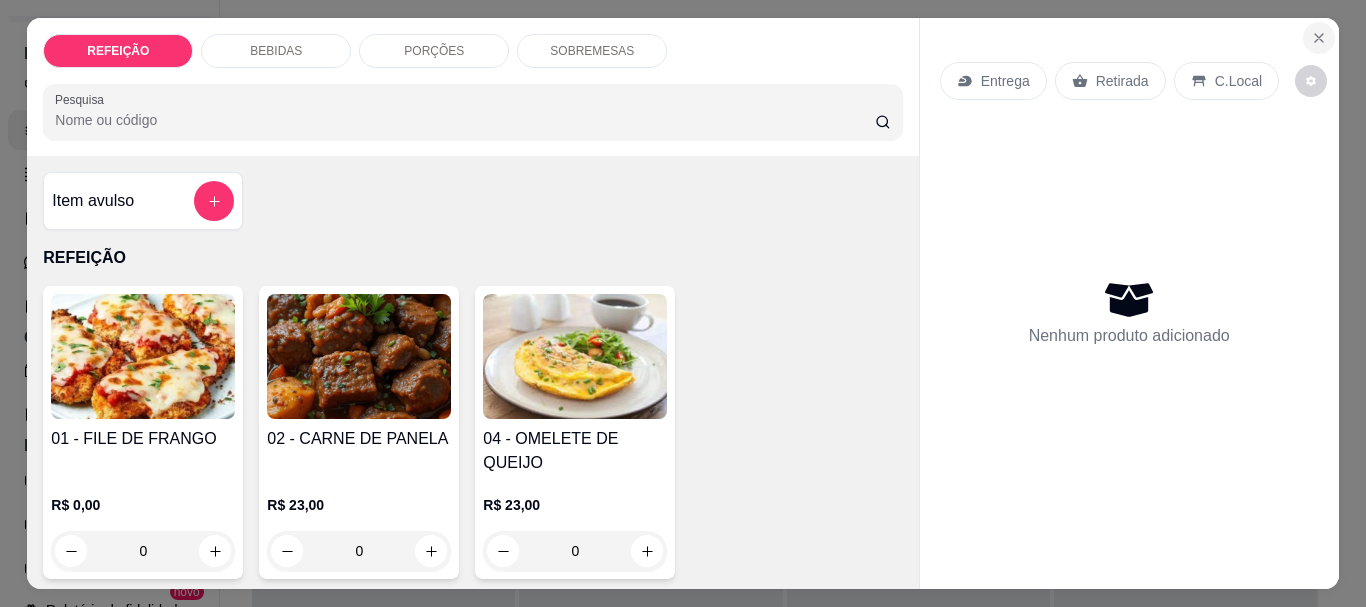 click 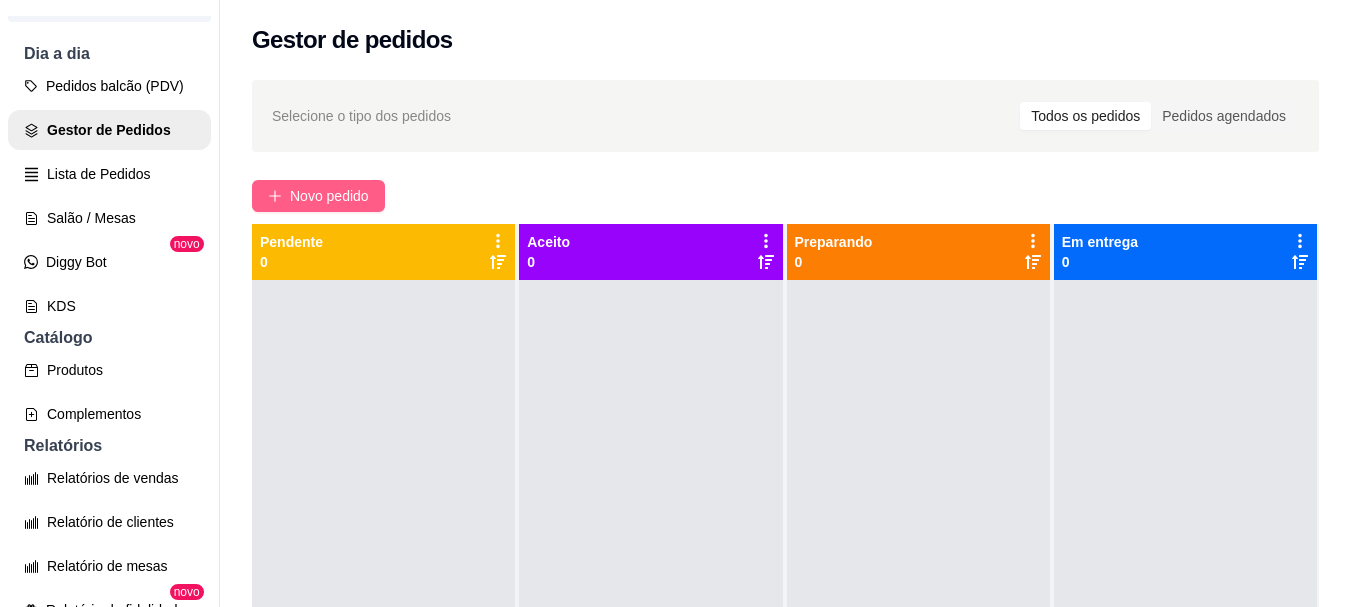 click on "Novo pedido" at bounding box center (318, 196) 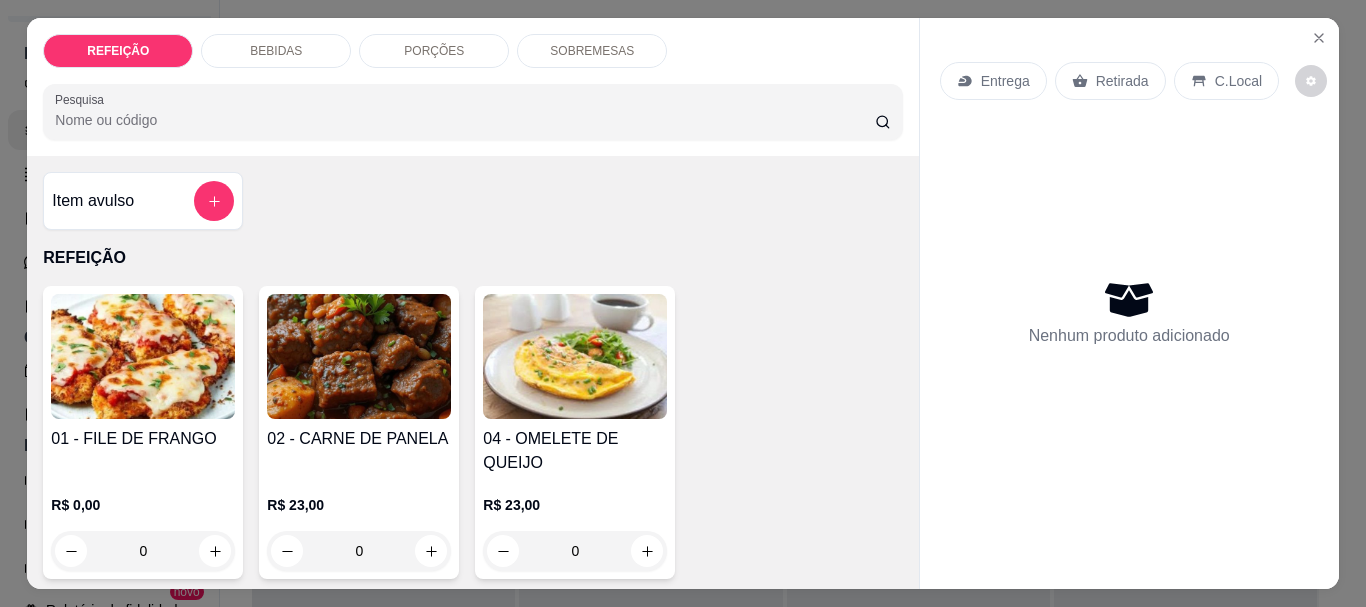 click at bounding box center [143, 356] 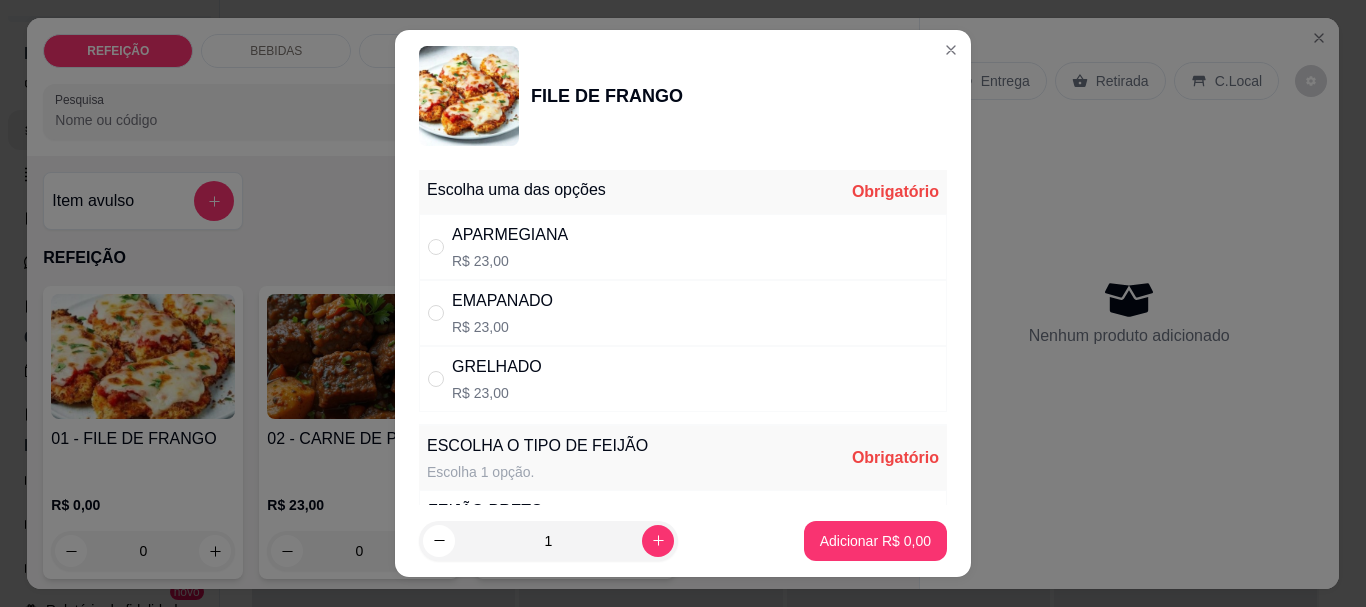 click on "APARMEGIANA" at bounding box center [510, 235] 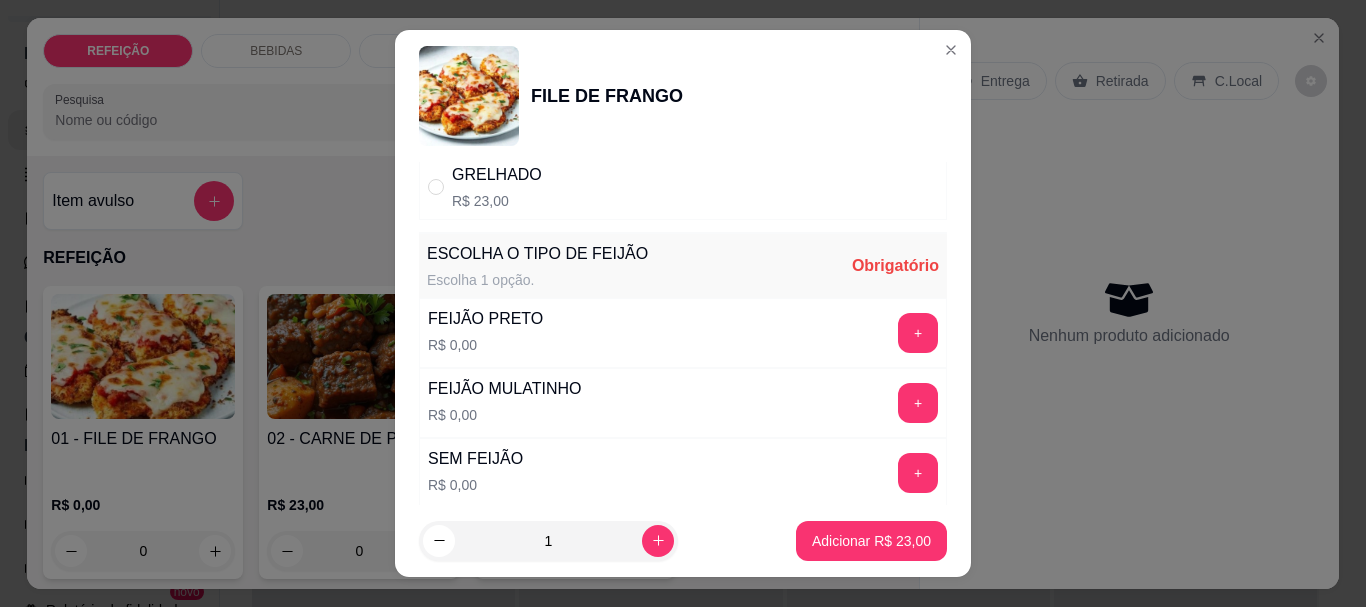 scroll, scrollTop: 200, scrollLeft: 0, axis: vertical 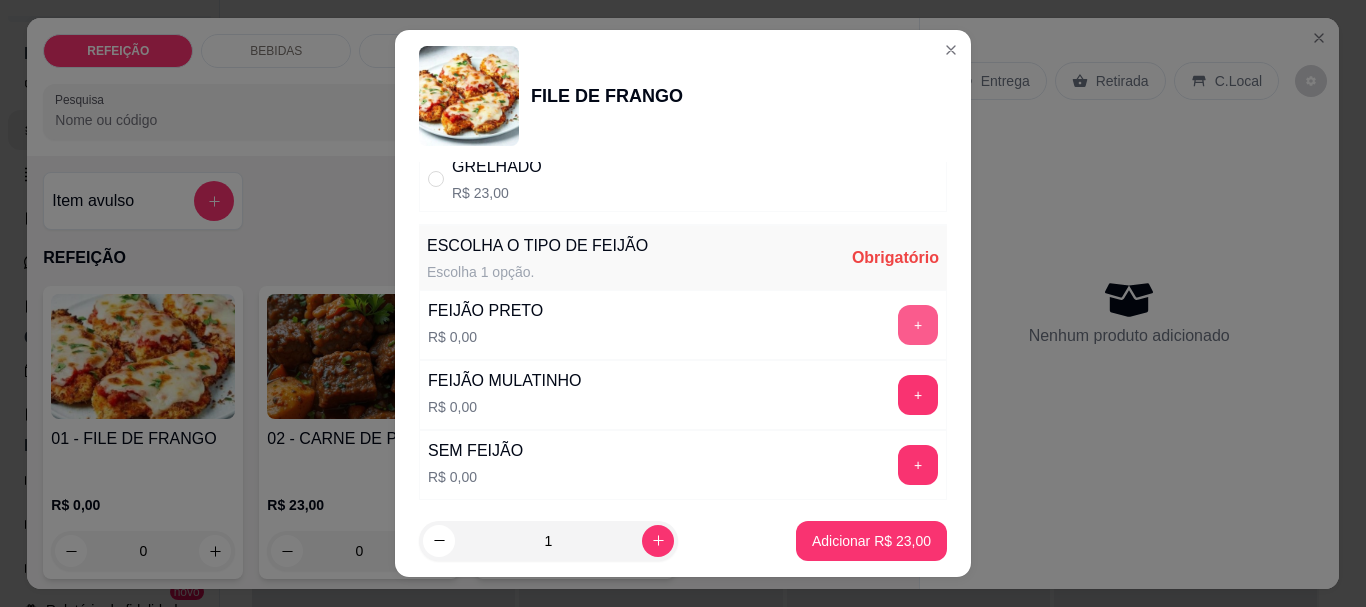 click on "+" at bounding box center [918, 325] 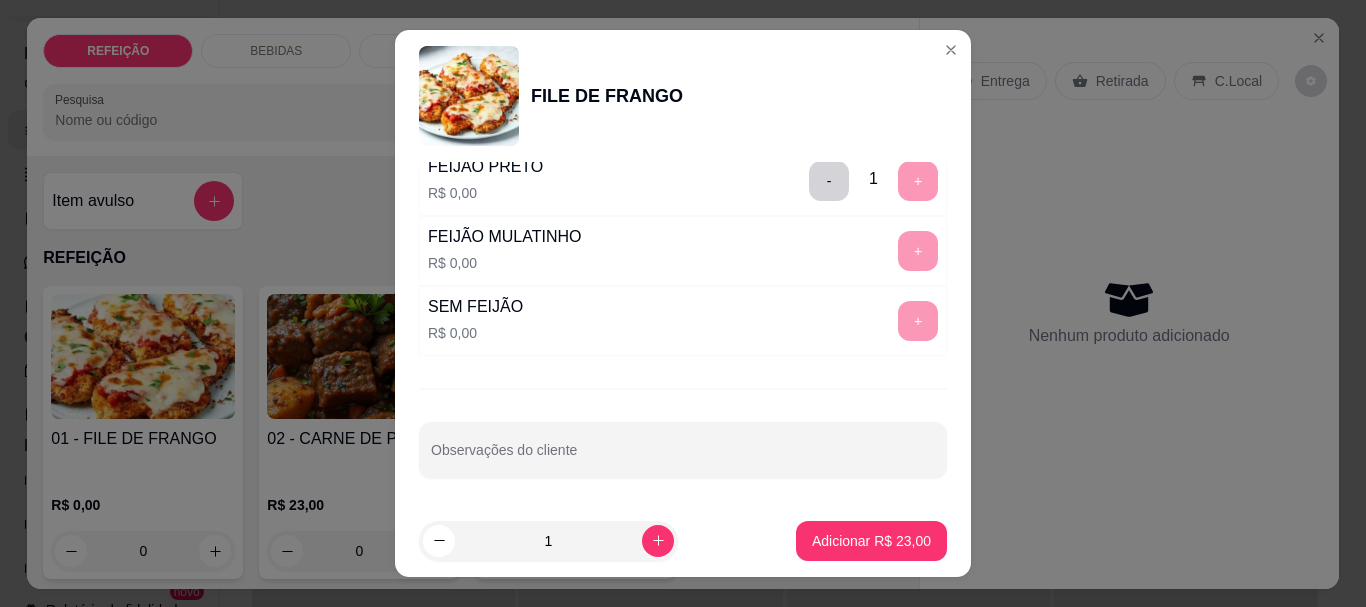 scroll, scrollTop: 345, scrollLeft: 0, axis: vertical 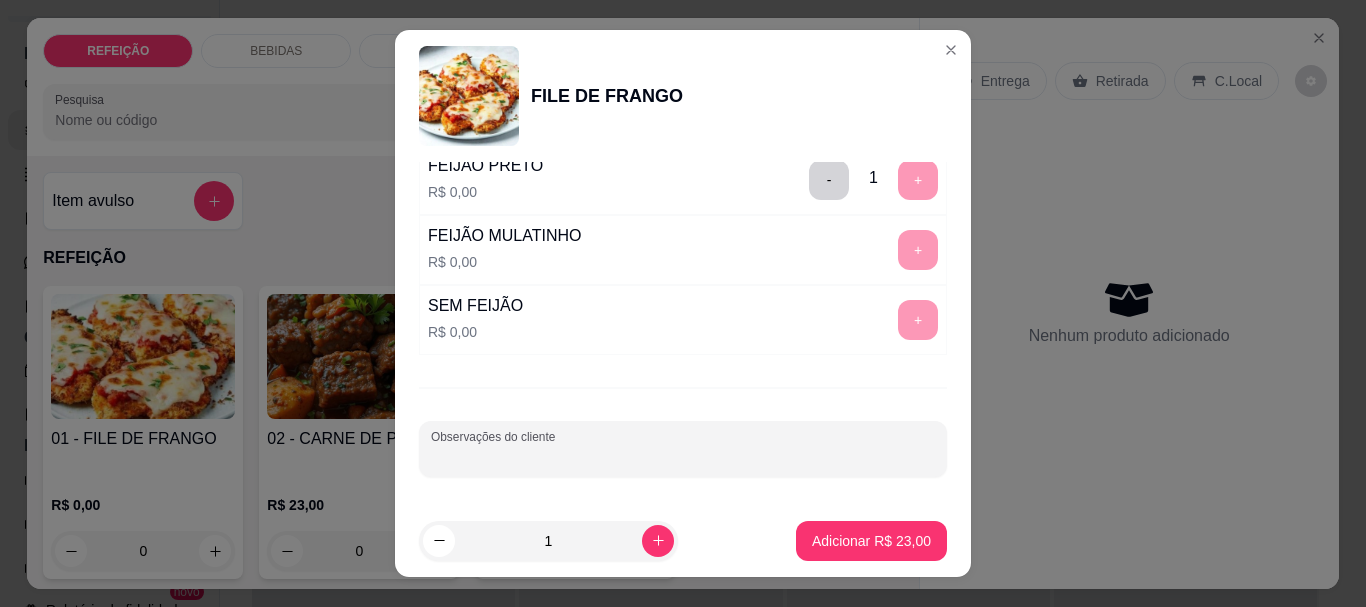 click on "Observações do cliente" at bounding box center (683, 457) 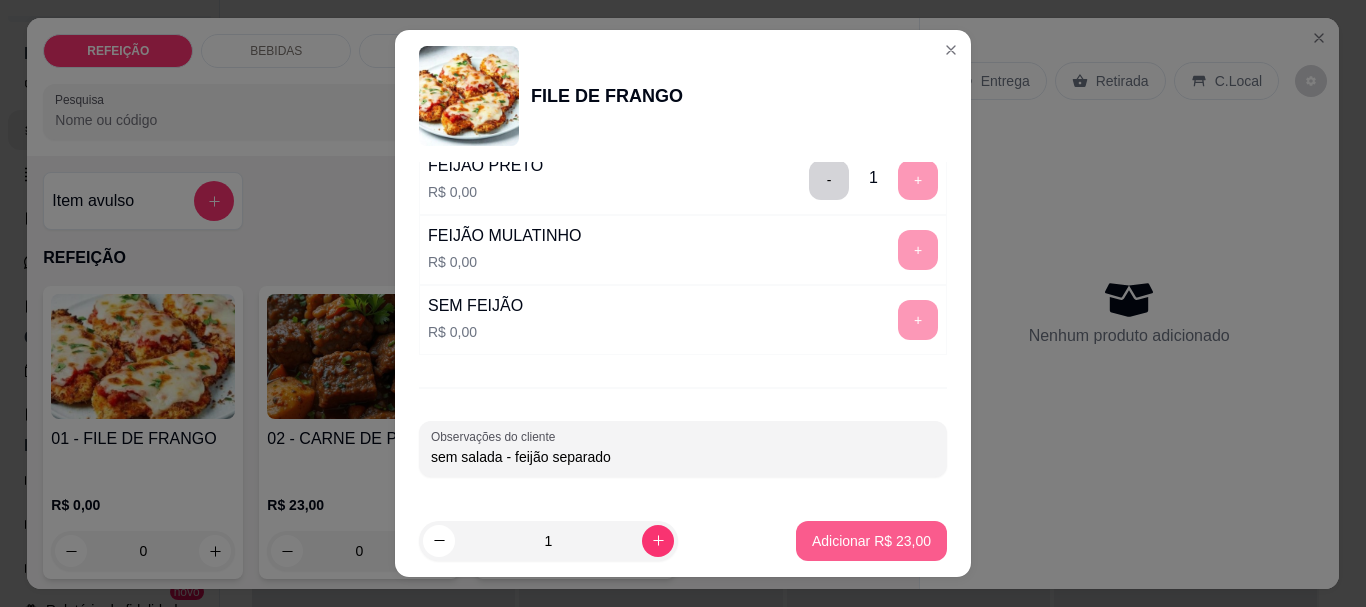 type on "sem salada - feijão separado" 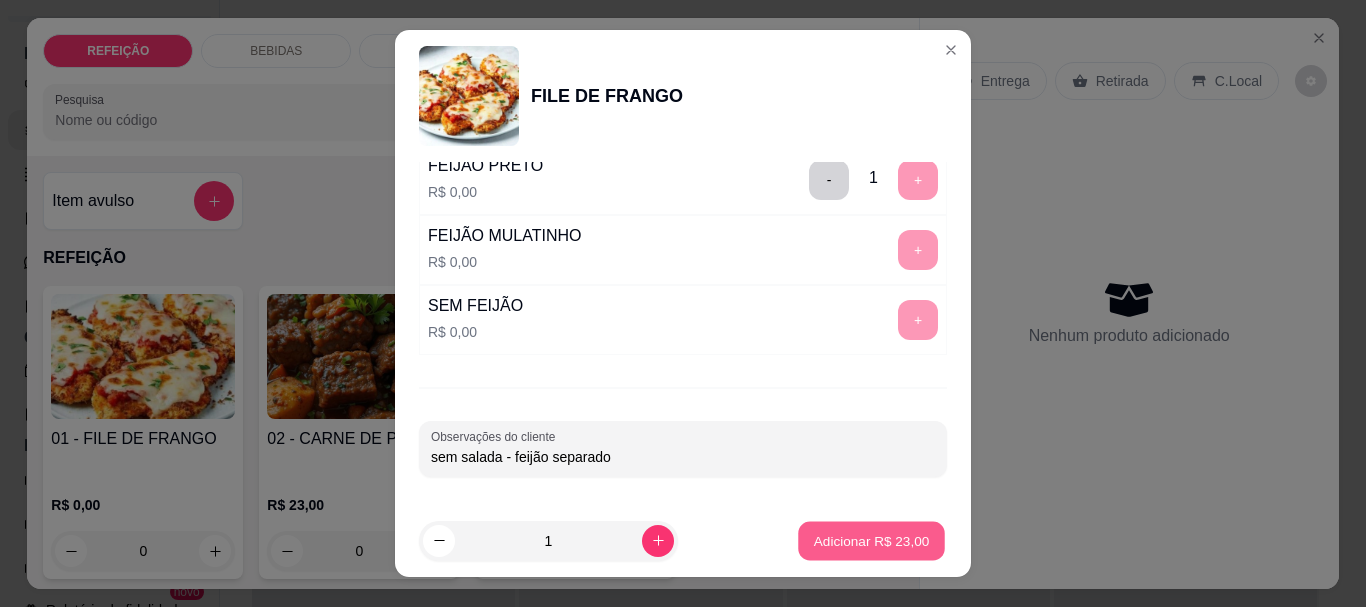 click on "Adicionar   R$ 23,00" at bounding box center [871, 540] 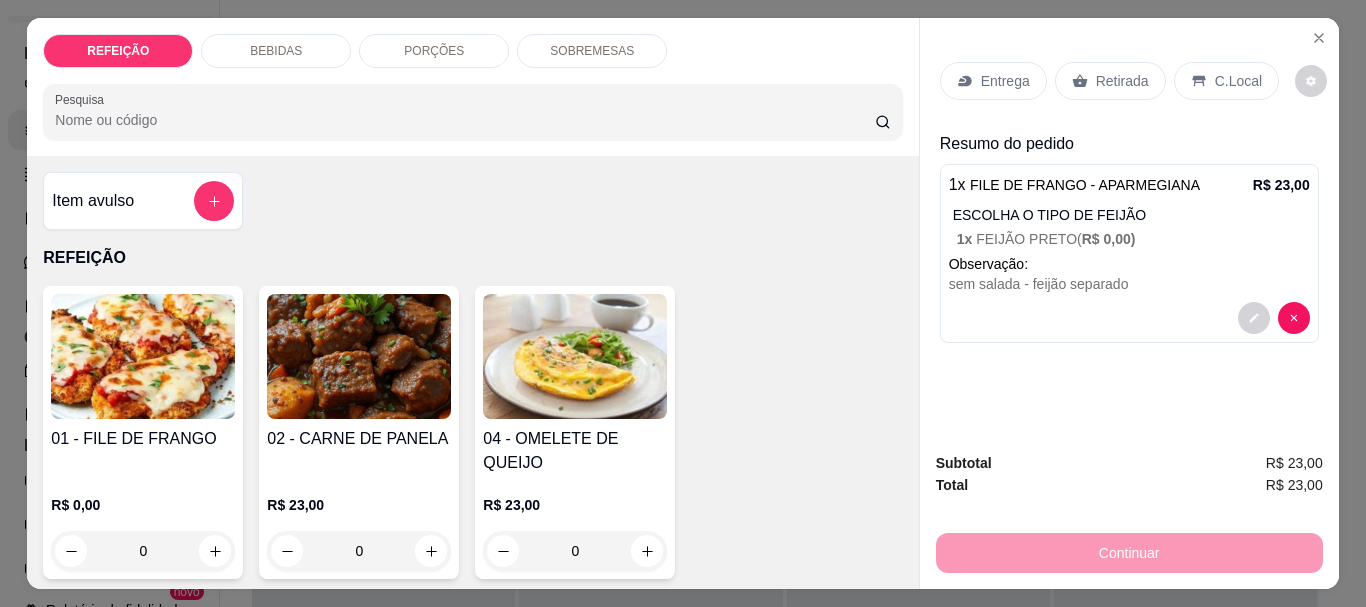 drag, startPoint x: 1114, startPoint y: 46, endPoint x: 1109, endPoint y: 55, distance: 10.29563 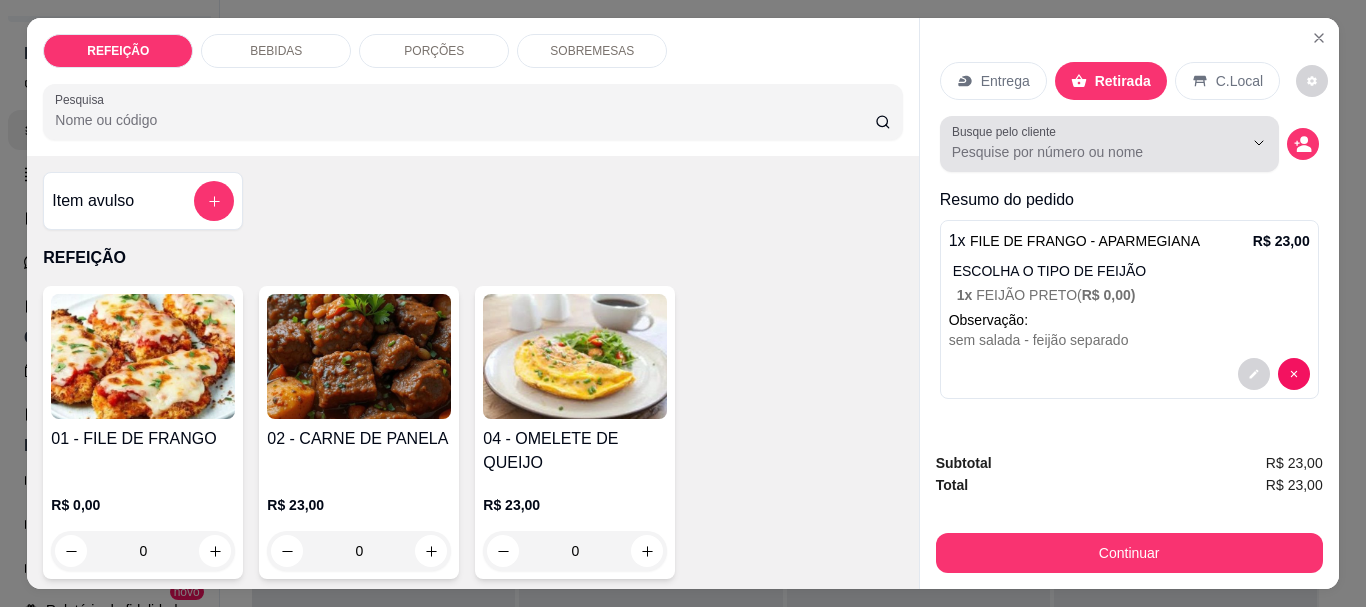 click on "Busque pelo cliente" at bounding box center [1007, 131] 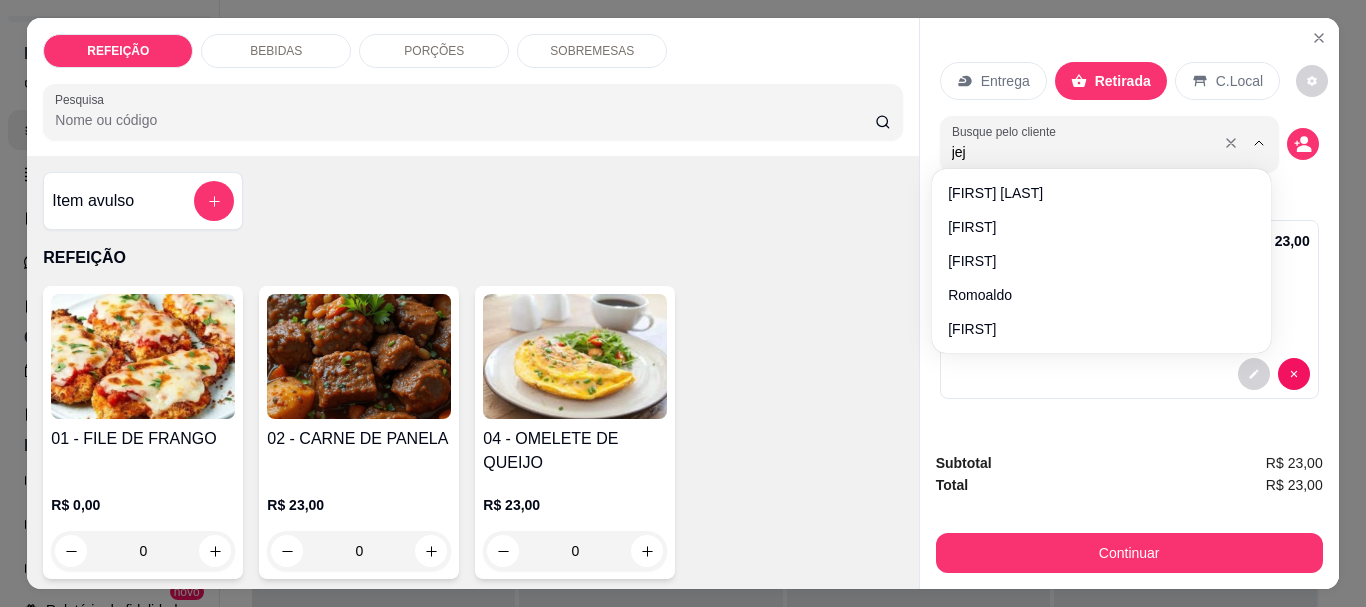 type on "jeje" 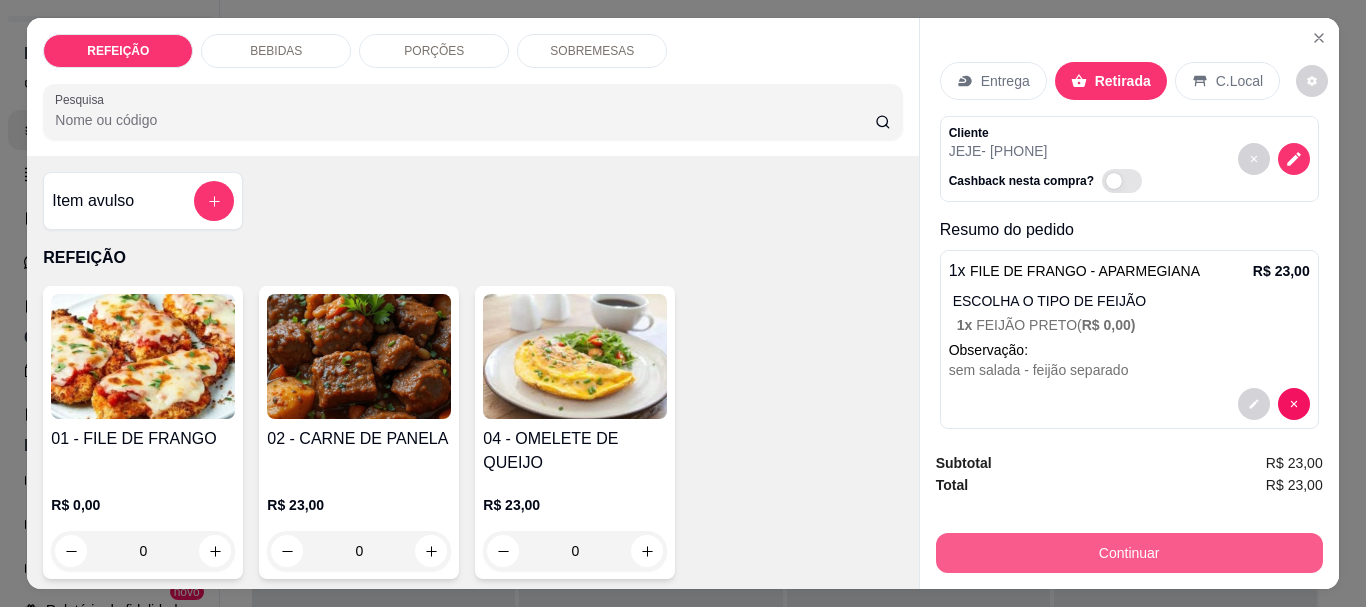 click on "Continuar" at bounding box center [1129, 553] 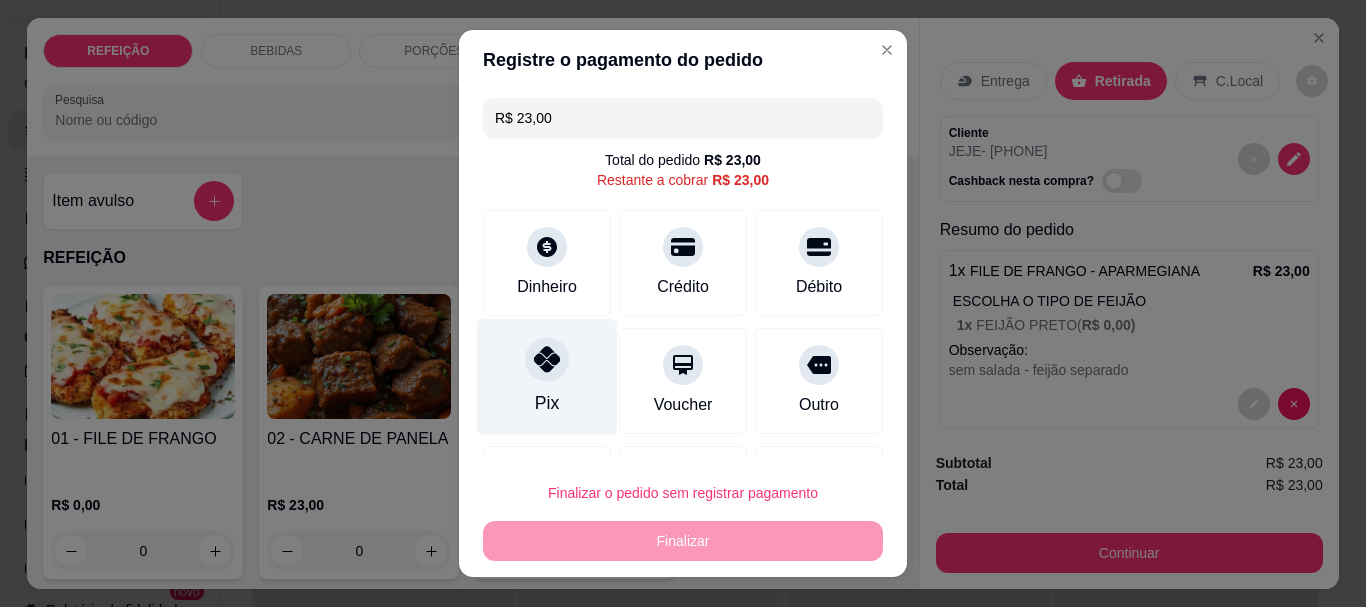 click on "Pix" at bounding box center [547, 377] 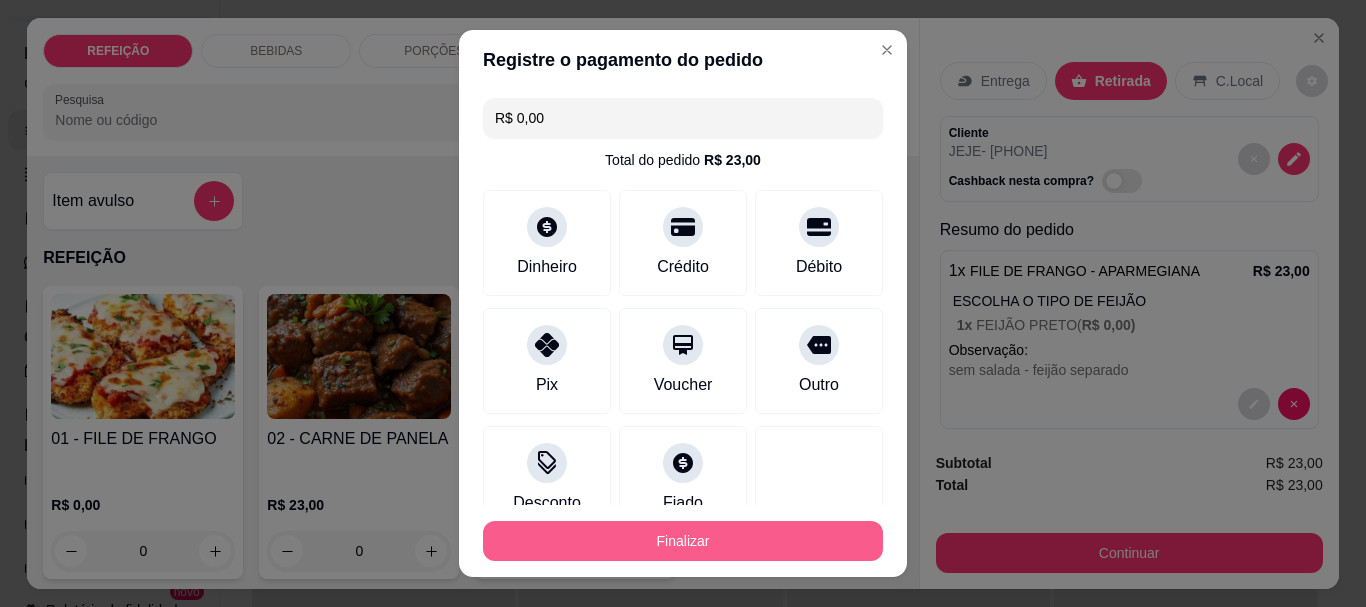 click on "Finalizar" at bounding box center (683, 541) 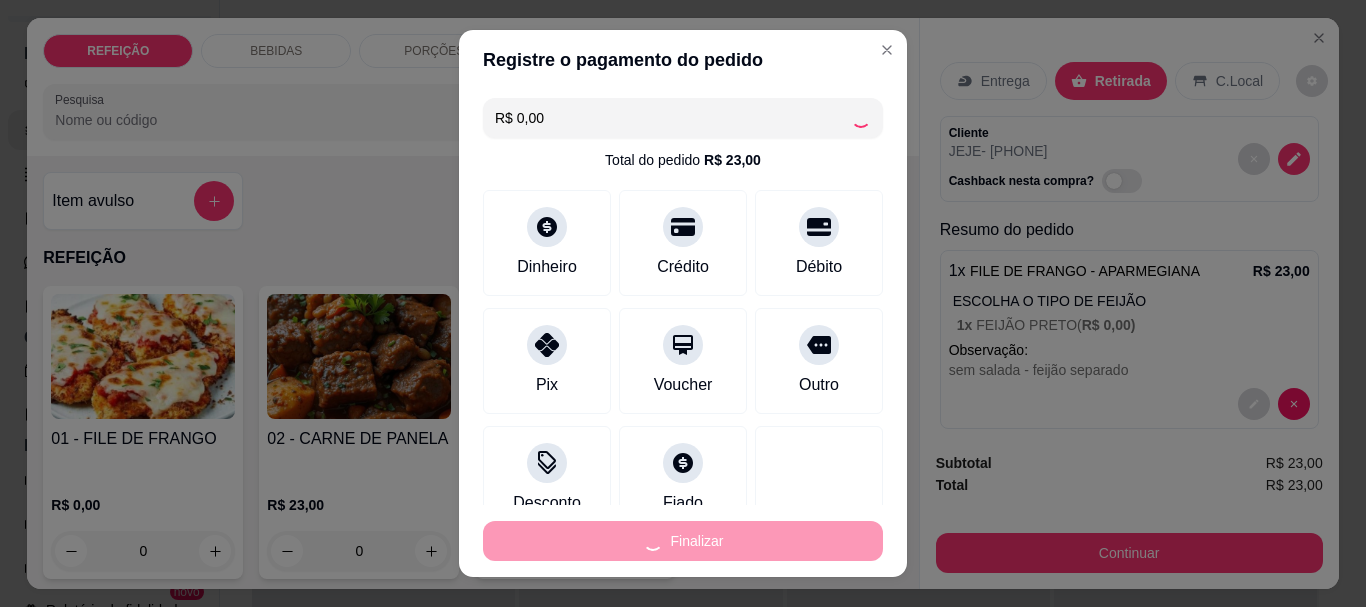 type on "-R$ 23,00" 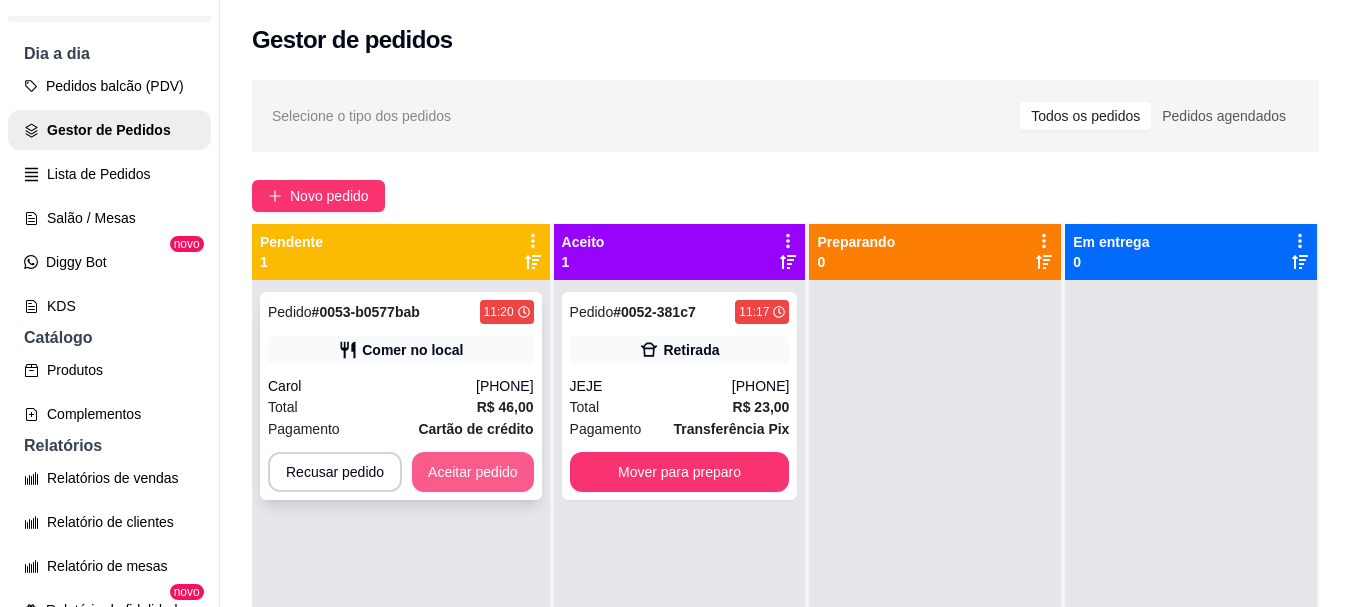click on "Aceitar pedido" at bounding box center [473, 472] 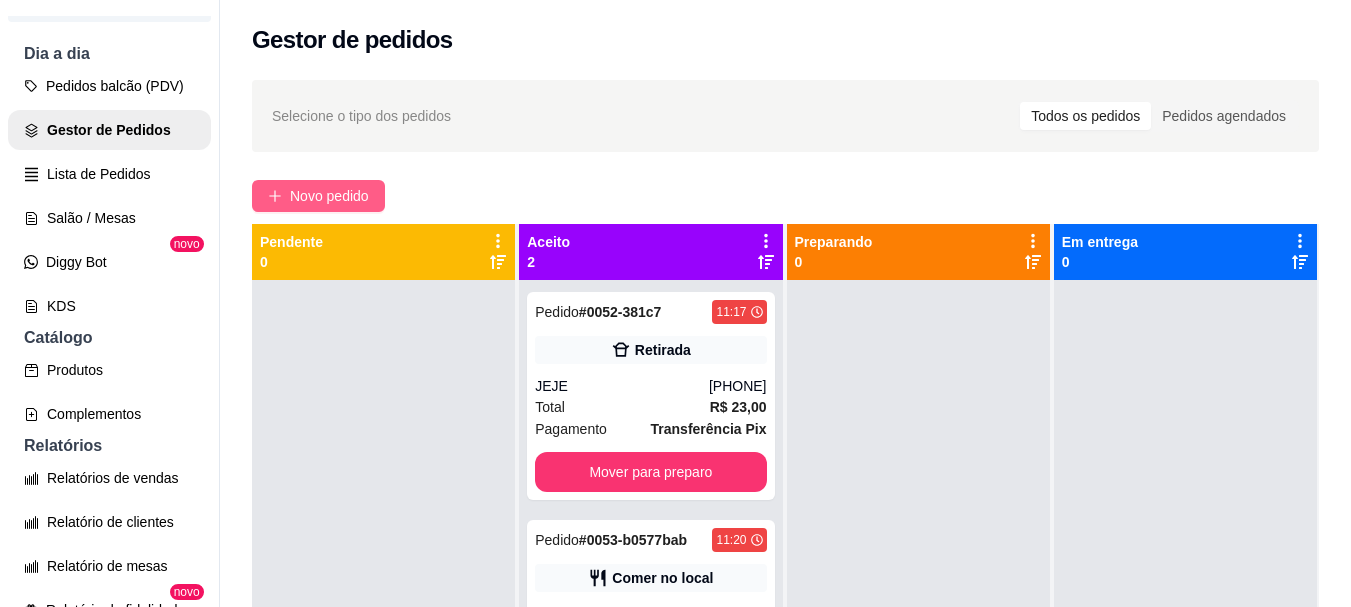 click on "Novo pedido" at bounding box center [329, 196] 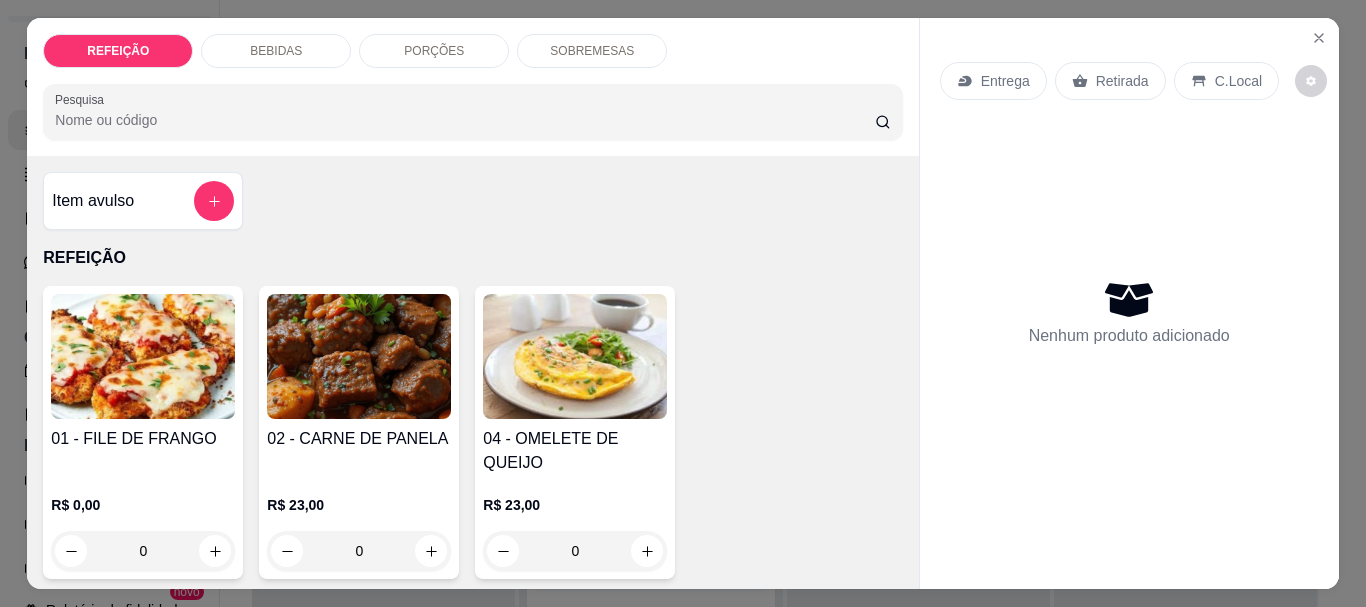 click at bounding box center [143, 356] 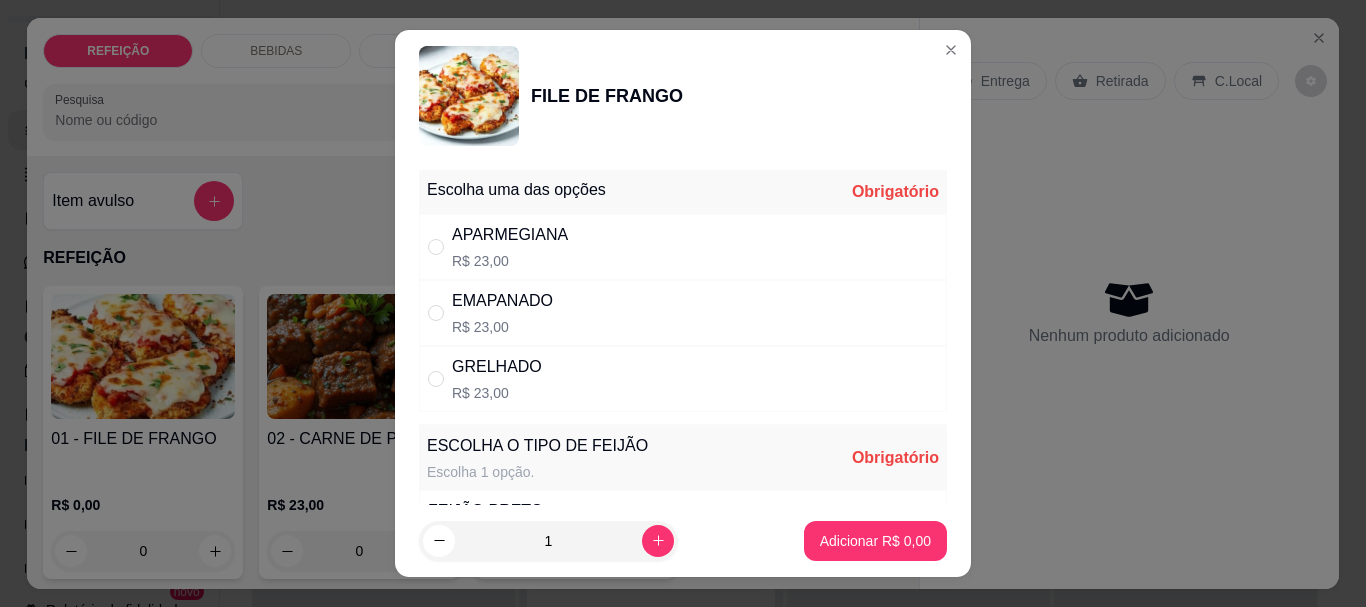 click on "APARMEGIANA R$ 23,00" at bounding box center [683, 247] 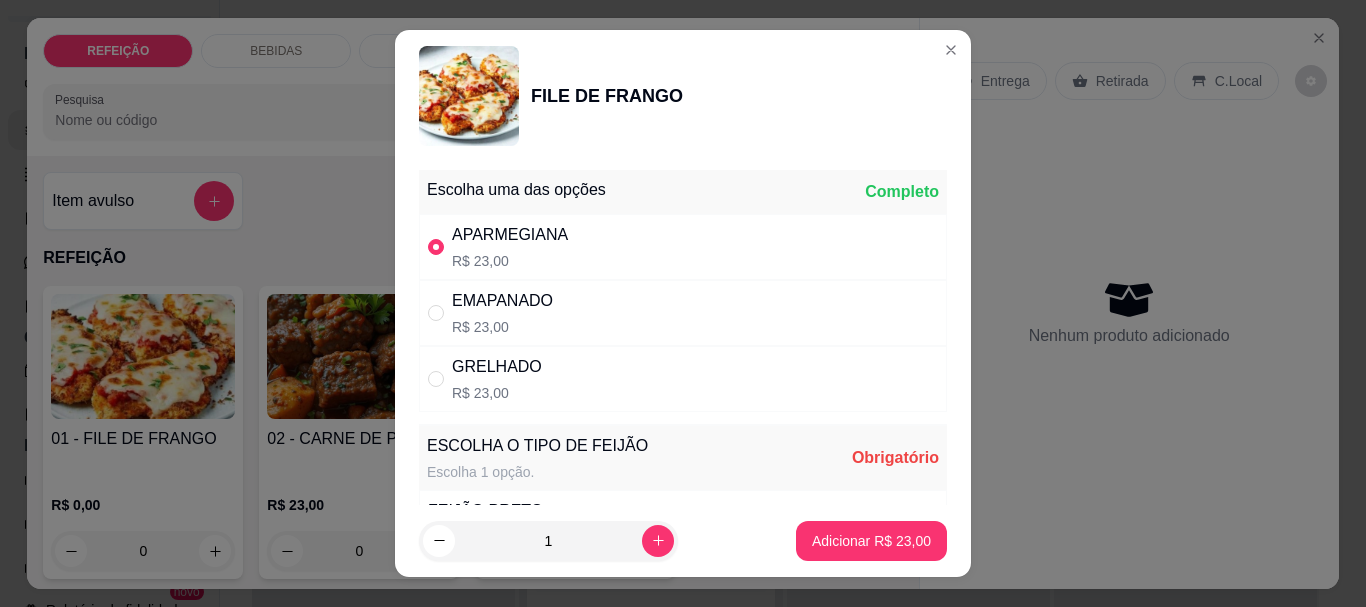 scroll, scrollTop: 200, scrollLeft: 0, axis: vertical 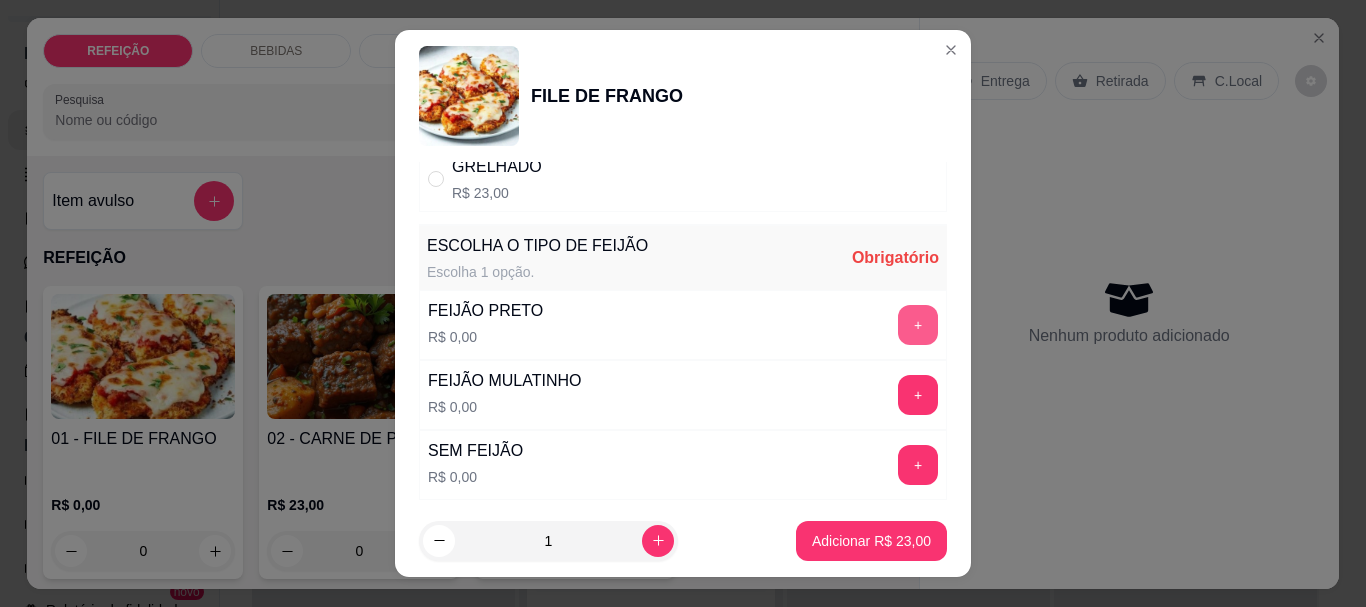 click on "+" at bounding box center (918, 325) 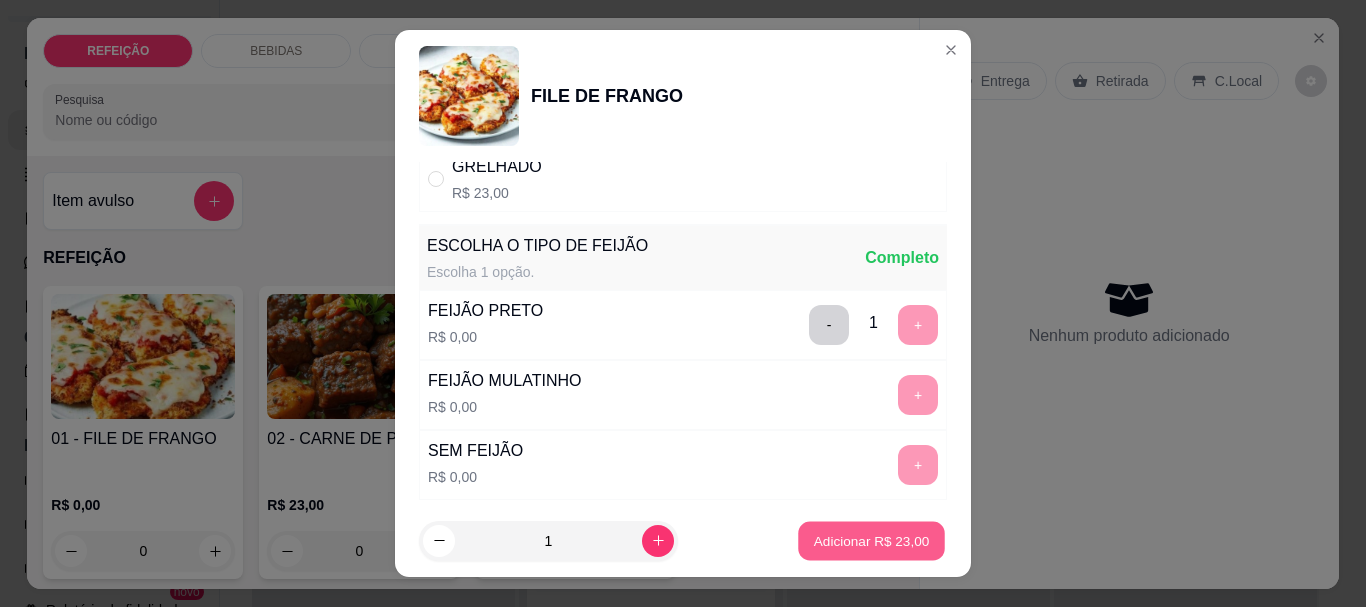 click on "Adicionar   R$ 23,00" at bounding box center (872, 540) 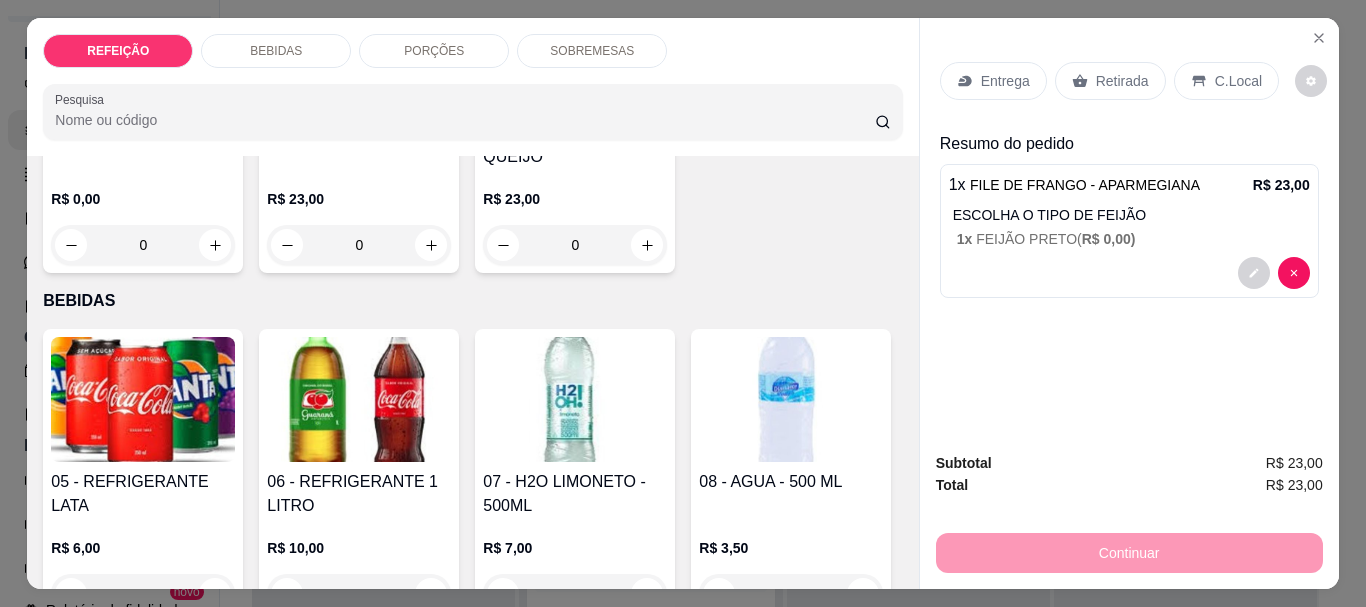 scroll, scrollTop: 300, scrollLeft: 0, axis: vertical 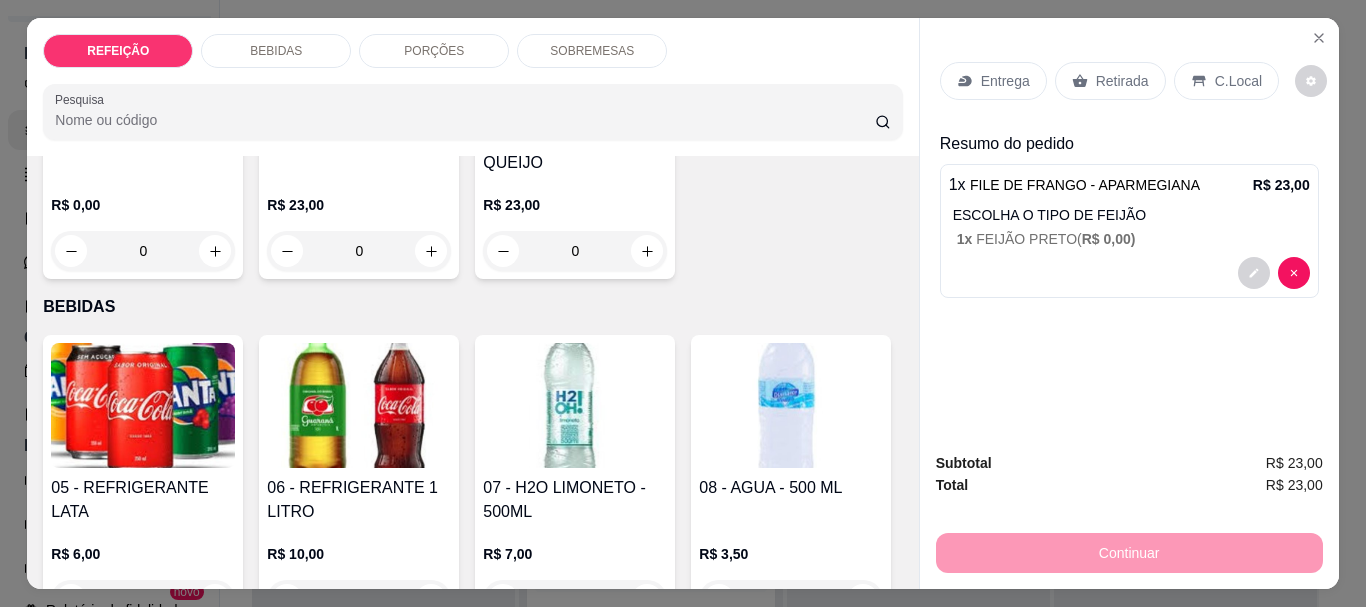 click at bounding box center (143, 405) 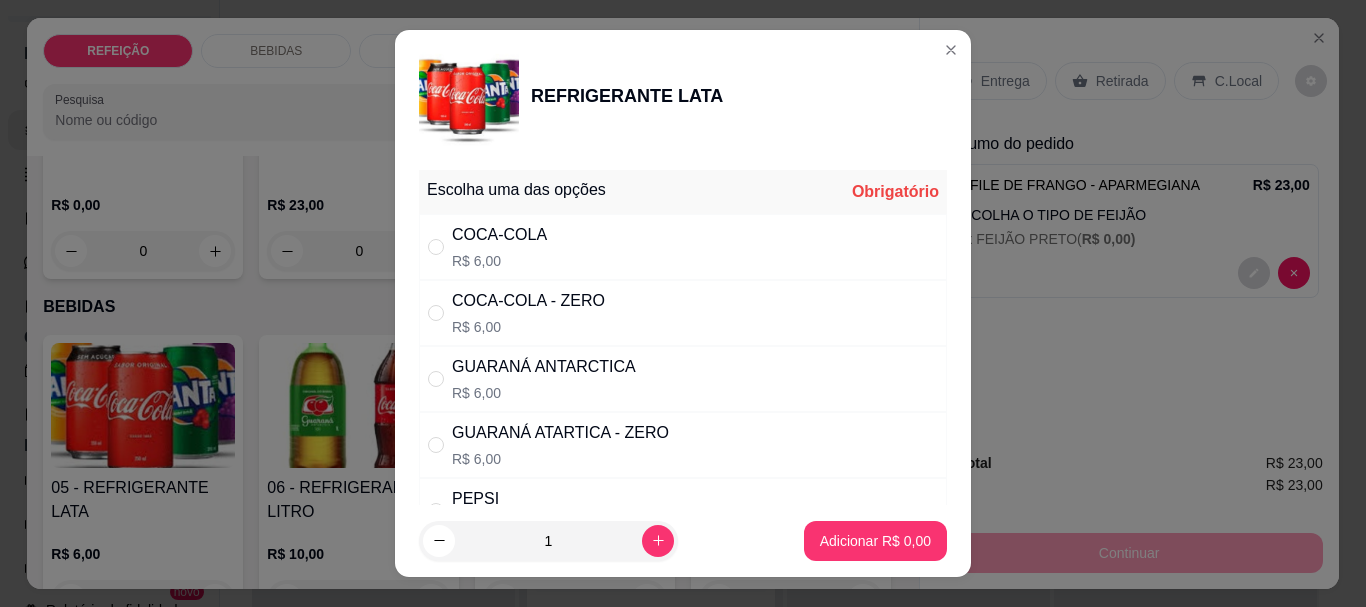 click on "COCA-COLA R$ 6,00" at bounding box center (683, 247) 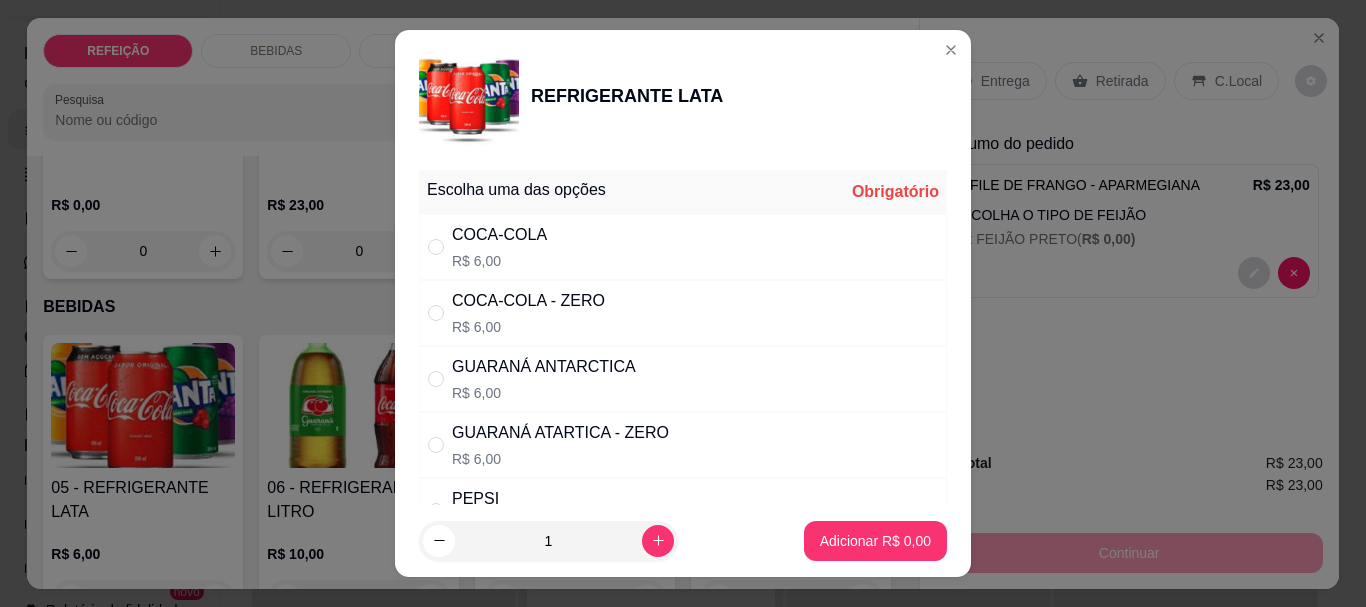 radio on "true" 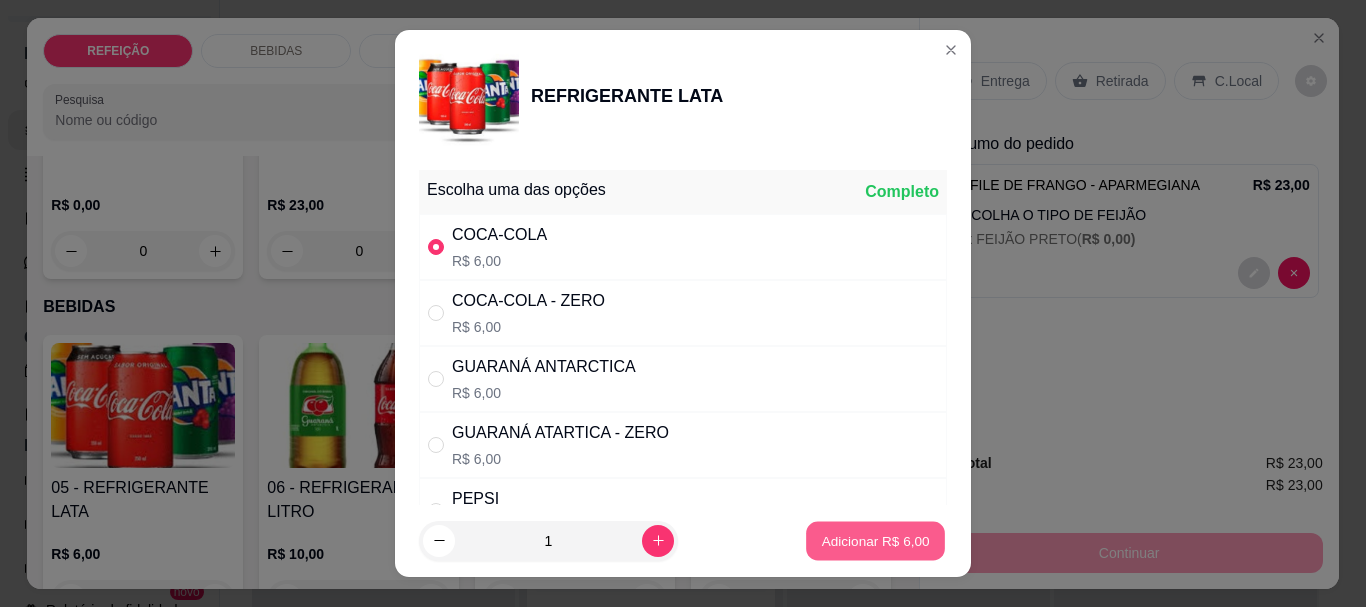 click on "Adicionar   R$ 6,00" at bounding box center (875, 540) 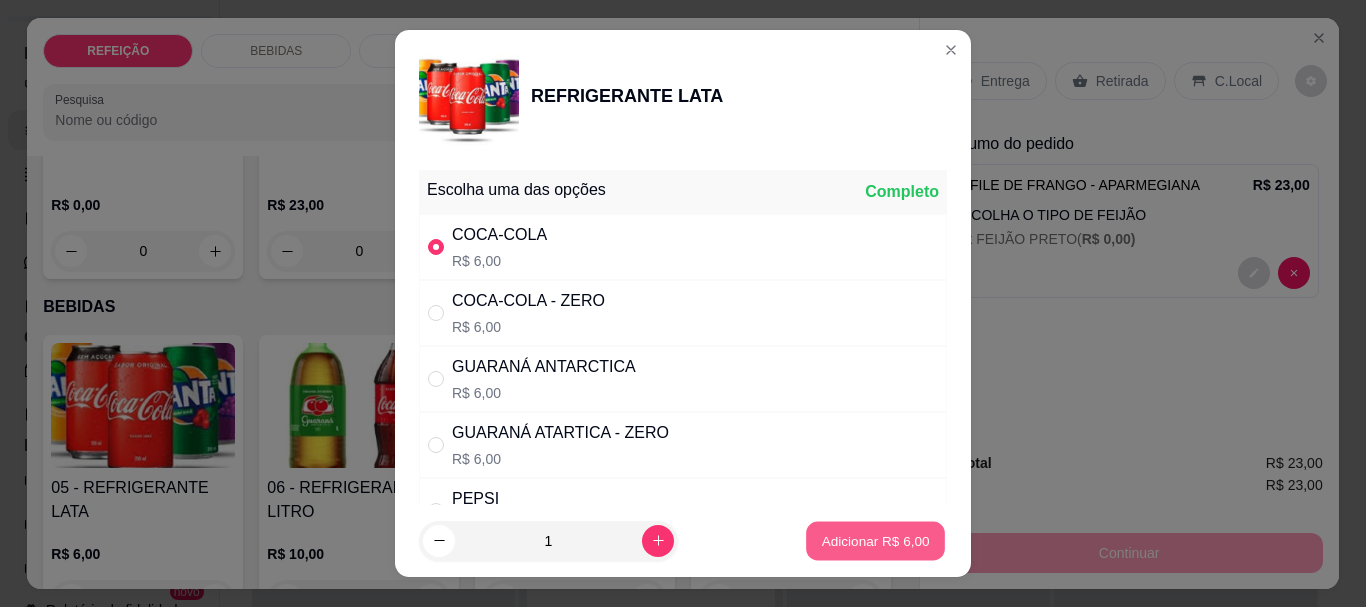 type on "1" 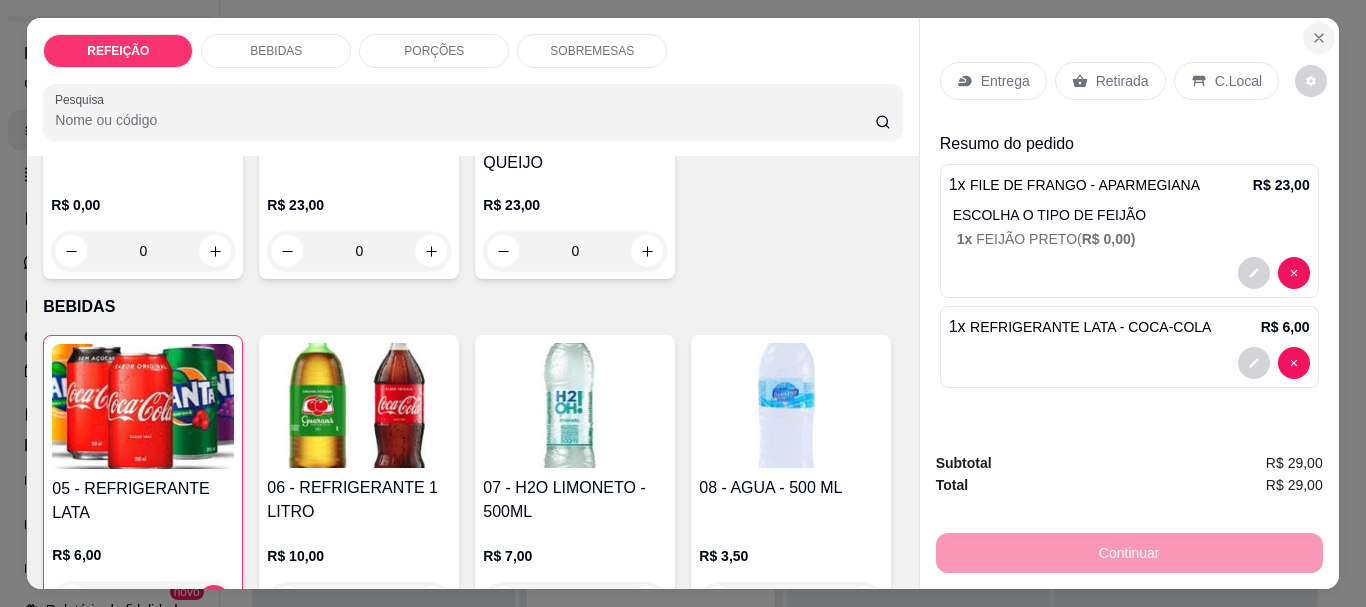 click 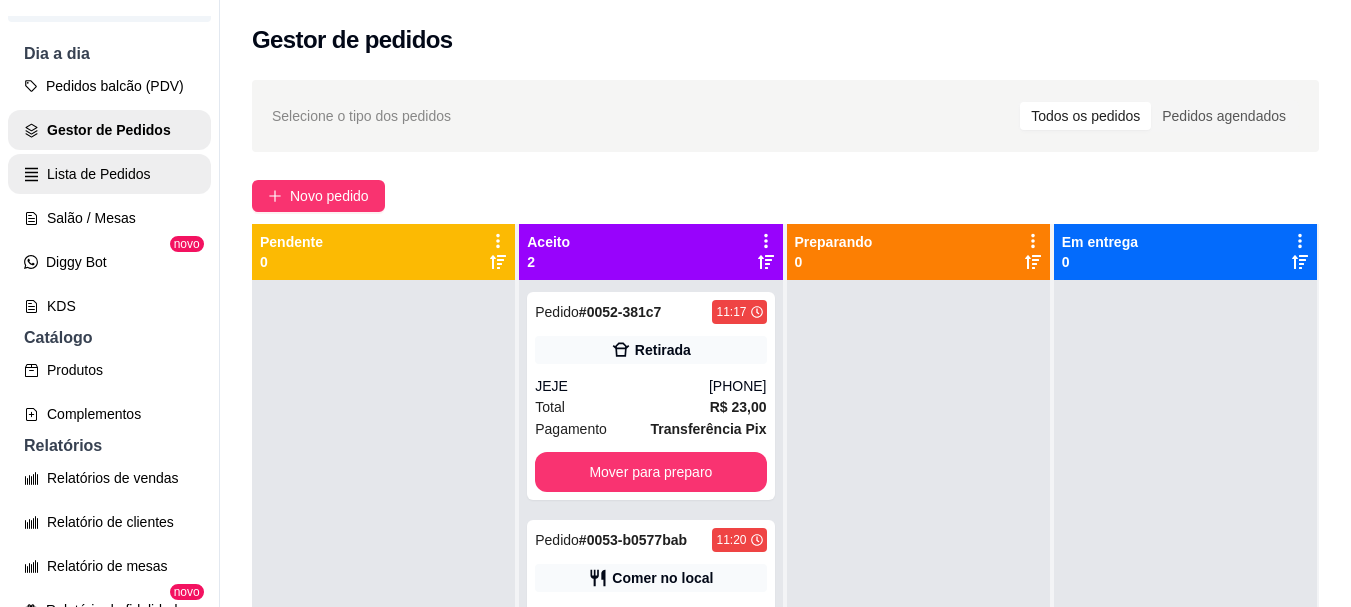 click on "Lista de Pedidos" at bounding box center [109, 174] 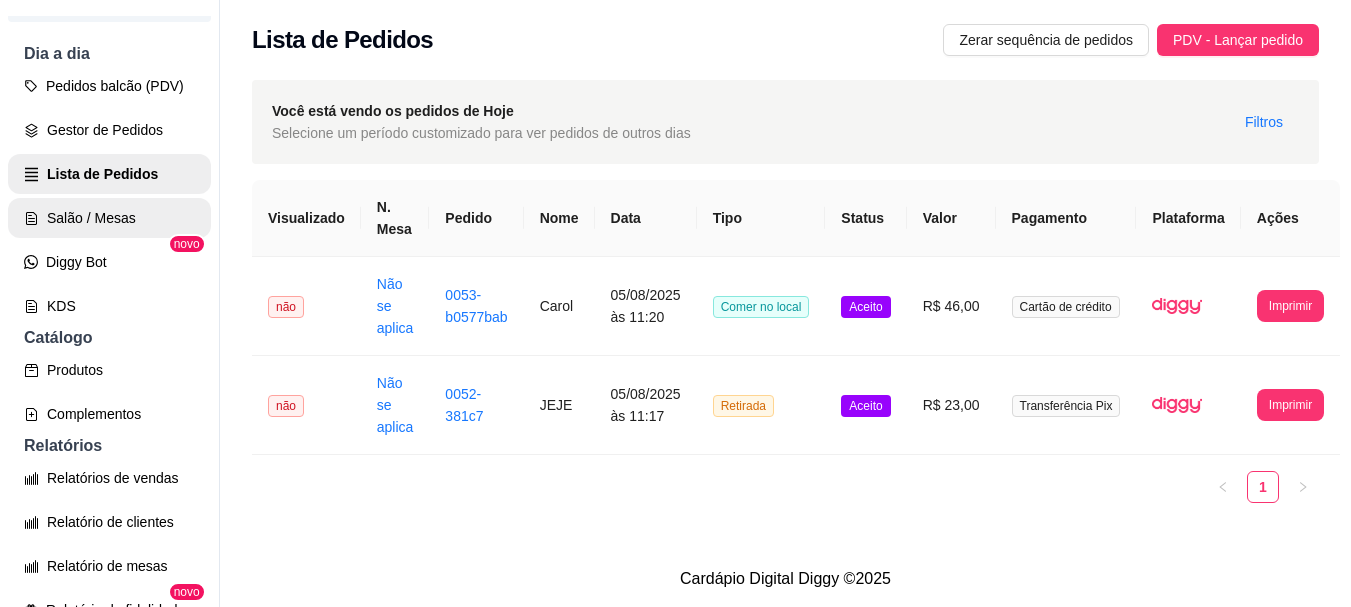 click on "Pedidos balcão (PDV) Gestor de Pedidos Lista de Pedidos Salão / Mesas Diggy Bot novo KDS" at bounding box center (109, 196) 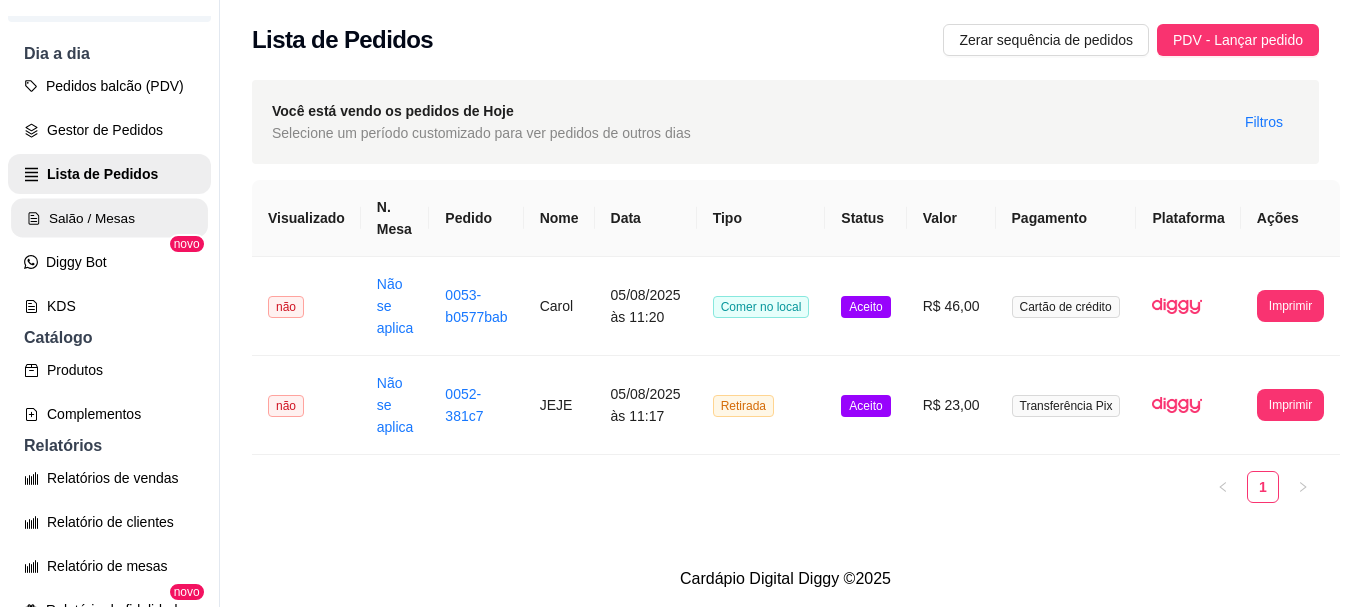 click on "Salão / Mesas" at bounding box center (109, 218) 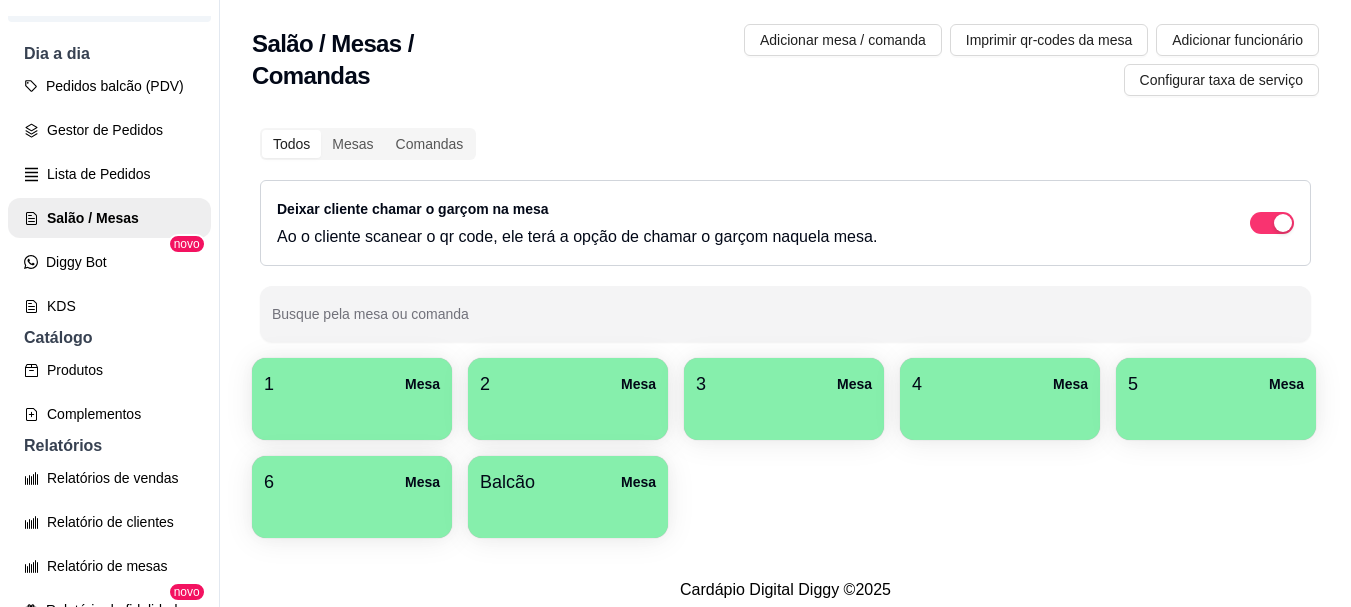 click at bounding box center [352, 511] 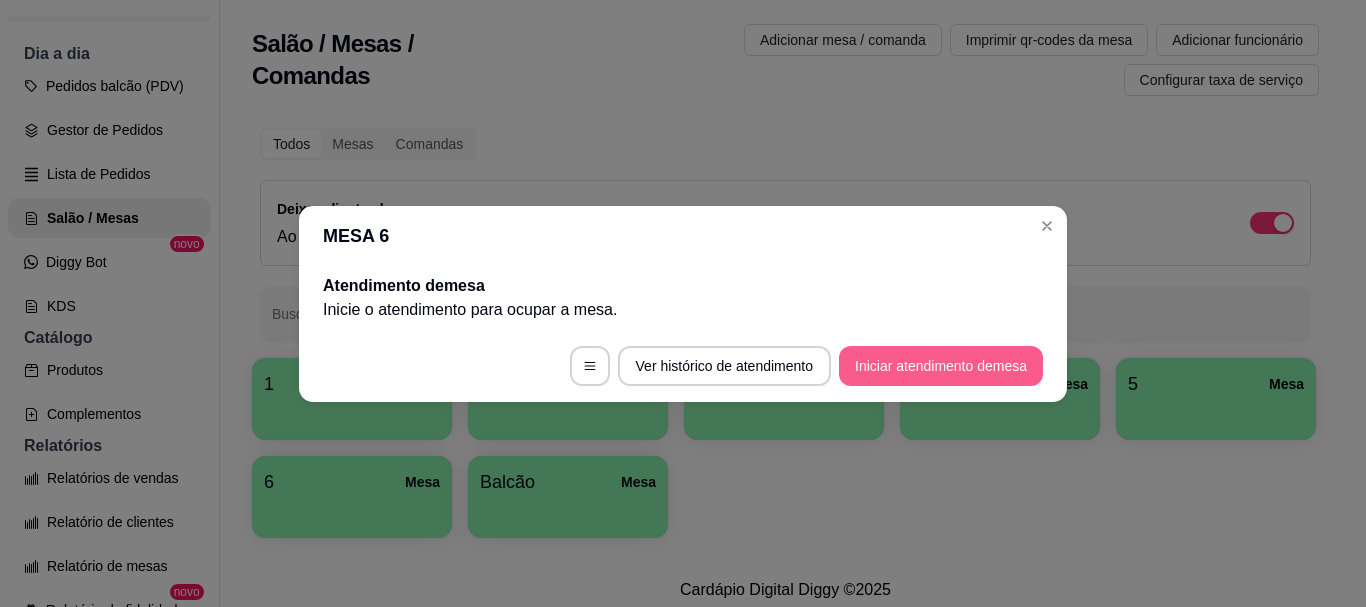 click on "Iniciar atendimento de  mesa" at bounding box center [941, 366] 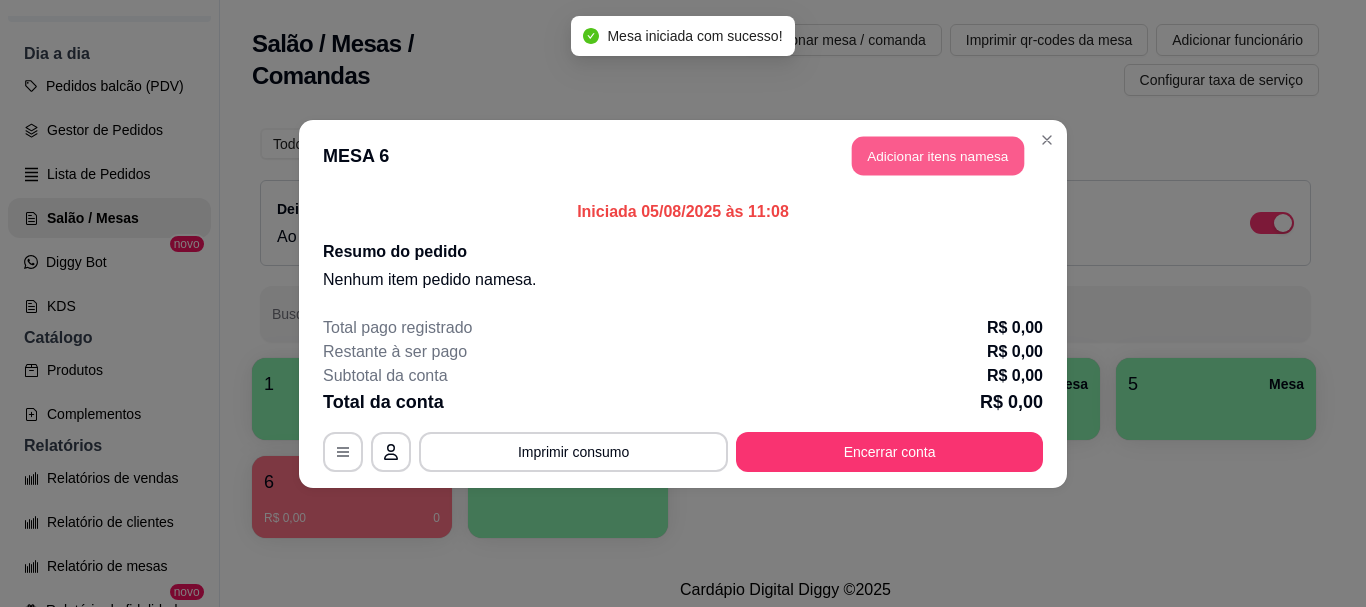 click on "Adicionar itens na  mesa" at bounding box center [938, 155] 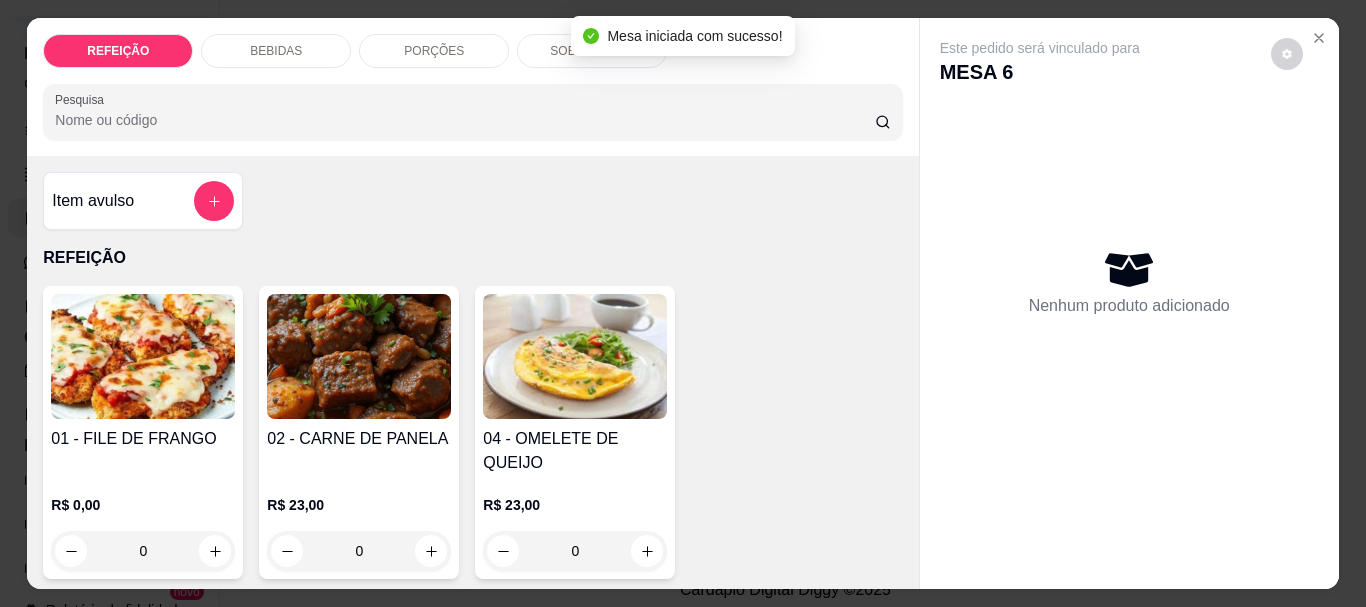 click at bounding box center [143, 356] 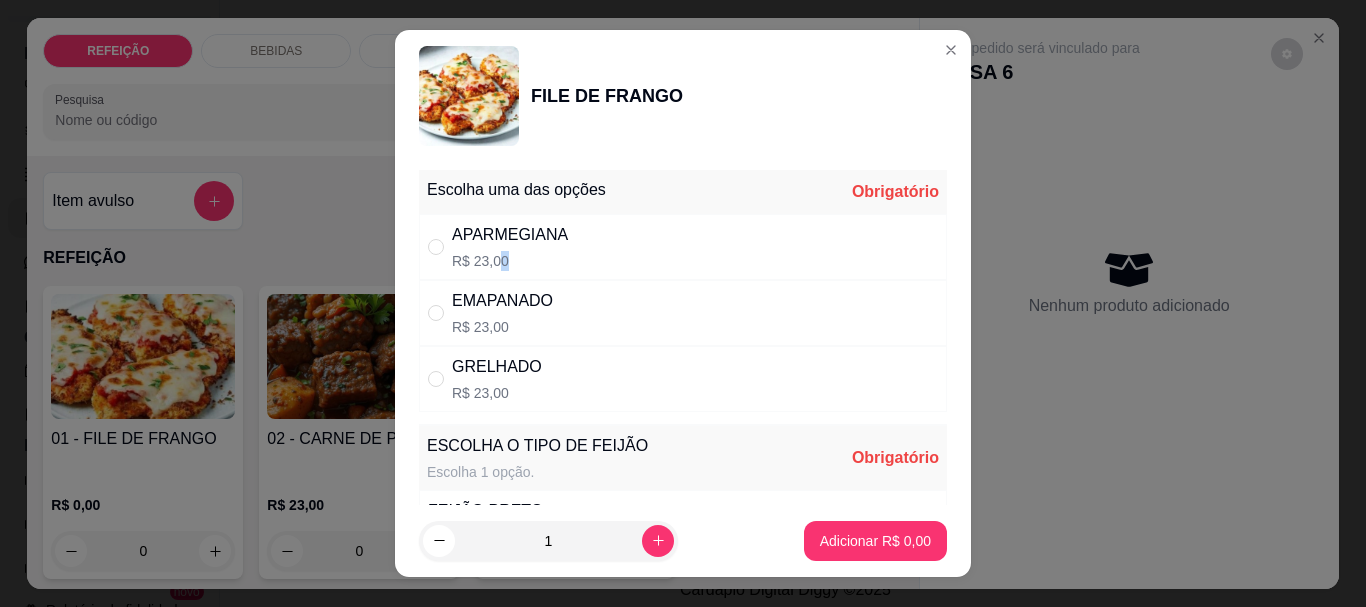 click on "R$ 23,00" at bounding box center (510, 261) 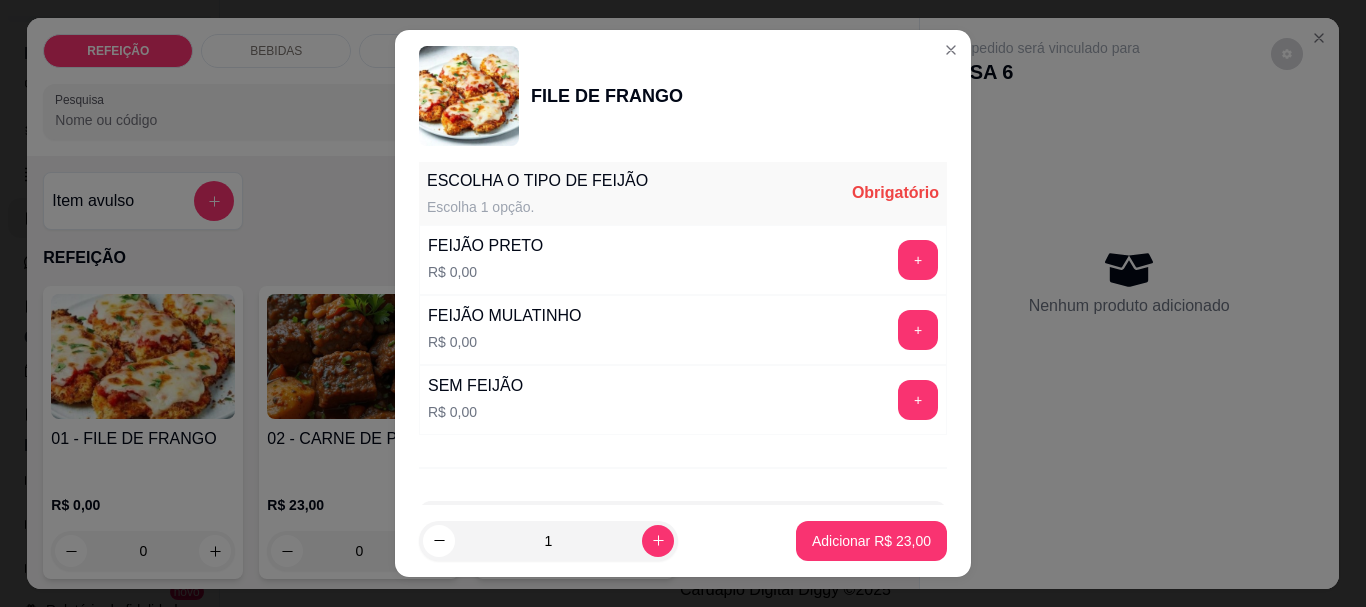 scroll, scrollTop: 300, scrollLeft: 0, axis: vertical 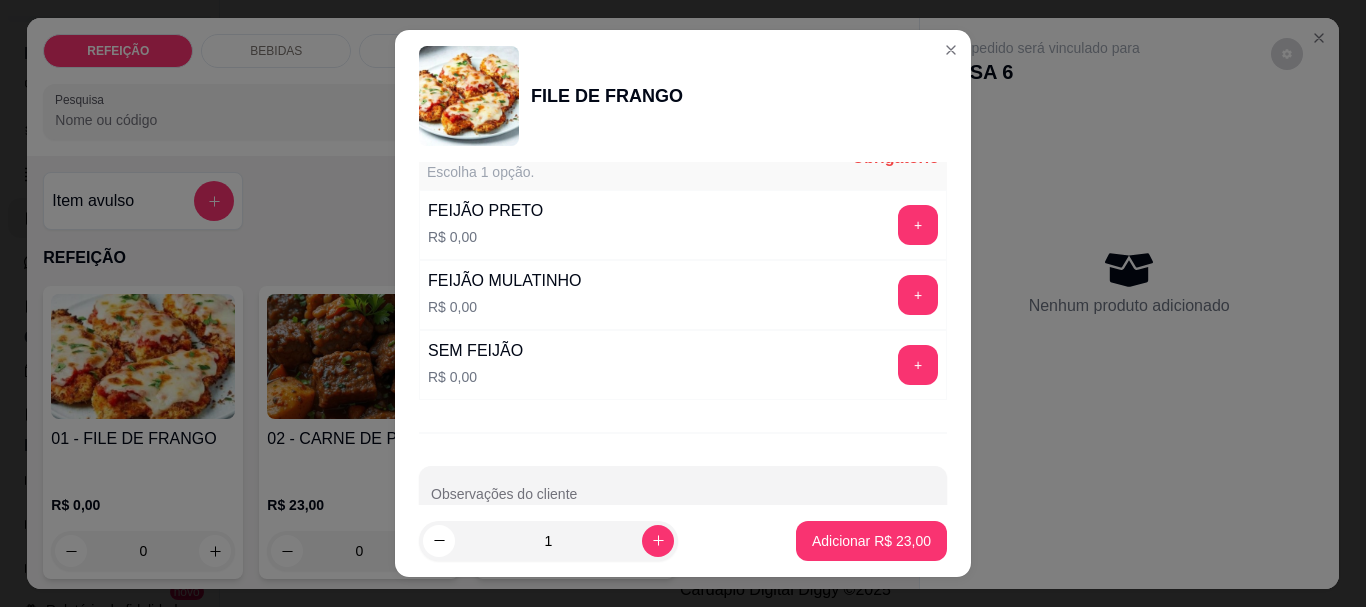 click on "+" at bounding box center (918, 225) 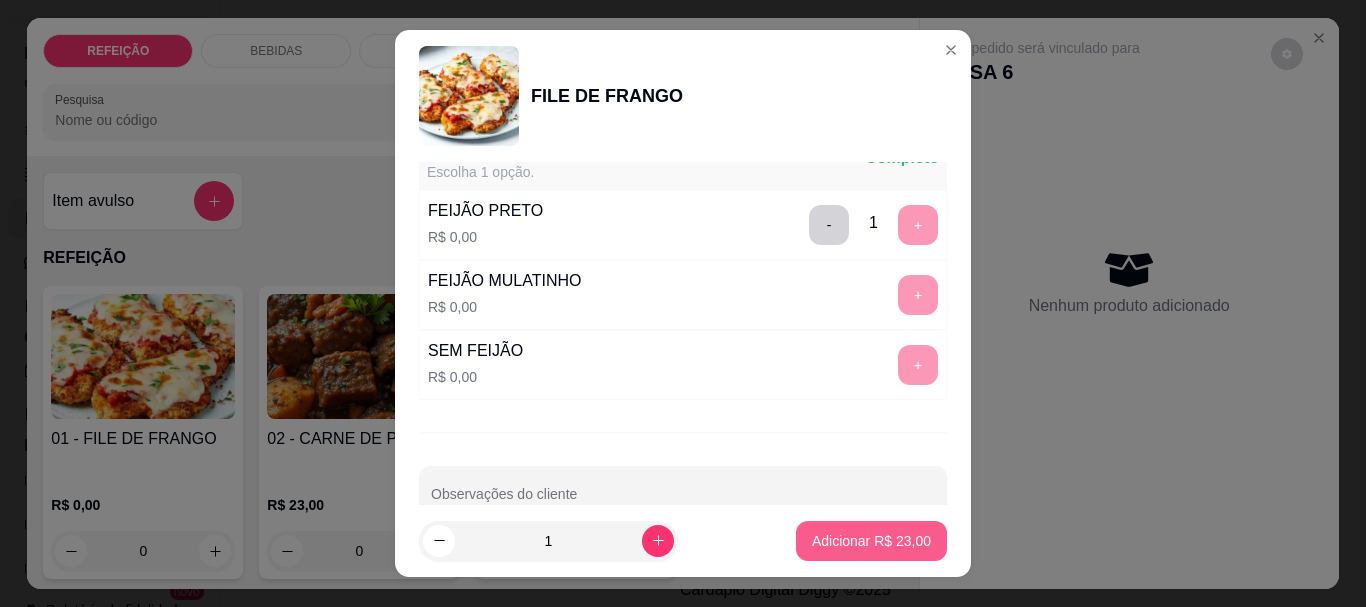 click on "Adicionar   R$ 23,00" at bounding box center (871, 541) 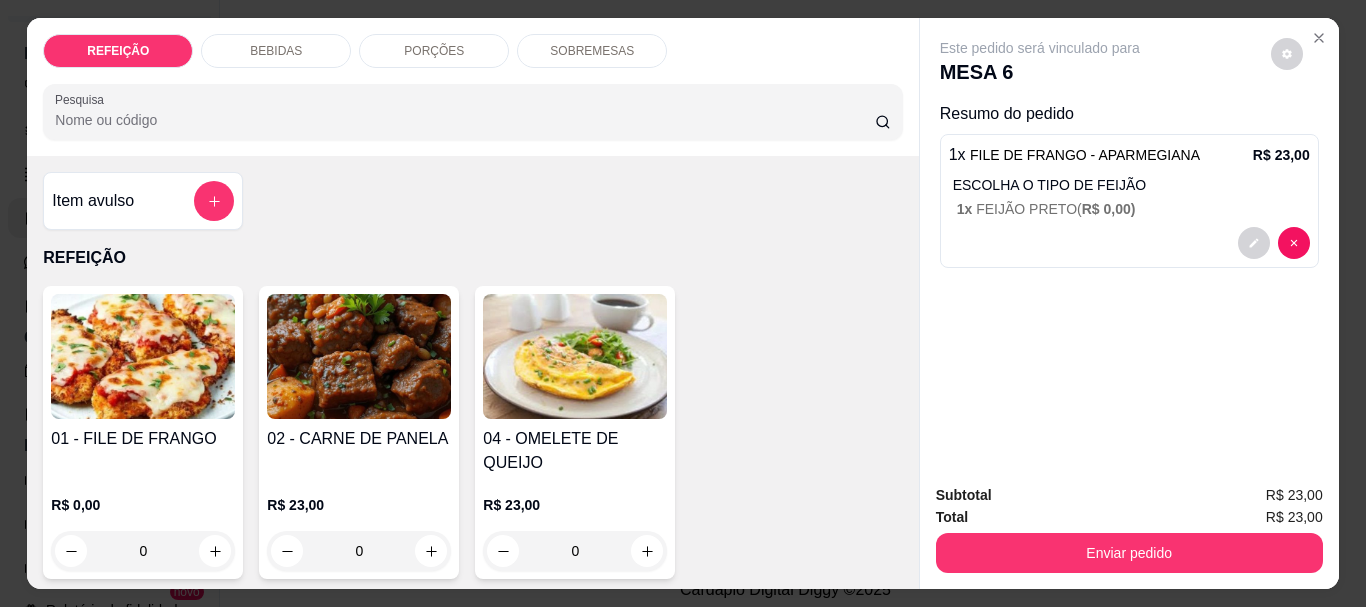 click on "BEBIDAS" at bounding box center (276, 51) 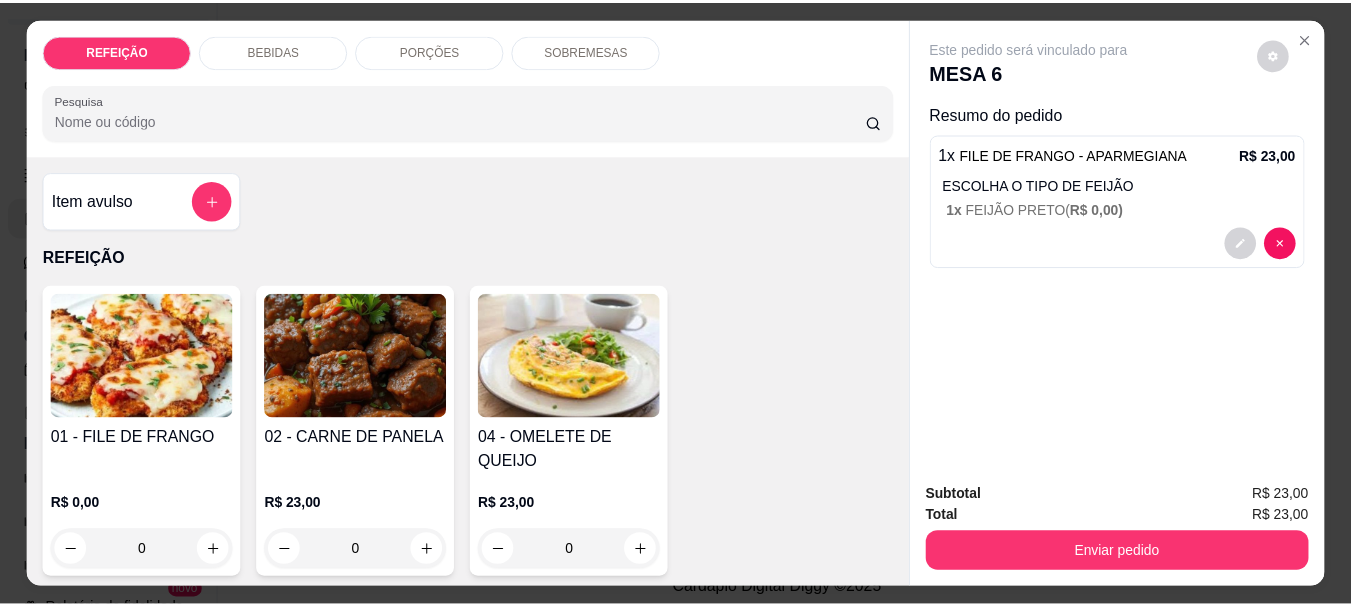 scroll, scrollTop: 53, scrollLeft: 0, axis: vertical 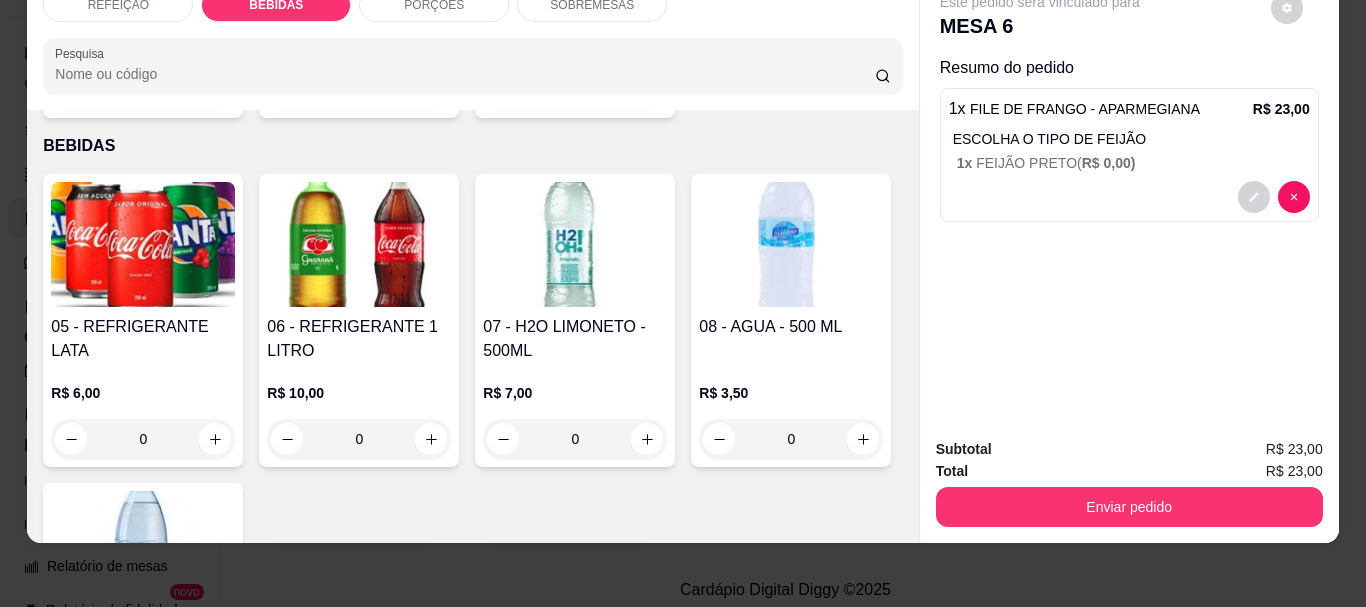 click at bounding box center (143, 244) 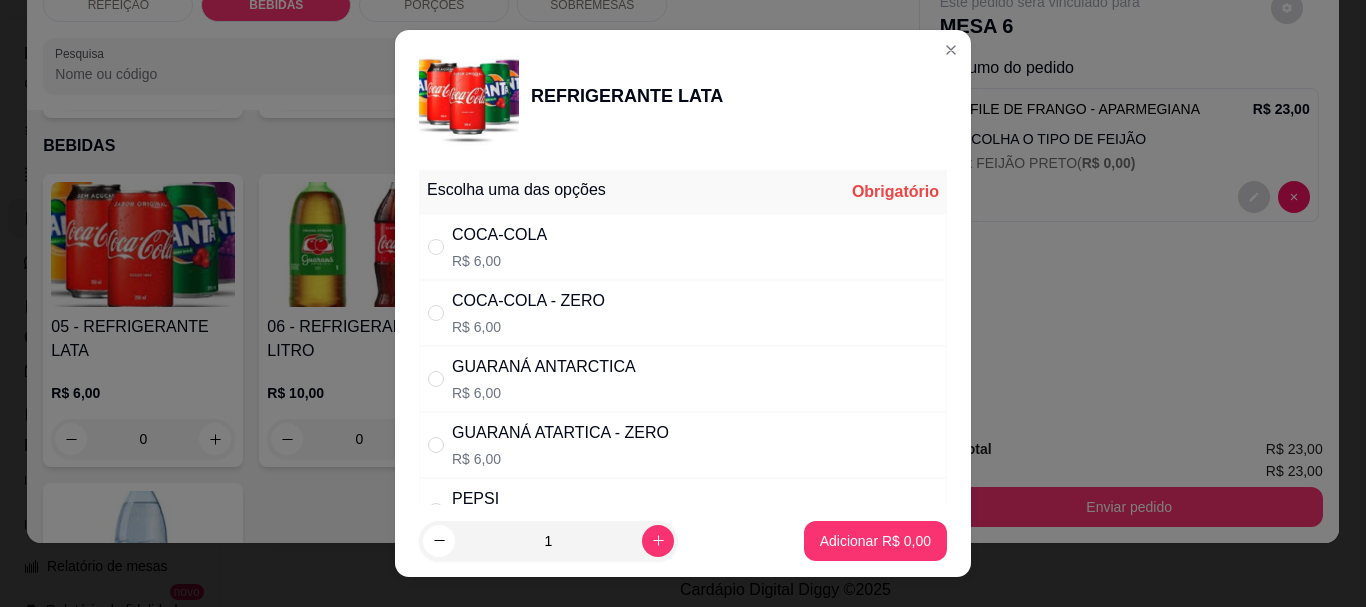 click on "COCA-COLA R$ 6,00" at bounding box center (683, 247) 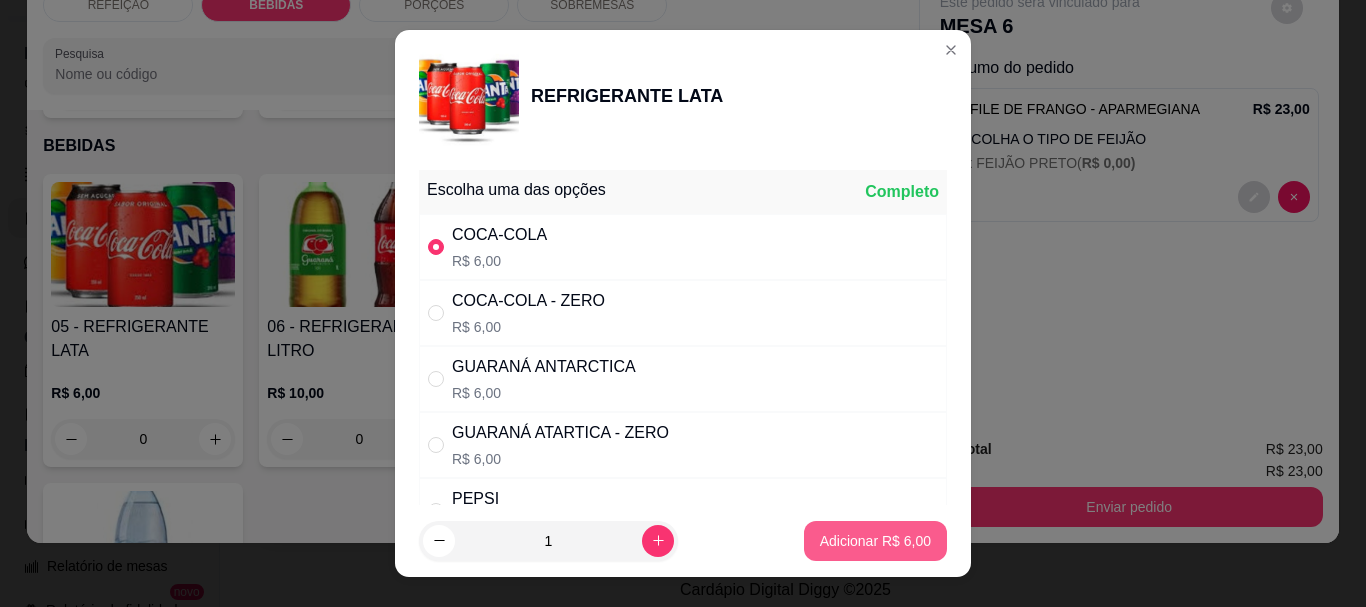 click on "Adicionar   R$ 6,00" at bounding box center [875, 541] 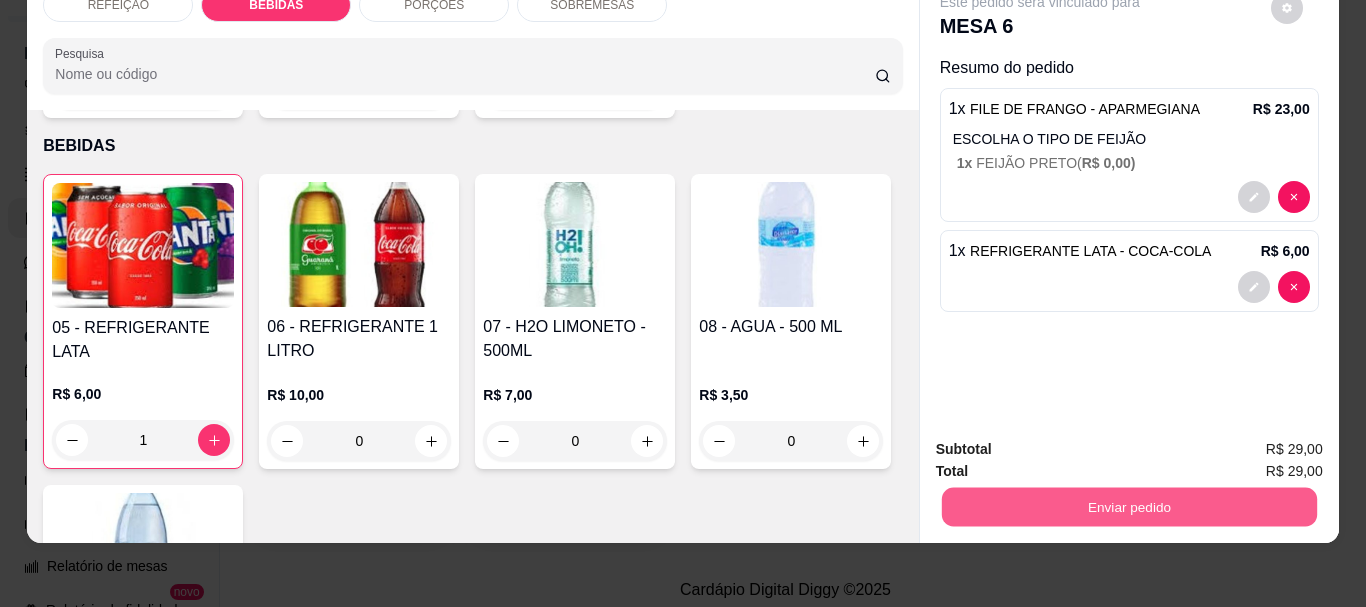 click on "Enviar pedido" at bounding box center [1128, 506] 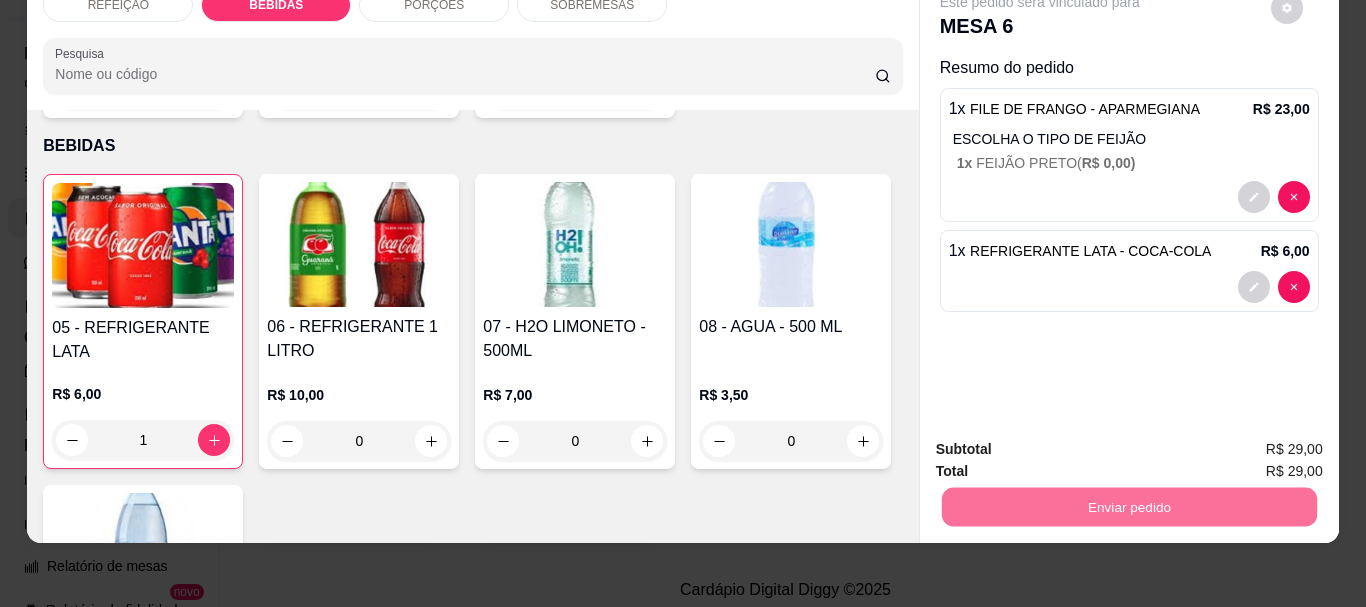 click on "Não registrar e enviar pedido" at bounding box center (1063, 442) 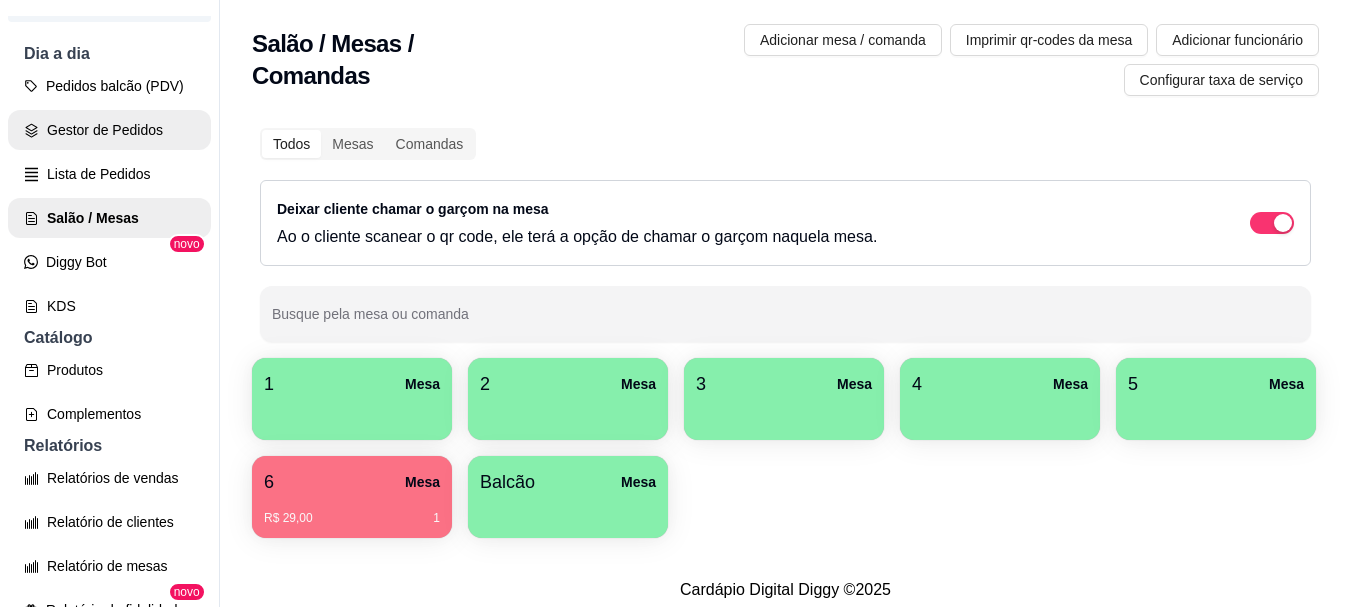 click on "Gestor de Pedidos" at bounding box center (109, 130) 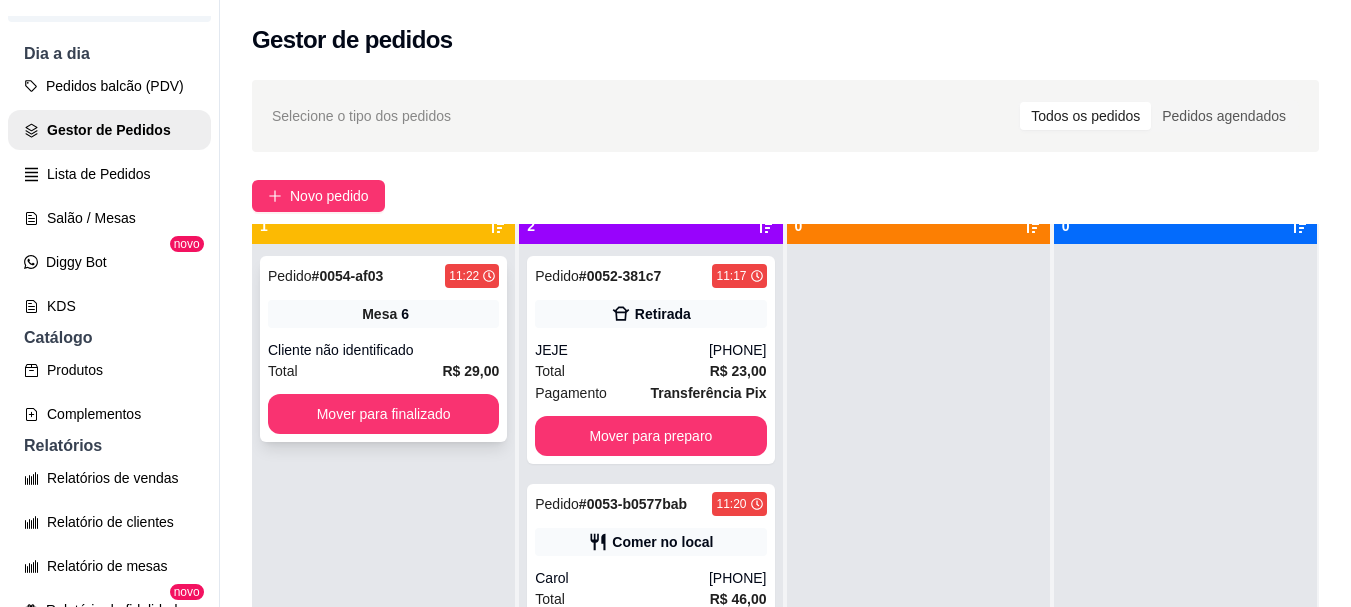 scroll, scrollTop: 56, scrollLeft: 0, axis: vertical 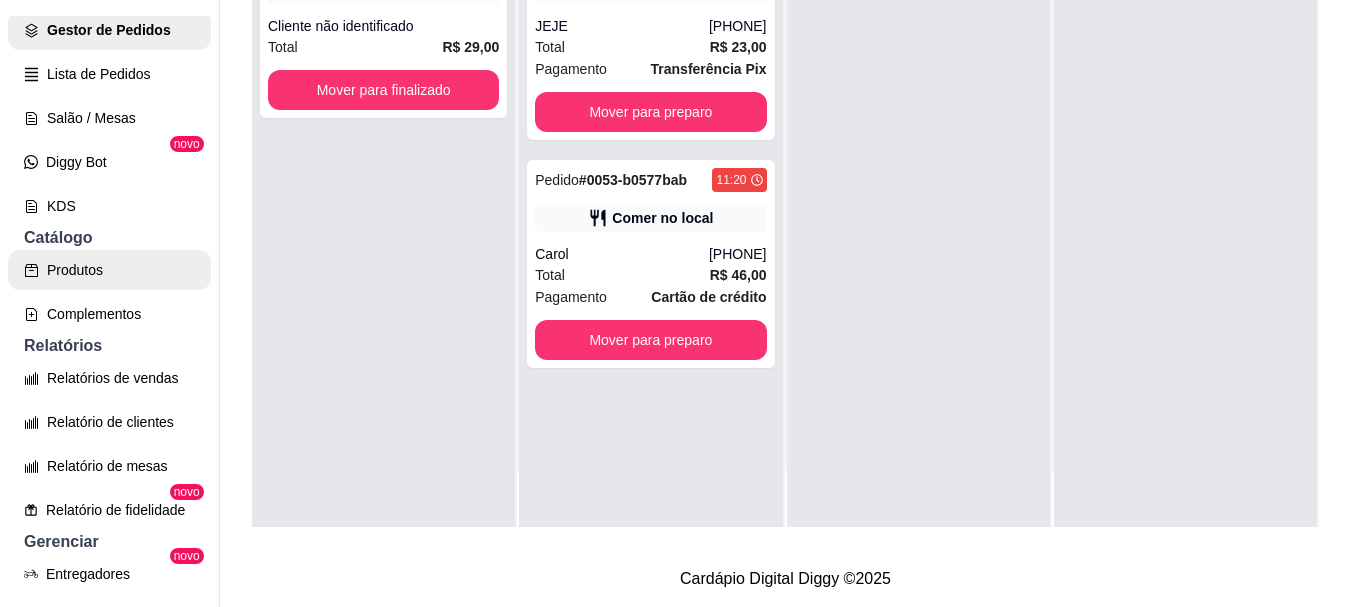 click on "Produtos" at bounding box center [109, 270] 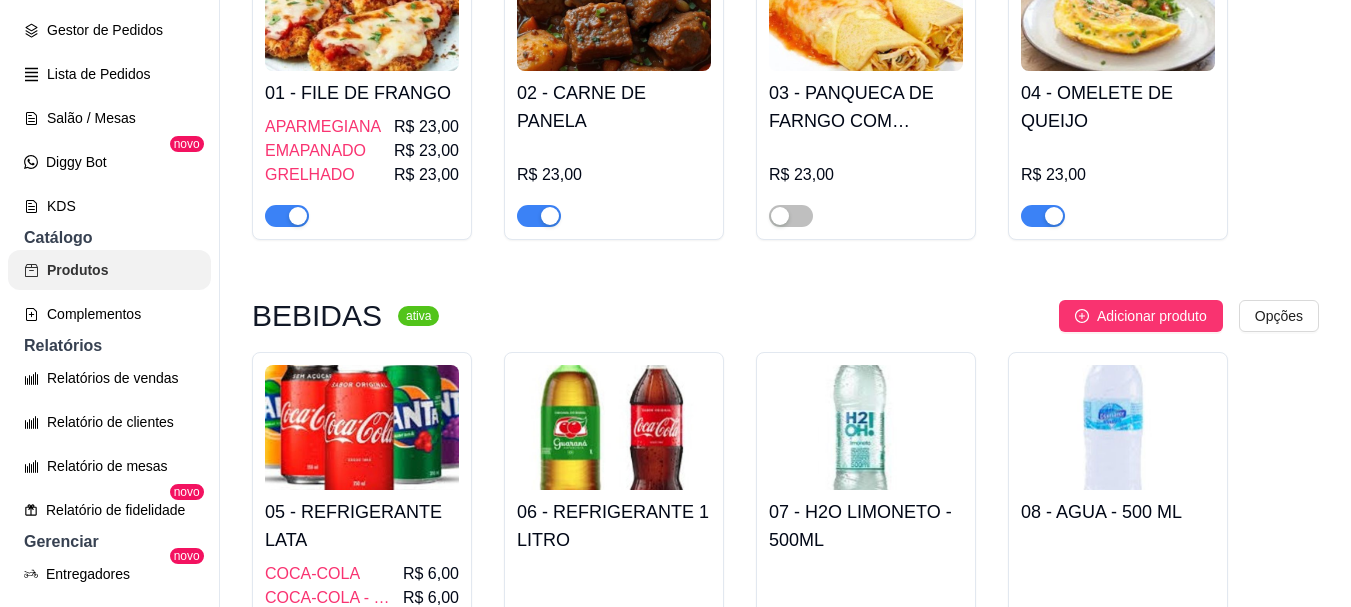 scroll, scrollTop: 0, scrollLeft: 0, axis: both 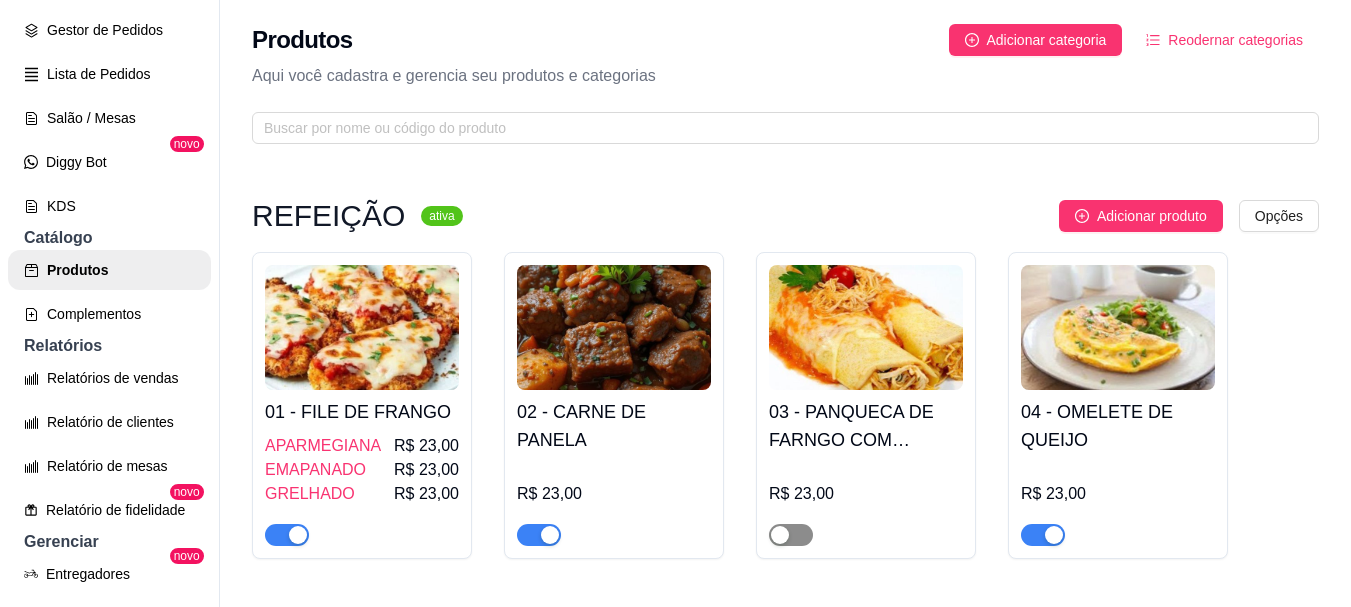 click at bounding box center [791, 534] 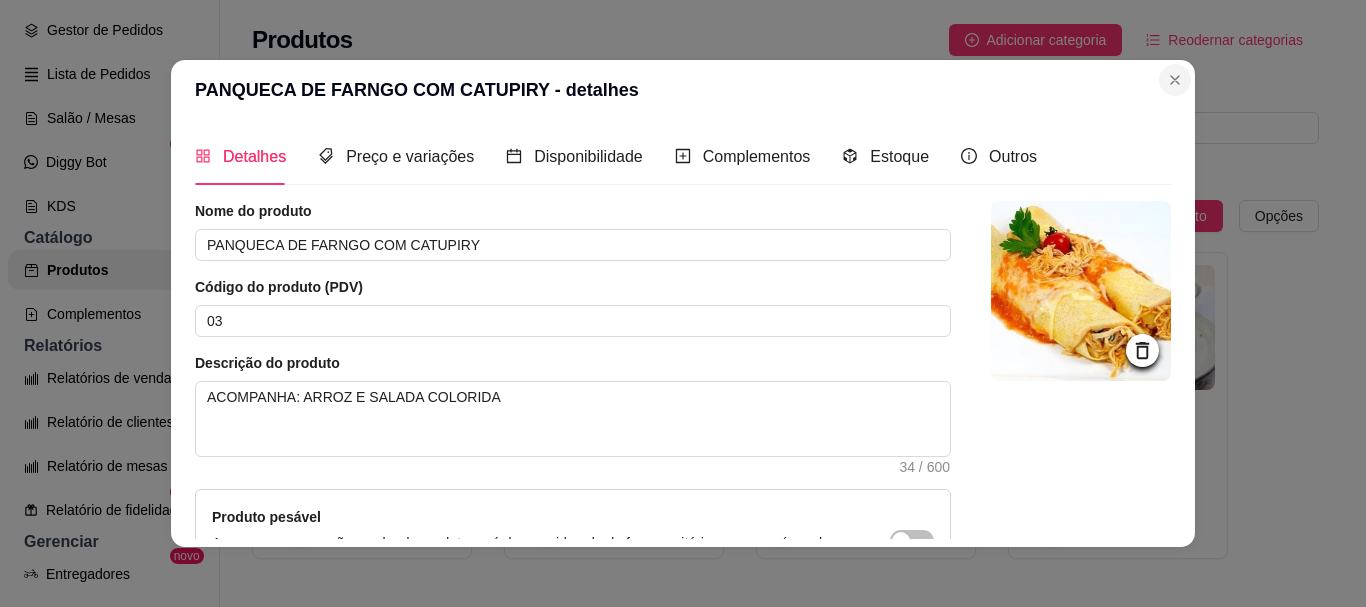 drag, startPoint x: 1134, startPoint y: 87, endPoint x: 1153, endPoint y: 81, distance: 19.924858 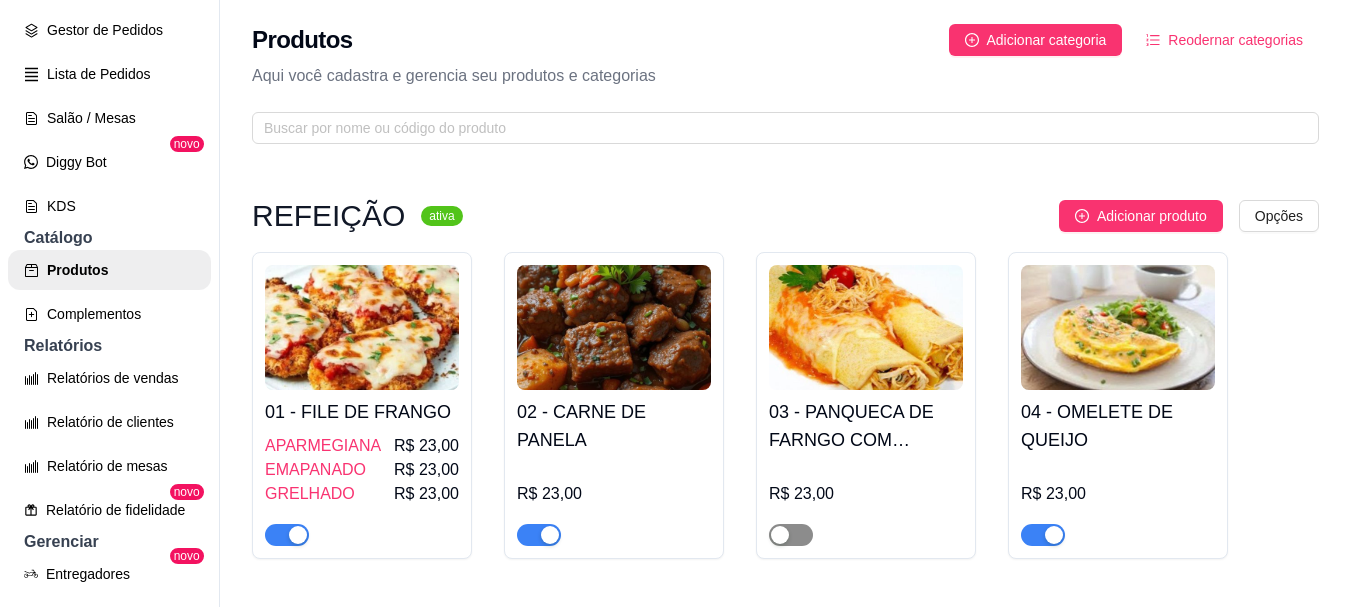 click at bounding box center (791, 535) 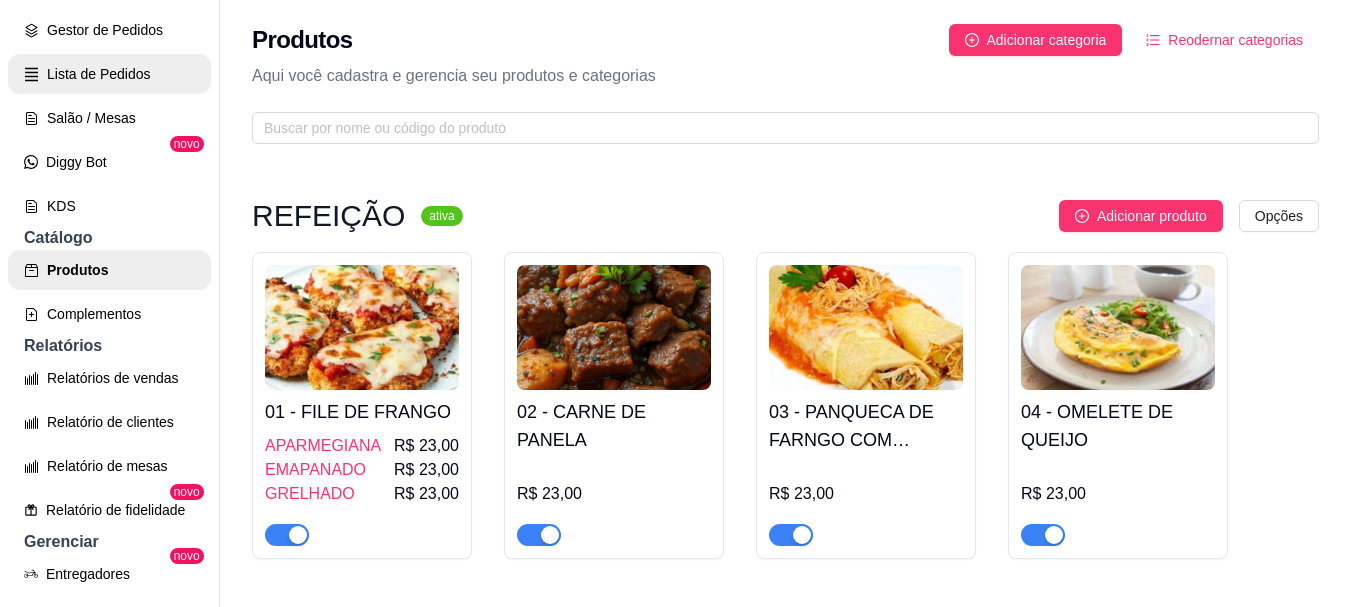 click on "Lista de Pedidos" at bounding box center [109, 74] 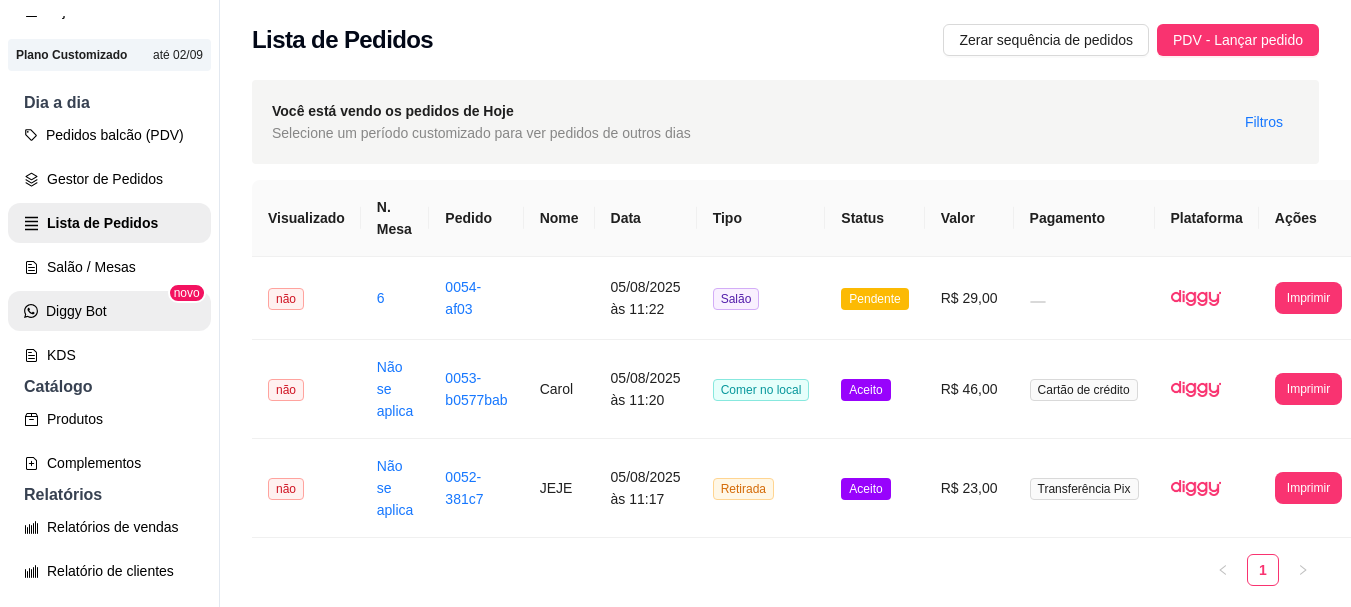 scroll, scrollTop: 100, scrollLeft: 0, axis: vertical 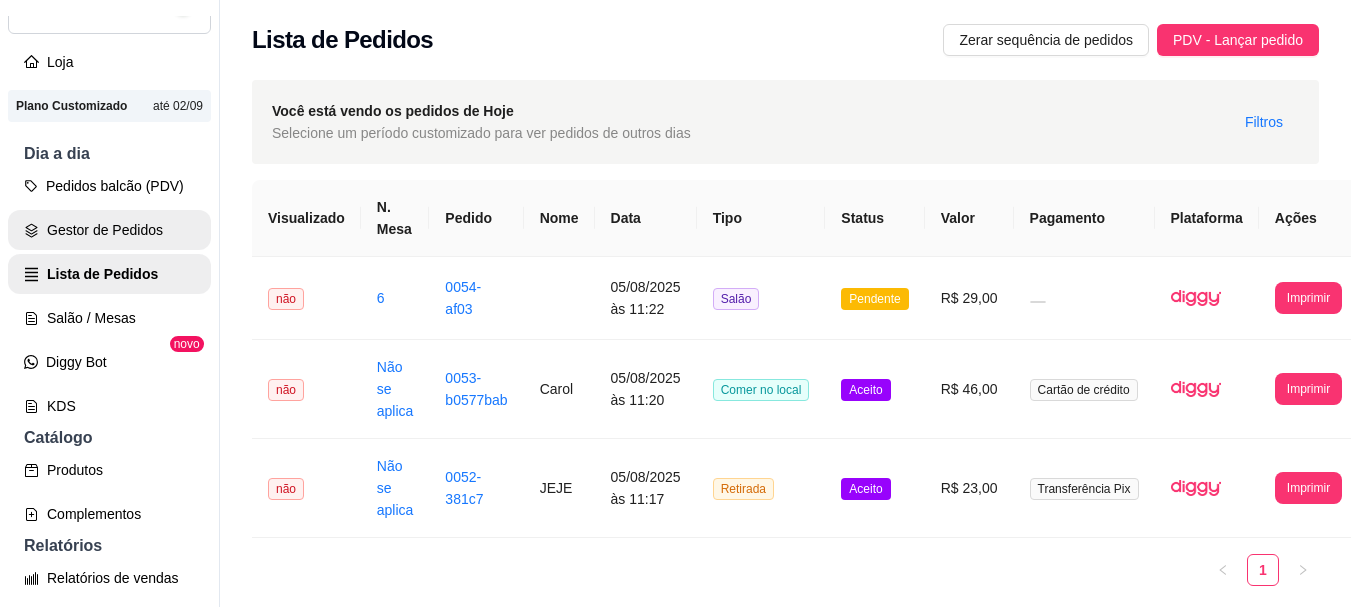 click on "Gestor de Pedidos" at bounding box center (109, 230) 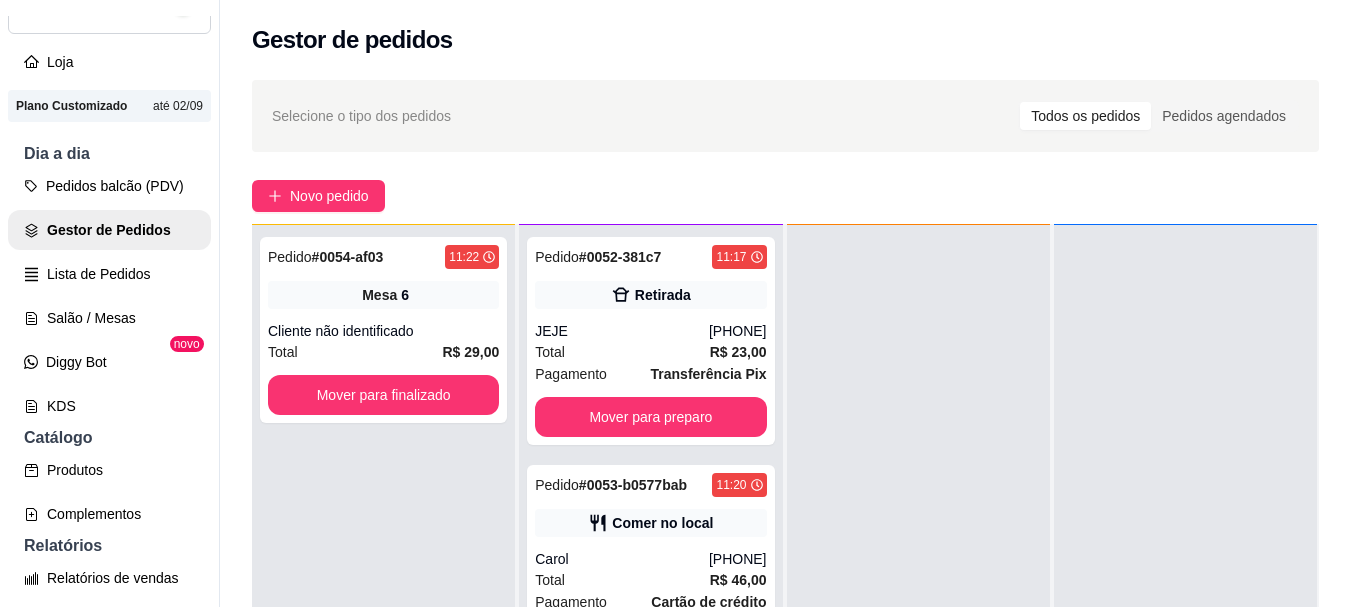 scroll, scrollTop: 56, scrollLeft: 0, axis: vertical 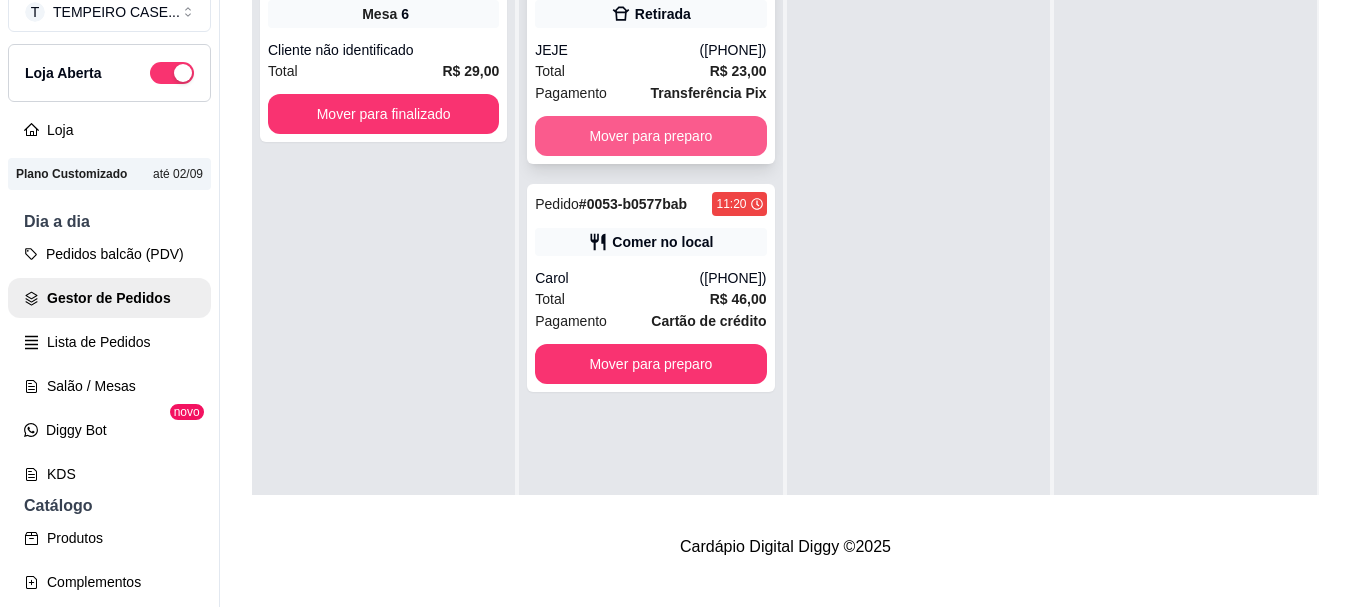 click on "Mover para preparo" at bounding box center [650, 136] 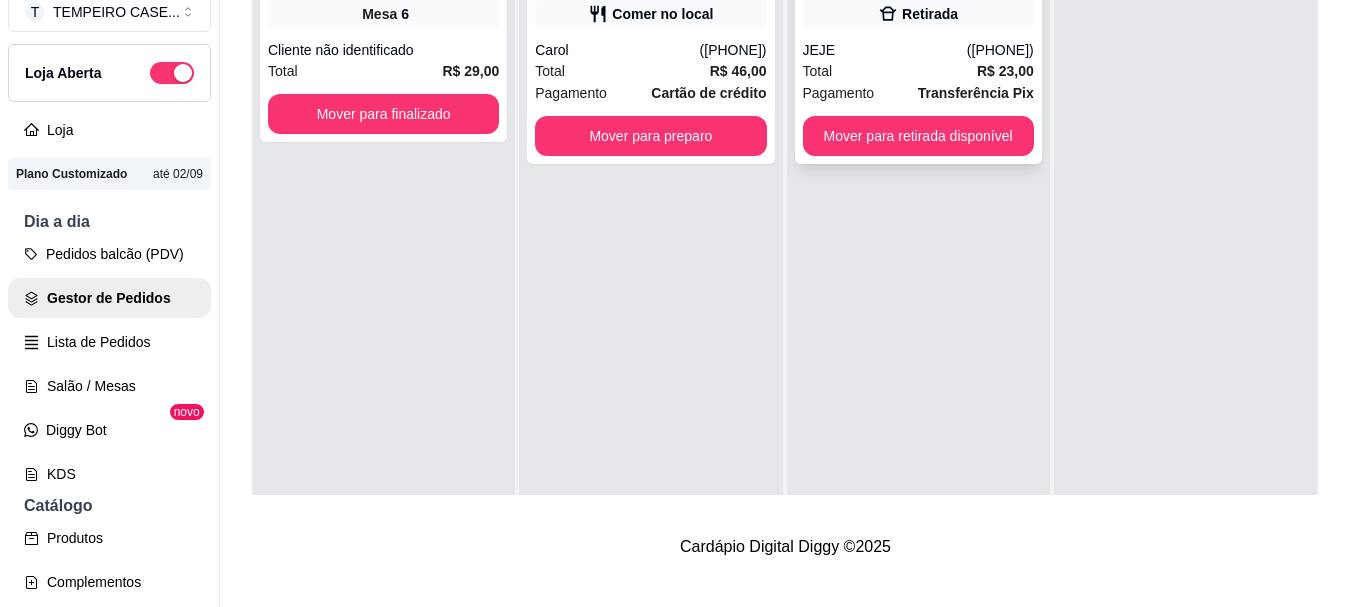 click on "Mover para retirada disponível" at bounding box center (918, 136) 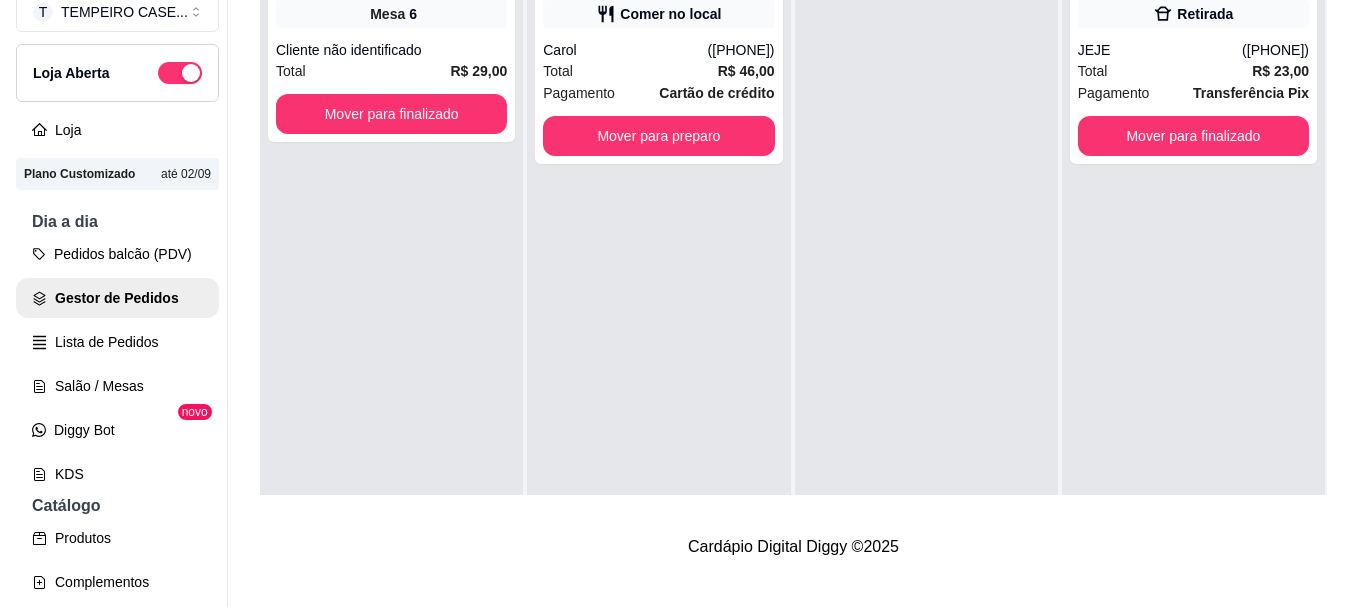 scroll, scrollTop: 0, scrollLeft: 0, axis: both 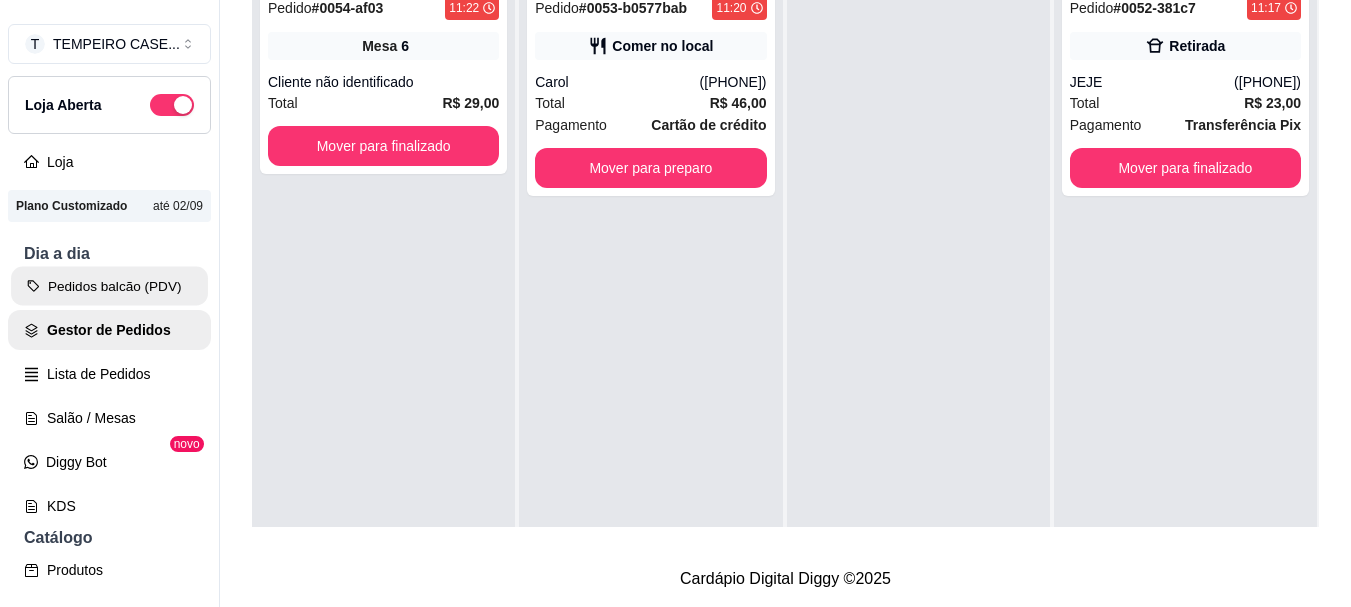 click on "Pedidos balcão (PDV)" at bounding box center (109, 286) 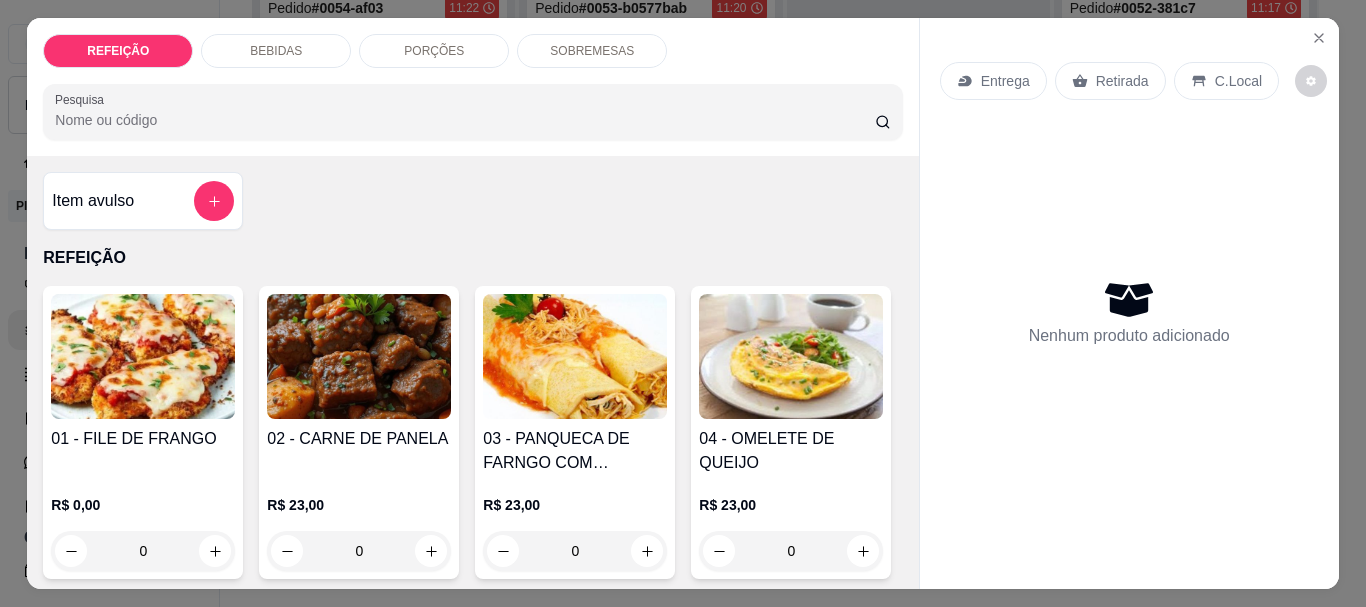 click at bounding box center (575, 356) 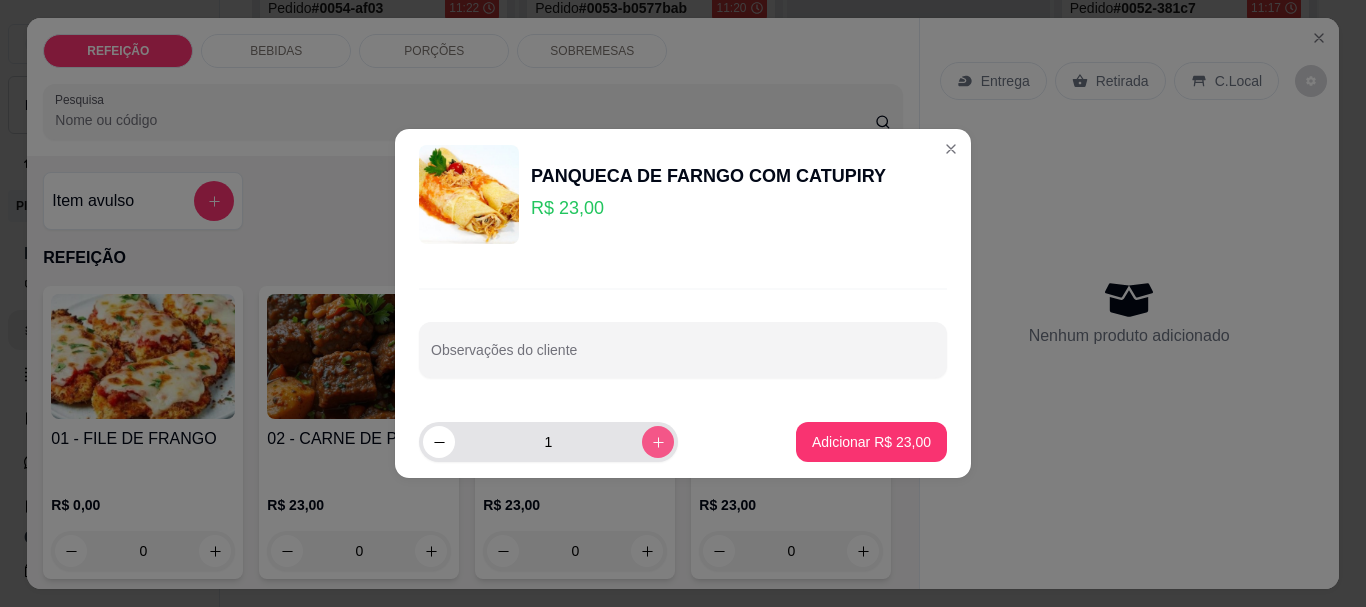 click 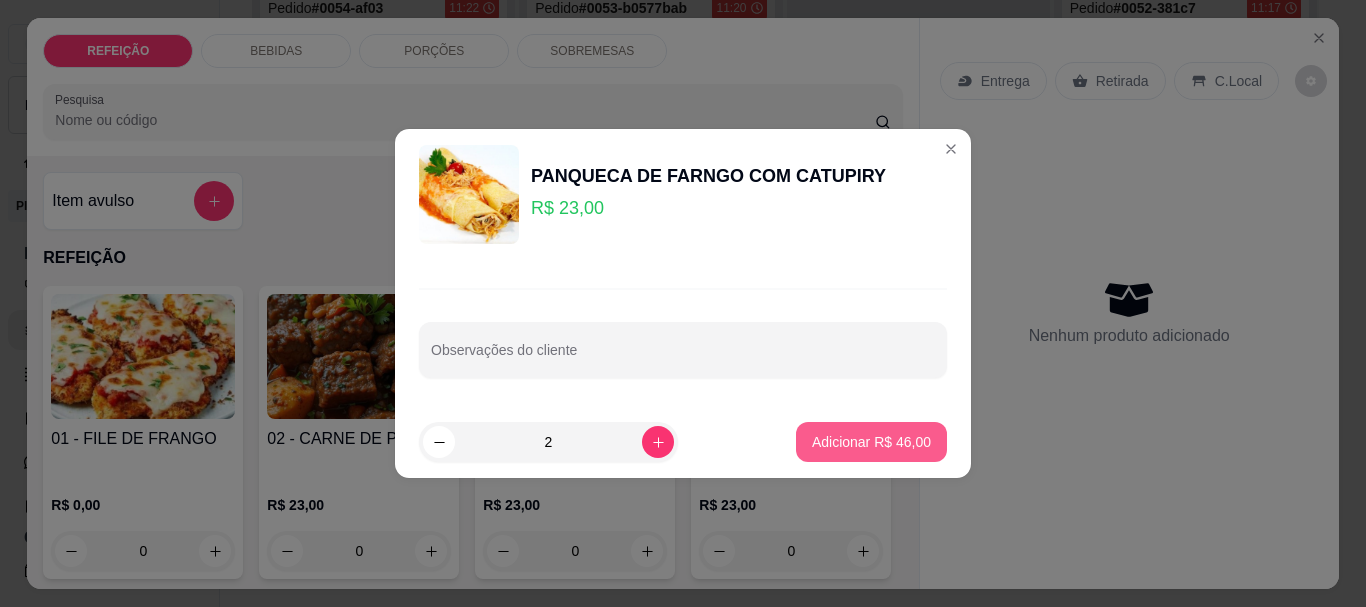 click on "Adicionar   R$ 46,00" at bounding box center (871, 442) 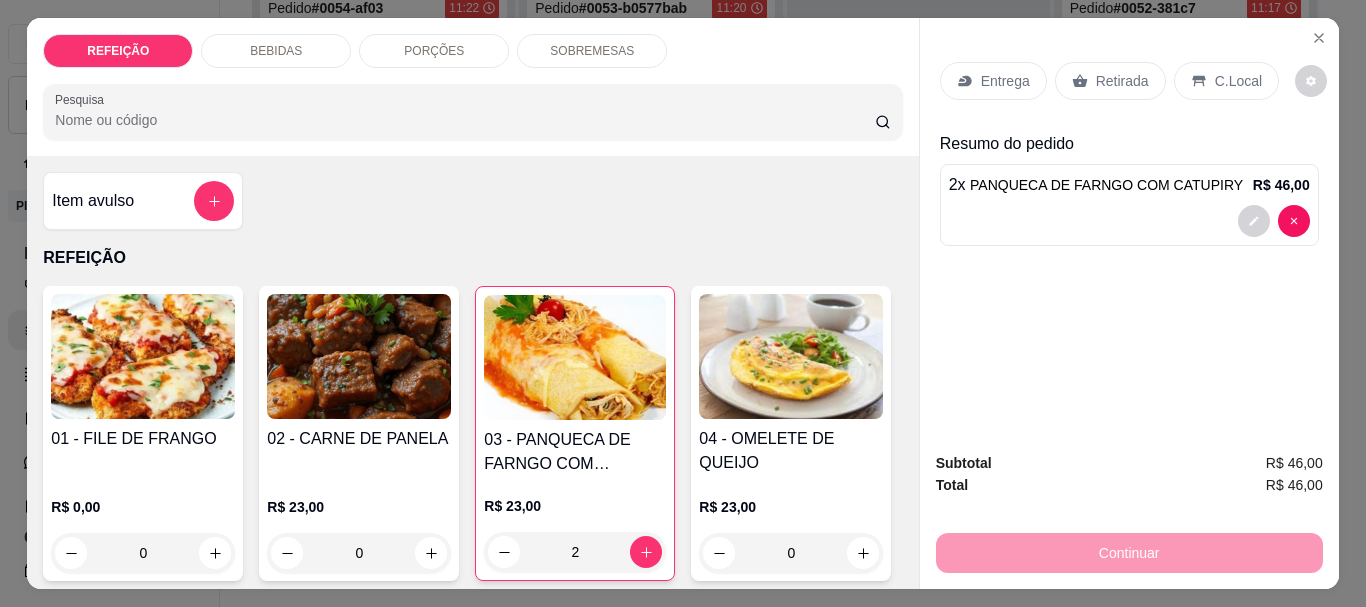 click on "Entrega" at bounding box center [993, 81] 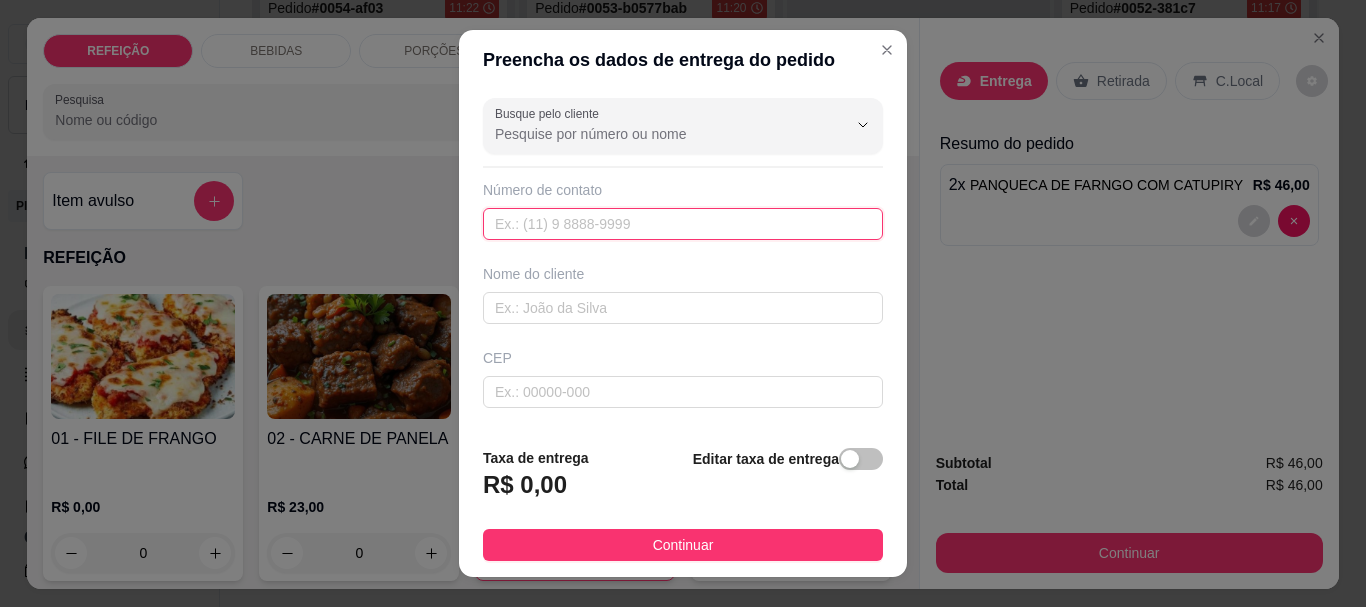click at bounding box center [683, 224] 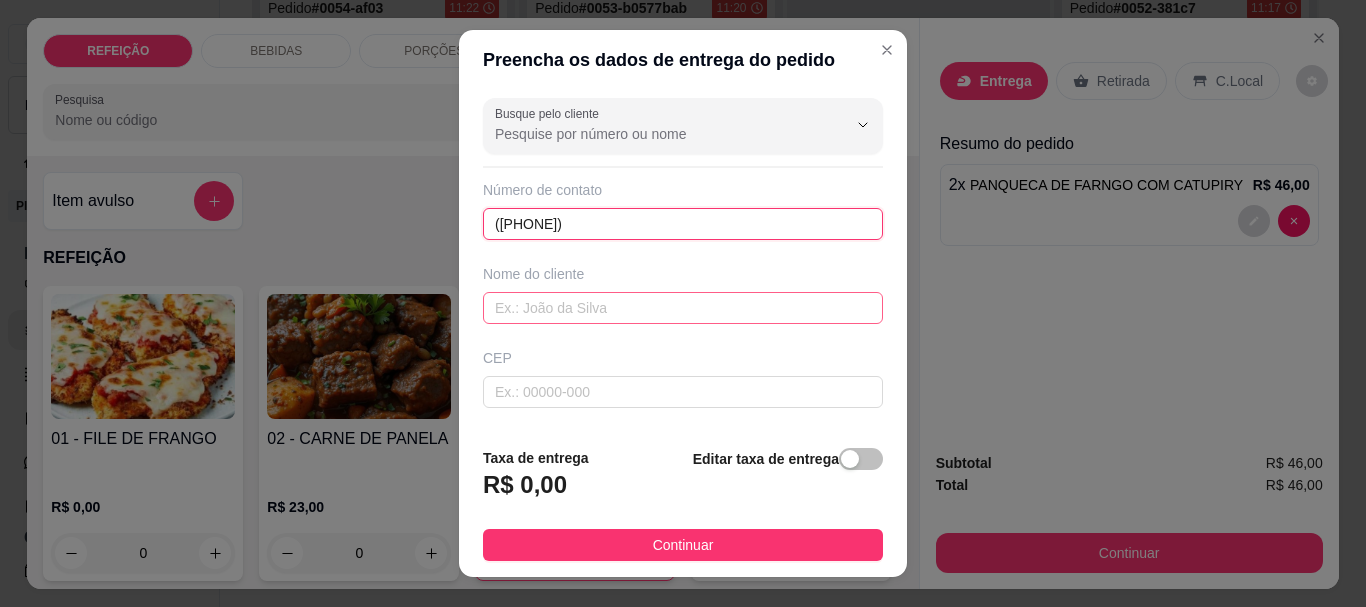 type on "(81) 7913-7373" 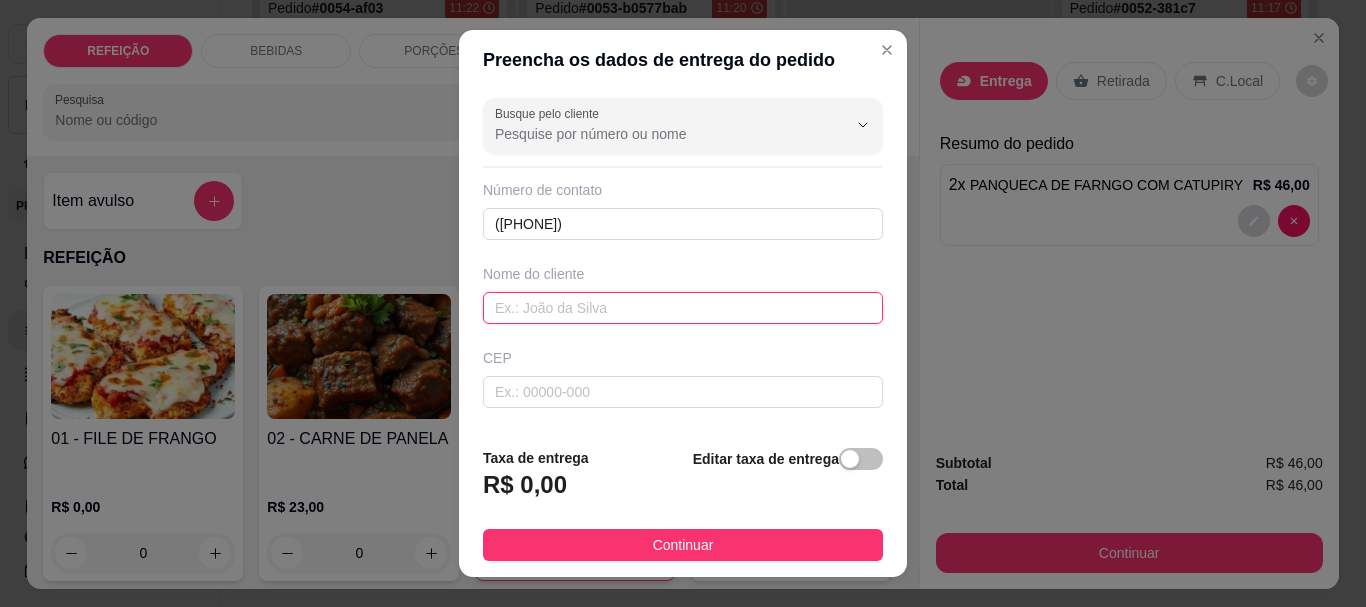 click at bounding box center (683, 308) 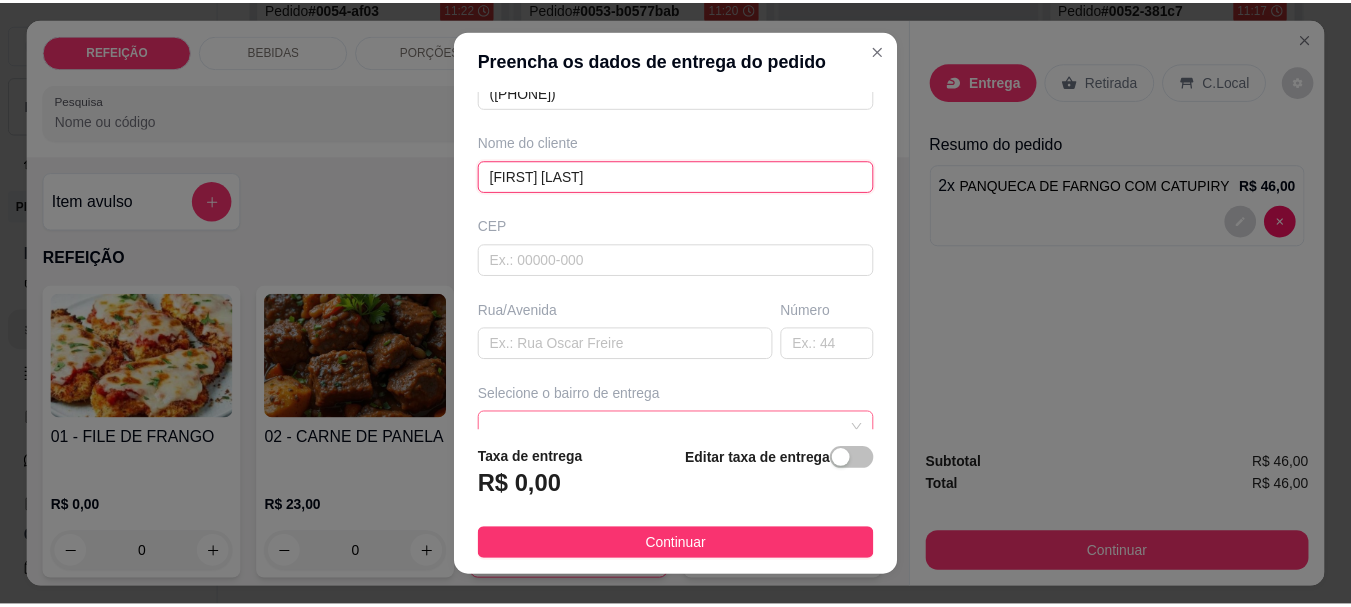 scroll, scrollTop: 100, scrollLeft: 0, axis: vertical 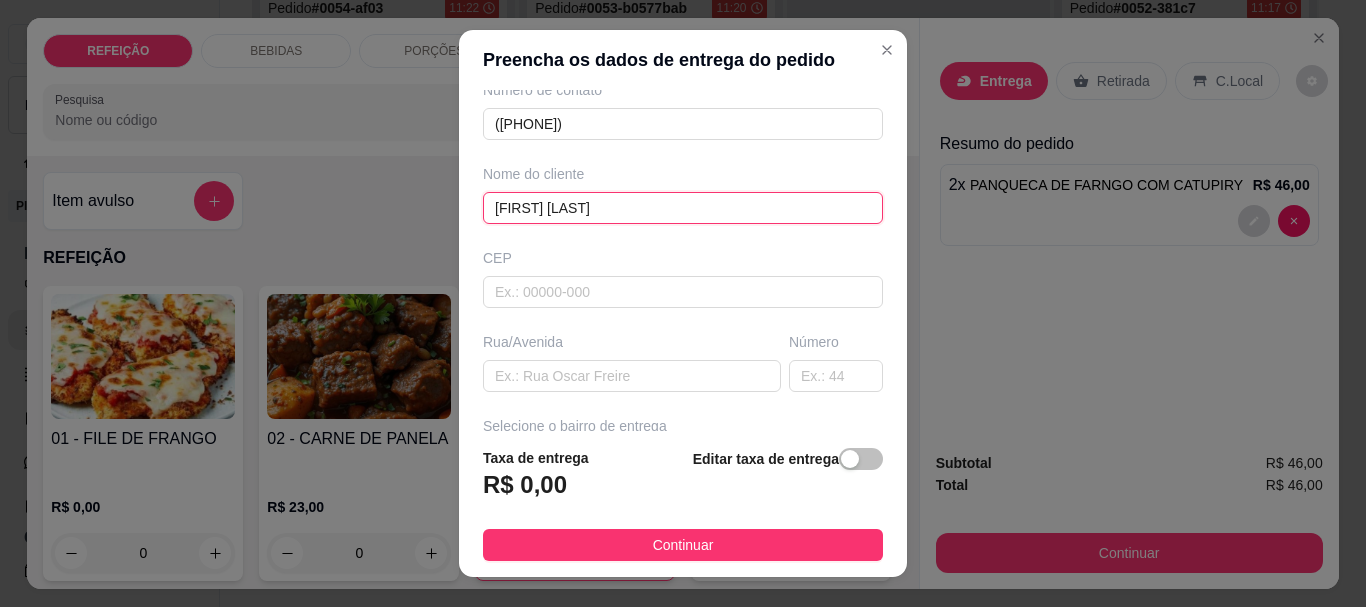 type on "FERNANDO AUGUSTO" 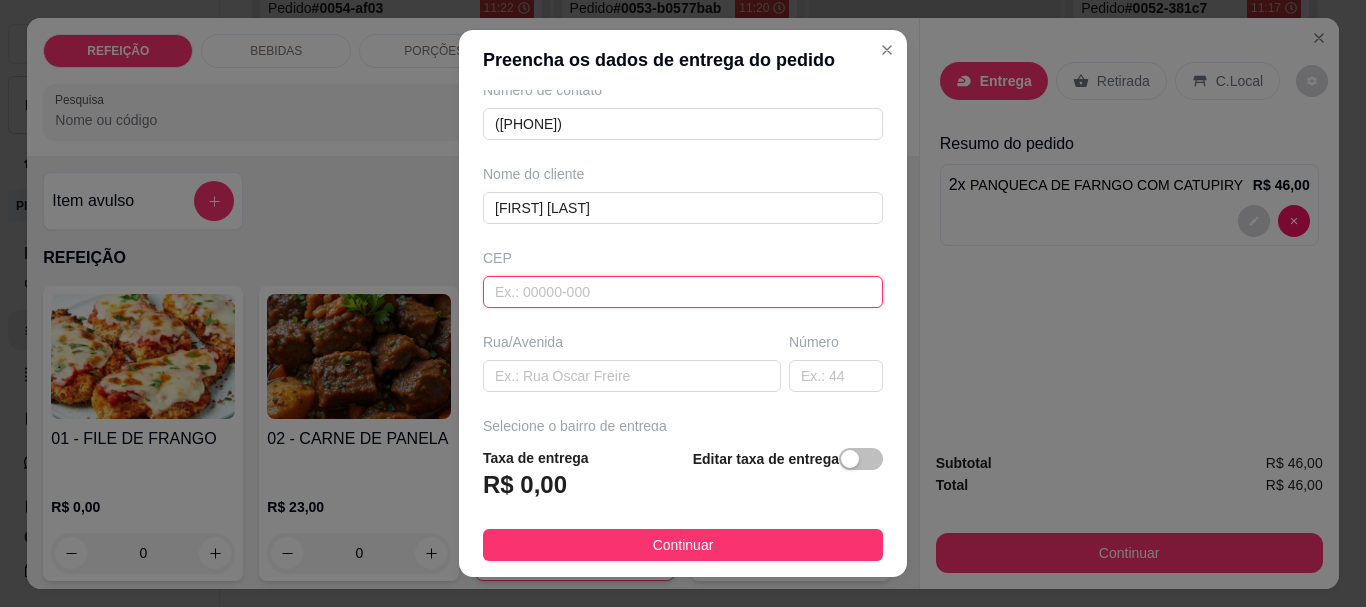 click at bounding box center [683, 292] 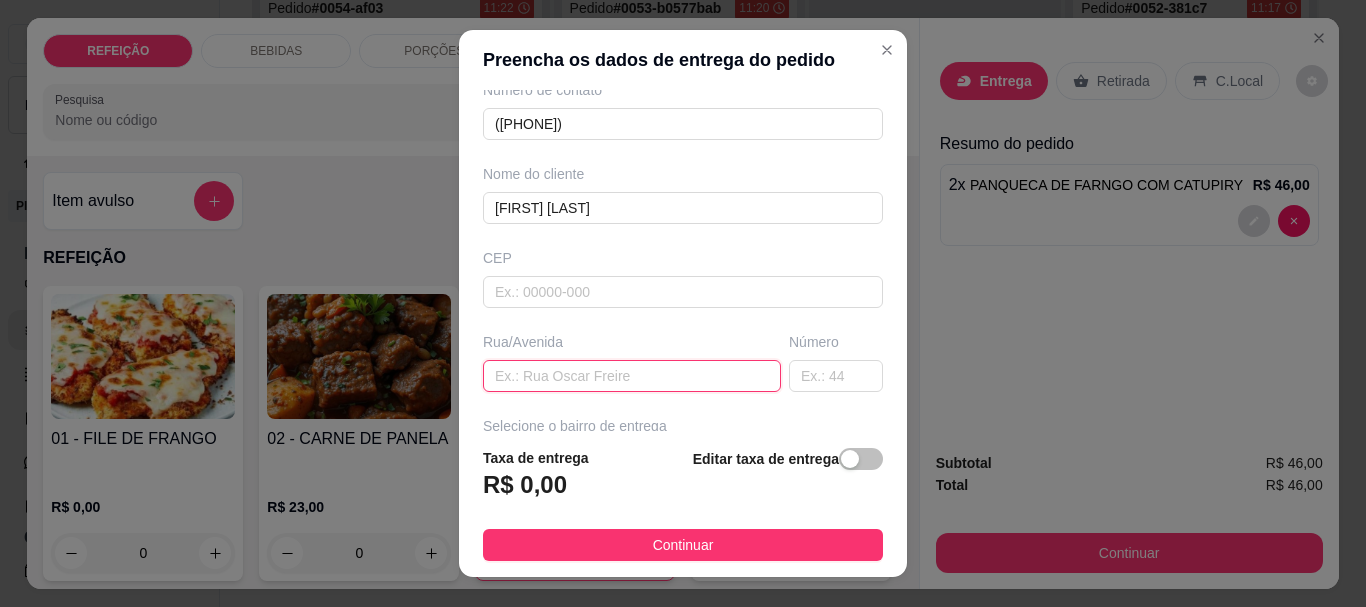 click at bounding box center [632, 376] 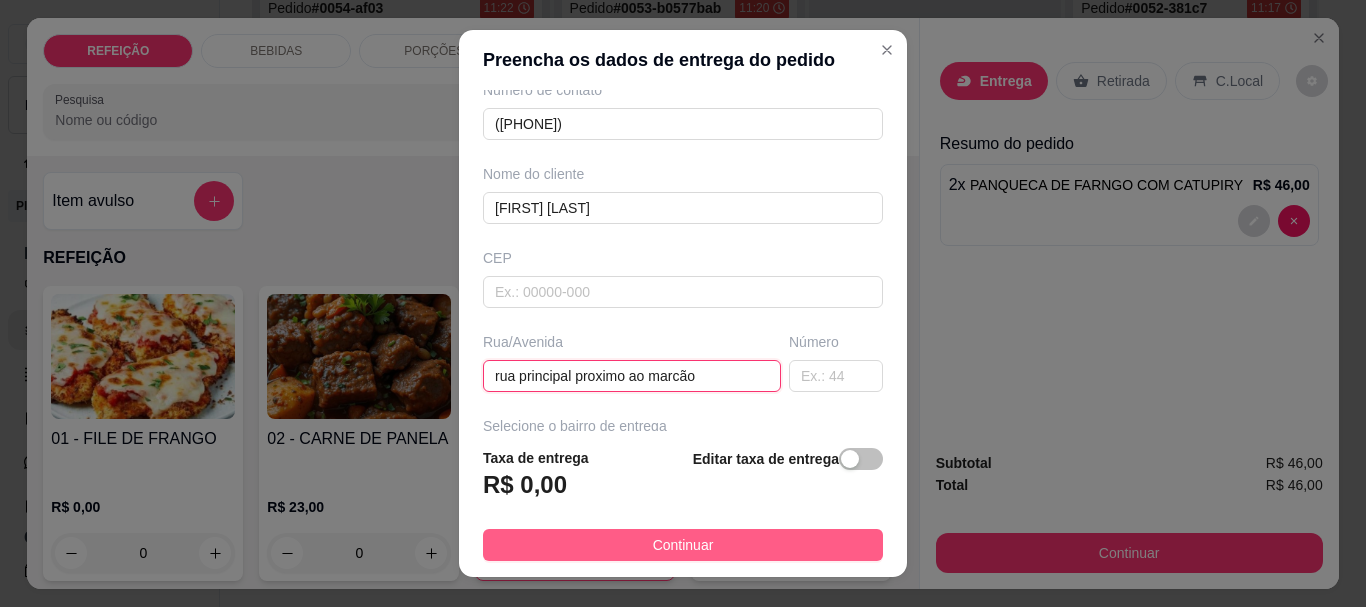 type on "rua principal proximo ao marcão" 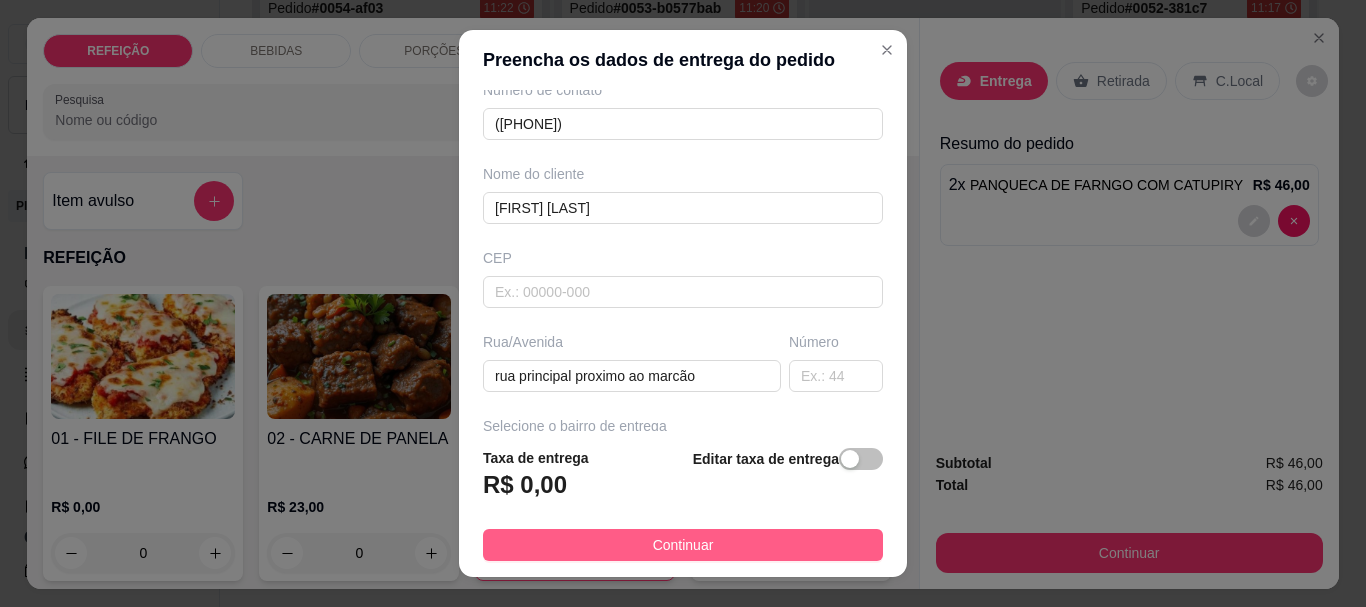 click on "Continuar" at bounding box center (683, 545) 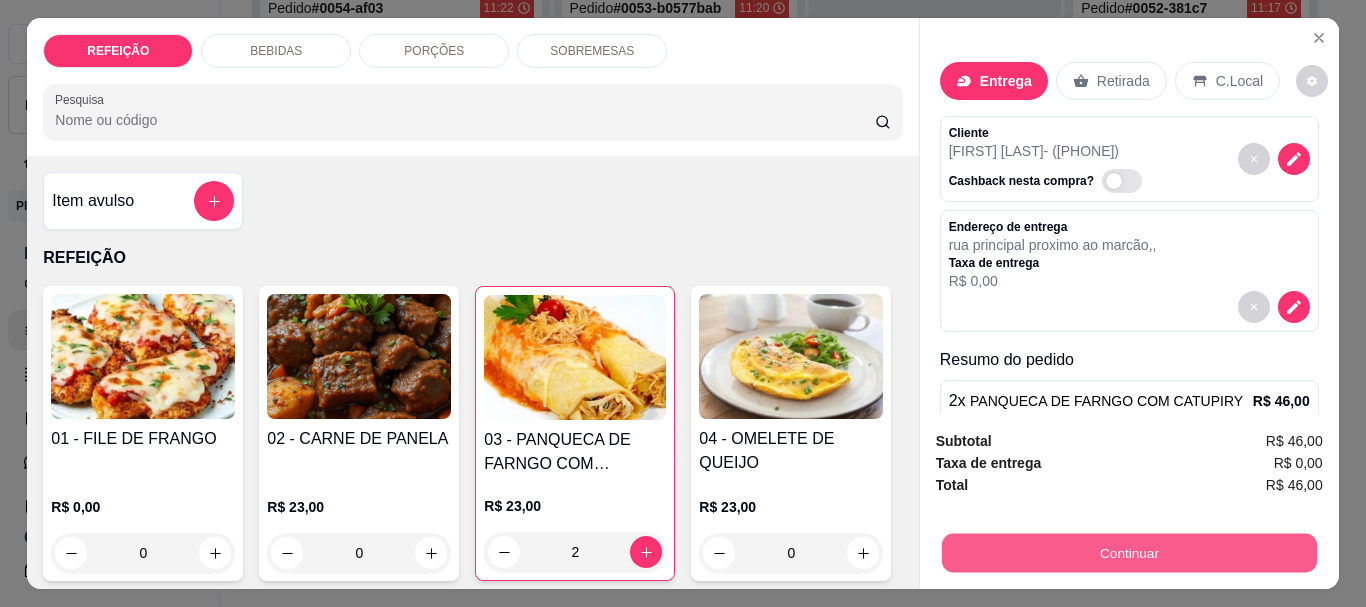 click on "Continuar" at bounding box center [1128, 552] 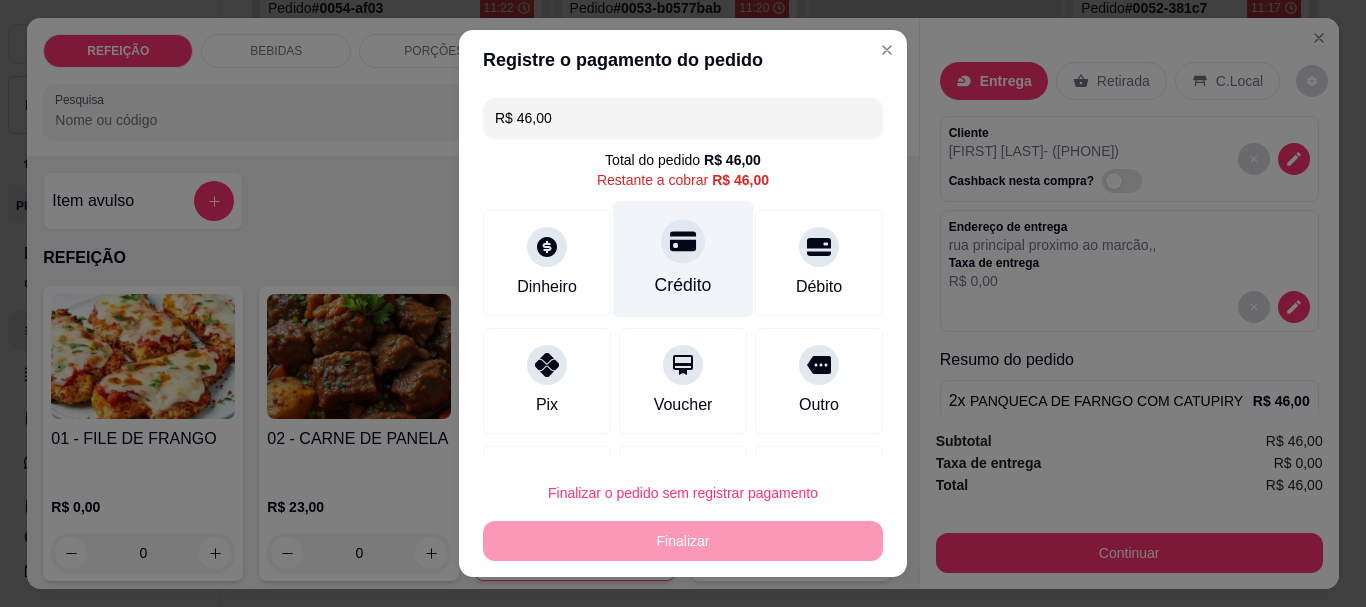 click on "Crédito" at bounding box center (683, 259) 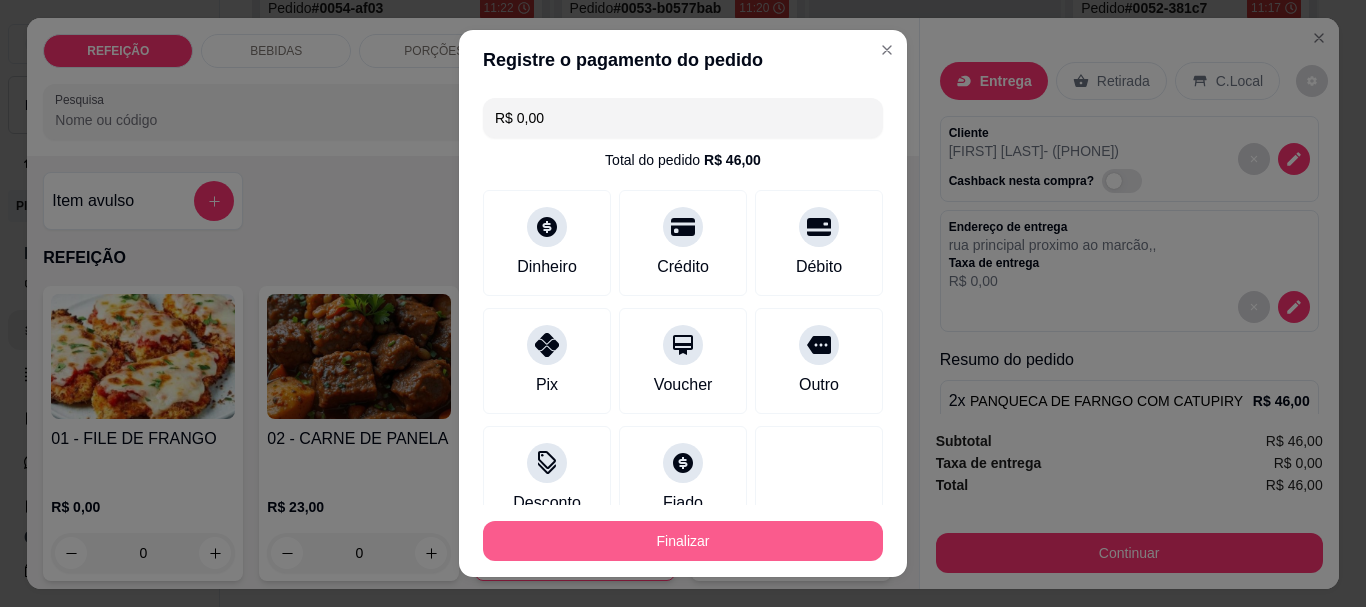 click on "Finalizar" at bounding box center [683, 541] 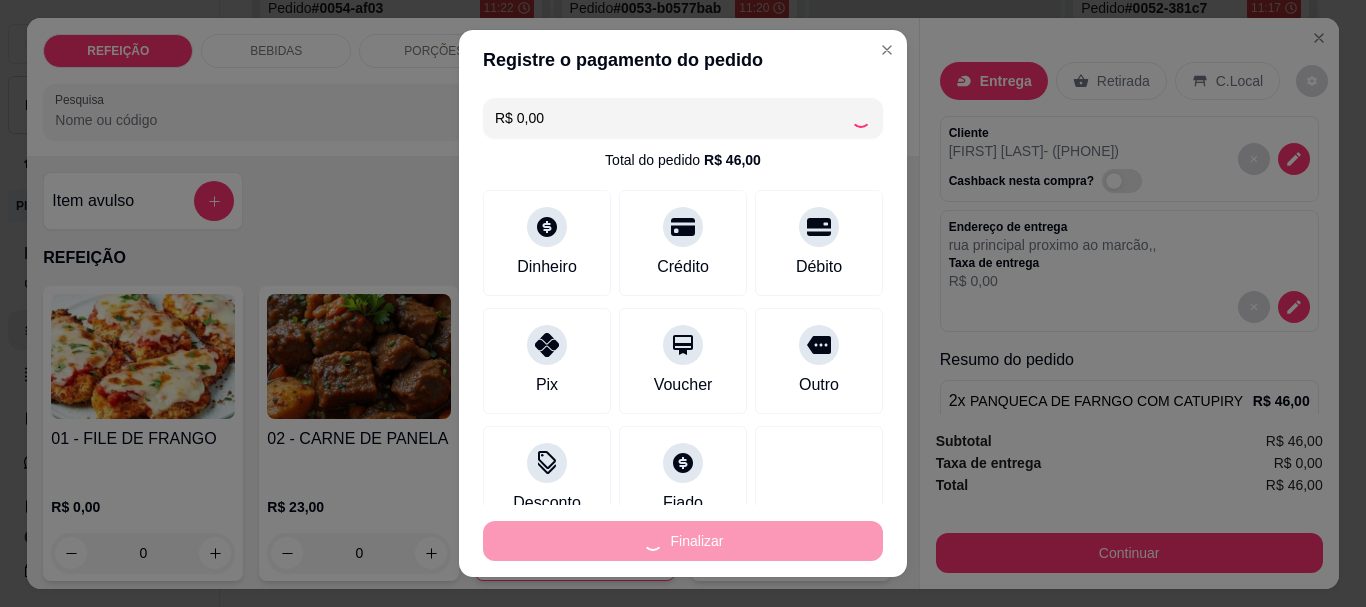 type on "0" 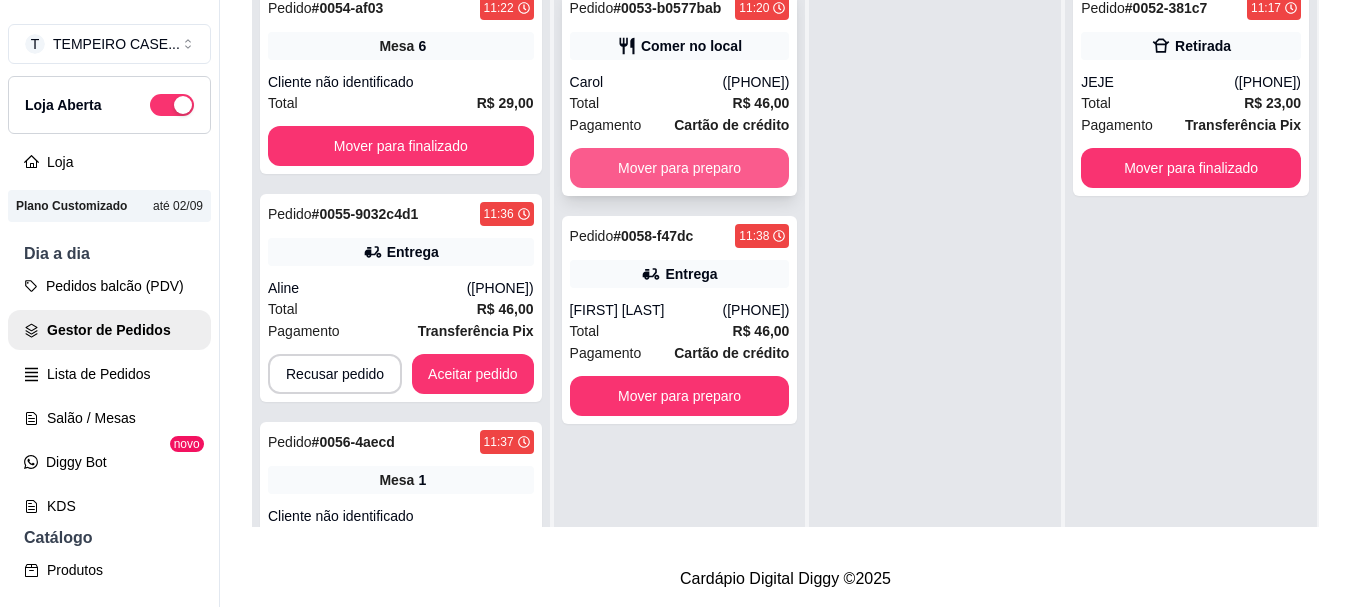 scroll, scrollTop: 119, scrollLeft: 0, axis: vertical 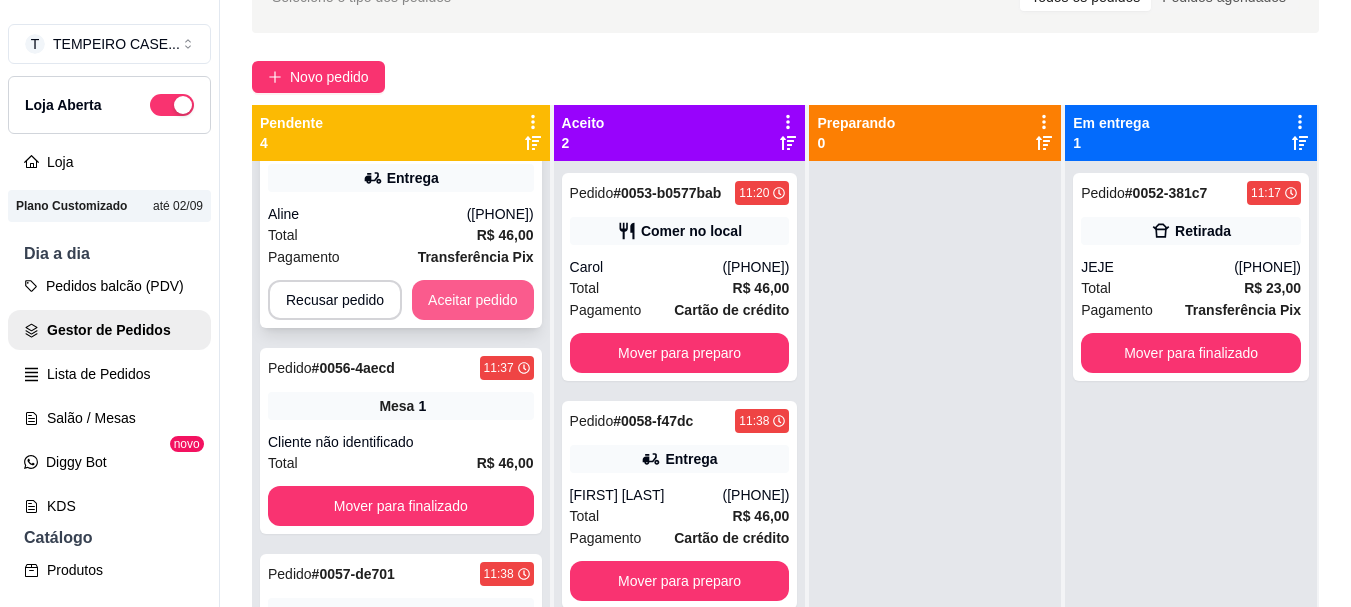 click on "Aceitar pedido" at bounding box center [473, 300] 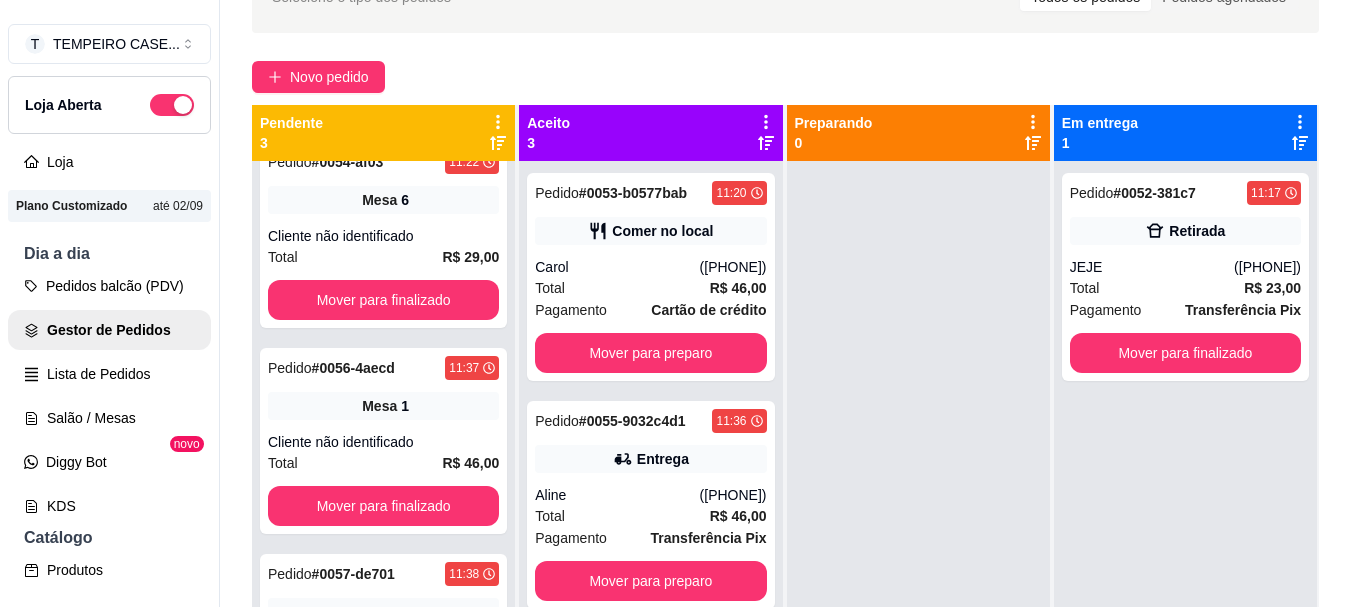 scroll, scrollTop: 31, scrollLeft: 0, axis: vertical 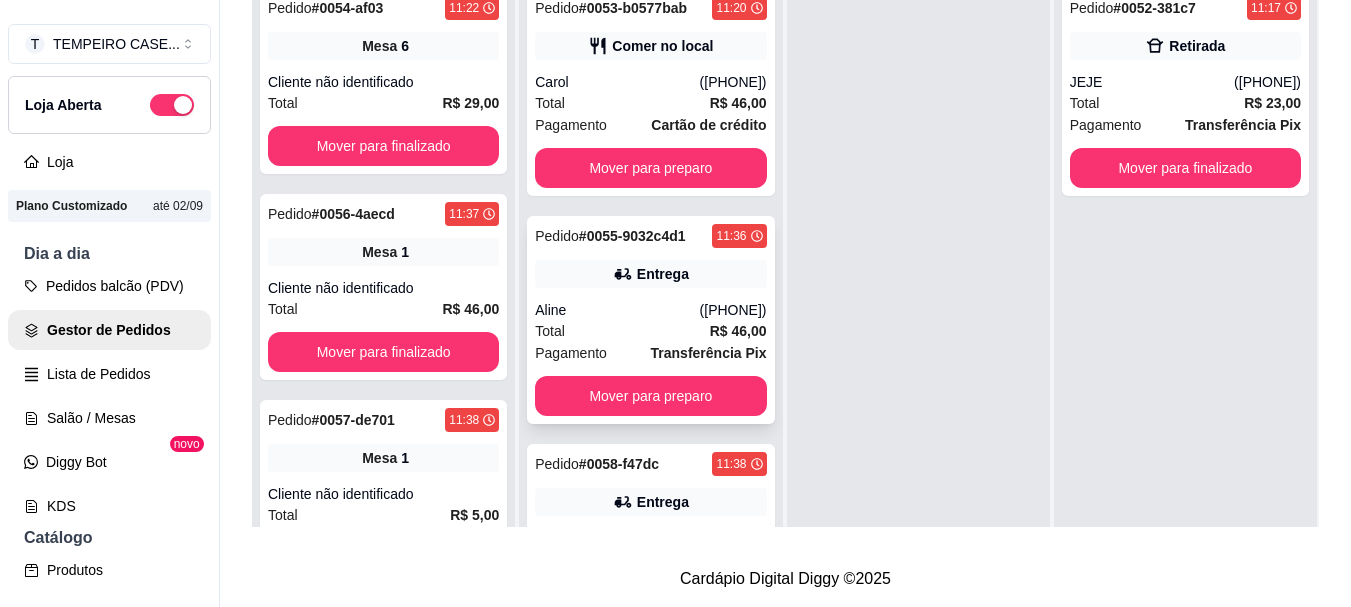 click on "Total R$ 46,00" at bounding box center [650, 331] 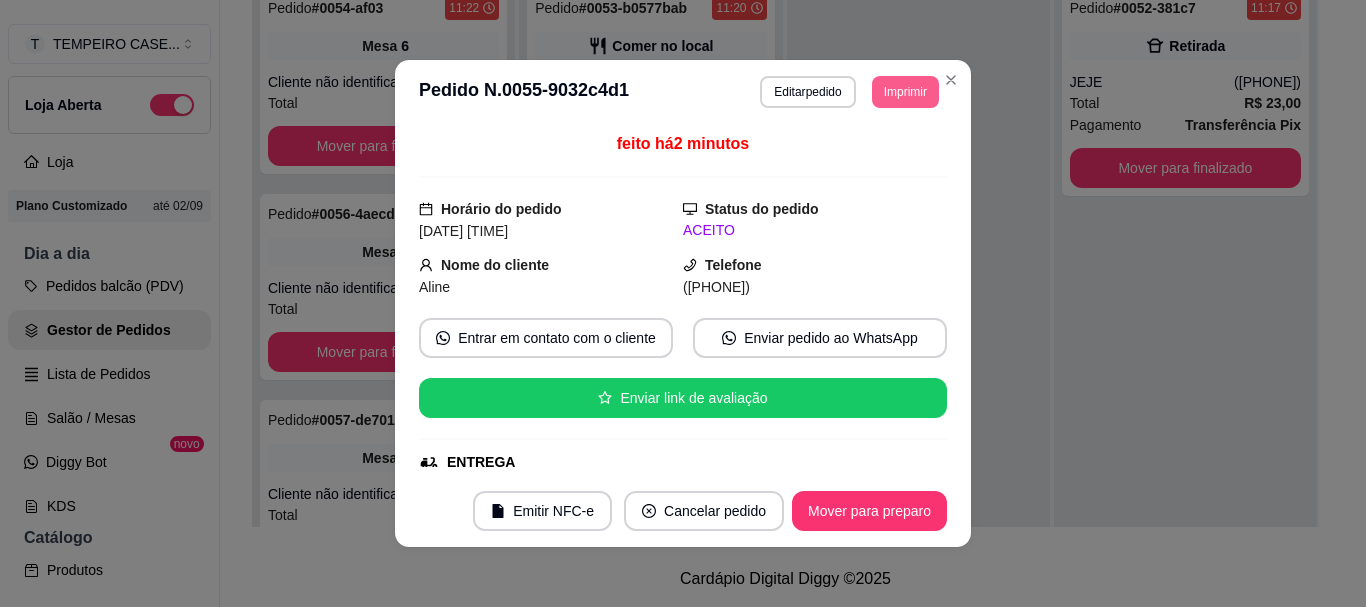 click on "Imprimir" at bounding box center [905, 92] 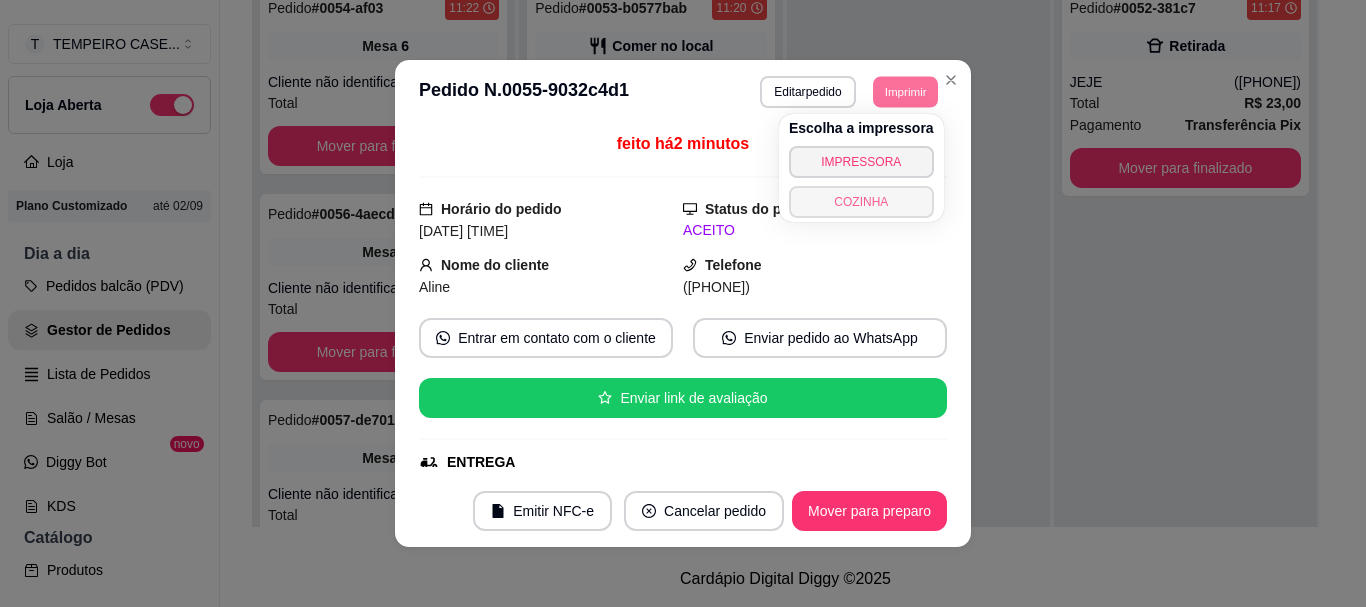 click on "COZINHA" at bounding box center [861, 202] 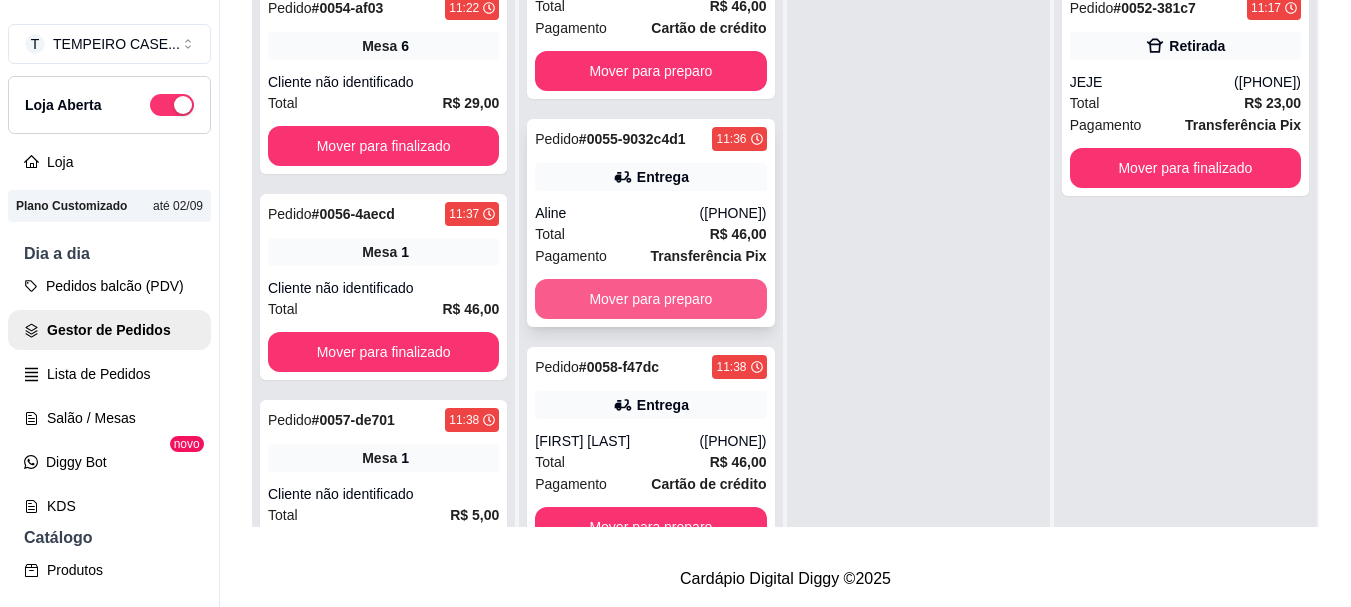 scroll, scrollTop: 117, scrollLeft: 0, axis: vertical 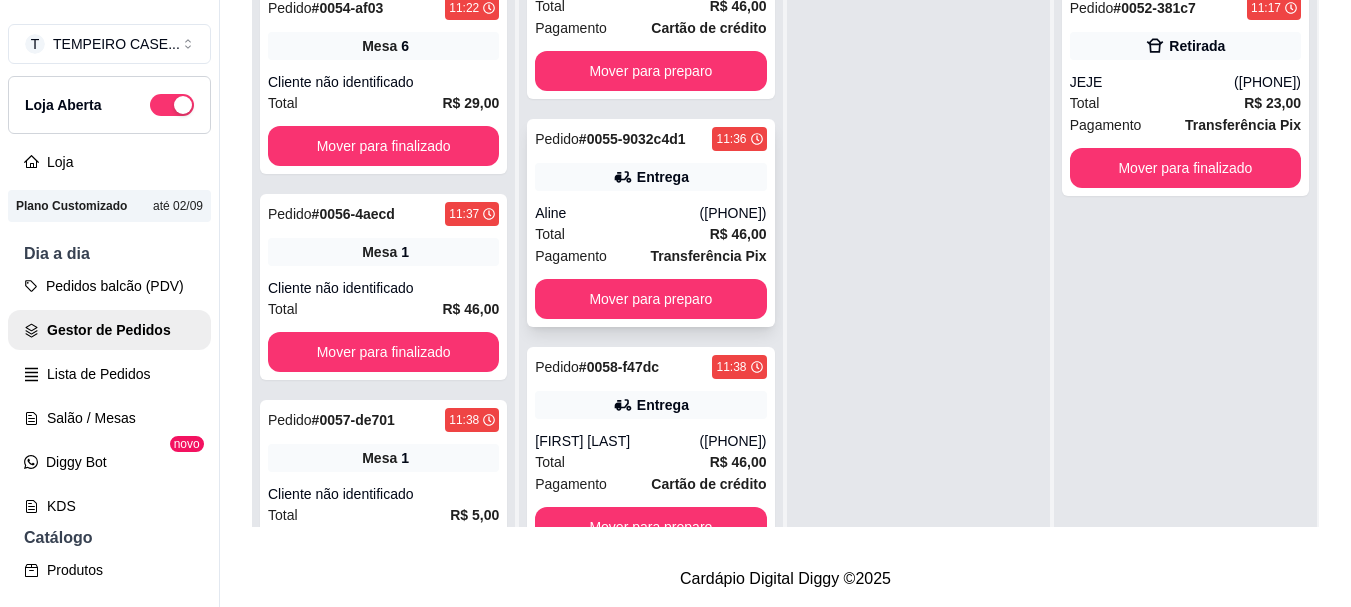 click on "Pedido  # 0058-f47dc 11:38 Entrega FERNANDO AUGUSTO (81) 7913-7373 Total R$ 46,00 Pagamento Cartão de crédito Mover para preparo" at bounding box center [650, 451] 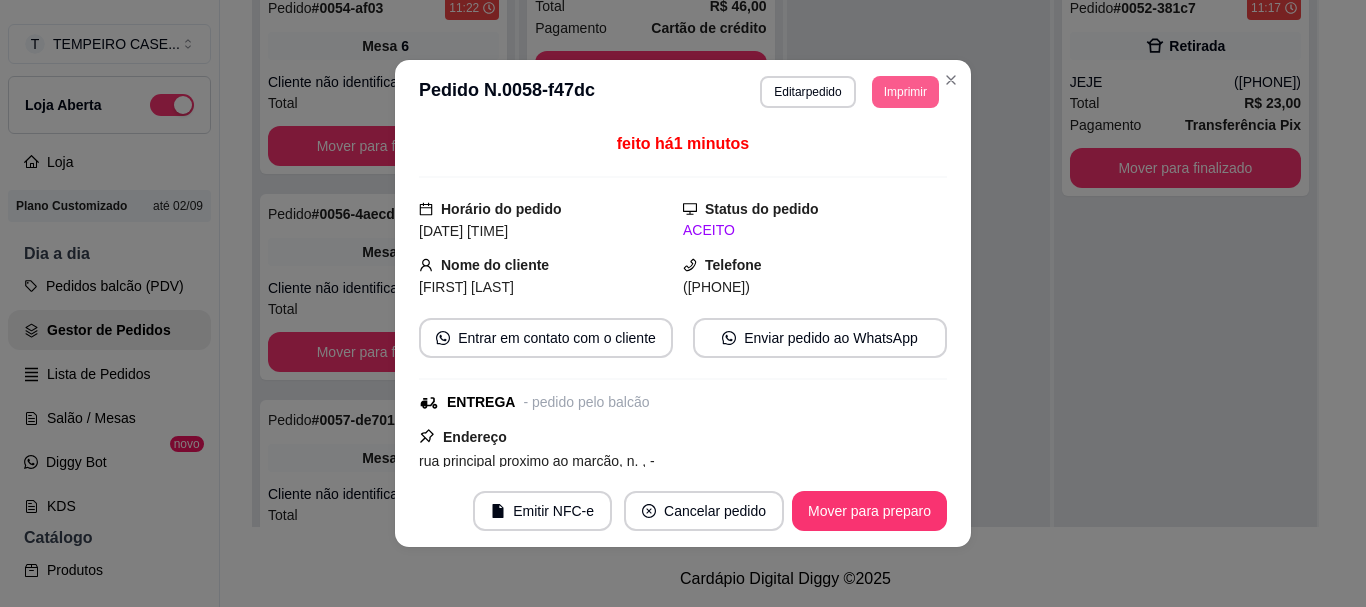 click on "Imprimir" at bounding box center [905, 92] 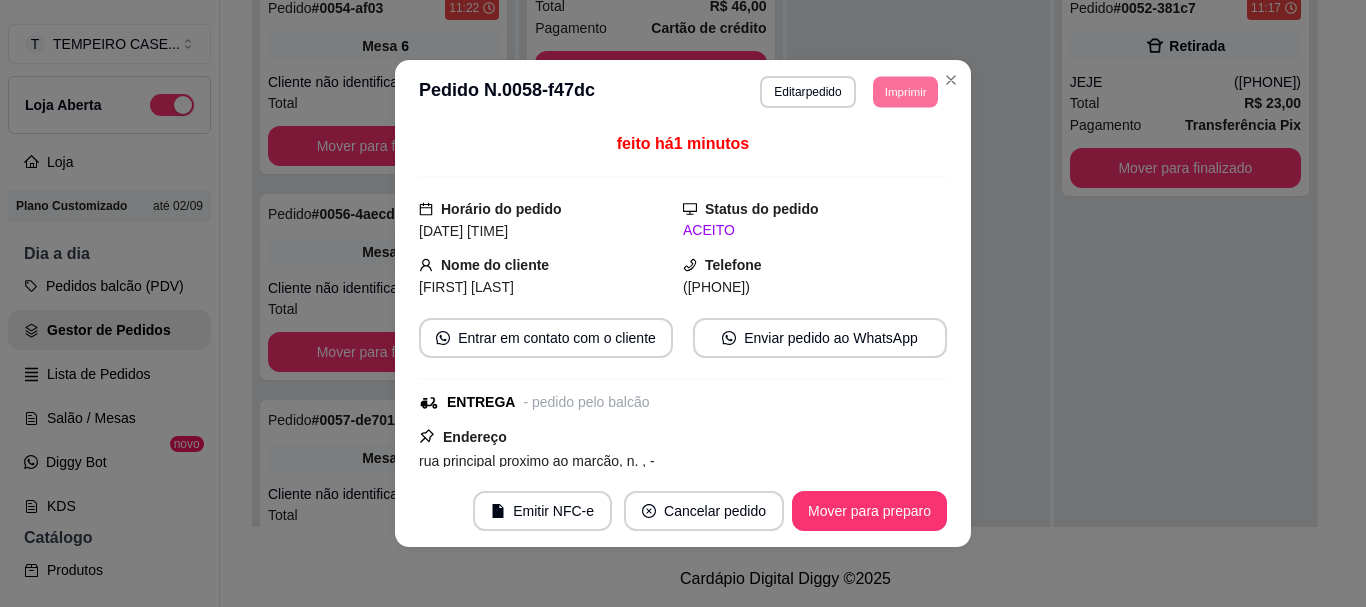drag, startPoint x: 994, startPoint y: 237, endPoint x: 995, endPoint y: 226, distance: 11.045361 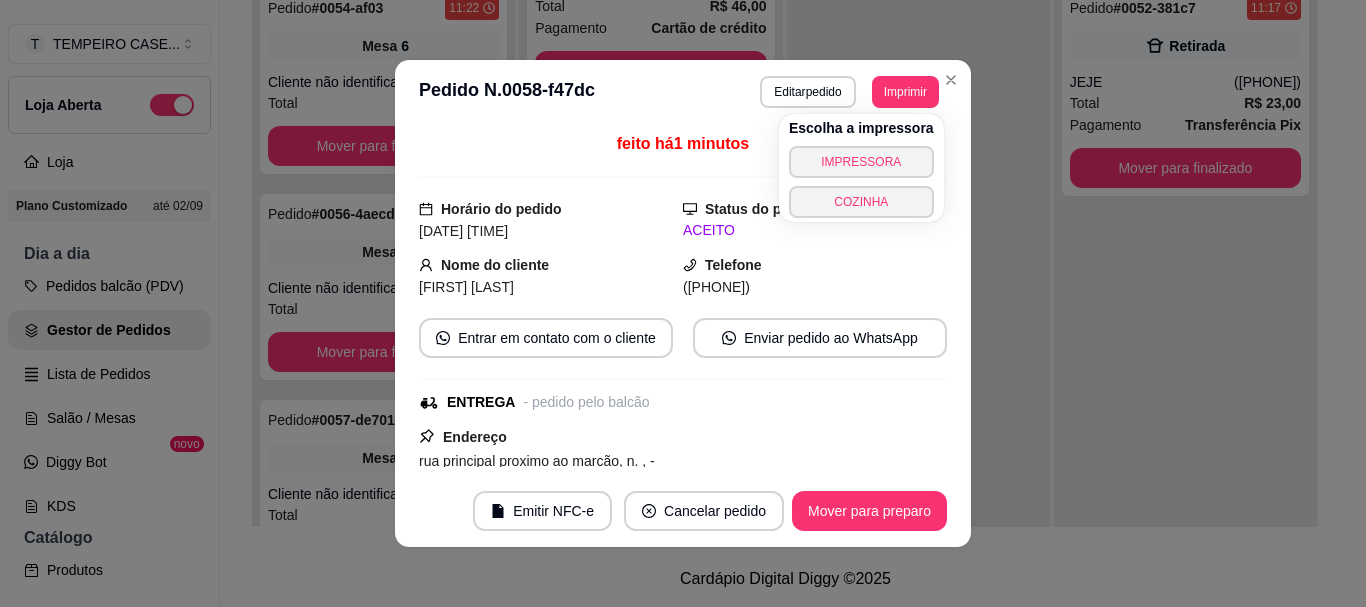 drag, startPoint x: 995, startPoint y: 226, endPoint x: 985, endPoint y: 223, distance: 10.440307 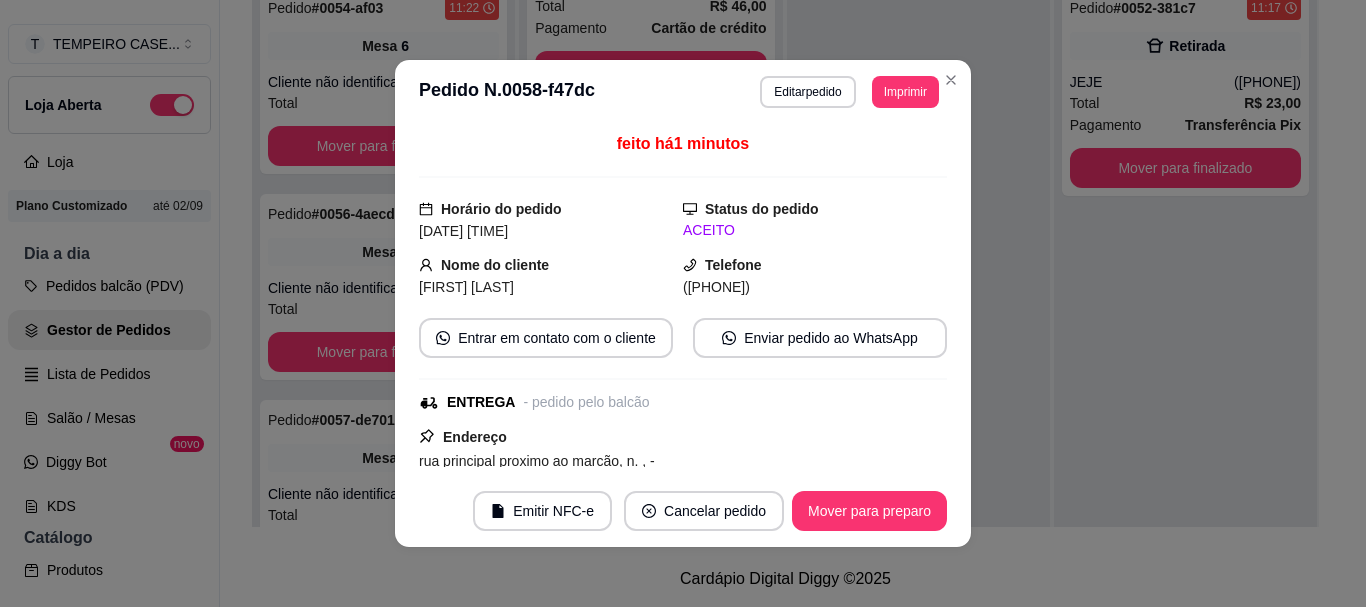 click on "Imprimir" at bounding box center [905, 92] 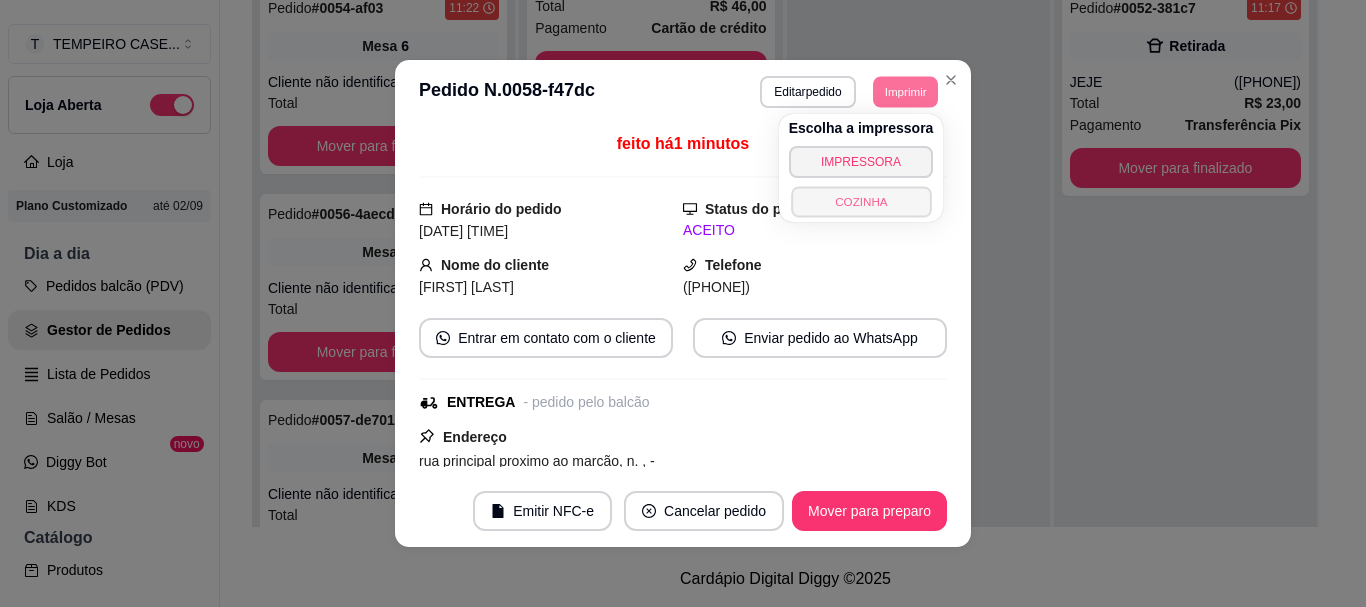 click on "COZINHA" at bounding box center (861, 201) 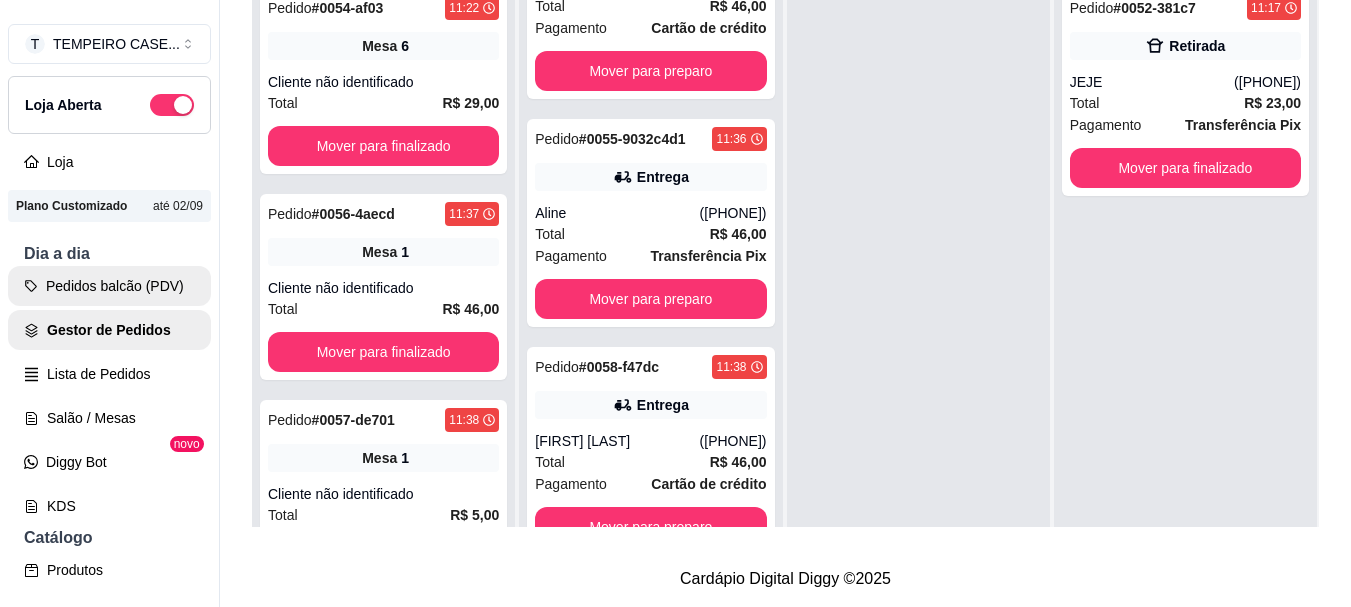 click on "Pedidos balcão (PDV)" at bounding box center [109, 286] 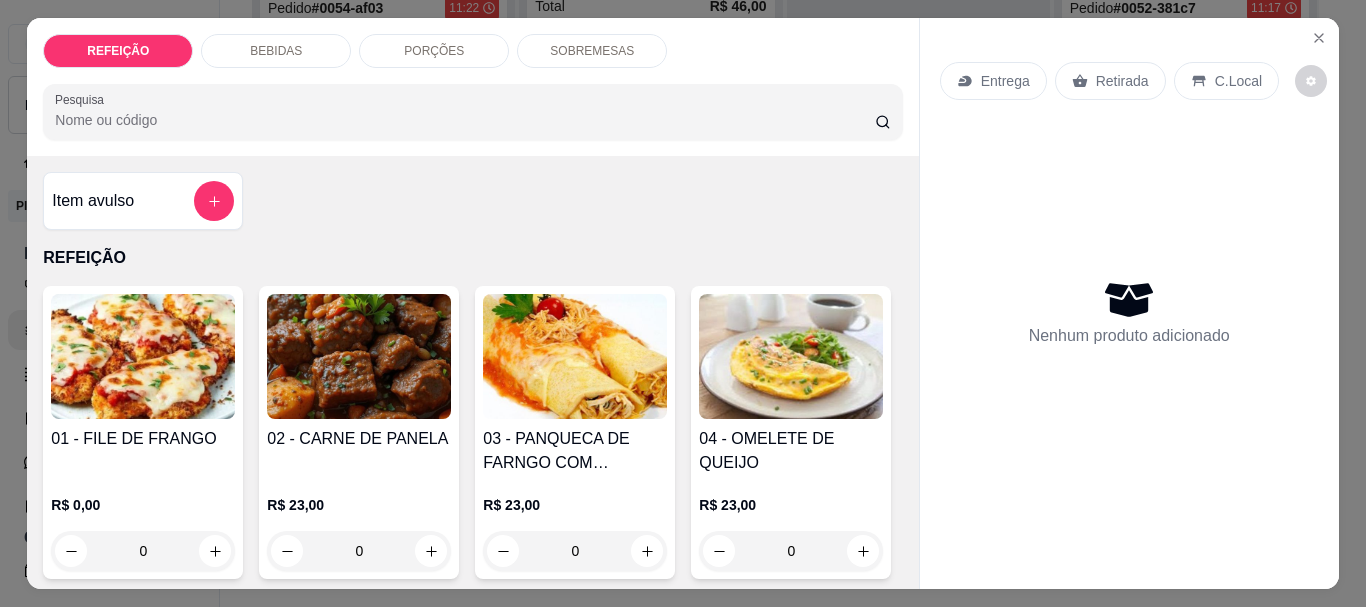 click at bounding box center [575, 356] 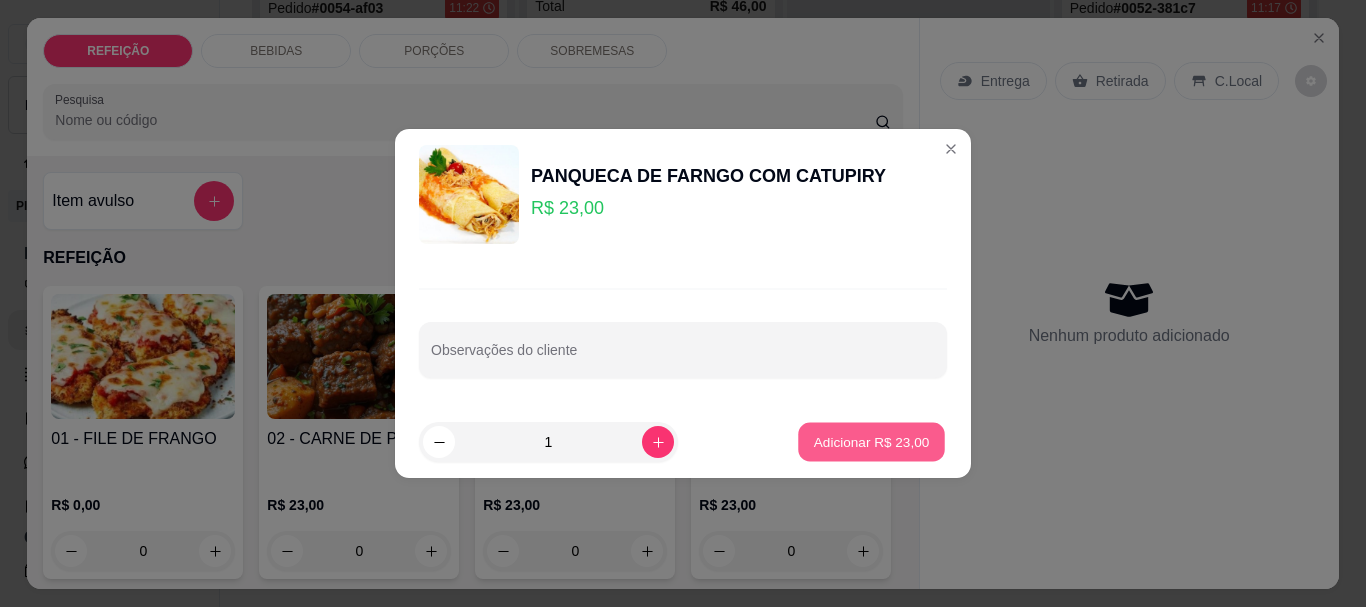 click on "Adicionar   R$ 23,00" at bounding box center (872, 442) 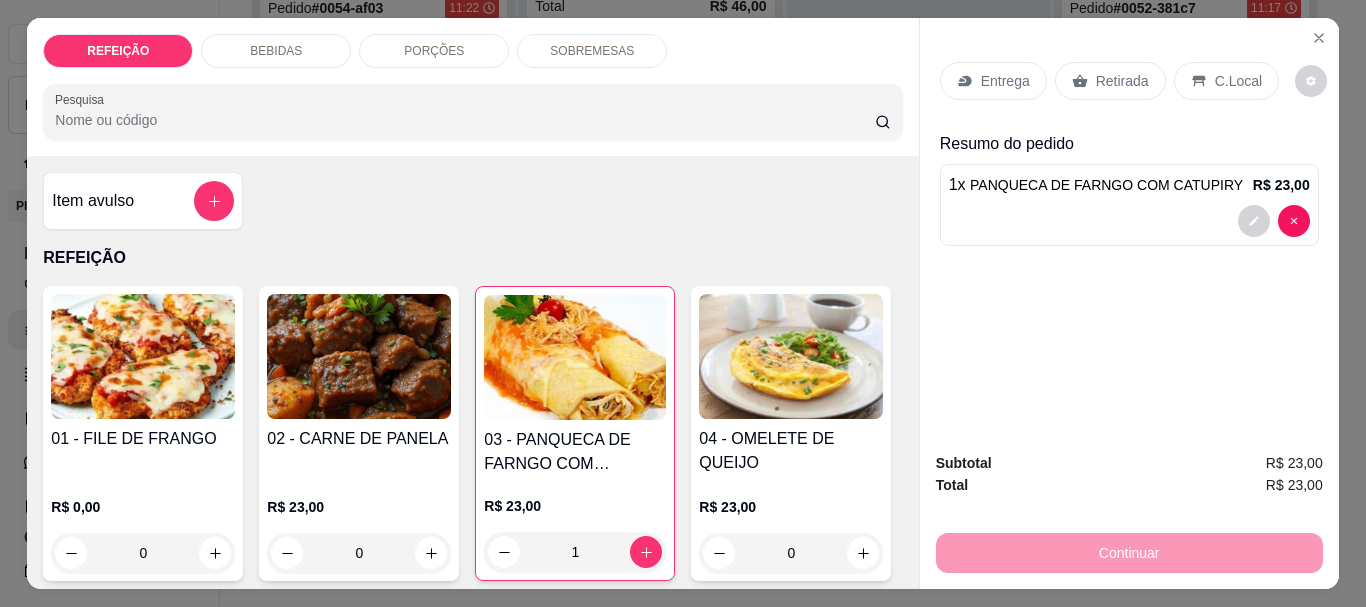 click on "Retirada" at bounding box center [1110, 81] 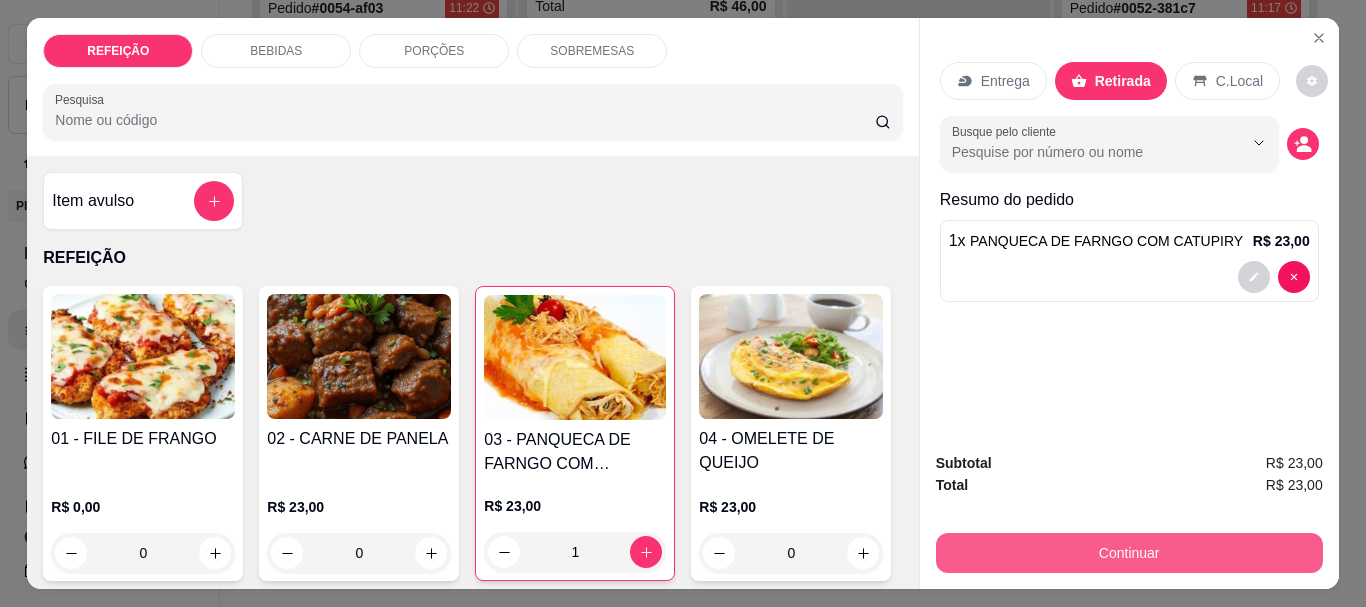 click on "Continuar" at bounding box center [1129, 553] 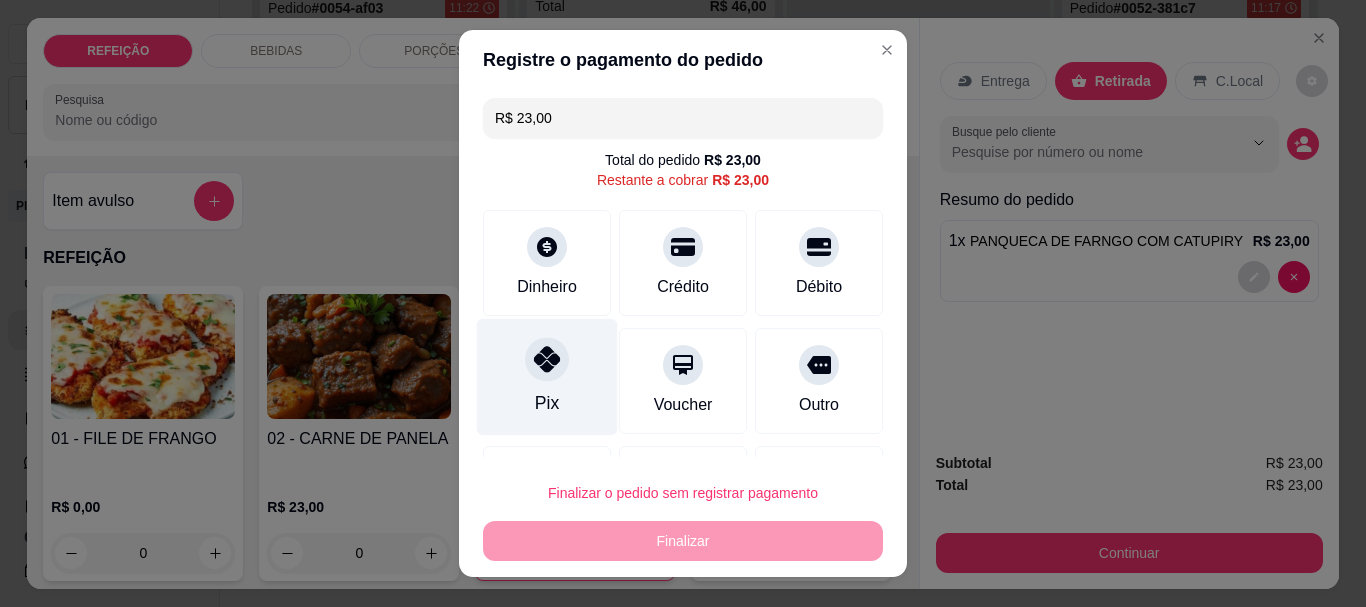 click at bounding box center (547, 360) 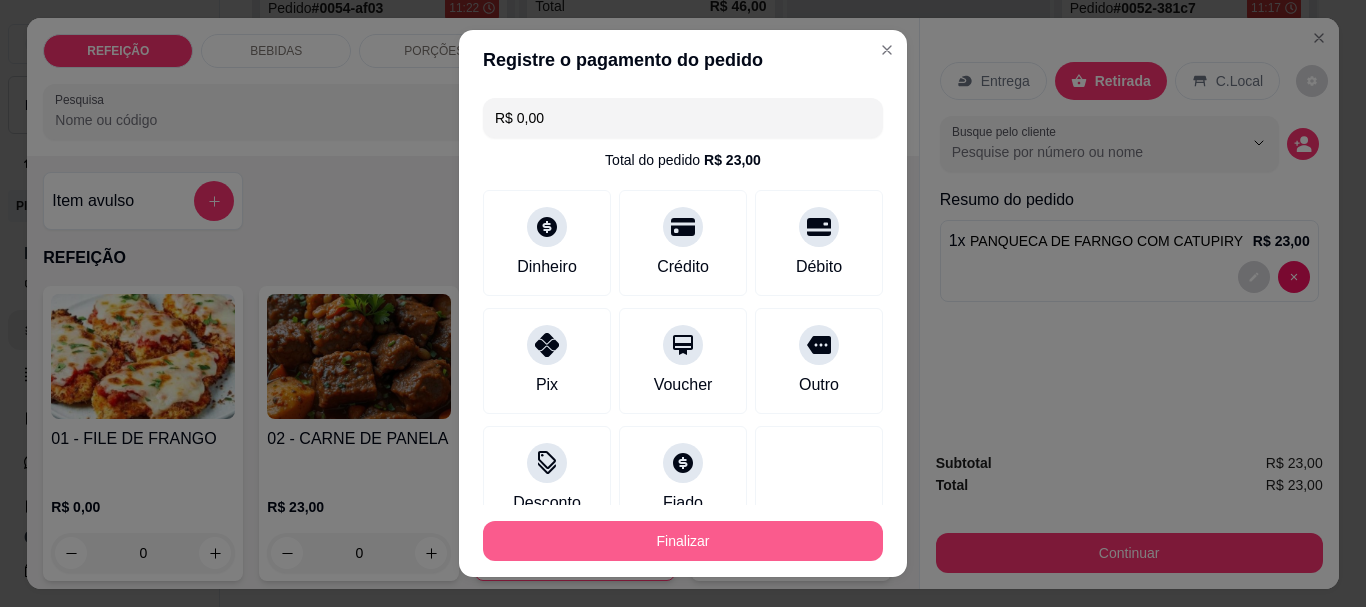click on "Finalizar" at bounding box center [683, 541] 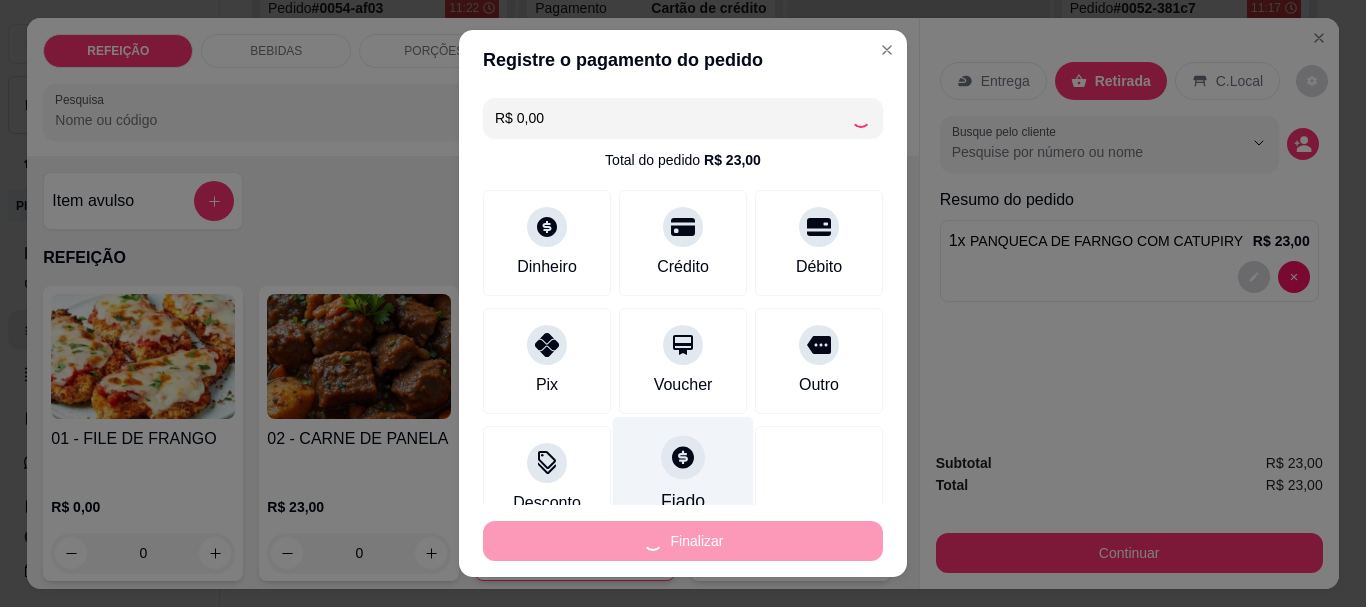 type on "0" 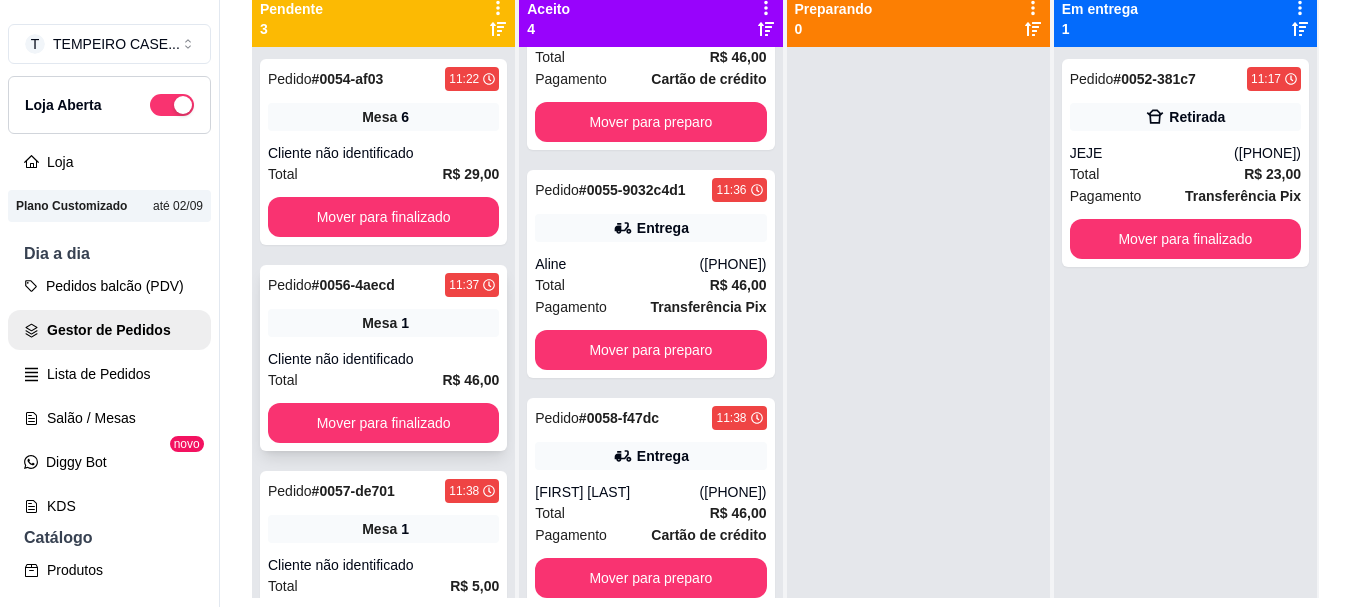 scroll, scrollTop: 119, scrollLeft: 0, axis: vertical 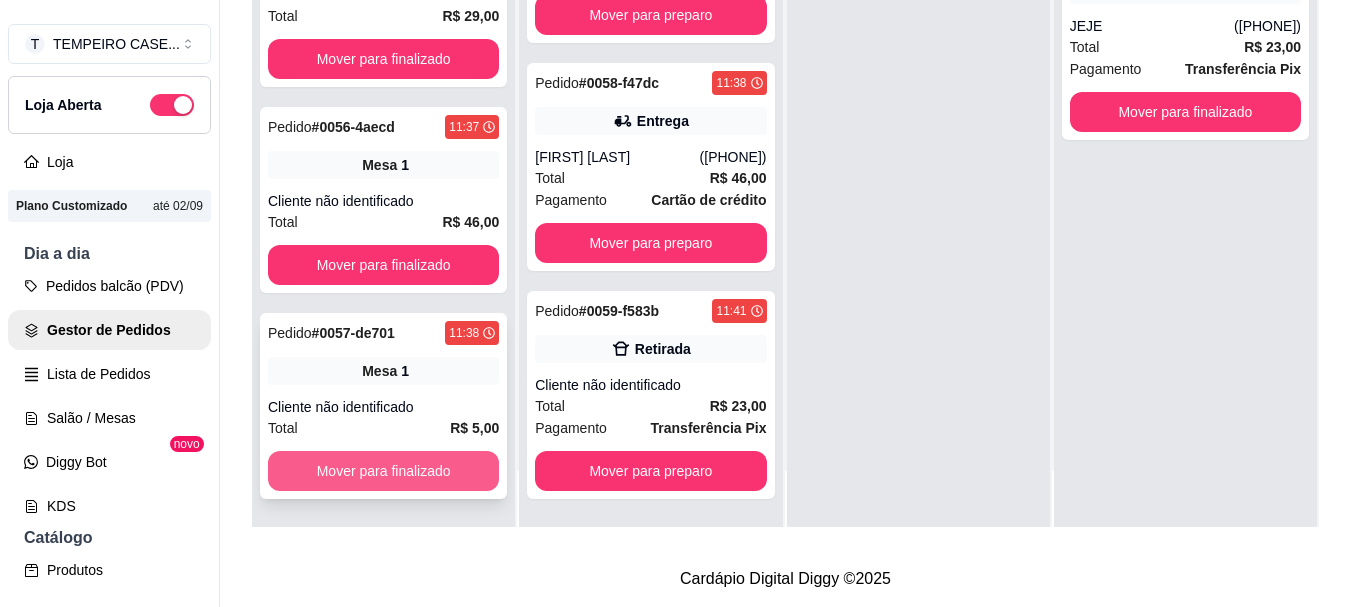 click on "Mover para finalizado" at bounding box center (383, 471) 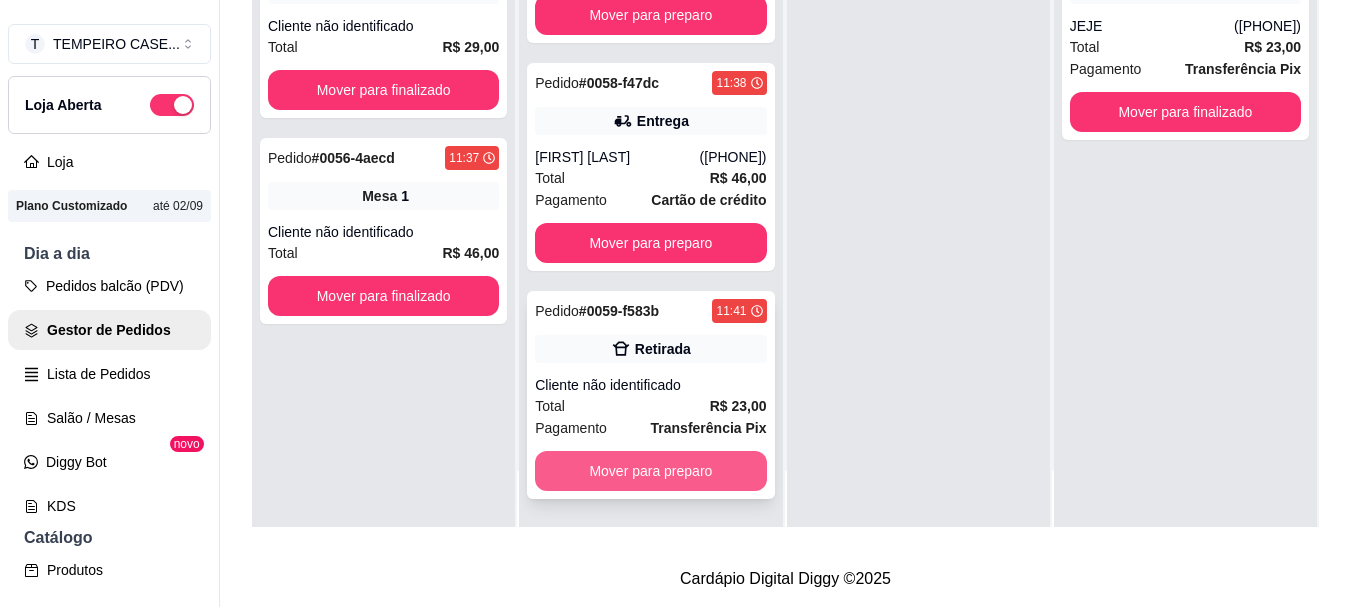 scroll, scrollTop: 0, scrollLeft: 0, axis: both 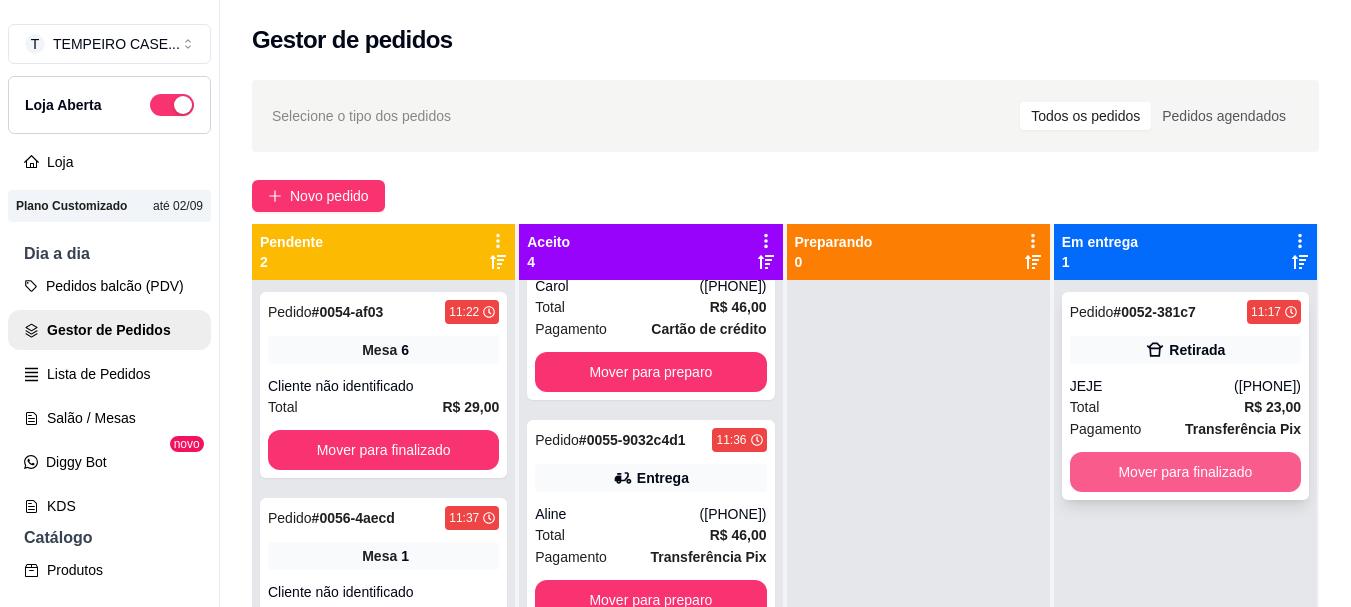 click on "Mover para finalizado" at bounding box center (1185, 472) 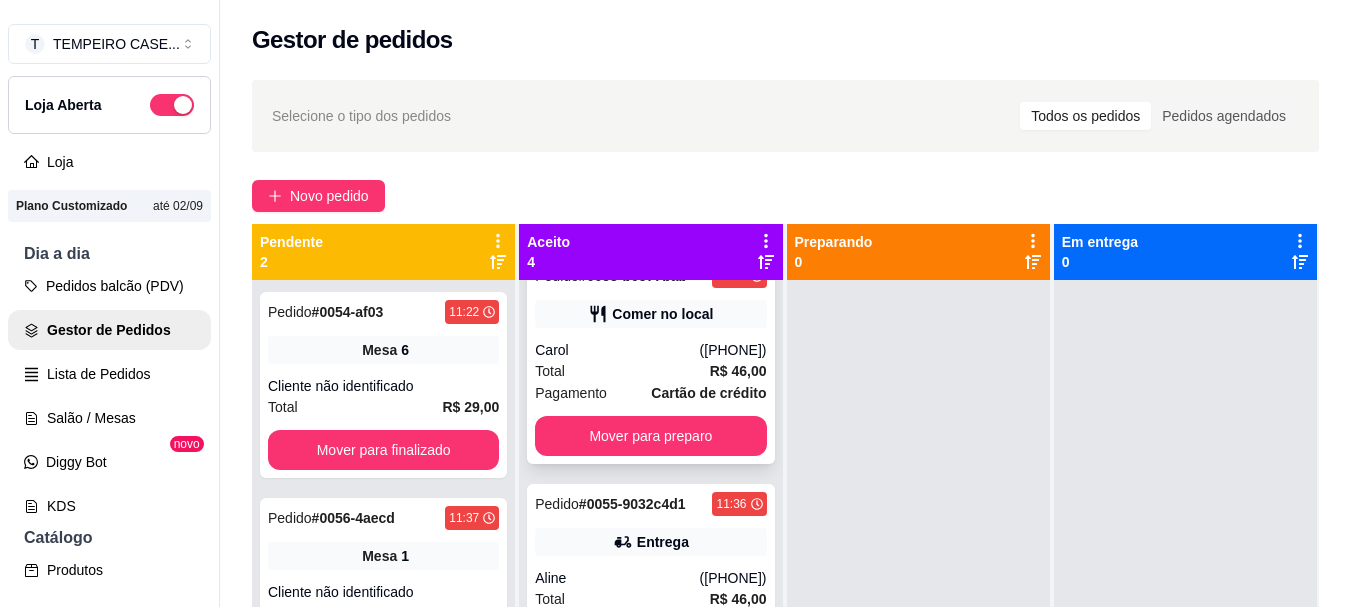 scroll, scrollTop: 0, scrollLeft: 0, axis: both 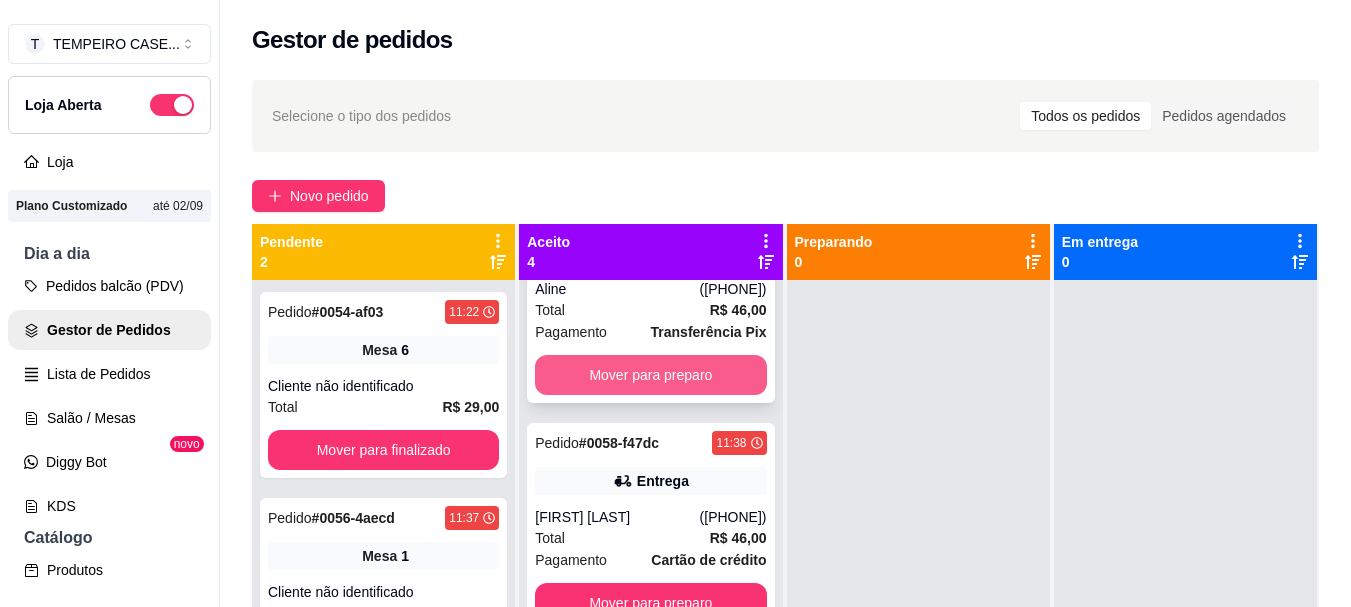 click on "Mover para preparo" at bounding box center (650, 375) 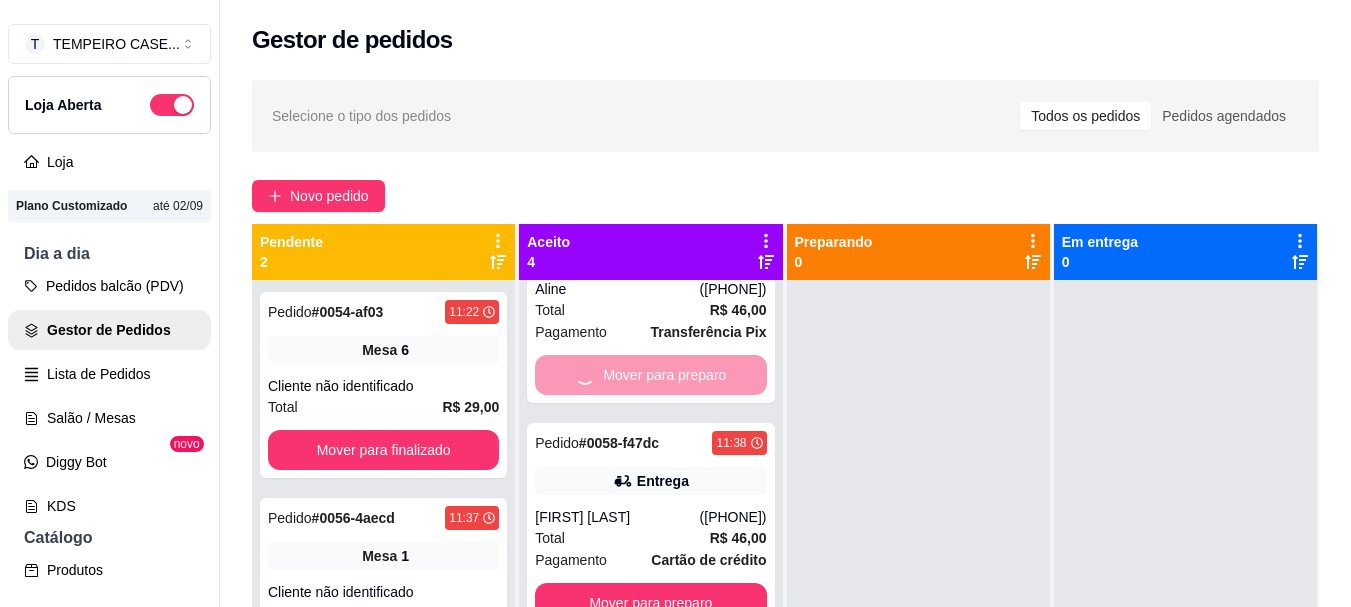 scroll, scrollTop: 117, scrollLeft: 0, axis: vertical 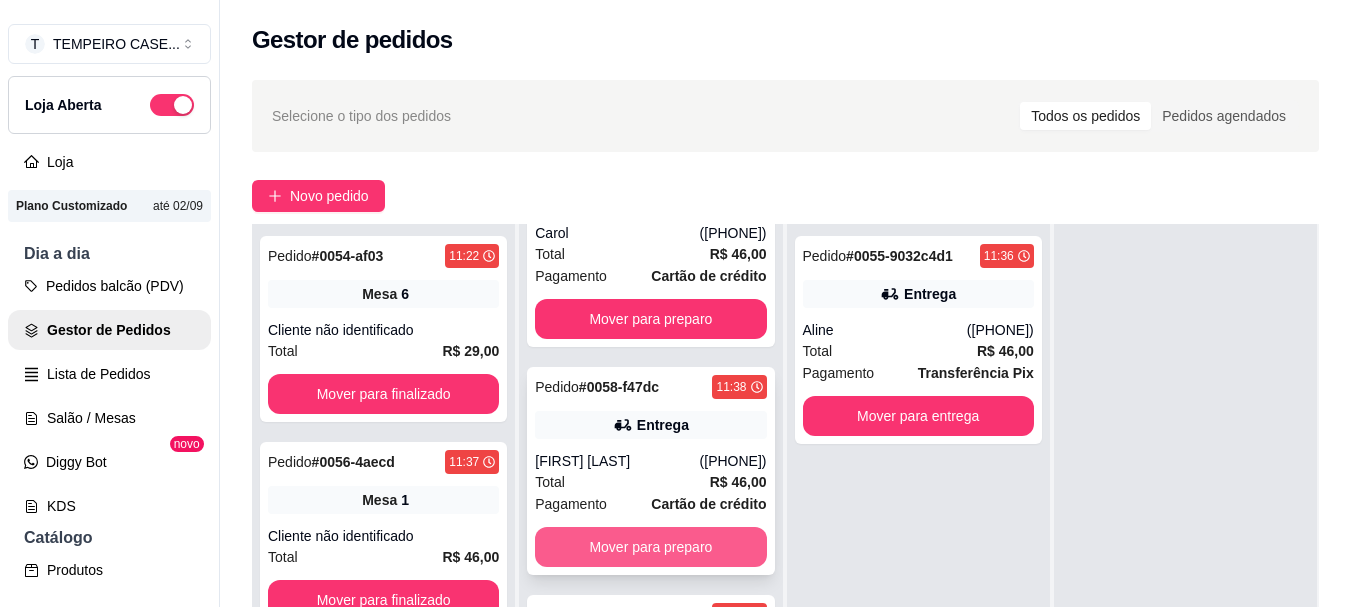 click on "Mover para preparo" at bounding box center (650, 547) 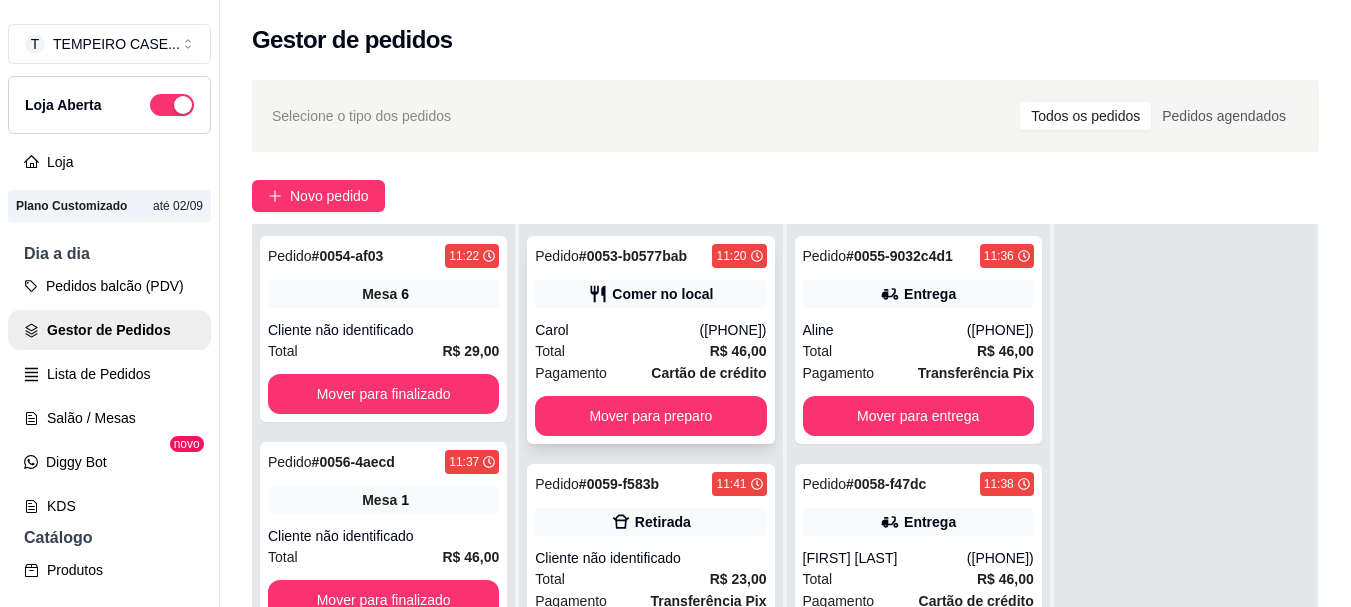 scroll, scrollTop: 0, scrollLeft: 0, axis: both 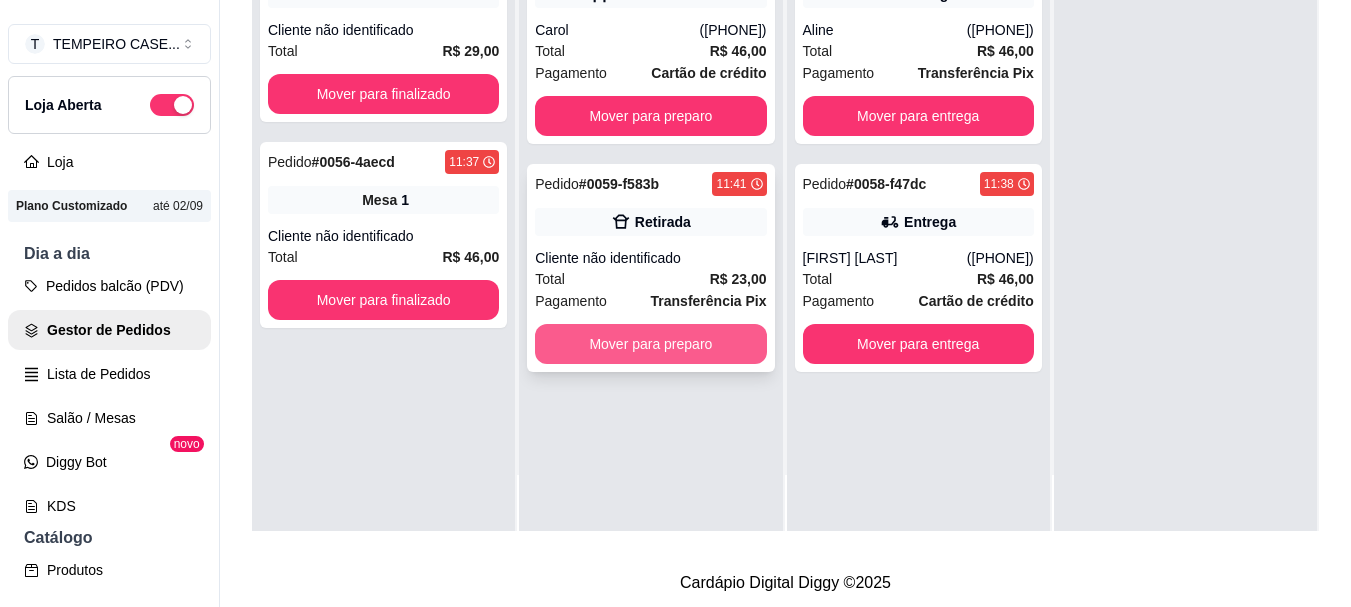 click on "Mover para preparo" at bounding box center (650, 344) 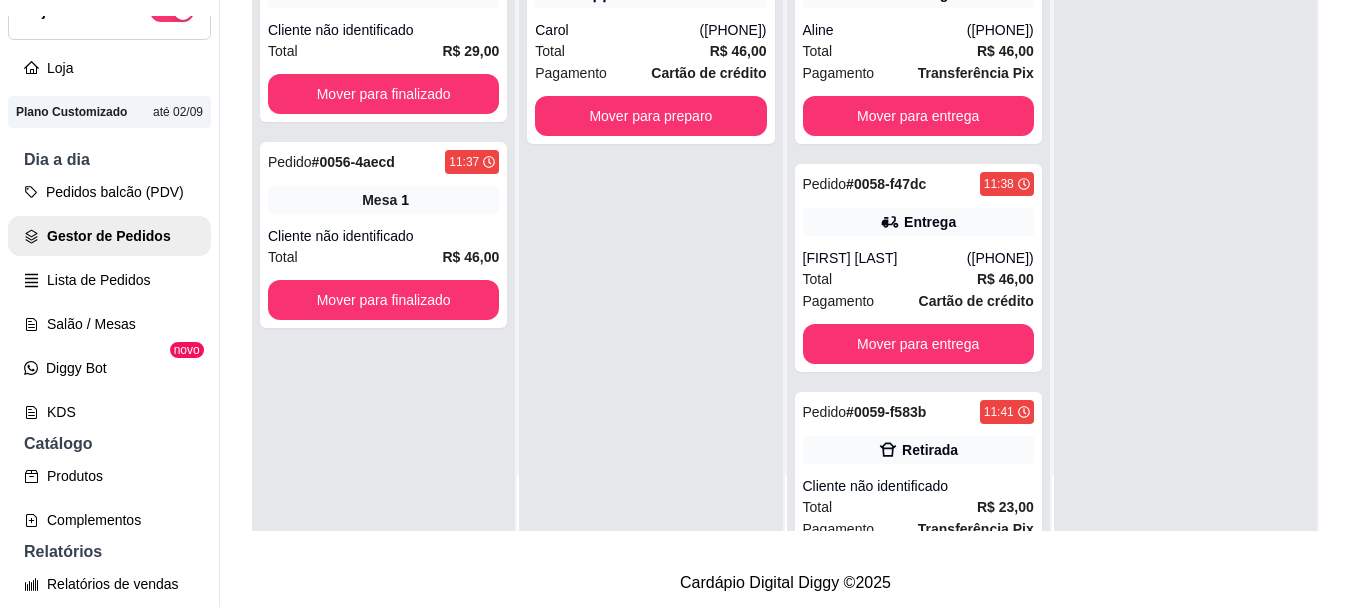 scroll, scrollTop: 200, scrollLeft: 0, axis: vertical 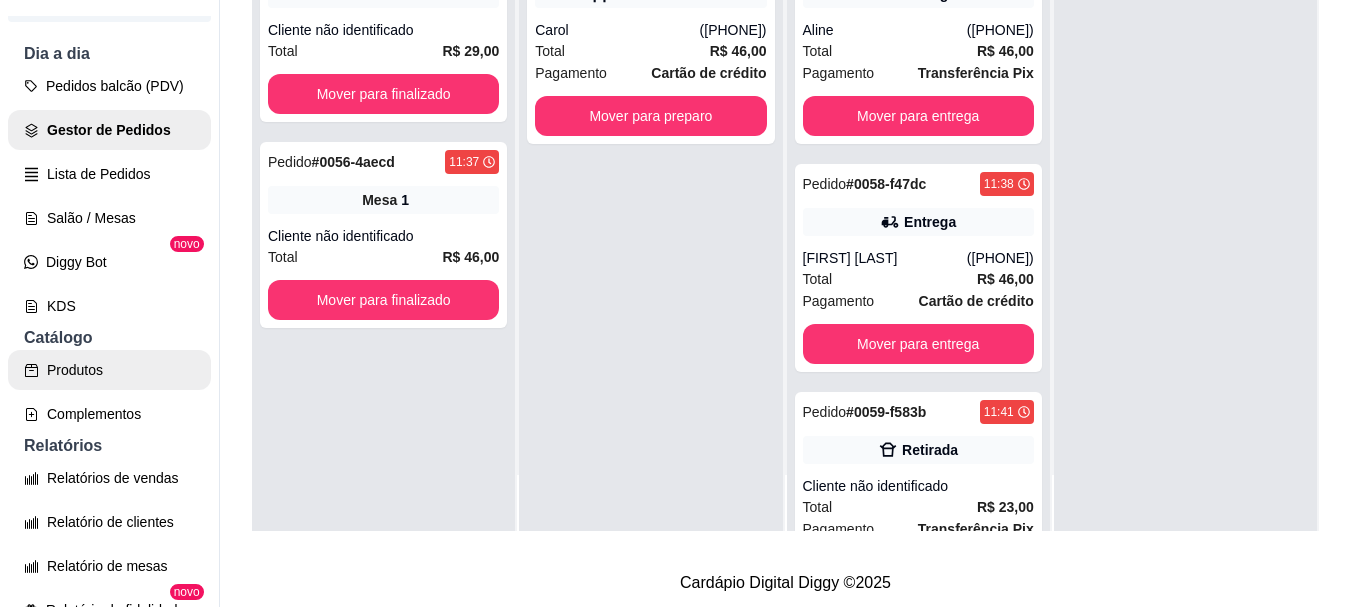 click on "Produtos" at bounding box center (109, 370) 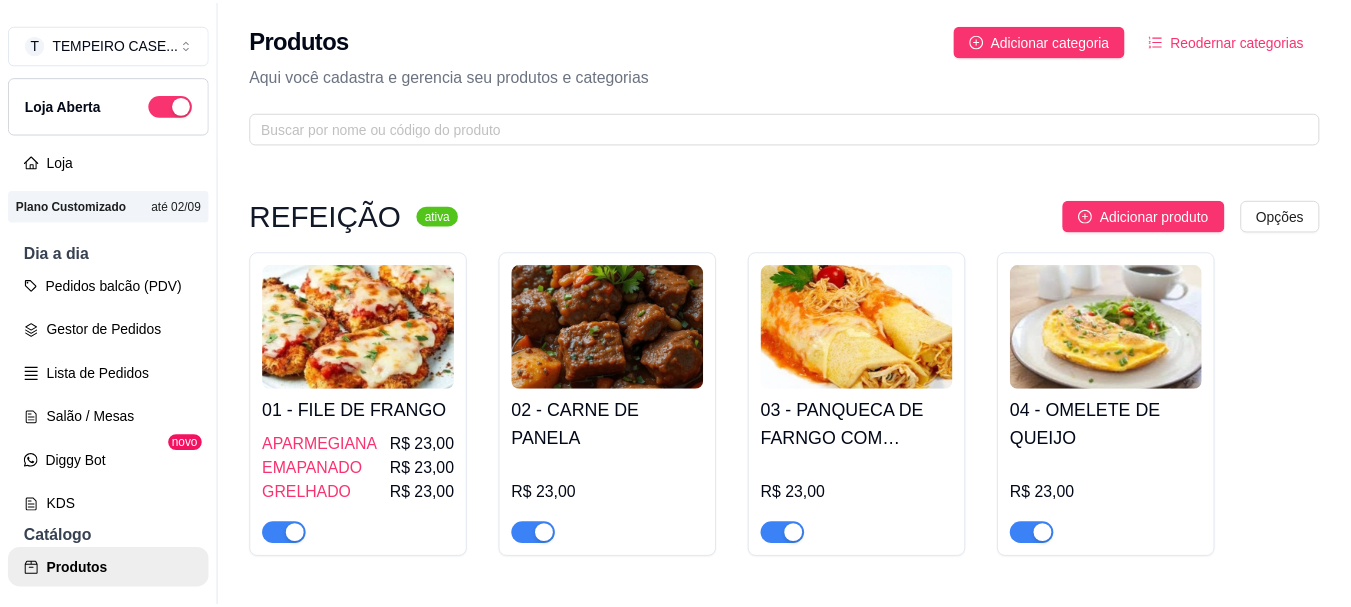 scroll, scrollTop: 0, scrollLeft: 0, axis: both 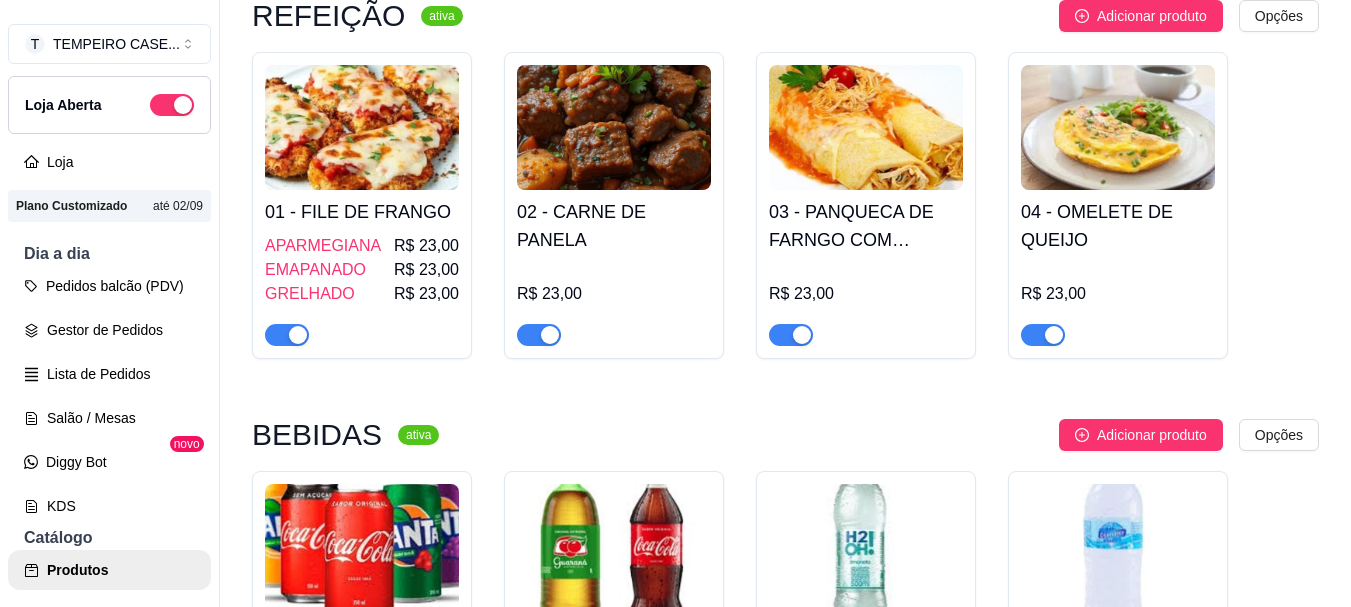 click on "03 - PANQUECA DE FARNGO COM CATUPIRY" at bounding box center [866, 226] 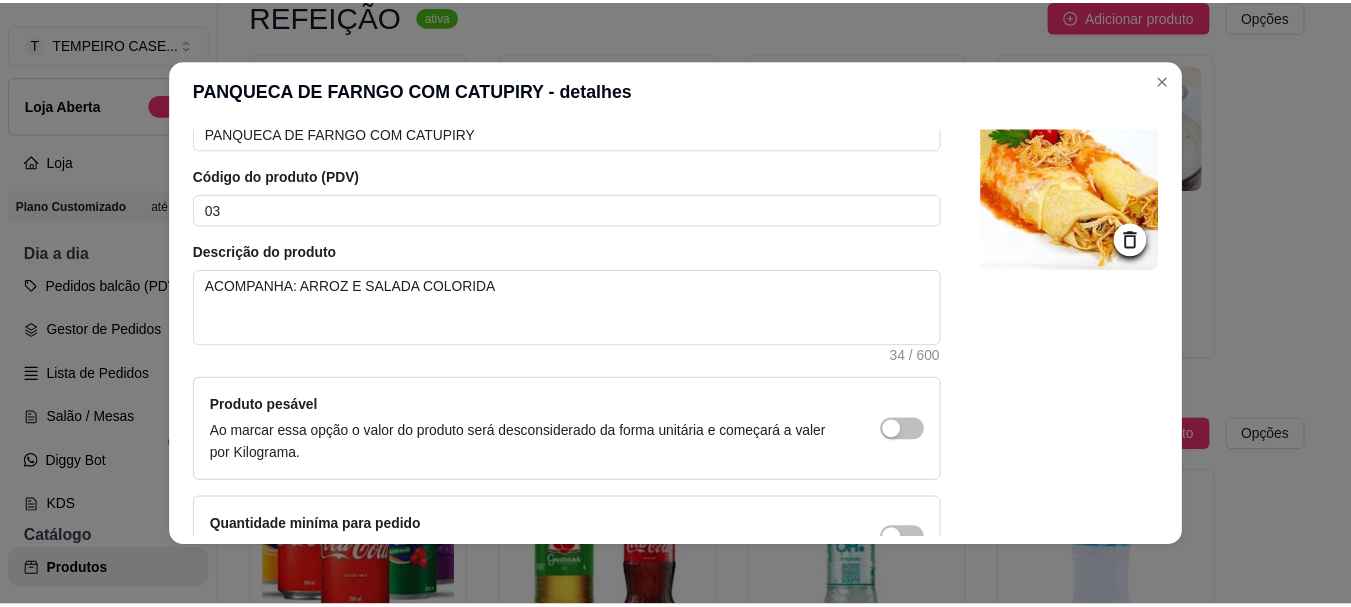 scroll, scrollTop: 0, scrollLeft: 0, axis: both 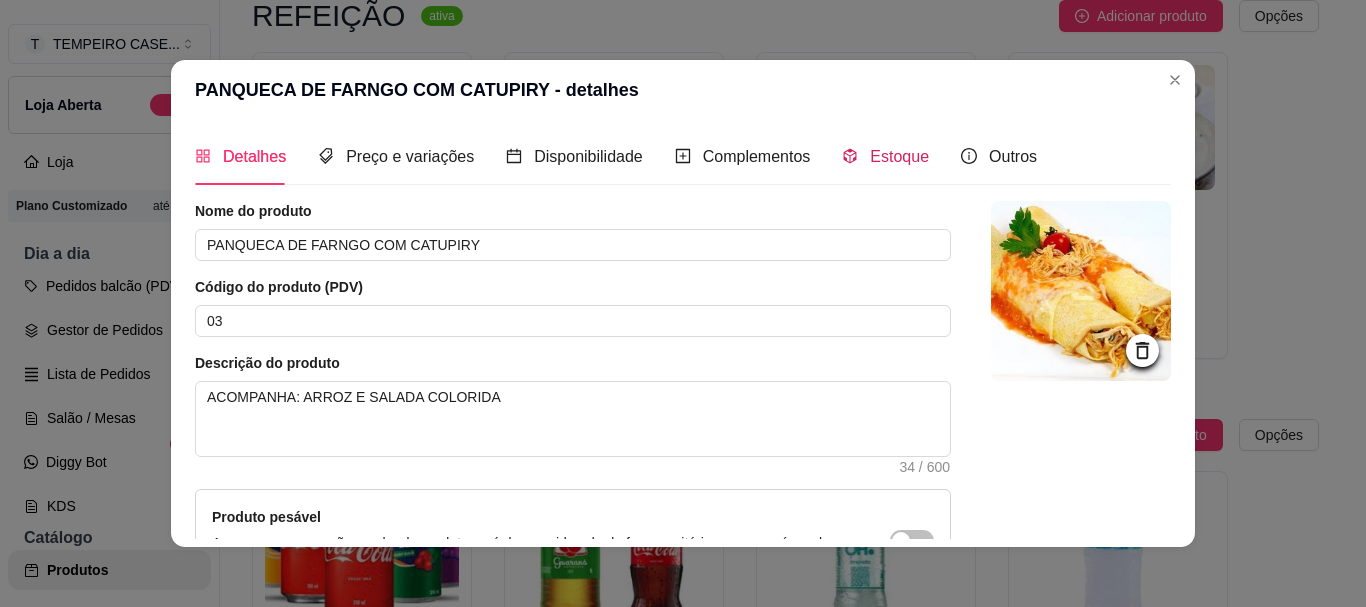click on "Estoque" at bounding box center (885, 156) 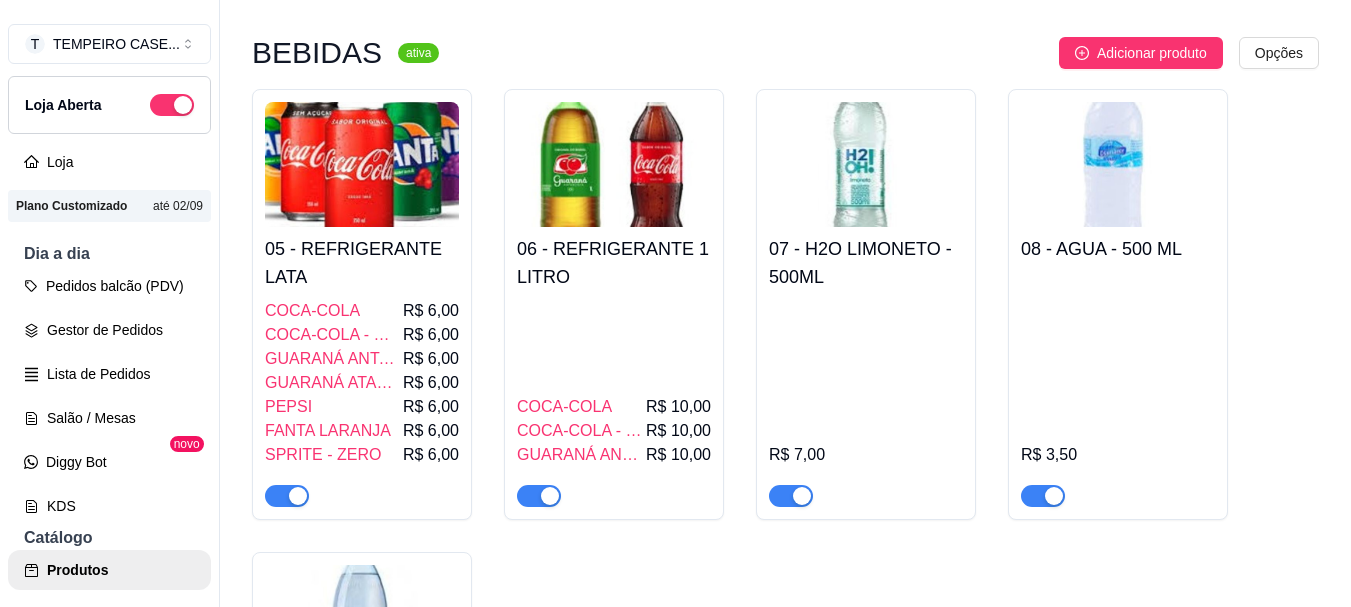 scroll, scrollTop: 900, scrollLeft: 0, axis: vertical 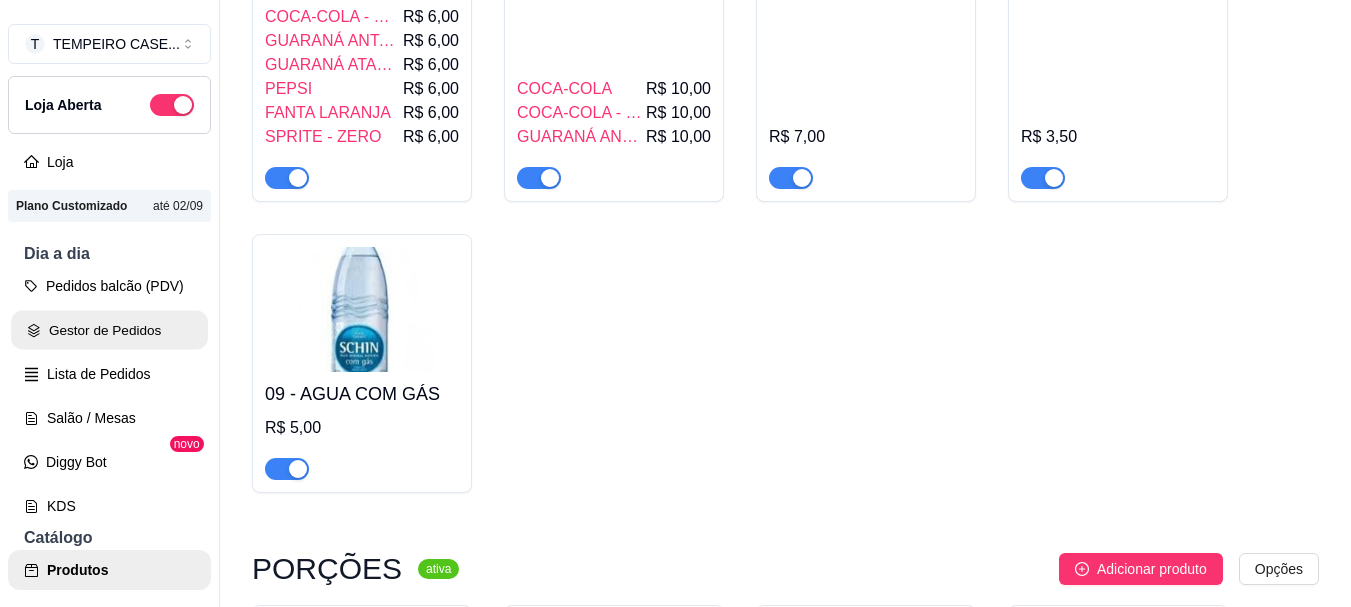 click on "Gestor de Pedidos" at bounding box center [109, 330] 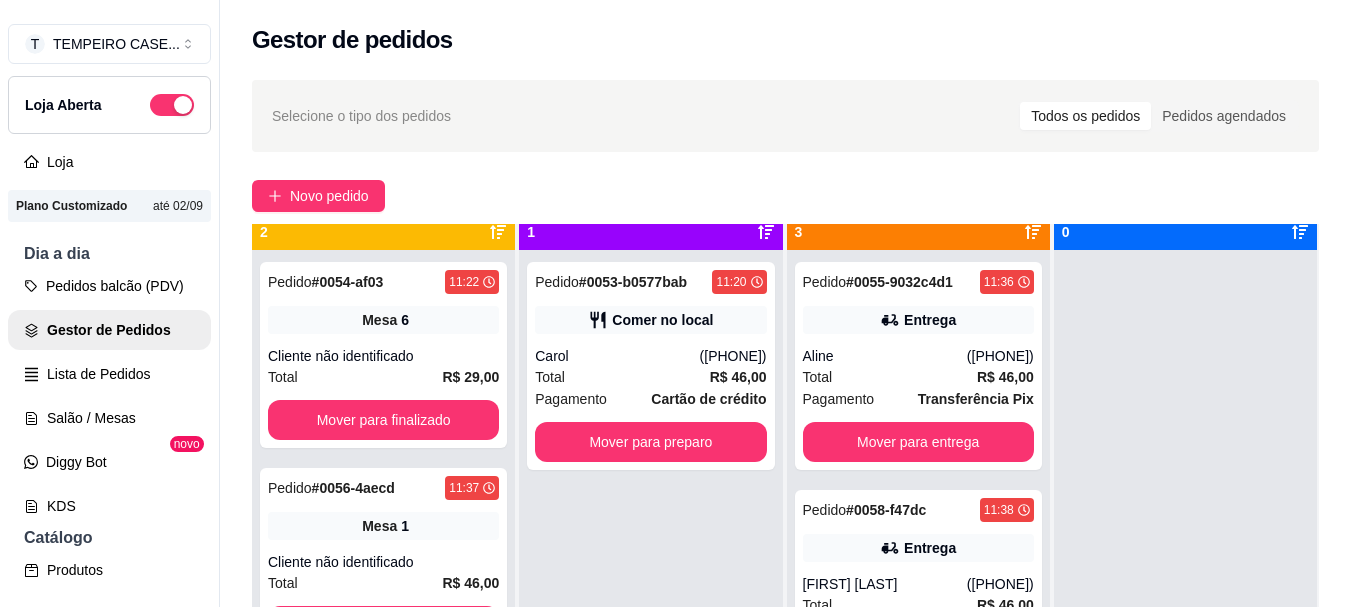 scroll, scrollTop: 56, scrollLeft: 0, axis: vertical 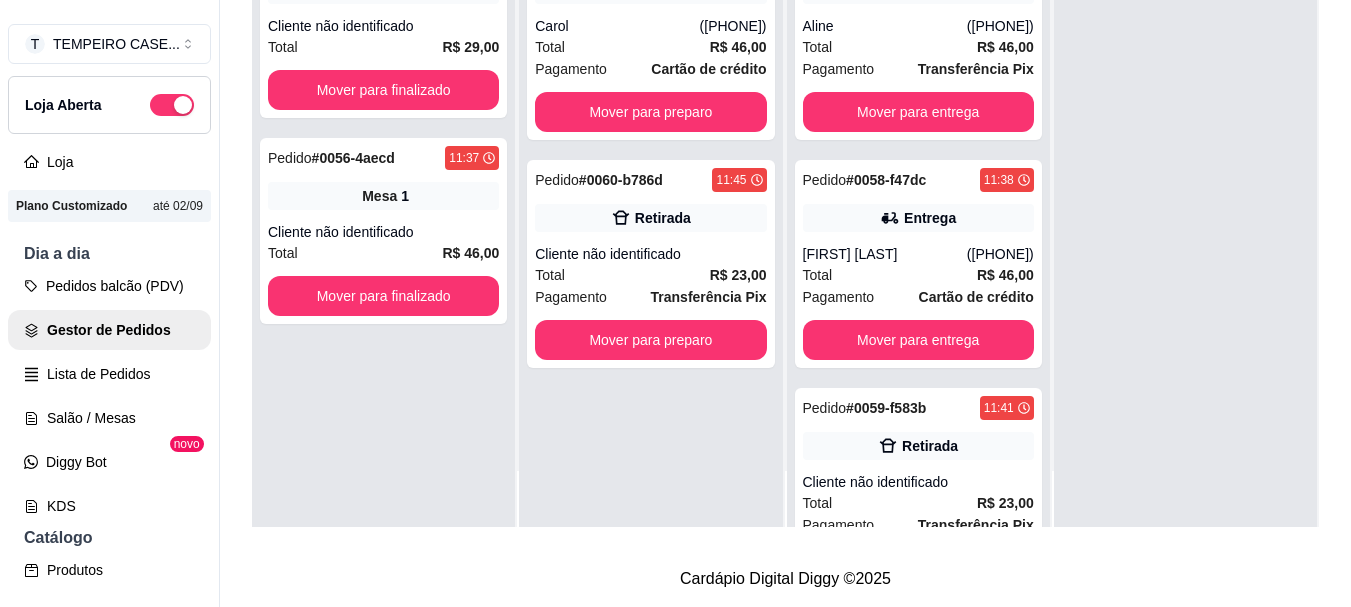 drag, startPoint x: 88, startPoint y: 376, endPoint x: 106, endPoint y: 410, distance: 38.470768 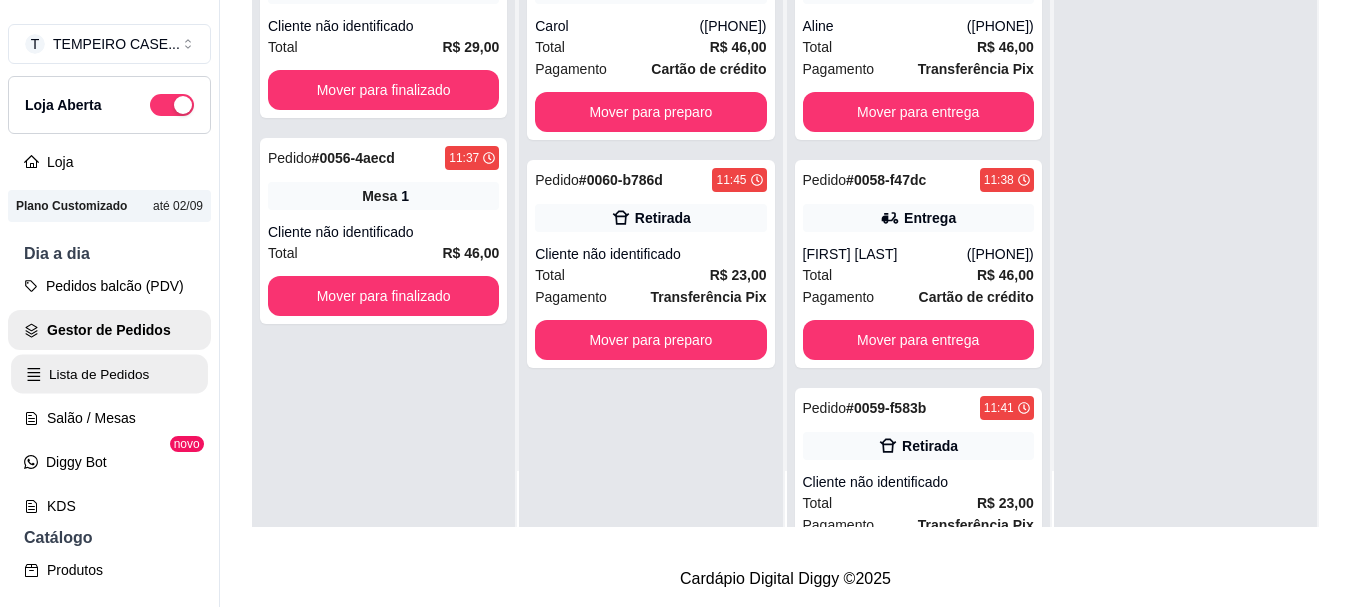 click on "Lista de Pedidos" at bounding box center [109, 374] 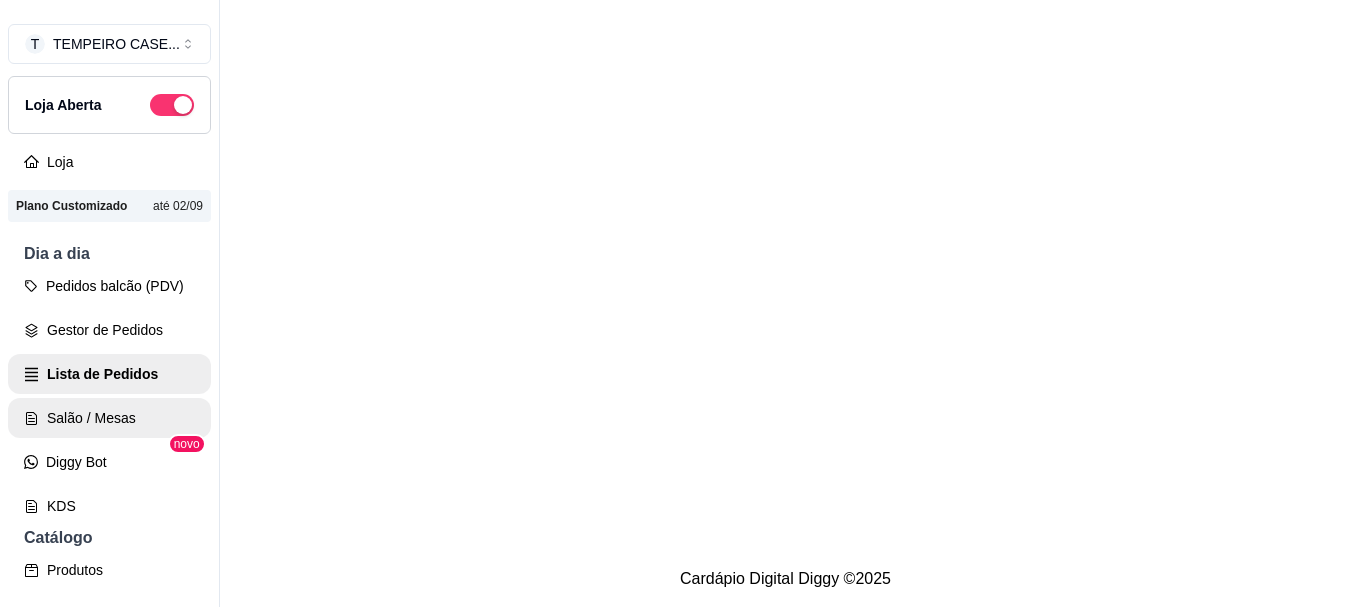 click on "Salão / Mesas" at bounding box center [109, 418] 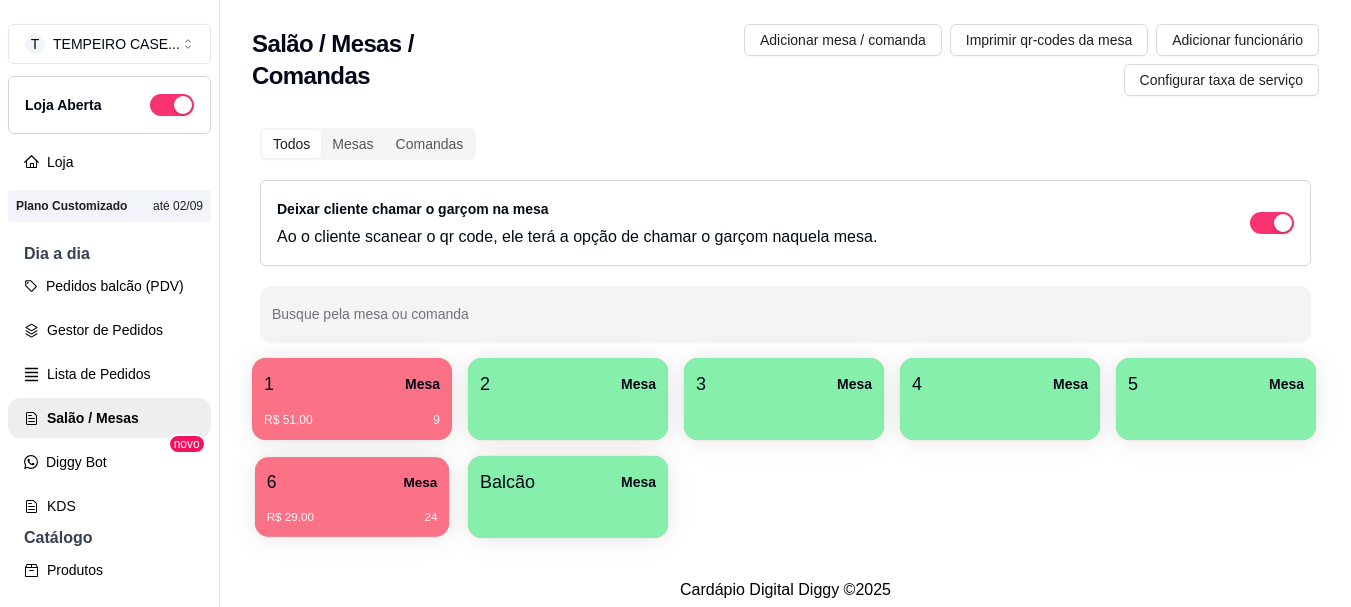 click on "6 Mesa" at bounding box center (352, 482) 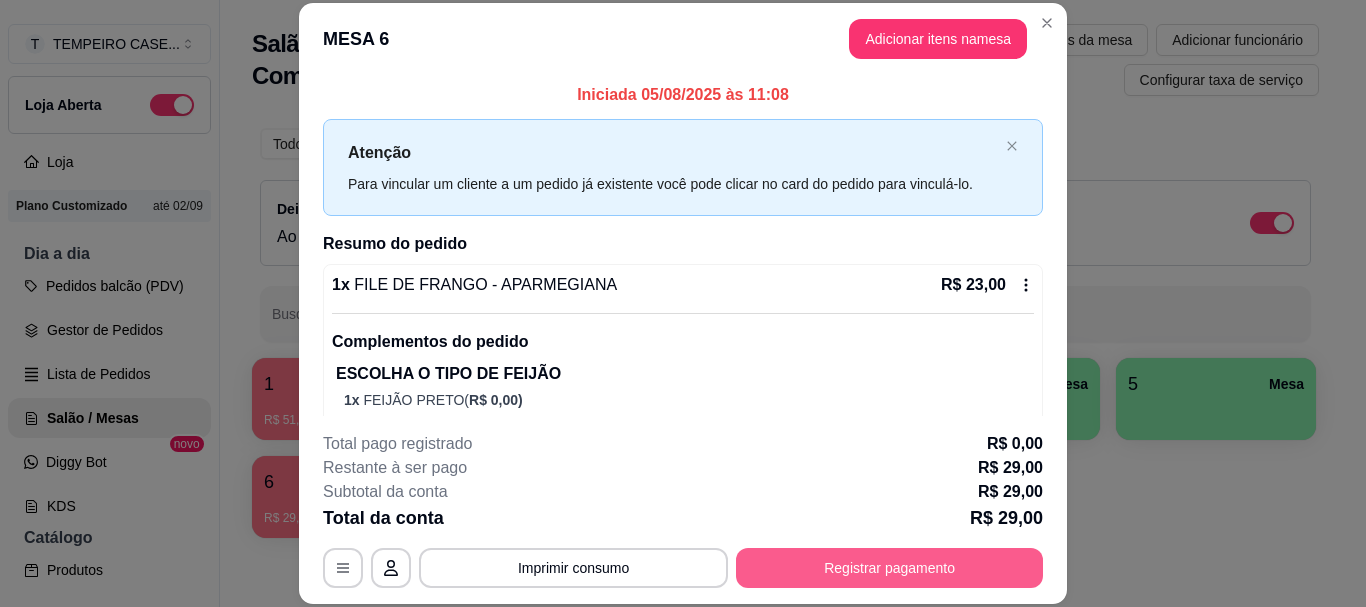 click on "Registrar pagamento" at bounding box center [889, 568] 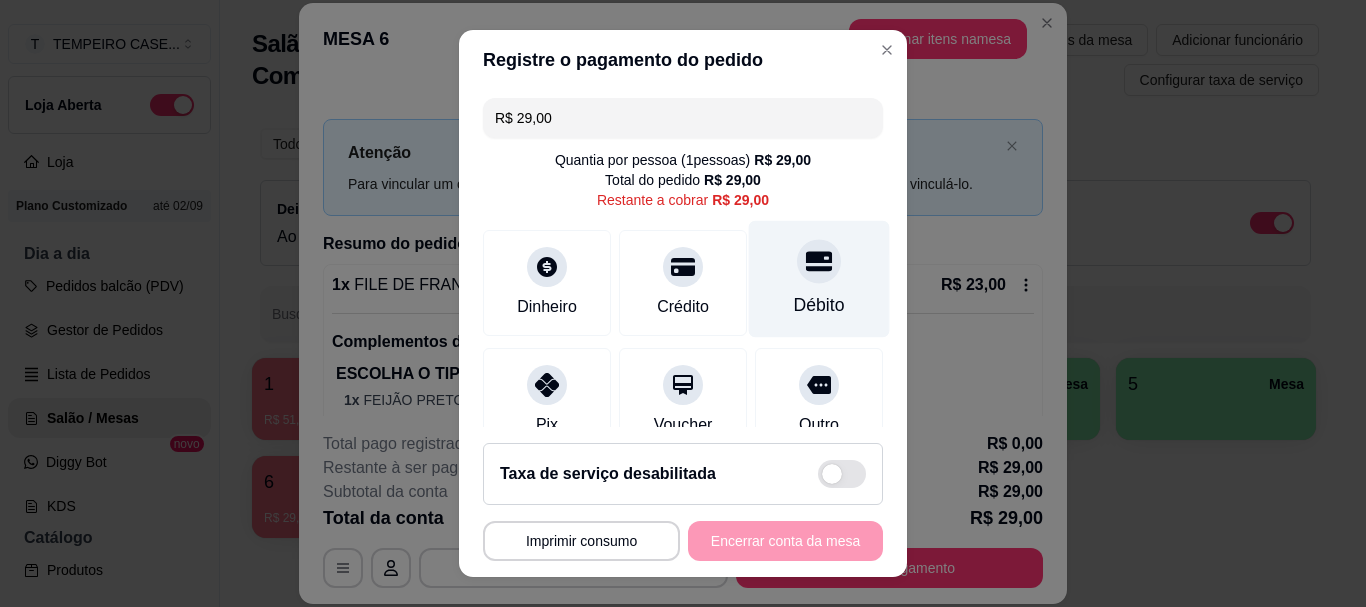 click on "Débito" at bounding box center (819, 279) 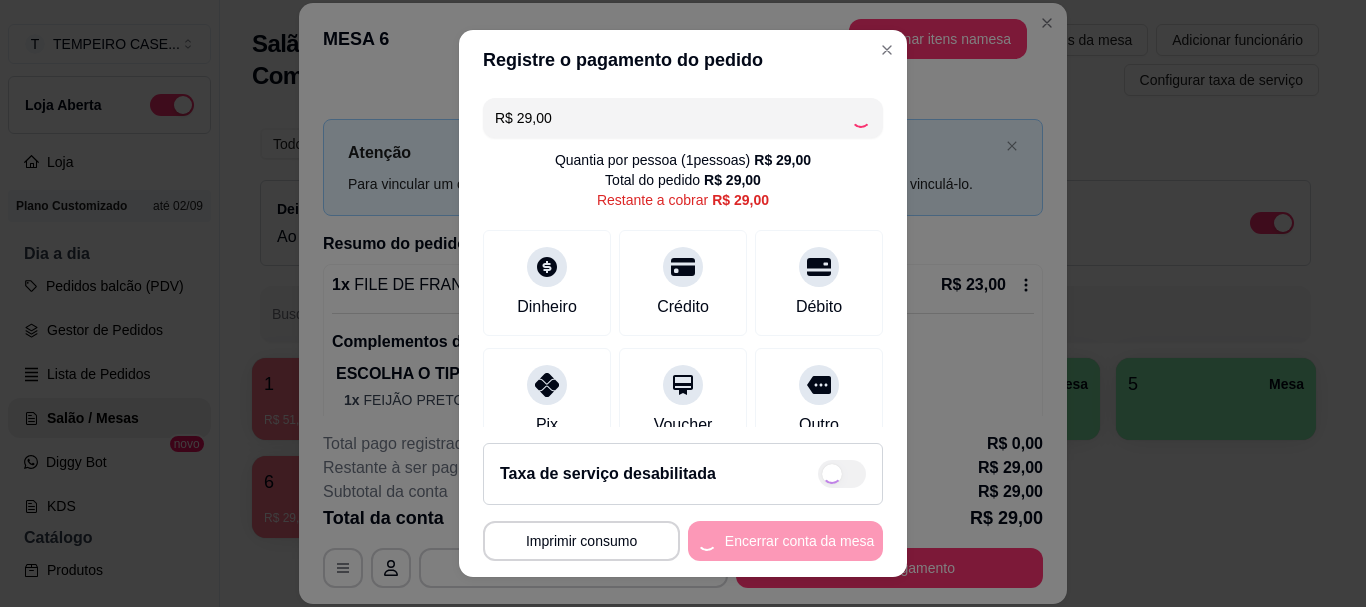 type on "R$ 0,00" 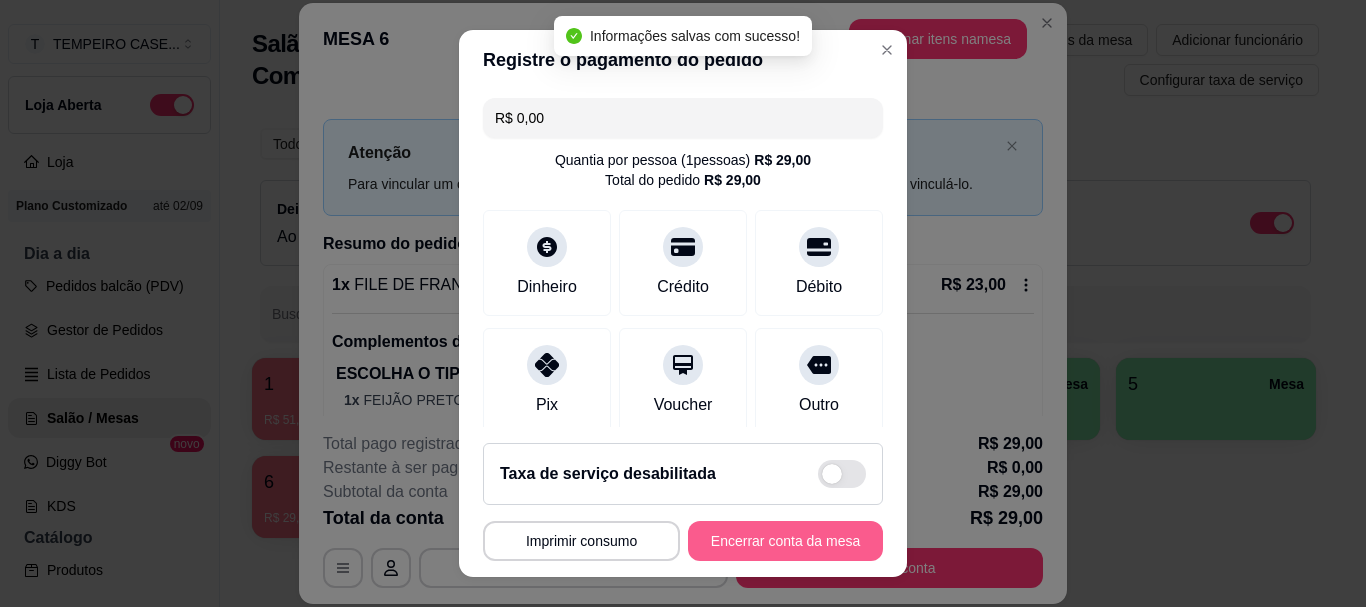 click on "Encerrar conta da mesa" at bounding box center (785, 541) 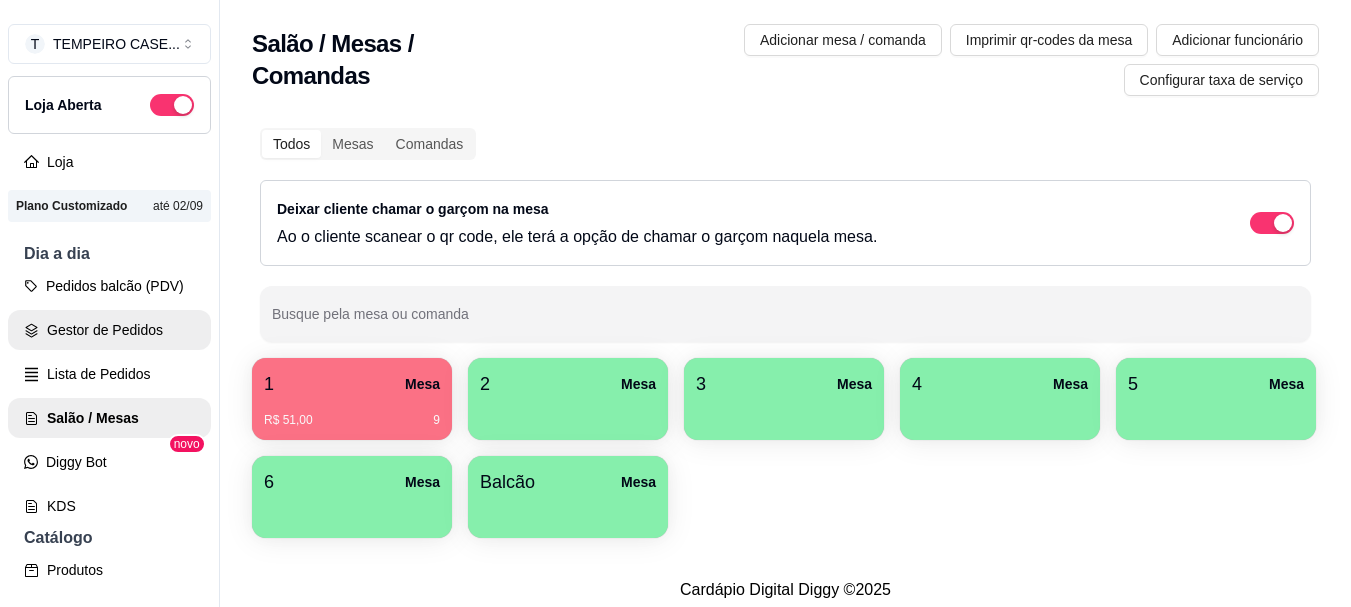 click on "Gestor de Pedidos" at bounding box center [109, 330] 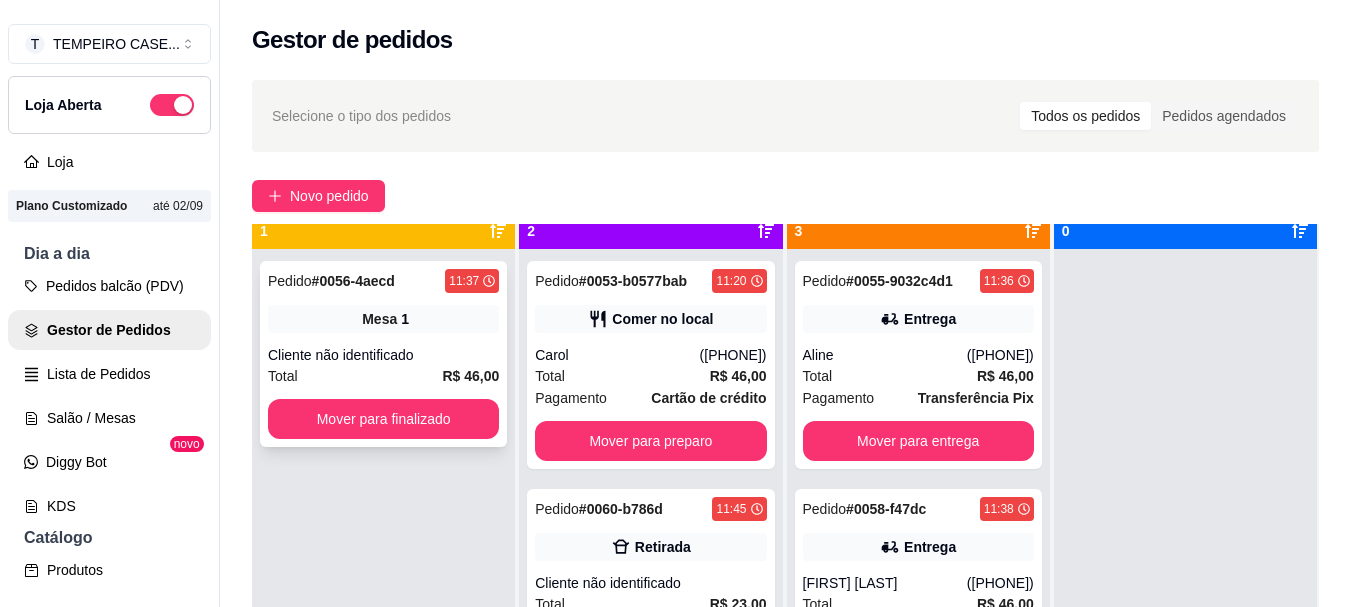 scroll, scrollTop: 56, scrollLeft: 0, axis: vertical 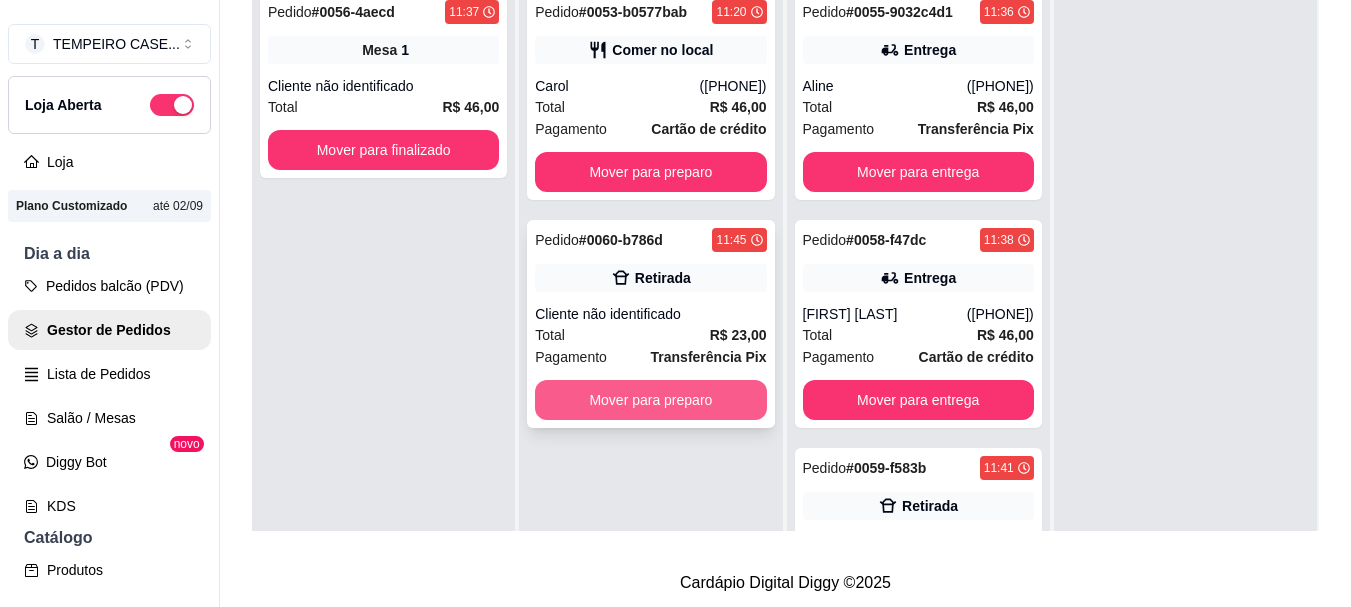 click on "Mover para preparo" at bounding box center [650, 400] 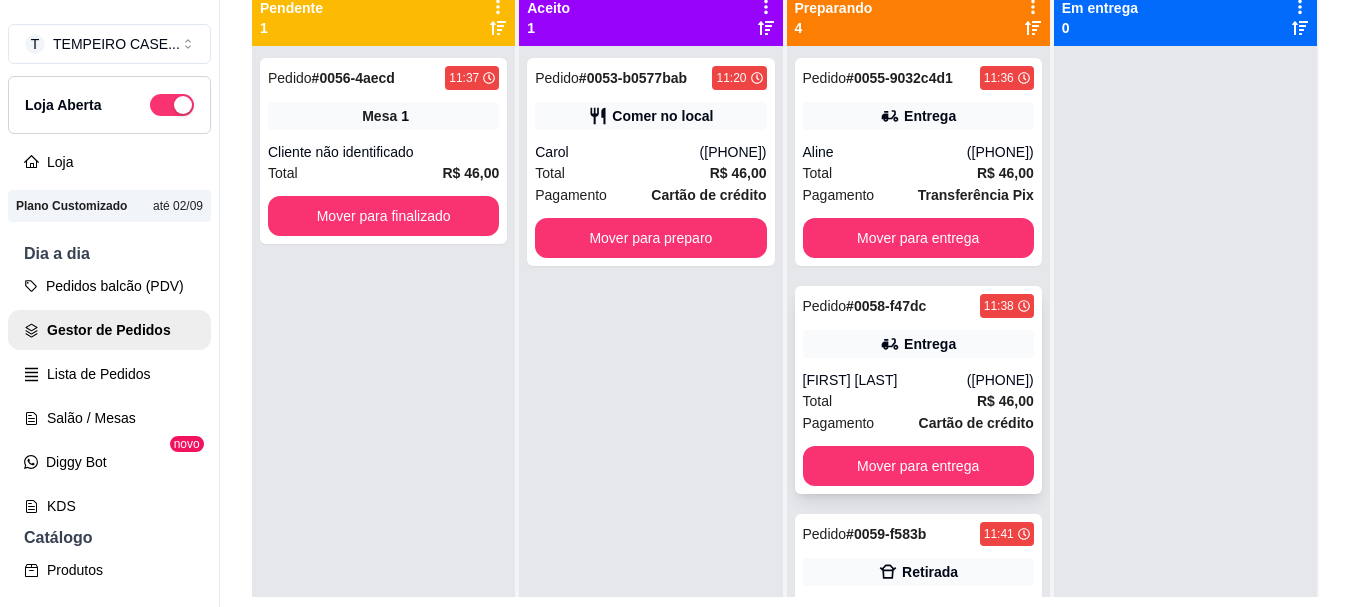 scroll, scrollTop: 0, scrollLeft: 0, axis: both 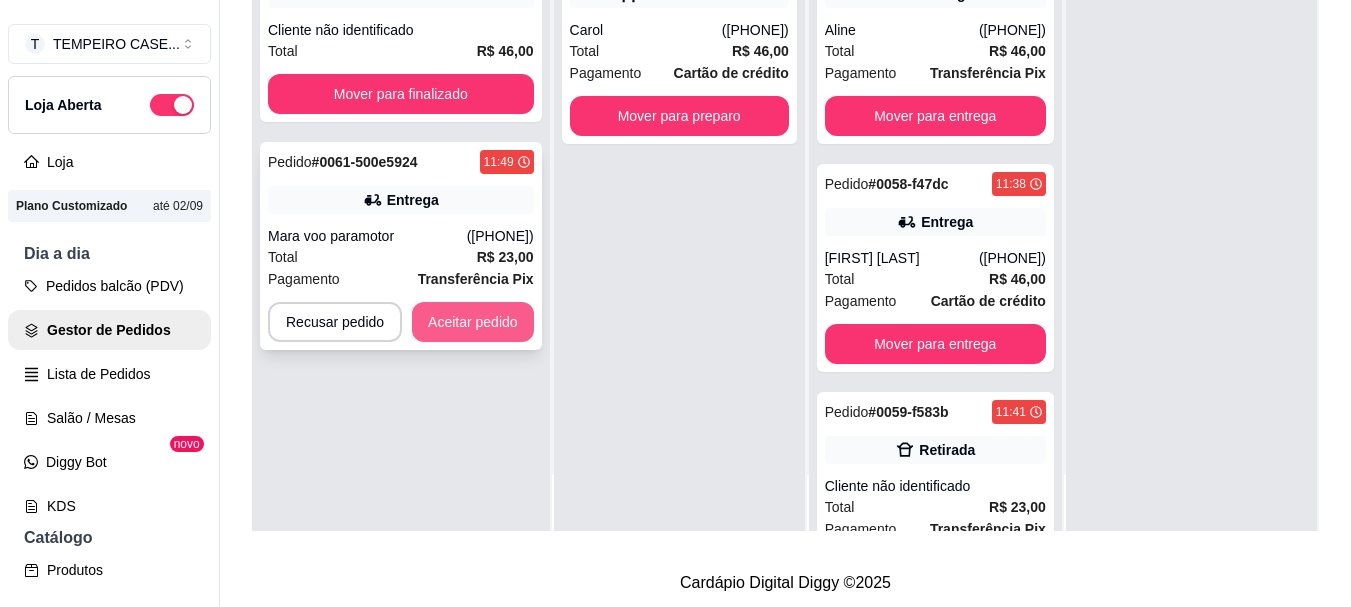 click on "Aceitar pedido" at bounding box center [473, 322] 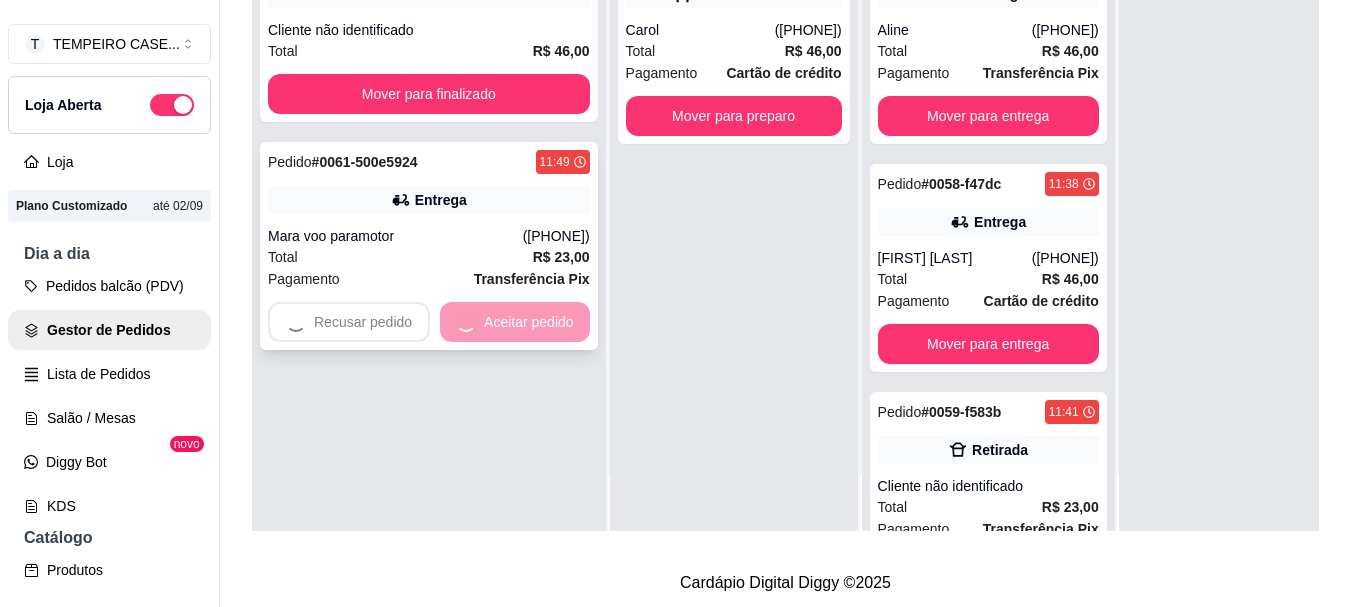 scroll, scrollTop: 56, scrollLeft: 0, axis: vertical 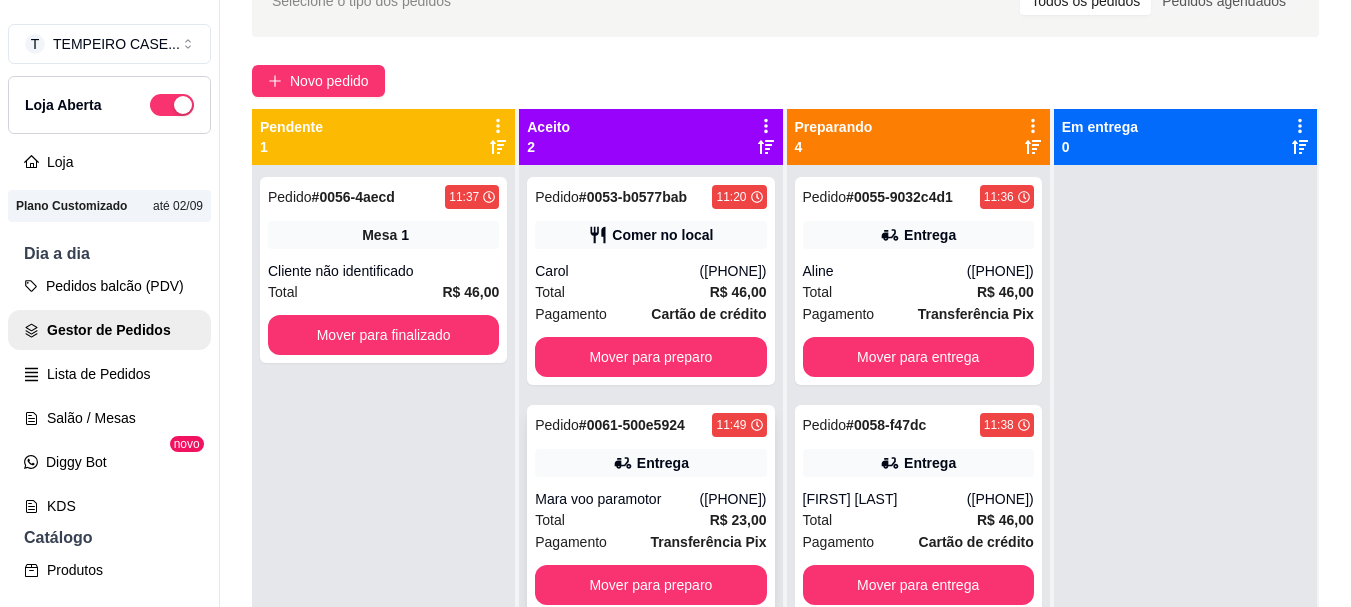 click on "Mara voo paramotor" at bounding box center [617, 499] 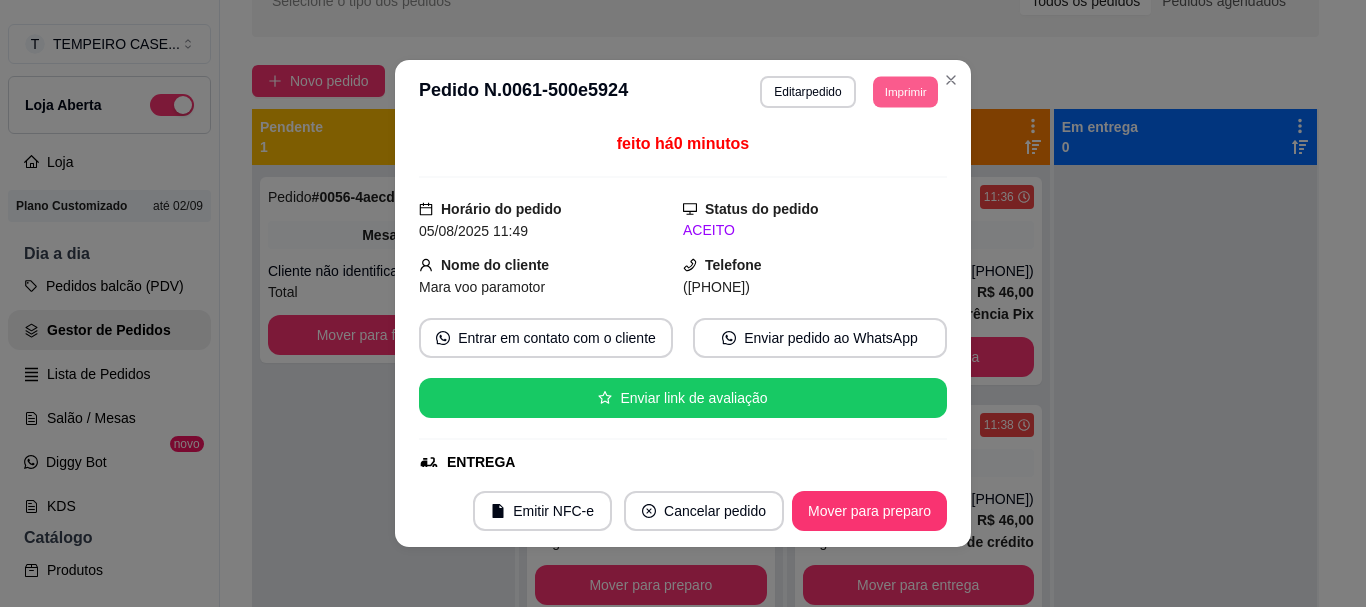click on "Imprimir" at bounding box center [905, 91] 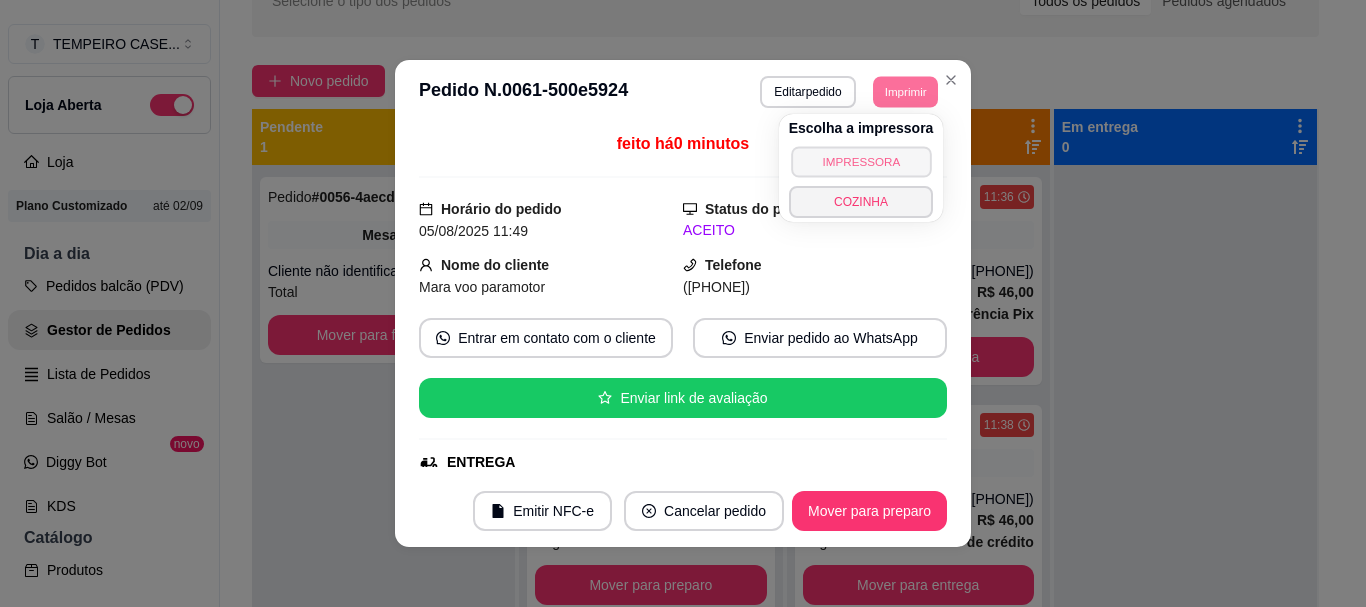 click on "IMPRESSORA" at bounding box center [861, 161] 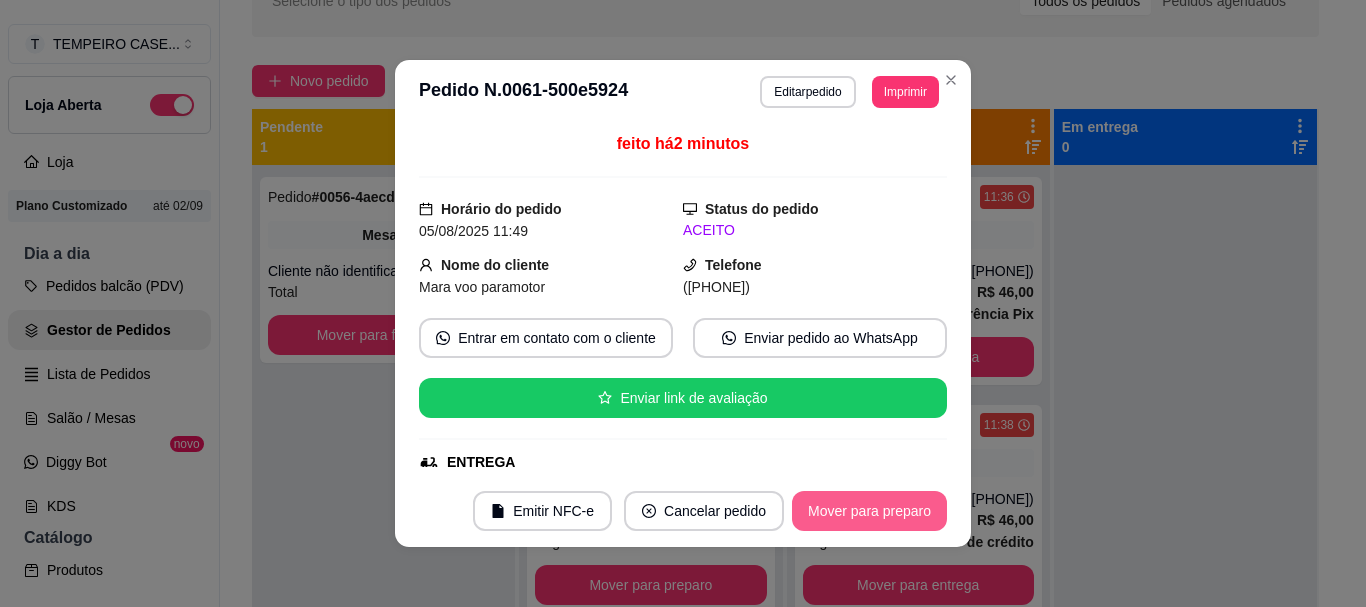 click on "Mover para preparo" at bounding box center (869, 511) 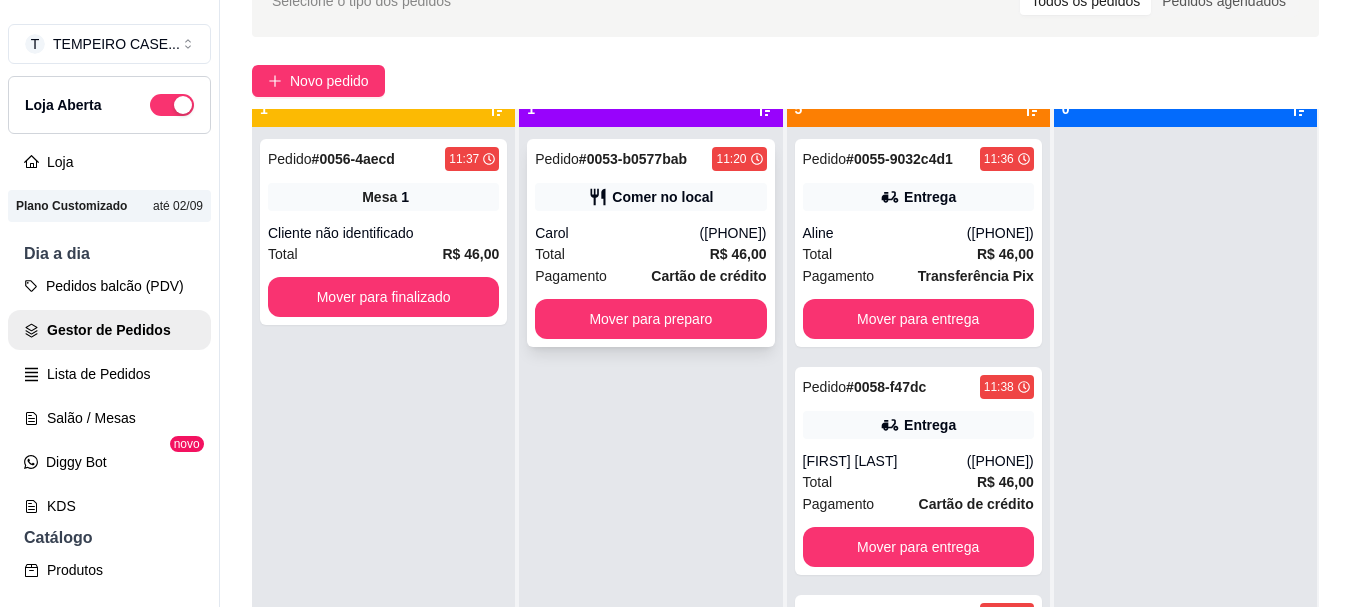 scroll, scrollTop: 56, scrollLeft: 0, axis: vertical 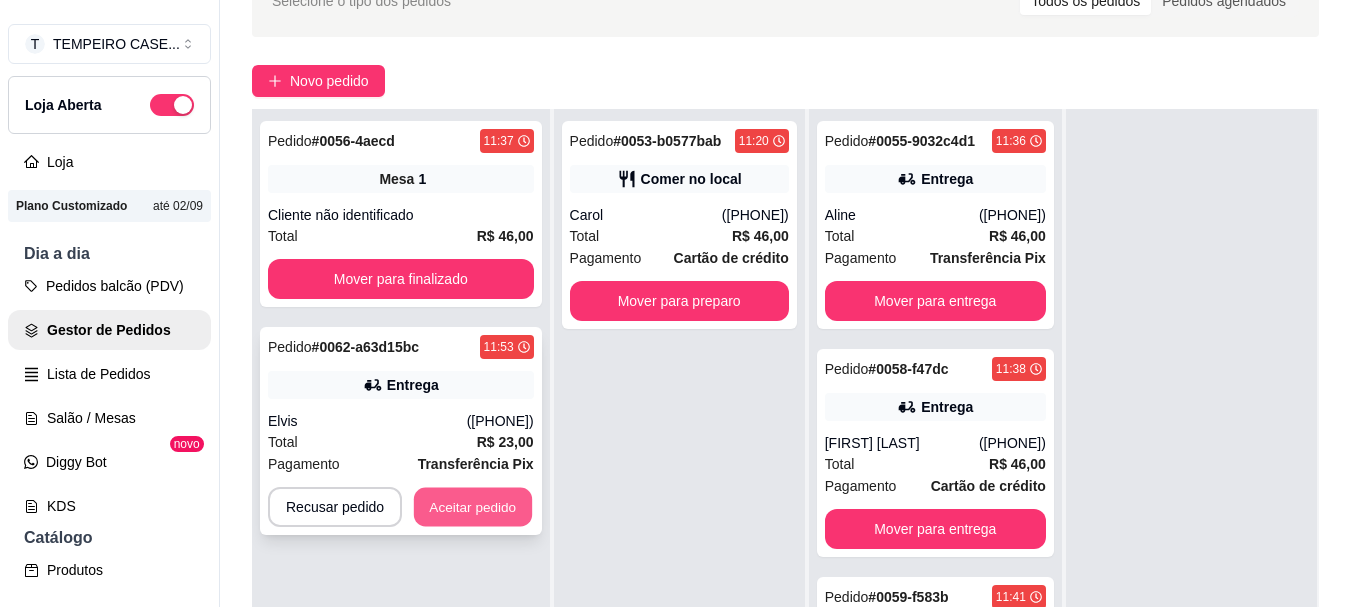 click on "Aceitar pedido" at bounding box center [473, 507] 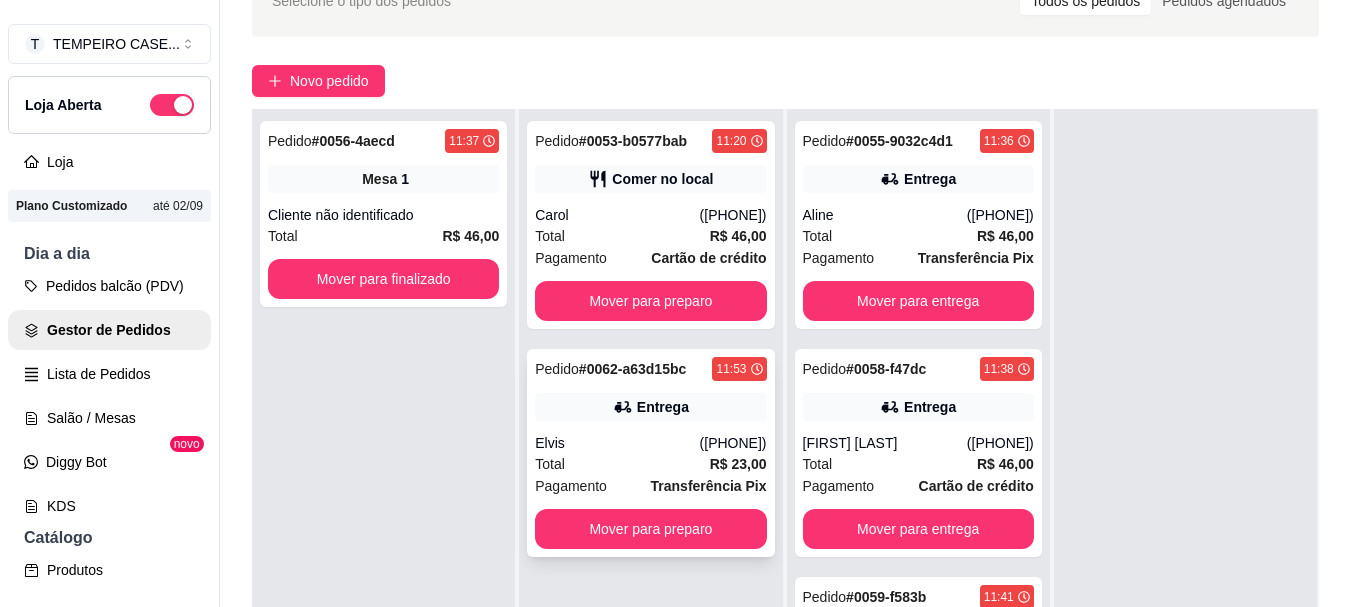 click on "[PHONE]" at bounding box center [733, 443] 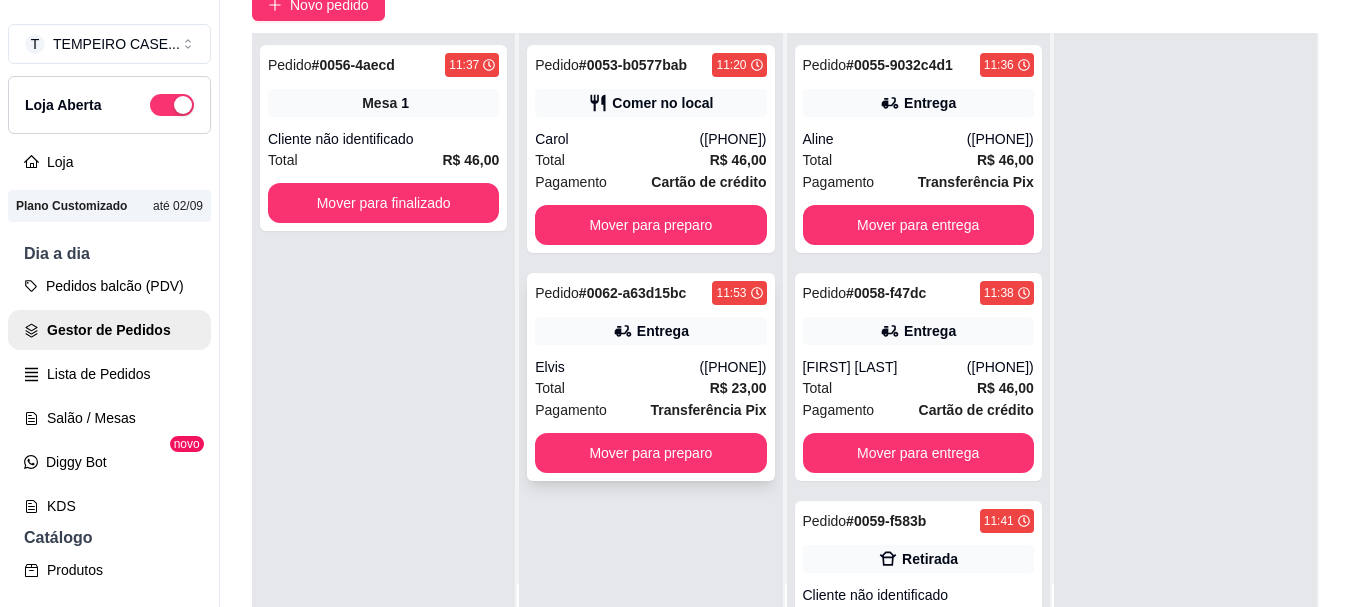 scroll, scrollTop: 319, scrollLeft: 0, axis: vertical 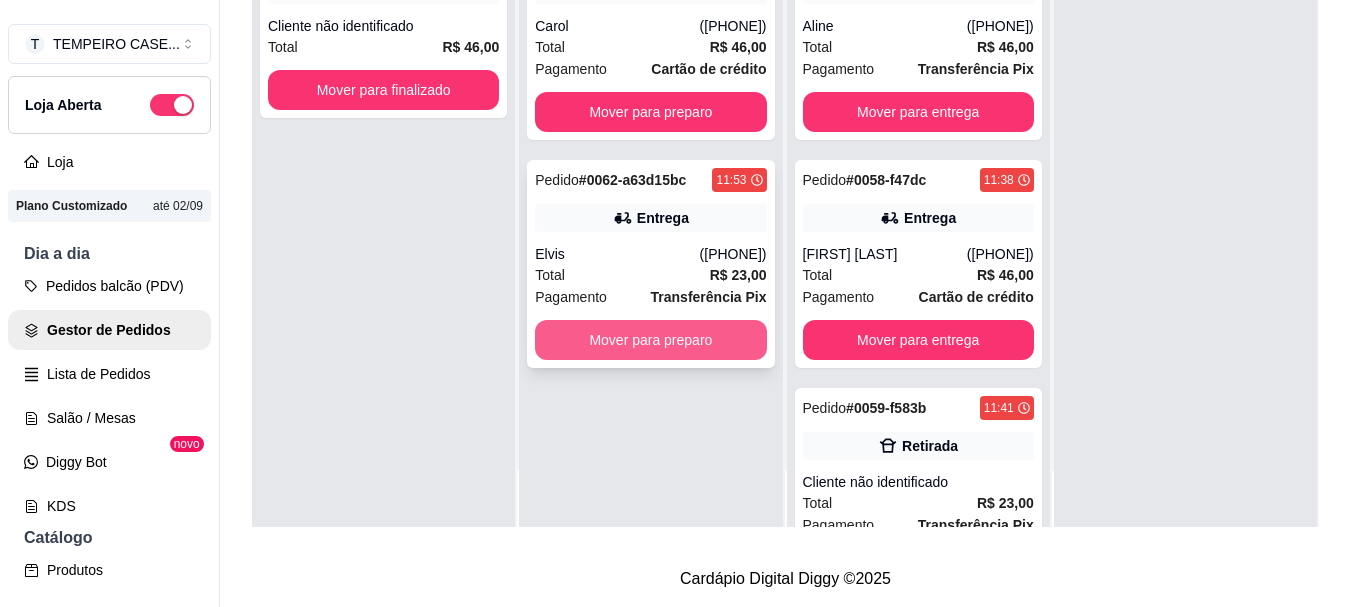 click on "Mover para preparo" at bounding box center (650, 340) 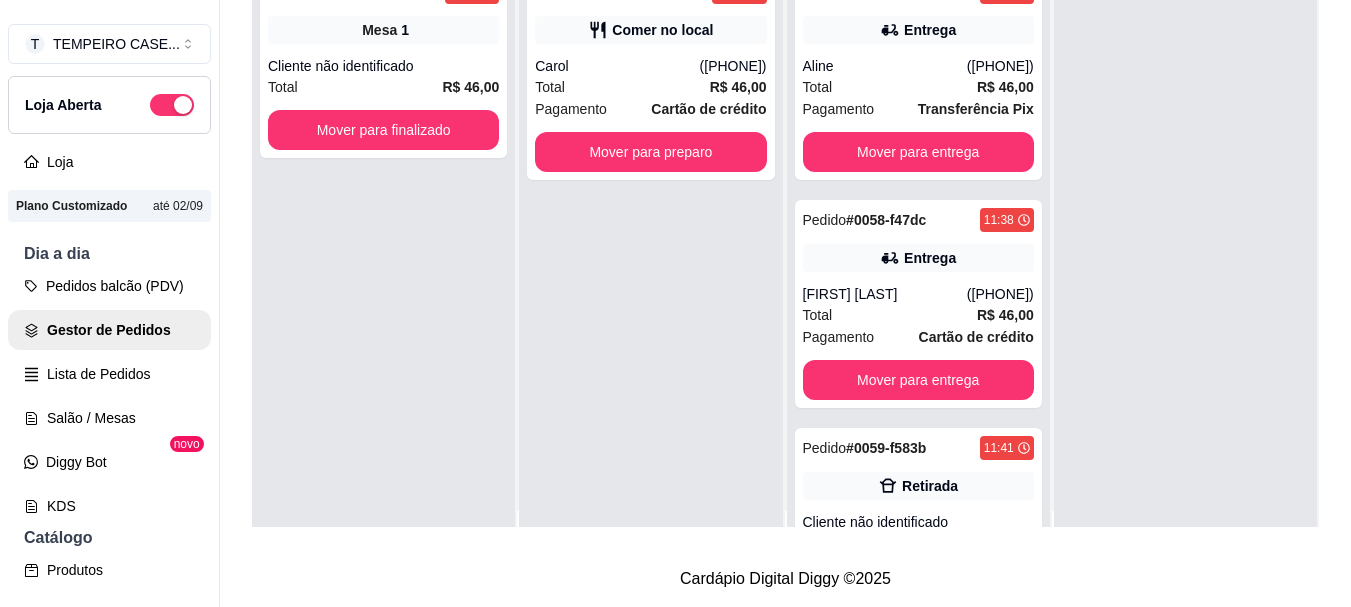 scroll, scrollTop: 0, scrollLeft: 0, axis: both 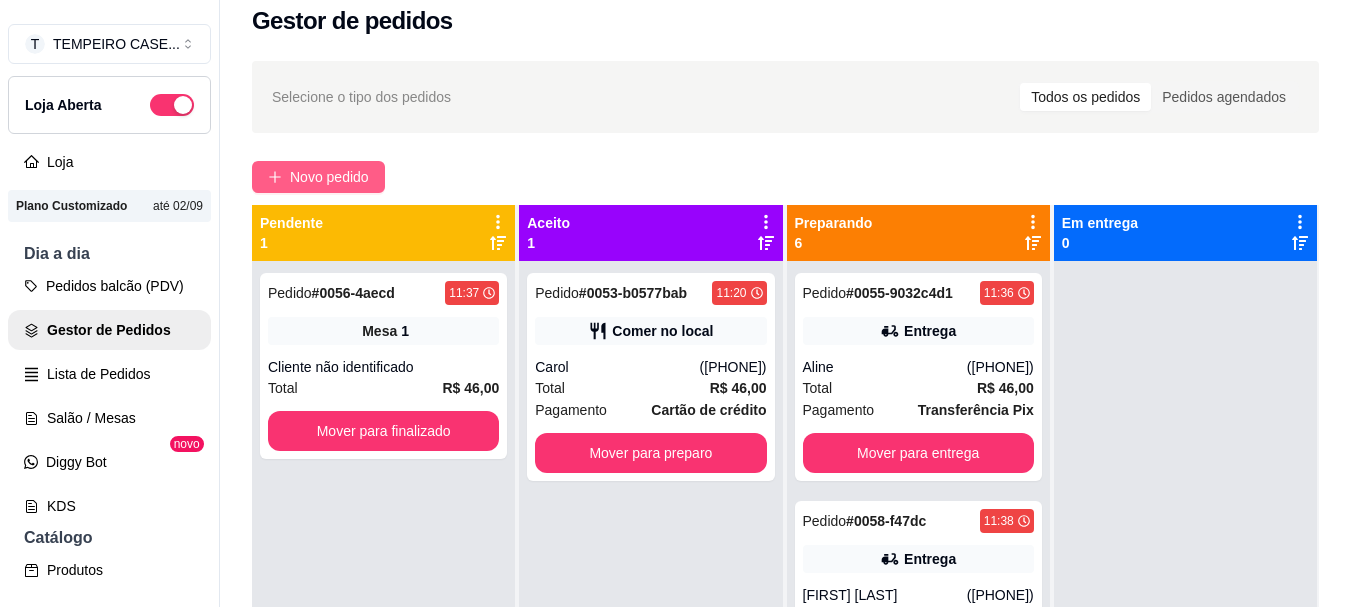 click on "Novo pedido" at bounding box center (329, 177) 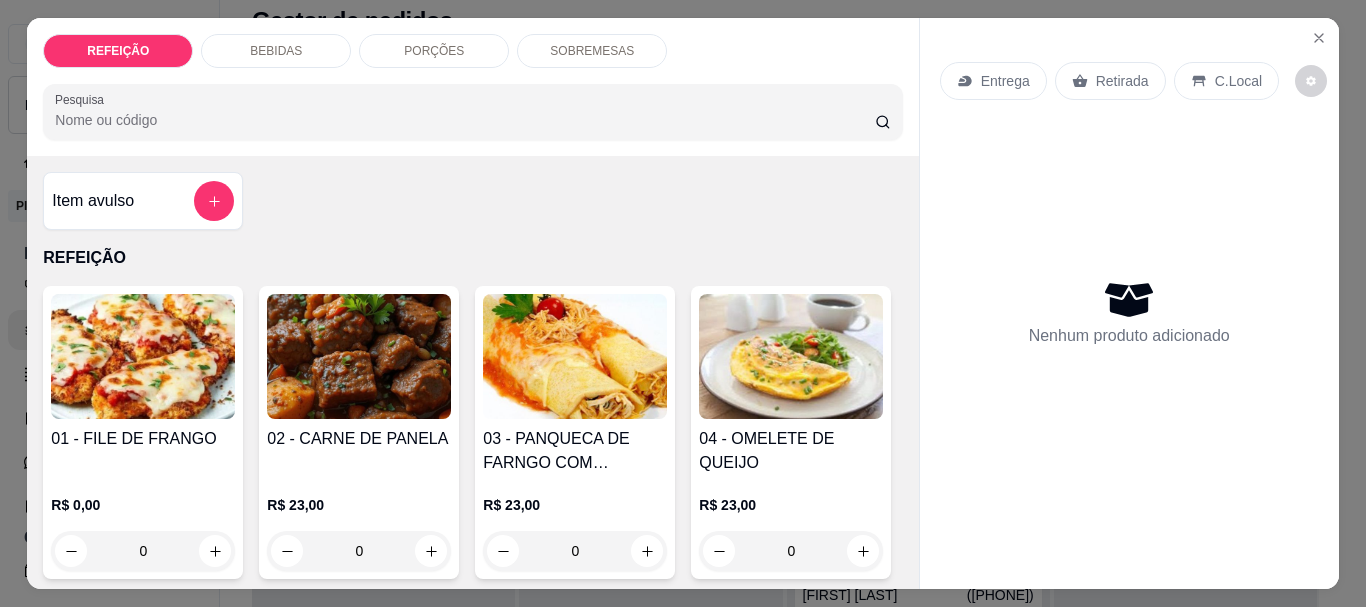 click at bounding box center (143, 356) 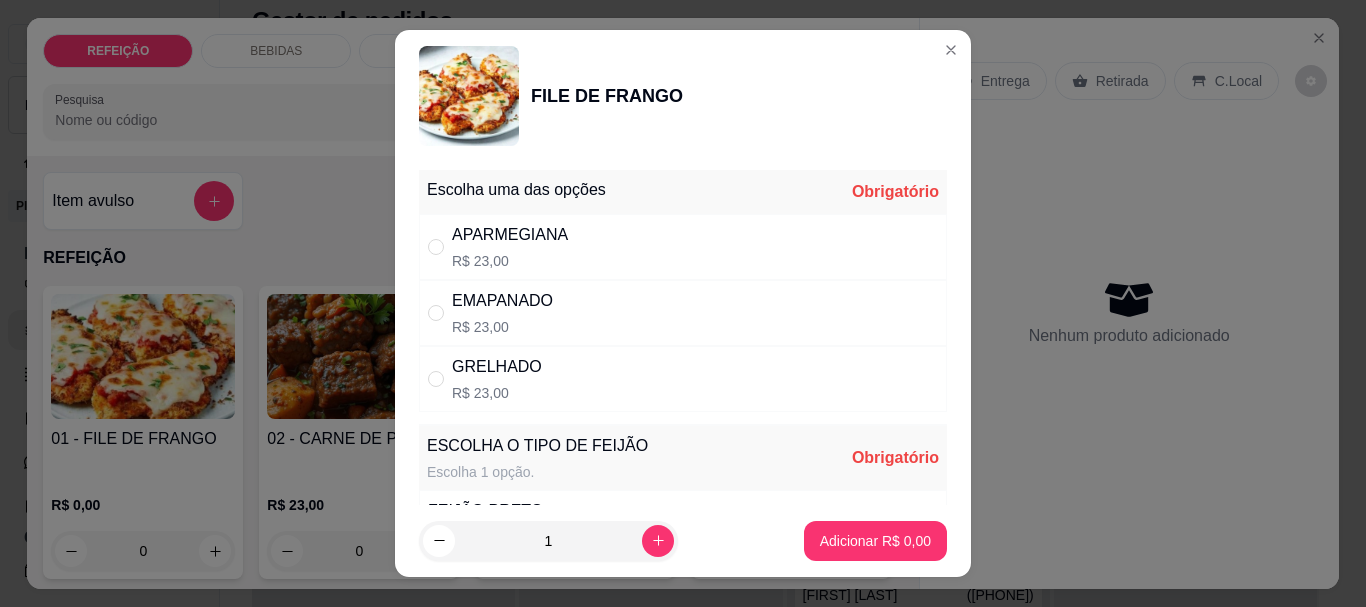 click on "R$ 23,00" at bounding box center (497, 393) 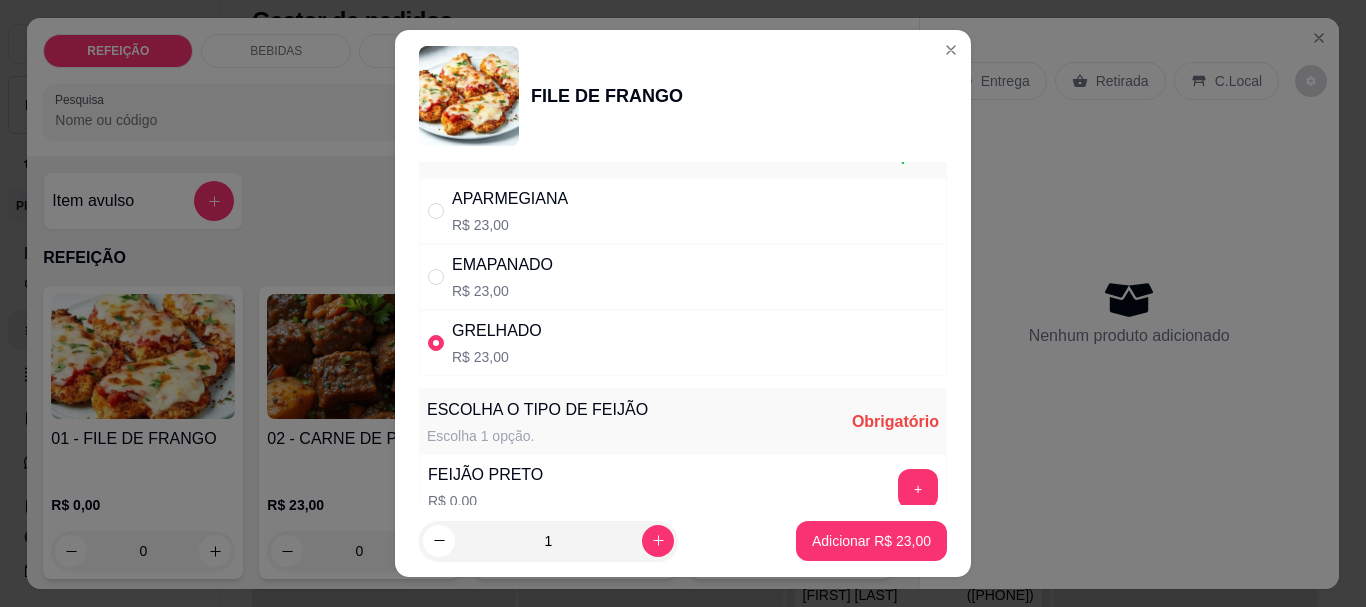 scroll, scrollTop: 100, scrollLeft: 0, axis: vertical 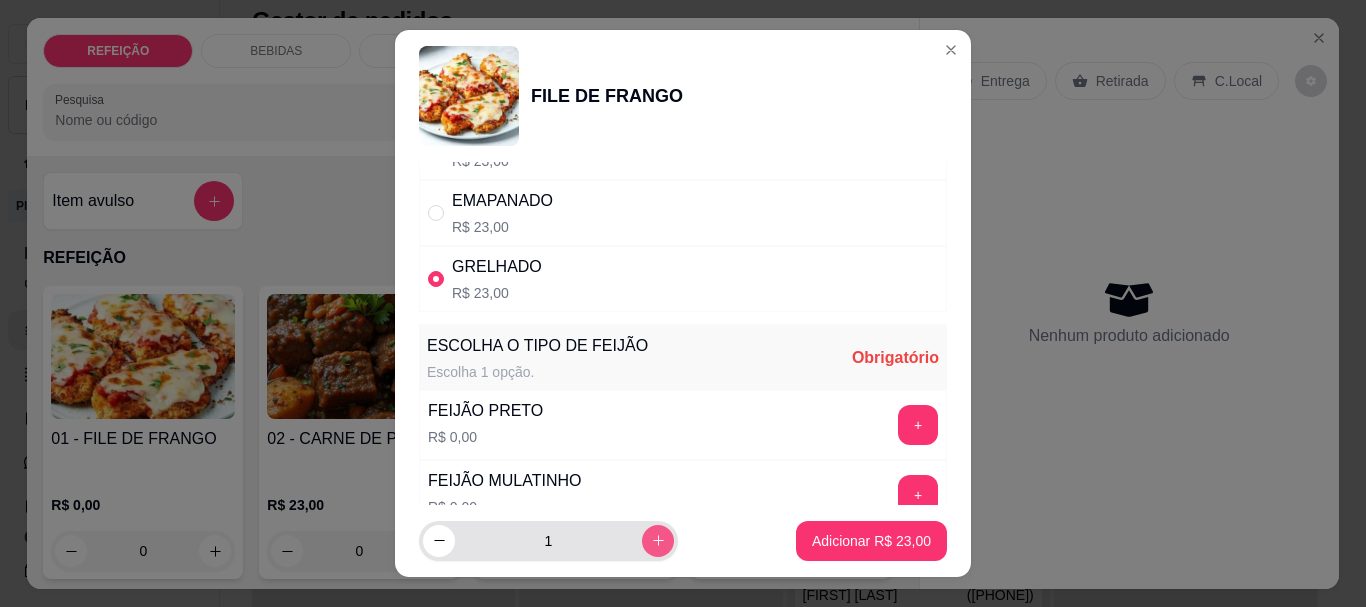 click at bounding box center (658, 541) 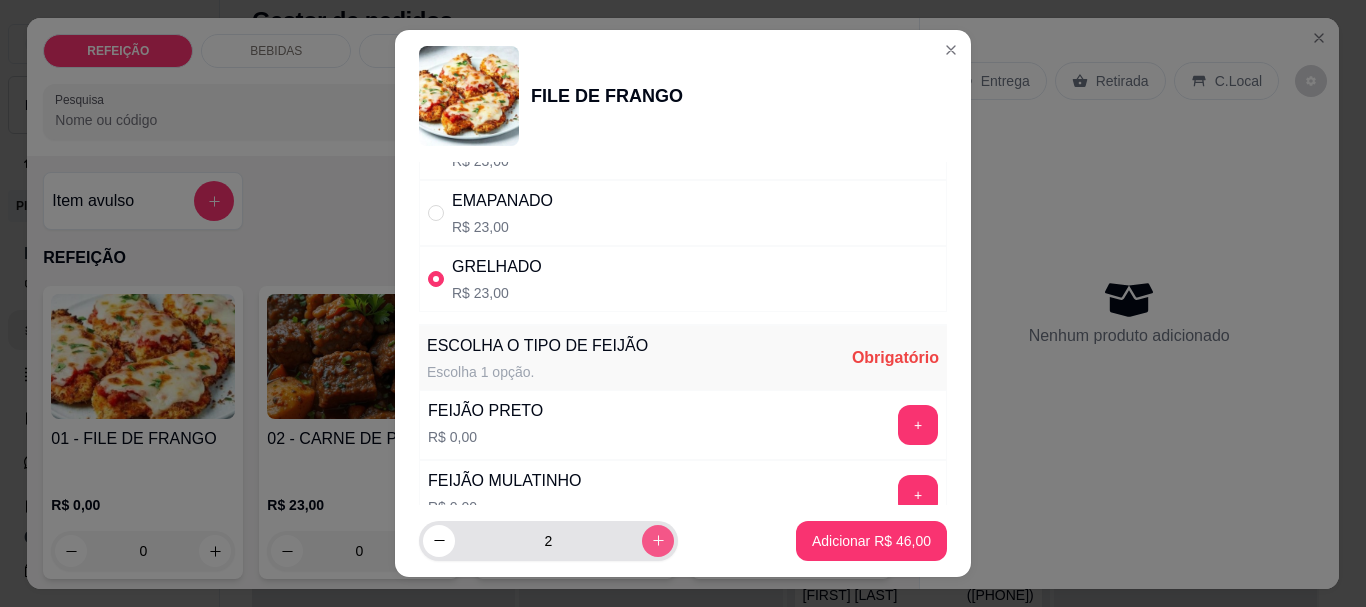 type 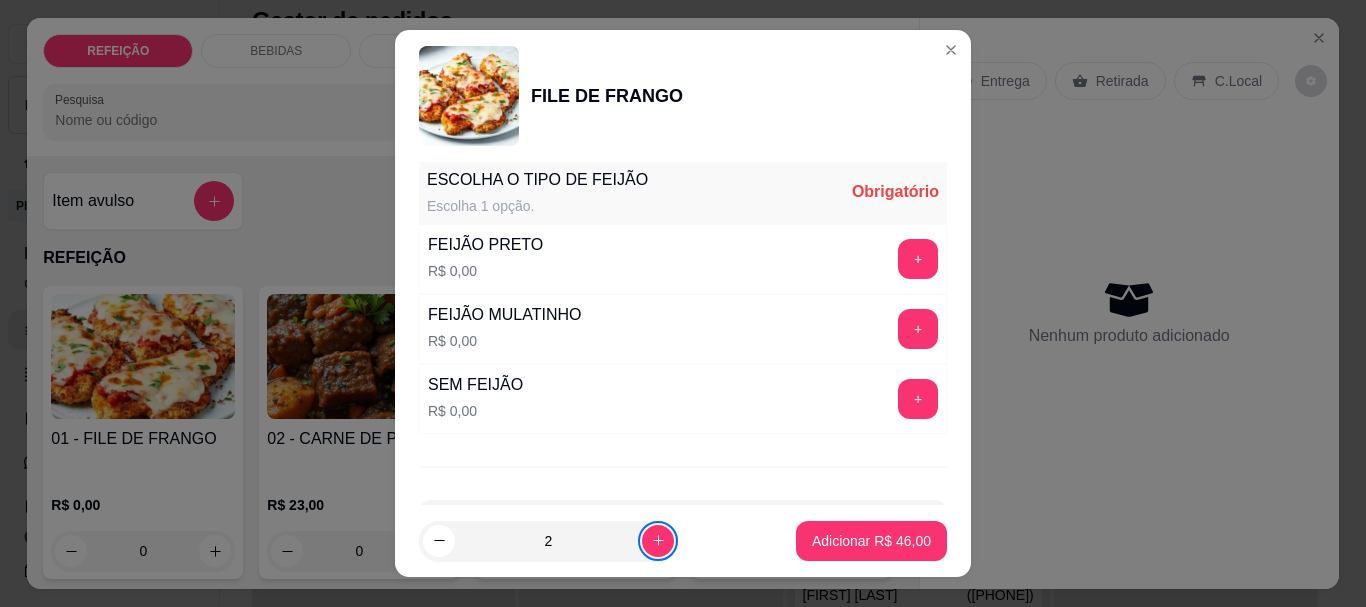 scroll, scrollTop: 300, scrollLeft: 0, axis: vertical 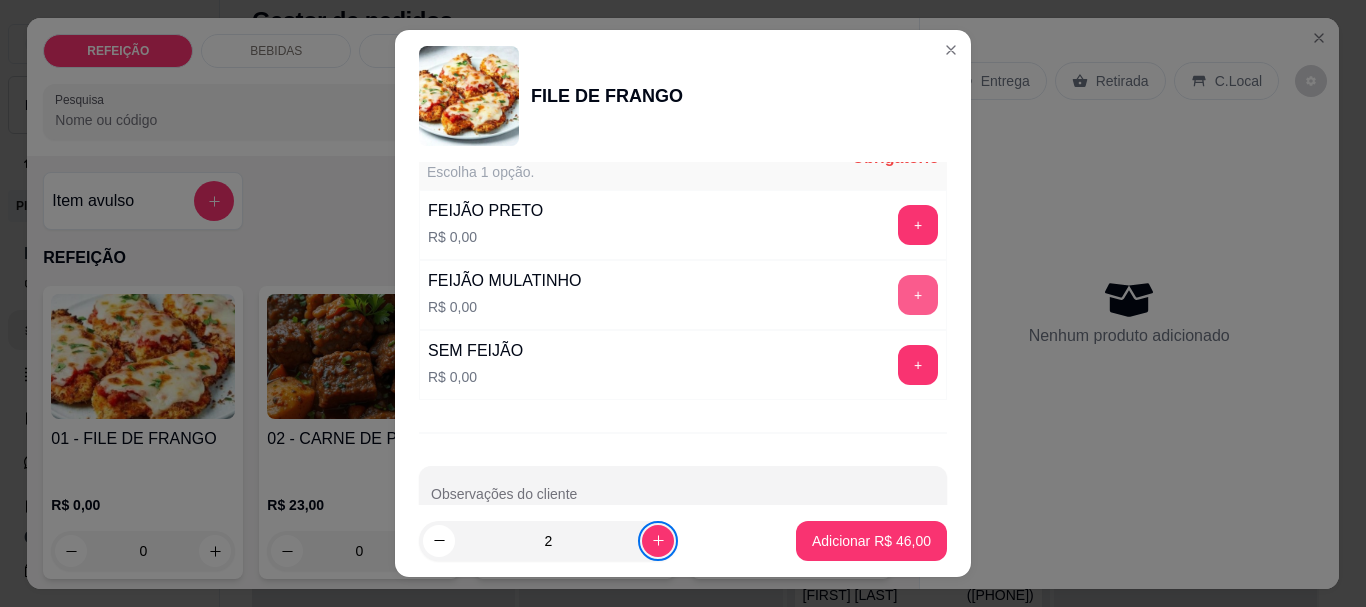 click on "+" at bounding box center [918, 295] 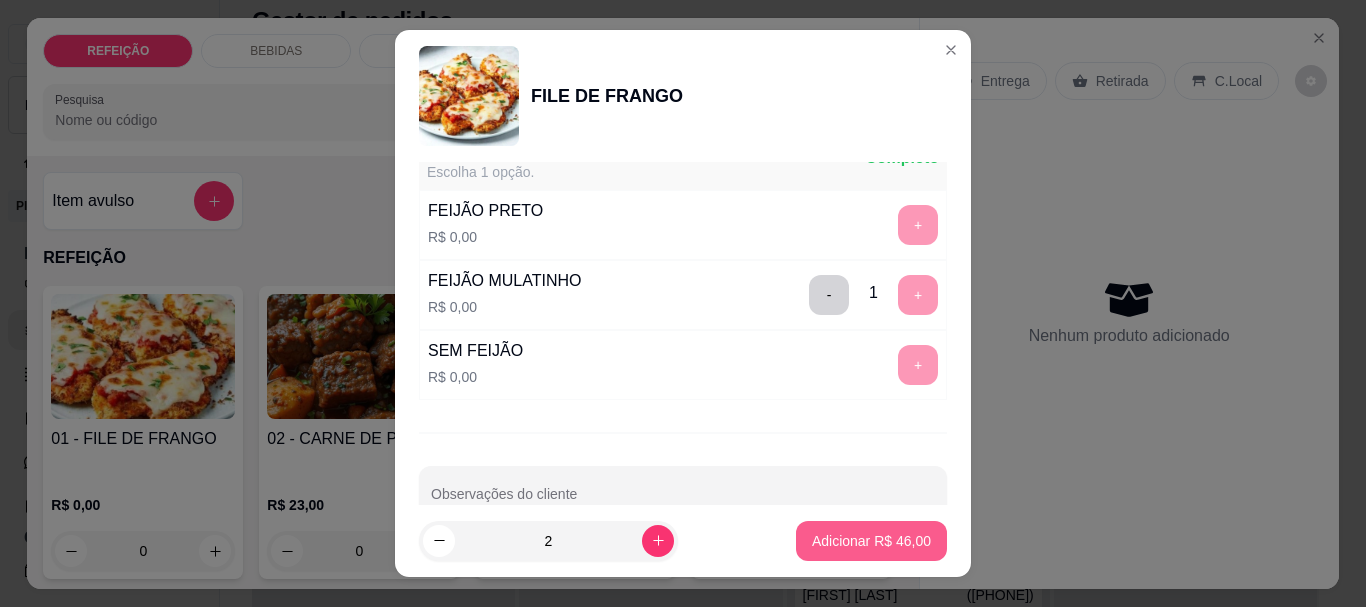 click on "Adicionar   R$ 46,00" at bounding box center [871, 541] 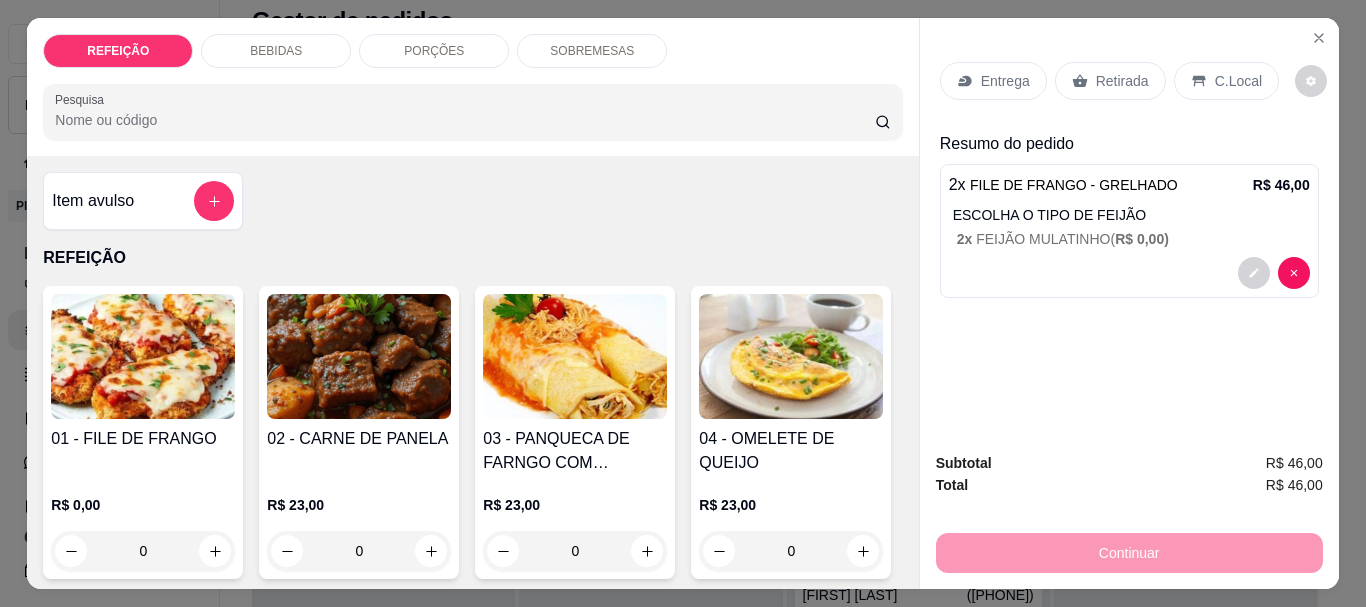 click on "Entrega" at bounding box center (1005, 81) 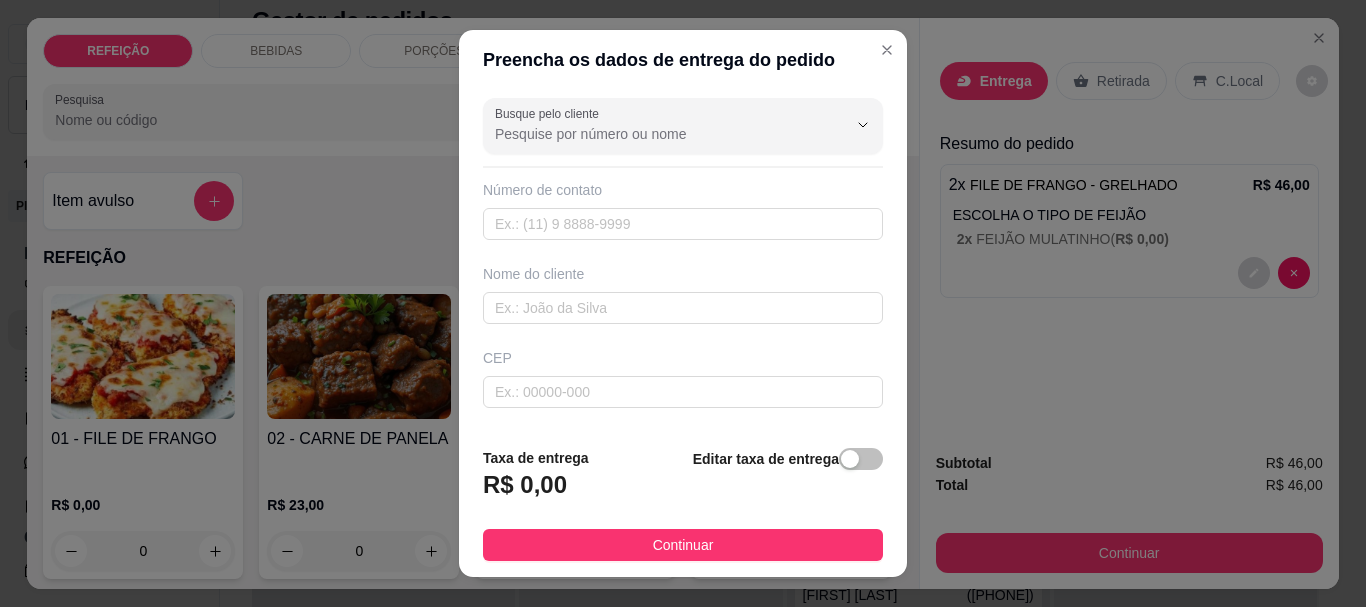 click at bounding box center [683, 126] 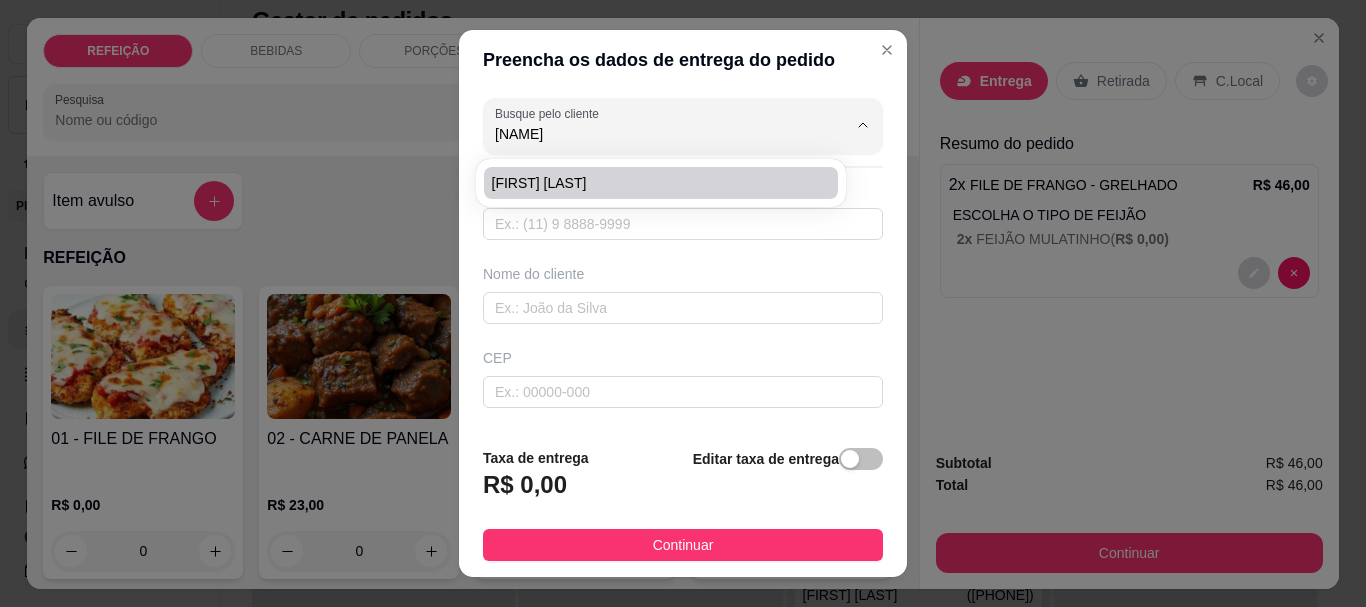 click on "Milena Nascimento" at bounding box center [651, 183] 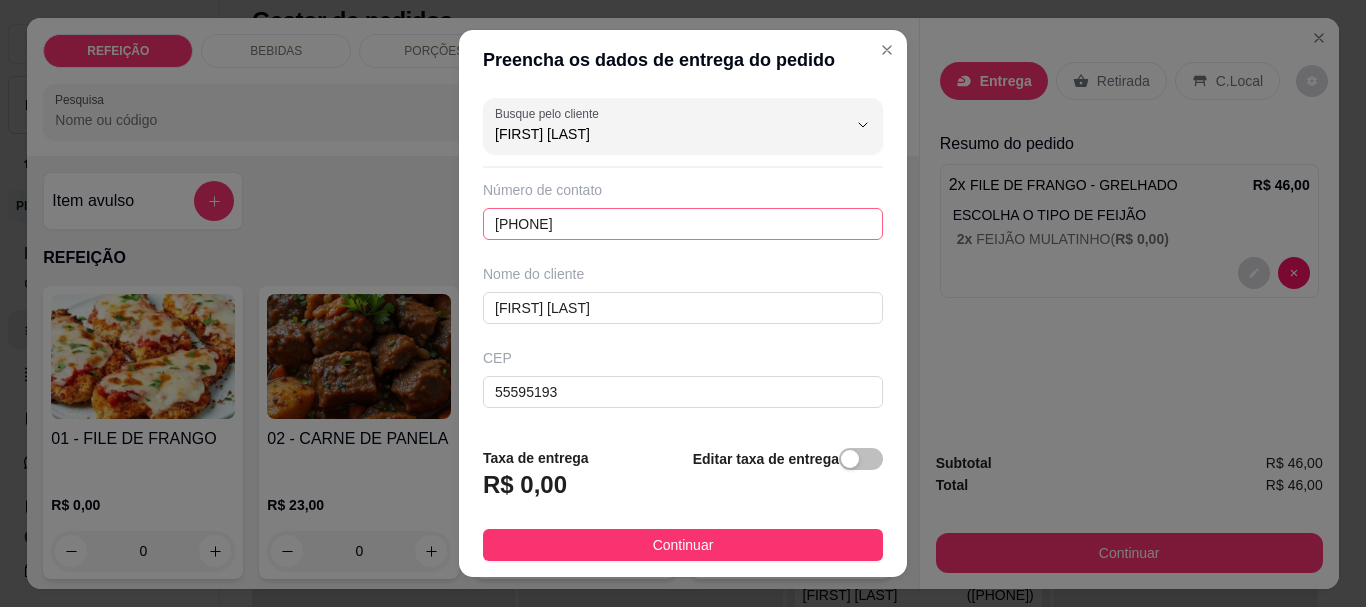 type on "Milena Nascimento" 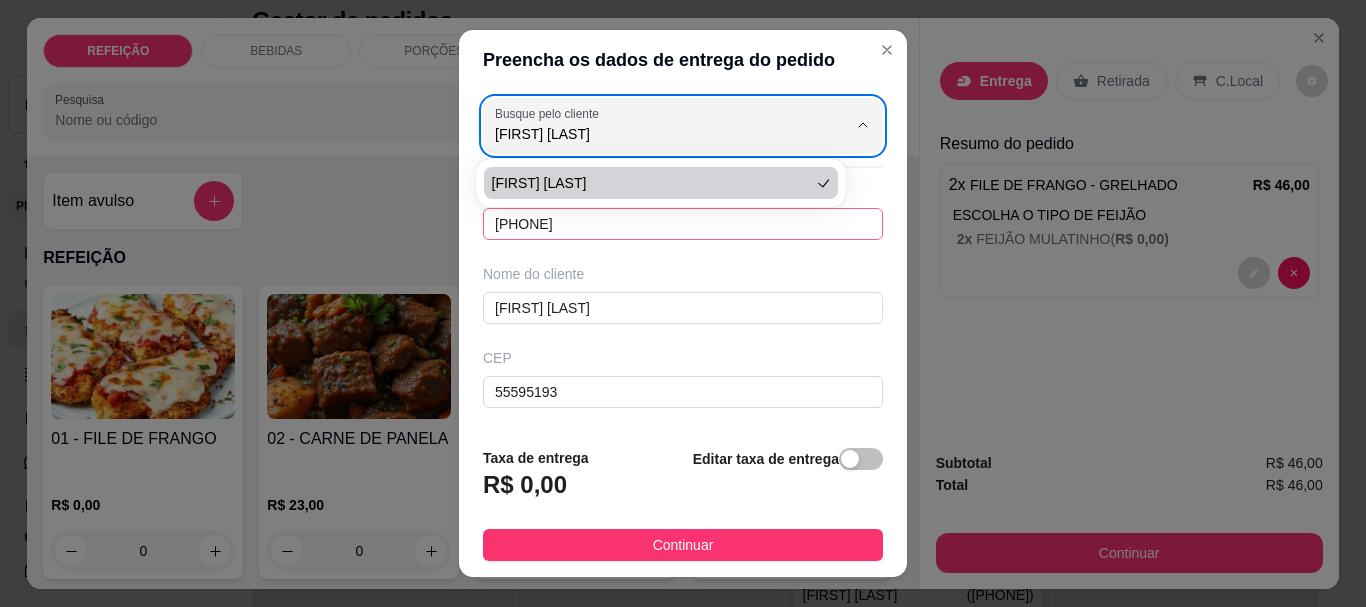 click on "81991968768" at bounding box center (683, 224) 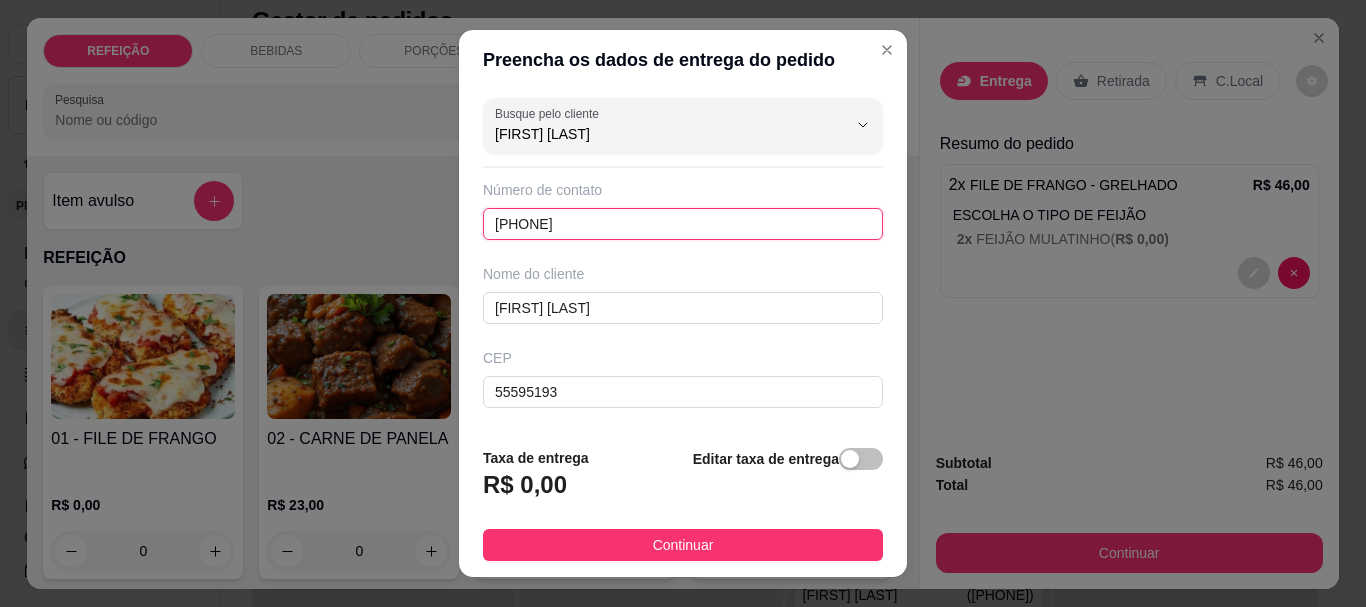 click on "81991968768" at bounding box center (683, 224) 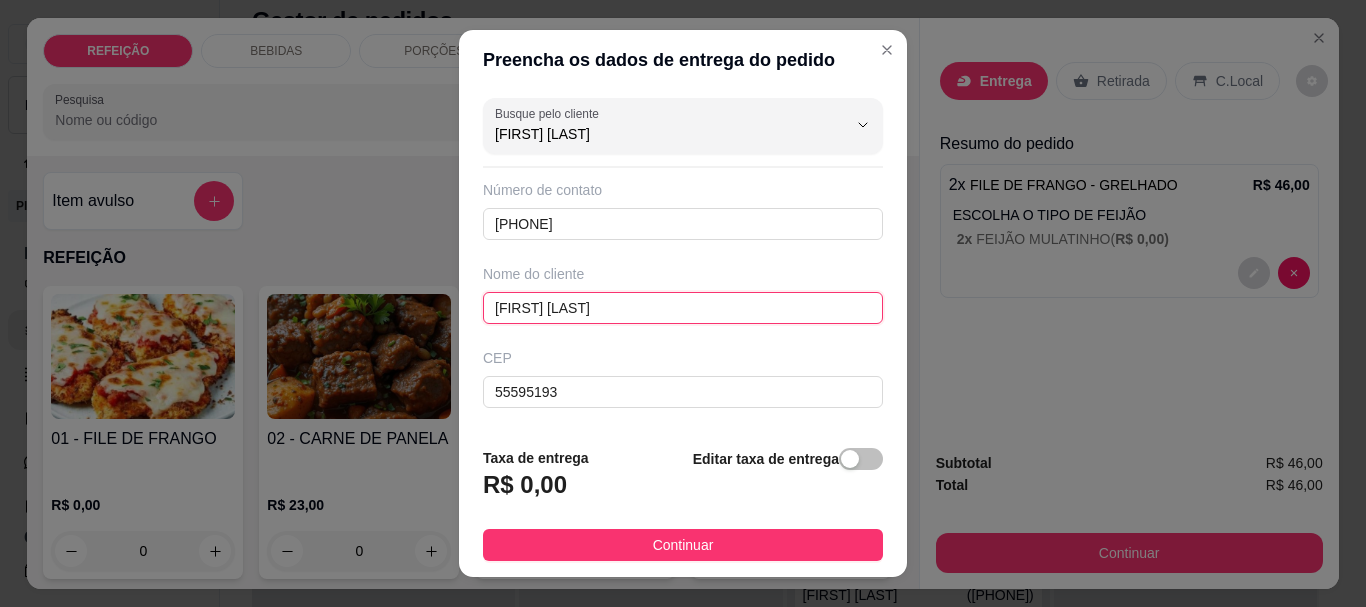 click on "Milena Nascimento" at bounding box center [683, 308] 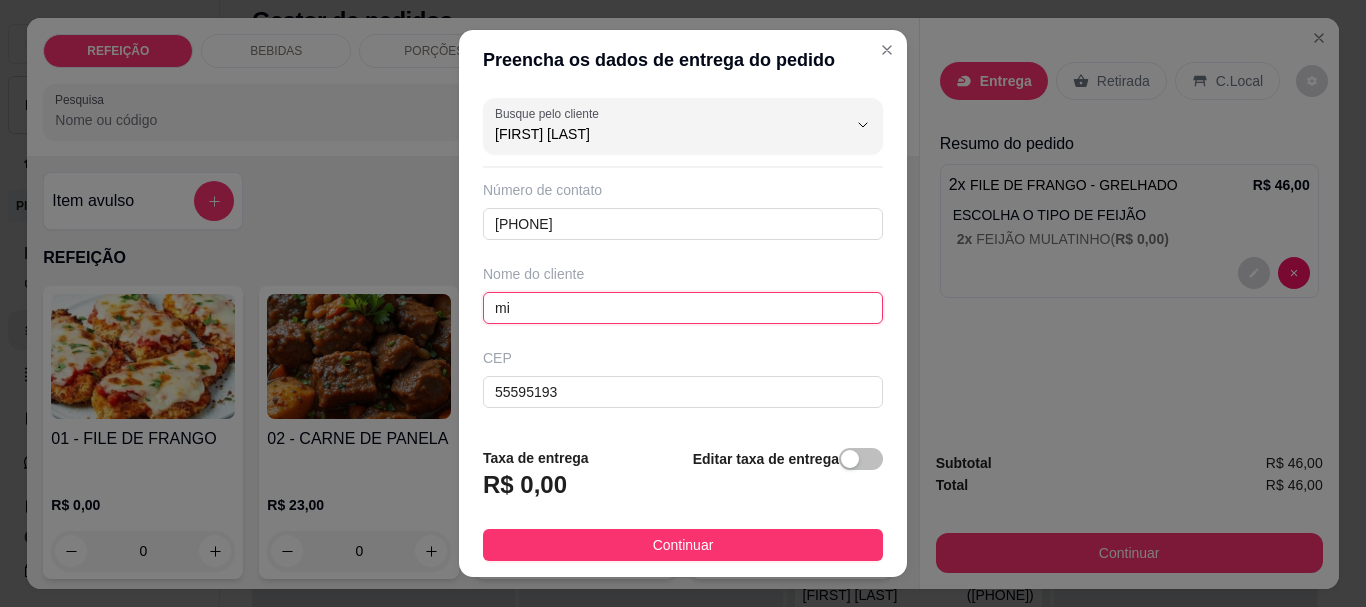 type on "m" 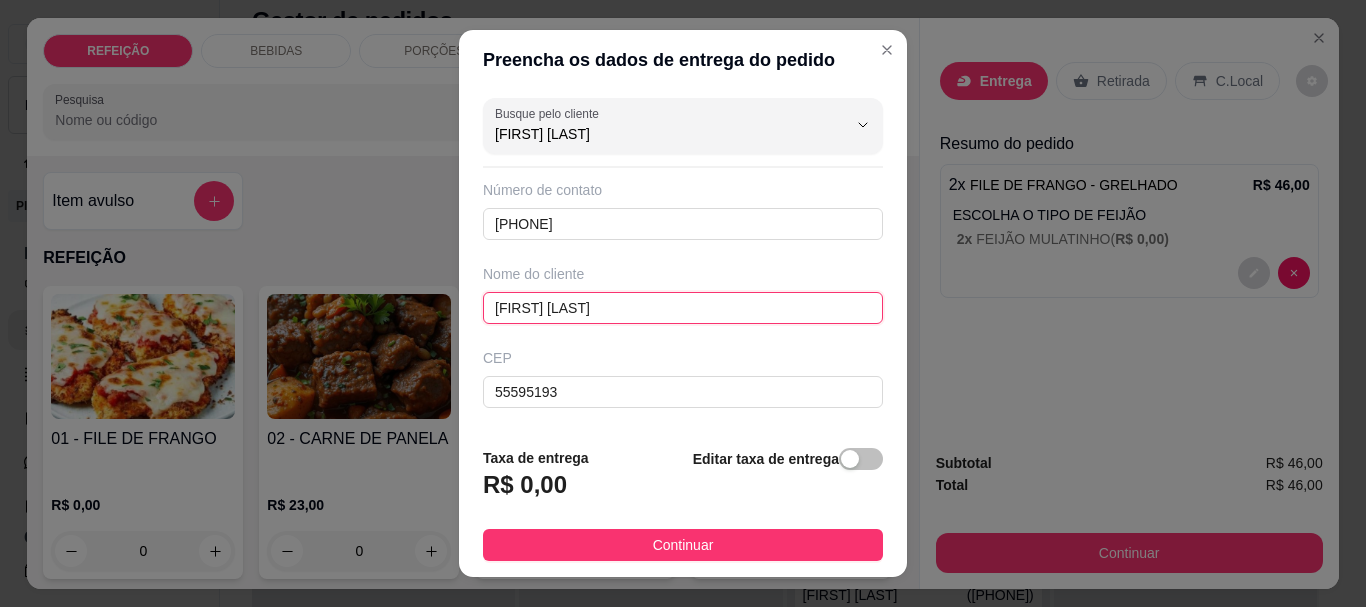type on "MILENA ALMEIDA" 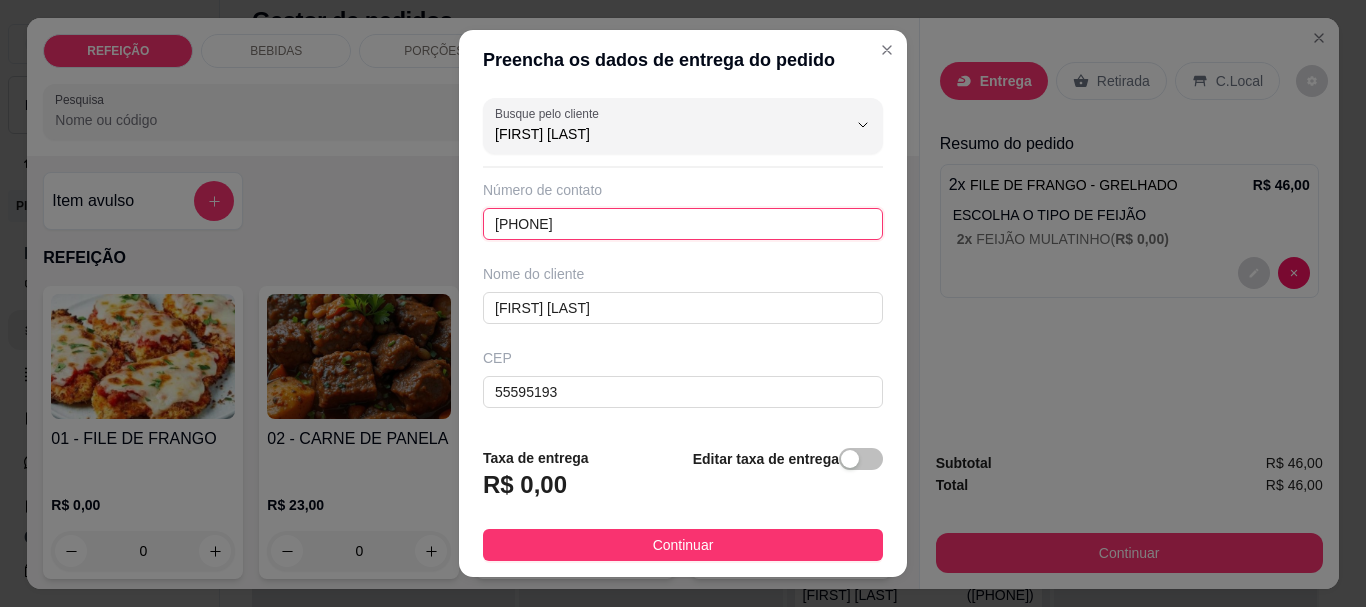 drag, startPoint x: 616, startPoint y: 230, endPoint x: 256, endPoint y: 230, distance: 360 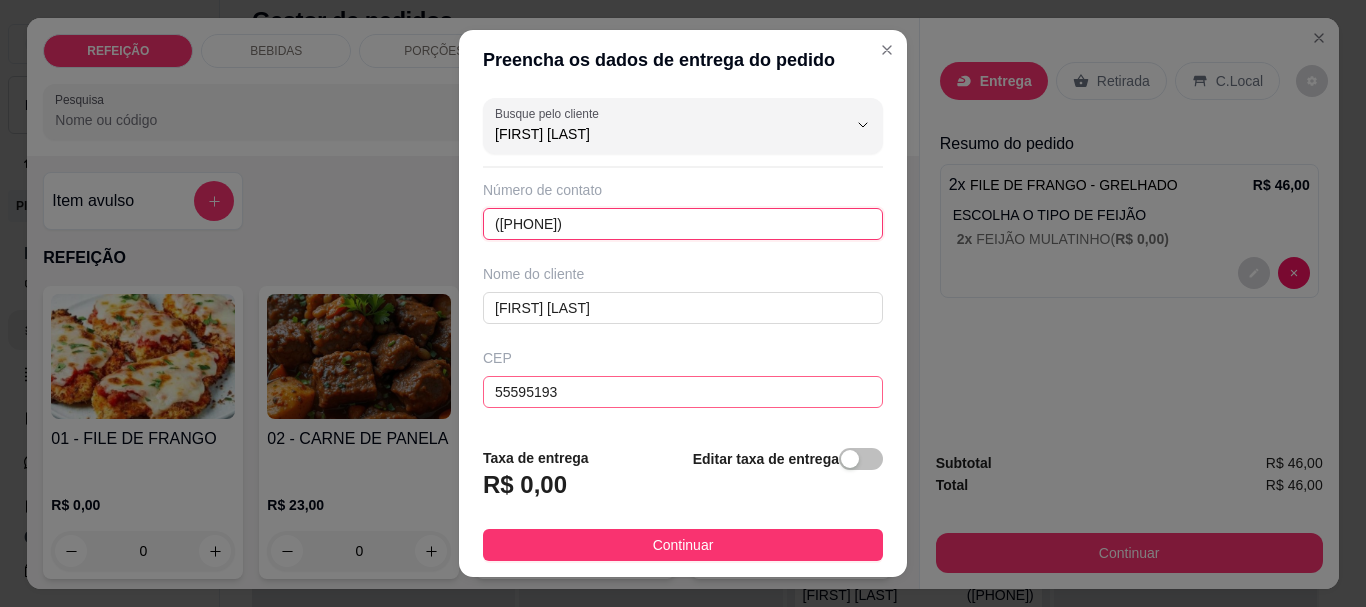 type on "([DDD]) [PHONE]" 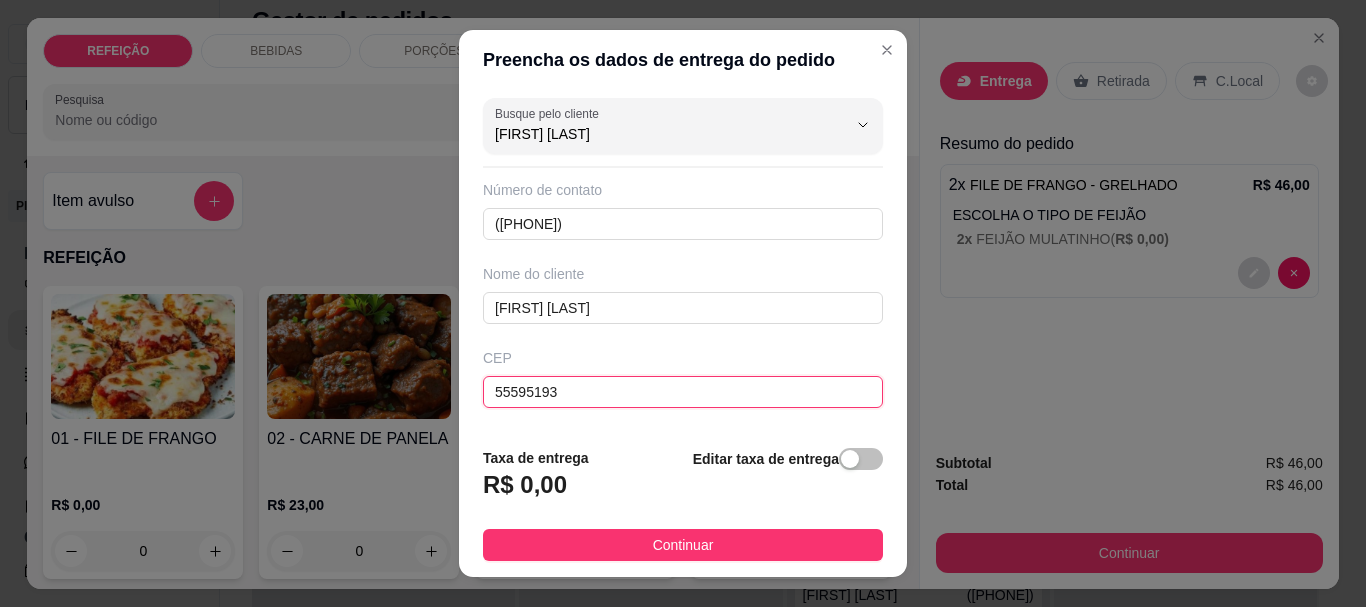 drag, startPoint x: 607, startPoint y: 388, endPoint x: 183, endPoint y: 390, distance: 424.00473 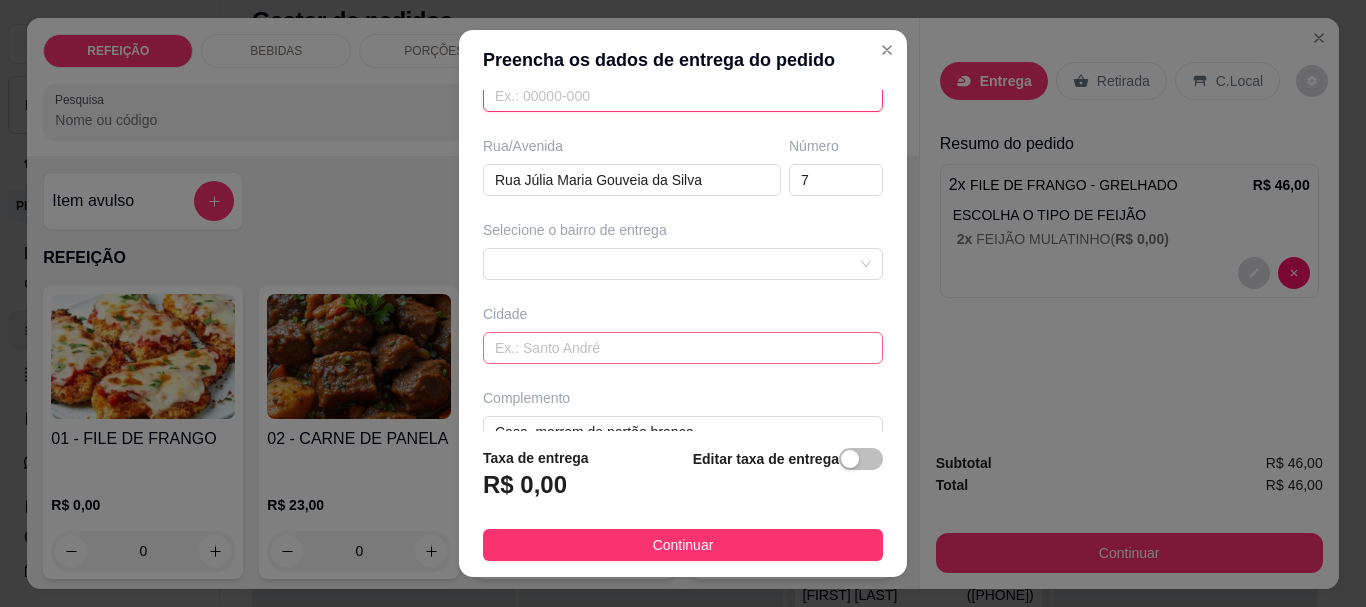 scroll, scrollTop: 333, scrollLeft: 0, axis: vertical 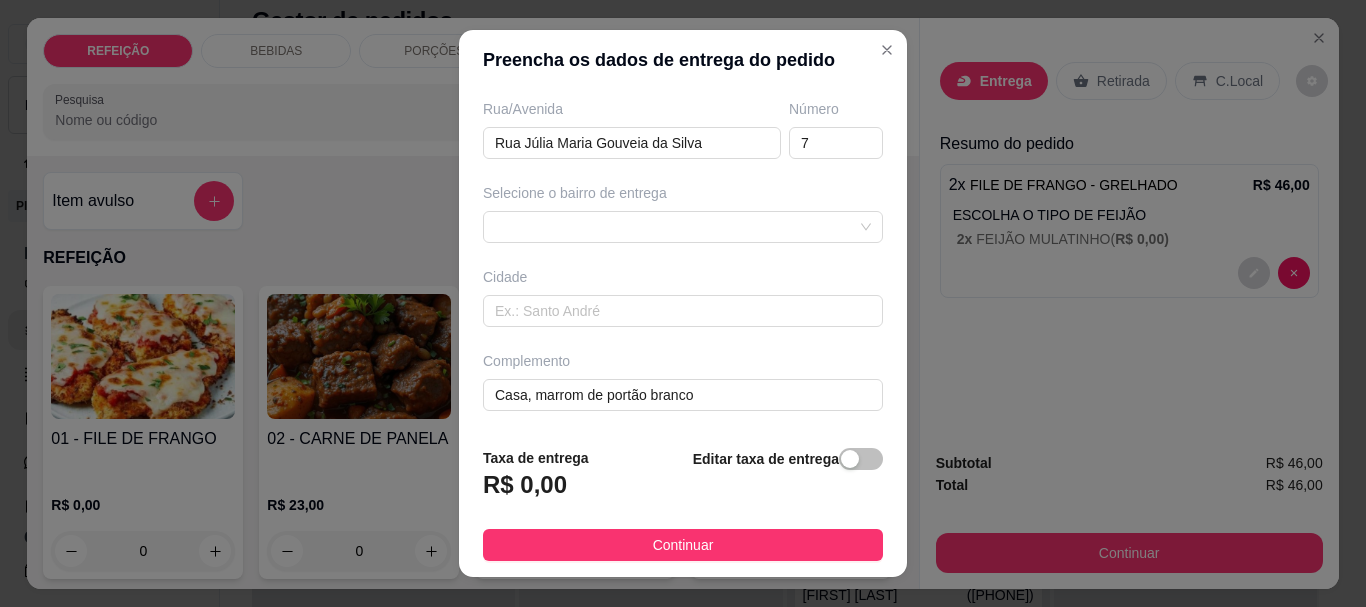type 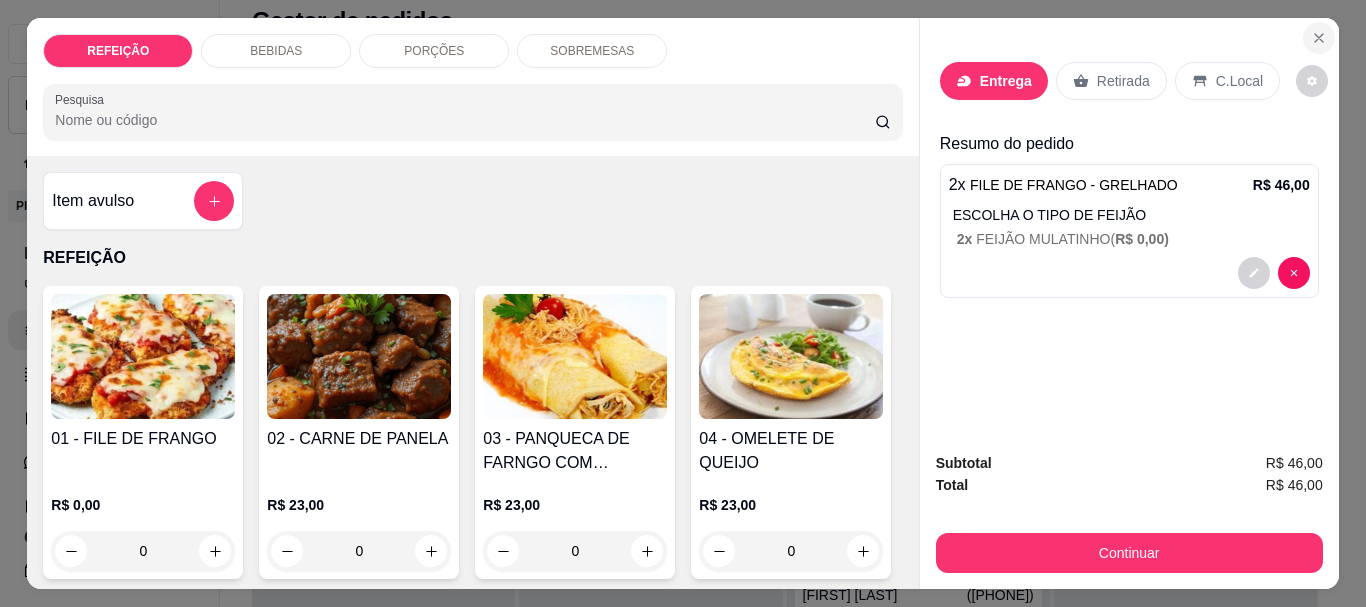 click 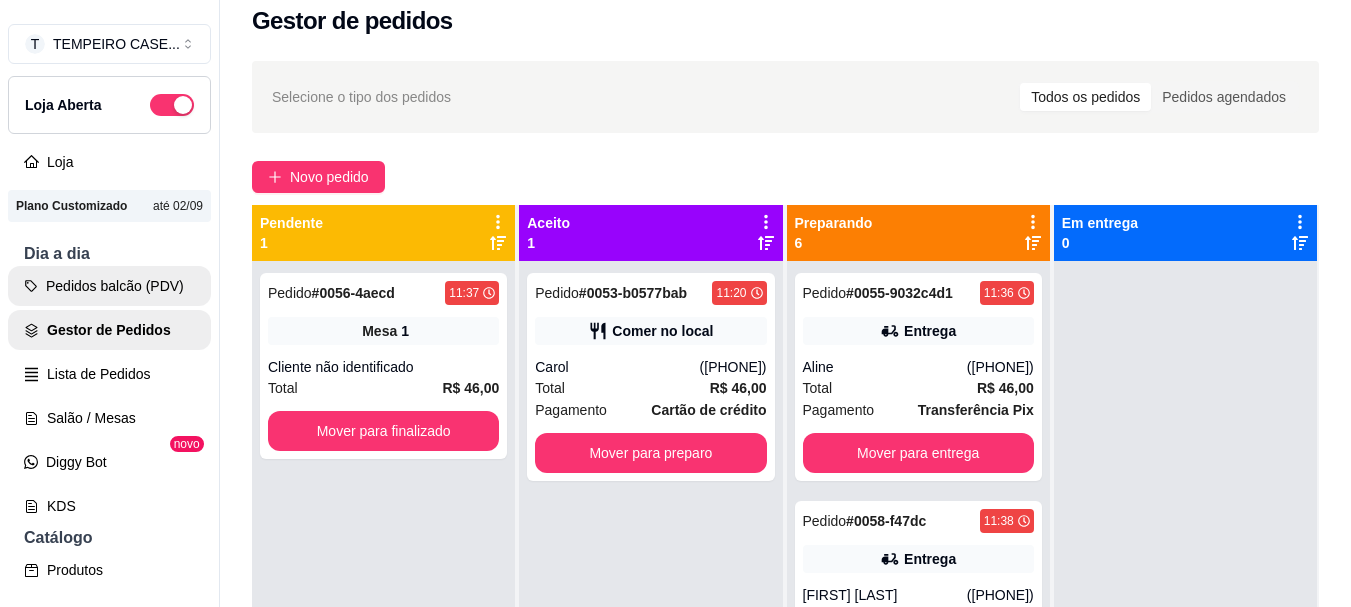 click on "Pedidos balcão (PDV)" at bounding box center (109, 286) 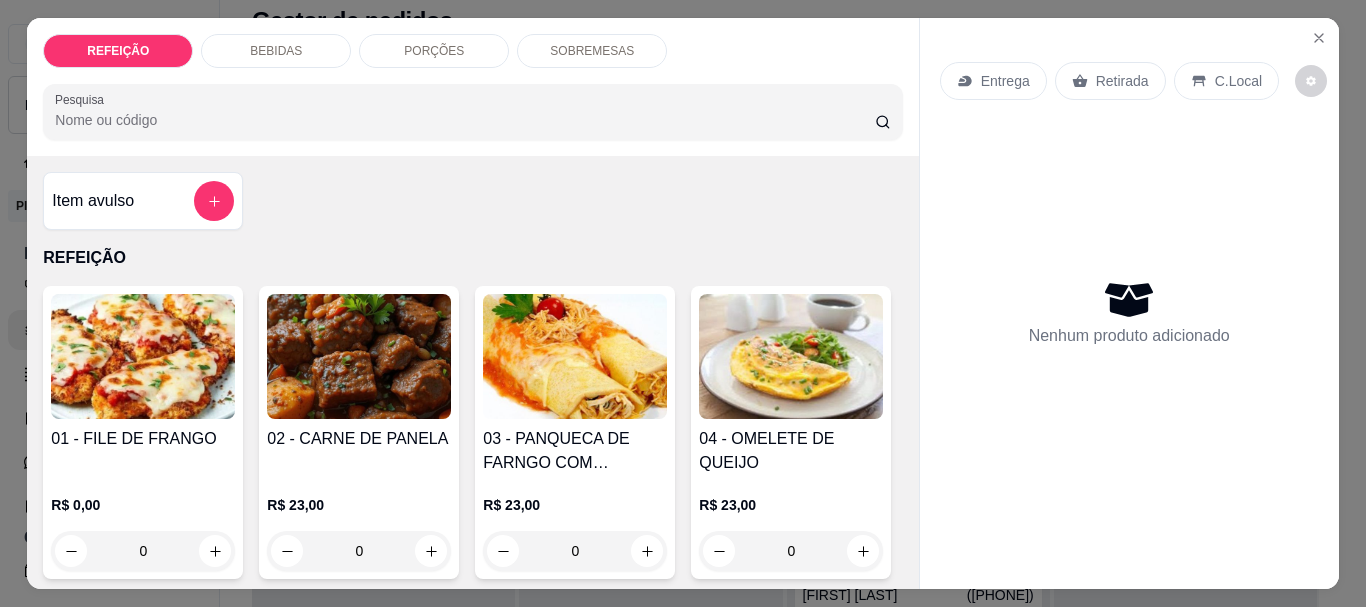 click on "PORÇÕES" at bounding box center [434, 51] 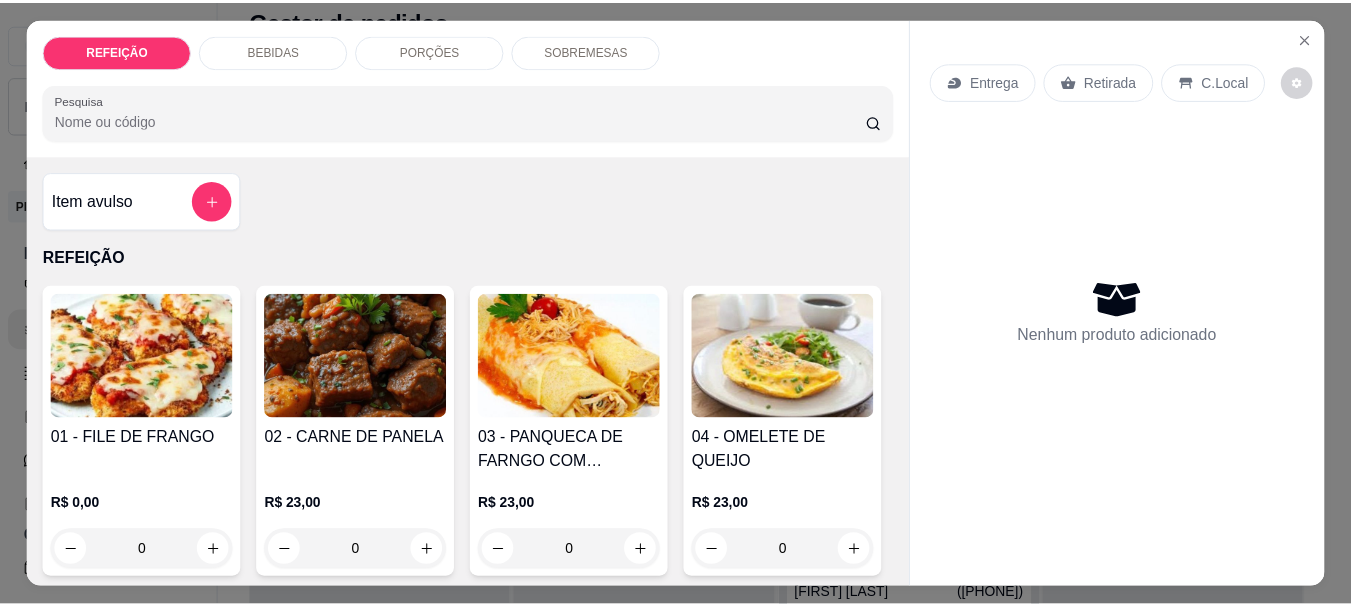 scroll, scrollTop: 53, scrollLeft: 0, axis: vertical 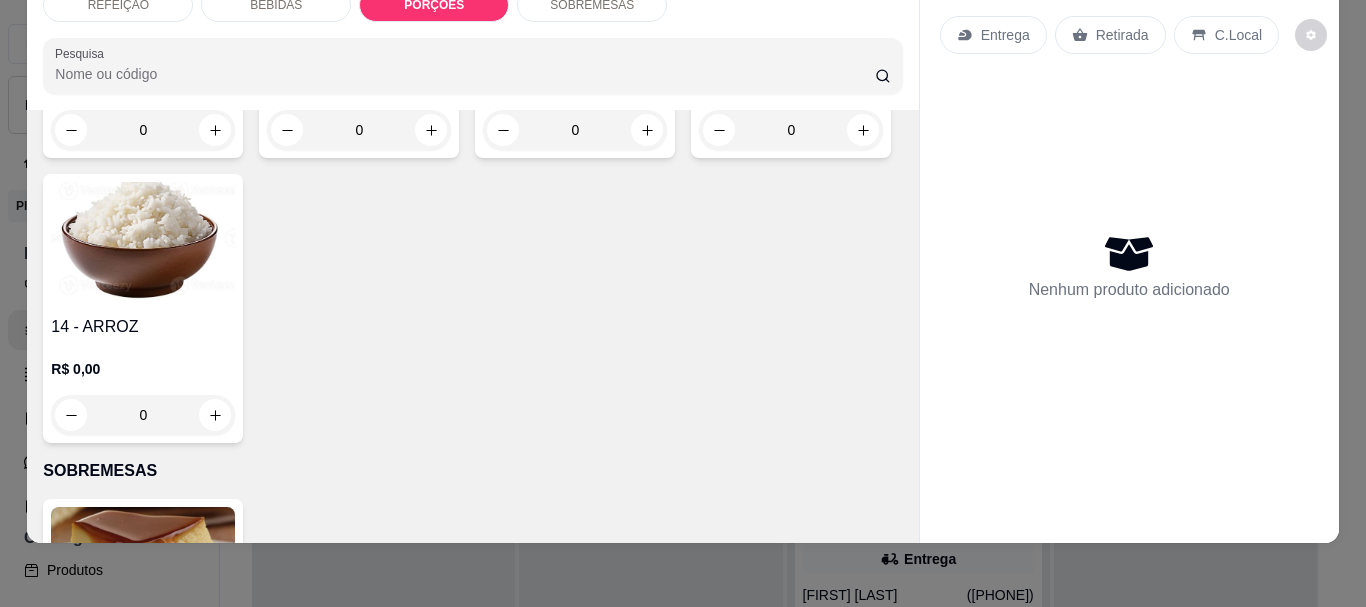 click at bounding box center [143, -65] 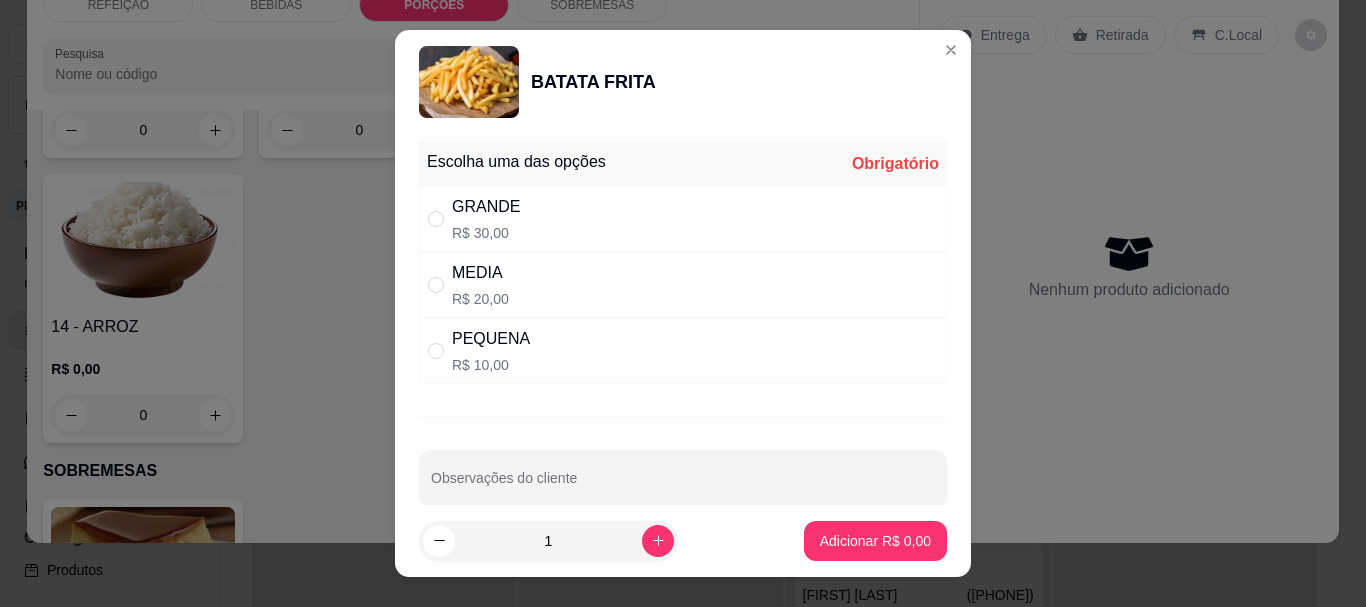 click on "PEQUENA" at bounding box center [491, 339] 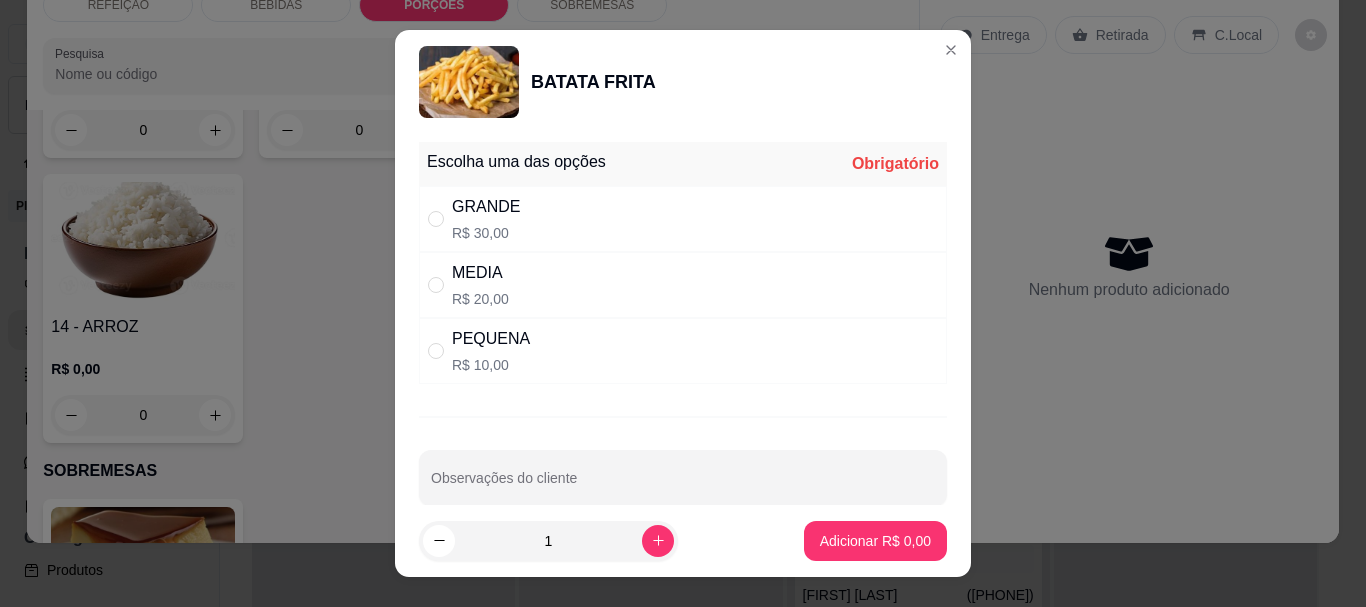radio on "true" 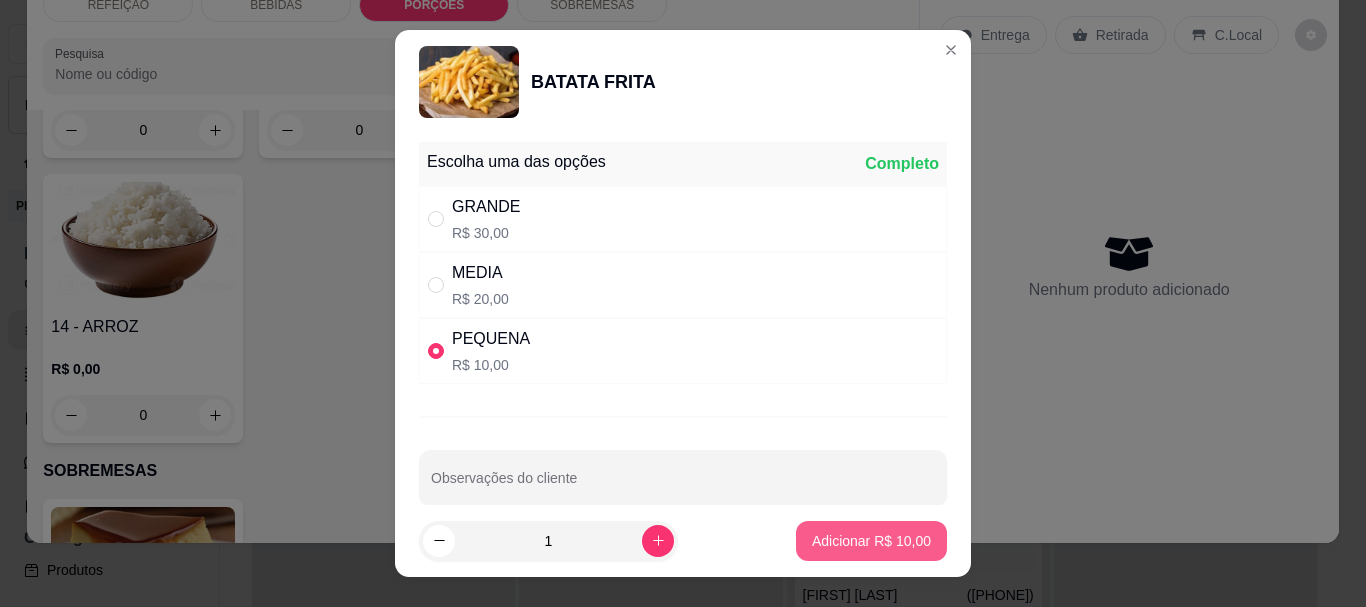 click on "Adicionar   R$ 10,00" at bounding box center [871, 541] 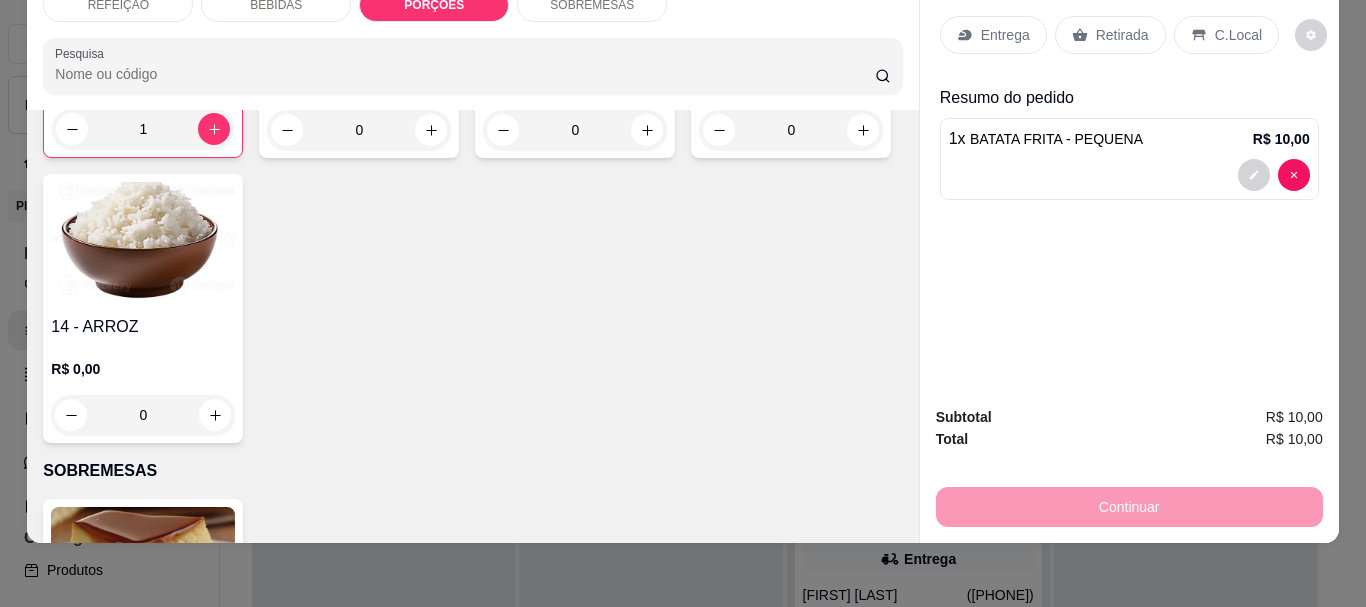 click on "C.Local" at bounding box center (1238, 35) 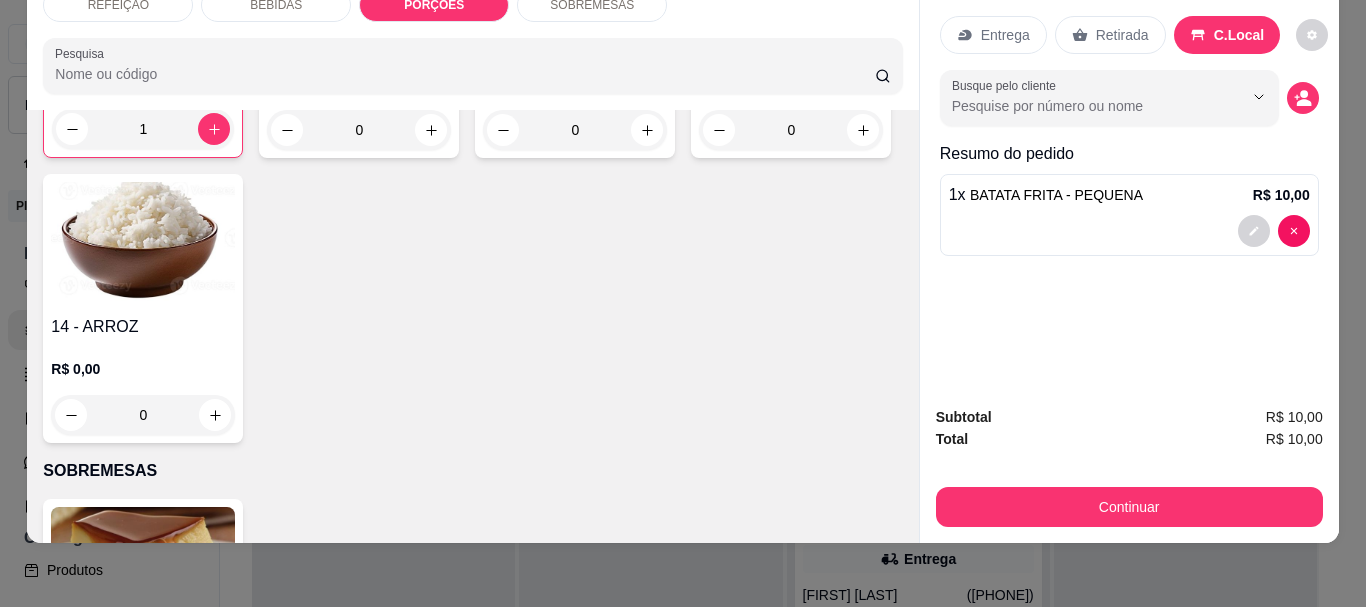 click on "Continuar" at bounding box center (1129, 507) 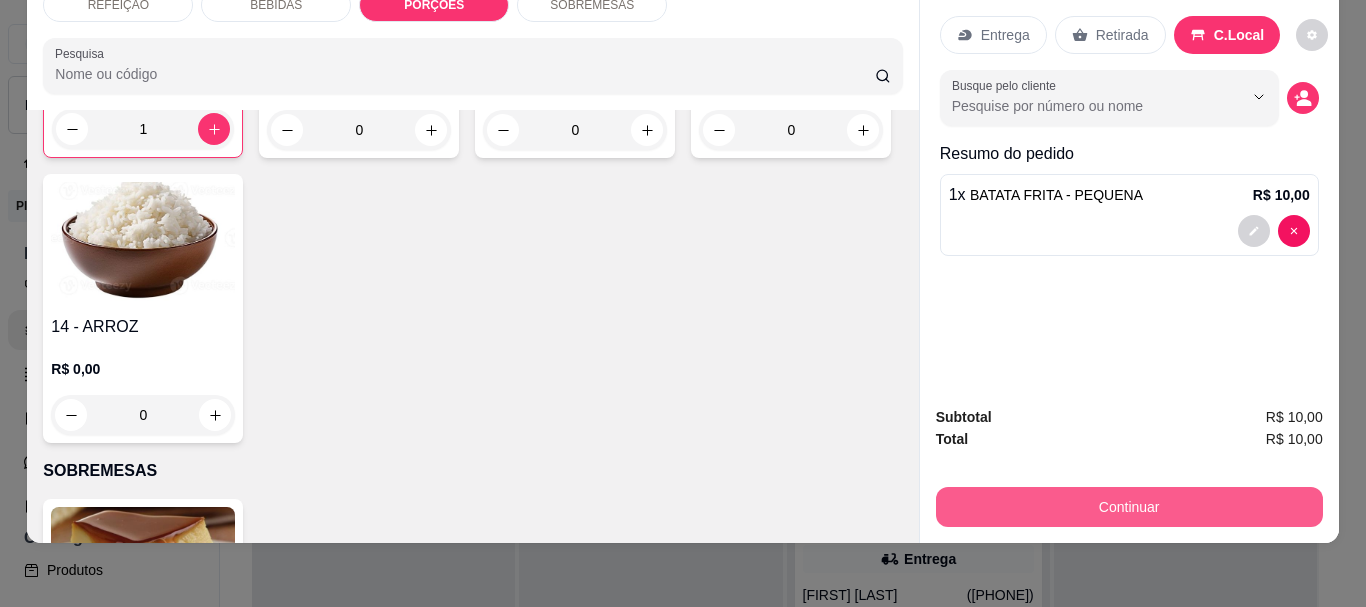 click on "Continuar" at bounding box center [1129, 507] 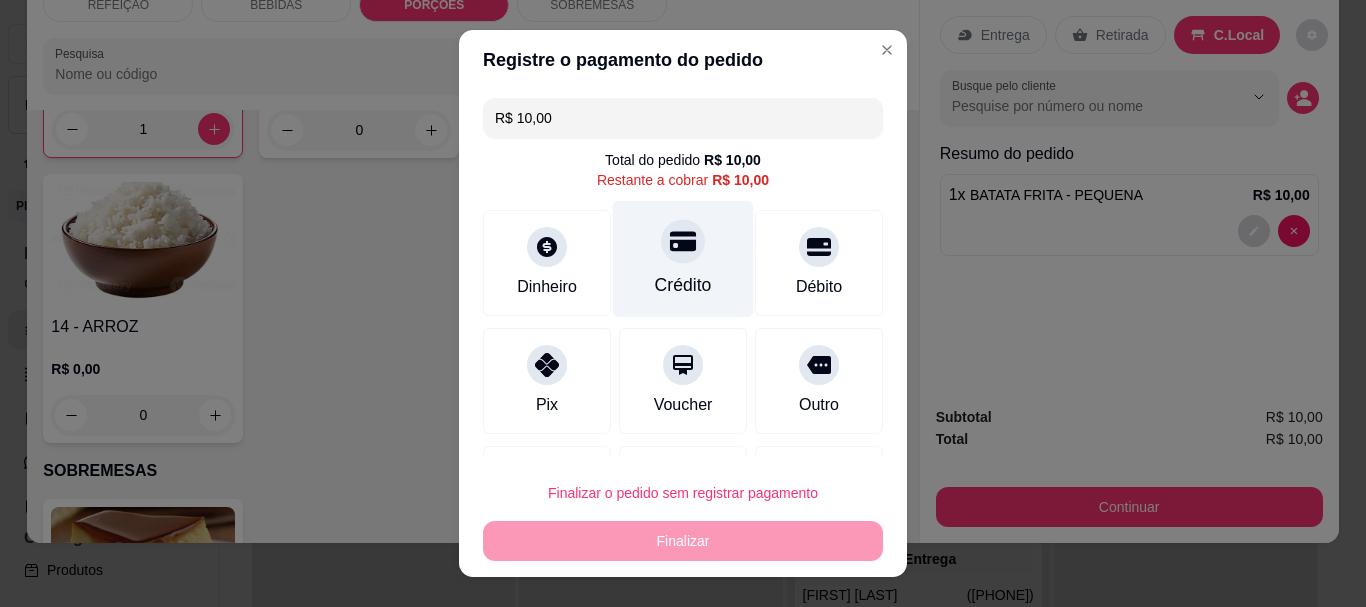 click on "Crédito" at bounding box center (683, 259) 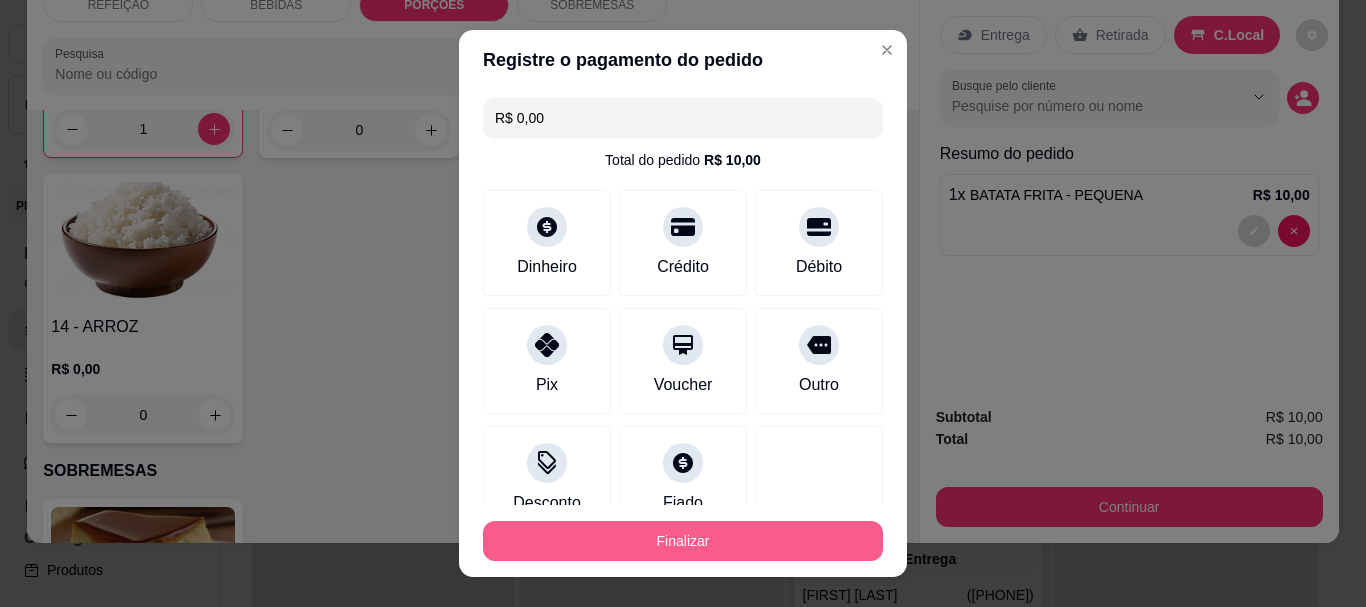 click on "Finalizar" at bounding box center (683, 541) 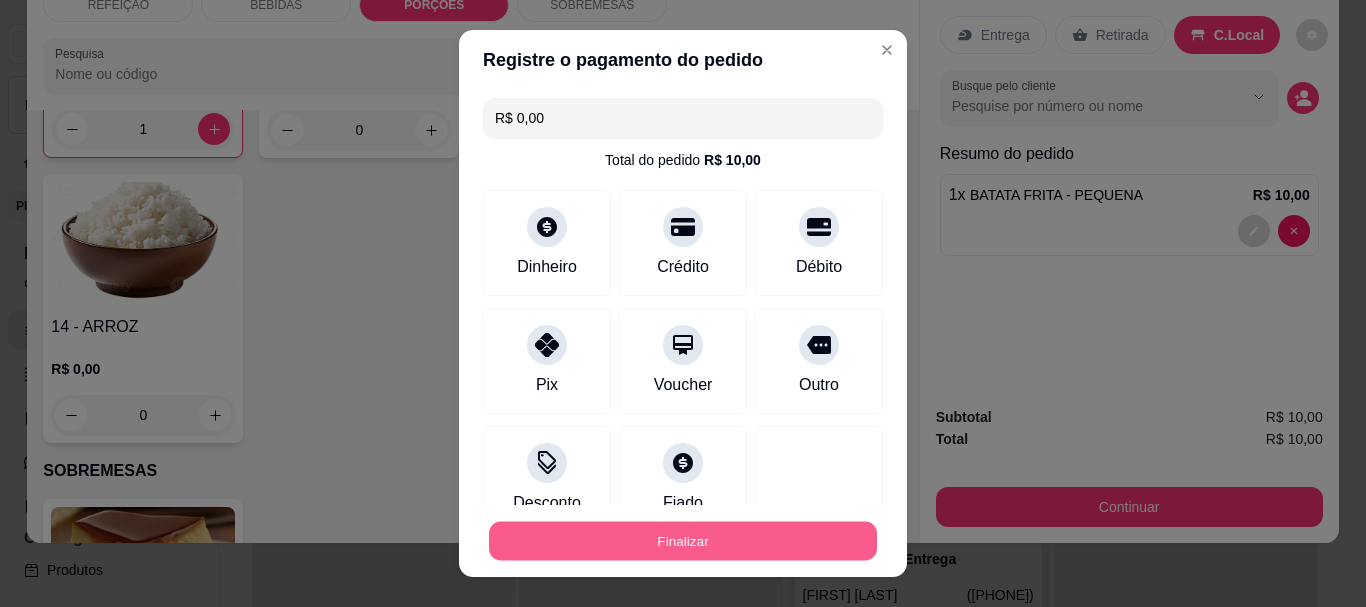click on "Finalizar" at bounding box center (683, 540) 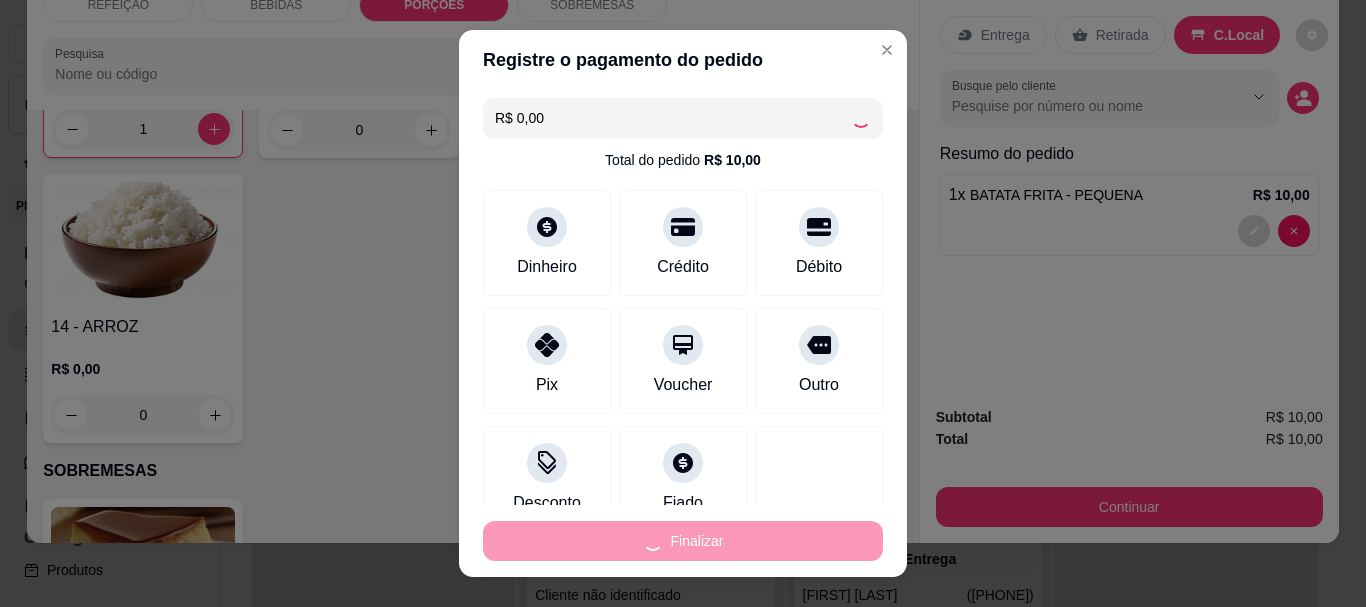 type on "0" 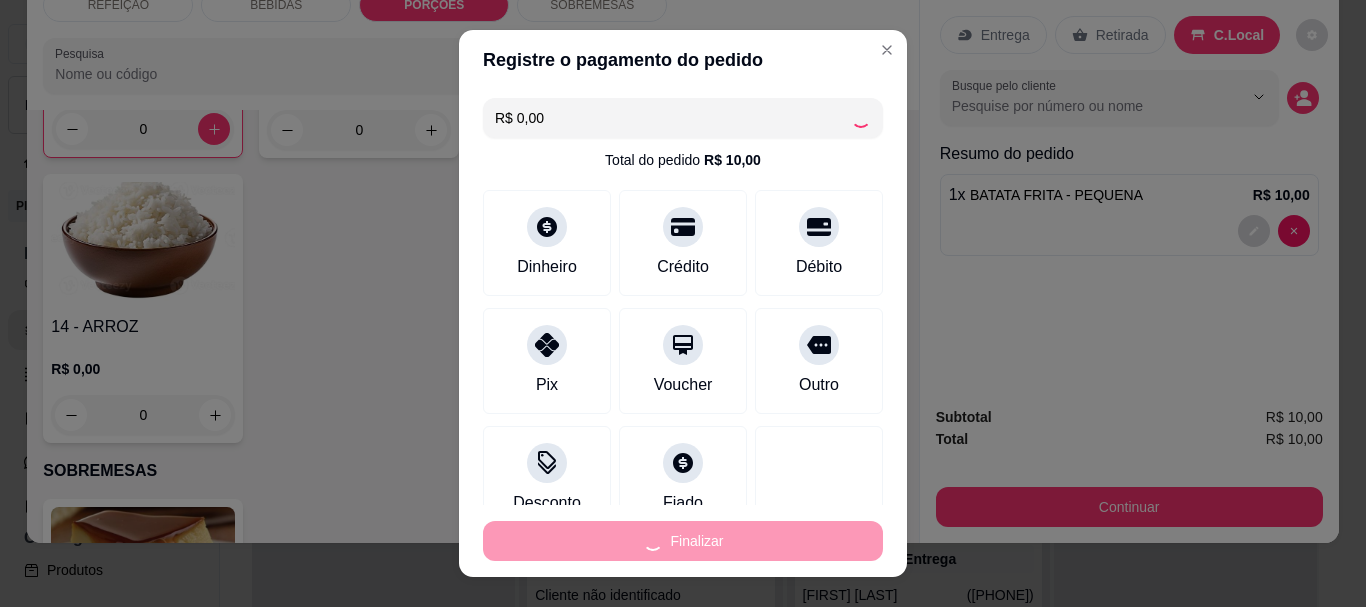 type on "-R$ 10,00" 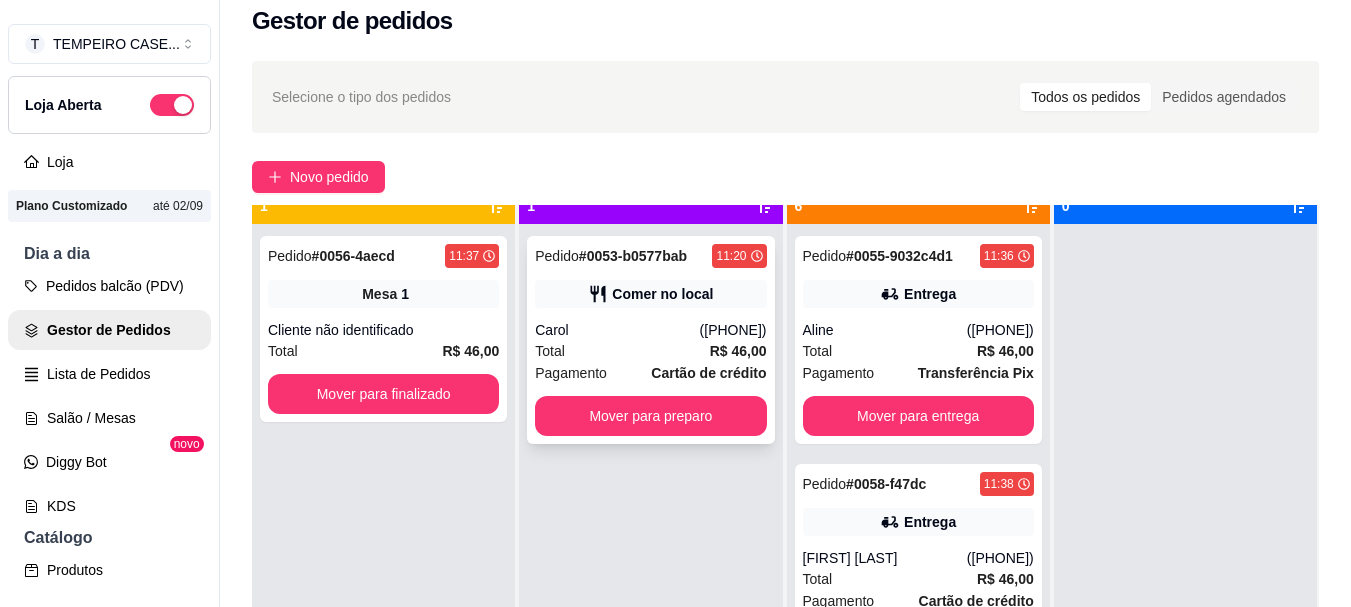 scroll, scrollTop: 56, scrollLeft: 0, axis: vertical 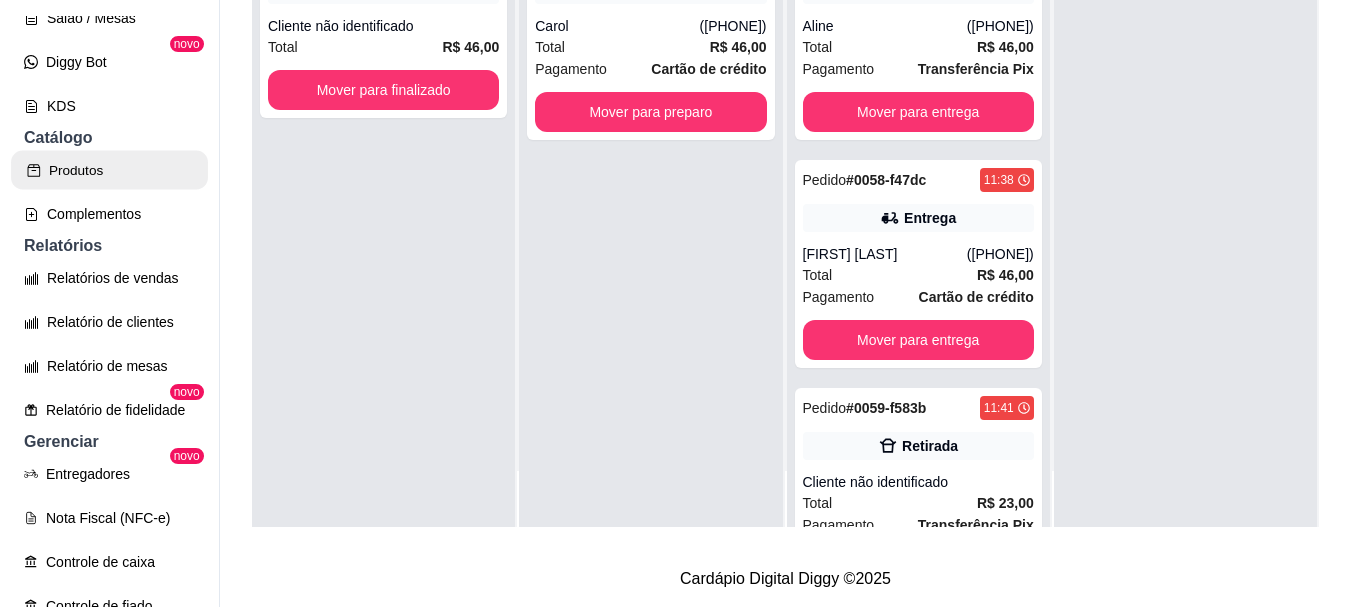 click on "Produtos" at bounding box center [109, 170] 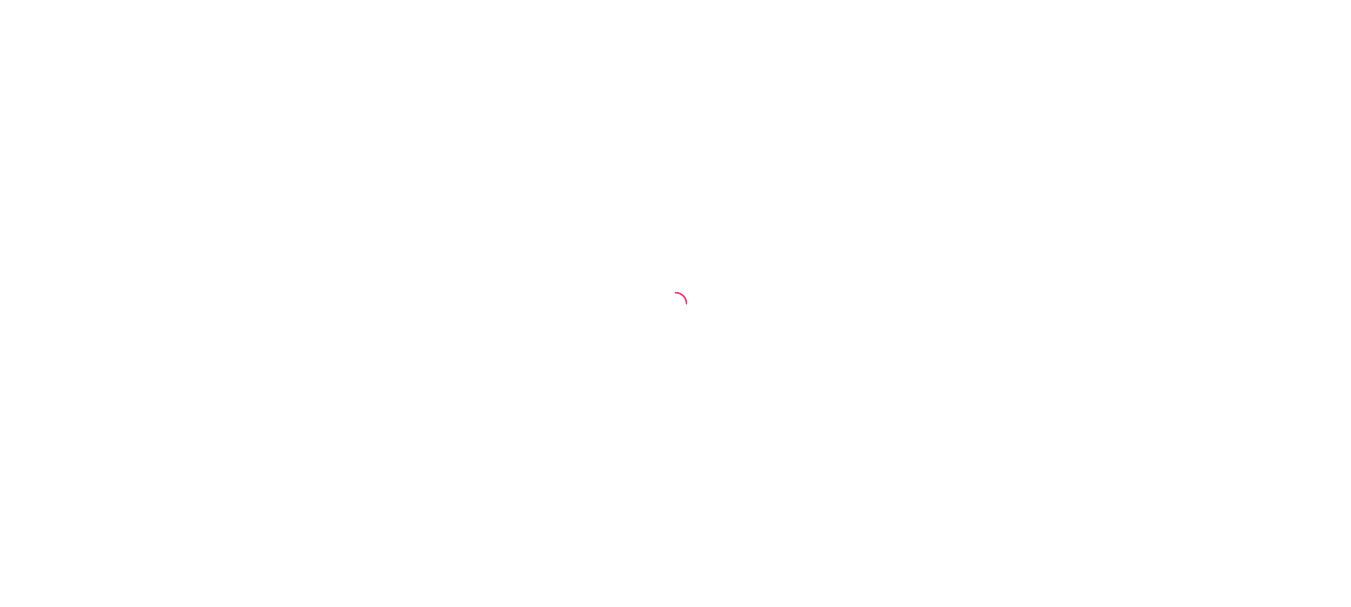scroll, scrollTop: 0, scrollLeft: 0, axis: both 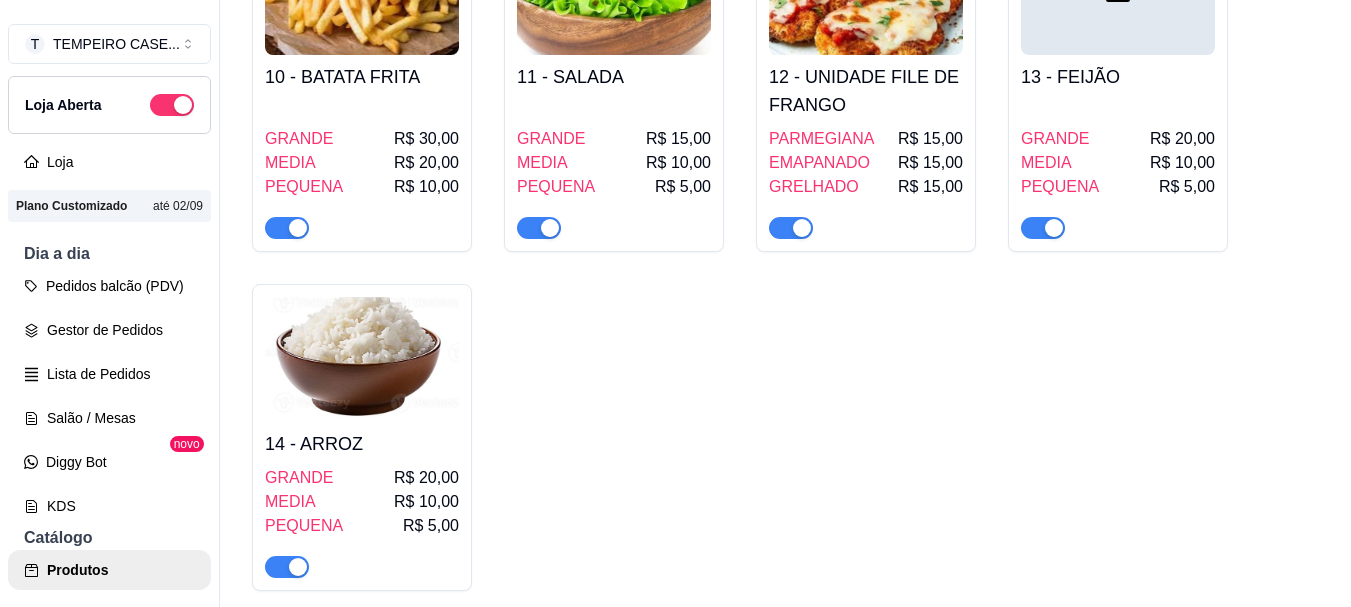 click at bounding box center (298, 228) 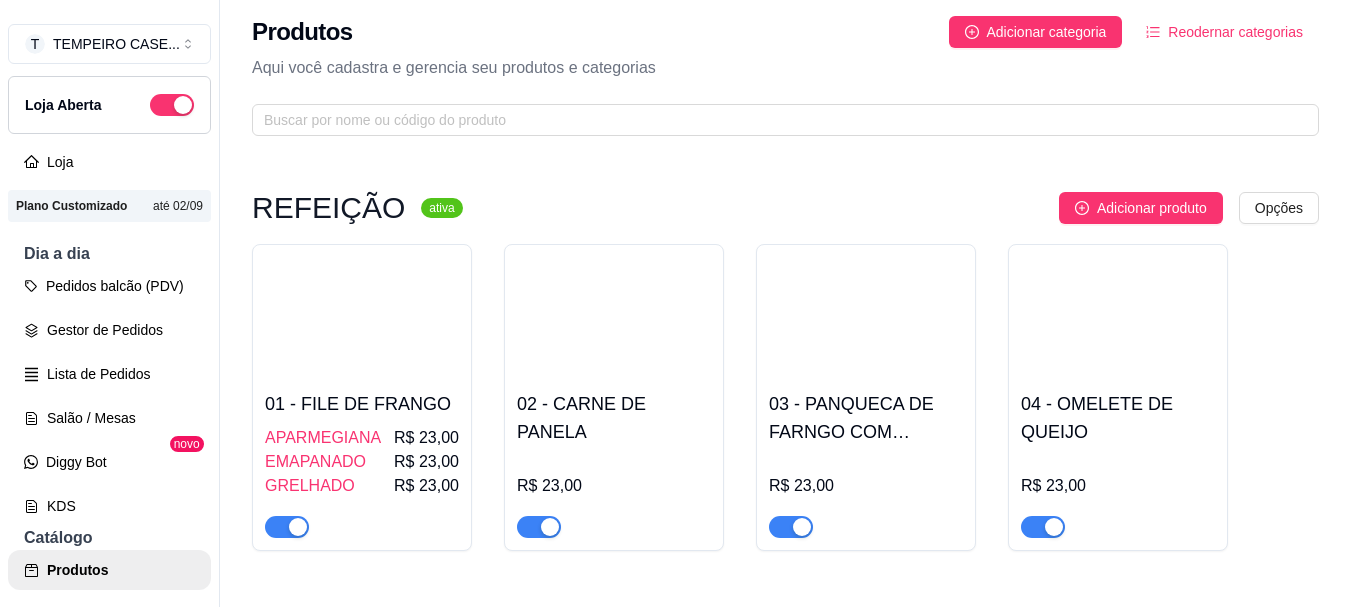 scroll, scrollTop: 0, scrollLeft: 0, axis: both 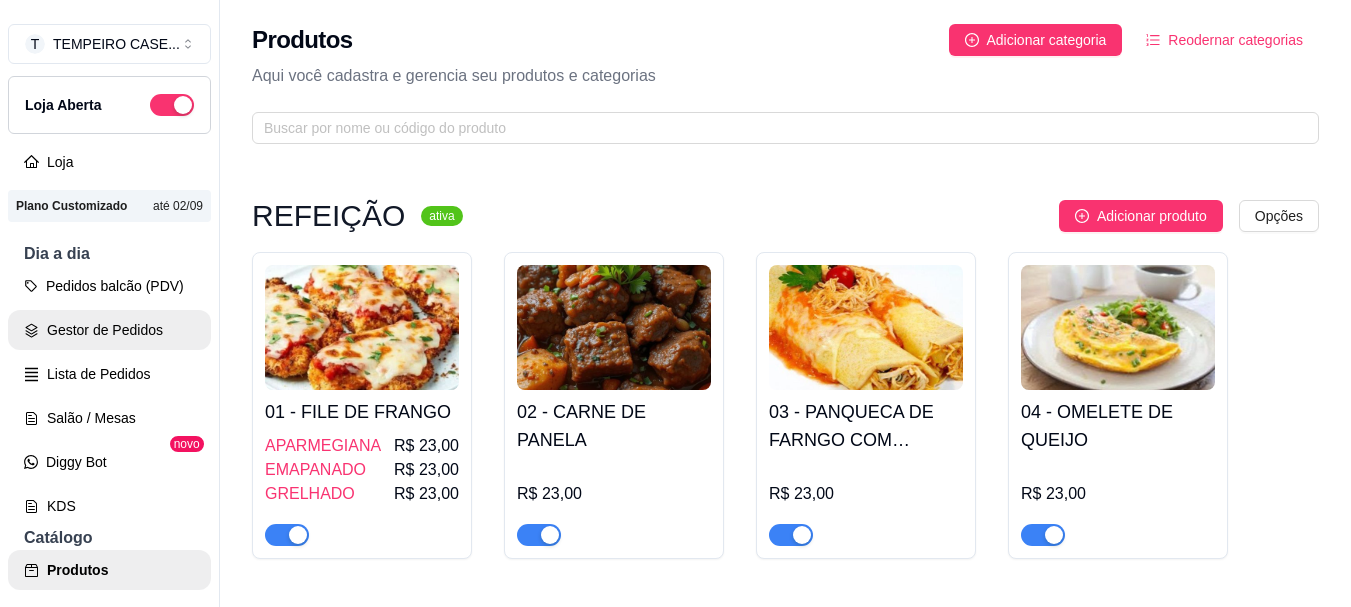 click on "Gestor de Pedidos" at bounding box center (109, 330) 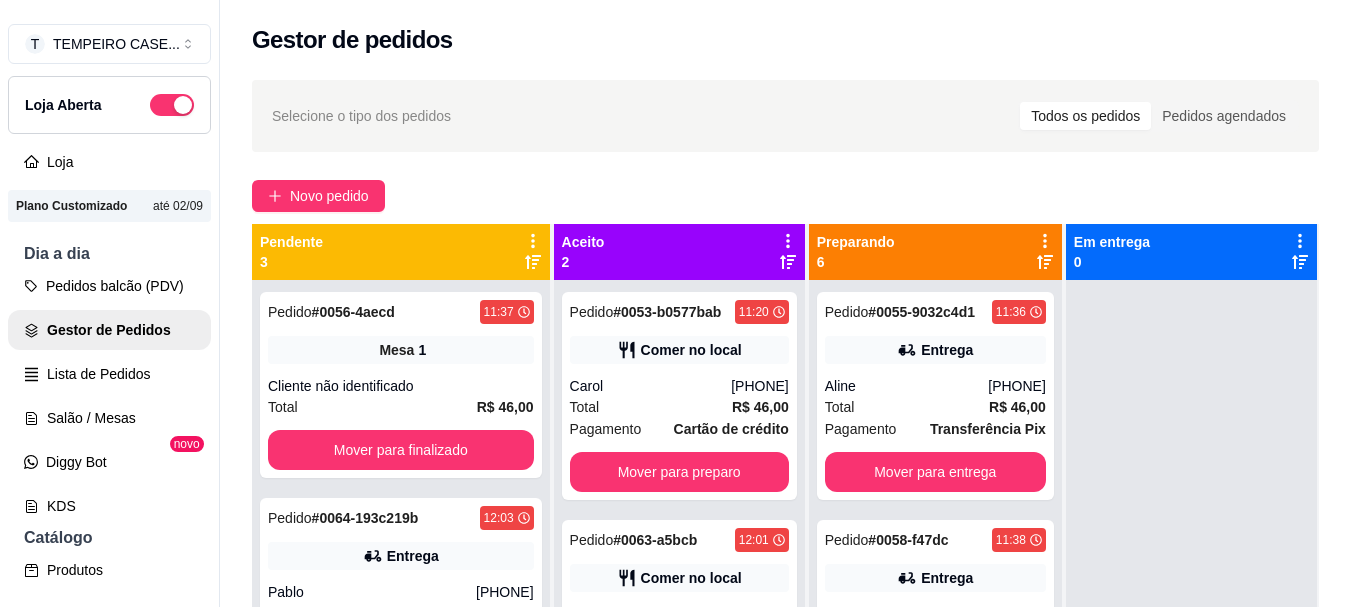 scroll, scrollTop: 53, scrollLeft: 0, axis: vertical 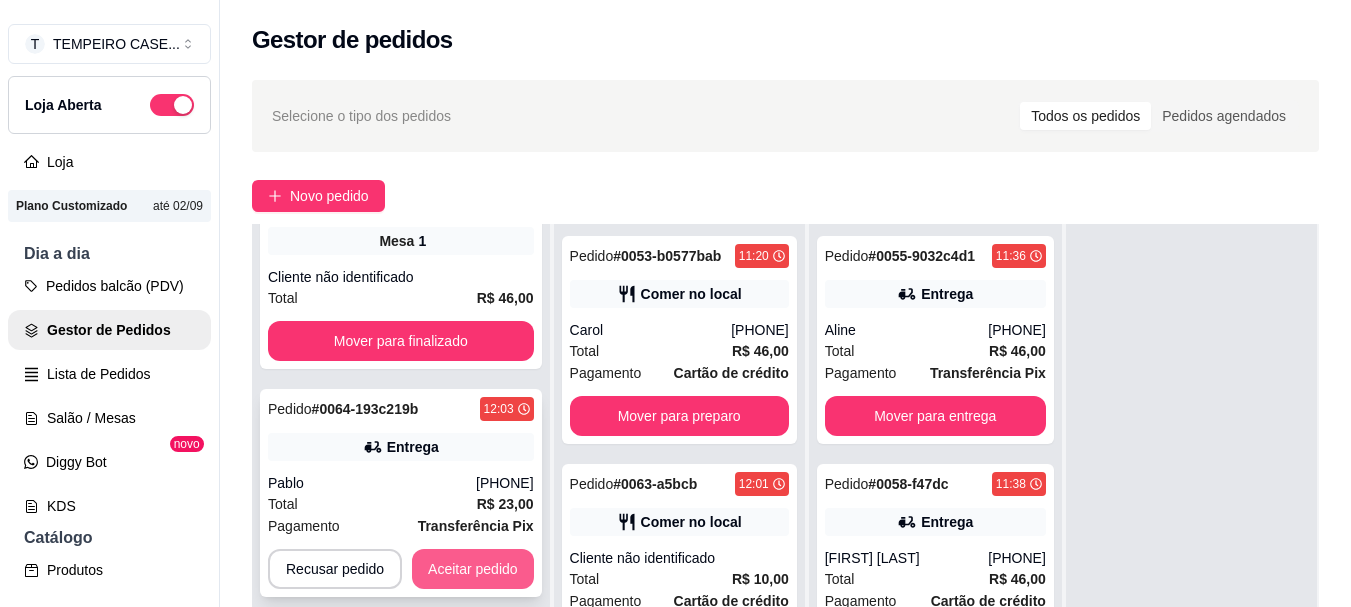 click on "Aceitar pedido" at bounding box center [473, 569] 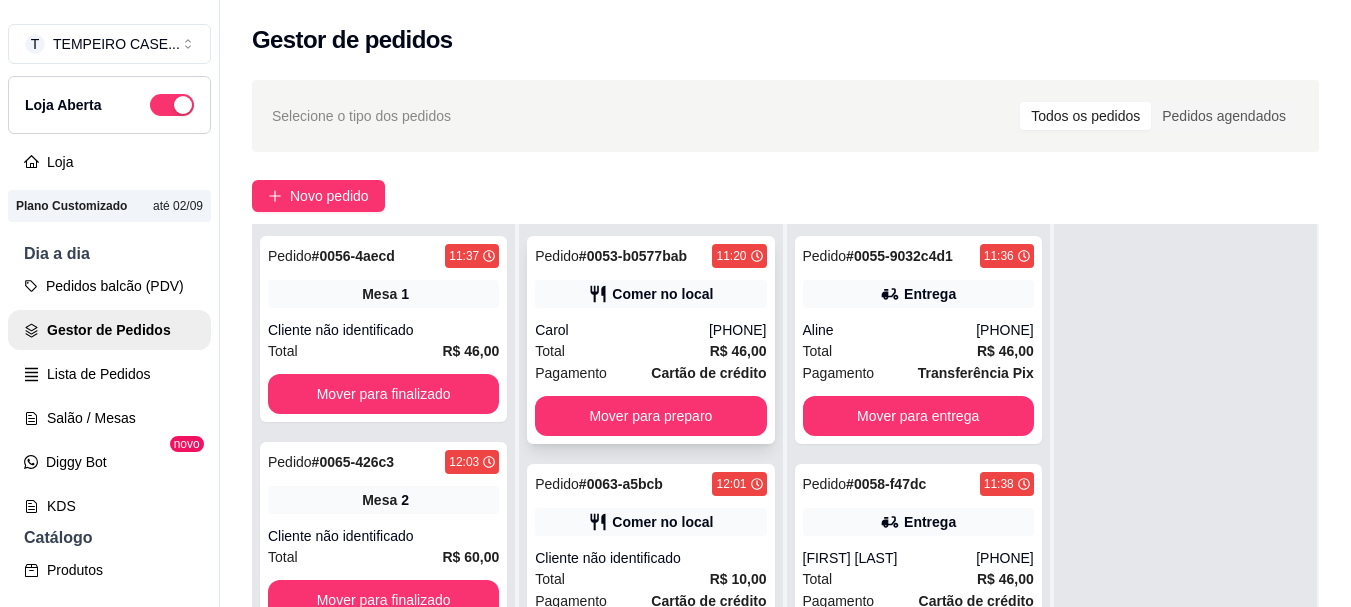 scroll, scrollTop: 0, scrollLeft: 0, axis: both 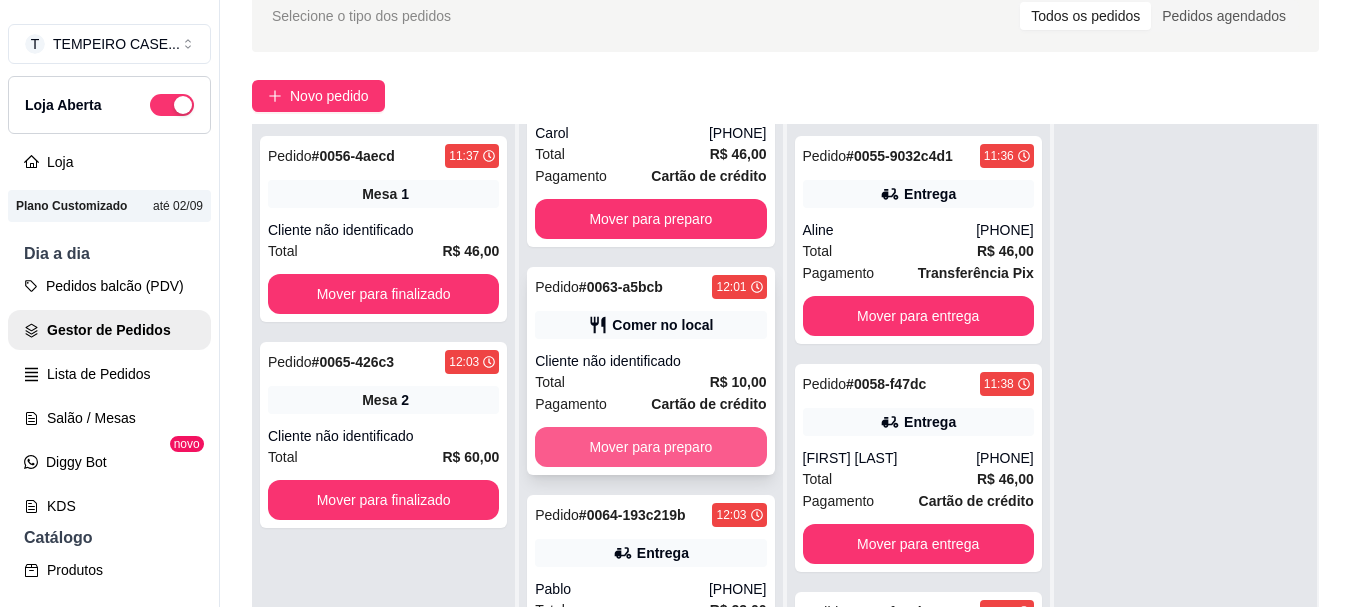 click on "Mover para preparo" at bounding box center [650, 447] 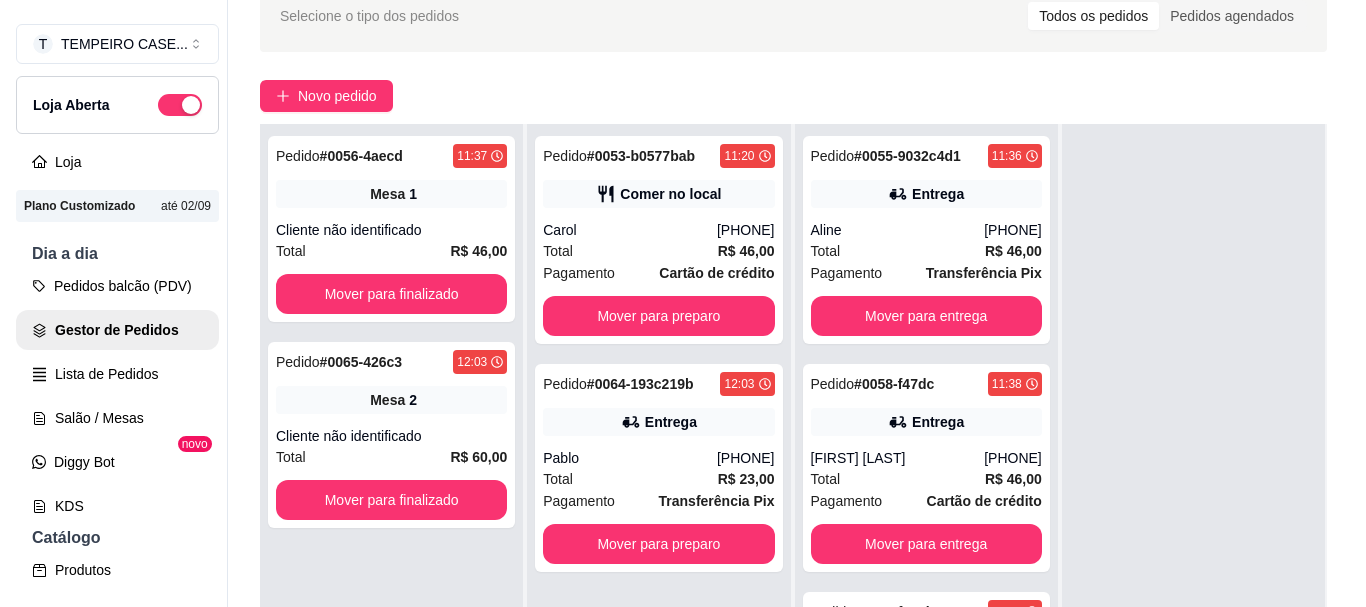 scroll, scrollTop: 0, scrollLeft: 0, axis: both 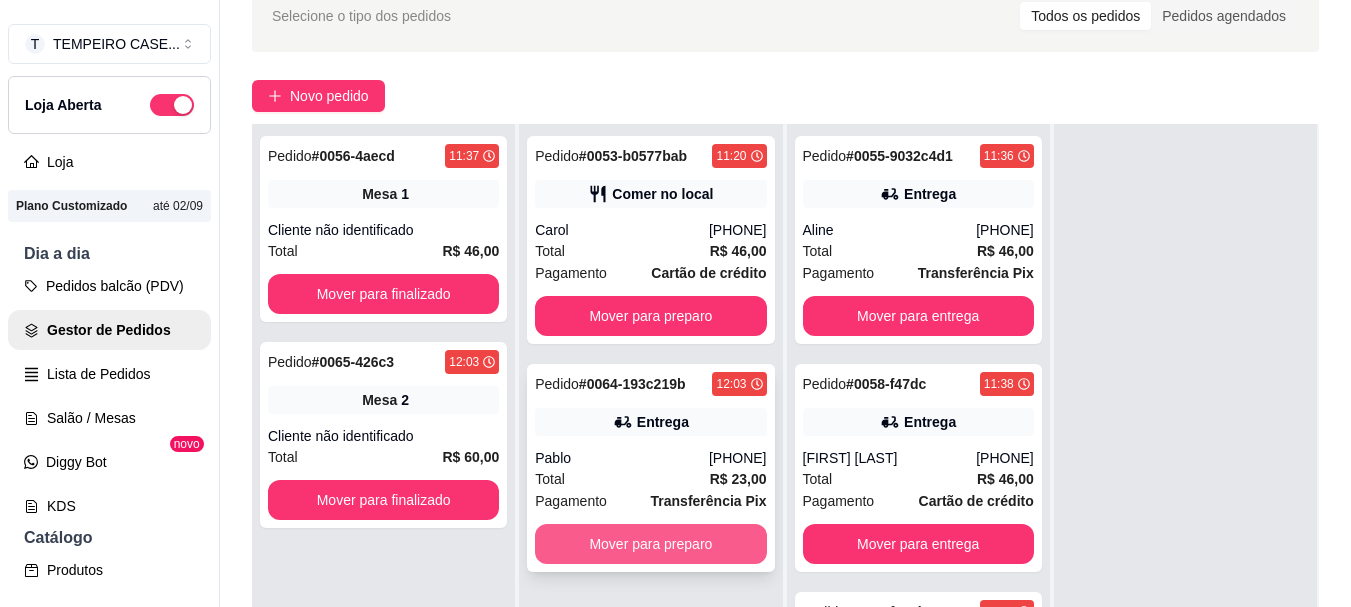 click on "Mover para preparo" at bounding box center (650, 544) 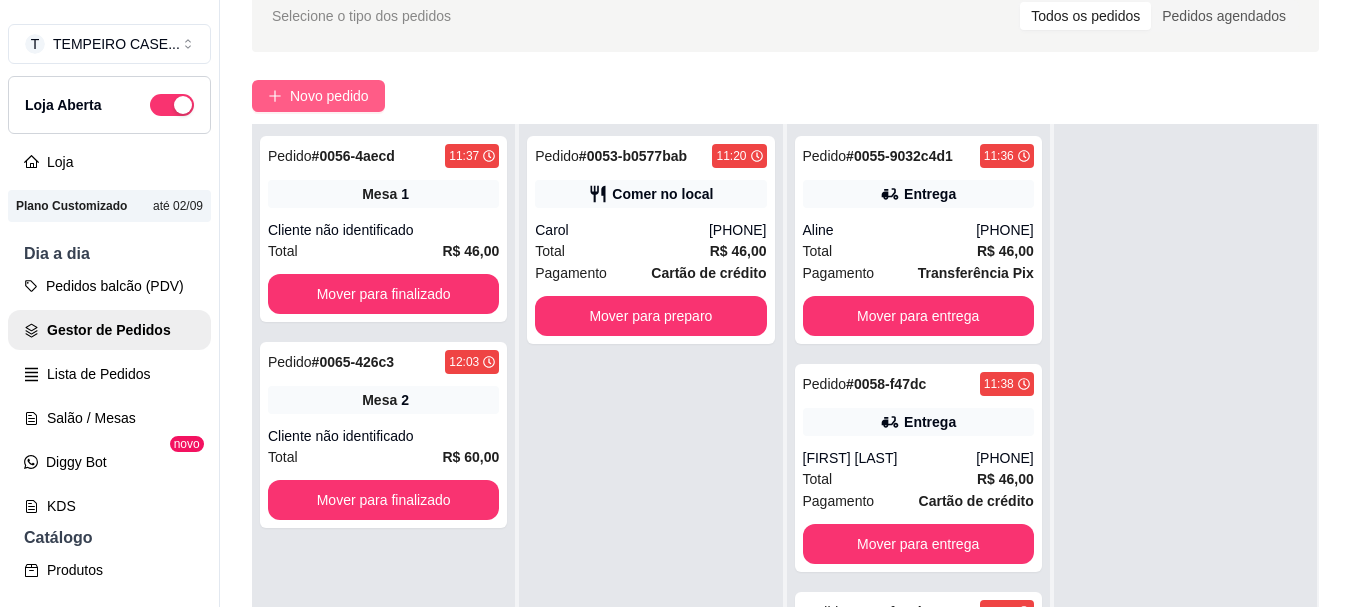 click on "Novo pedido" at bounding box center (329, 96) 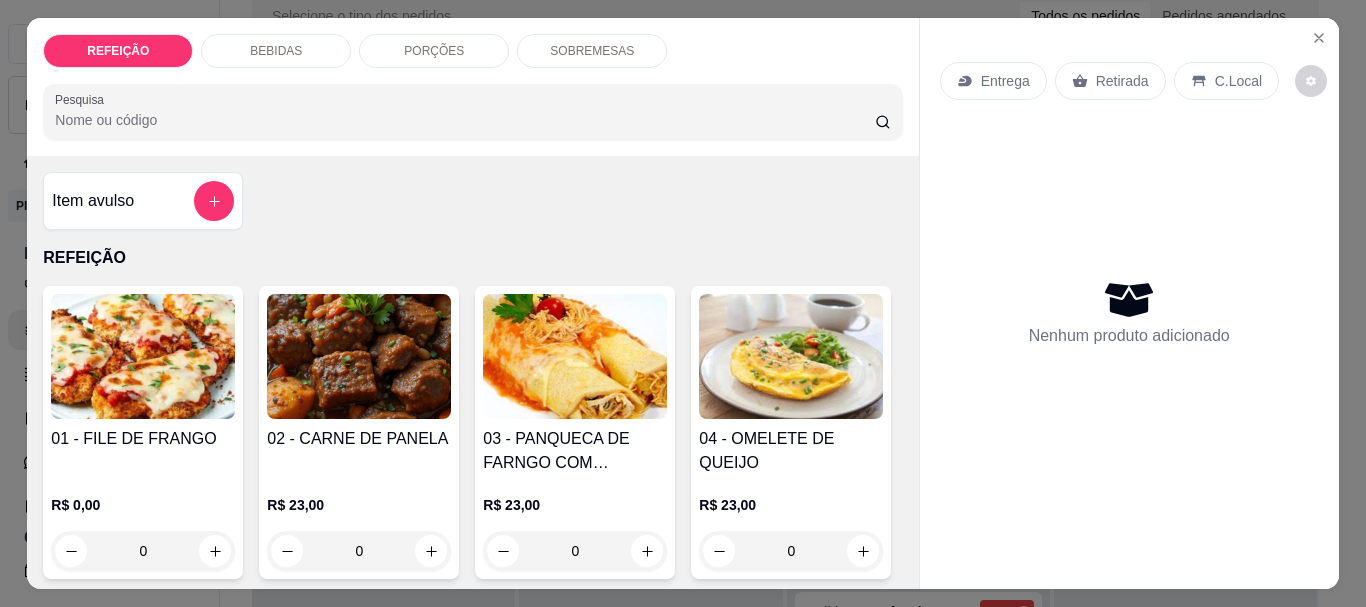 click at bounding box center (143, 356) 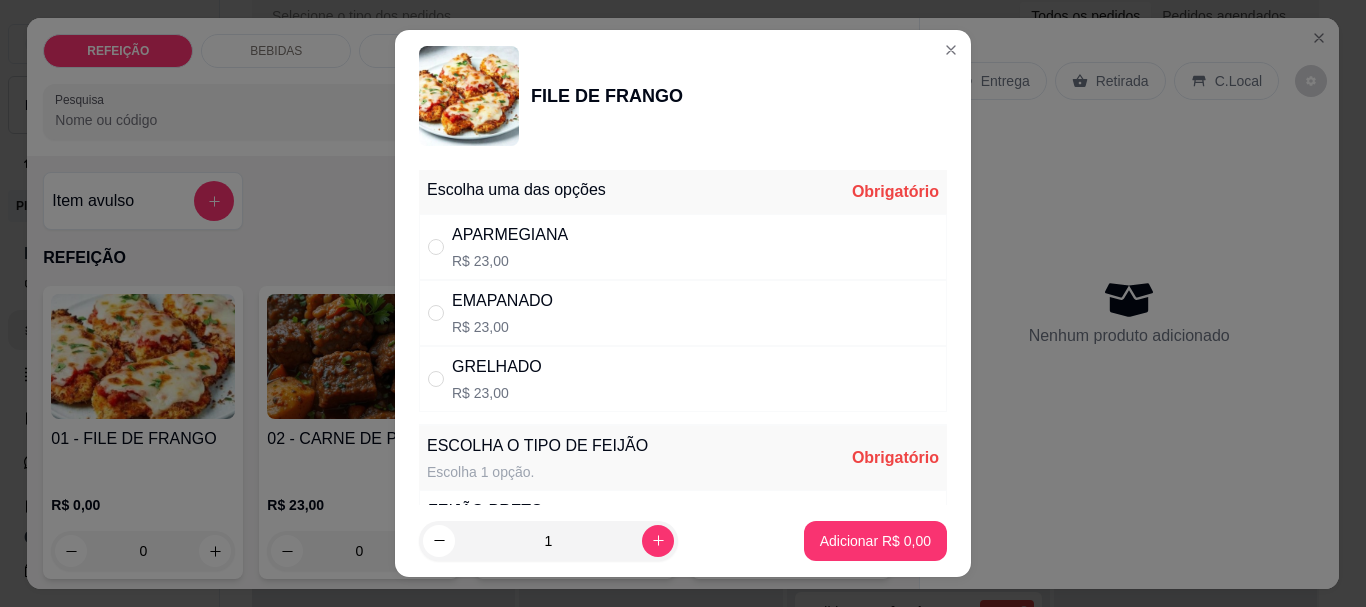 click on "GRELHADO R$ 23,00" at bounding box center (683, 379) 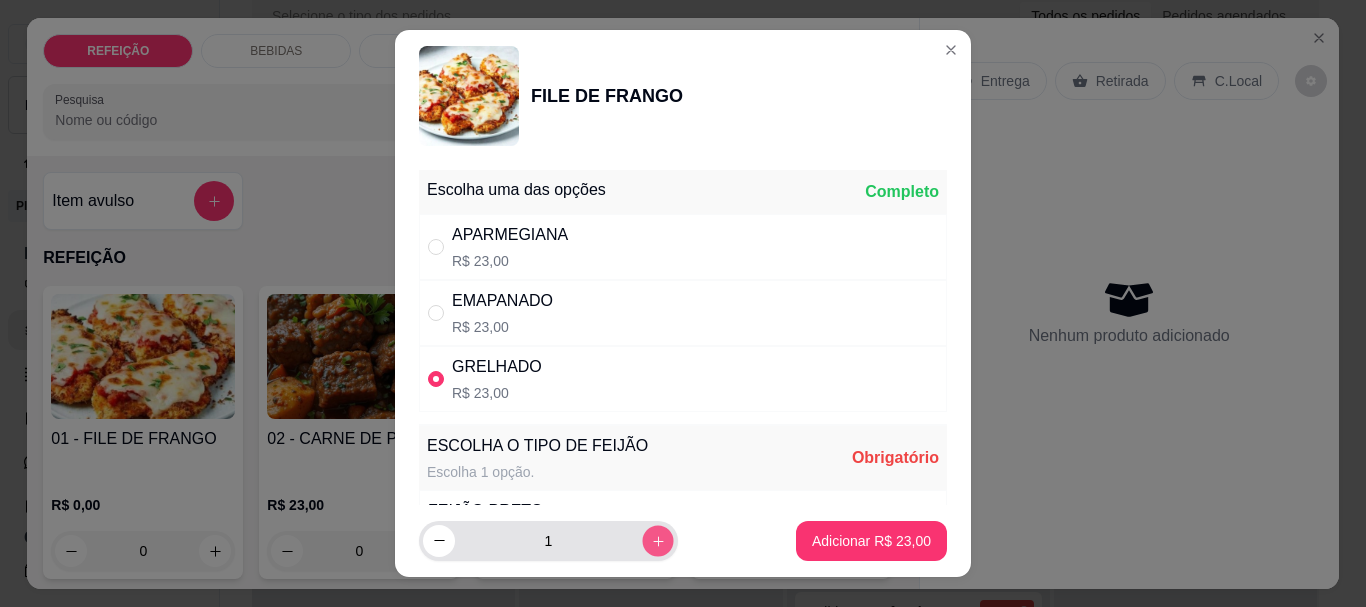 click 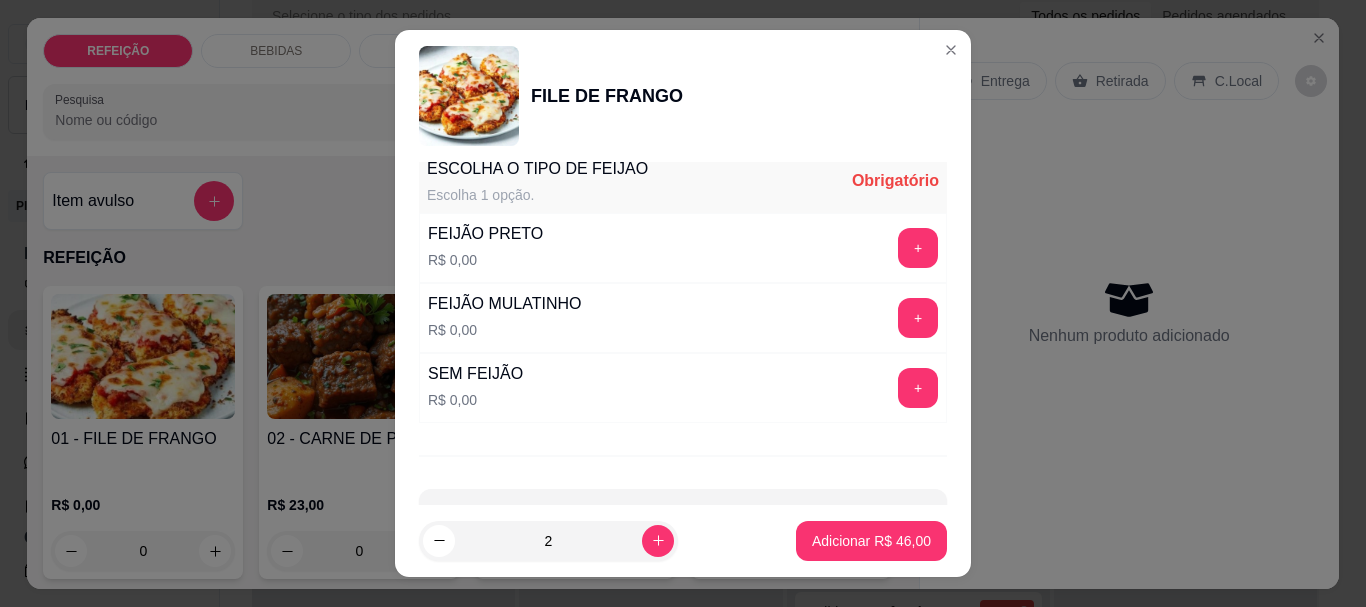 scroll, scrollTop: 300, scrollLeft: 0, axis: vertical 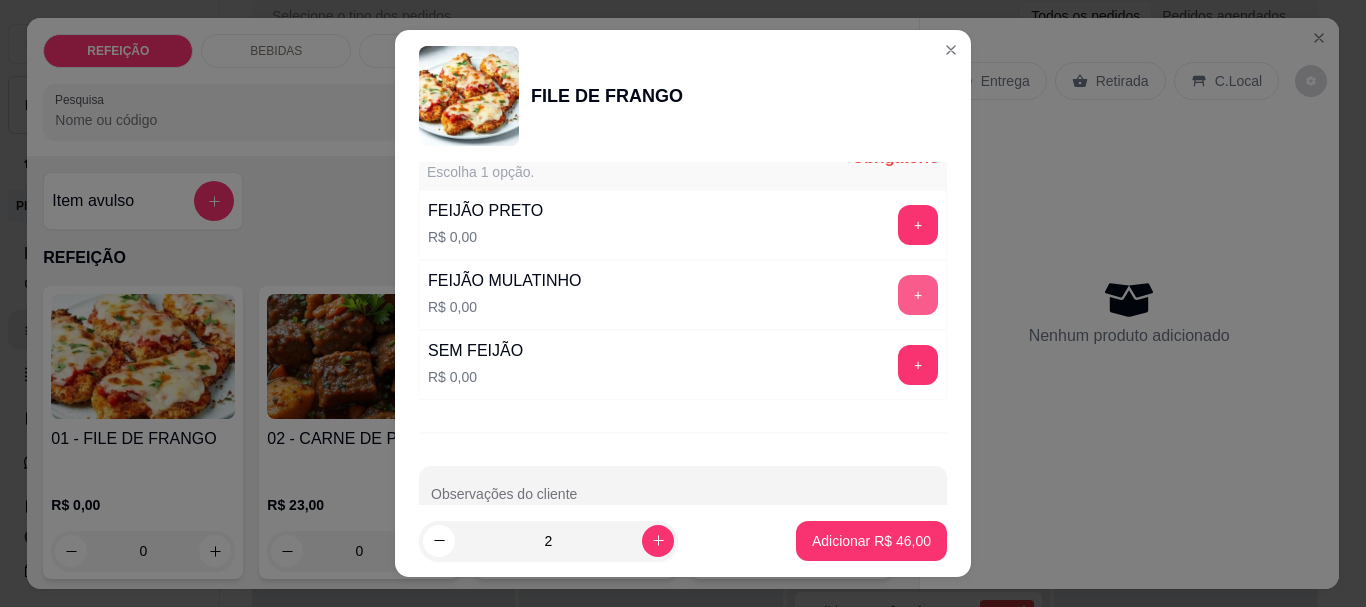 click on "+" at bounding box center (918, 295) 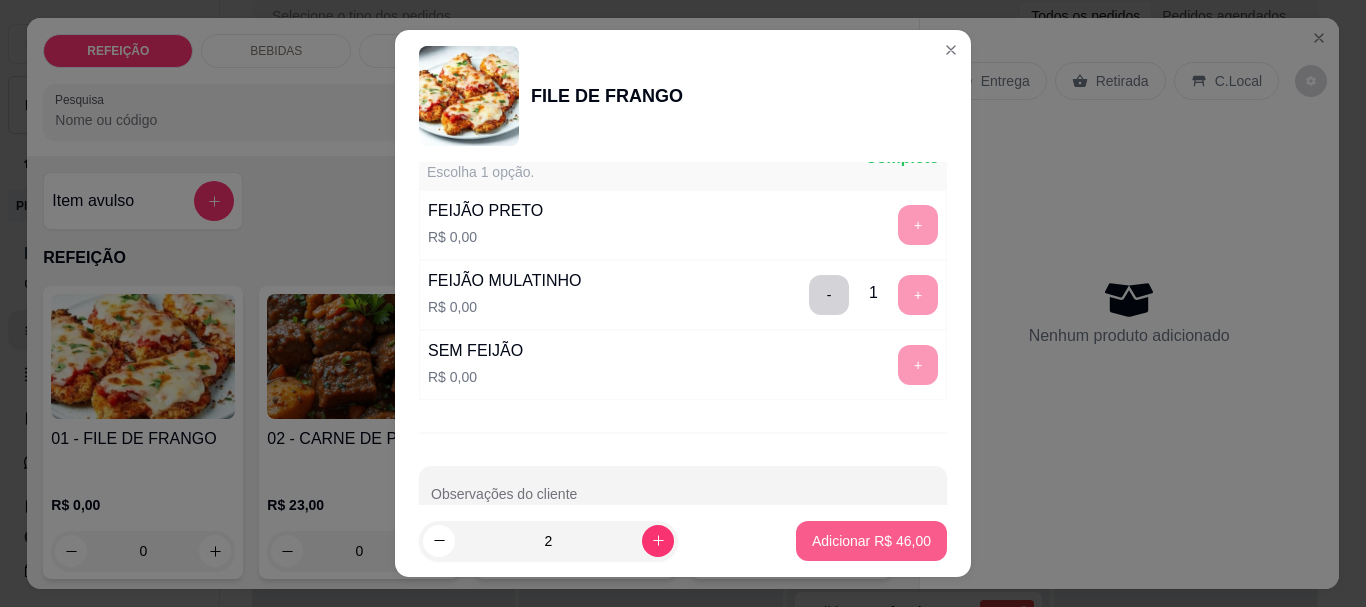 click on "Adicionar   R$ 46,00" at bounding box center [871, 541] 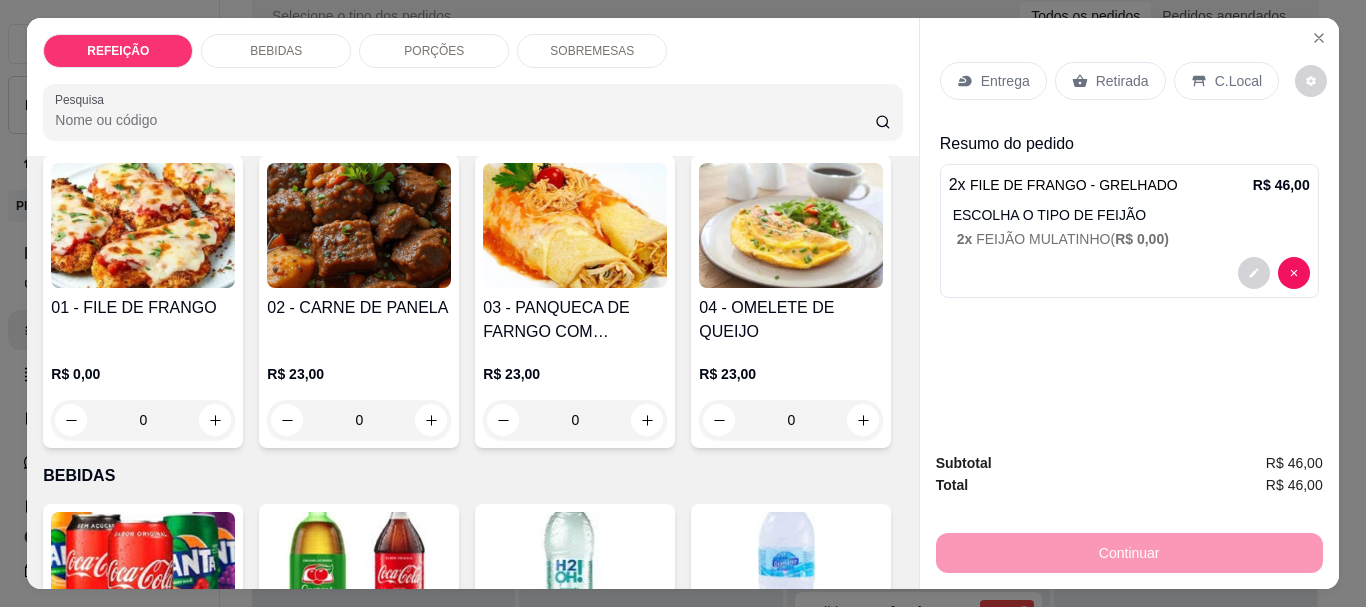 scroll, scrollTop: 600, scrollLeft: 0, axis: vertical 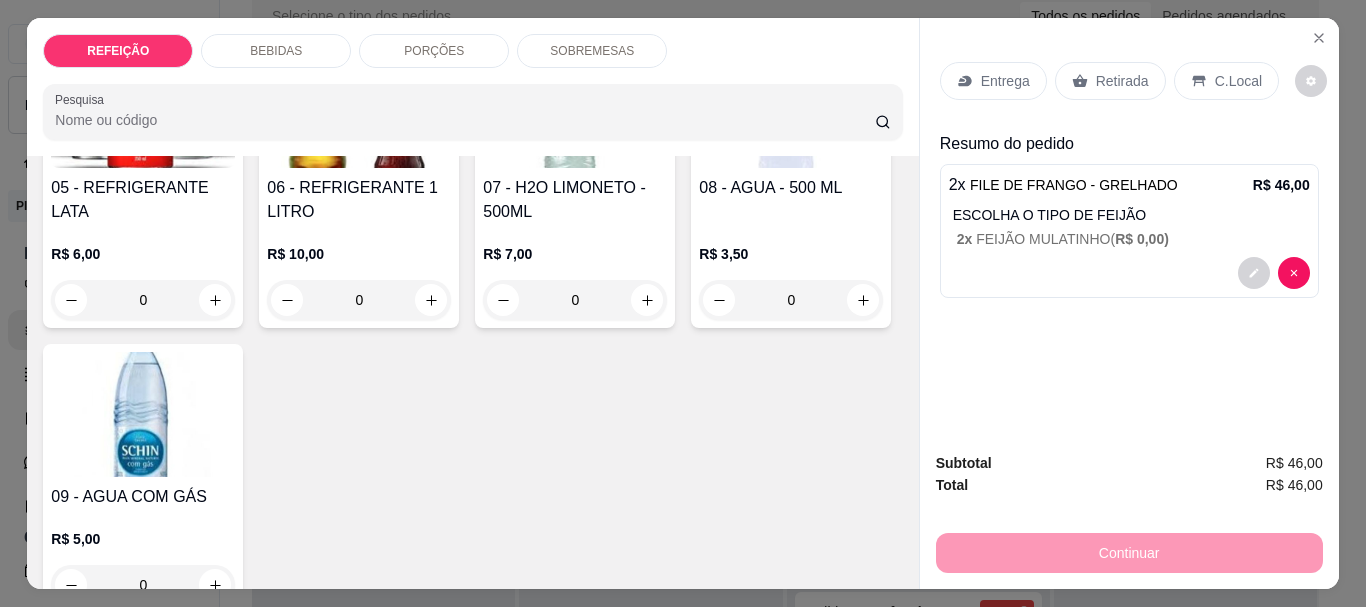 click at bounding box center (359, 105) 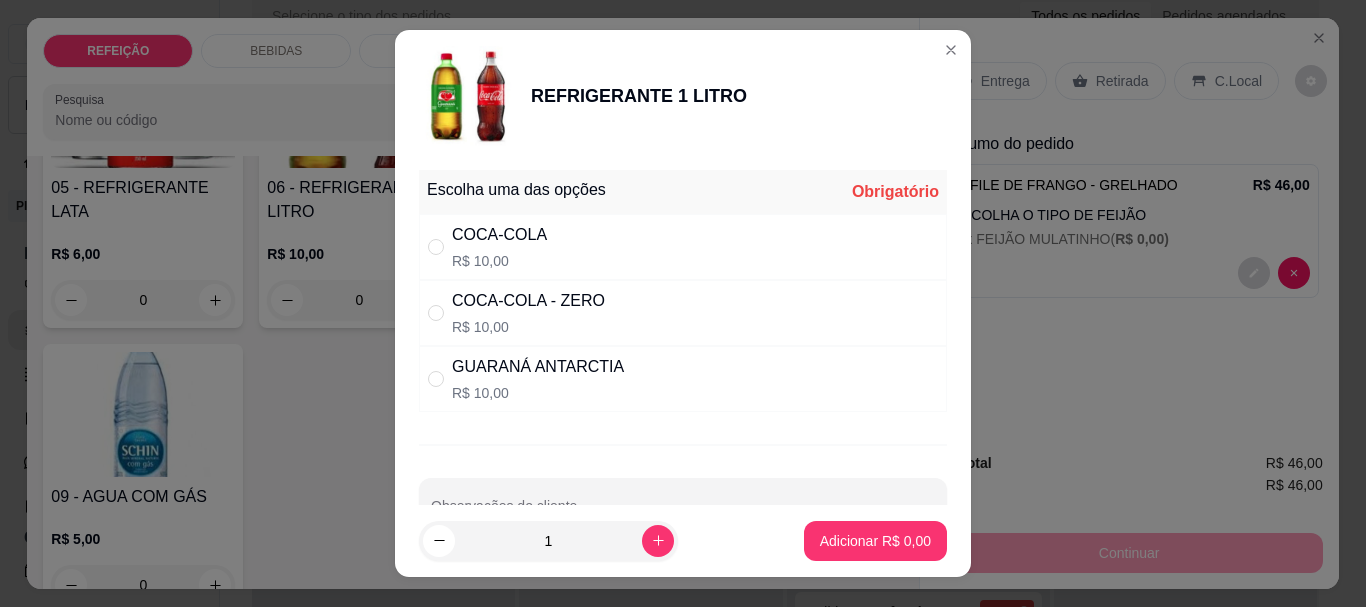 click on "COCA-COLA R$ 10,00" at bounding box center [499, 247] 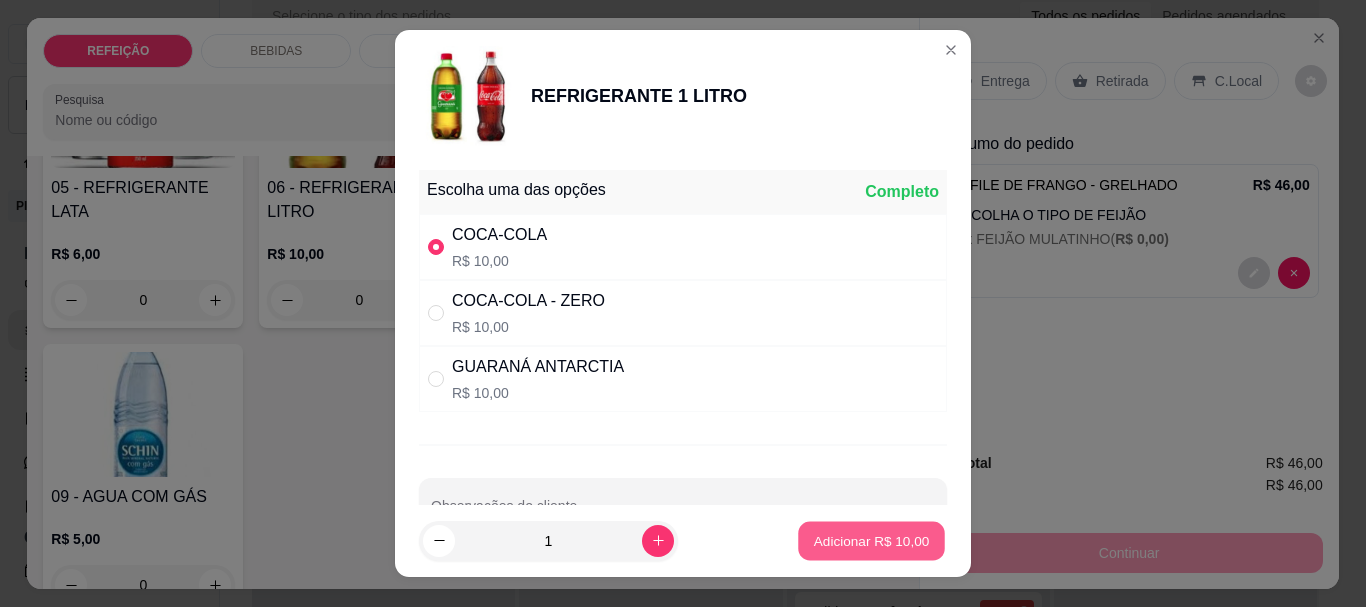 click on "Adicionar   R$ 10,00" at bounding box center (872, 540) 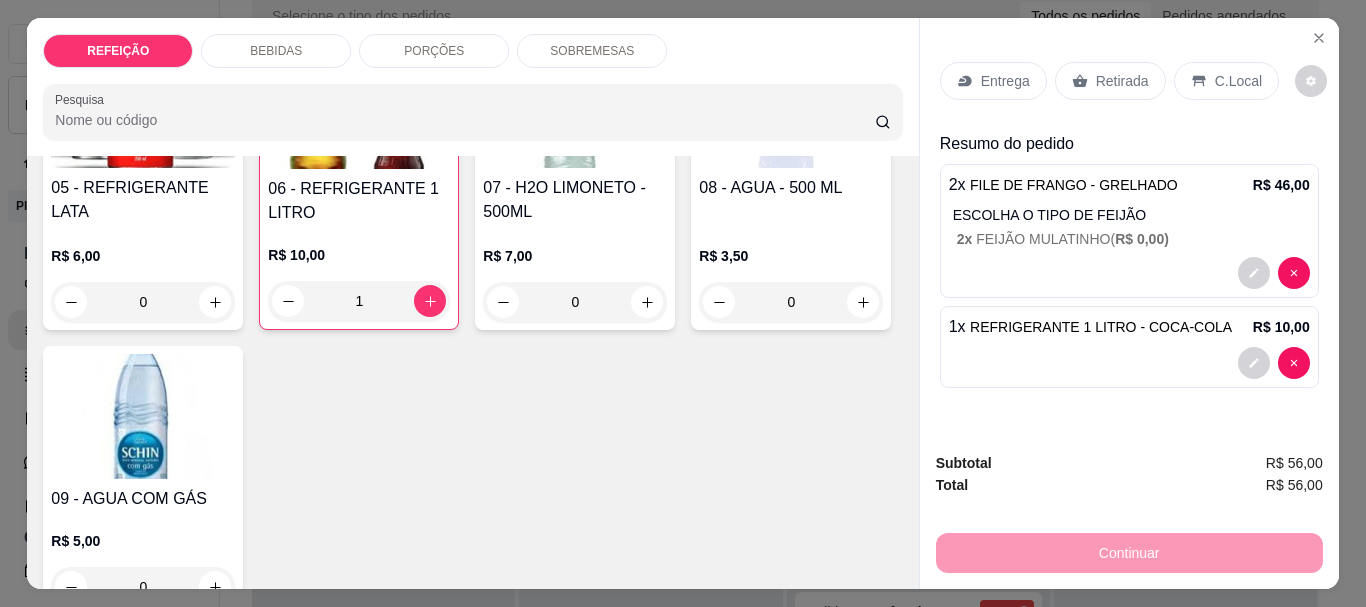 click on "Entrega" at bounding box center (1005, 81) 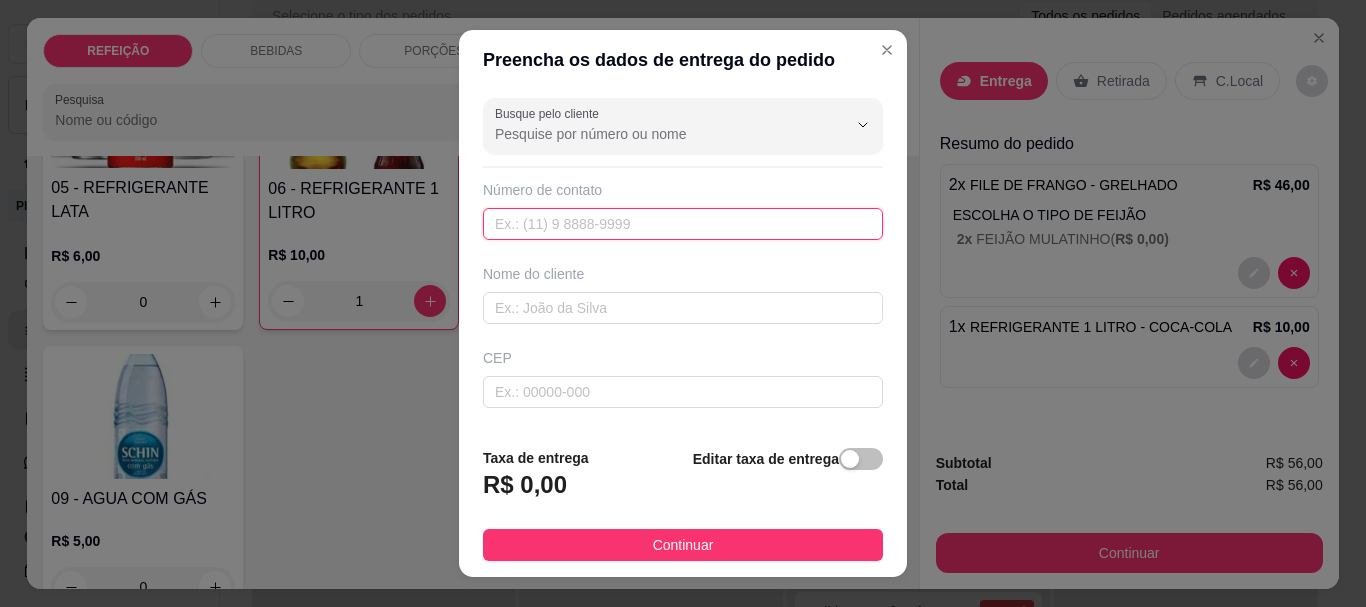 click at bounding box center [683, 224] 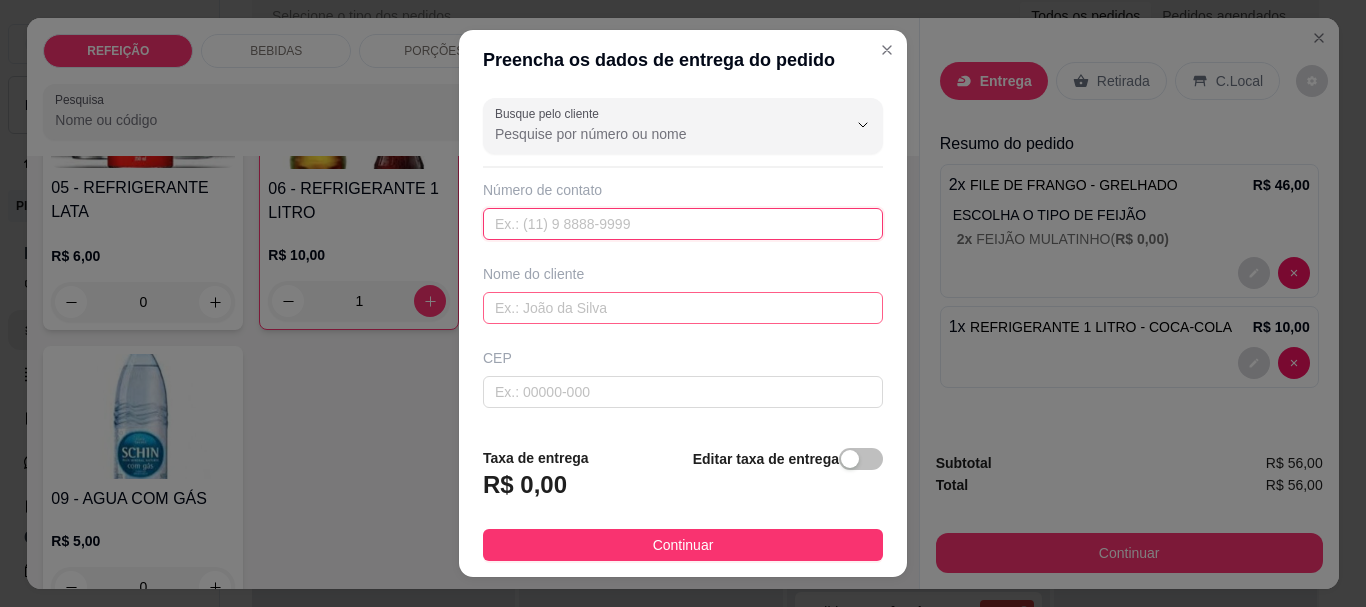 paste on "(81) 8824-6973" 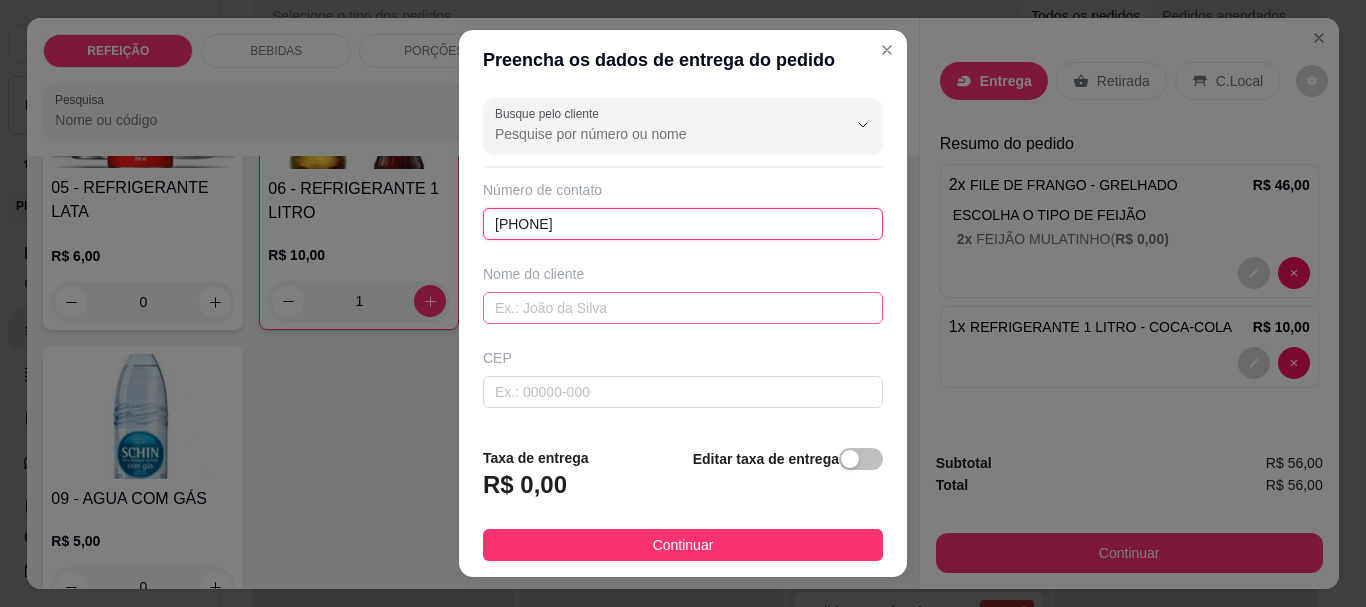 type on "(81) 8824-6973" 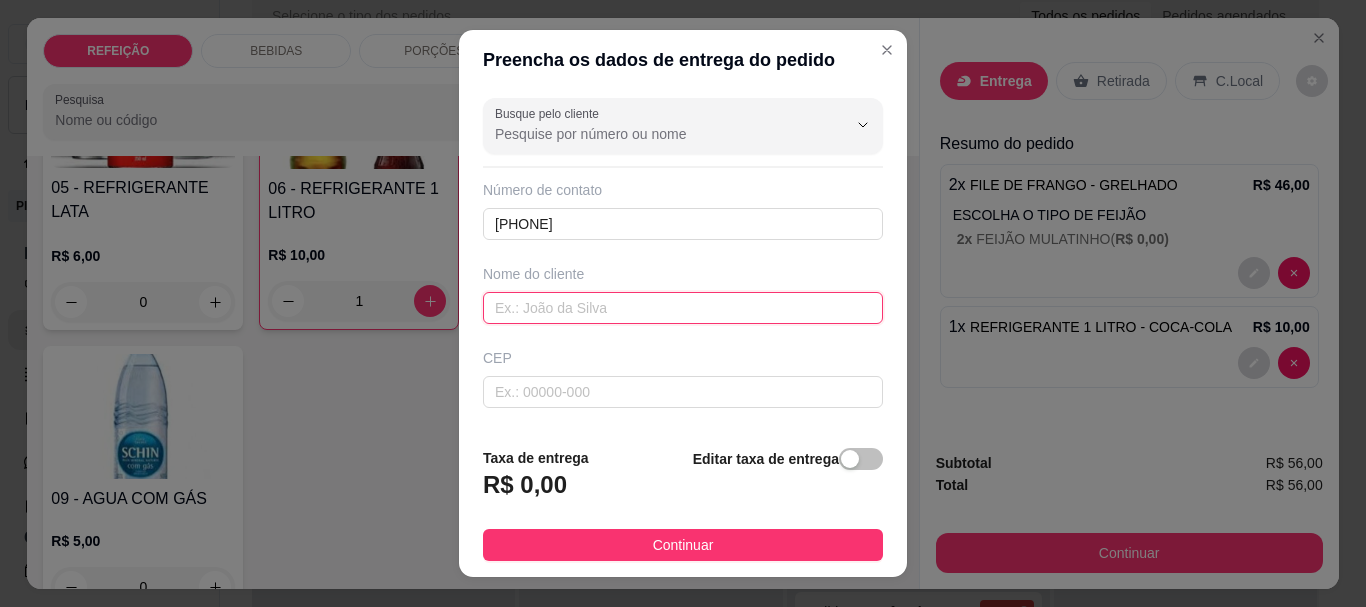 click at bounding box center (683, 308) 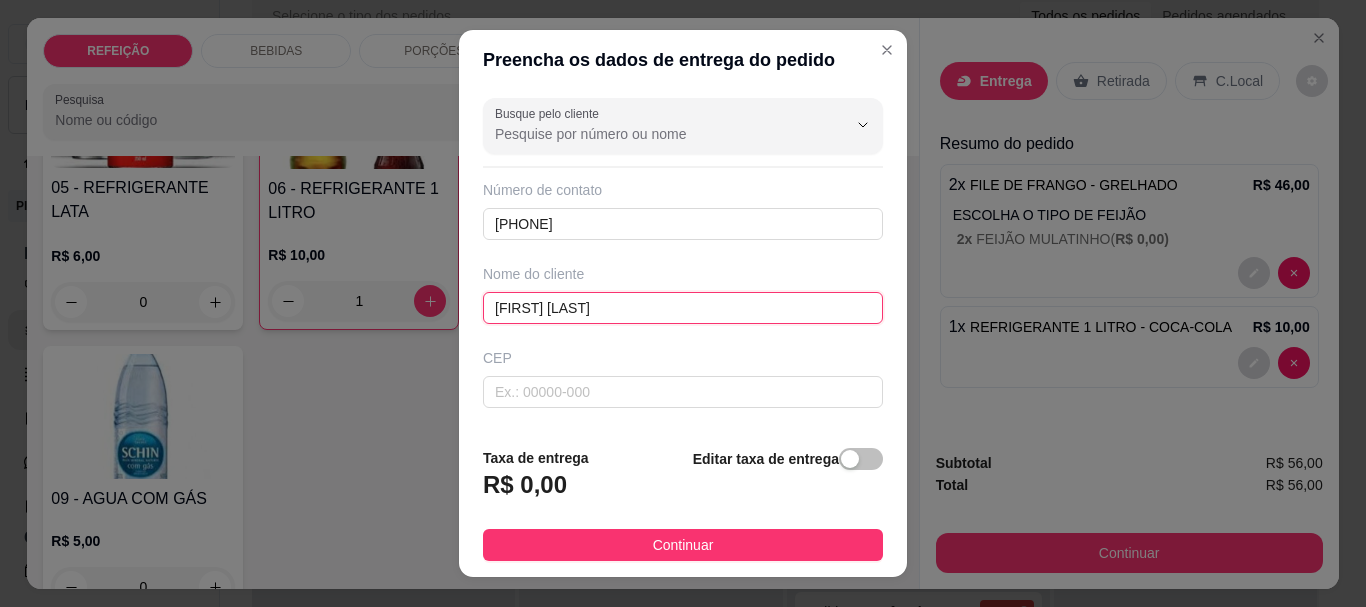 type on "milena almeida" 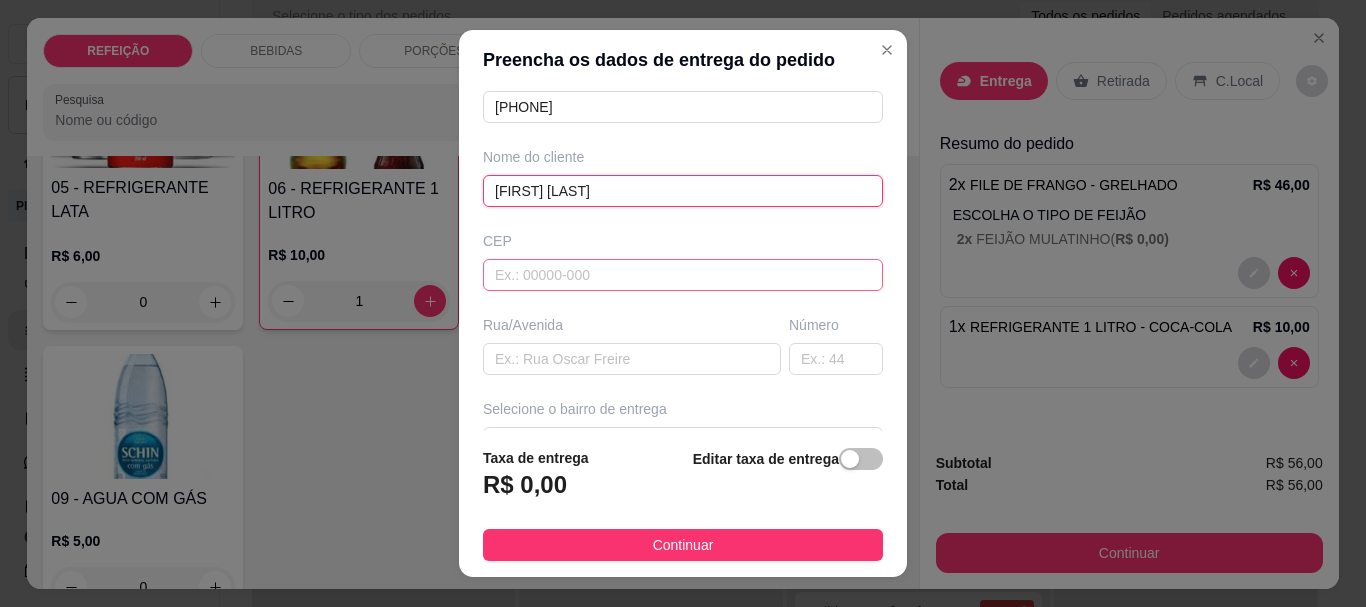 scroll, scrollTop: 300, scrollLeft: 0, axis: vertical 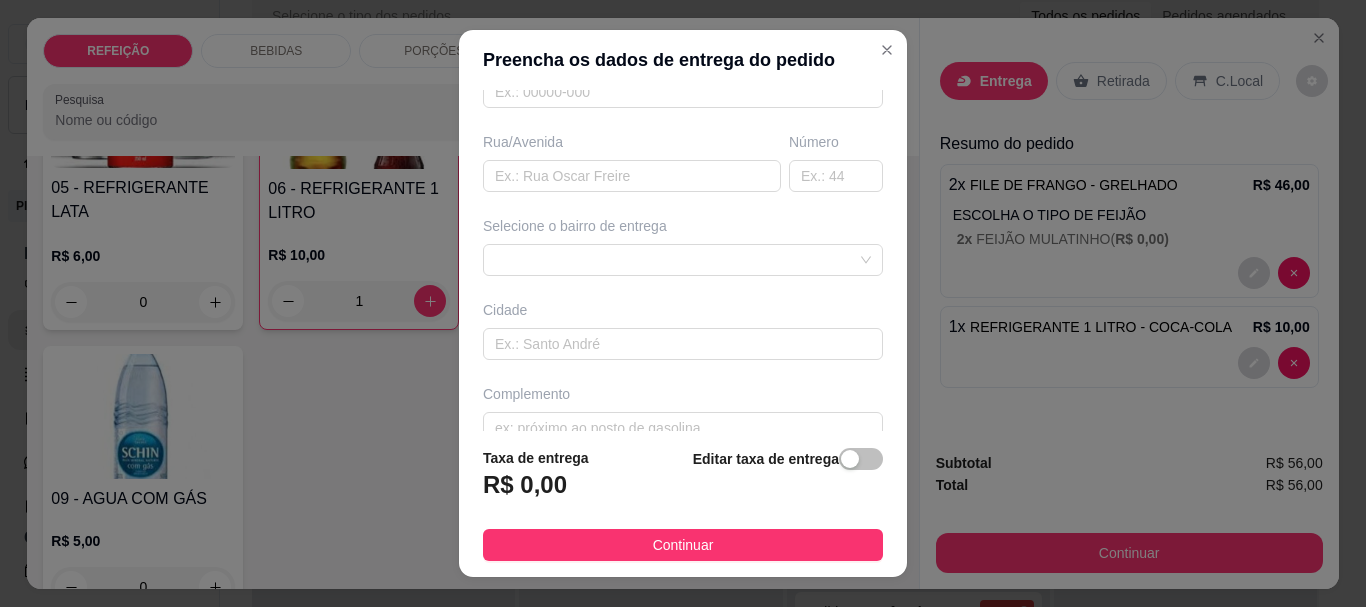 drag, startPoint x: 554, startPoint y: 262, endPoint x: 552, endPoint y: 233, distance: 29.068884 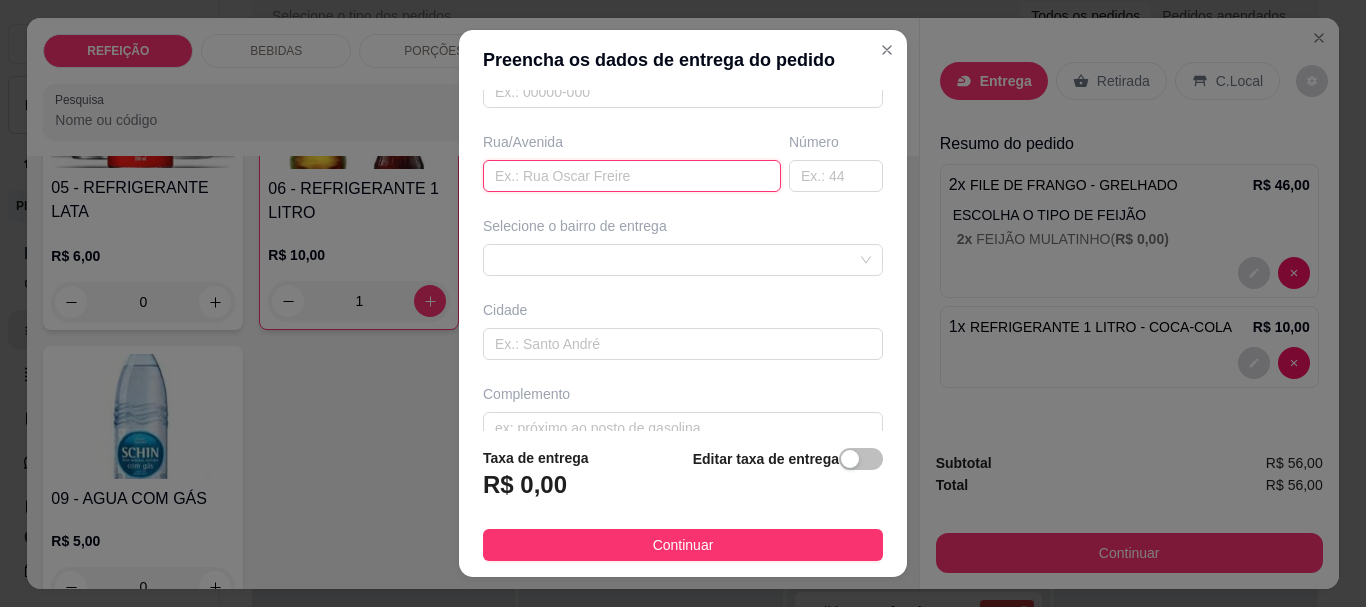 click at bounding box center (632, 176) 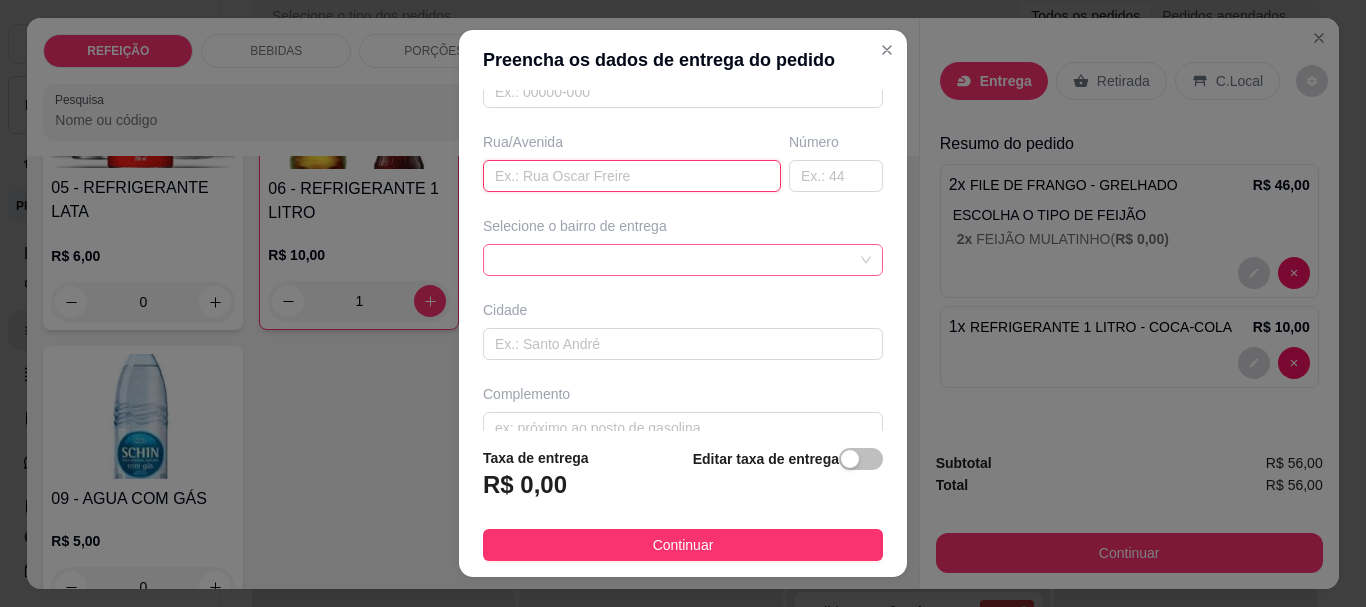 paste on "Na oficina dê Jerfeson na segunda rotatória" 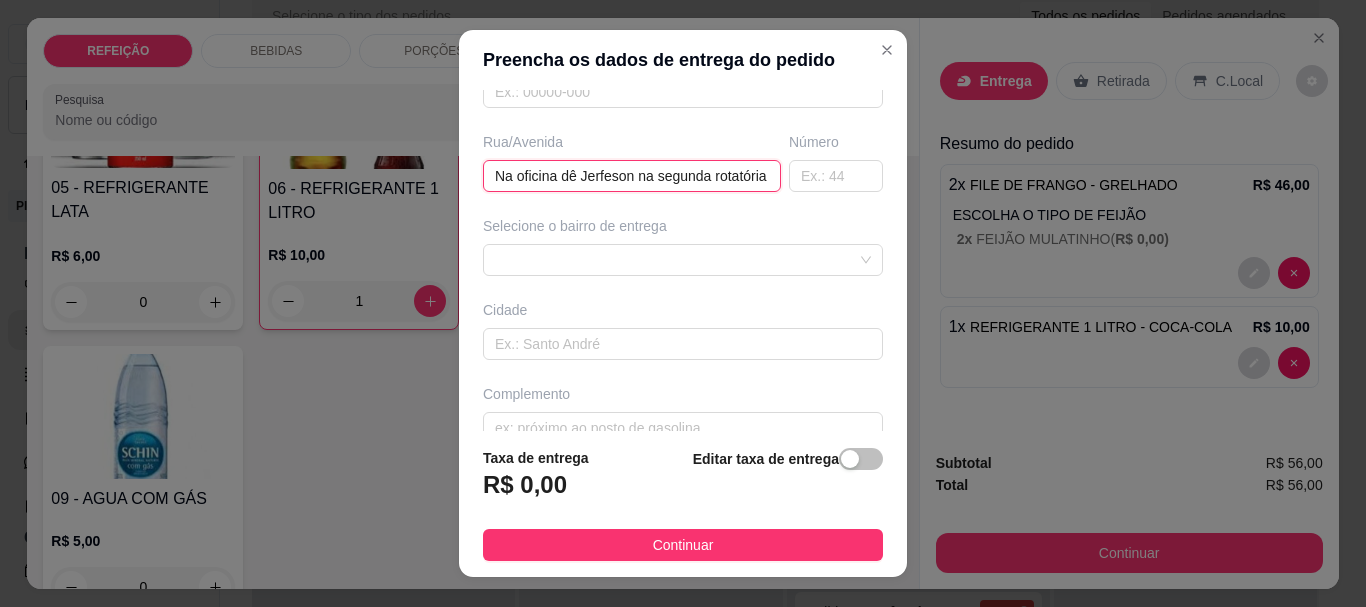 type on "Na oficina dê Jerfeson na segunda rotatória" 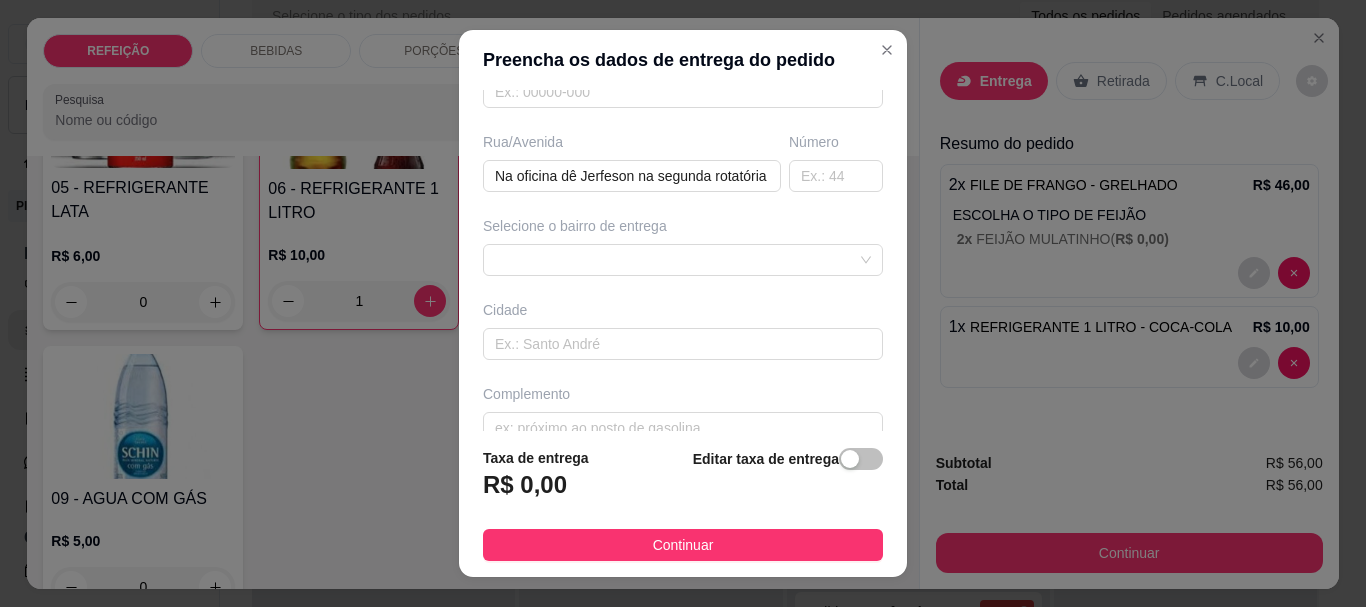 scroll, scrollTop: 0, scrollLeft: 0, axis: both 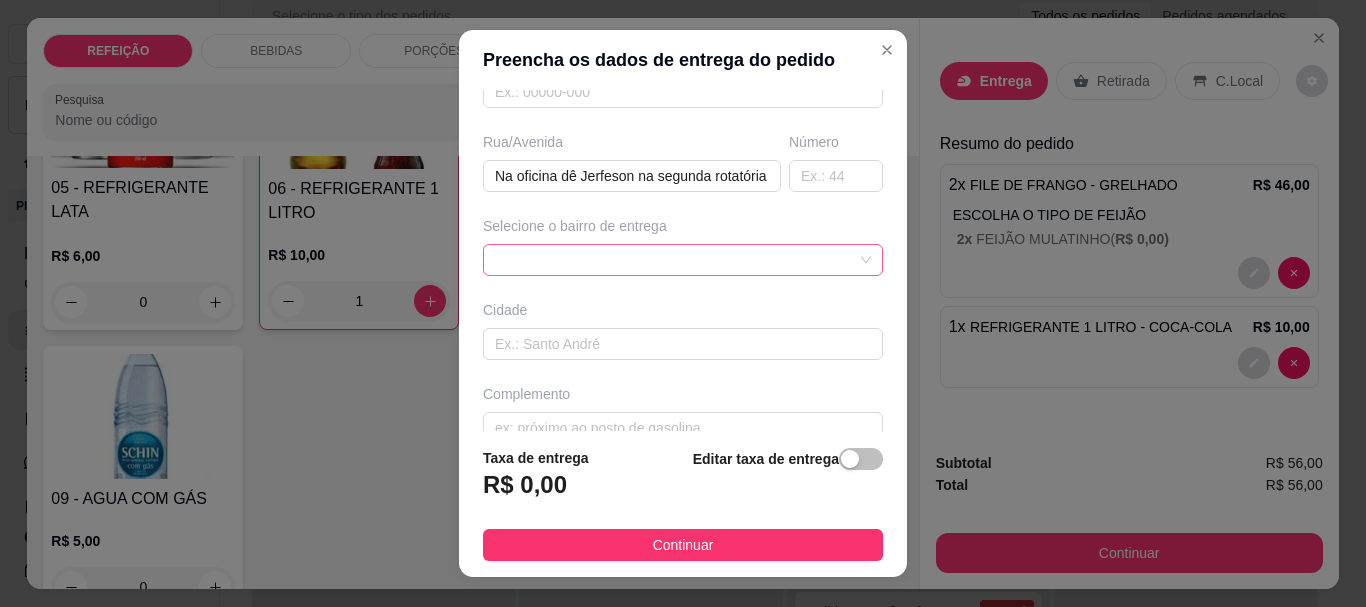 click at bounding box center (683, 260) 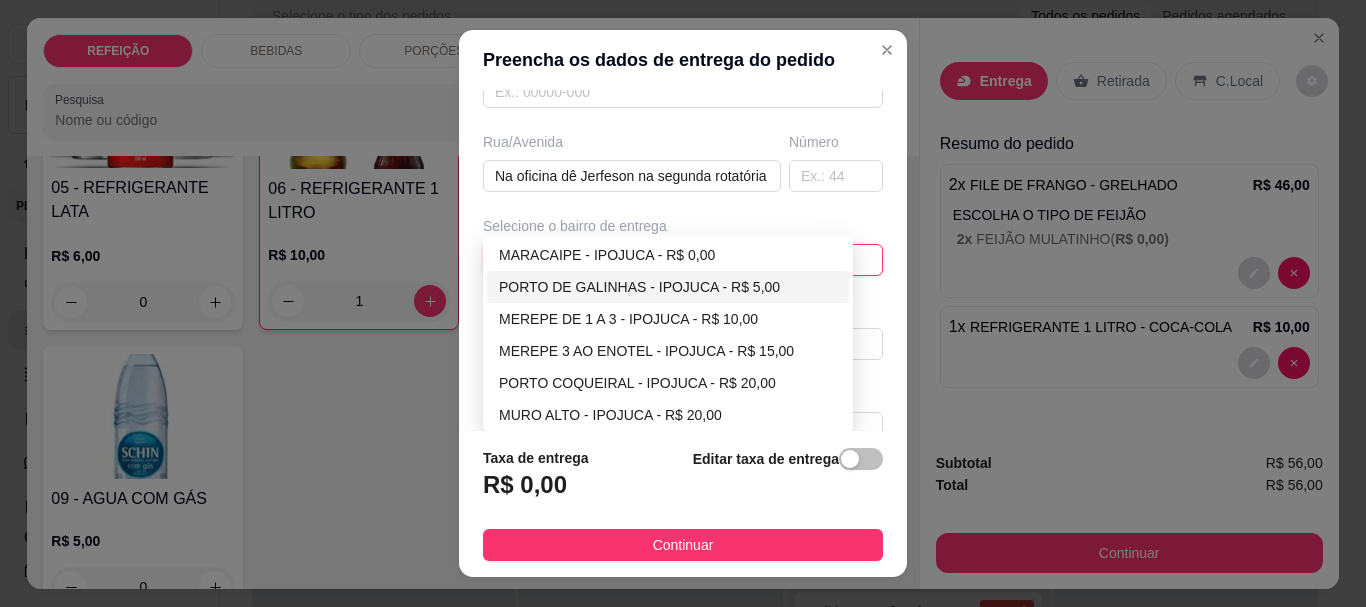 click on "PORTO DE GALINHAS - IPOJUCA -  R$ 5,00" at bounding box center [668, 287] 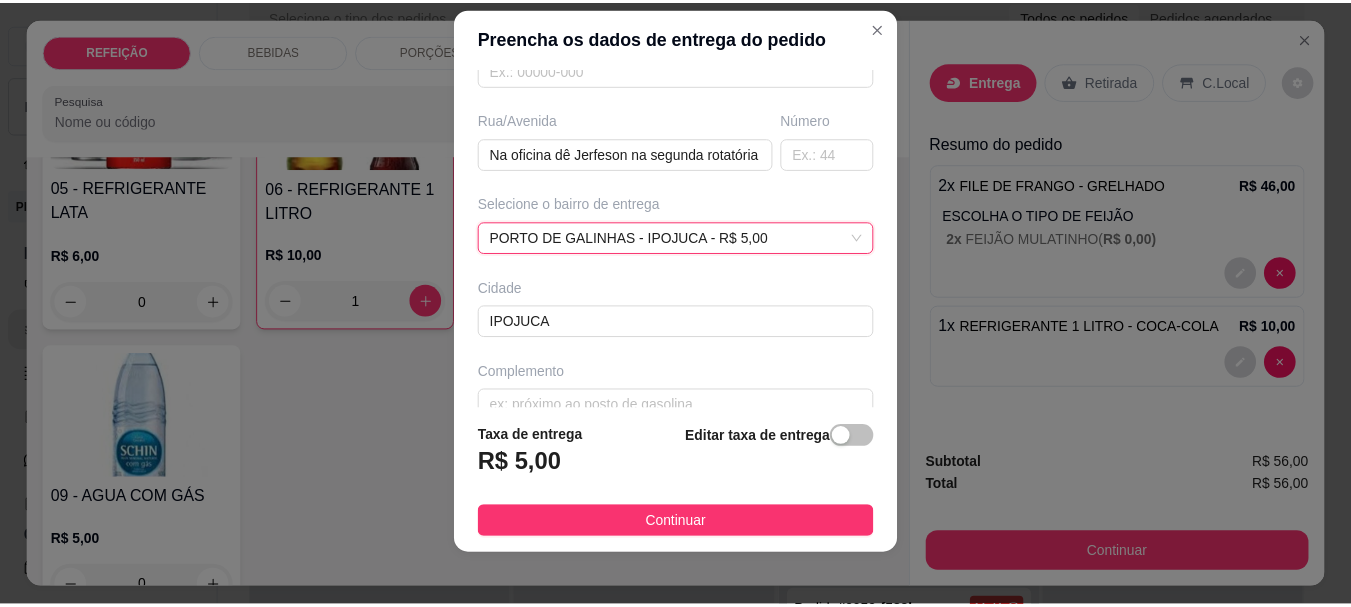 scroll, scrollTop: 34, scrollLeft: 0, axis: vertical 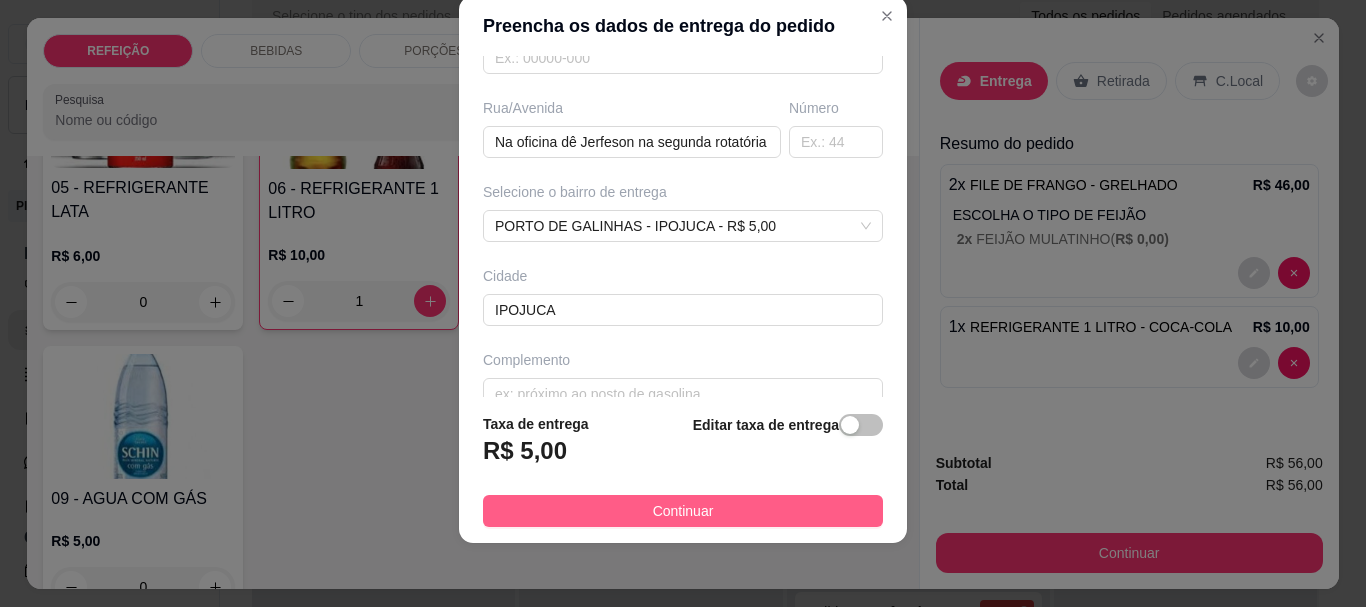 click on "Continuar" at bounding box center (683, 511) 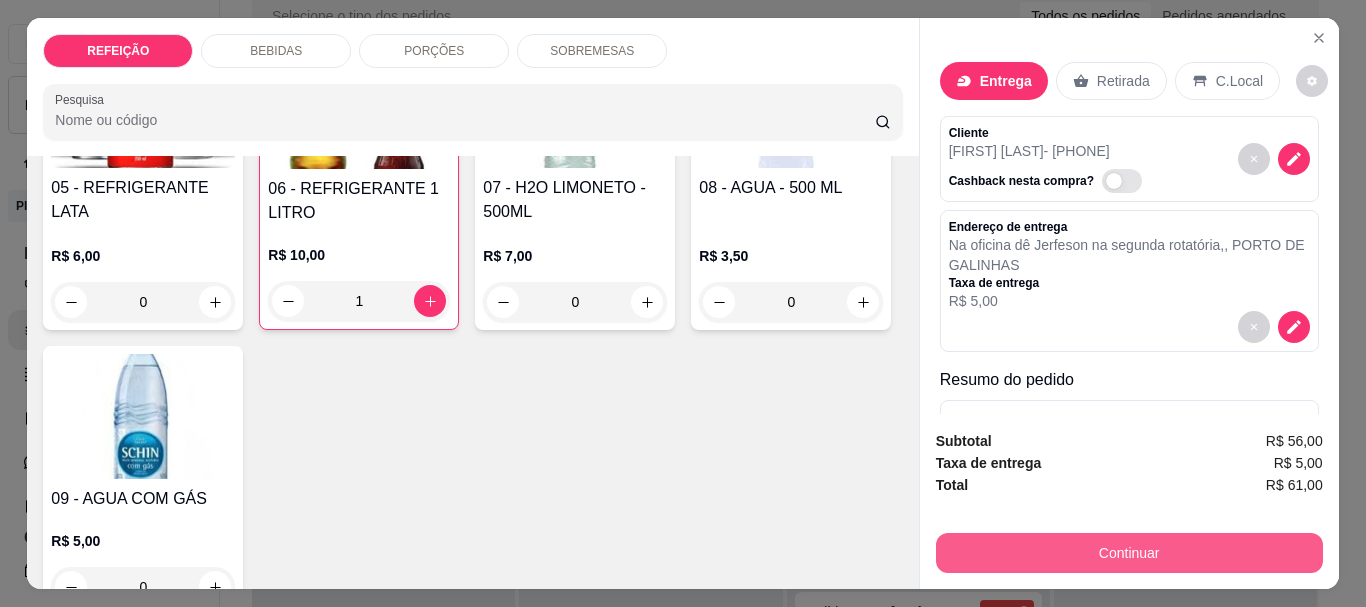 click on "Continuar" at bounding box center [1129, 553] 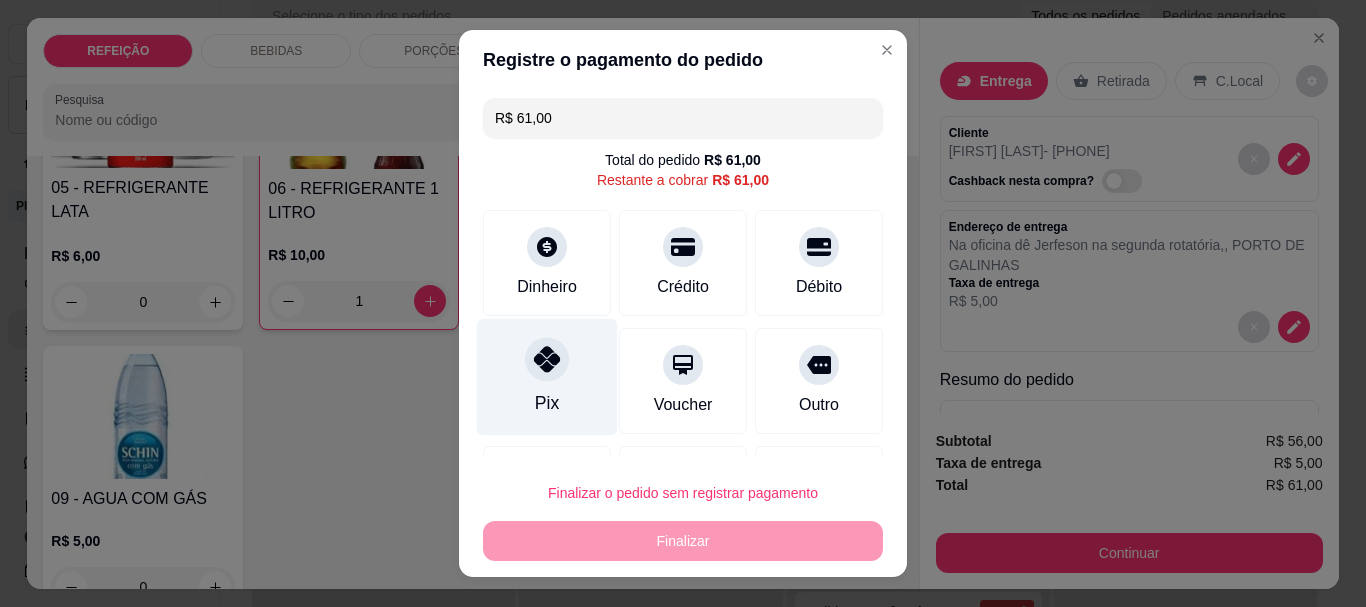 click at bounding box center [547, 360] 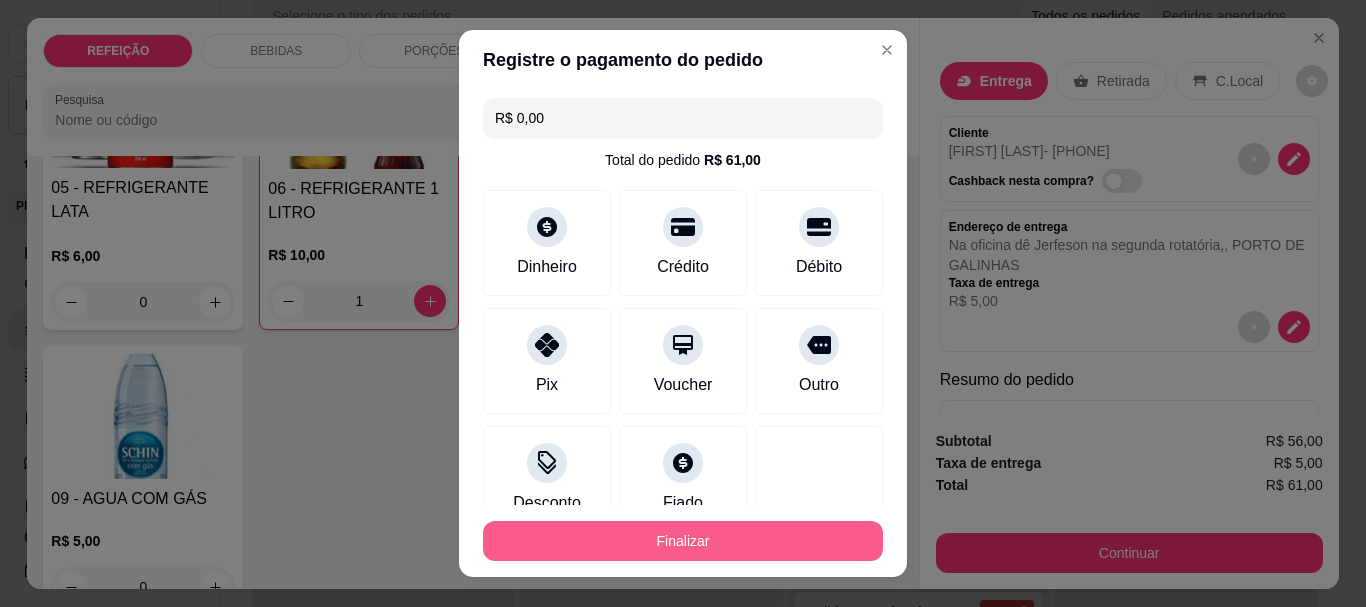 click on "Finalizar" at bounding box center (683, 541) 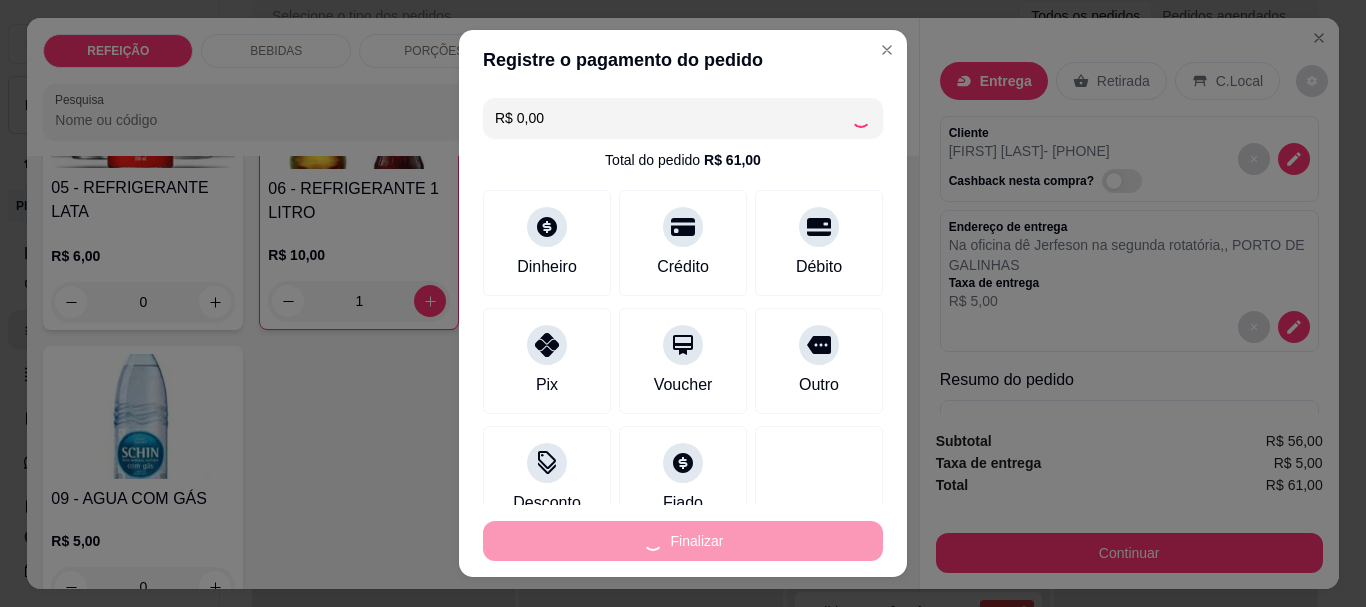 type on "0" 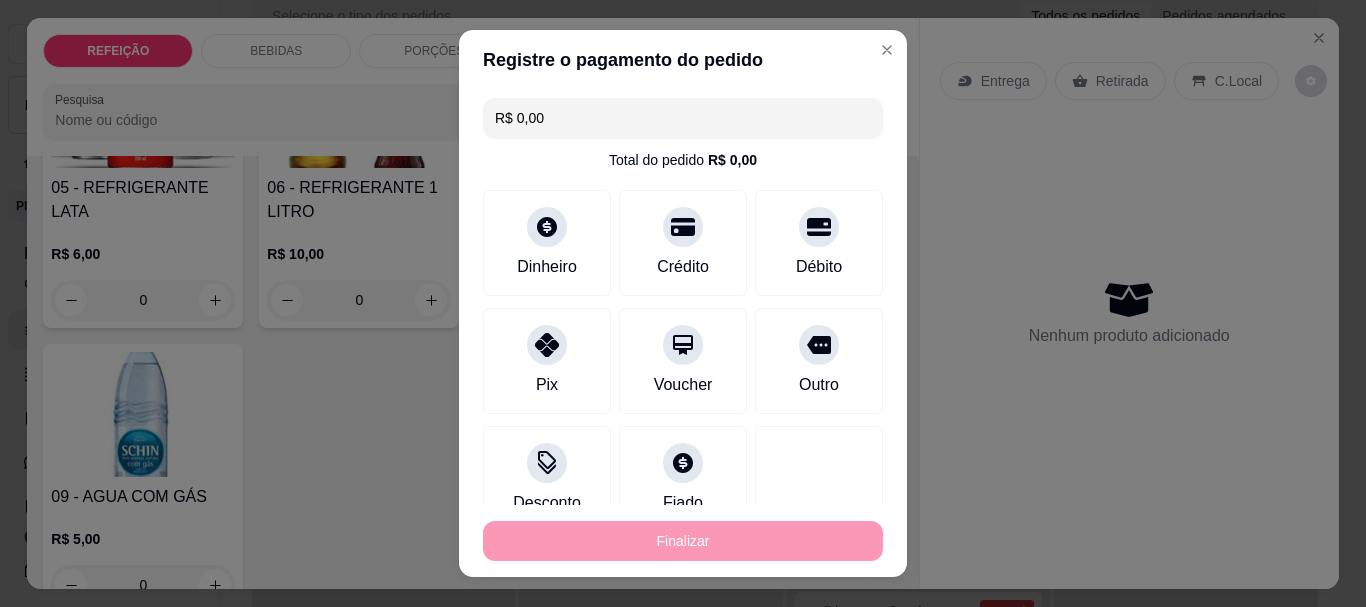type on "-R$ 61,00" 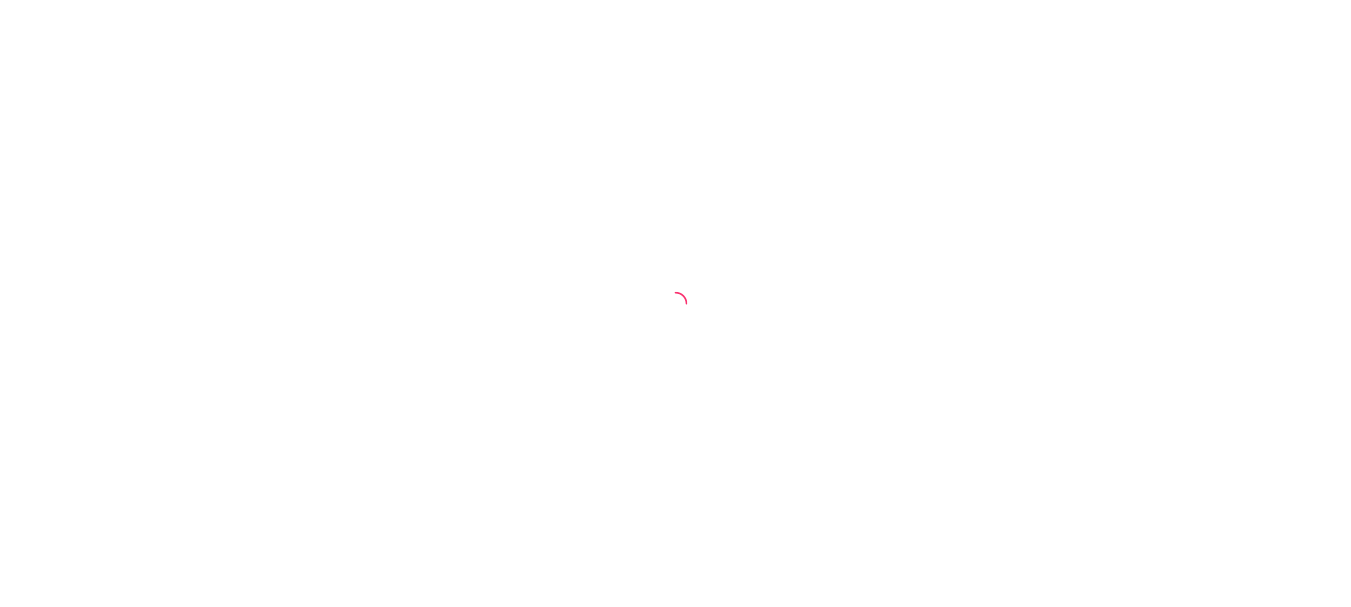 scroll, scrollTop: 0, scrollLeft: 0, axis: both 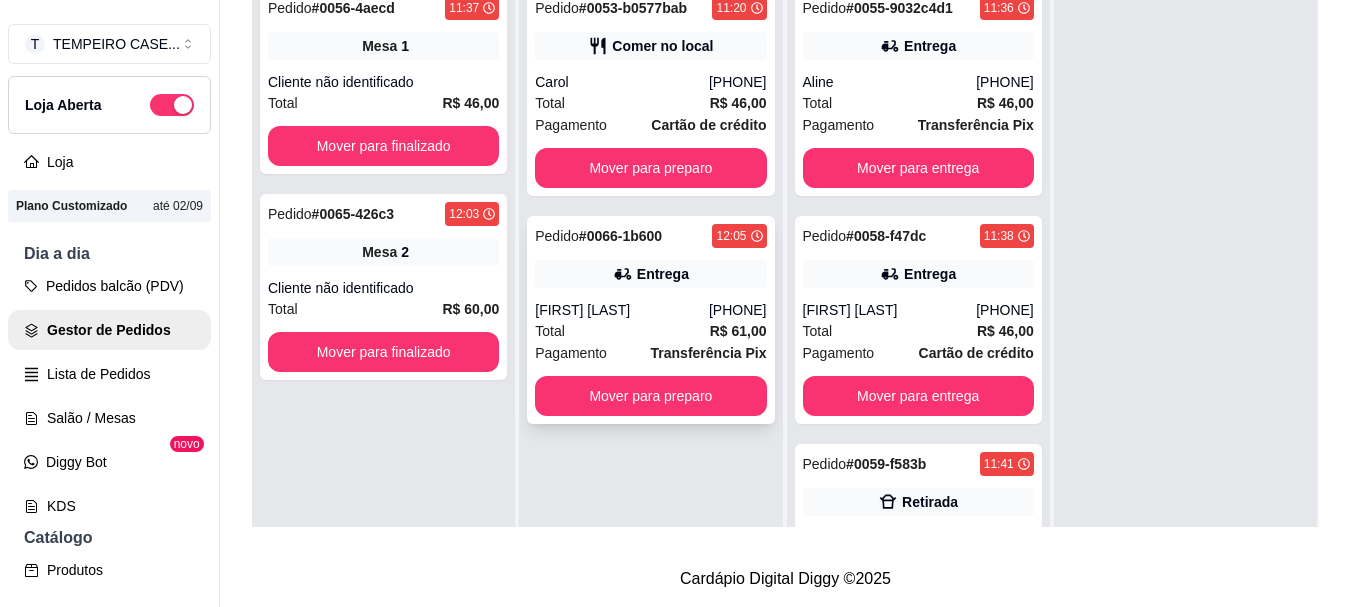 click on "[FIRST] [LAST]" at bounding box center (622, 310) 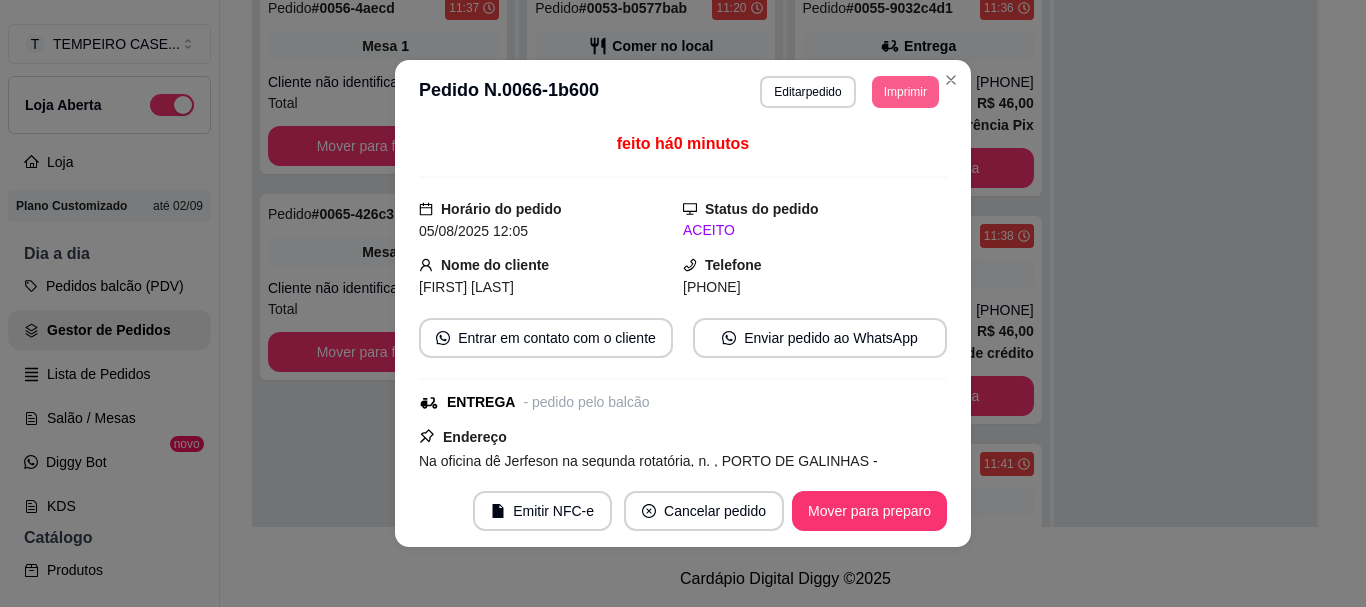 click on "Imprimir" at bounding box center (905, 92) 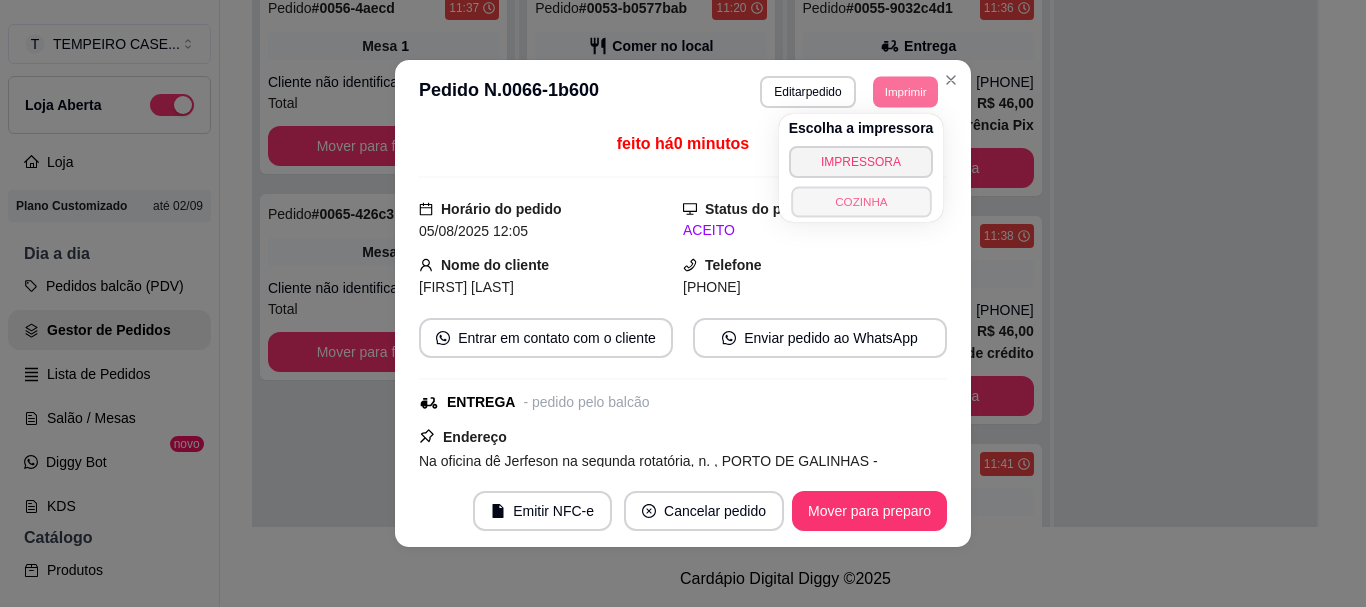 click on "COZINHA" at bounding box center [861, 201] 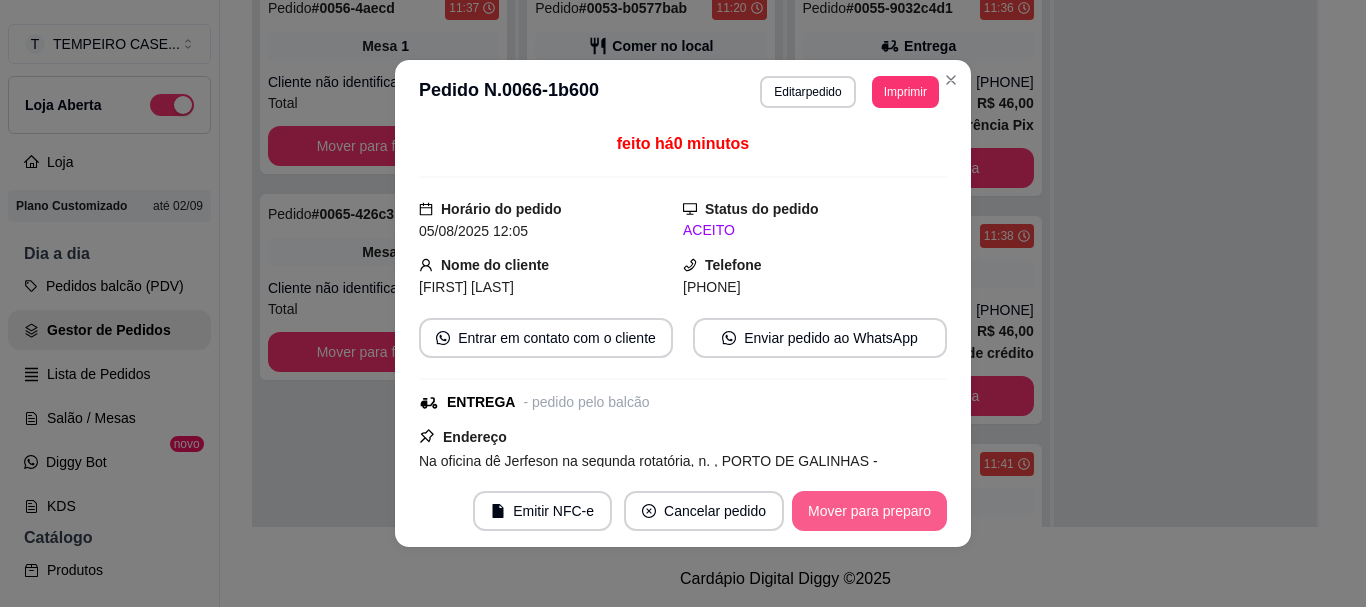 click on "Mover para preparo" at bounding box center (869, 511) 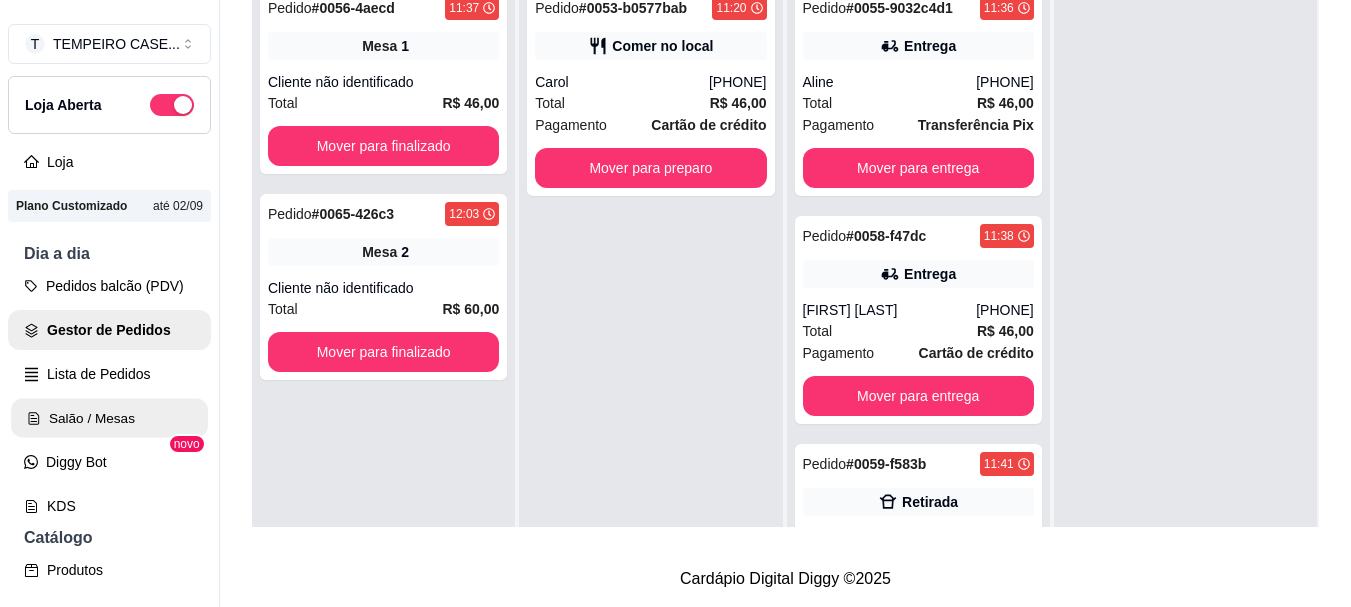 click on "Salão / Mesas" at bounding box center [109, 418] 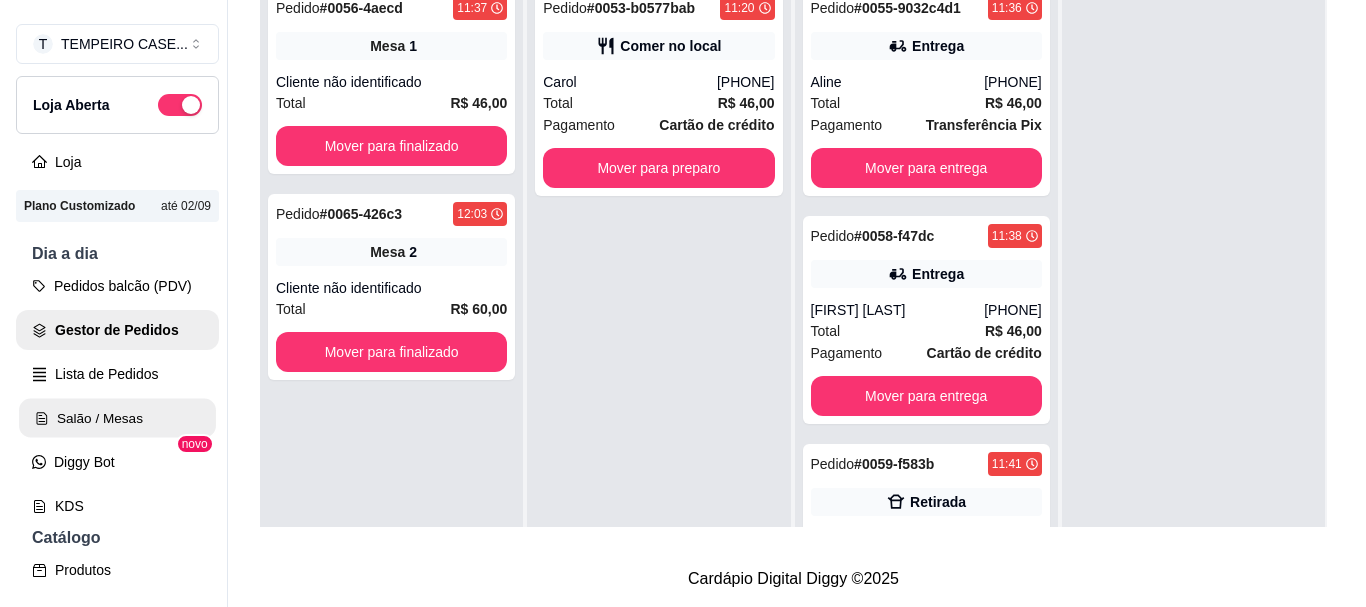 scroll, scrollTop: 0, scrollLeft: 0, axis: both 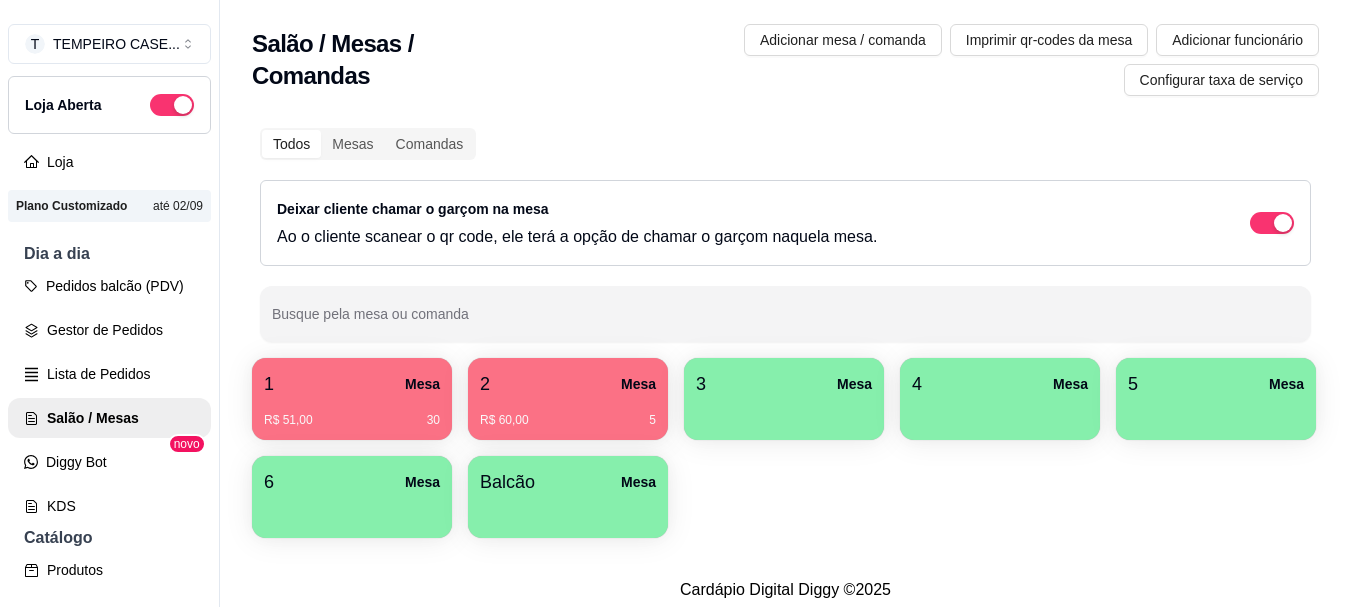 click on "R$ 60,00 5" at bounding box center [568, 413] 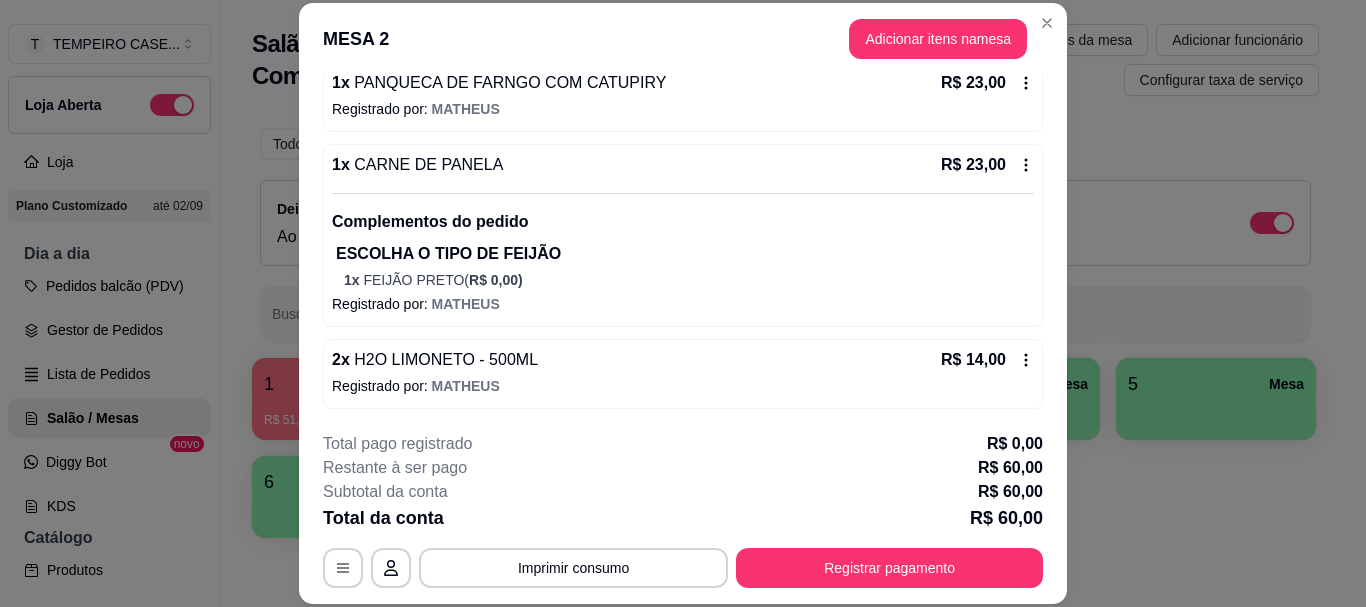 scroll, scrollTop: 203, scrollLeft: 0, axis: vertical 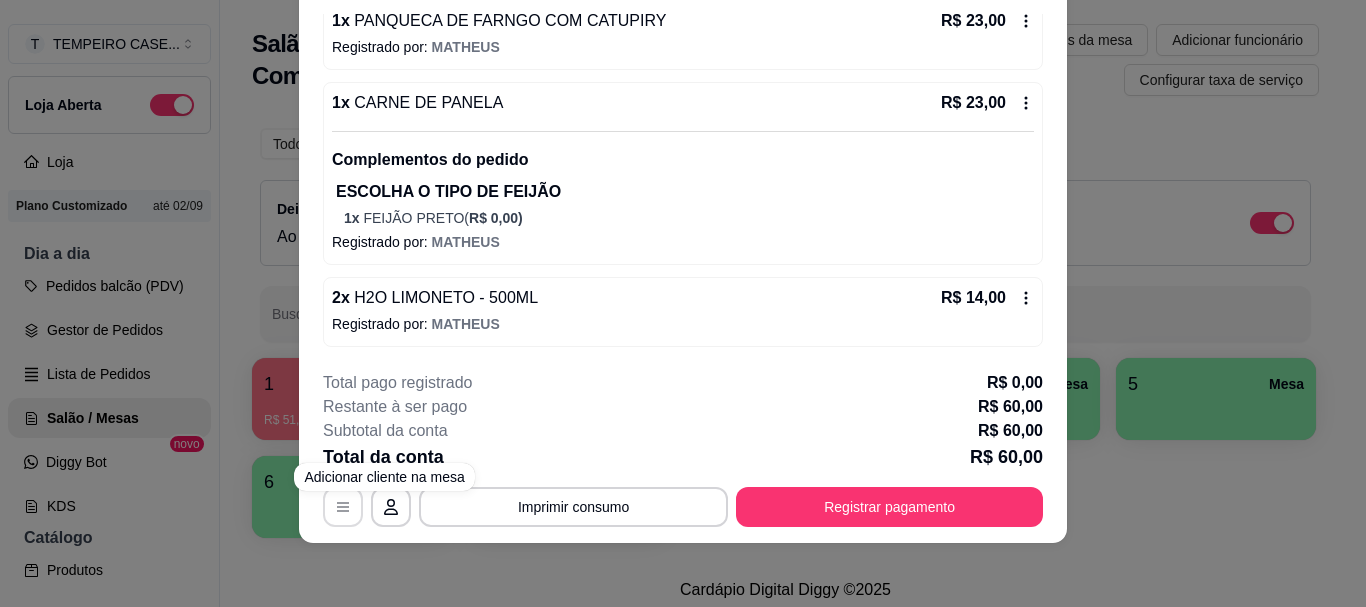click 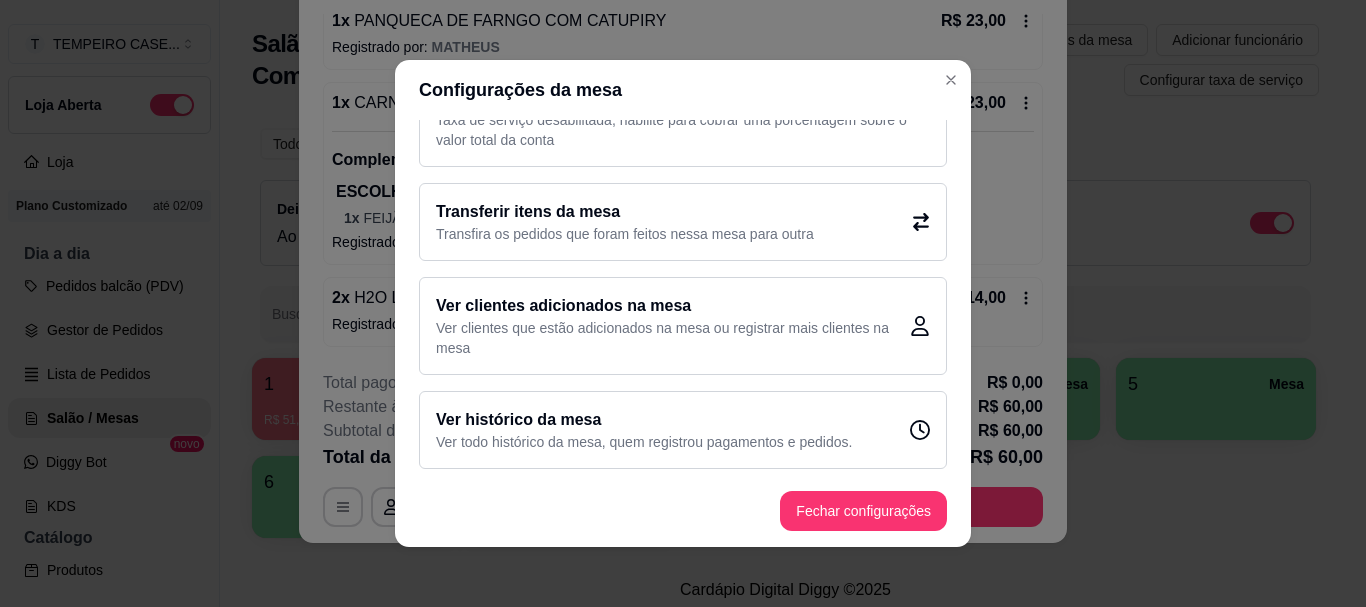 scroll, scrollTop: 145, scrollLeft: 0, axis: vertical 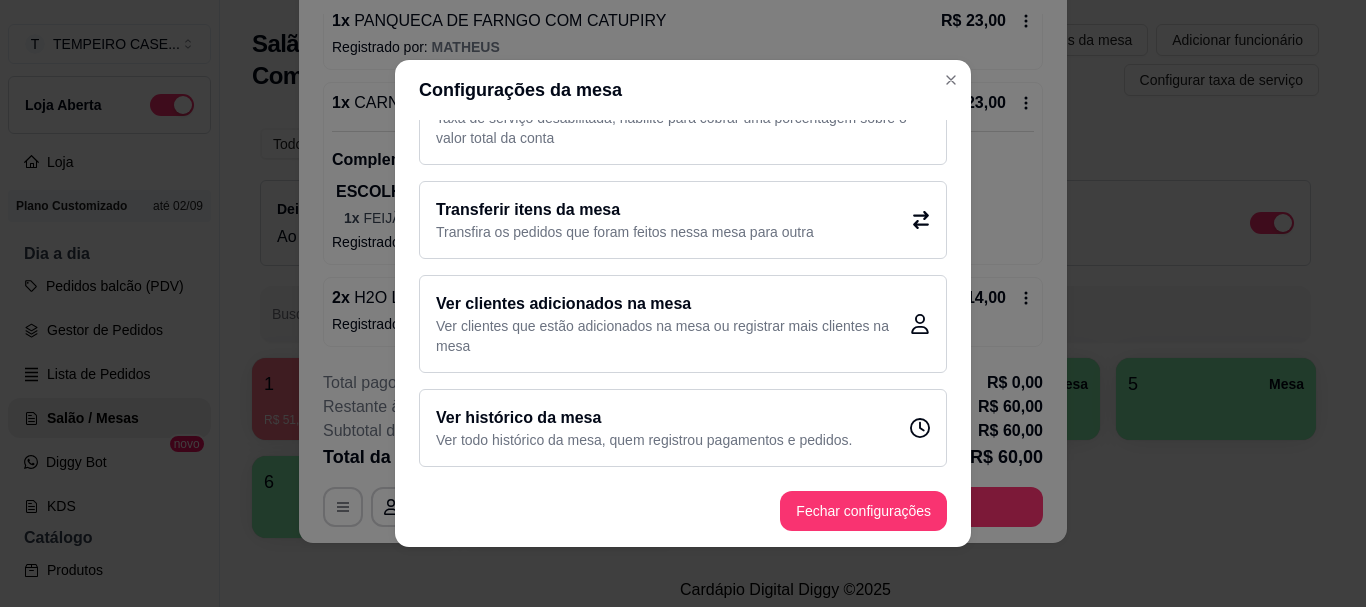 click on "Transfira os pedidos que foram feitos nessa mesa para outra" at bounding box center (625, 232) 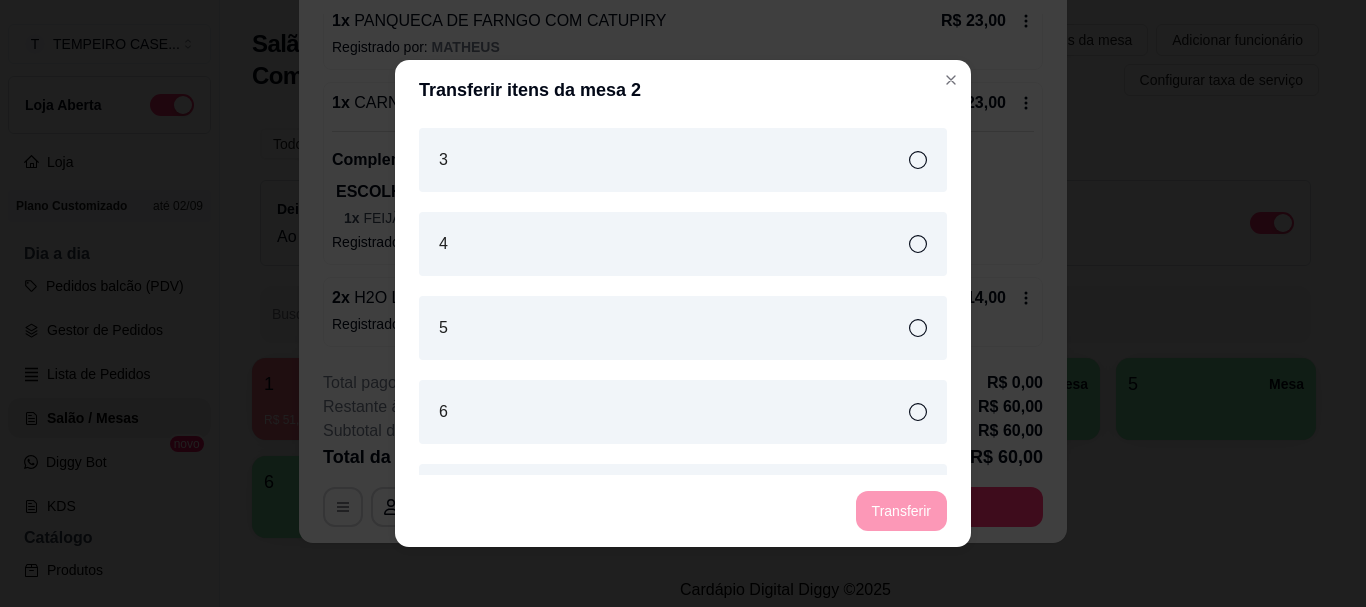 click on "5" at bounding box center [683, 328] 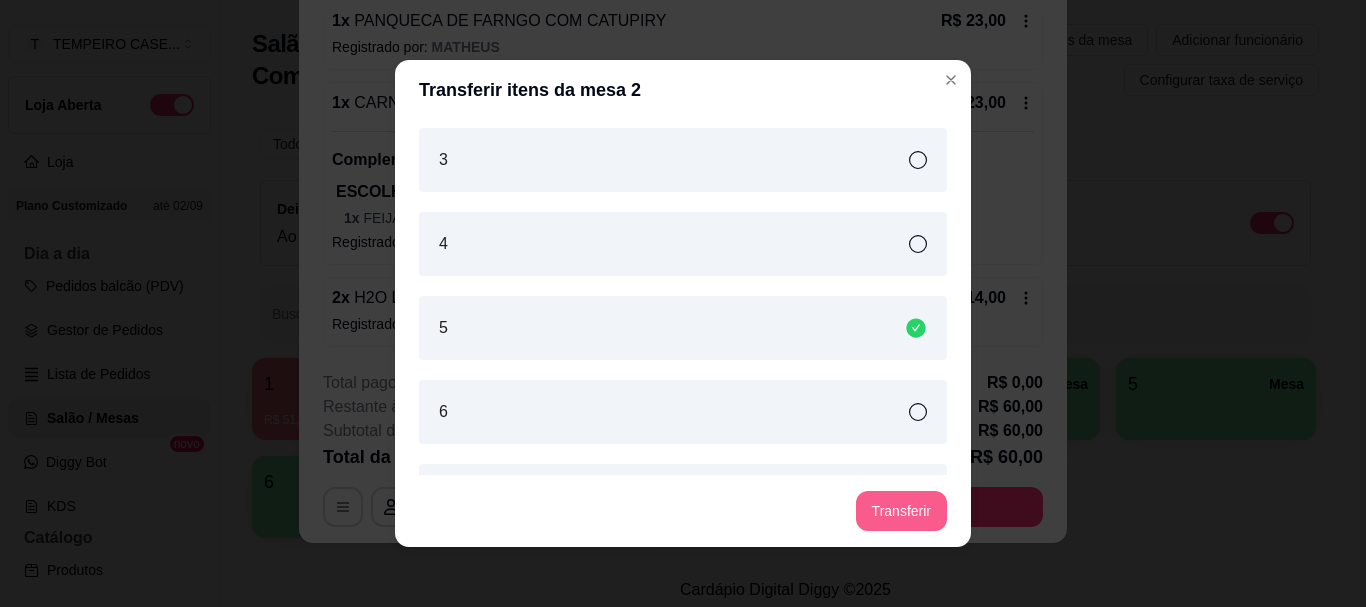 click on "Transferir" at bounding box center [901, 511] 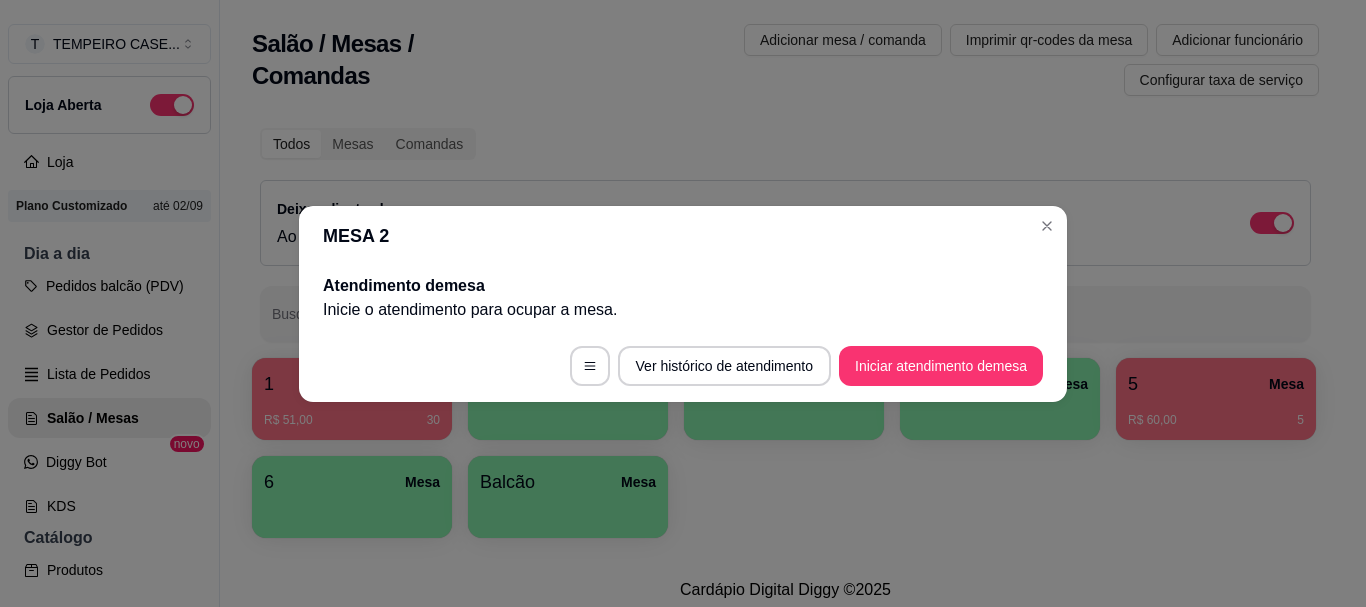scroll, scrollTop: 0, scrollLeft: 0, axis: both 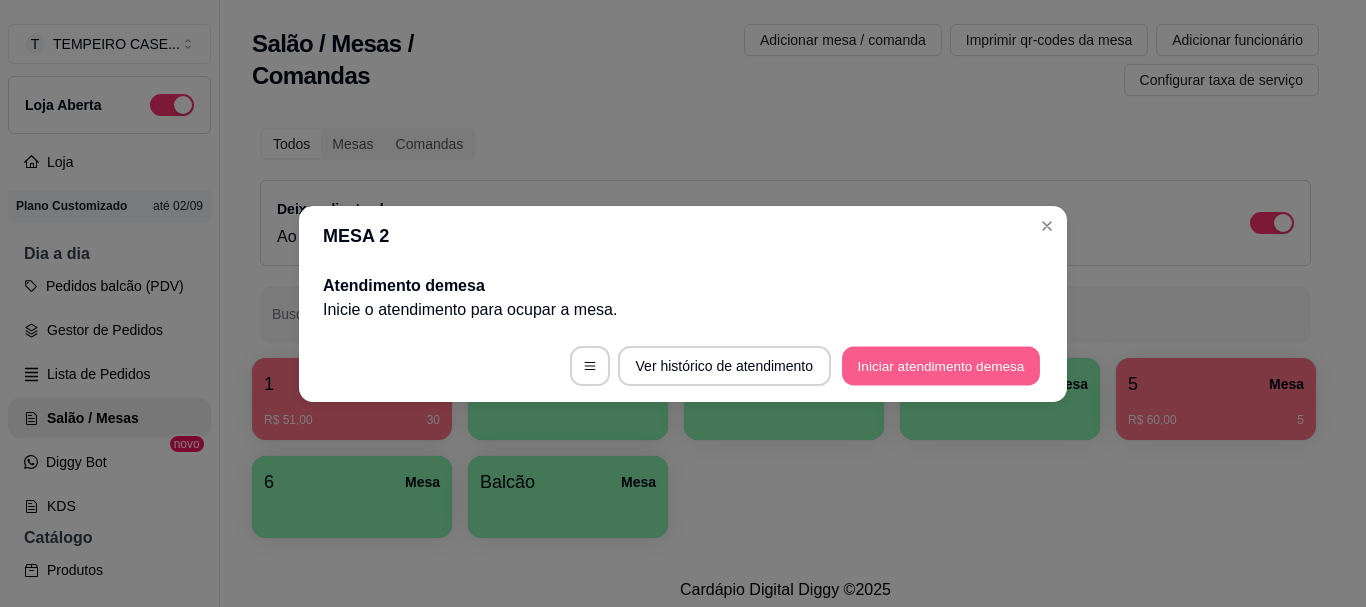 click on "Iniciar atendimento de  mesa" at bounding box center [941, 365] 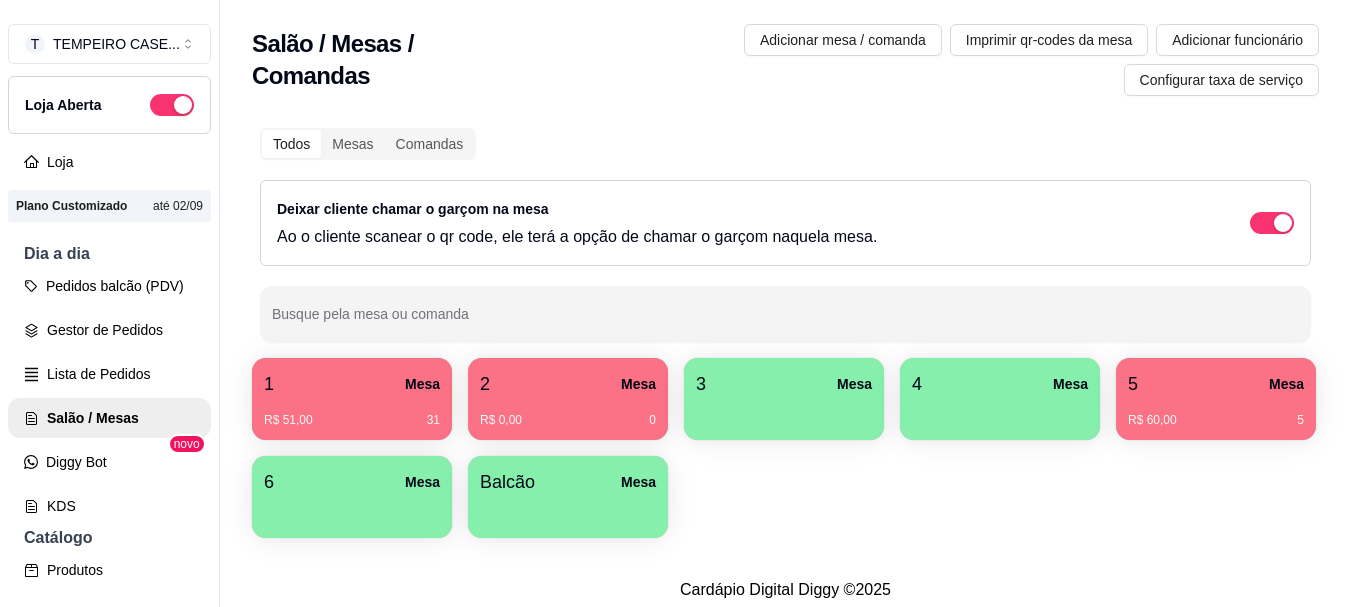 click on "1 Mesa" at bounding box center [352, 384] 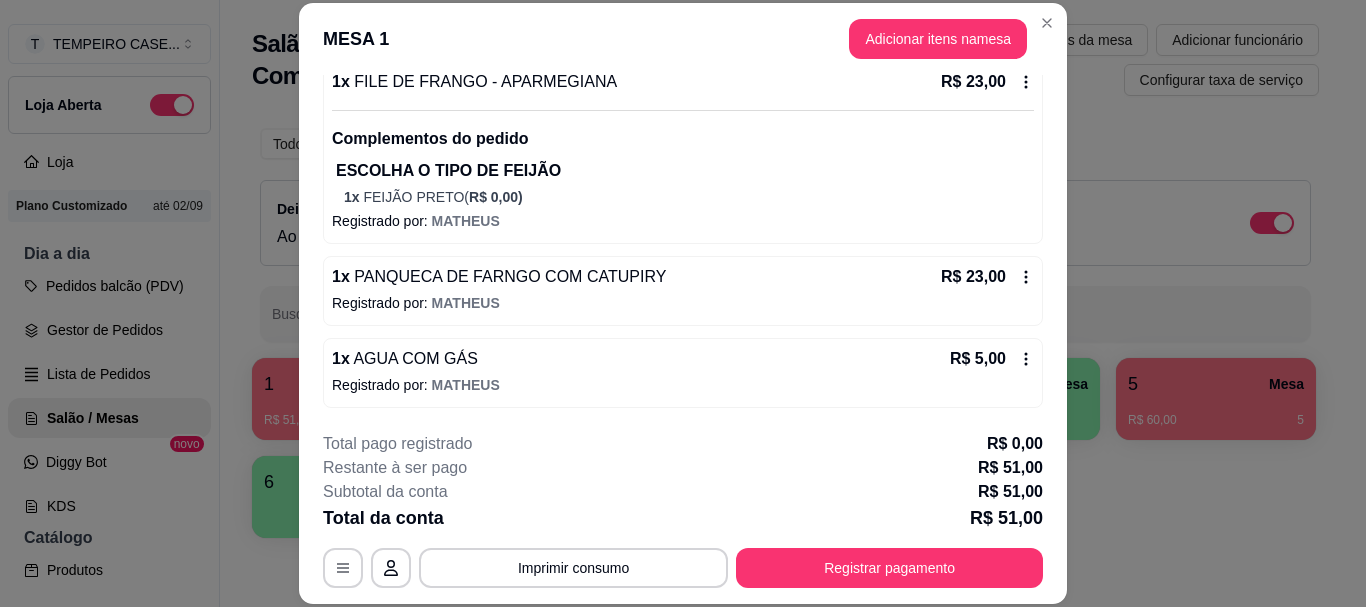 scroll, scrollTop: 103, scrollLeft: 0, axis: vertical 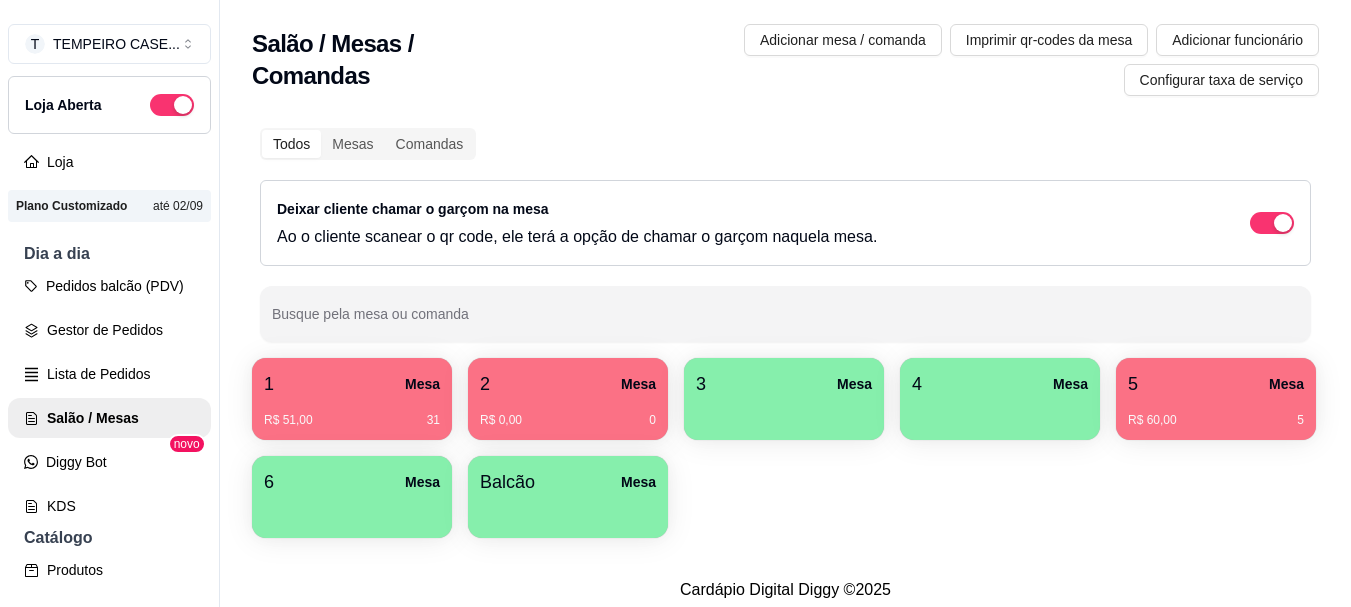 click on "R$ 51,00 31" at bounding box center [352, 413] 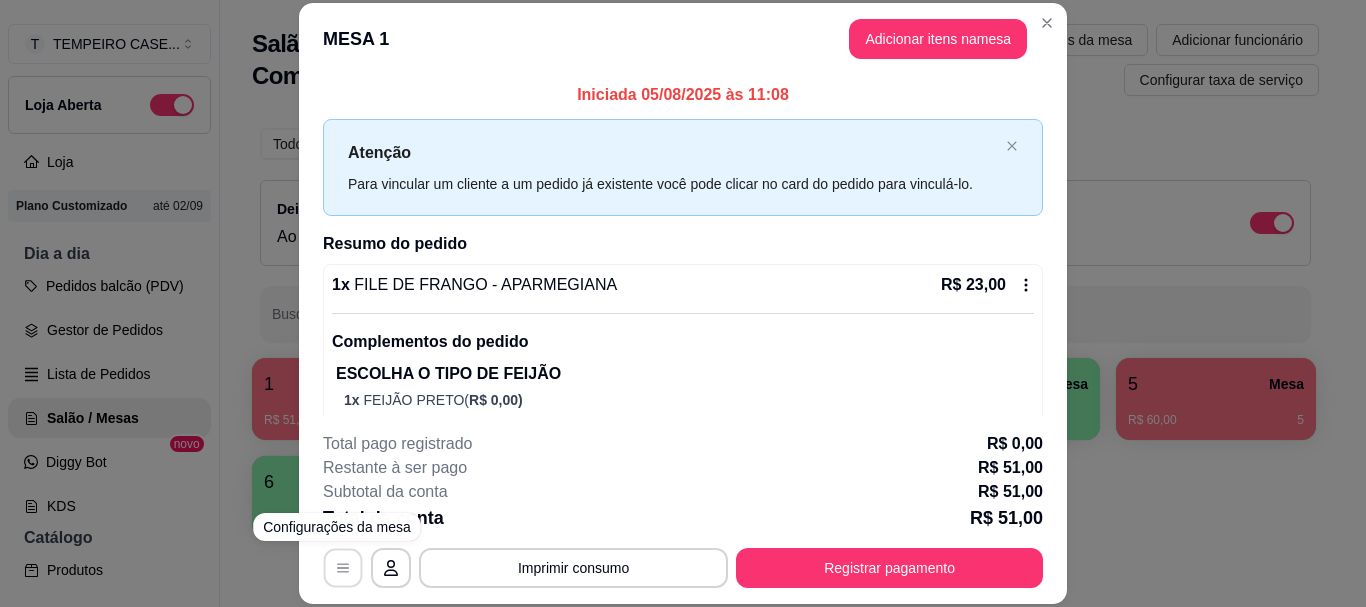click 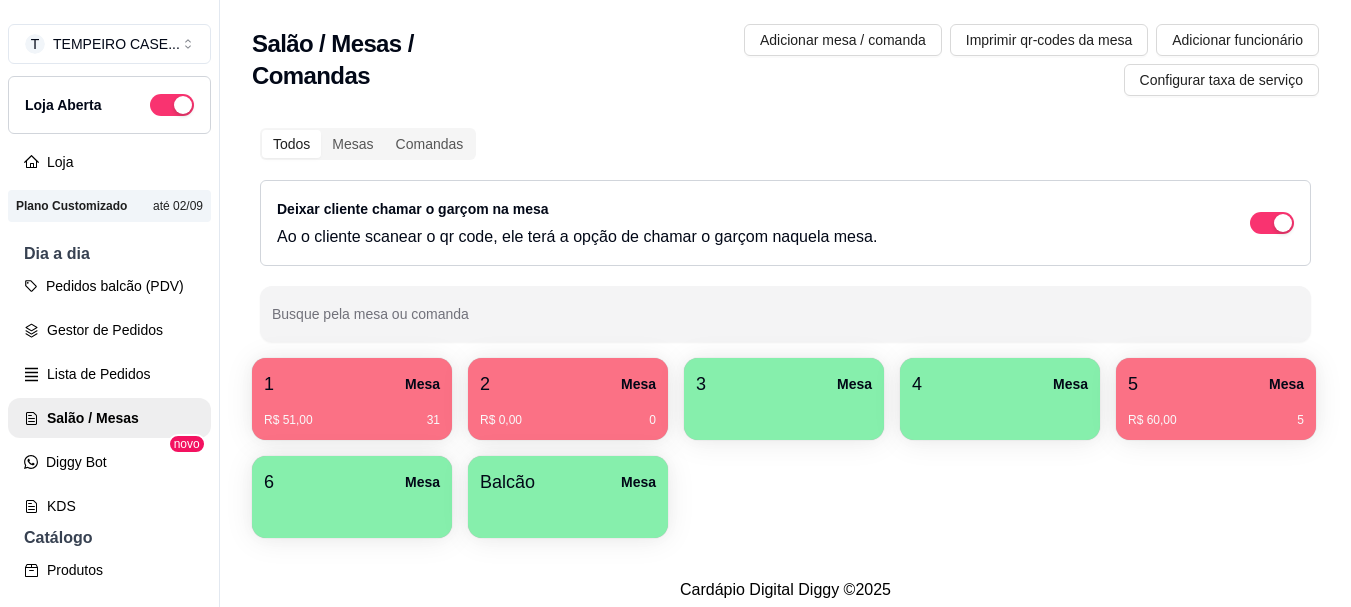 click on "R$ 60,00 5" at bounding box center (1216, 413) 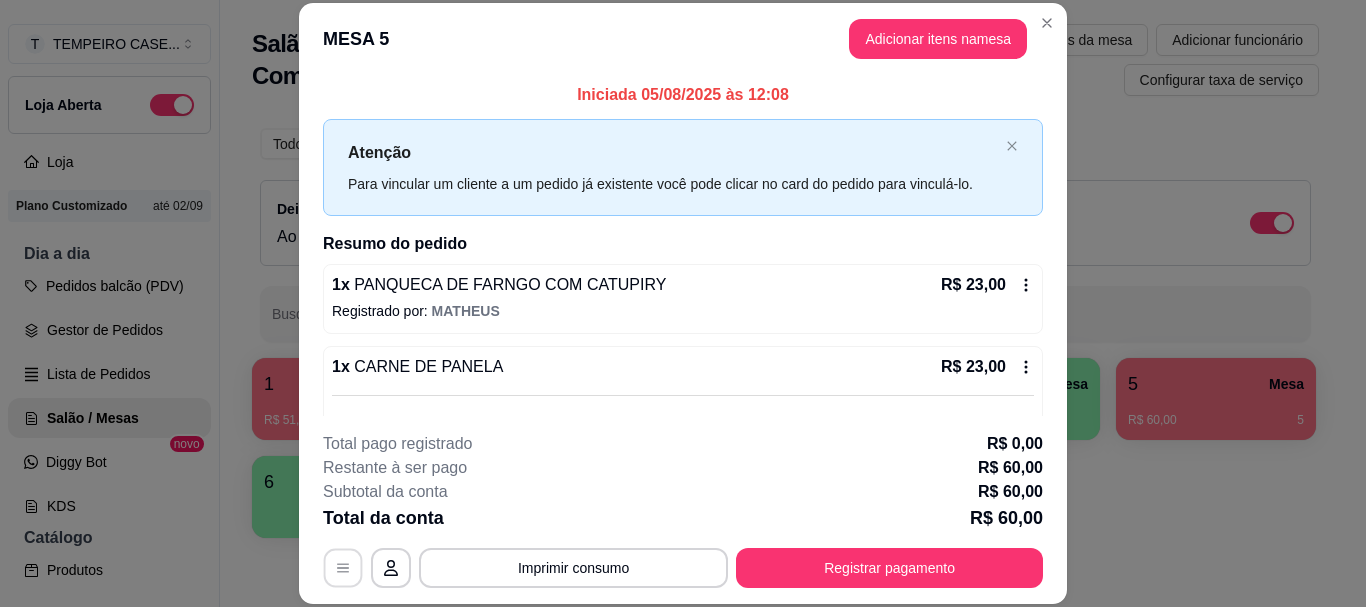 click at bounding box center (343, 568) 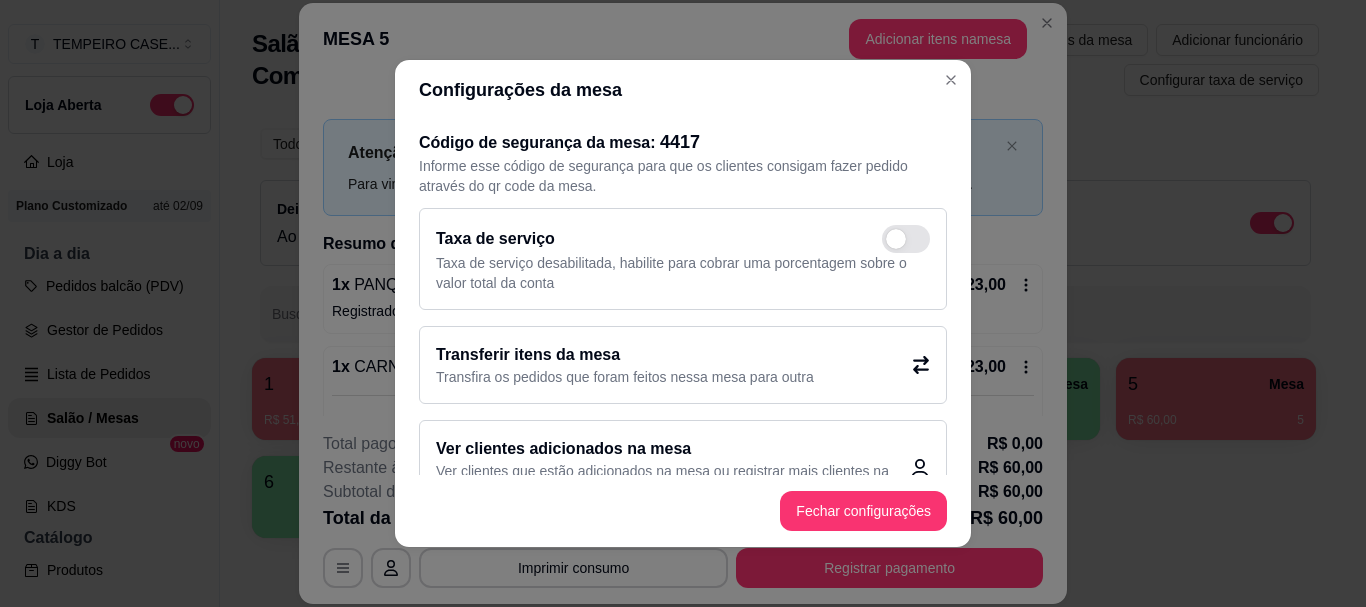 click on "Transferir itens da mesa" at bounding box center (625, 355) 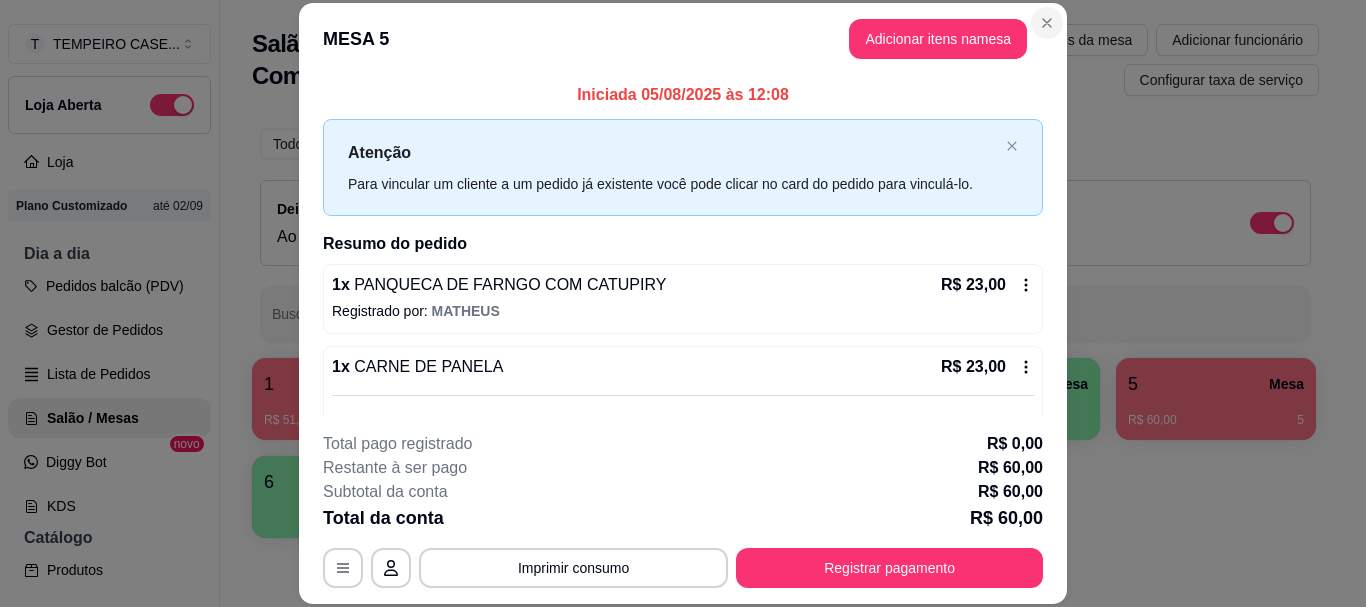 drag, startPoint x: 1052, startPoint y: 4, endPoint x: 1043, endPoint y: 20, distance: 18.35756 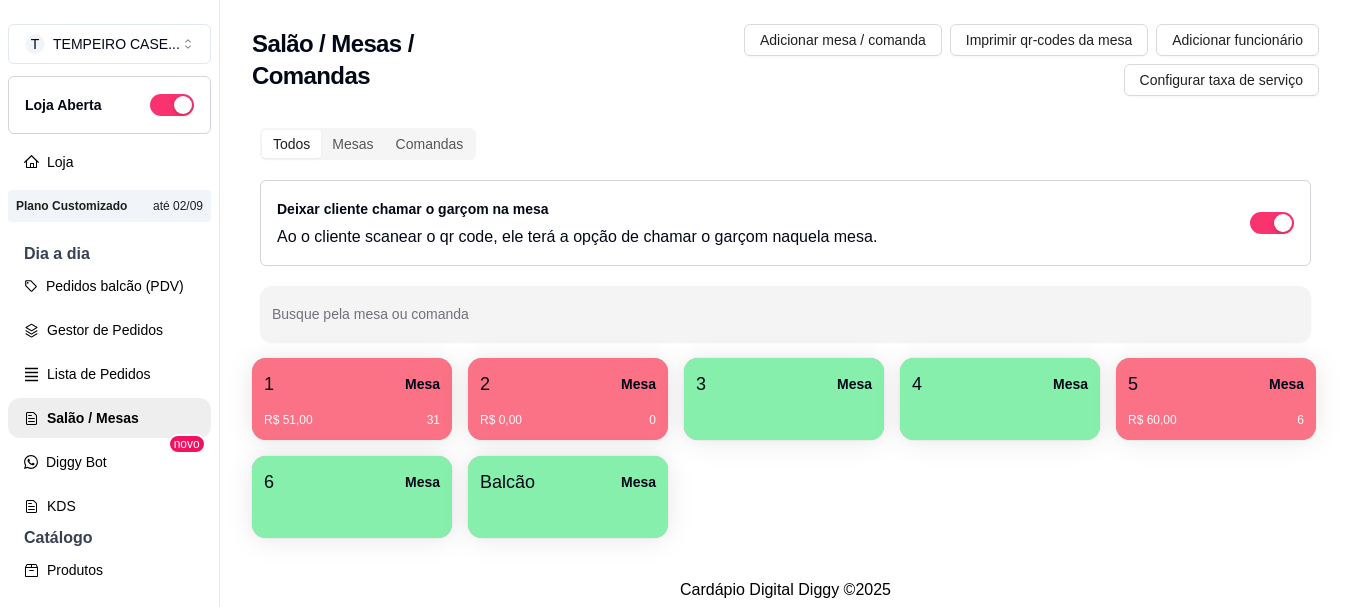 click on "R$ 0,00 0" at bounding box center (568, 413) 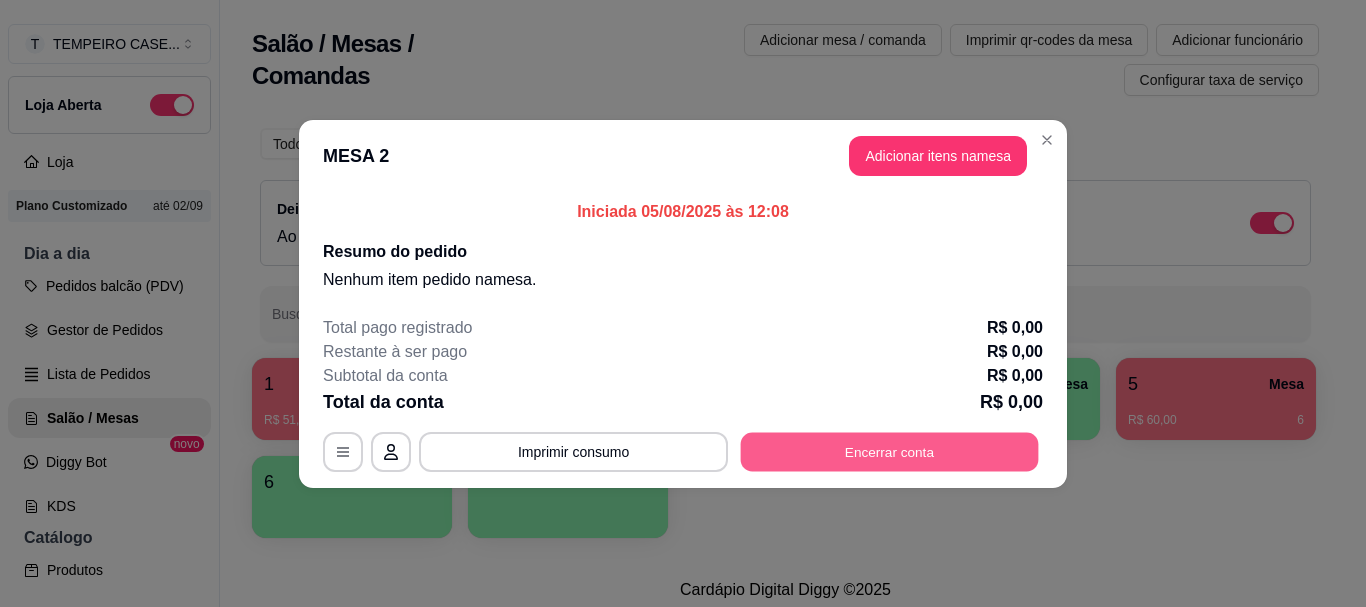 click on "Encerrar conta" at bounding box center (890, 451) 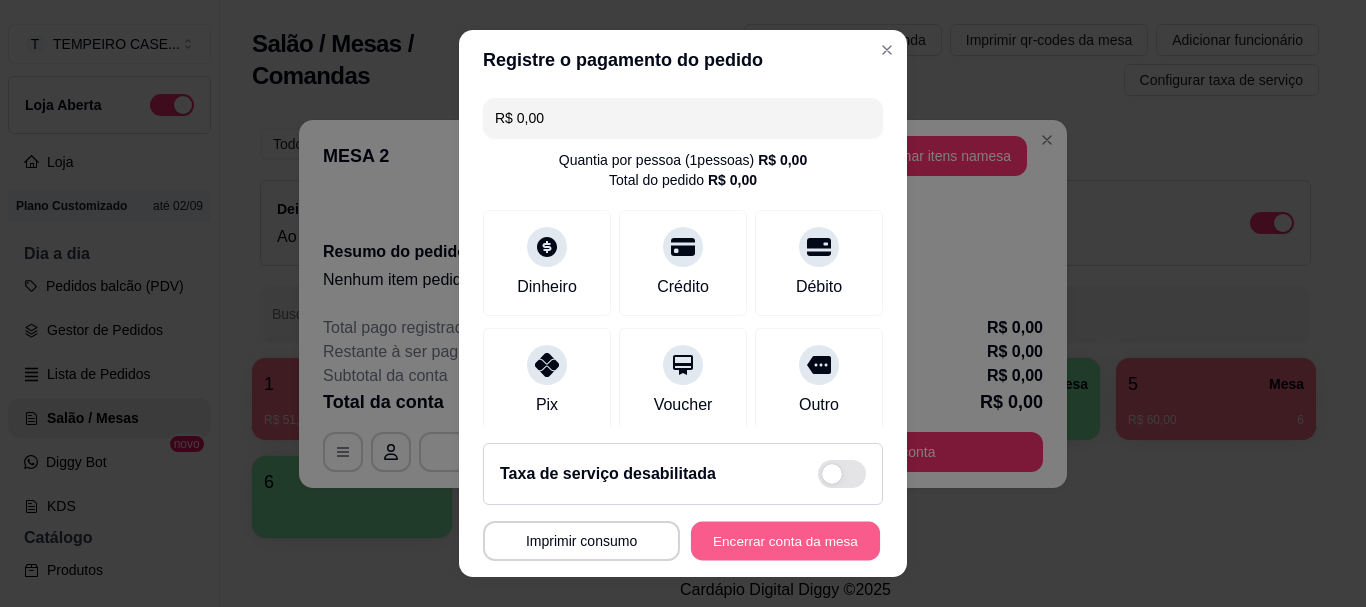 click on "Encerrar conta da mesa" at bounding box center [785, 540] 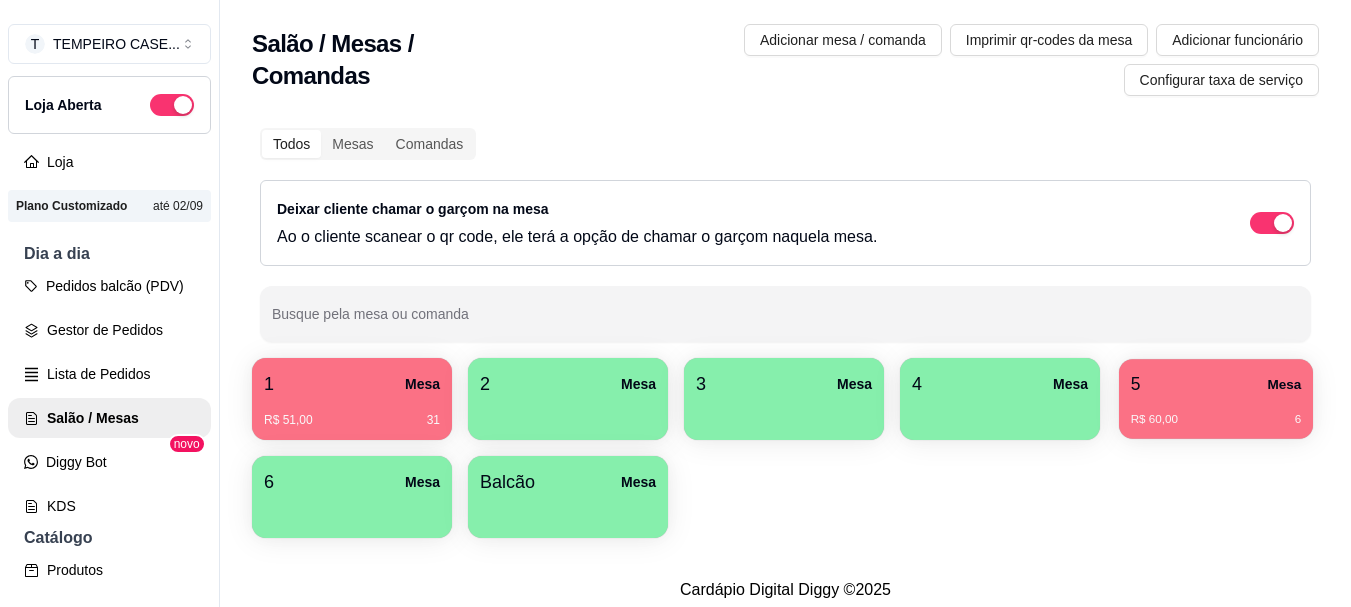click on "R$ 60,00 6" at bounding box center (1216, 412) 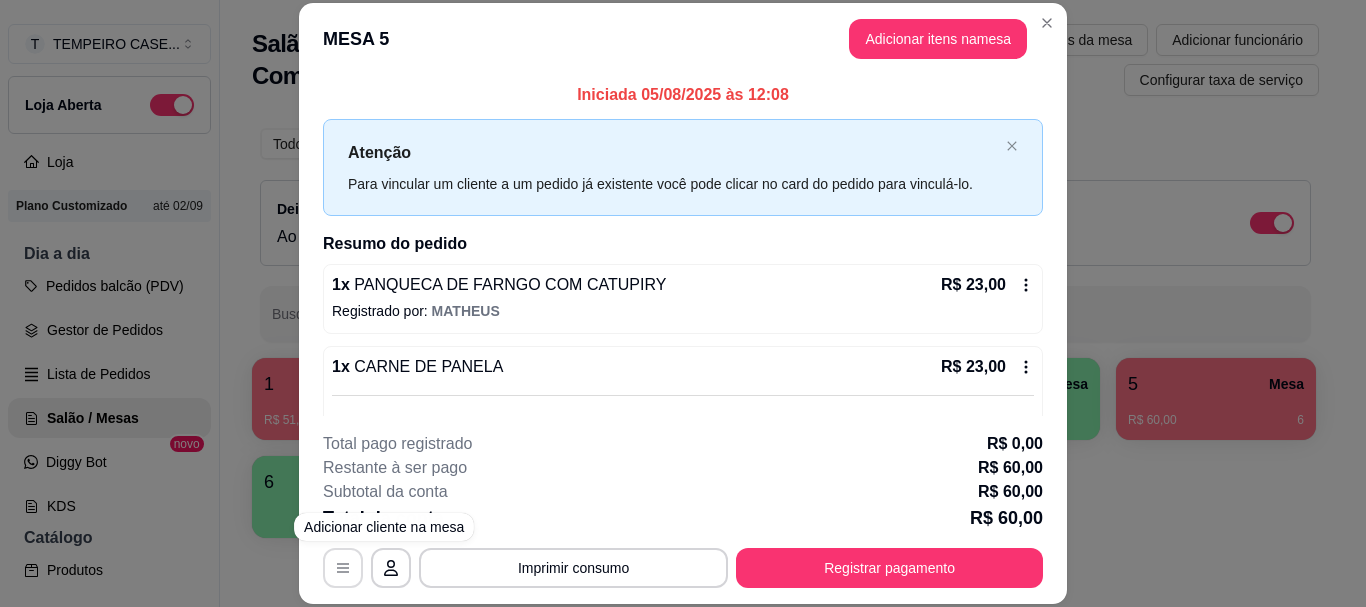 click 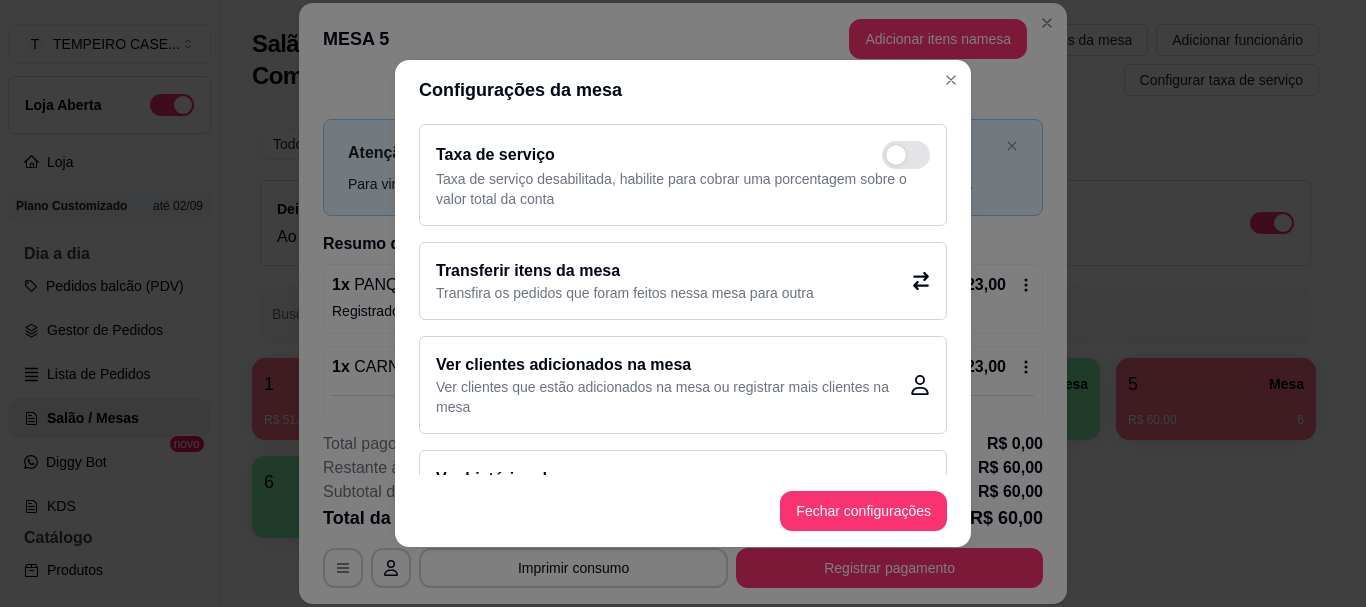 scroll, scrollTop: 145, scrollLeft: 0, axis: vertical 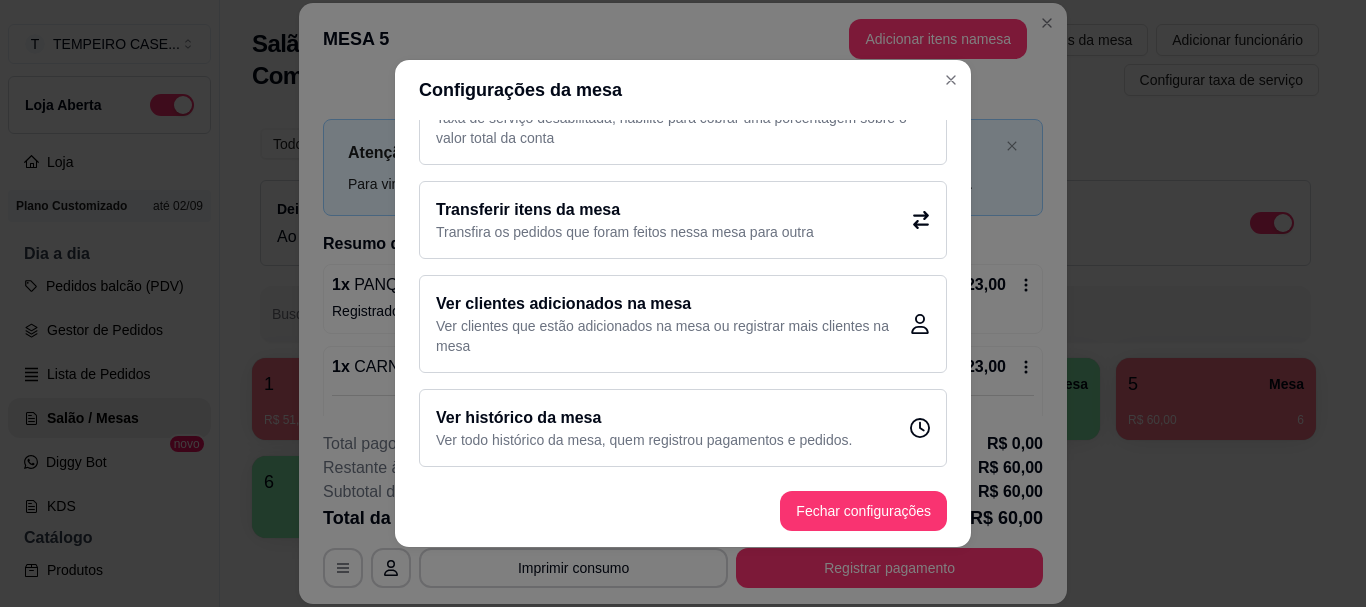 click on "Transfira os pedidos que foram feitos nessa mesa para outra" at bounding box center [625, 232] 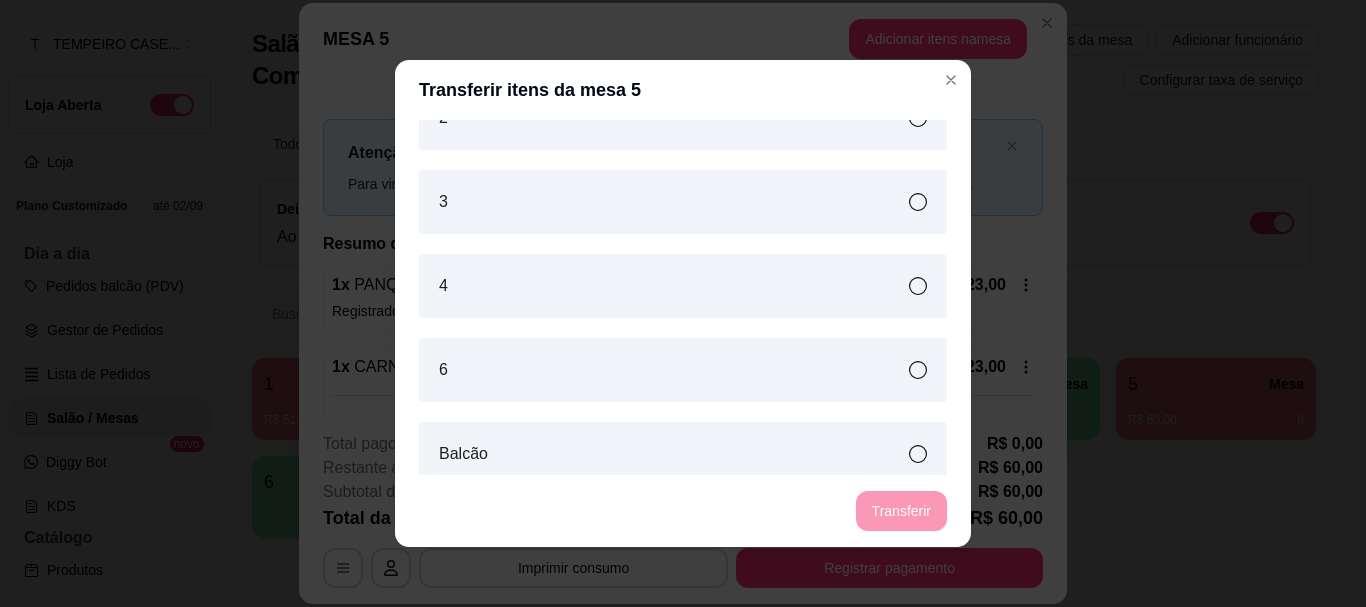 scroll, scrollTop: 61, scrollLeft: 0, axis: vertical 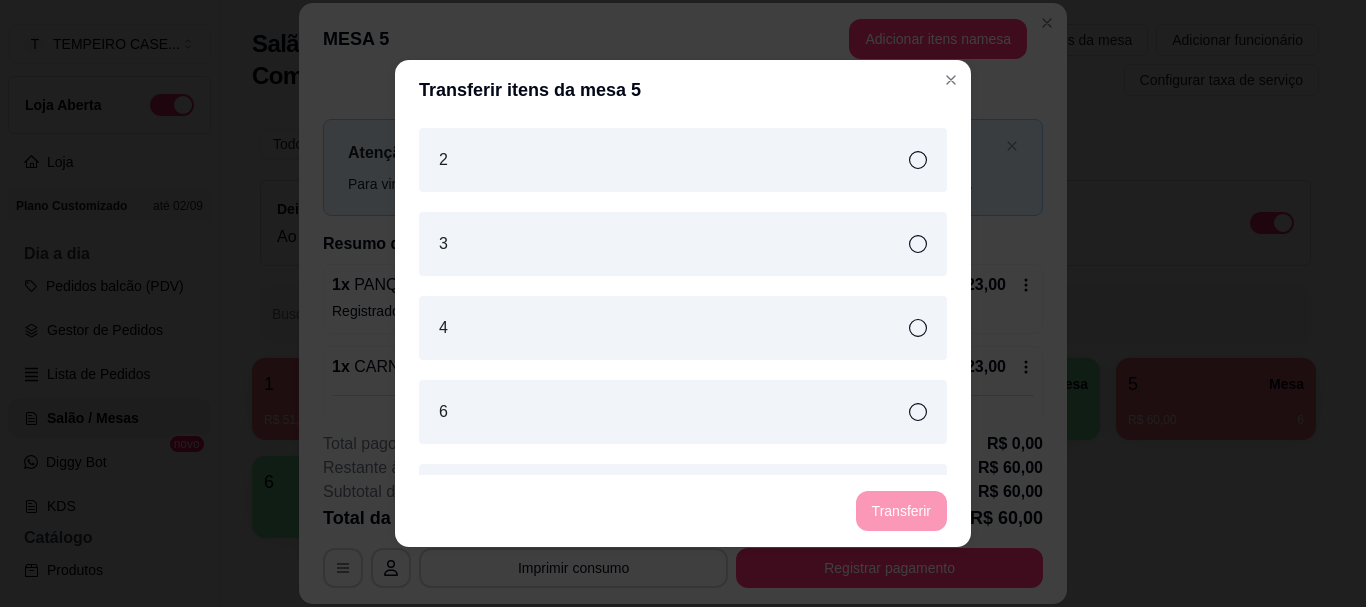 click on "2" at bounding box center (683, 160) 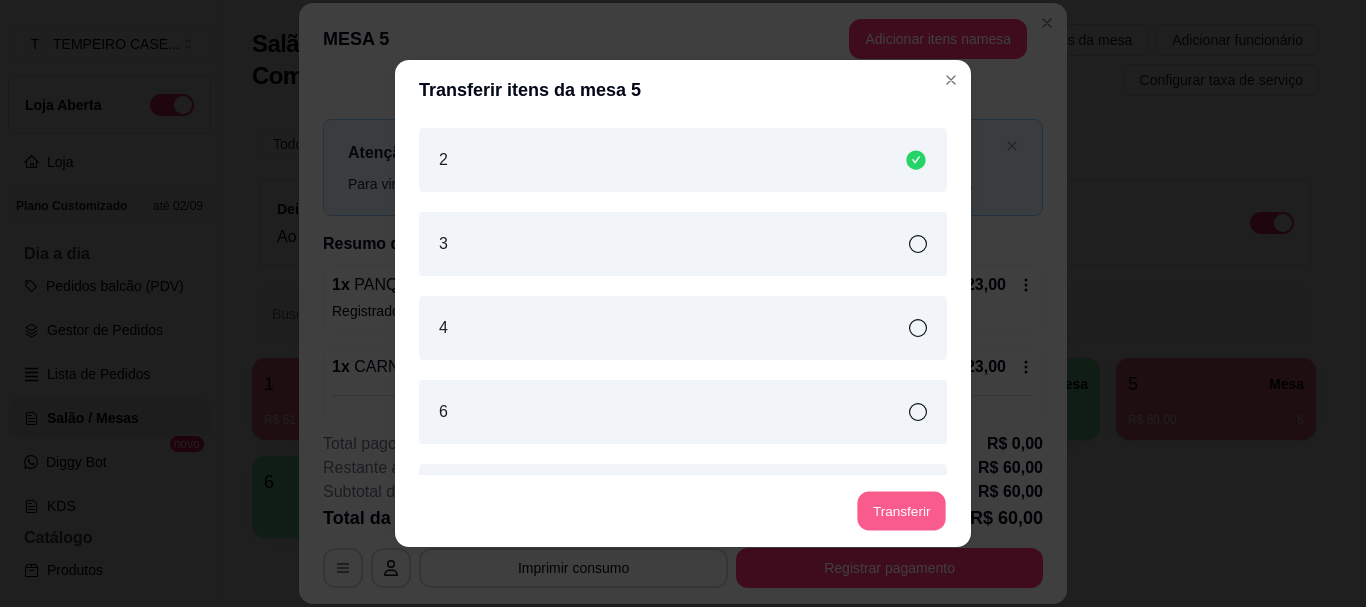 click on "Transferir" at bounding box center [901, 511] 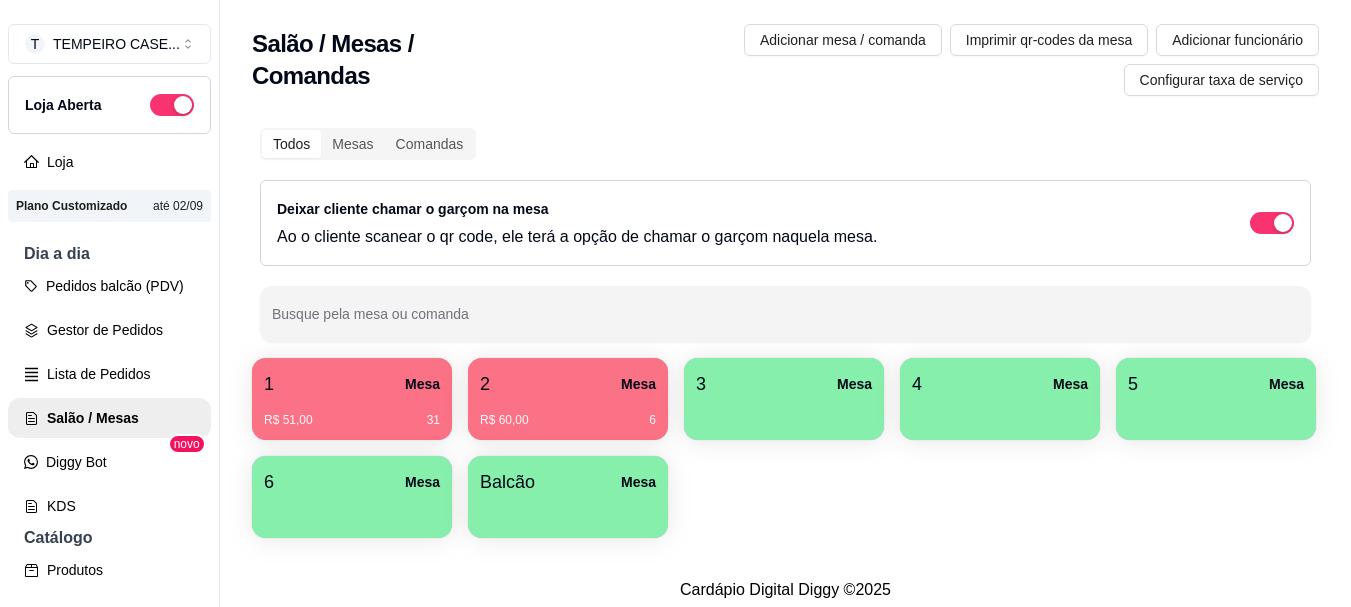 click on "R$ 51,00 31" at bounding box center (352, 413) 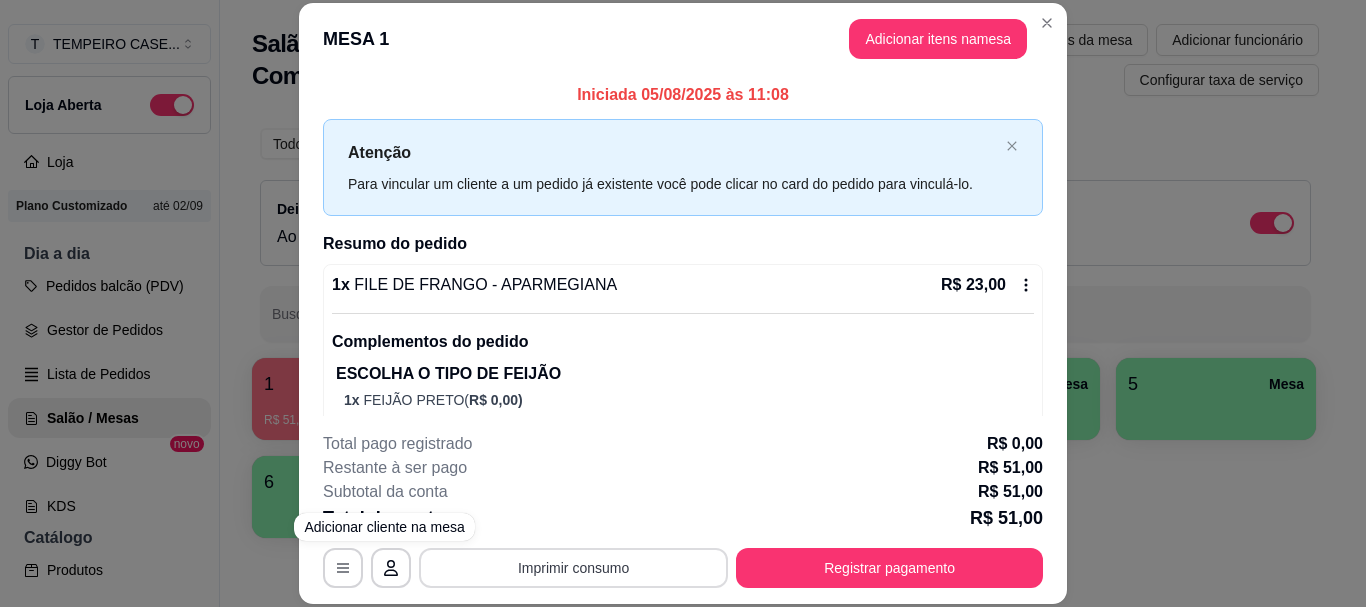 click on "Imprimir consumo" at bounding box center (573, 568) 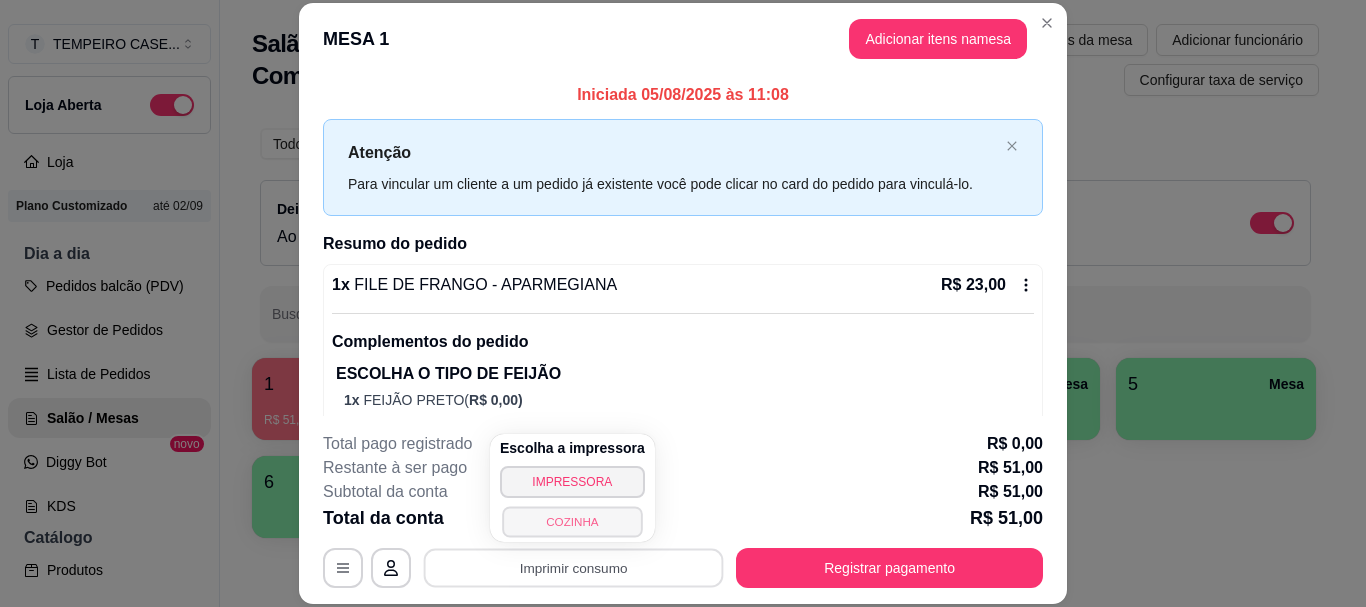 click on "COZINHA" at bounding box center (572, 521) 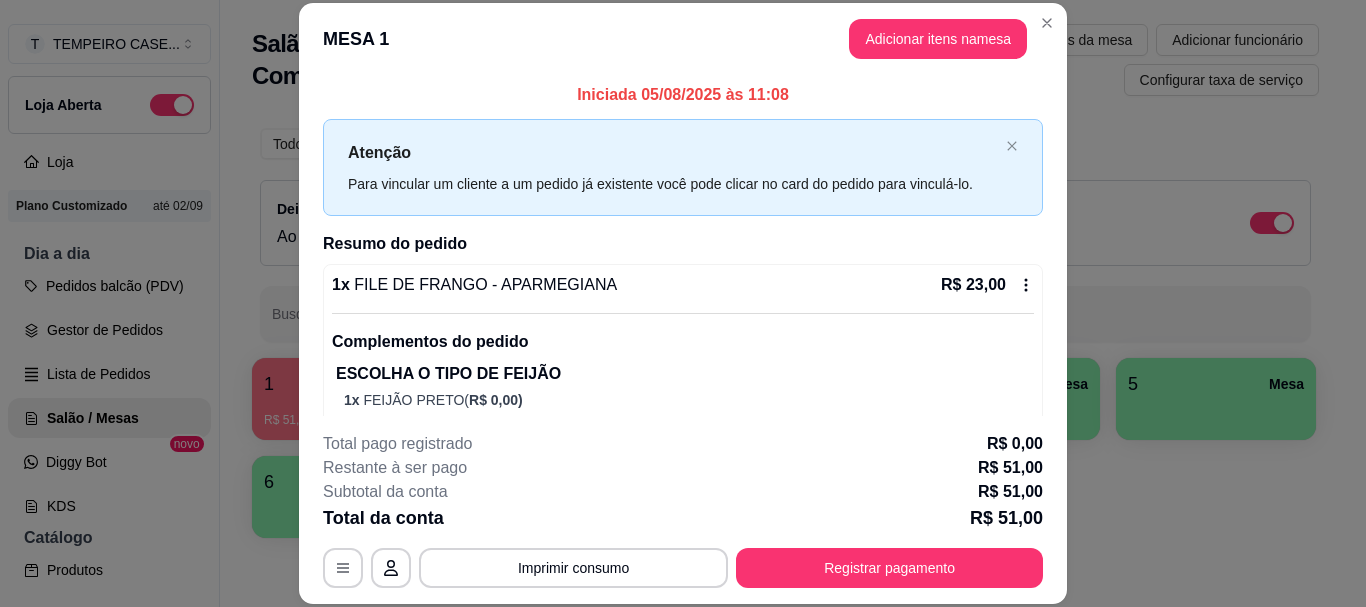 click on "**********" at bounding box center (683, 510) 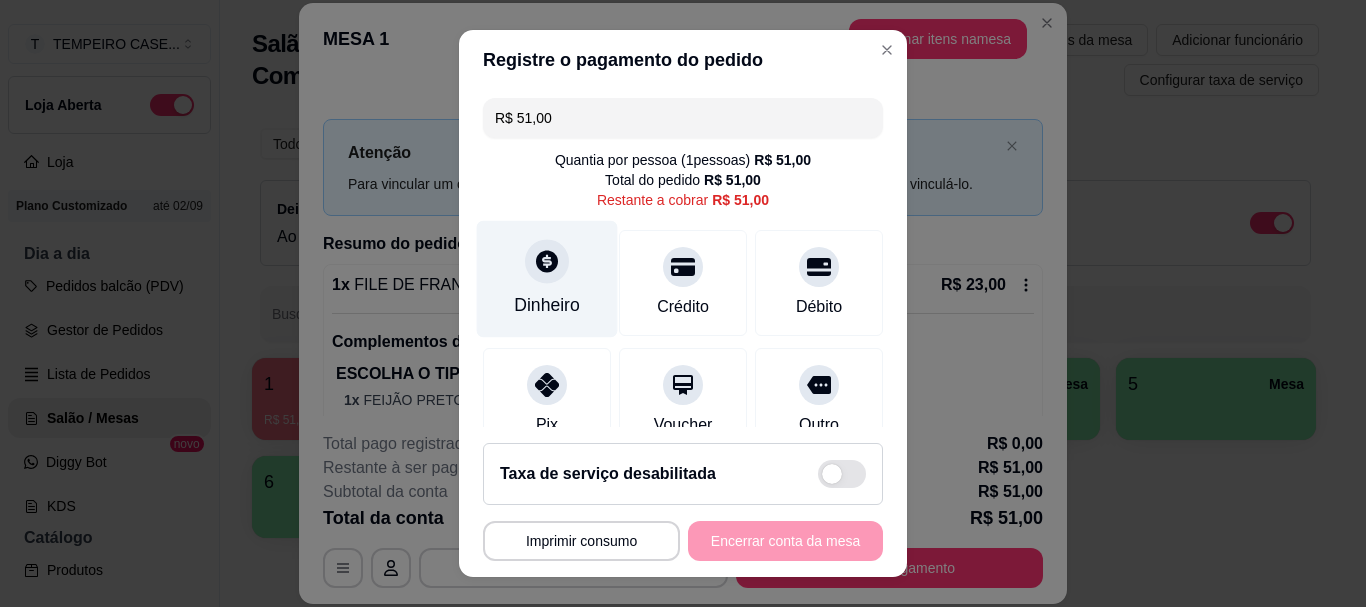 click on "Dinheiro" at bounding box center [547, 279] 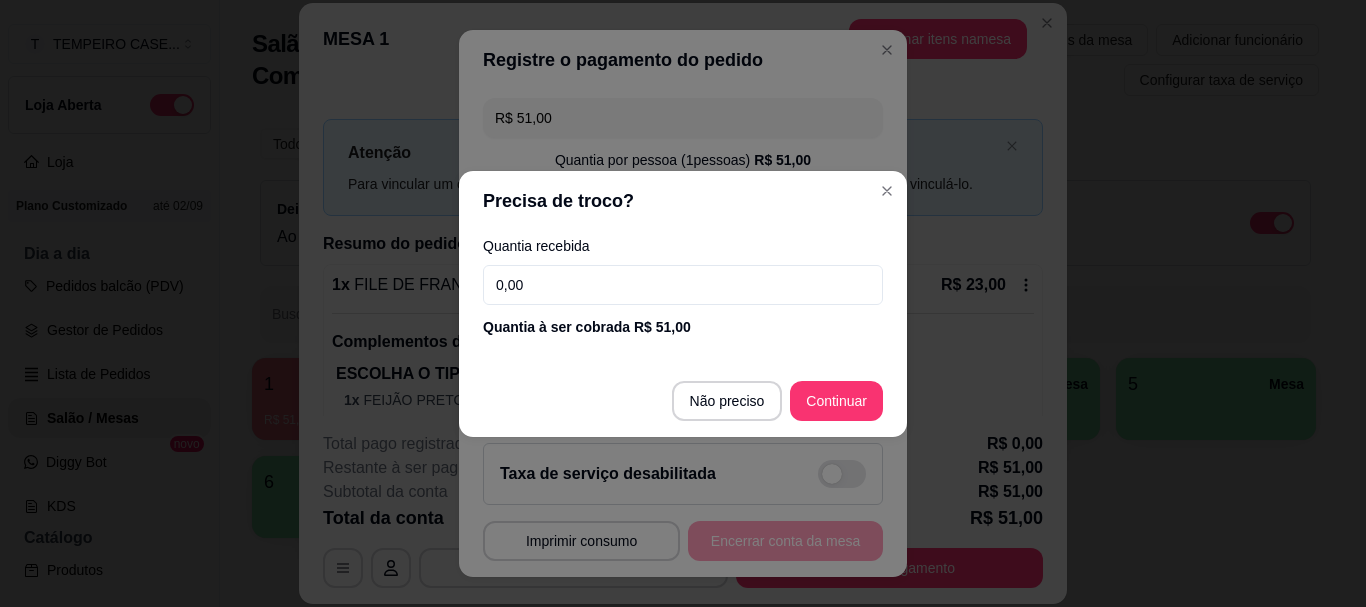 drag, startPoint x: 576, startPoint y: 287, endPoint x: 443, endPoint y: 296, distance: 133.30417 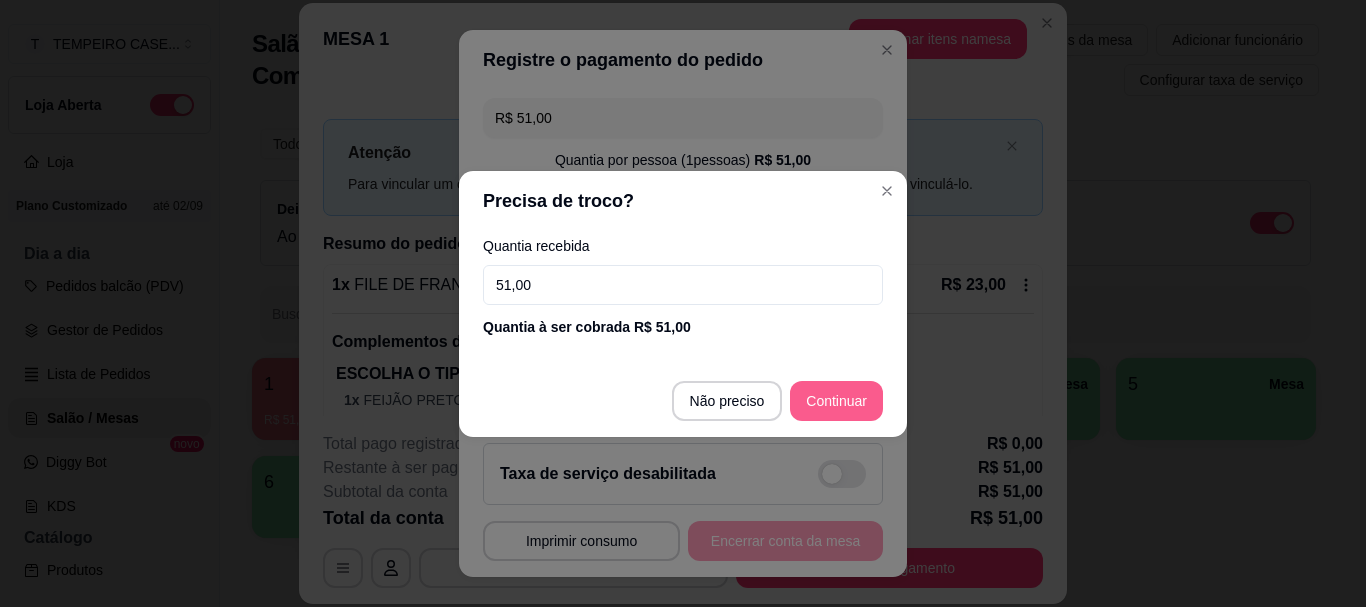 type on "51,00" 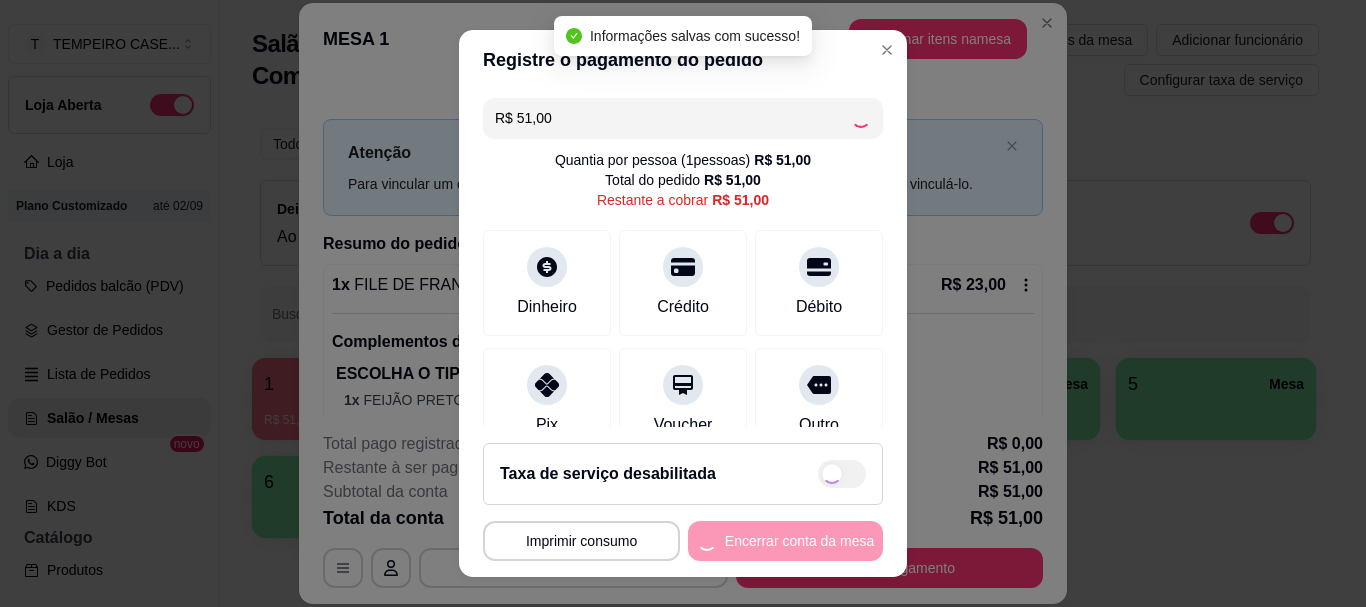 type on "R$ 0,00" 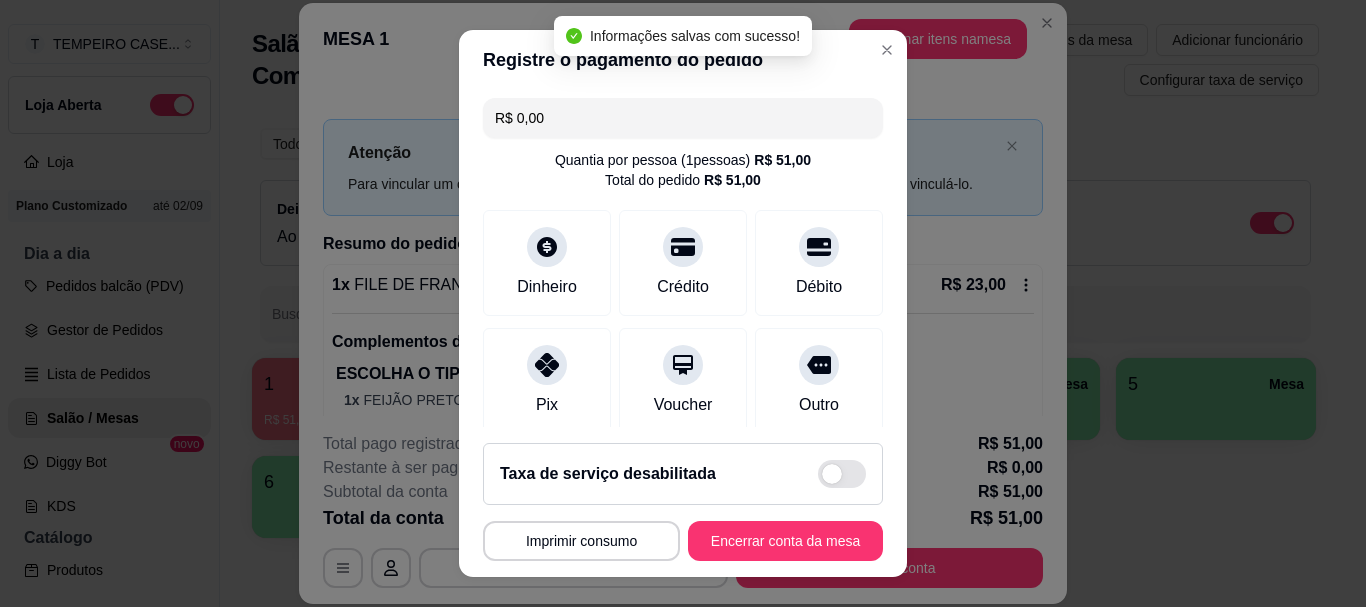 click on "Registre o pagamento do pedido" at bounding box center [683, 60] 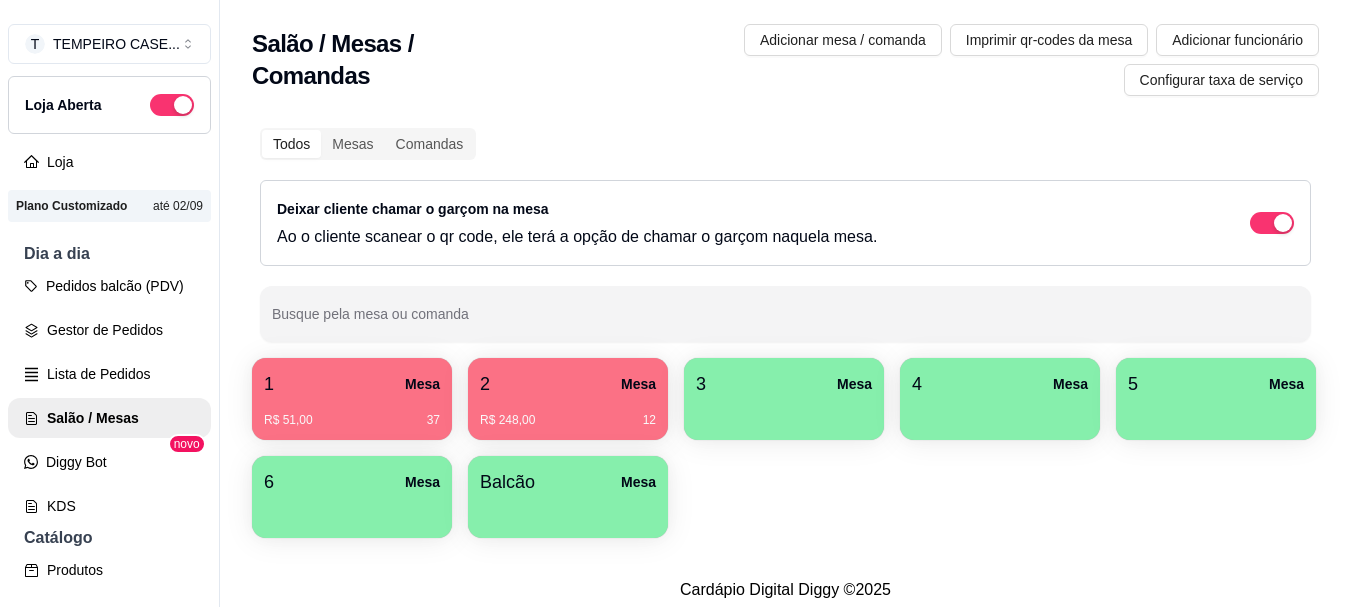 click on "Pedidos balcão (PDV) Gestor de Pedidos Lista de Pedidos Salão / Mesas Diggy Bot novo KDS" at bounding box center [109, 396] 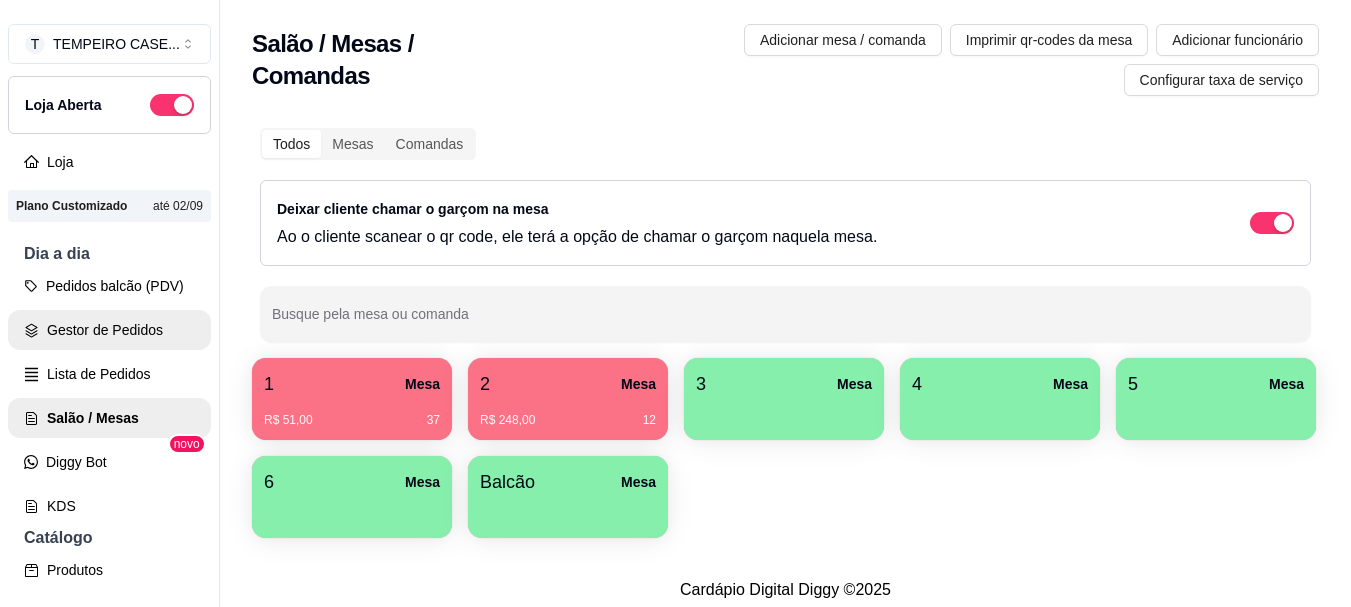 click on "Gestor de Pedidos" at bounding box center [109, 330] 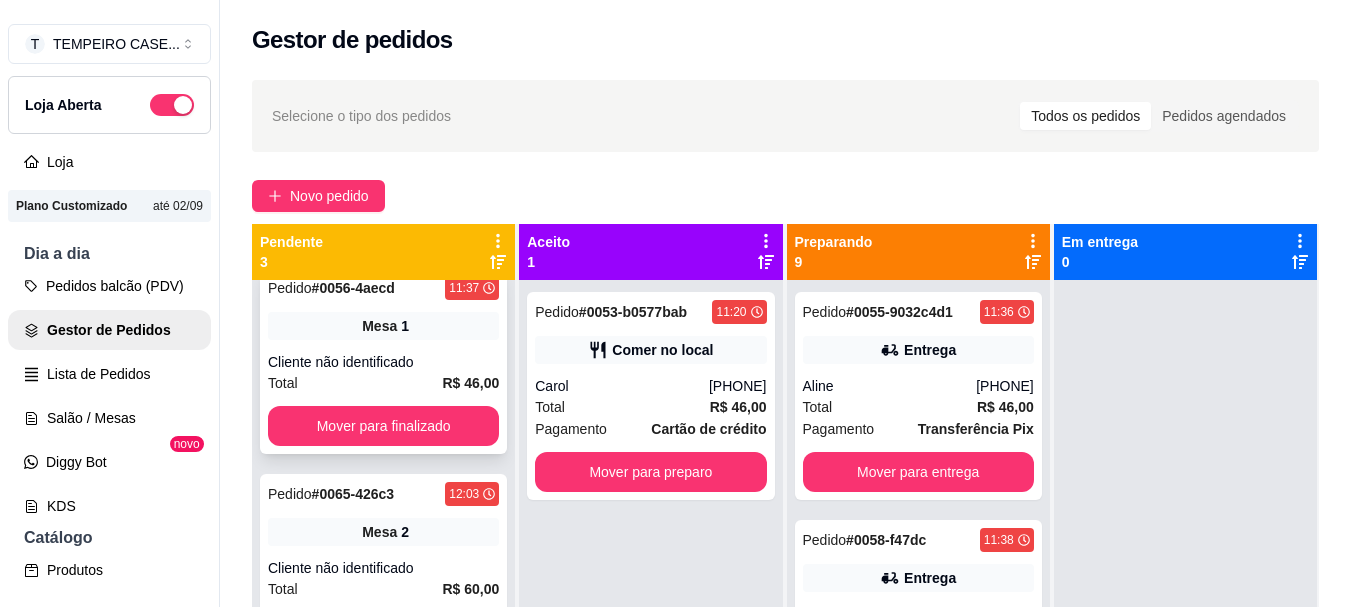scroll, scrollTop: 31, scrollLeft: 0, axis: vertical 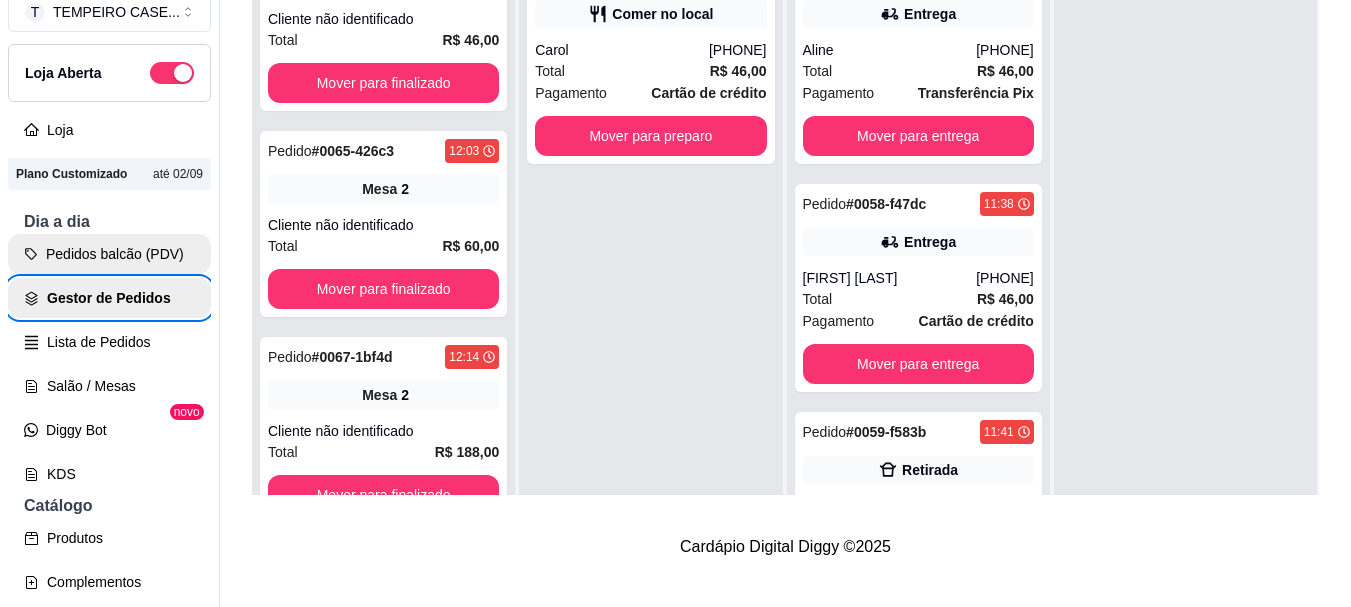 click on "Pedidos balcão (PDV)" at bounding box center (109, 254) 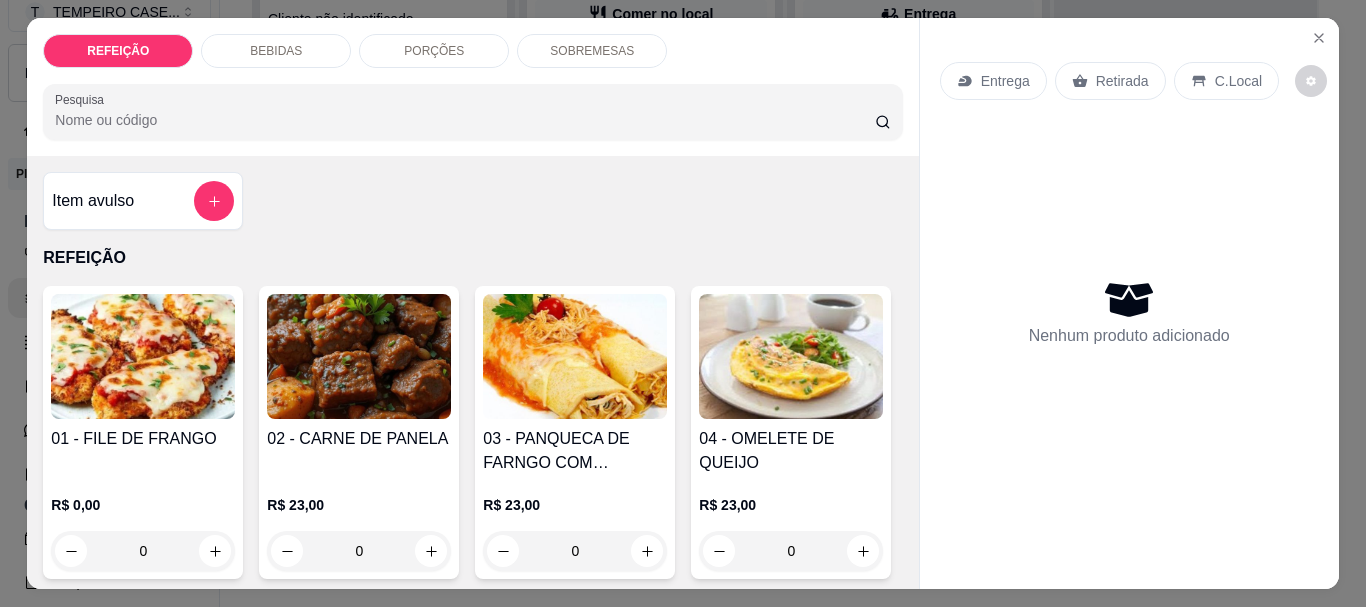 click on "PORÇÕES" at bounding box center [434, 51] 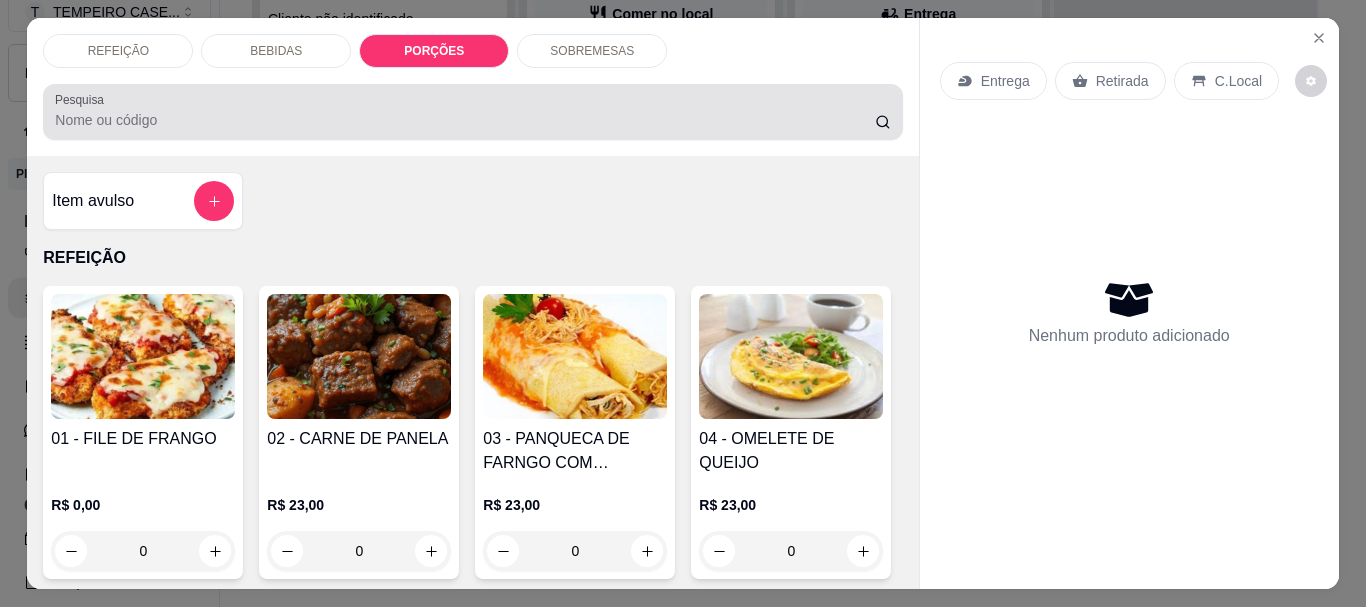 scroll, scrollTop: 1358, scrollLeft: 0, axis: vertical 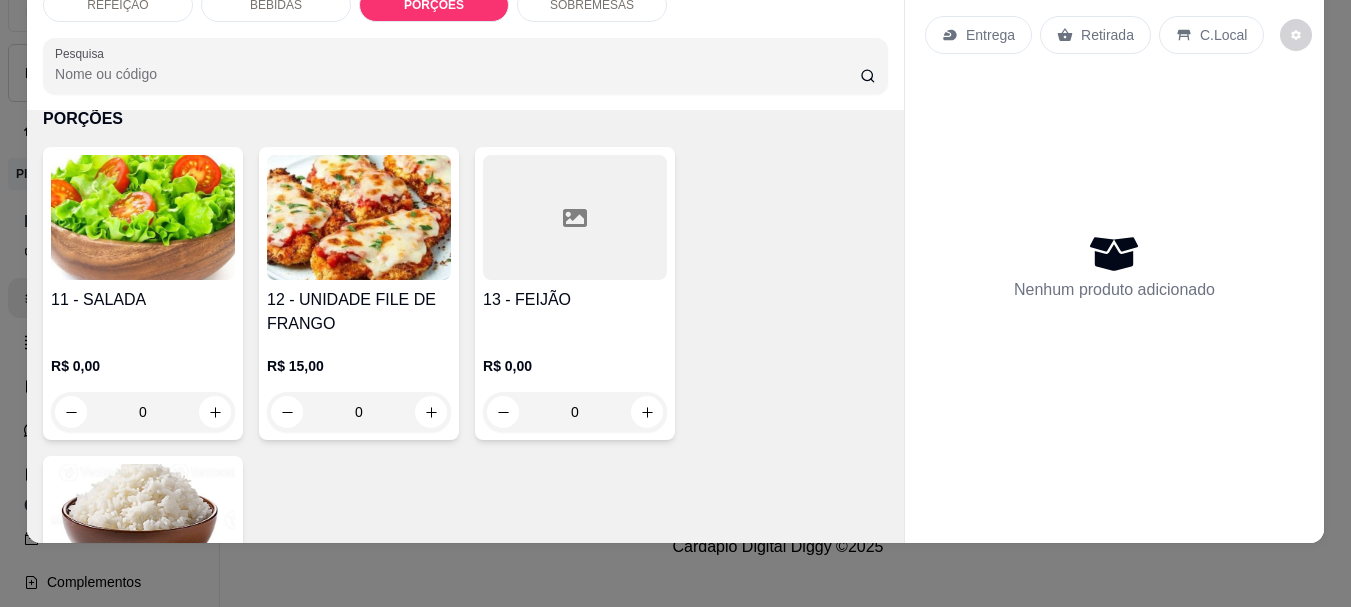 type 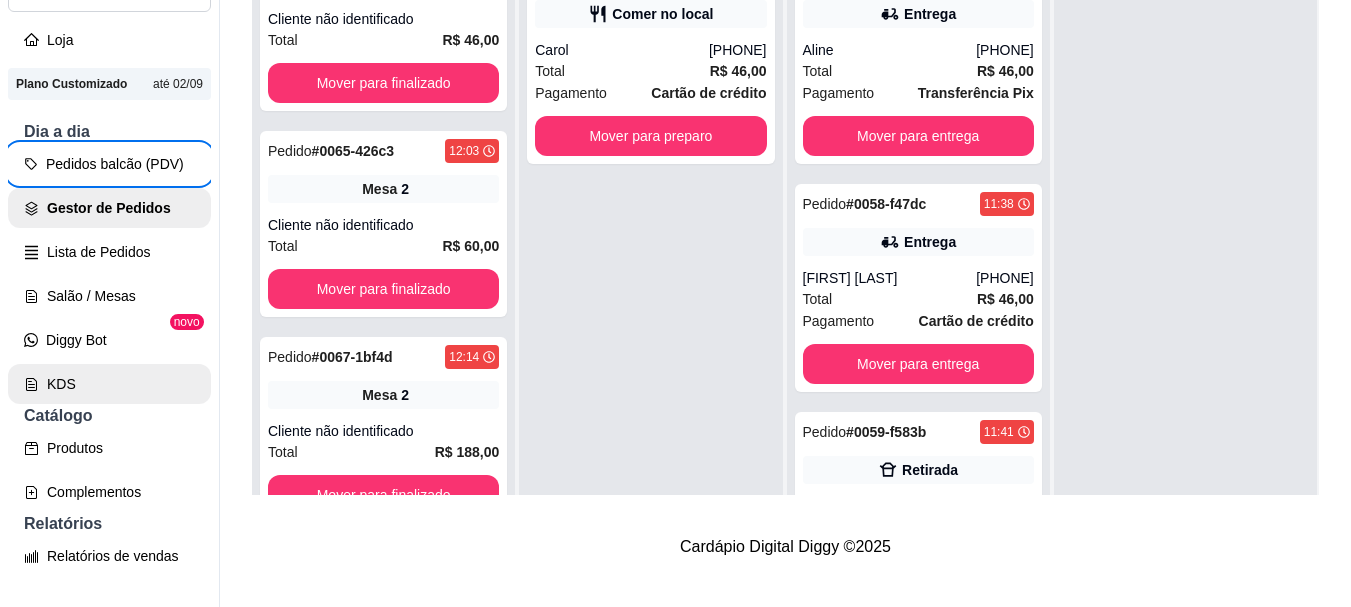 scroll, scrollTop: 400, scrollLeft: 0, axis: vertical 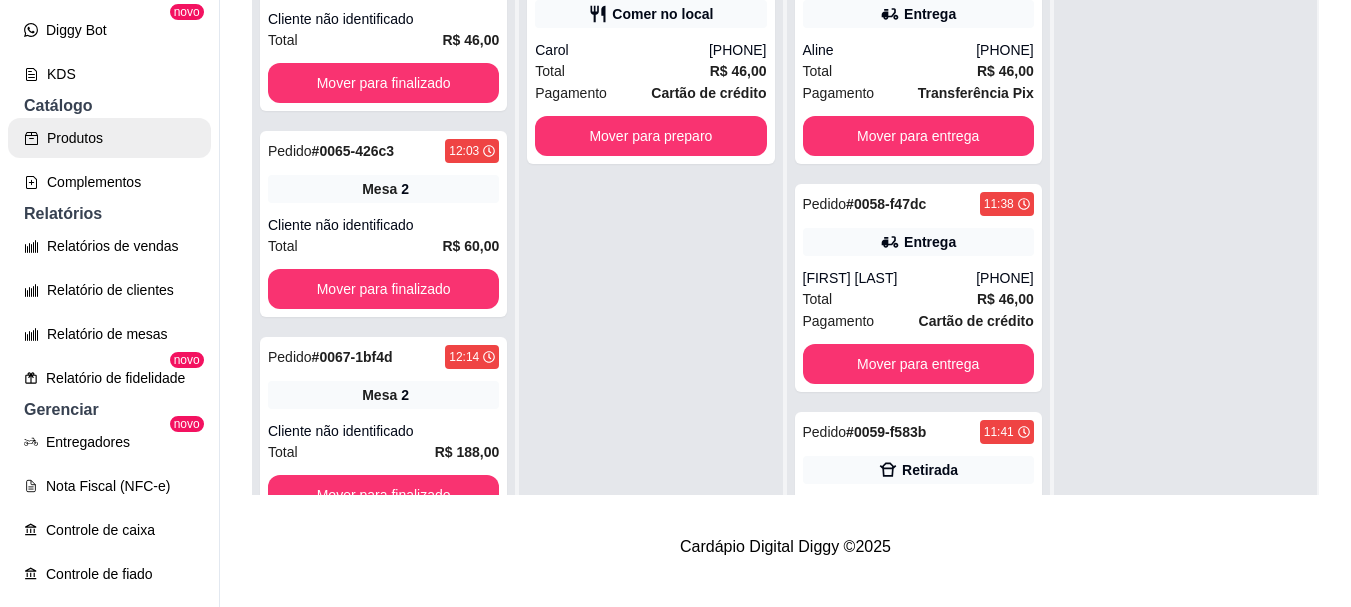 click on "Produtos" at bounding box center [109, 138] 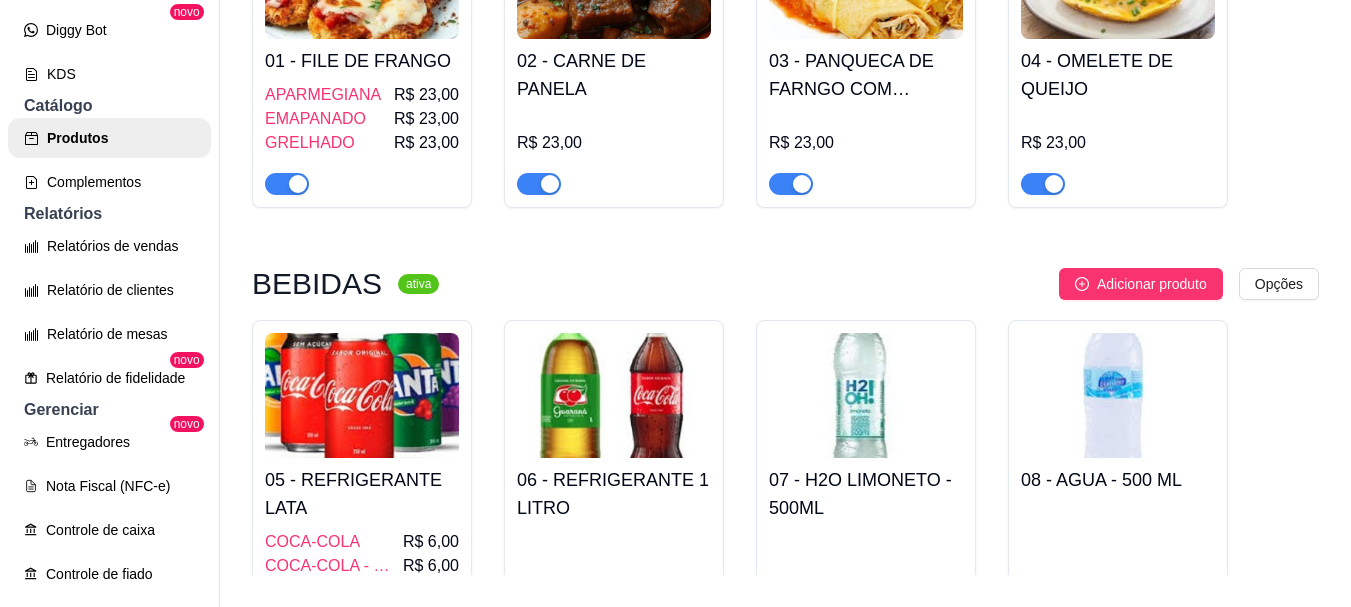scroll, scrollTop: 0, scrollLeft: 0, axis: both 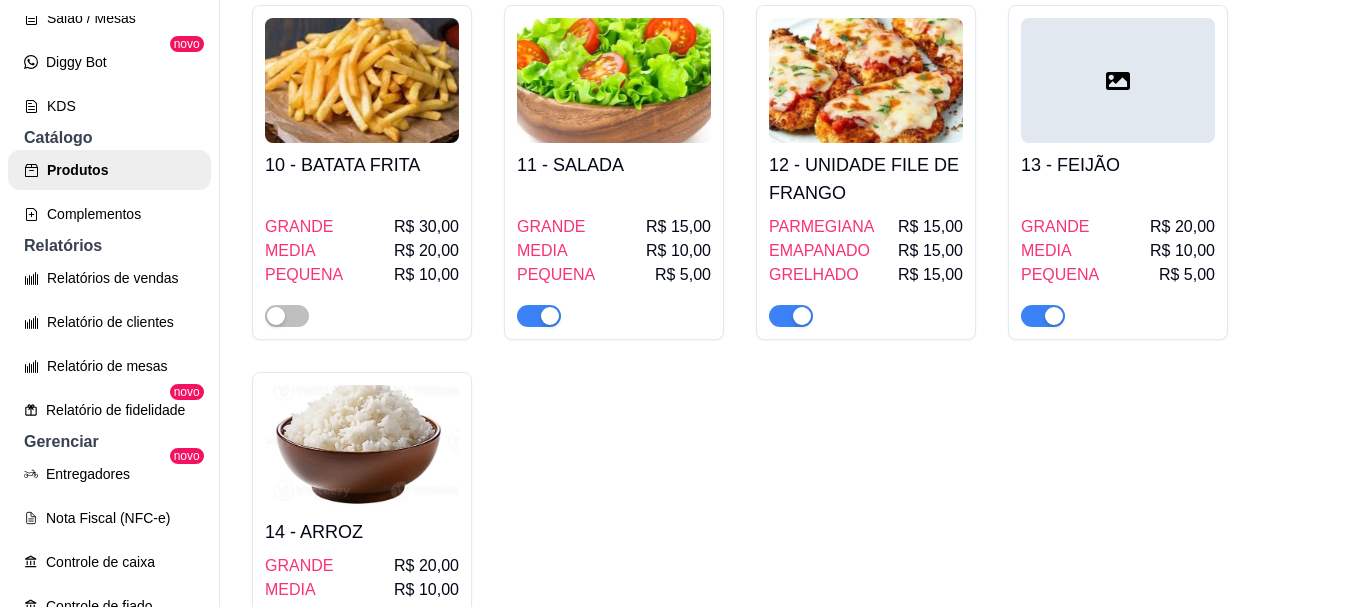 click on "10 - BATATA FRITA   GRANDE R$ 30,00 MEDIA R$ 20,00 PEQUENA R$ 10,00" at bounding box center [362, 172] 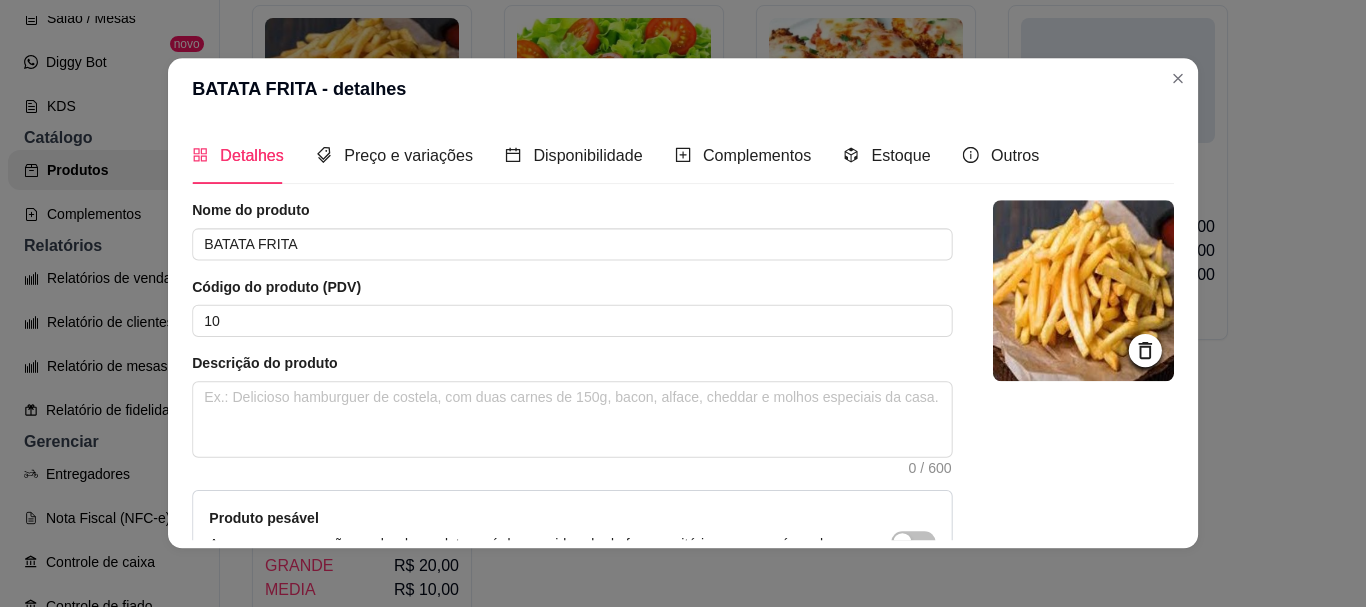 click on "Código do produto (PDV) 10" at bounding box center [572, 307] 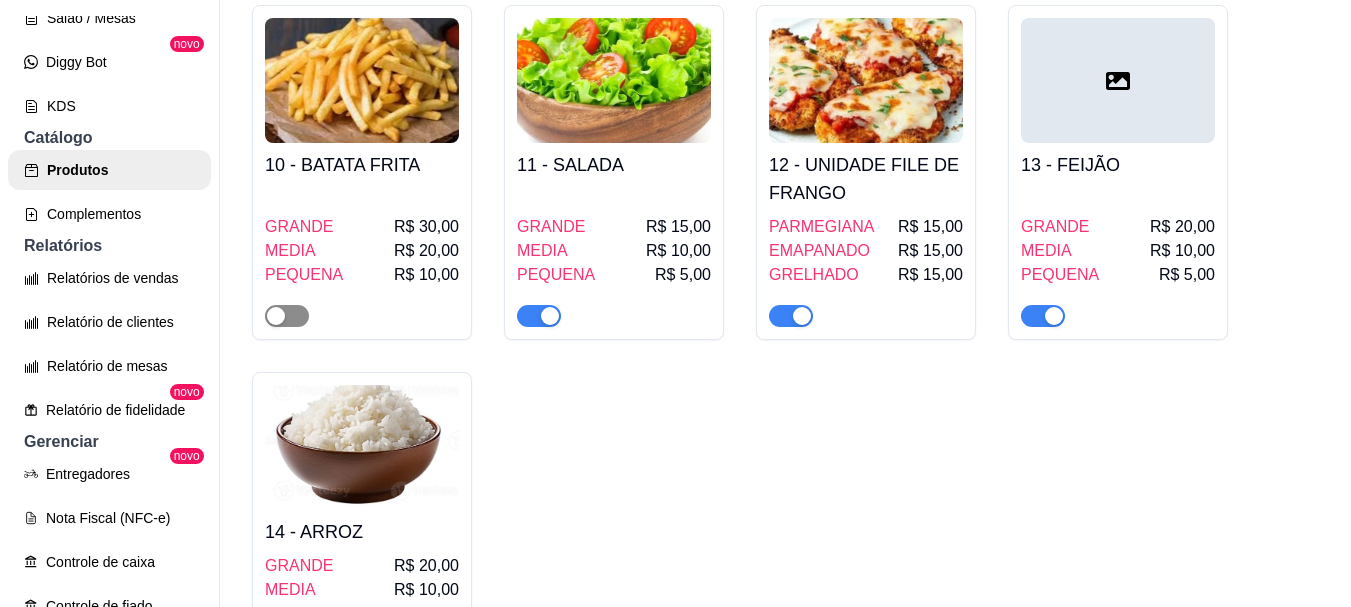 click at bounding box center [276, 316] 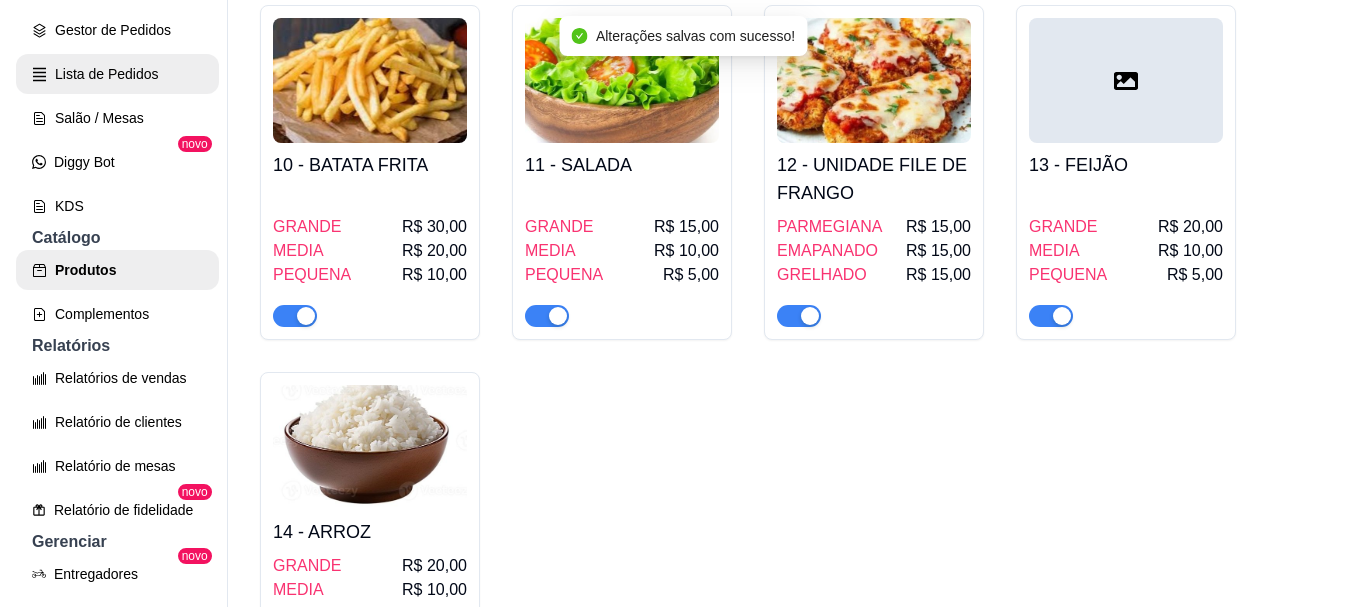 scroll, scrollTop: 0, scrollLeft: 0, axis: both 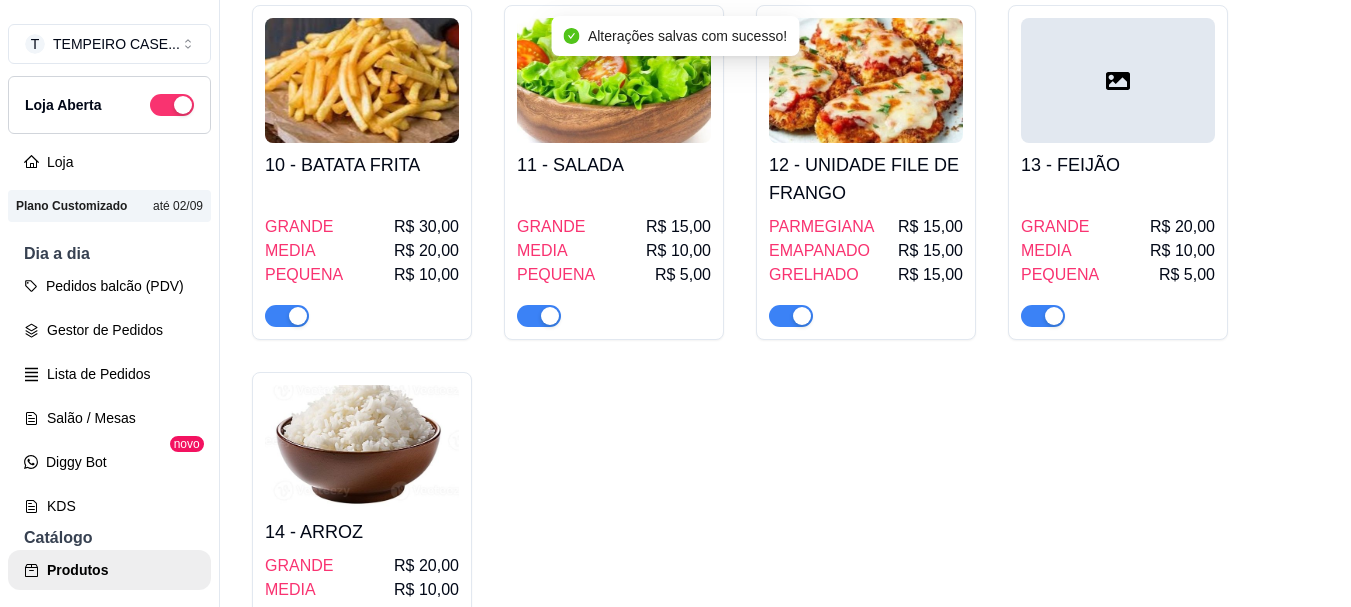 click on "Pedidos balcão (PDV)" at bounding box center [109, 286] 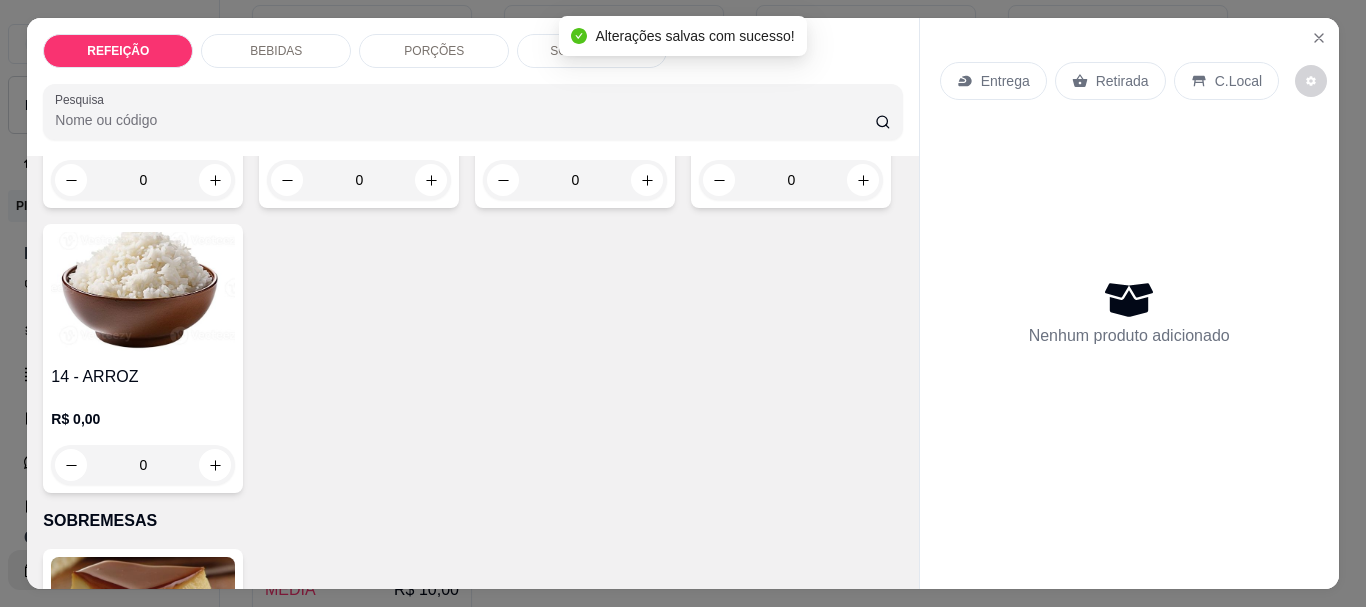 scroll, scrollTop: 1400, scrollLeft: 0, axis: vertical 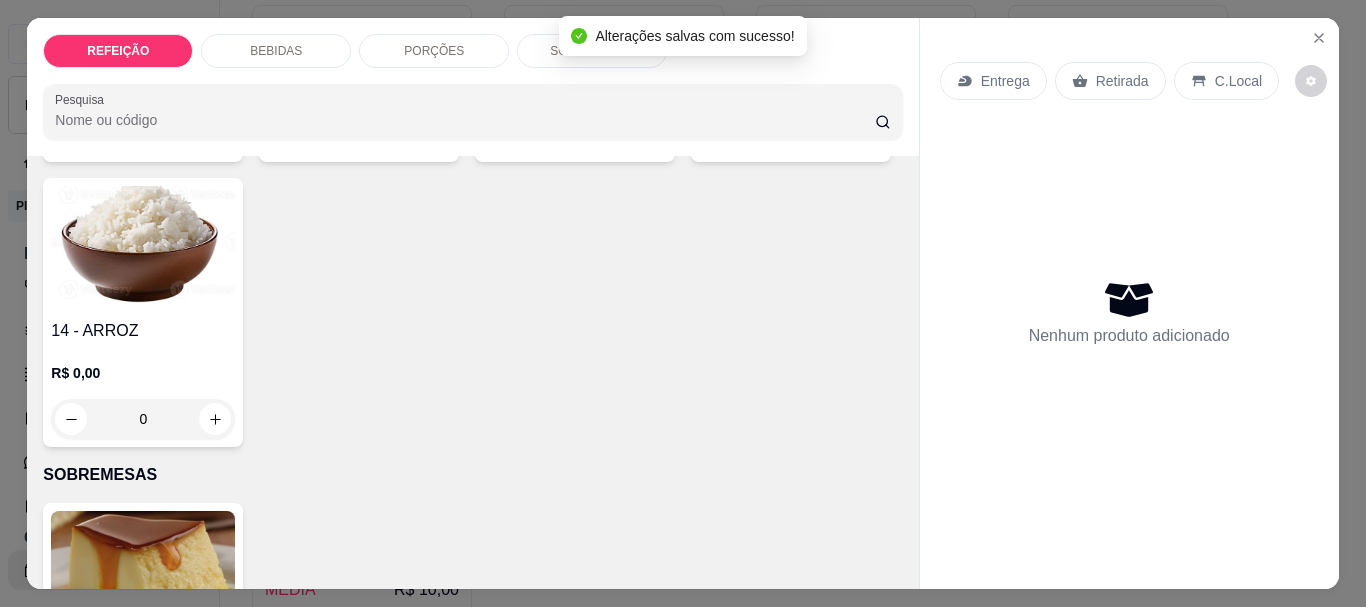 click on "R$ 0,00 0" at bounding box center (143, 106) 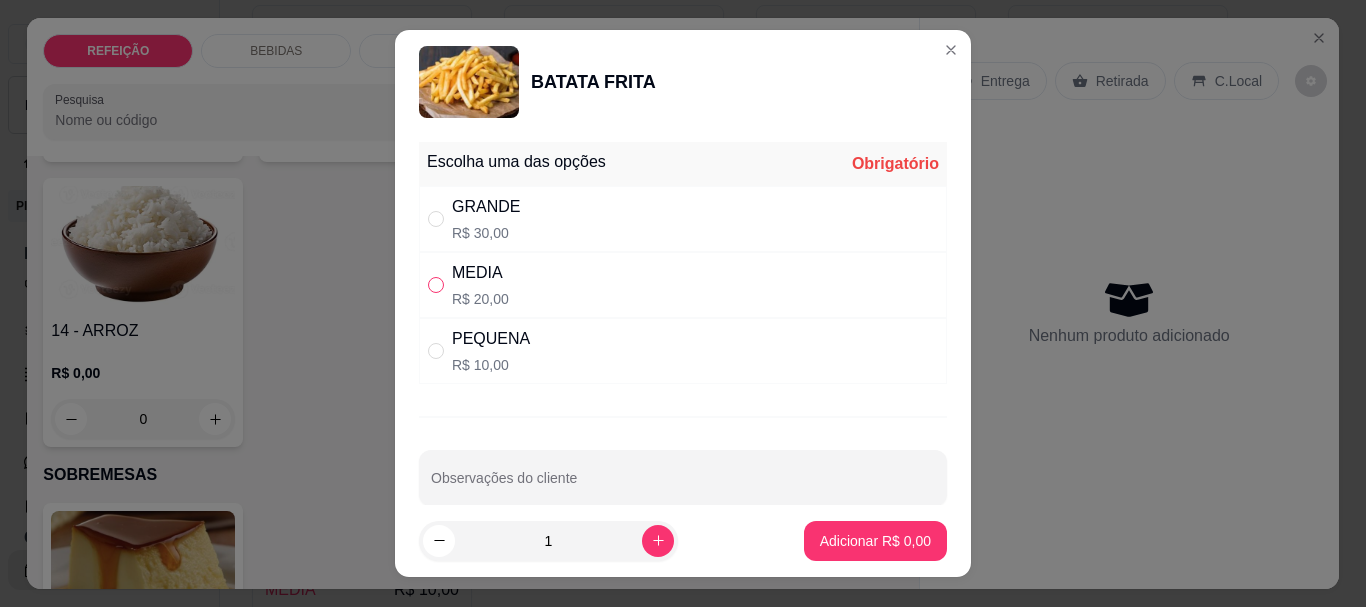 click at bounding box center [436, 285] 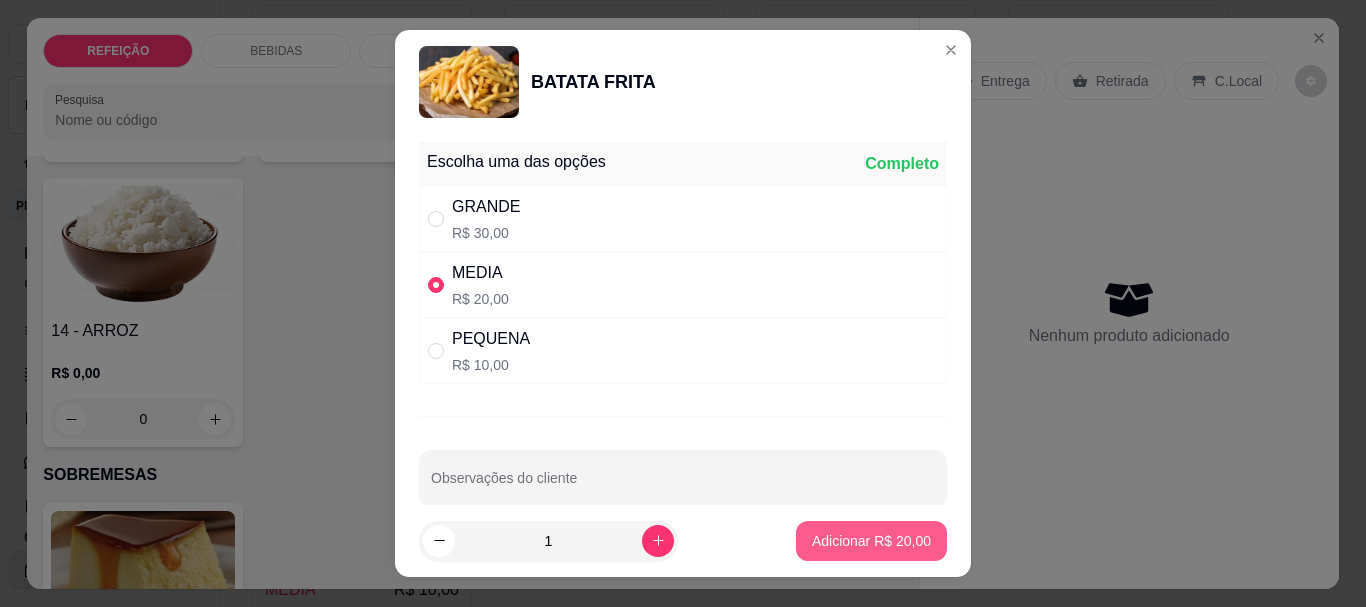 click on "Adicionar   R$ 20,00" at bounding box center (871, 541) 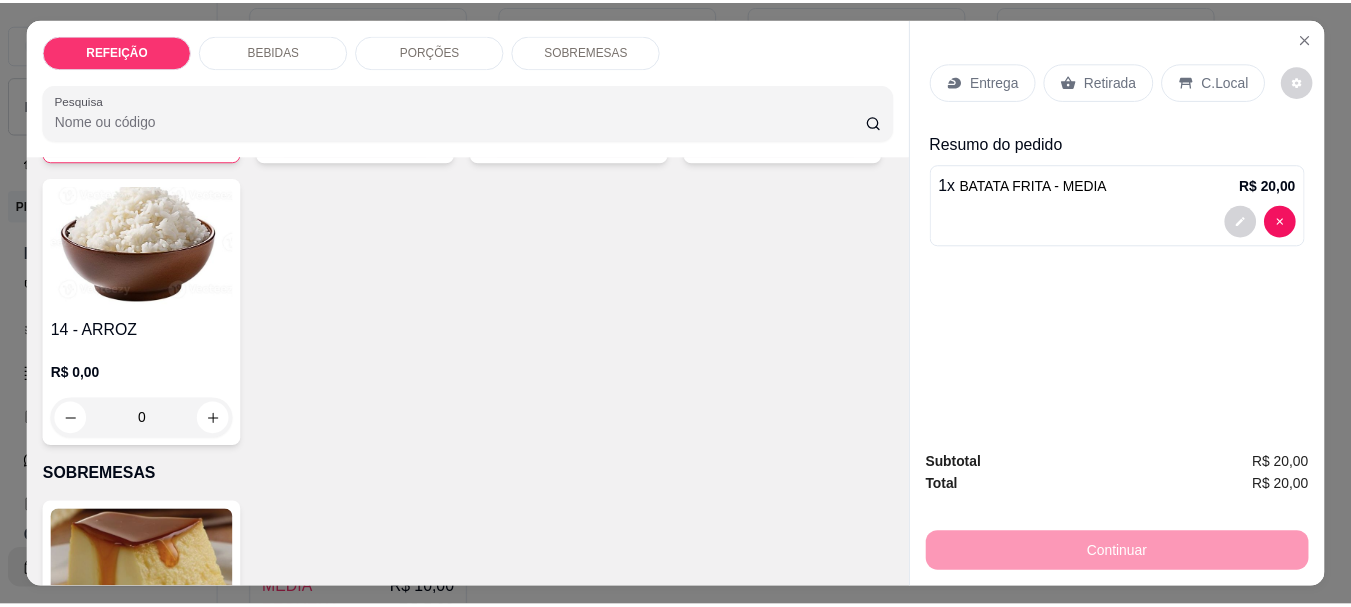 scroll, scrollTop: 1401, scrollLeft: 0, axis: vertical 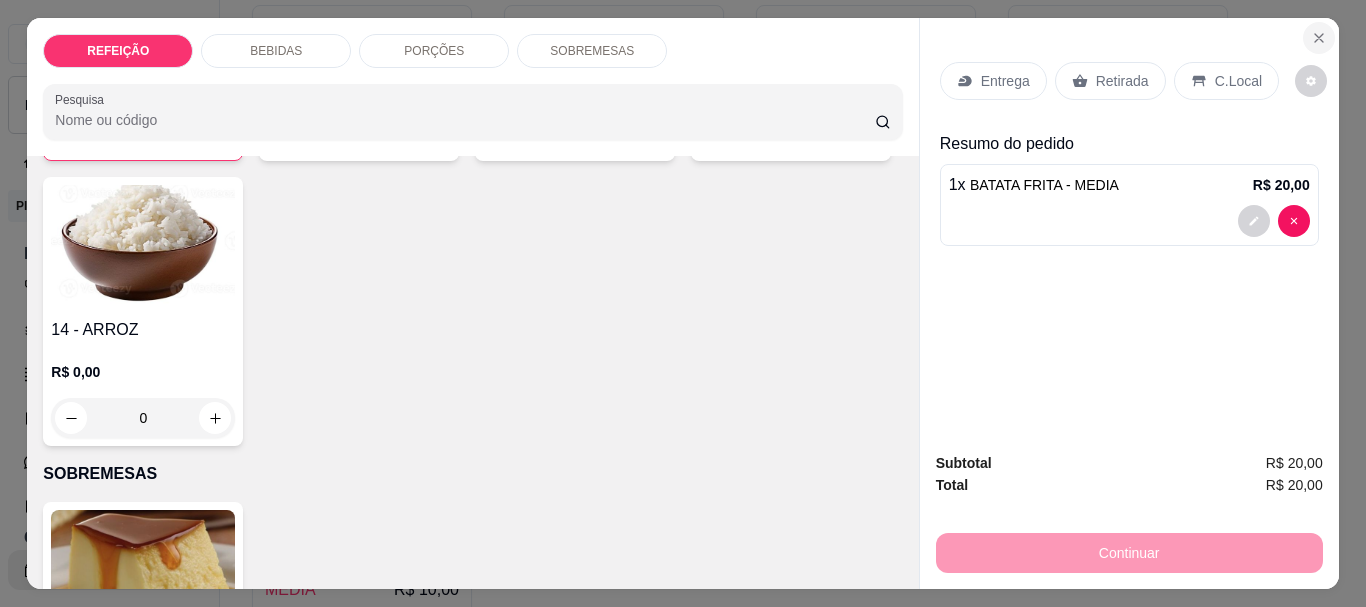 click 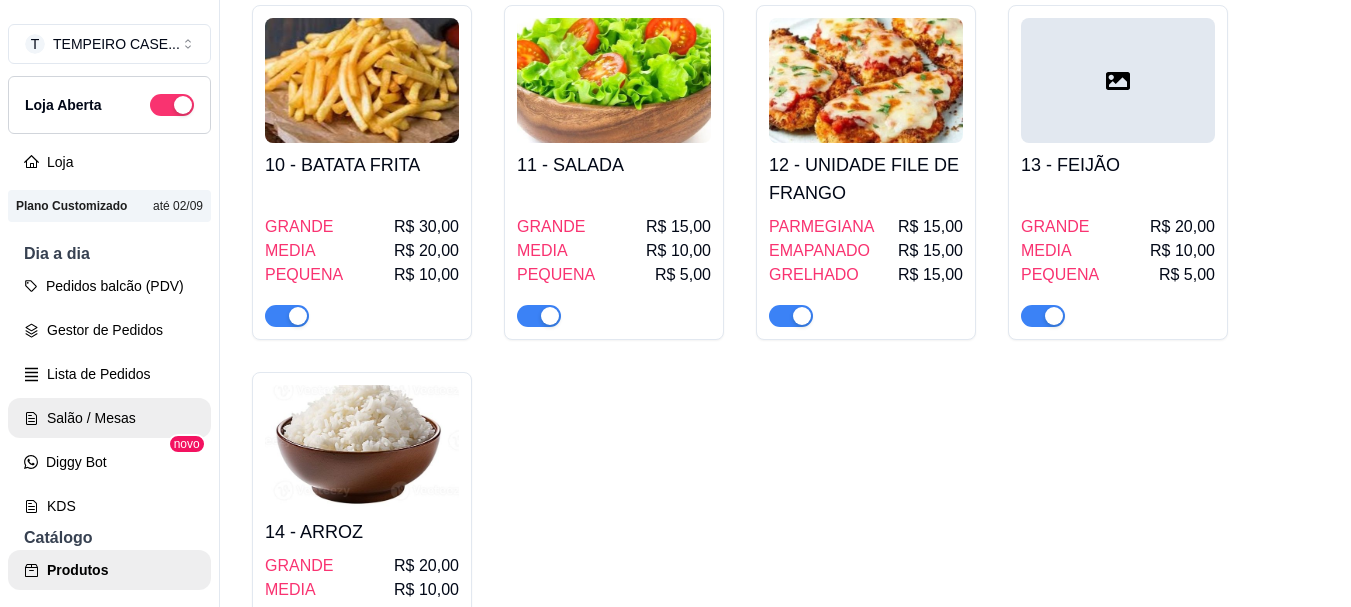 click on "Salão / Mesas" at bounding box center [109, 418] 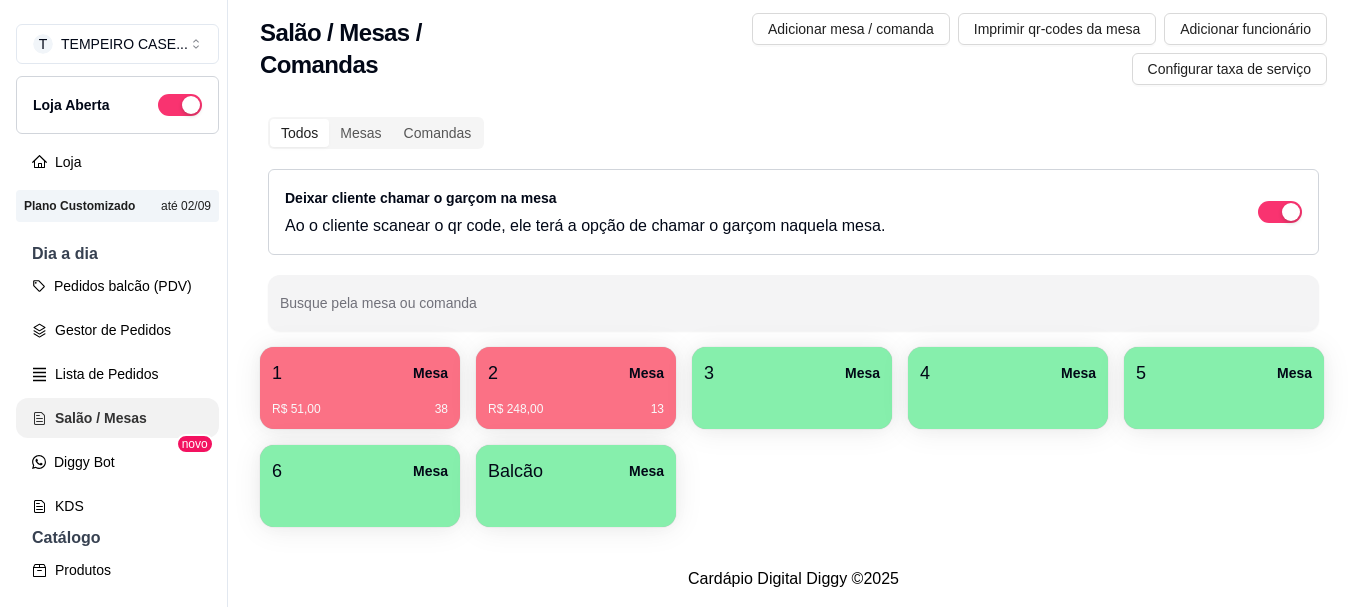 scroll, scrollTop: 0, scrollLeft: 0, axis: both 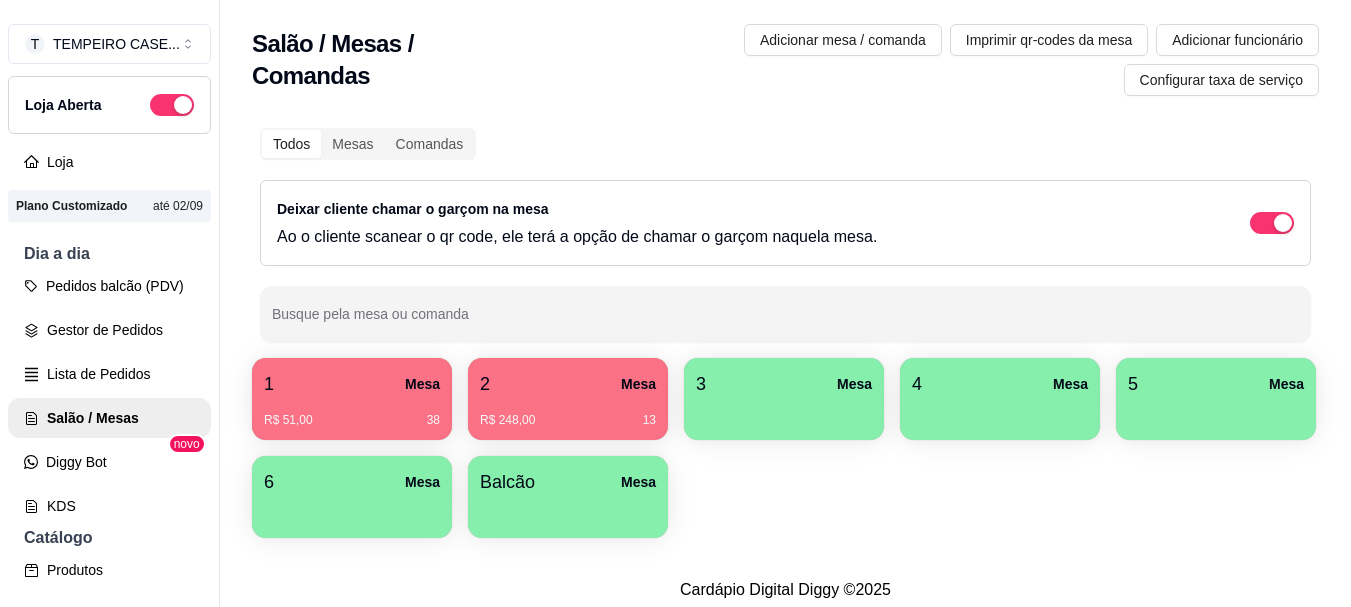click on "R$ 248,00 13" at bounding box center (568, 413) 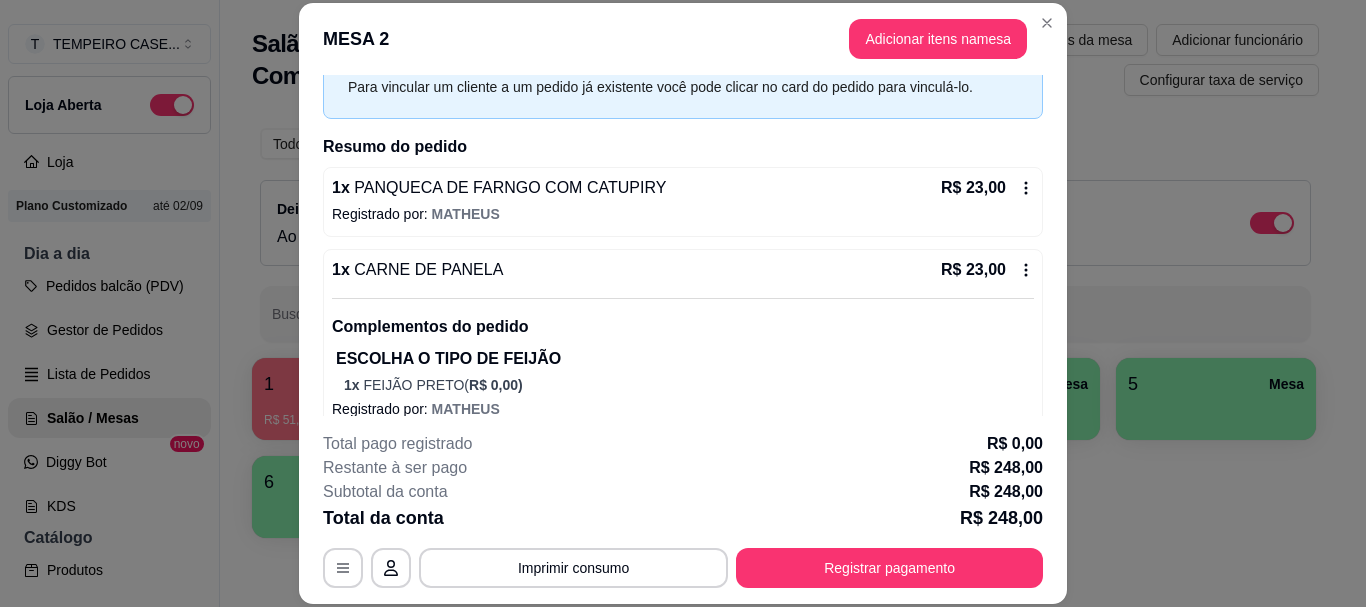 scroll, scrollTop: 72, scrollLeft: 0, axis: vertical 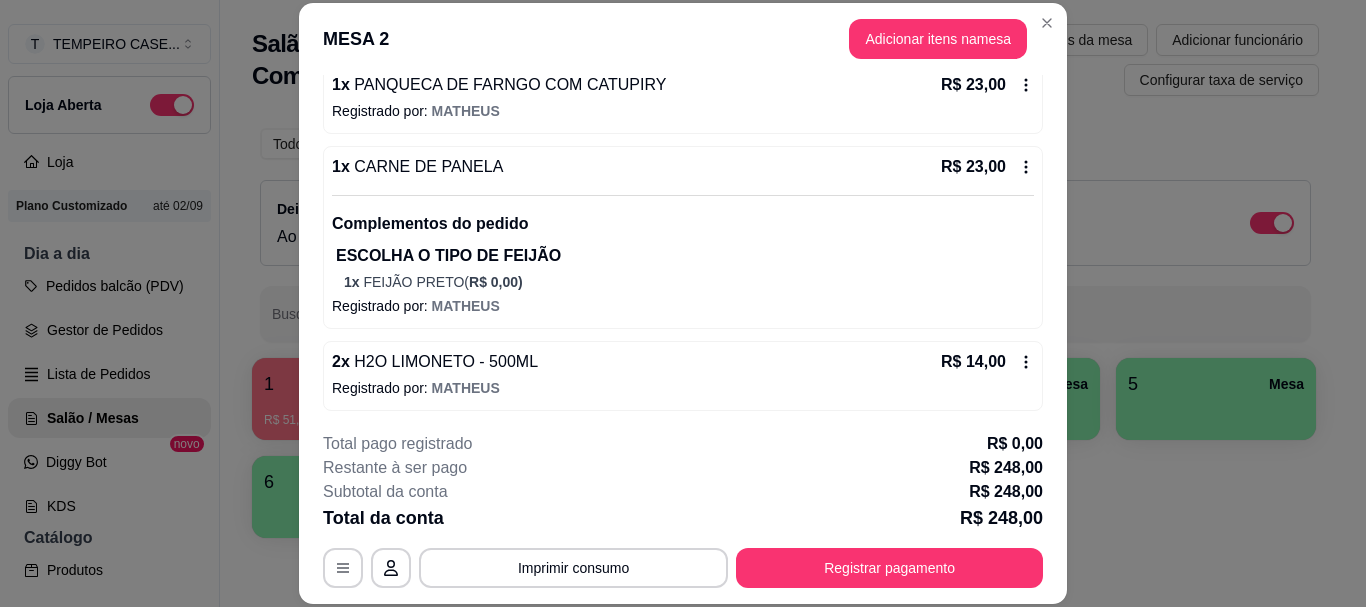 click 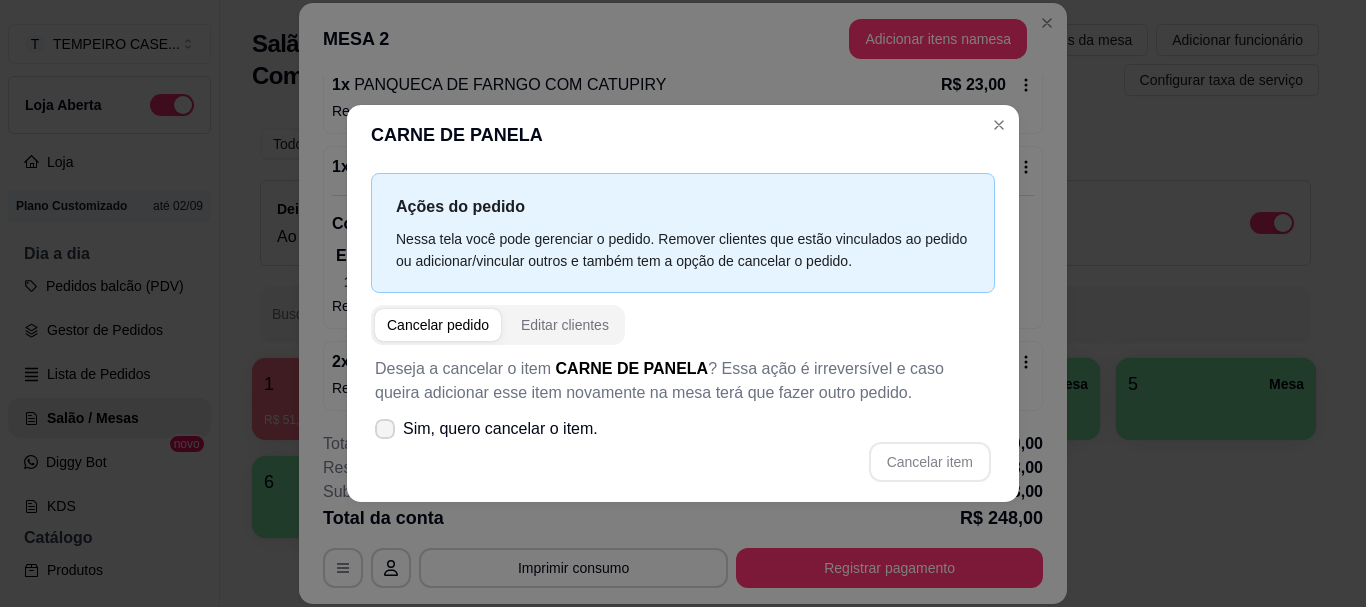 click on "Sim, quero cancelar o item." at bounding box center (500, 429) 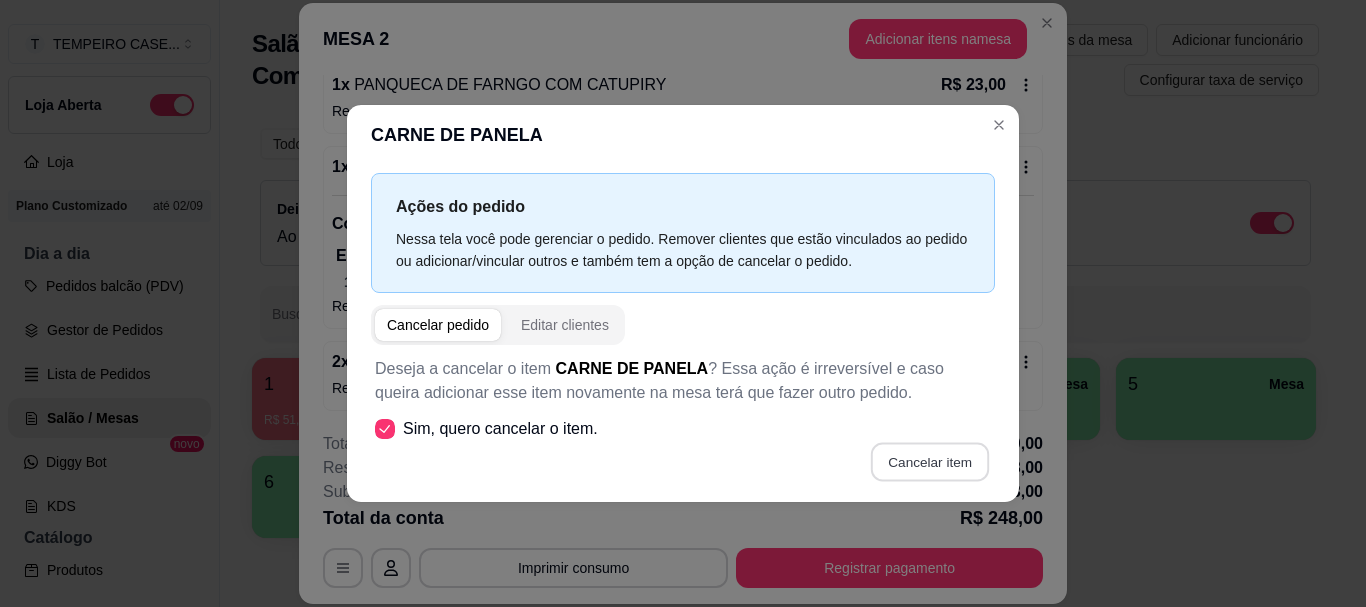 click on "Cancelar item" at bounding box center [929, 461] 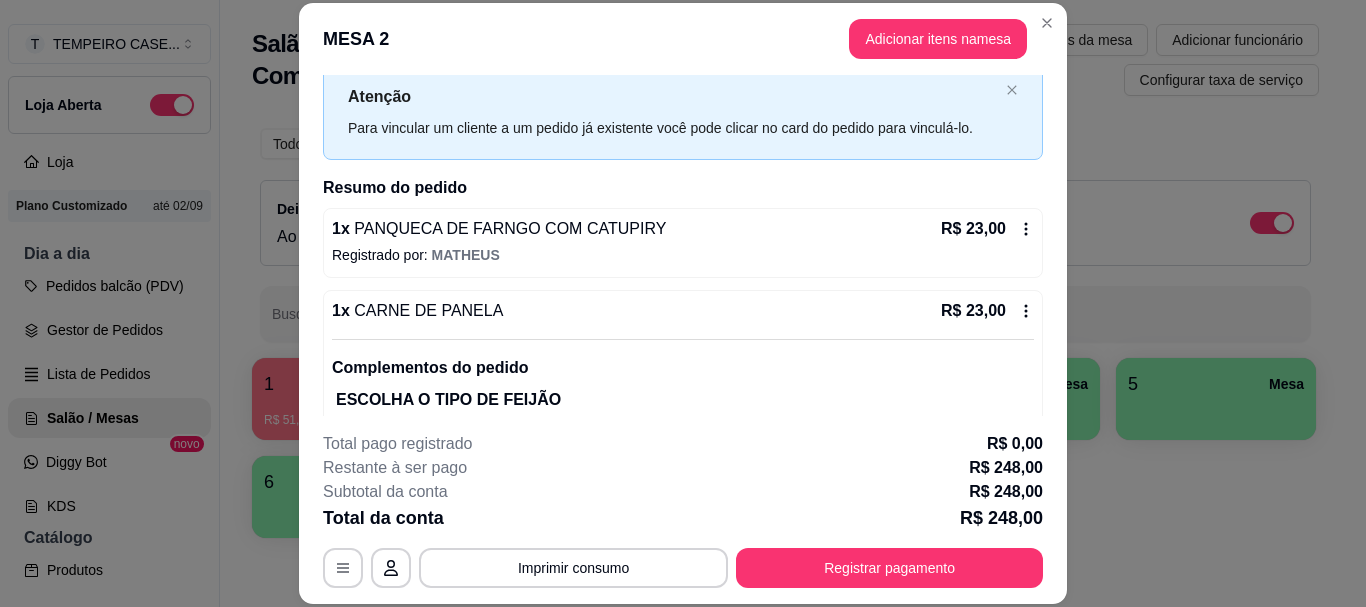 scroll, scrollTop: 100, scrollLeft: 0, axis: vertical 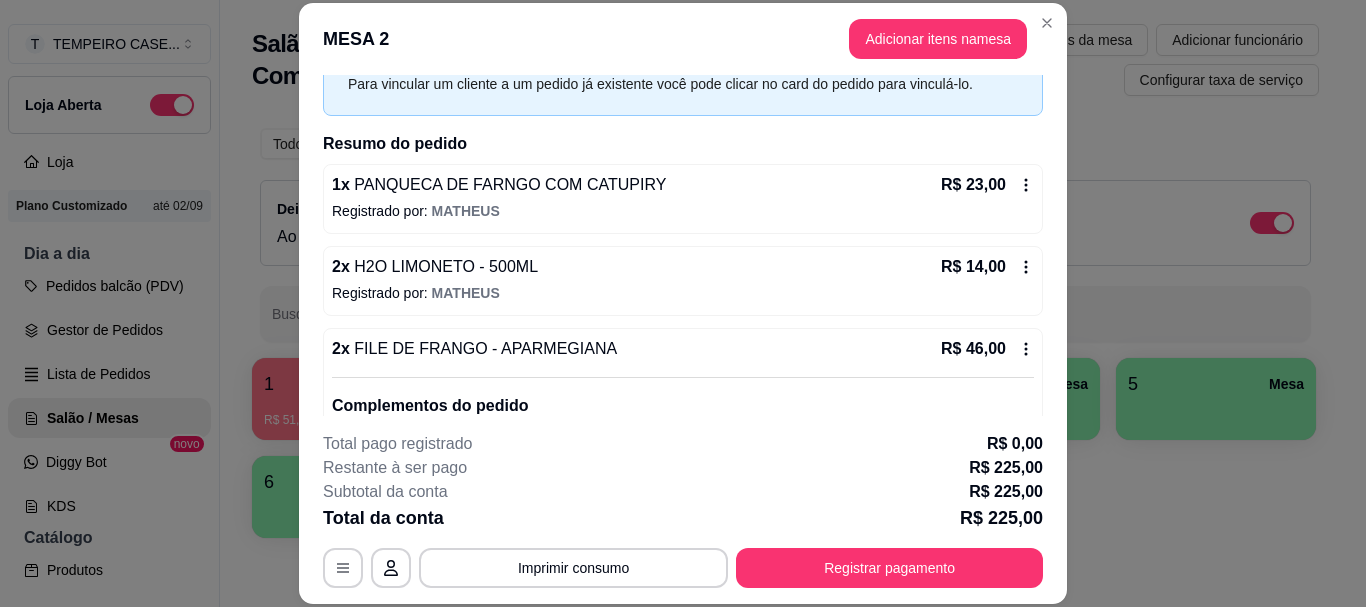 click 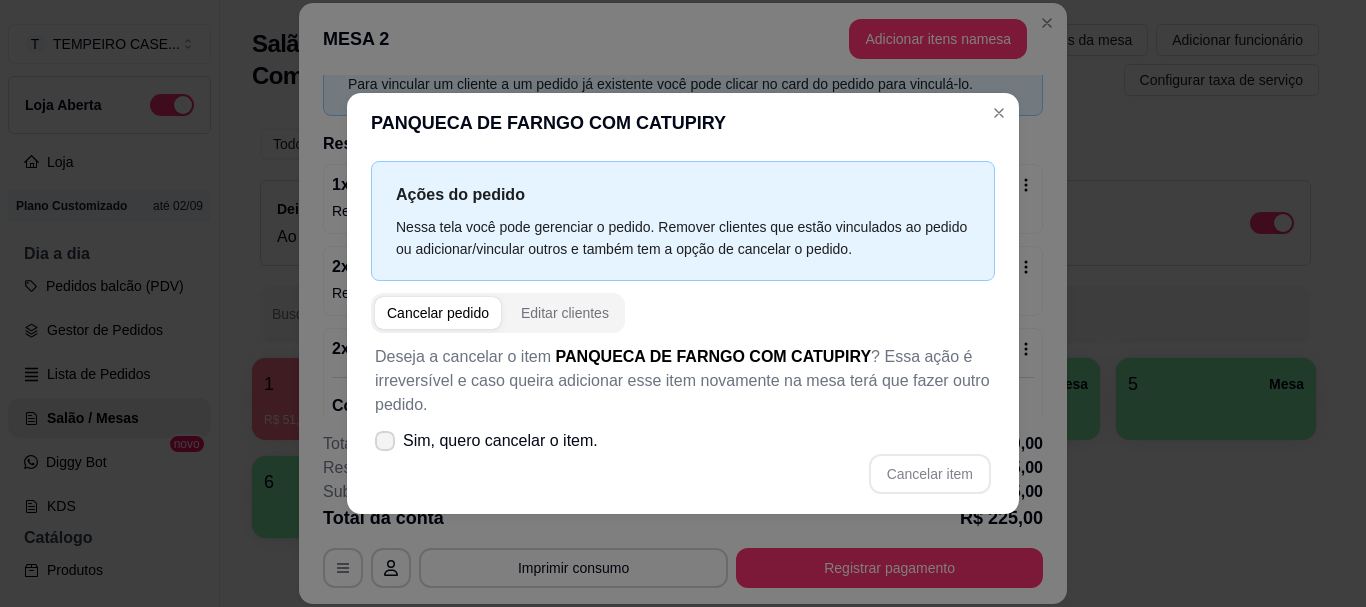 click on "Sim, quero cancelar o item." at bounding box center [500, 441] 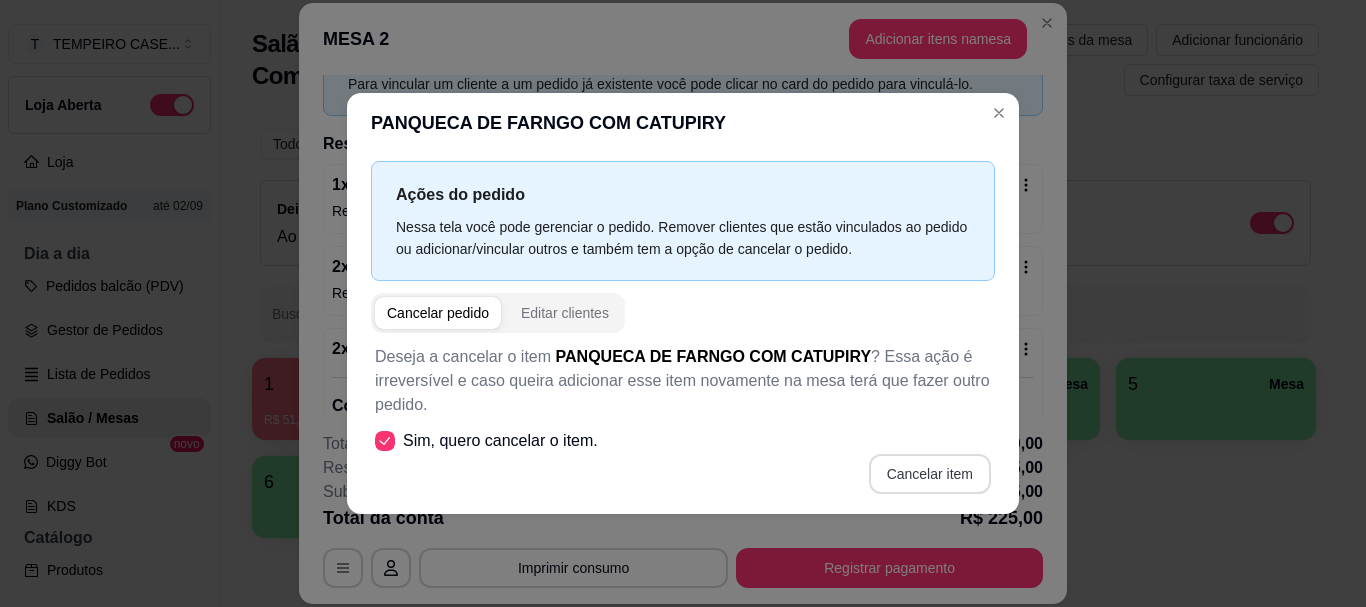click on "Cancelar item" at bounding box center [930, 474] 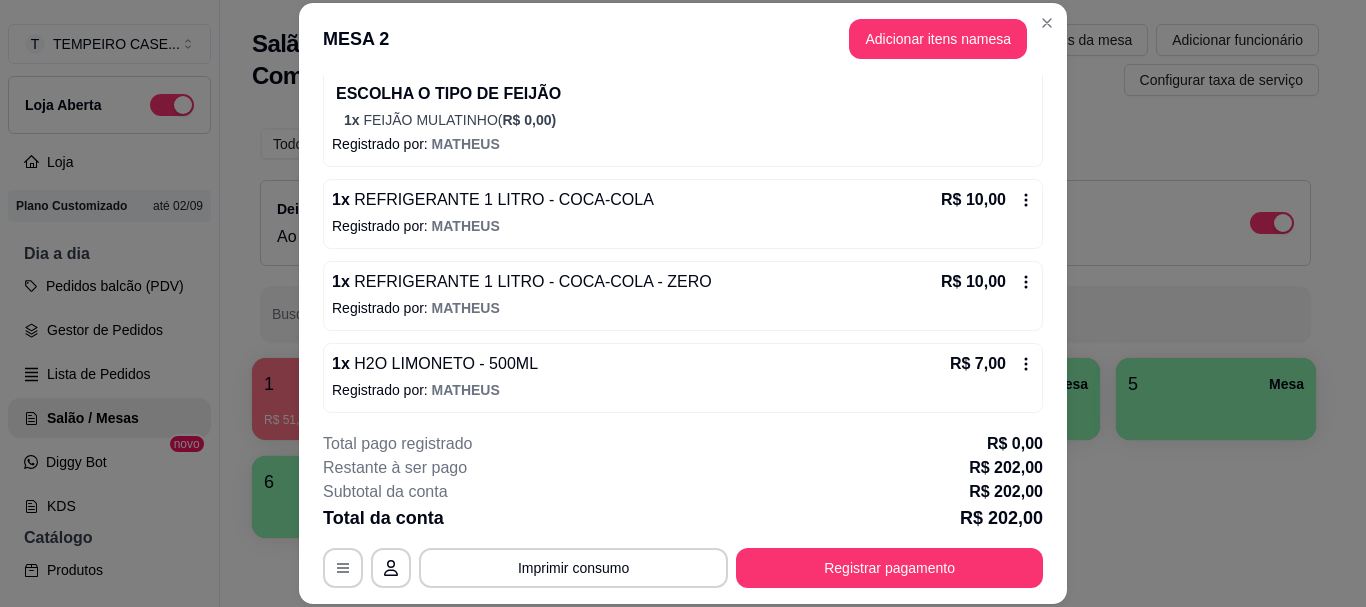 scroll, scrollTop: 900, scrollLeft: 0, axis: vertical 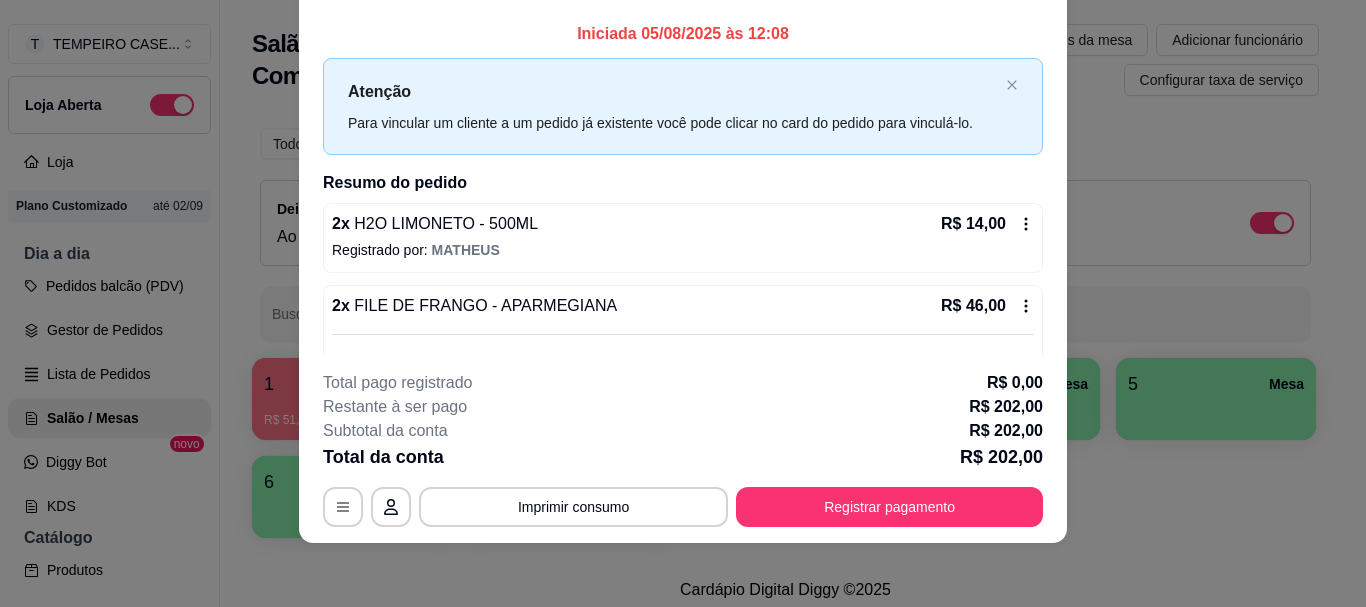 click 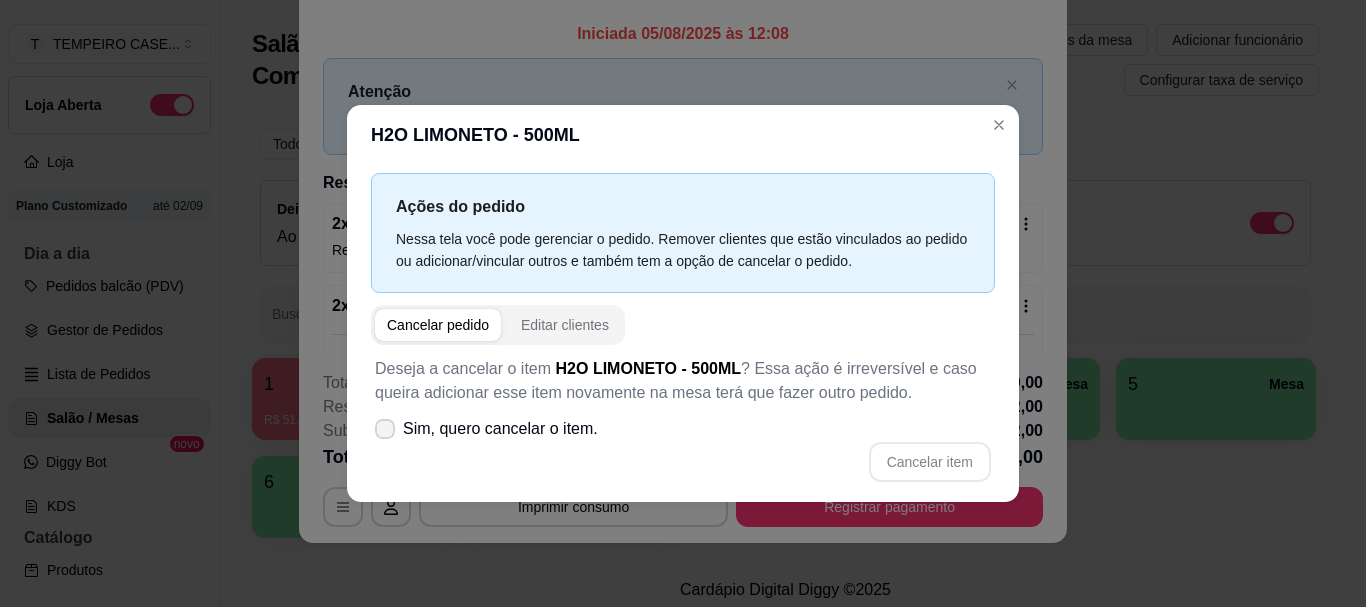 click on "Sim, quero cancelar o item." at bounding box center (500, 429) 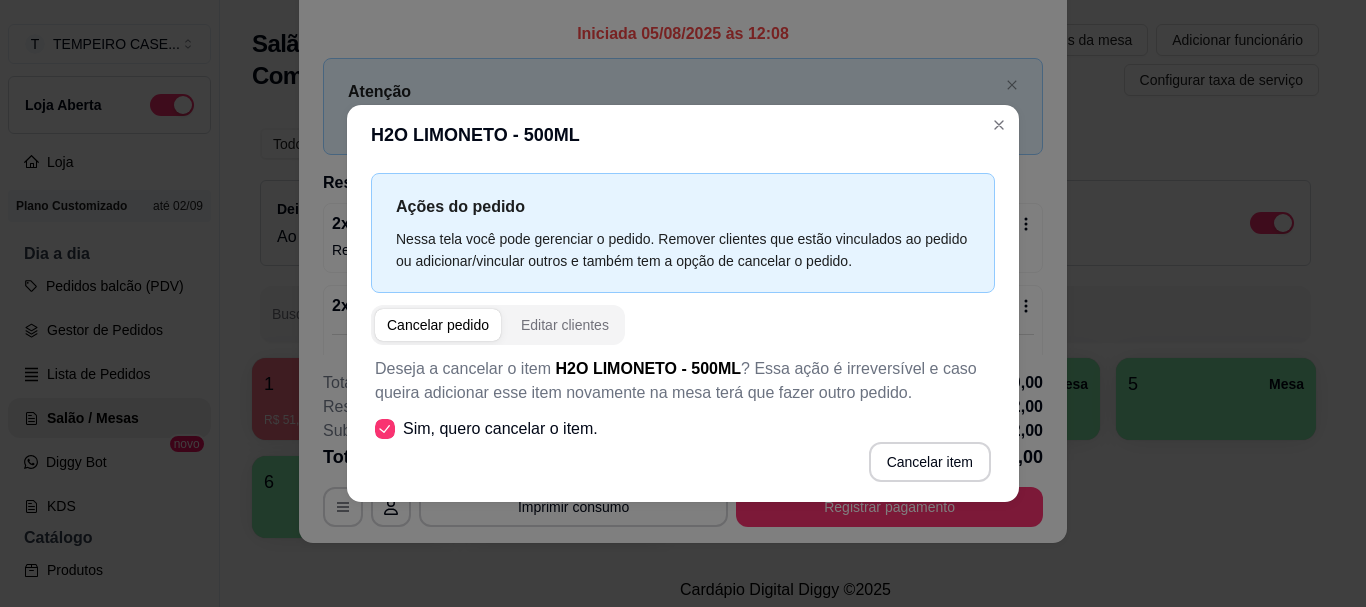 click on "Cancelar item" at bounding box center (930, 462) 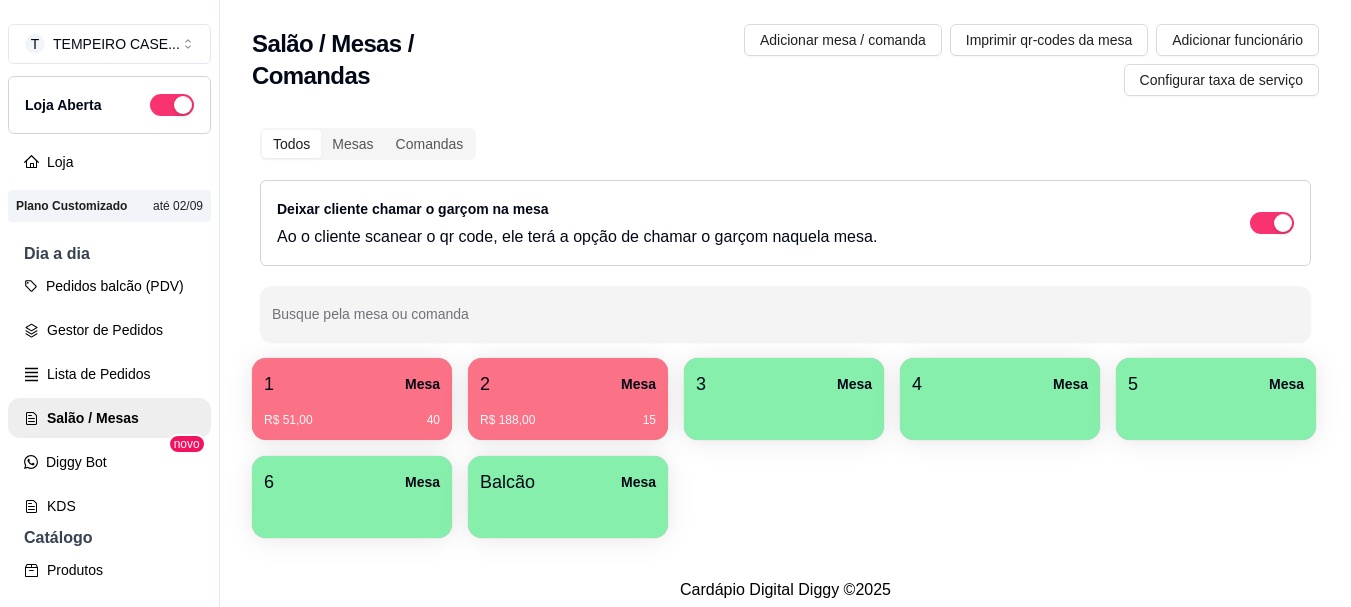 click on "5 Mesa" at bounding box center (1216, 384) 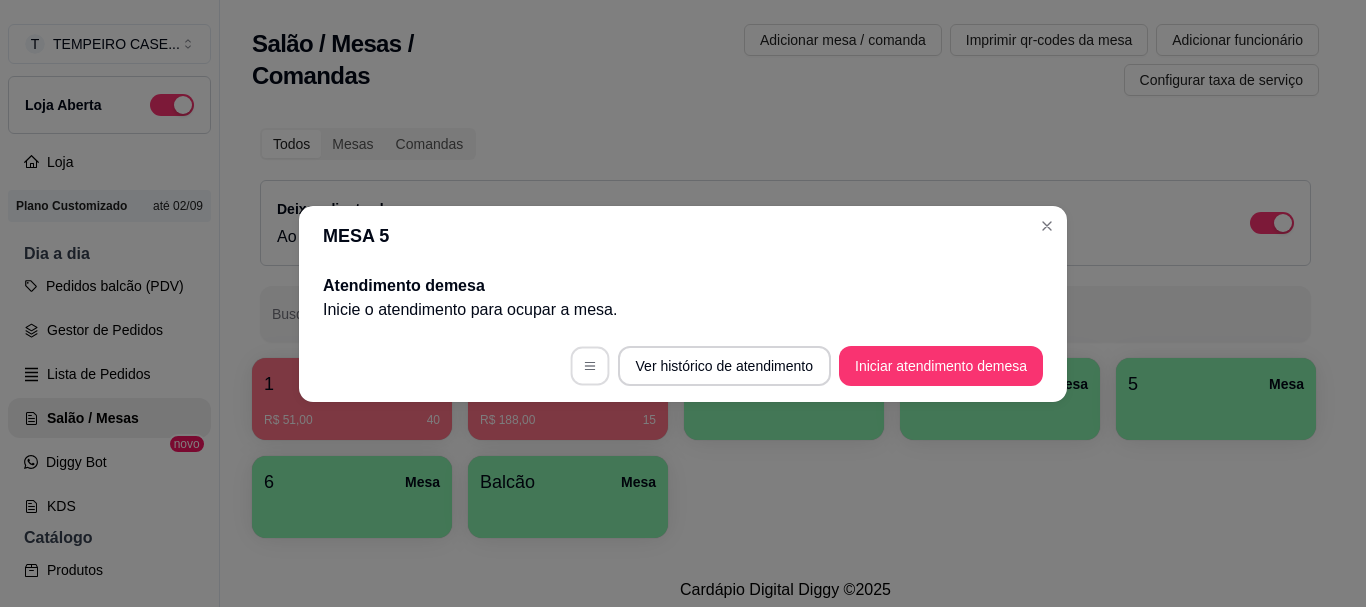 click 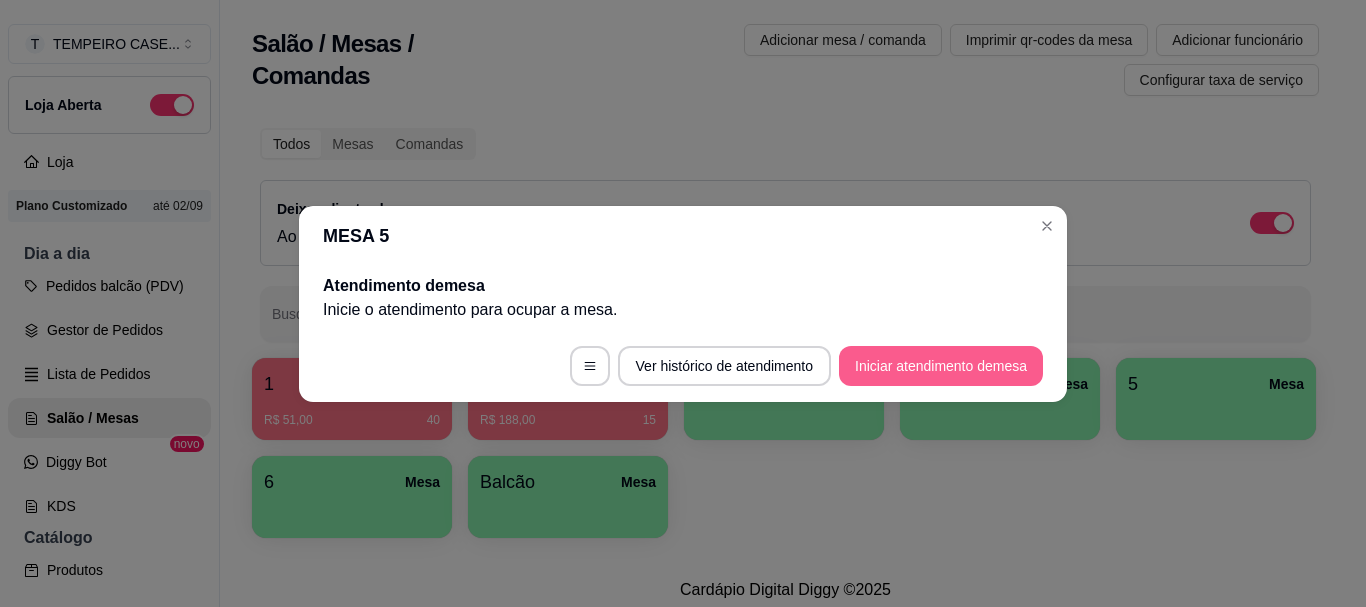 click on "Iniciar atendimento de  mesa" at bounding box center (941, 366) 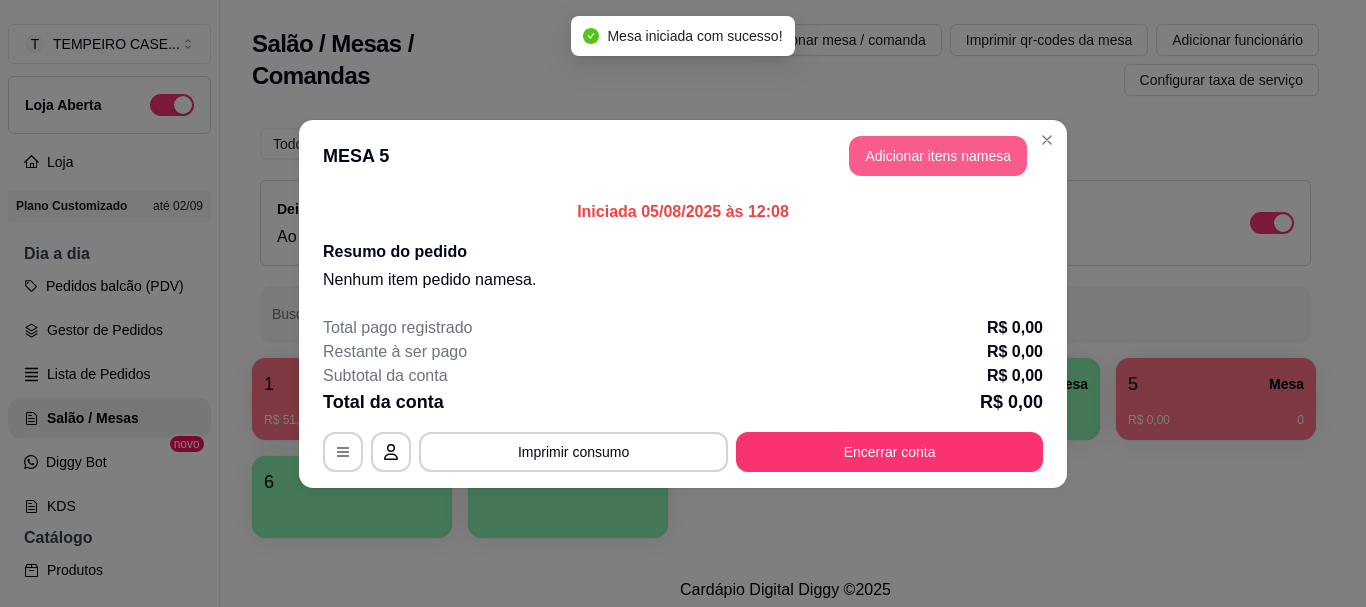 click on "Adicionar itens na  mesa" at bounding box center [938, 156] 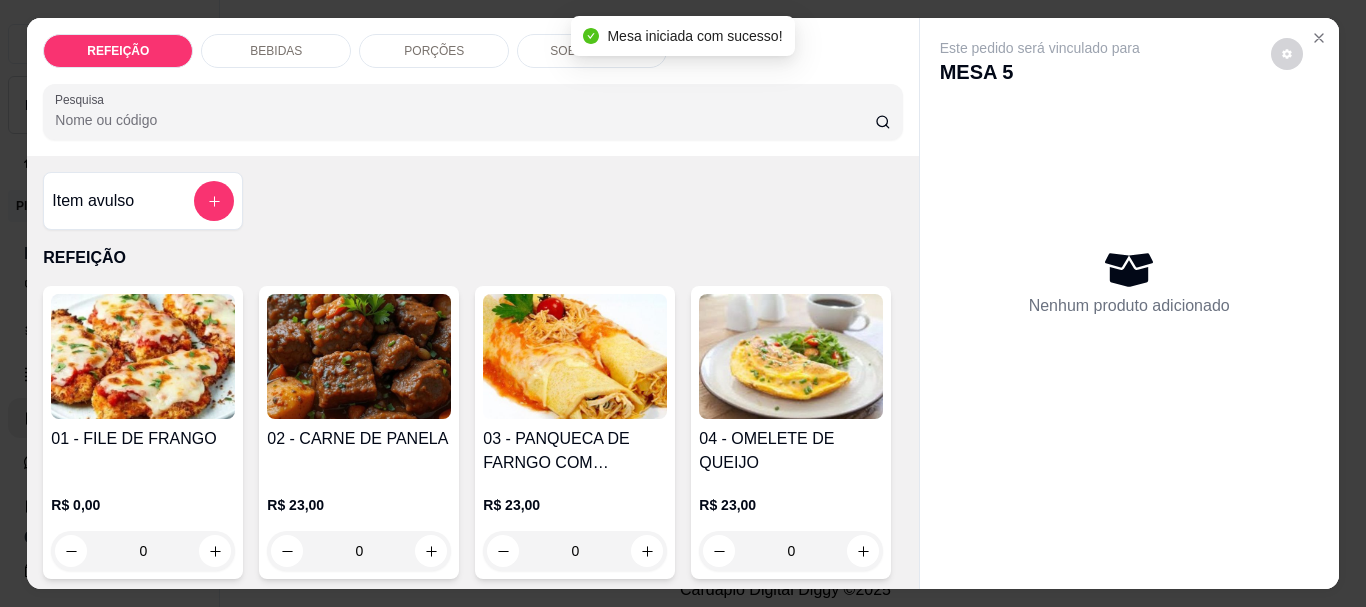 click at bounding box center [143, 356] 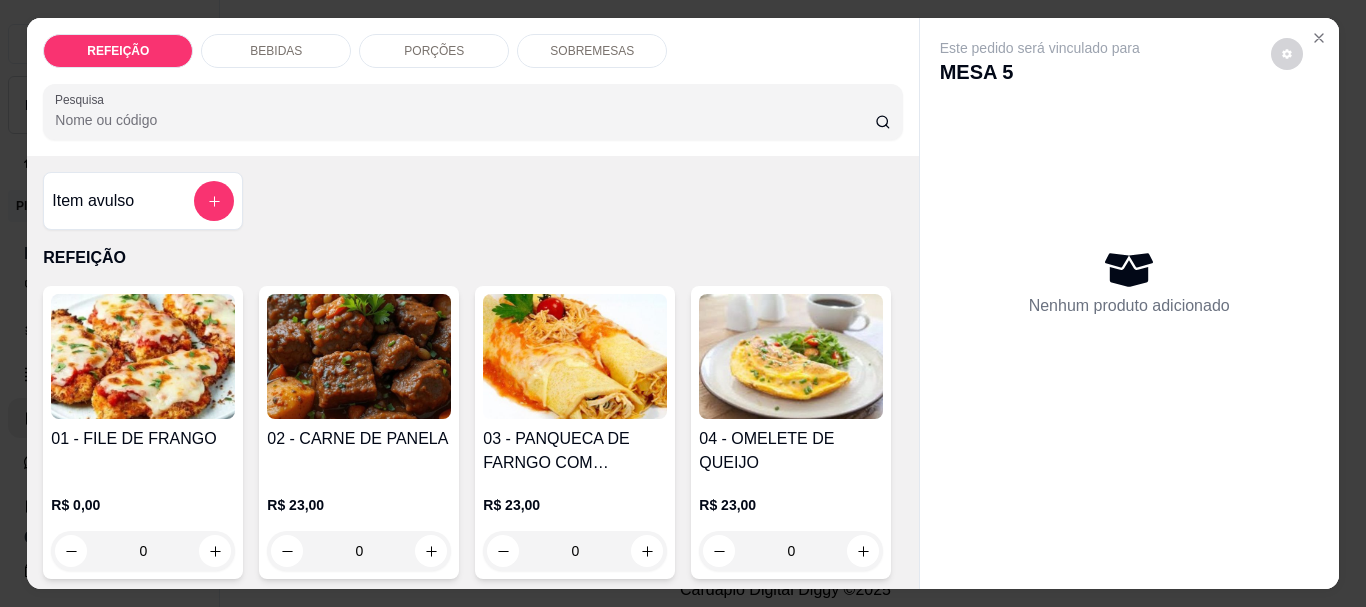 click at bounding box center [359, 356] 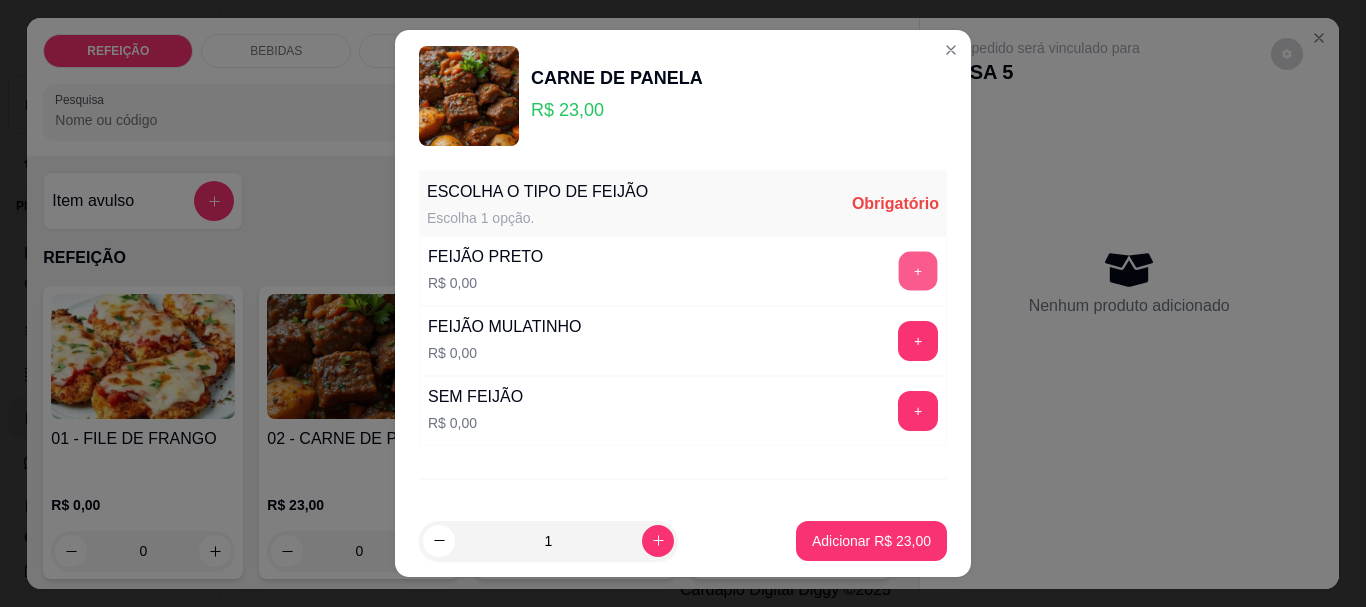 click on "+" at bounding box center [918, 271] 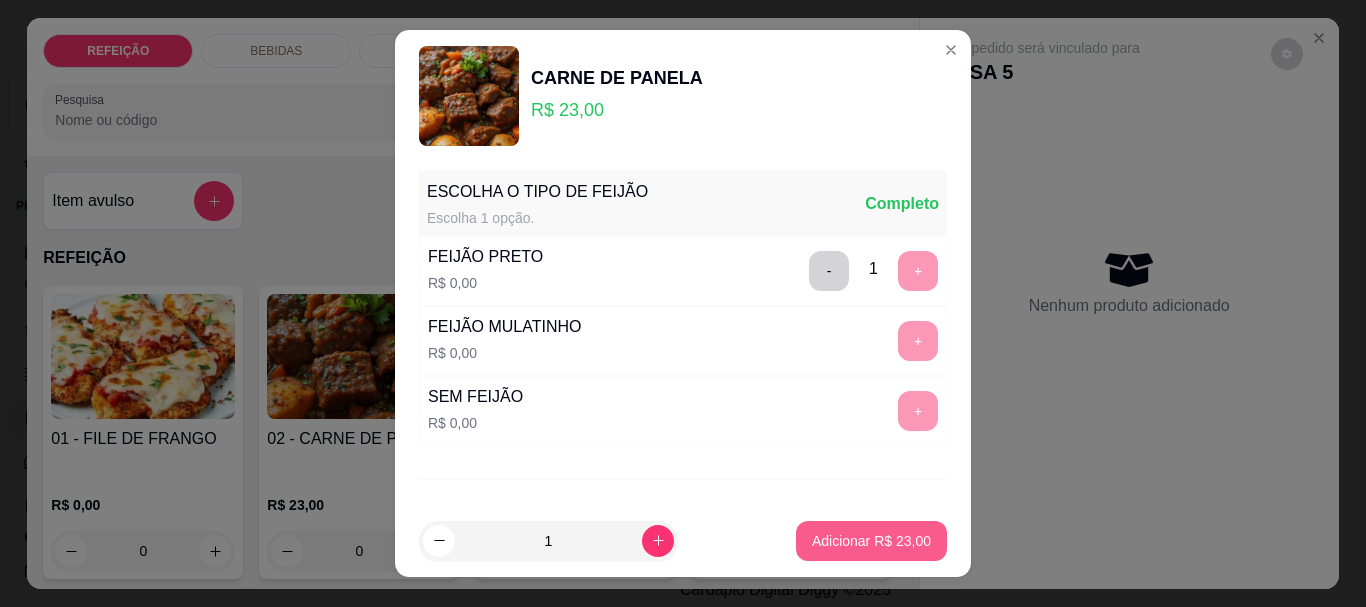click on "Adicionar   R$ 23,00" at bounding box center [871, 541] 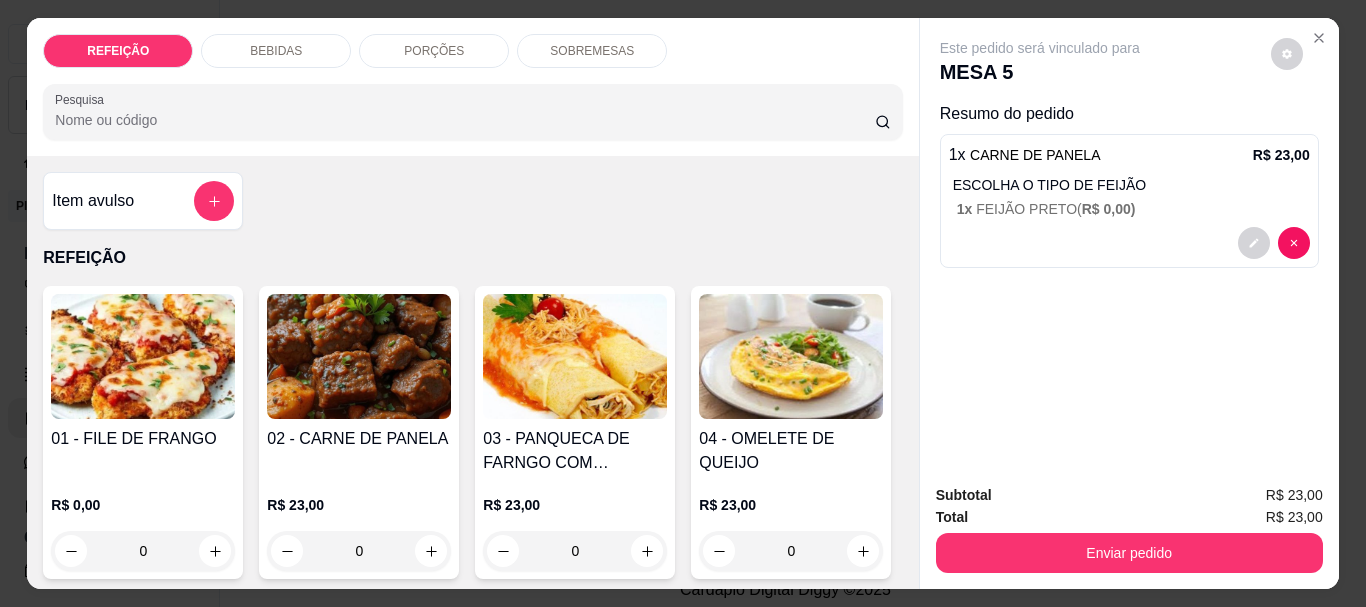click on "03 - PANQUECA DE FARNGO COM CATUPIRY   R$ 23,00 0" at bounding box center (575, 432) 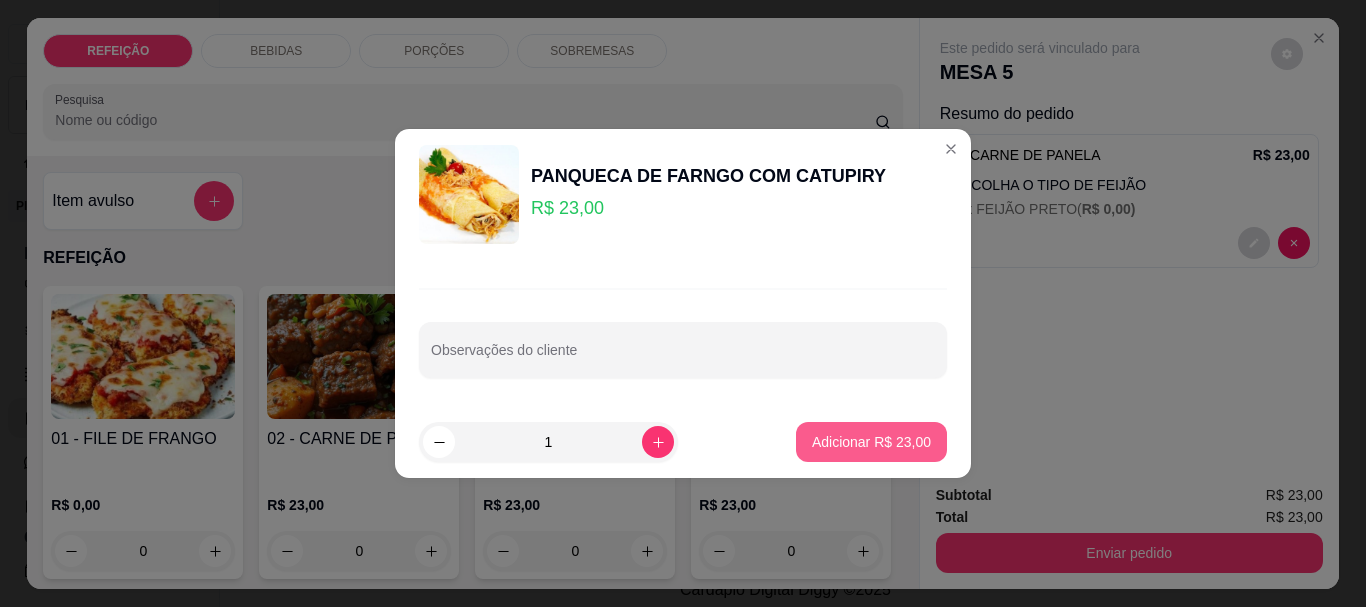 click on "Adicionar   R$ 23,00" at bounding box center (871, 442) 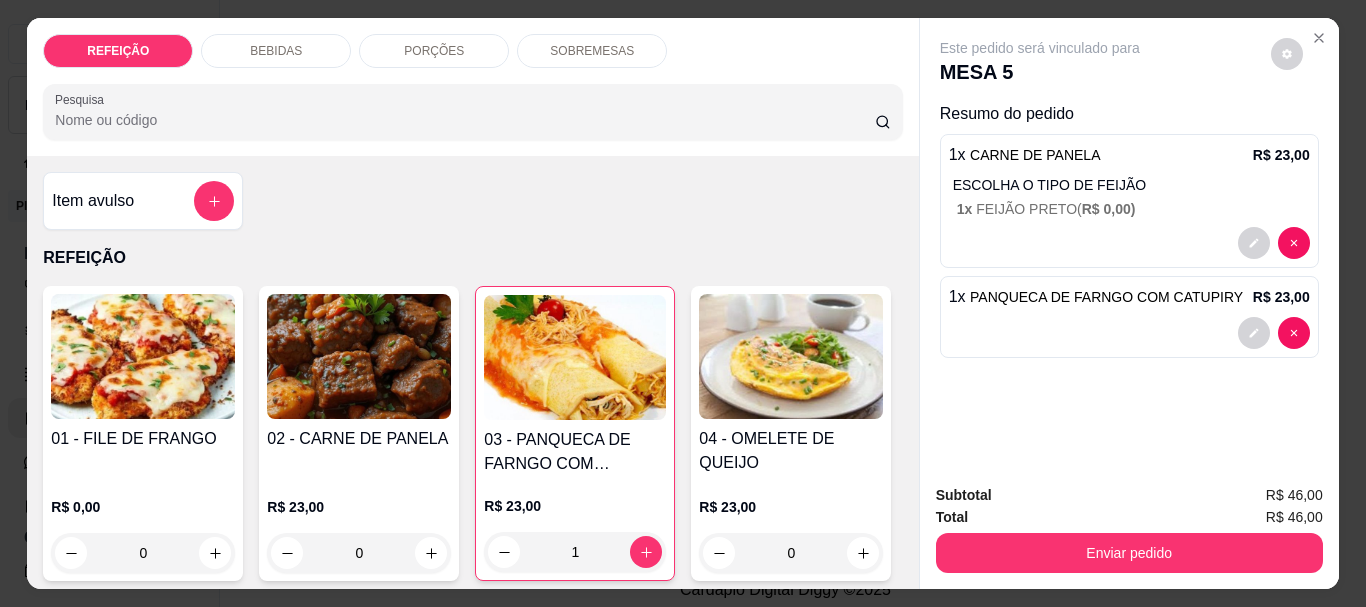 click on "BEBIDAS" at bounding box center (276, 51) 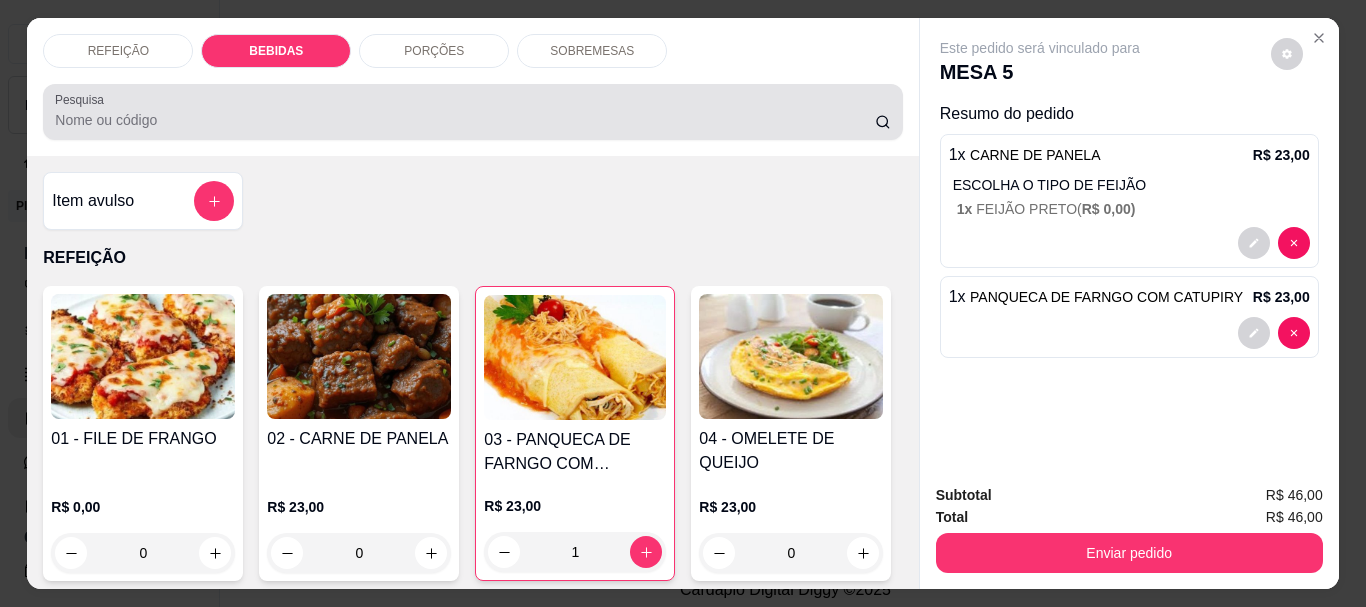 scroll, scrollTop: 726, scrollLeft: 0, axis: vertical 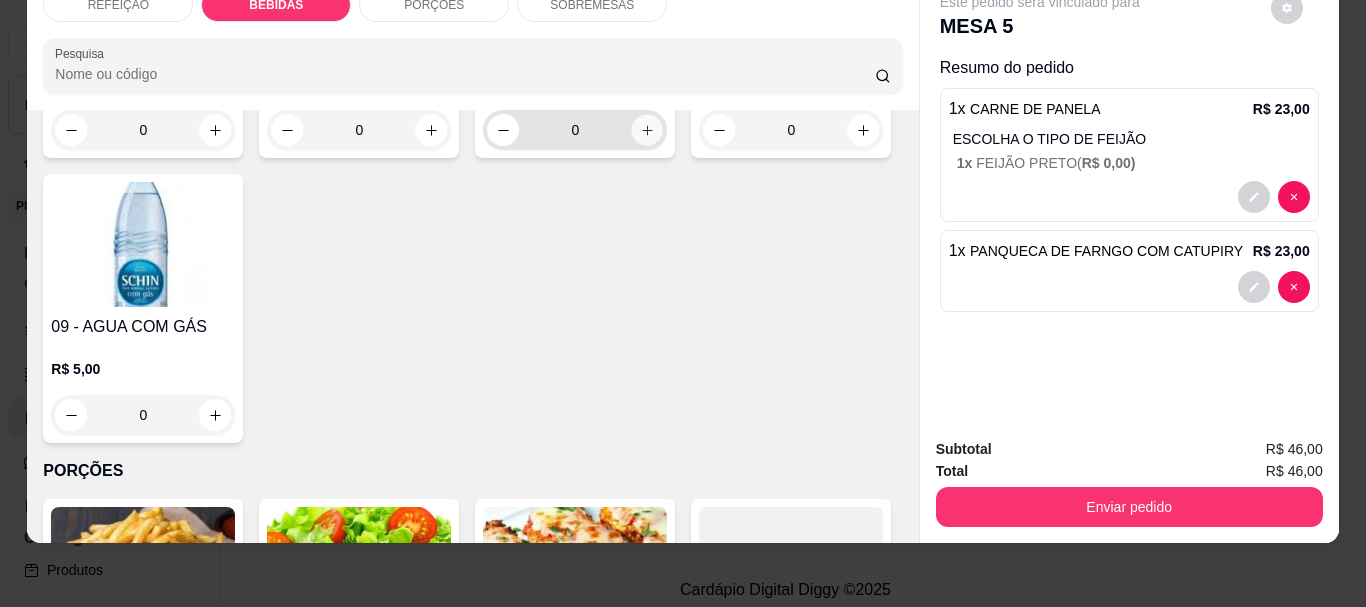 click at bounding box center (647, 130) 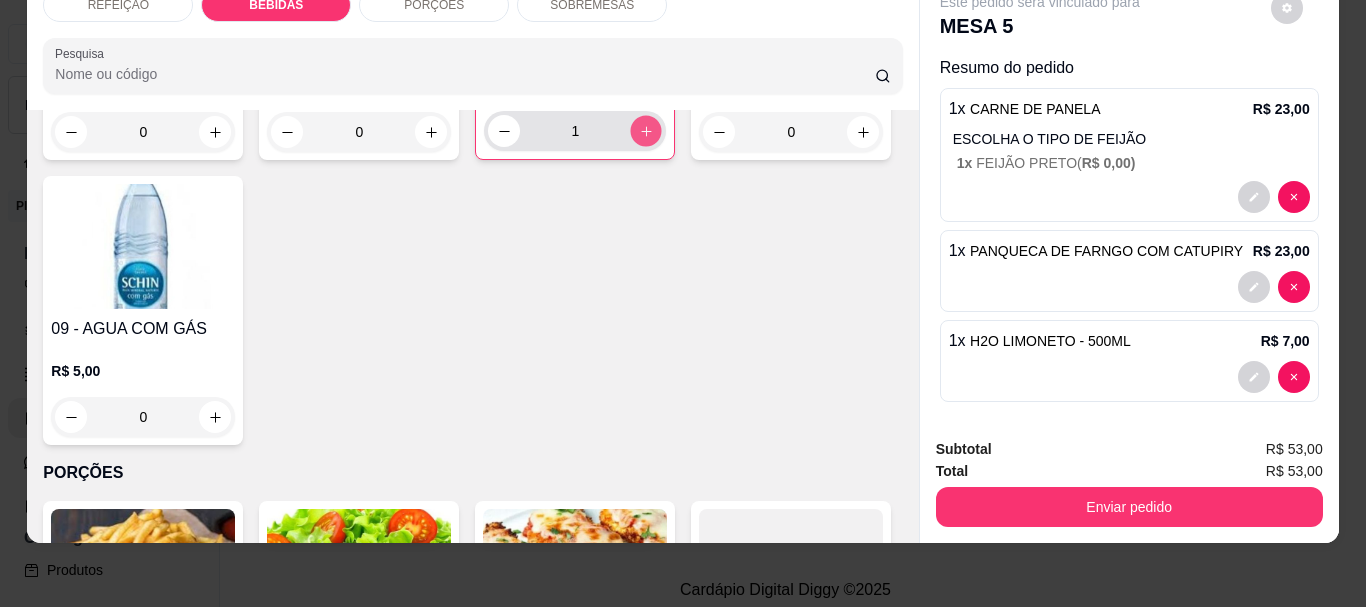 click 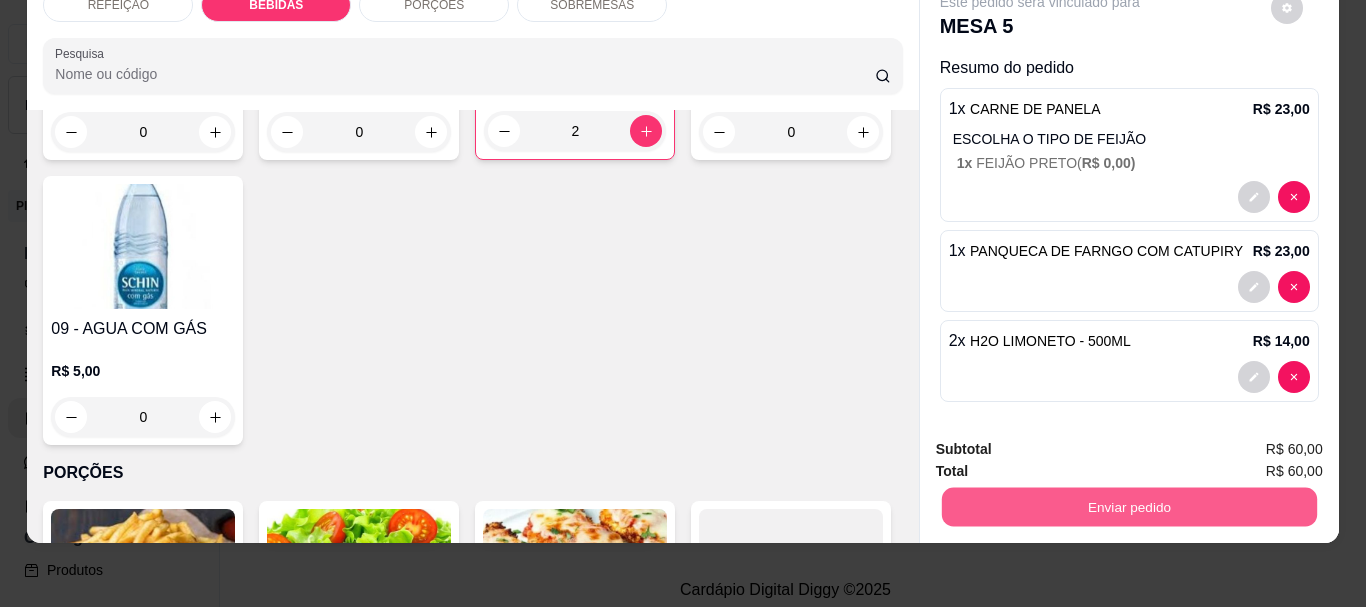 click on "Enviar pedido" at bounding box center (1128, 506) 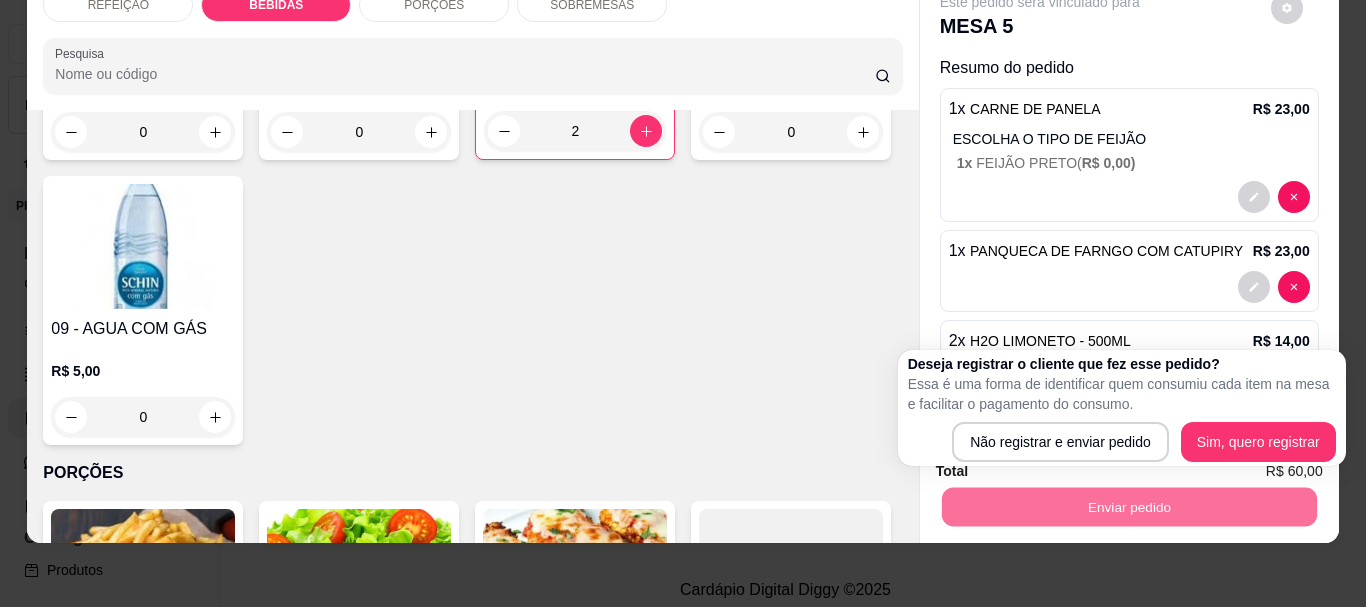 click on "Deseja registrar o cliente que fez esse pedido? Essa é uma forma de identificar quem consumiu cada item na mesa e facilitar o pagamento do consumo. Não registrar e enviar pedido Sim, quero registrar" at bounding box center (1122, 408) 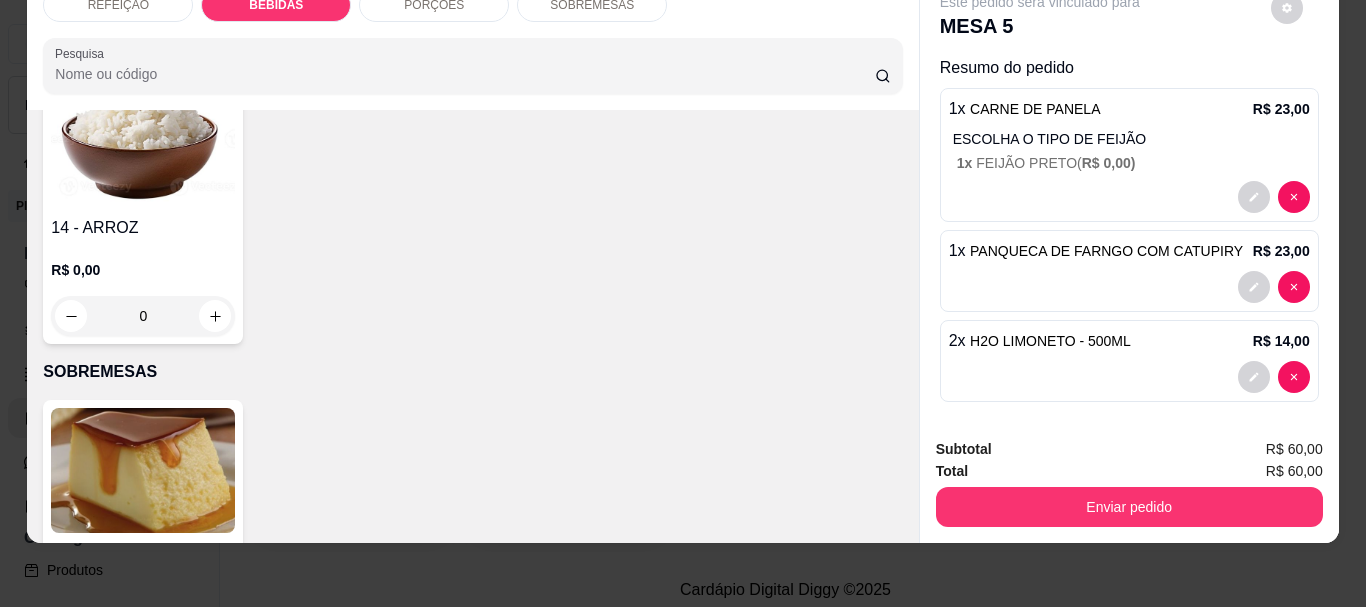 scroll, scrollTop: 1426, scrollLeft: 0, axis: vertical 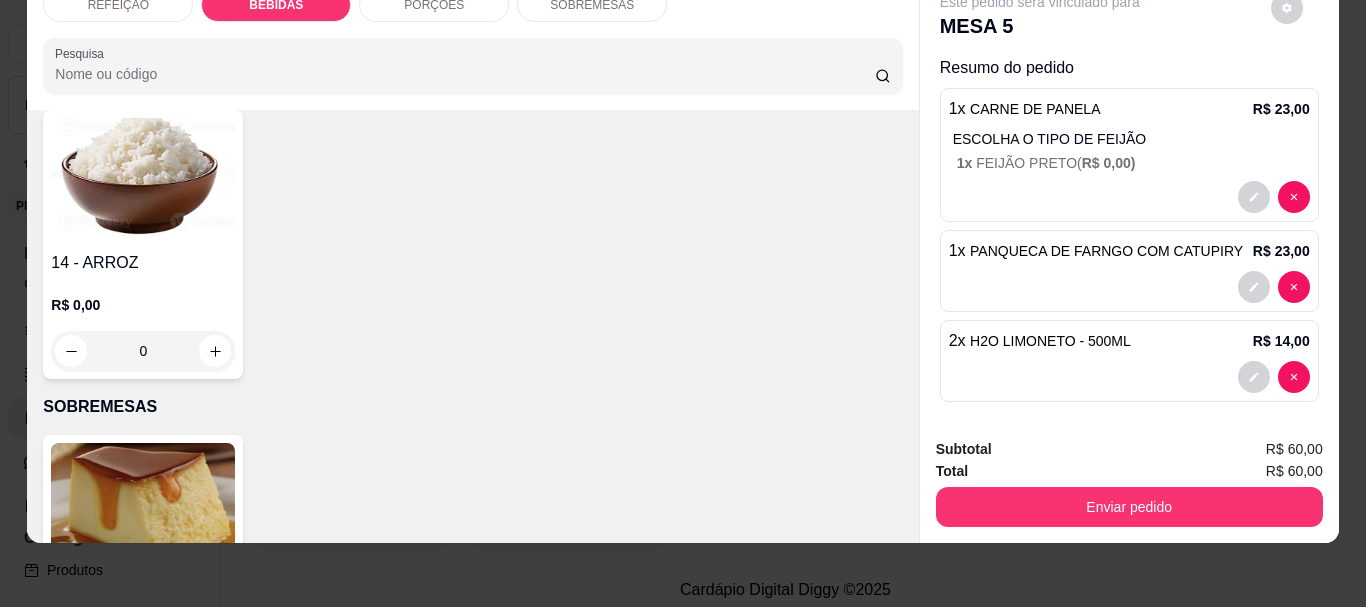 click at bounding box center [143, -129] 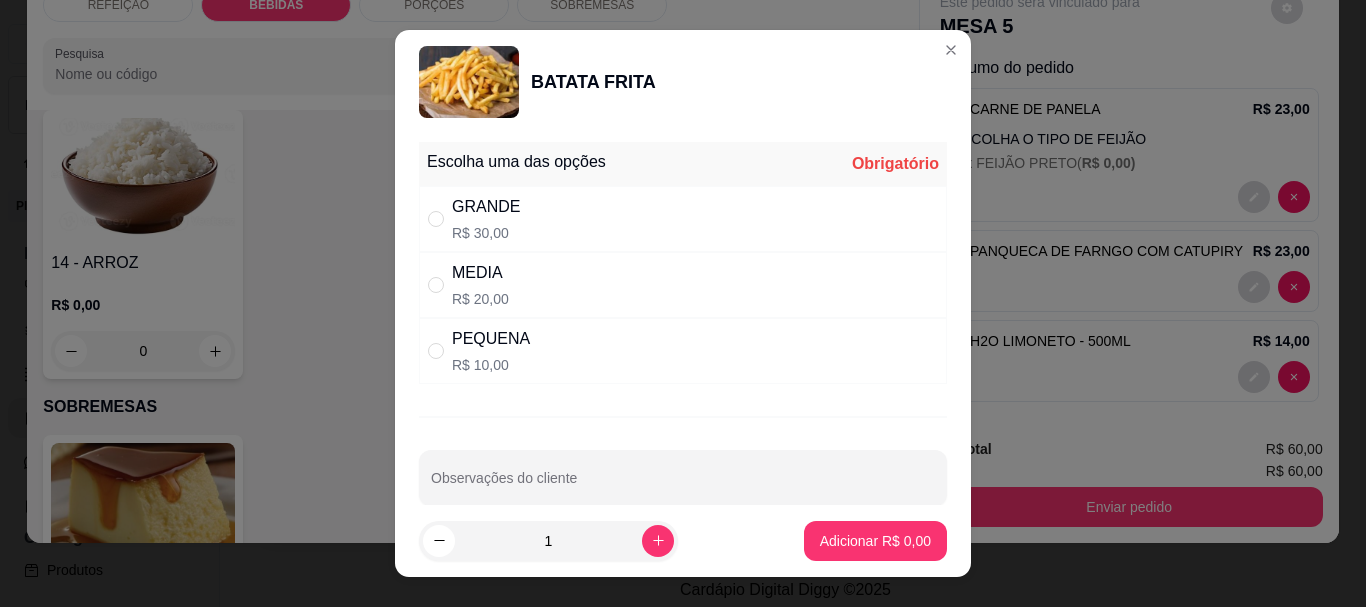 click on "MEDIA" at bounding box center (480, 273) 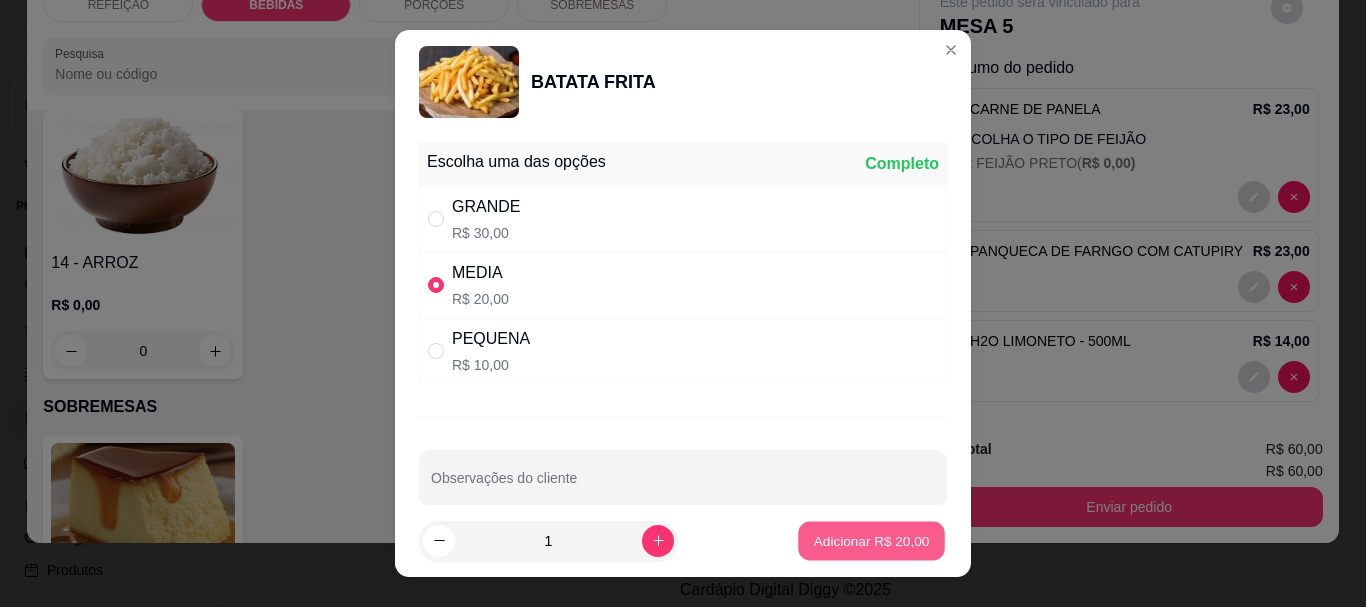 click on "Adicionar   R$ 20,00" at bounding box center [872, 540] 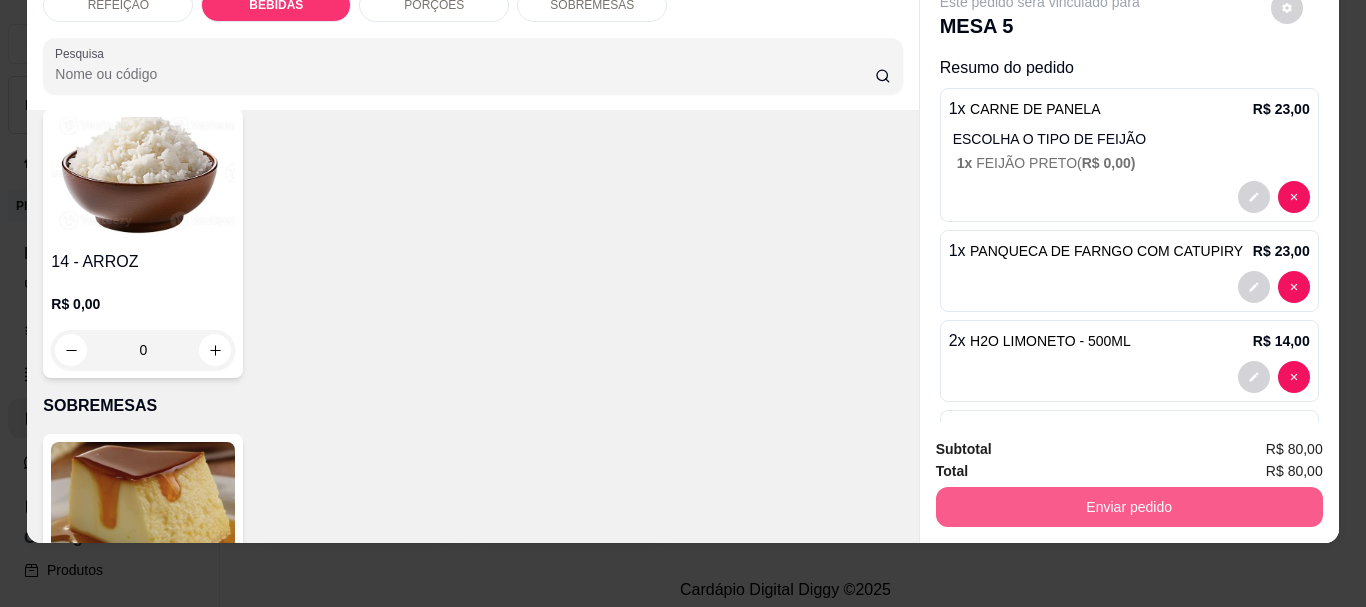 click on "Enviar pedido" at bounding box center [1129, 507] 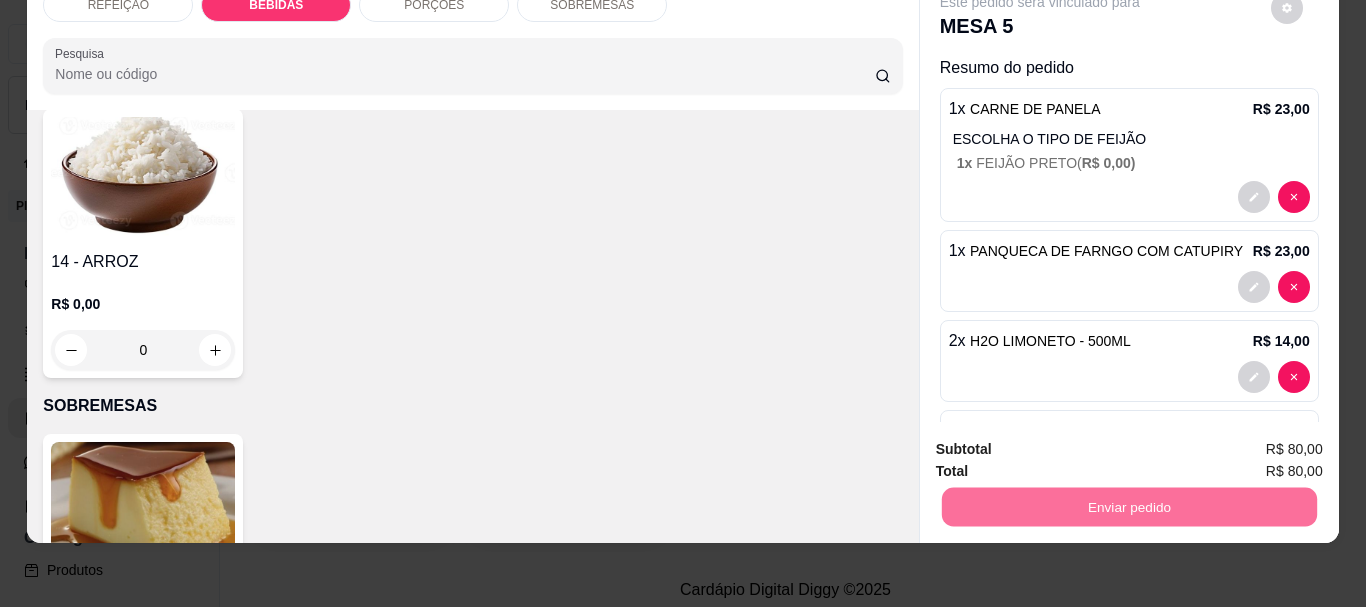 click on "Não registrar e enviar pedido" at bounding box center [1063, 443] 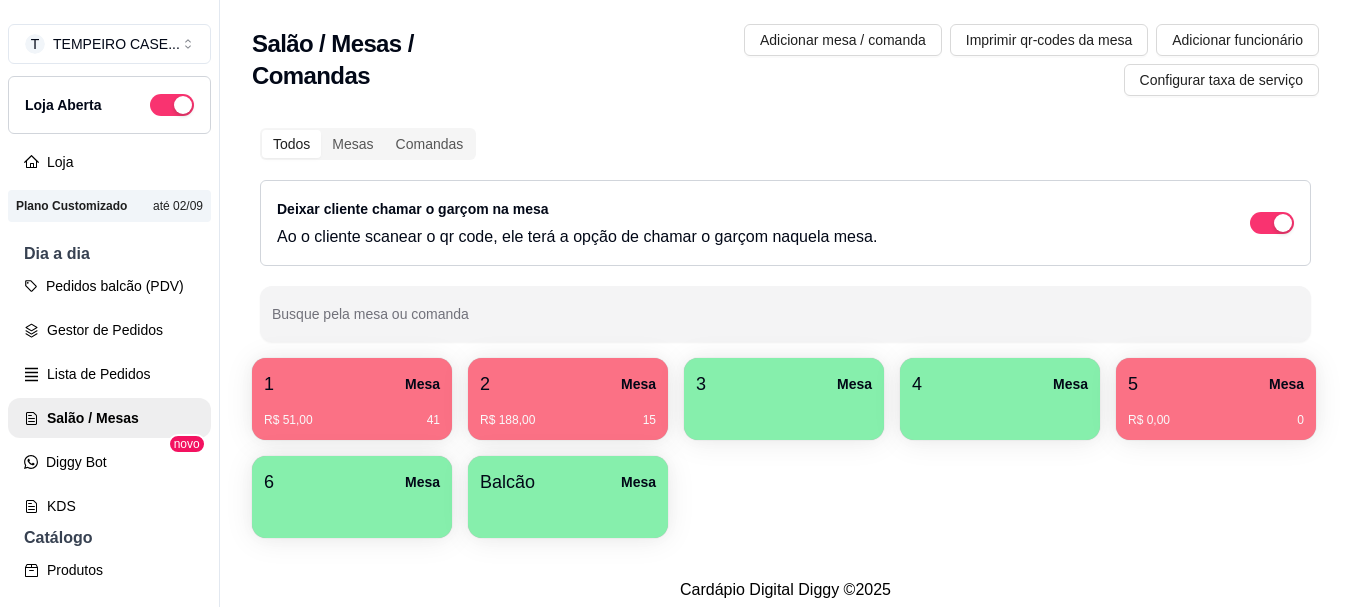 click on "5 Mesa" at bounding box center (1216, 384) 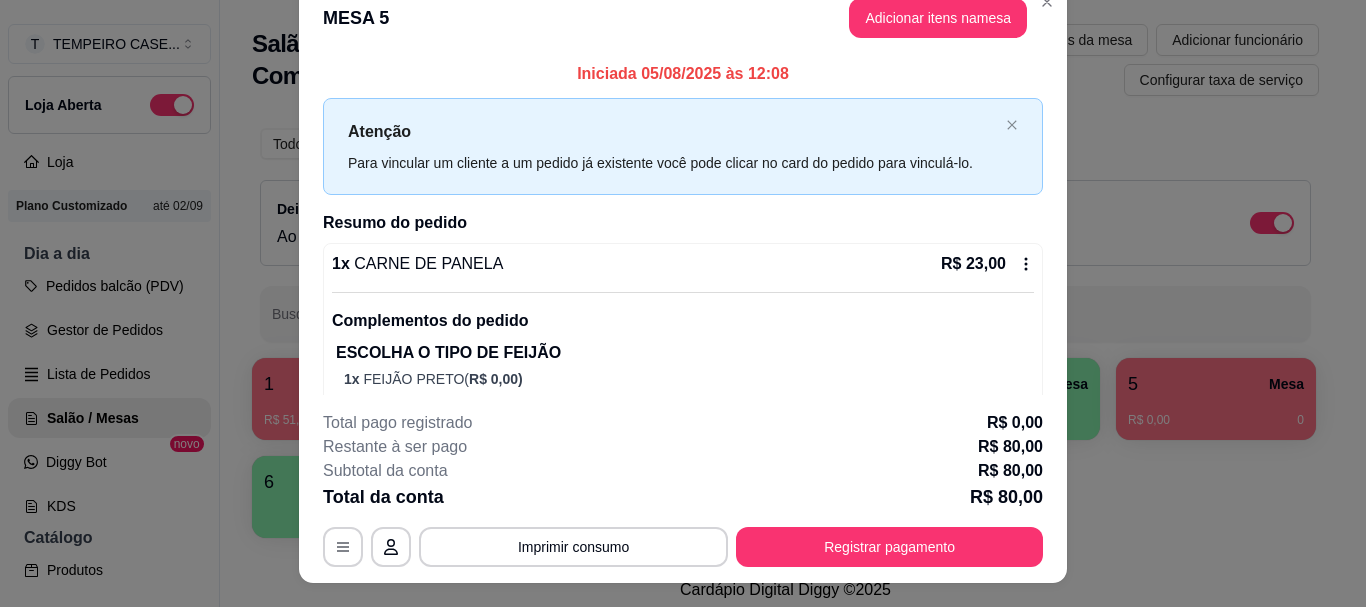 scroll, scrollTop: 0, scrollLeft: 0, axis: both 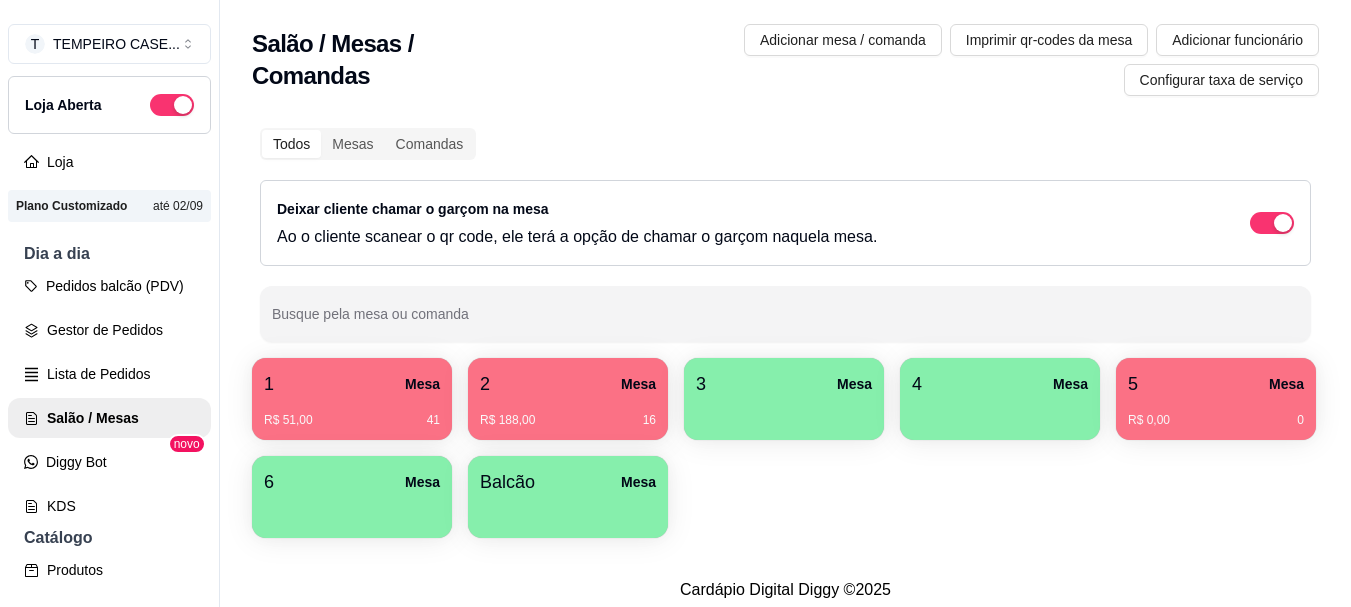 type 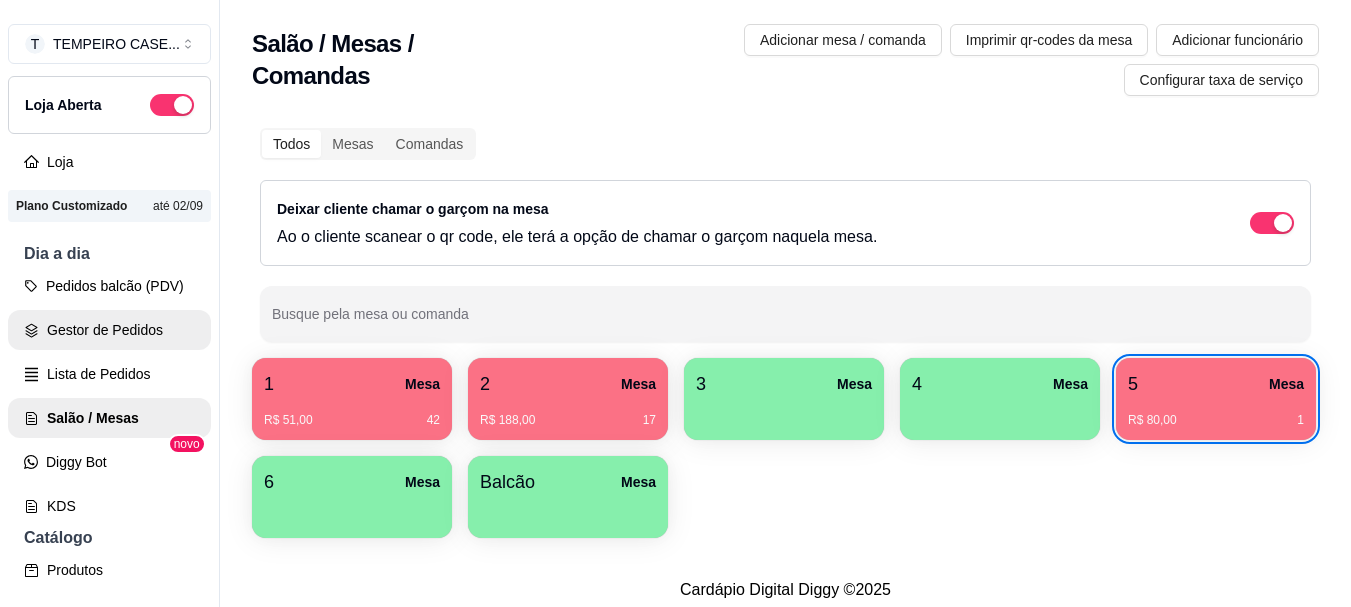 click on "Gestor de Pedidos" at bounding box center [109, 330] 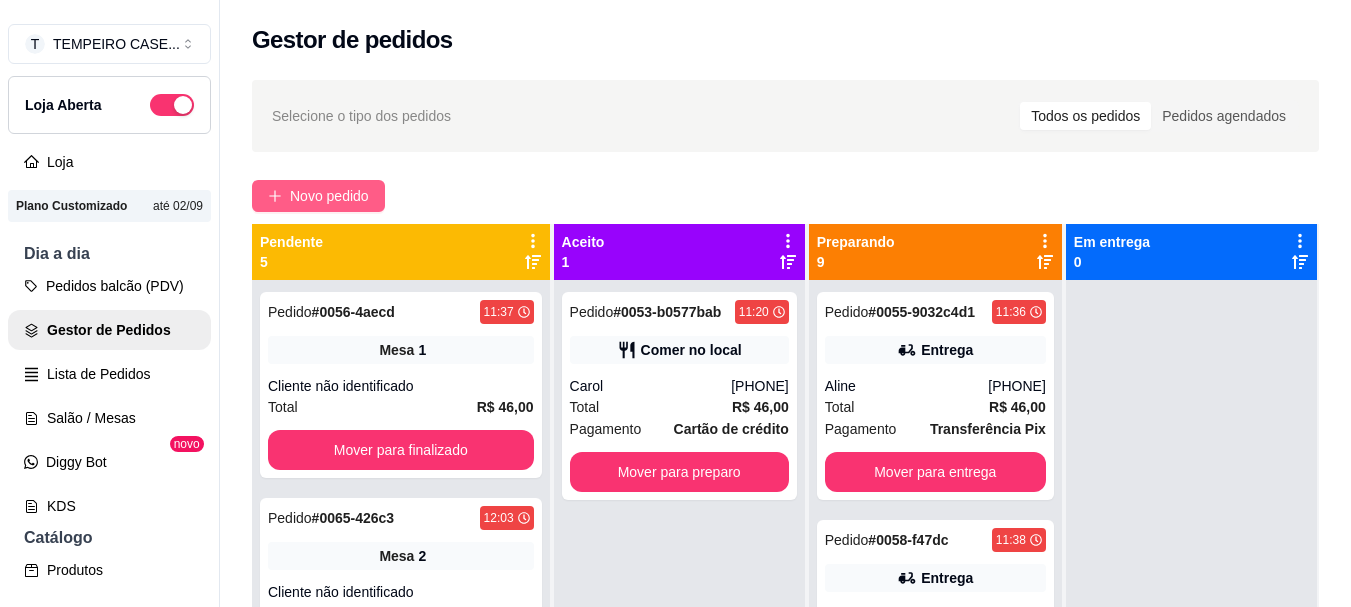 click on "Novo pedido" at bounding box center (329, 196) 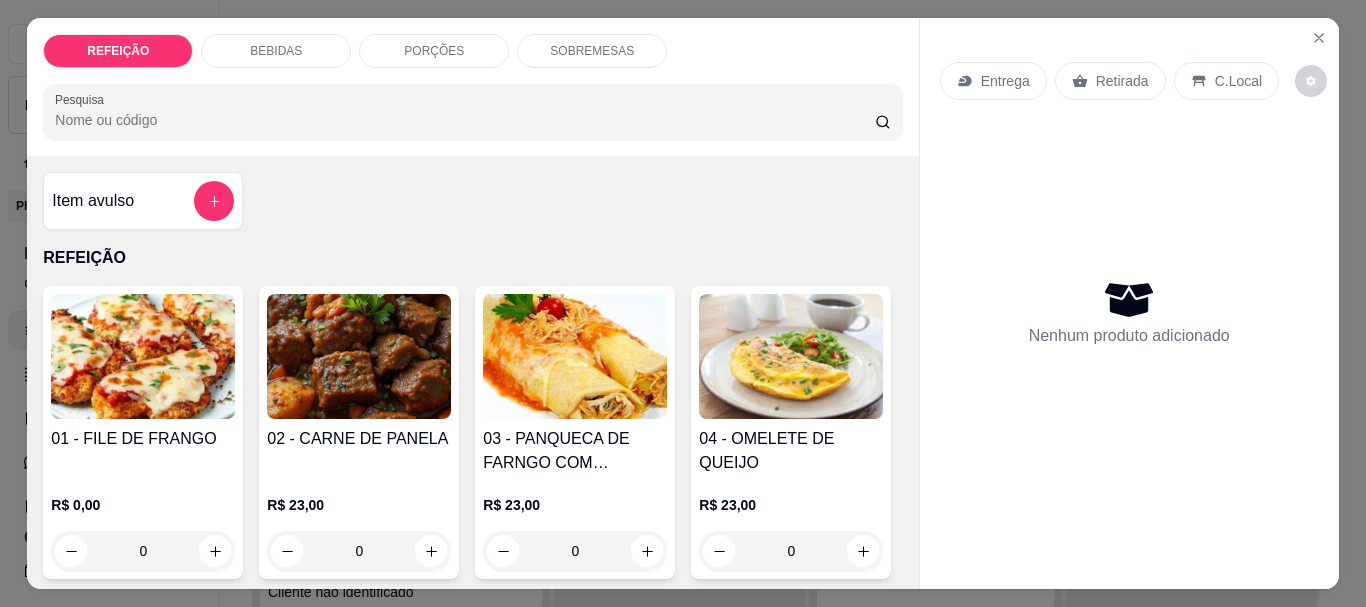 click at bounding box center [359, 356] 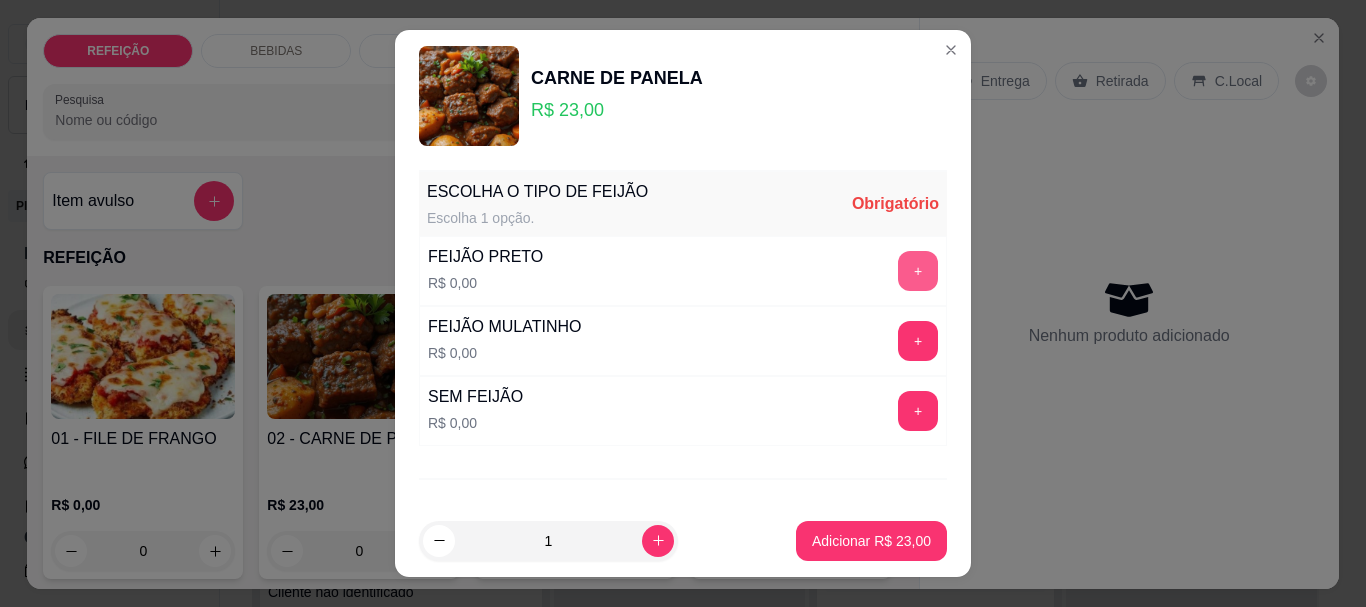 click on "+" at bounding box center (918, 271) 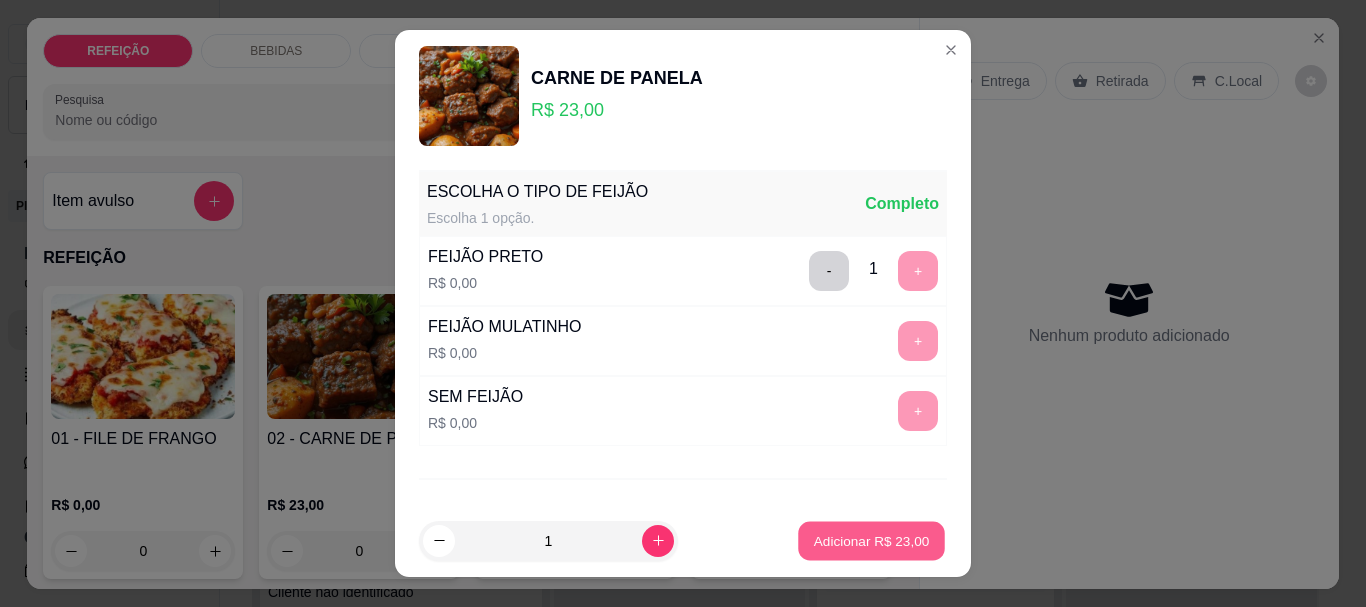 click on "Adicionar   R$ 23,00" at bounding box center [872, 540] 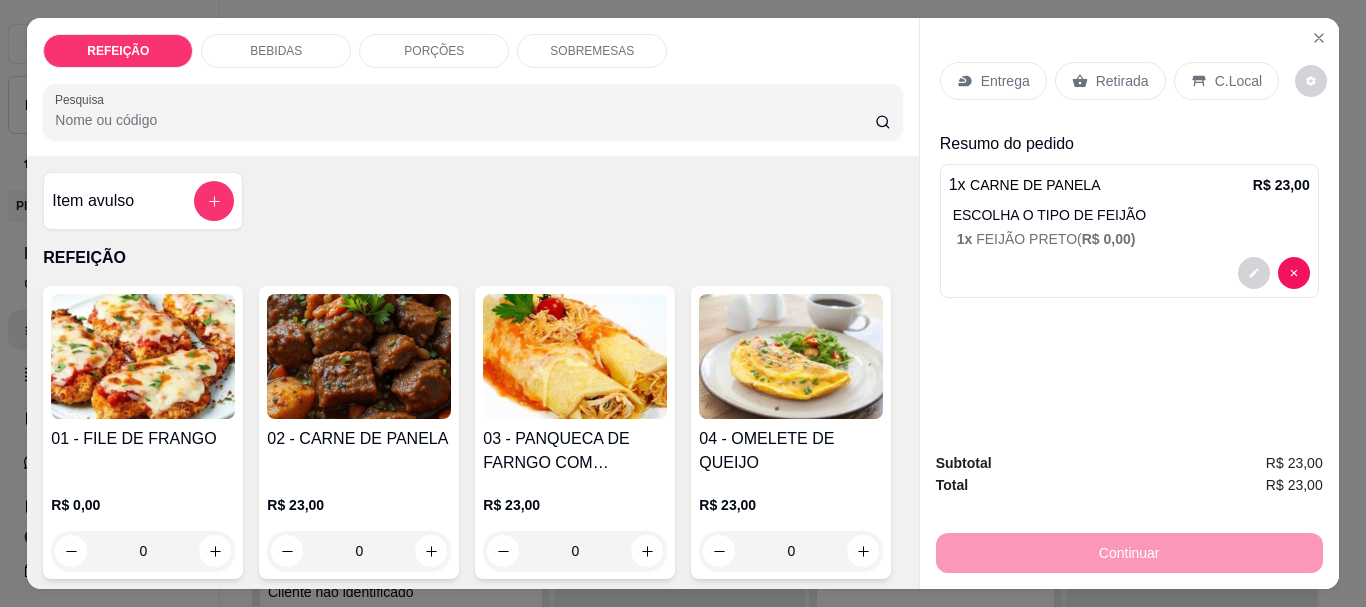 click on "Entrega" at bounding box center (1005, 81) 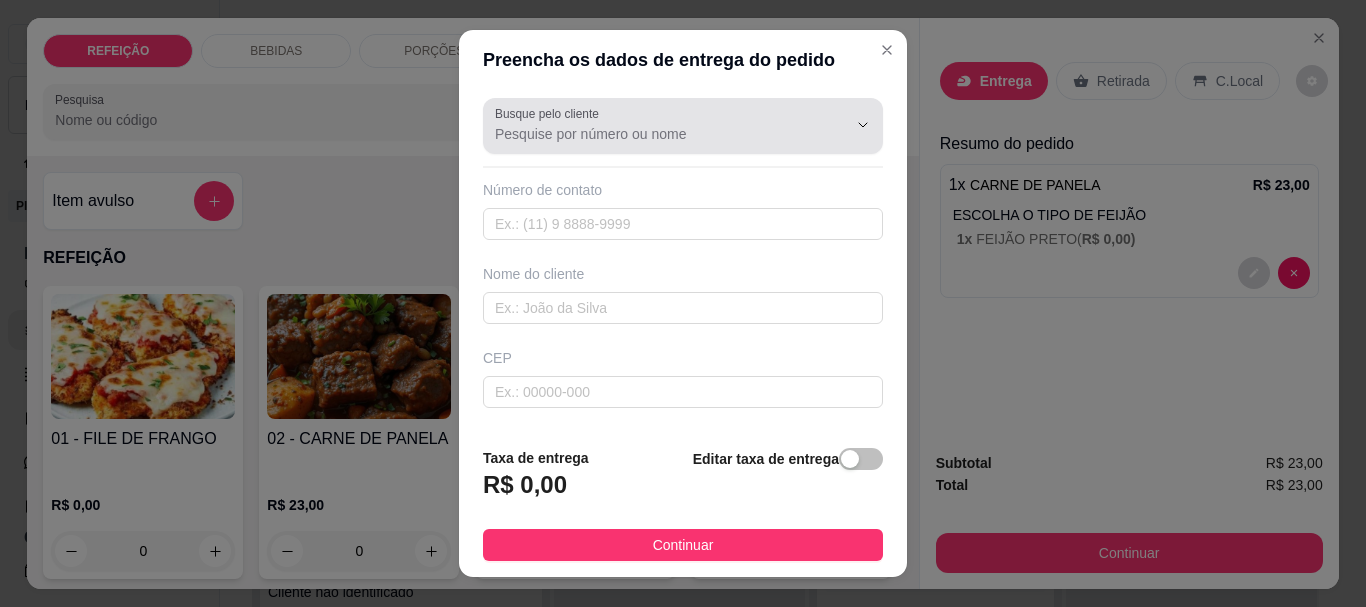 click at bounding box center (683, 126) 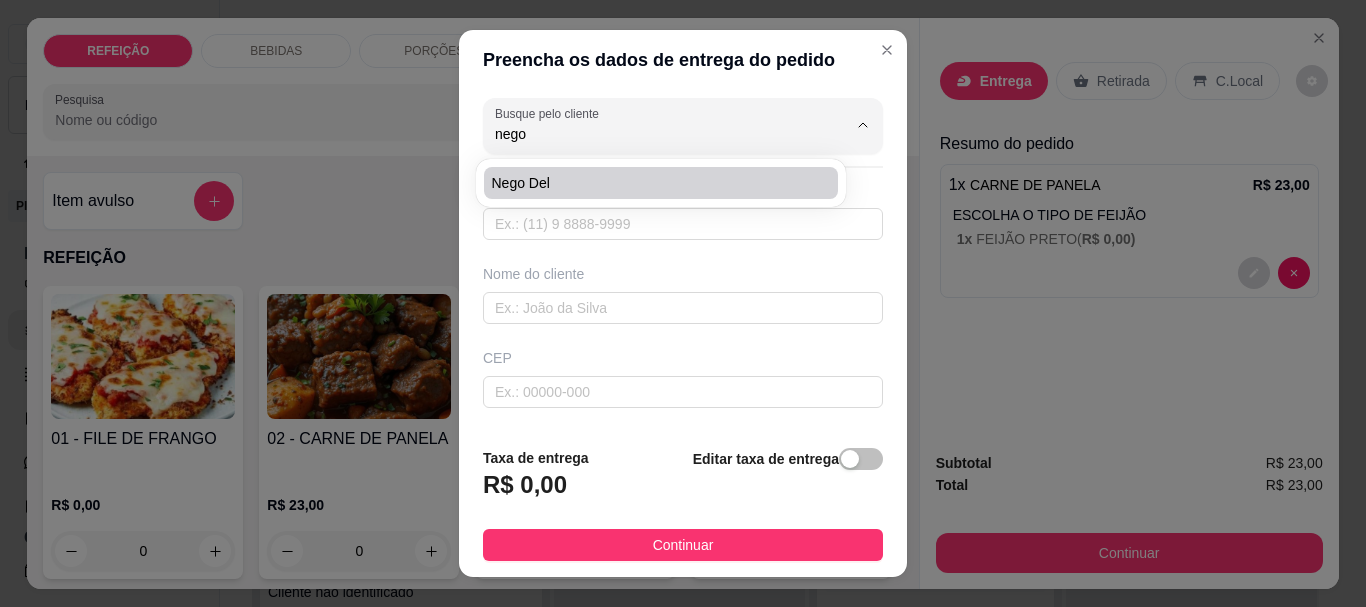click on "Nego del" at bounding box center [651, 183] 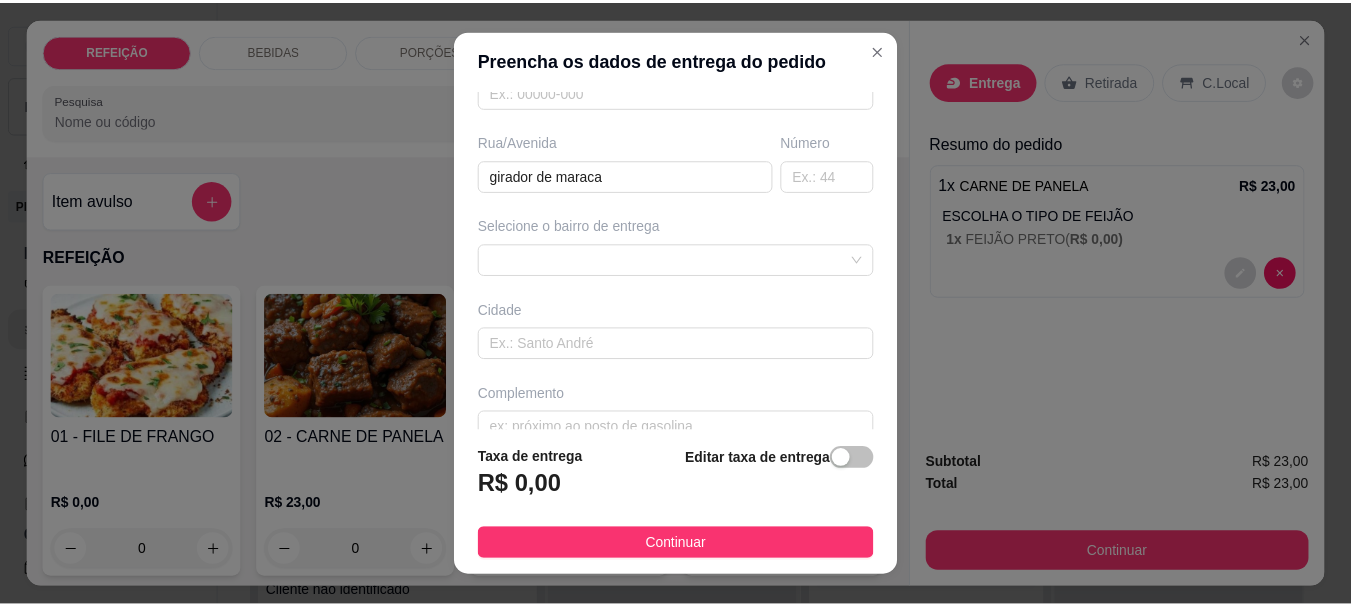 scroll, scrollTop: 333, scrollLeft: 0, axis: vertical 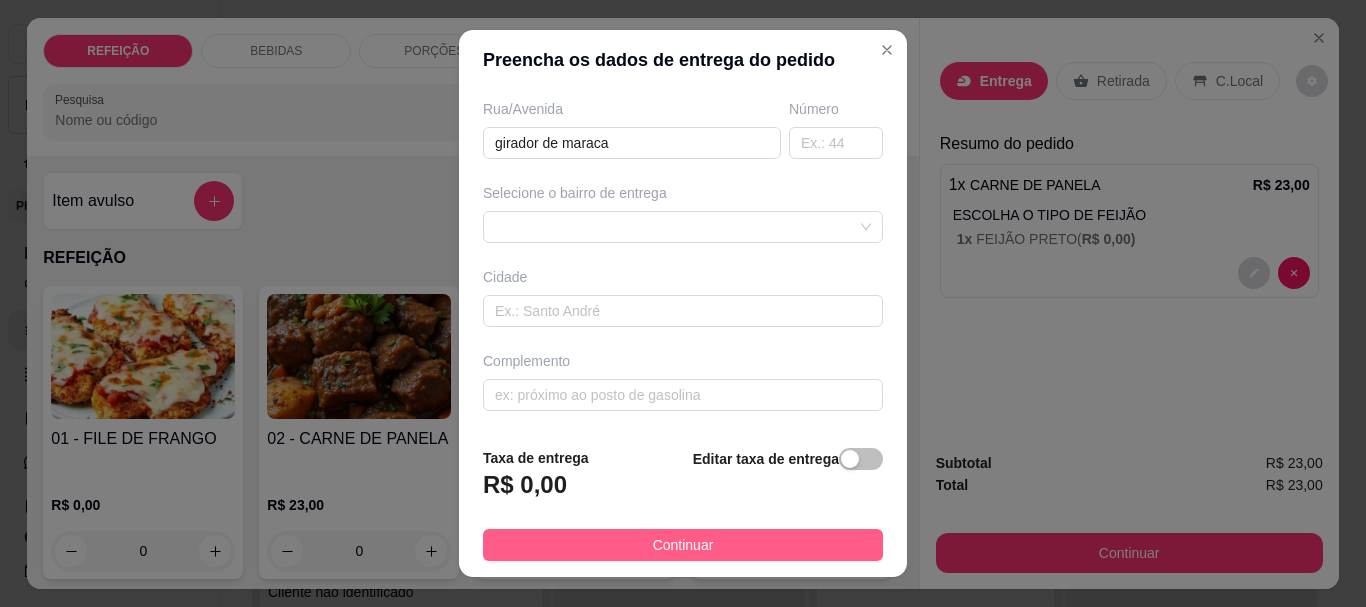 click on "Continuar" at bounding box center (683, 545) 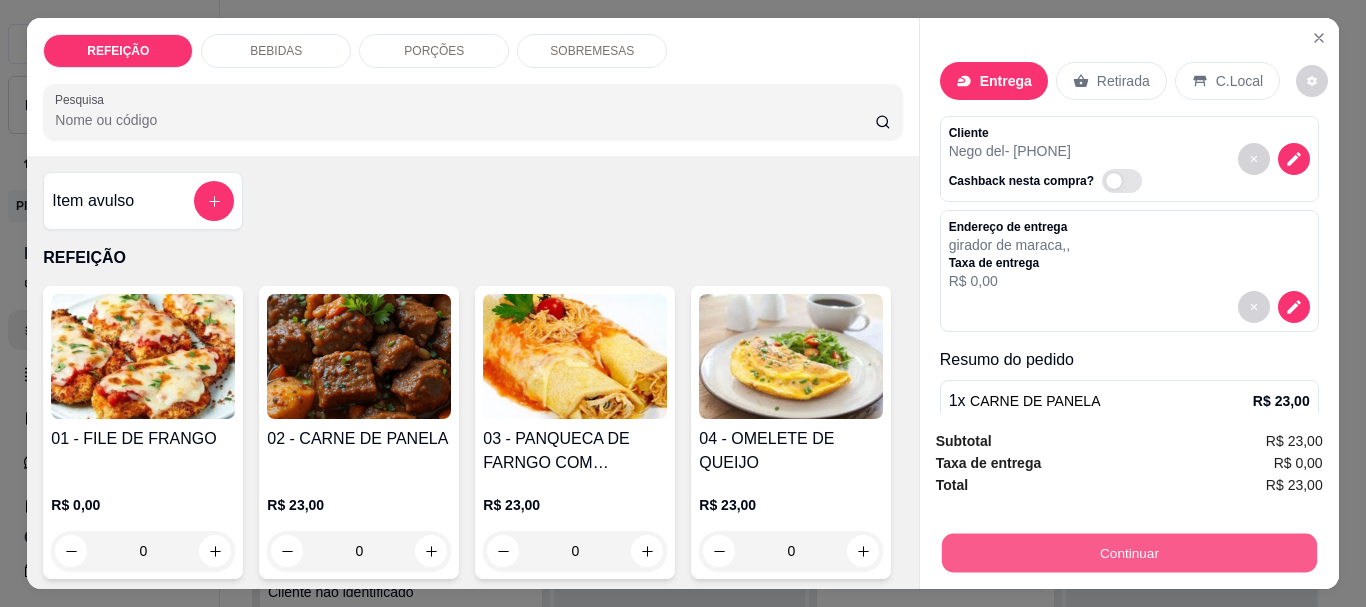 click on "Continuar" at bounding box center [1128, 552] 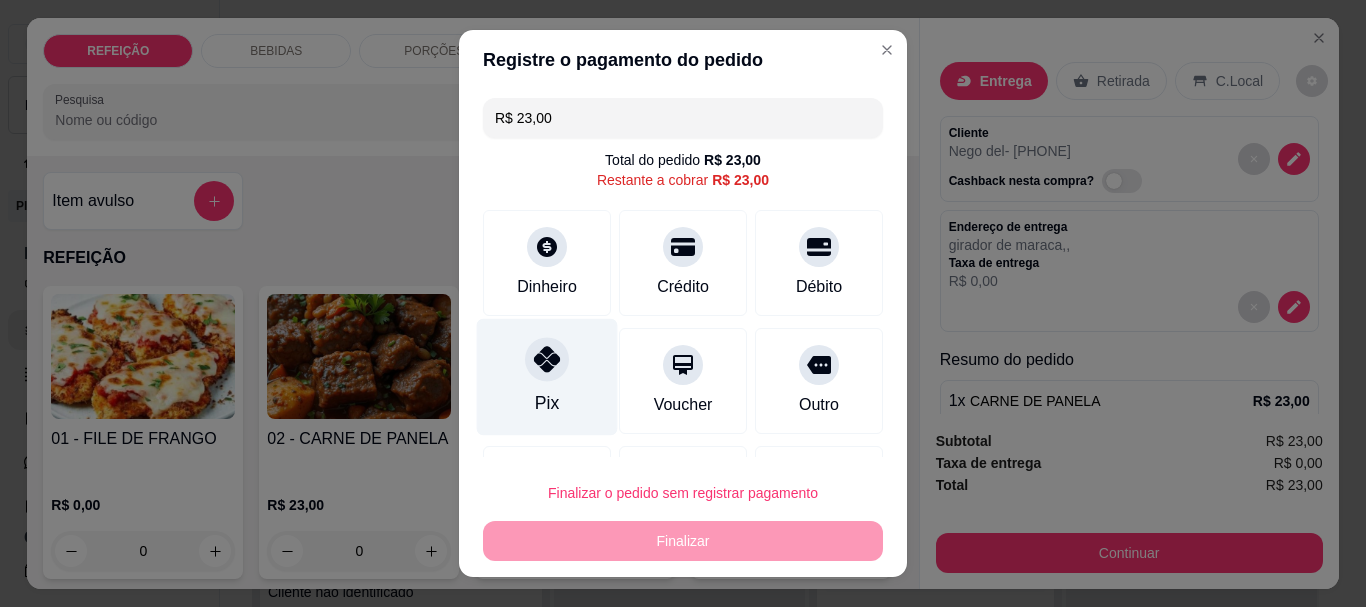 click 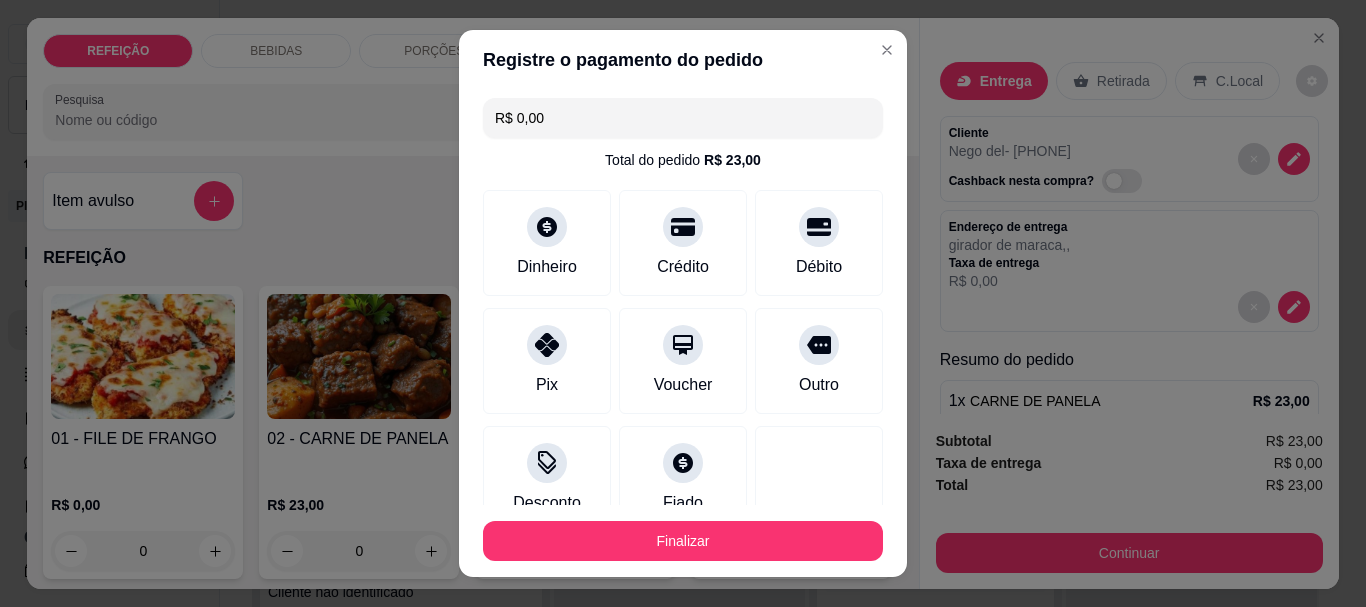 click on "Finalizar" at bounding box center [683, 541] 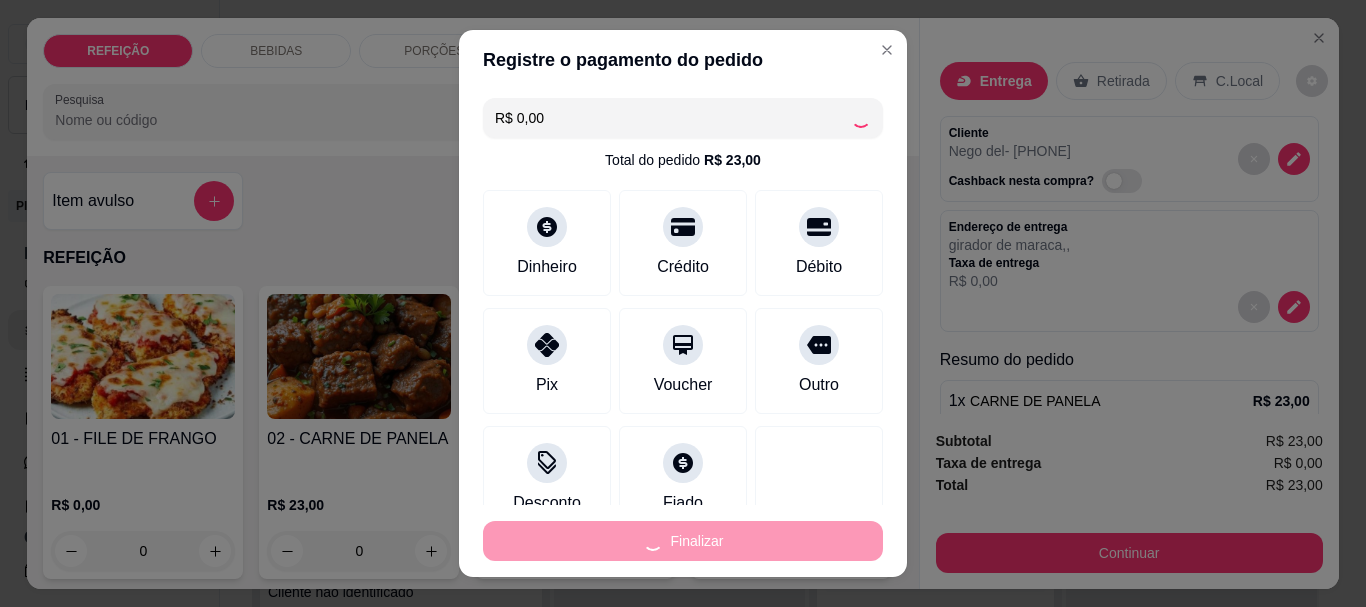 type on "-R$ 23,00" 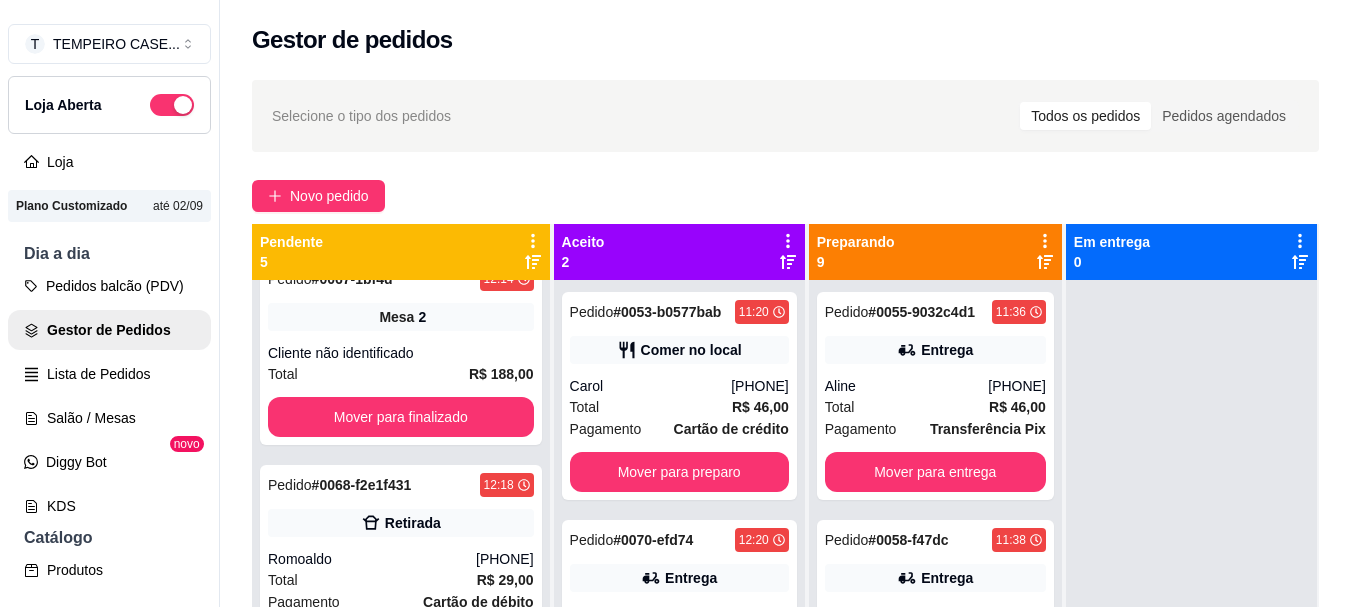 scroll, scrollTop: 465, scrollLeft: 0, axis: vertical 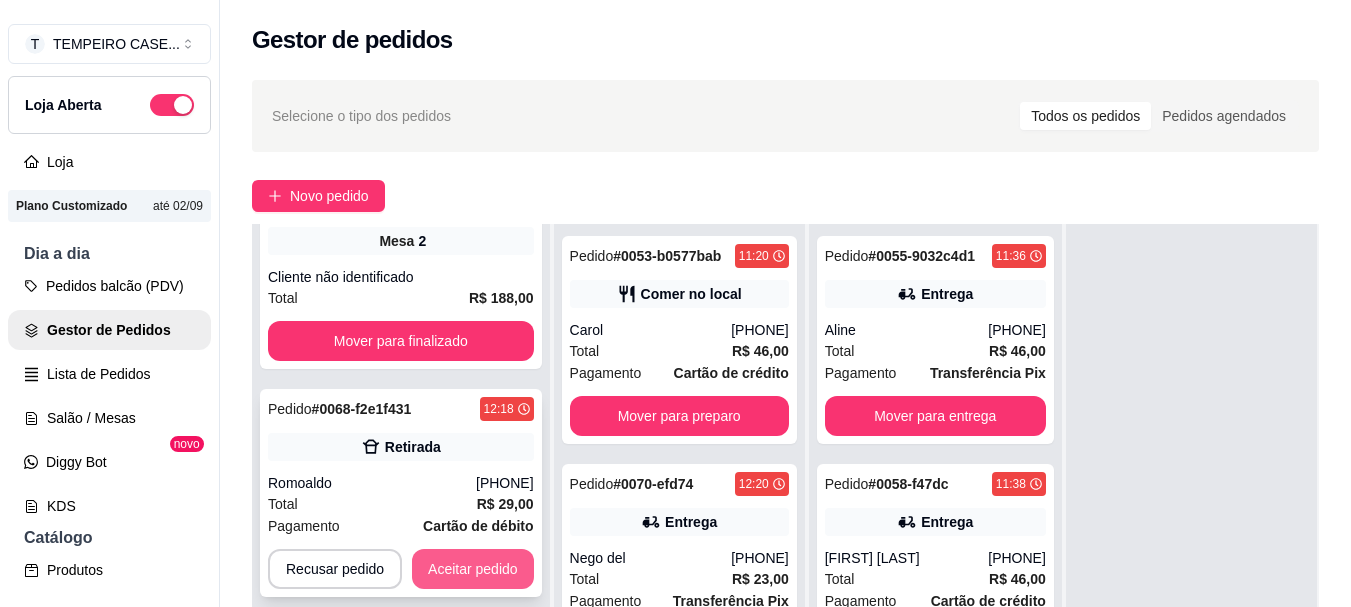 click on "Aceitar pedido" at bounding box center (473, 569) 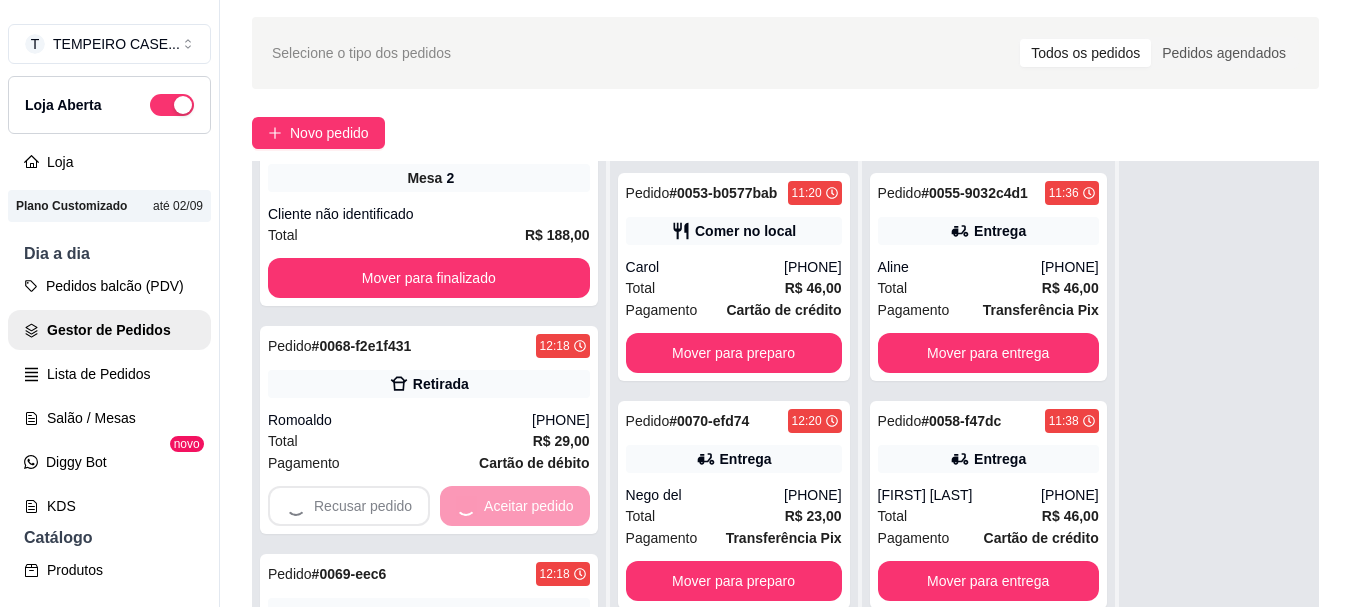 scroll, scrollTop: 319, scrollLeft: 0, axis: vertical 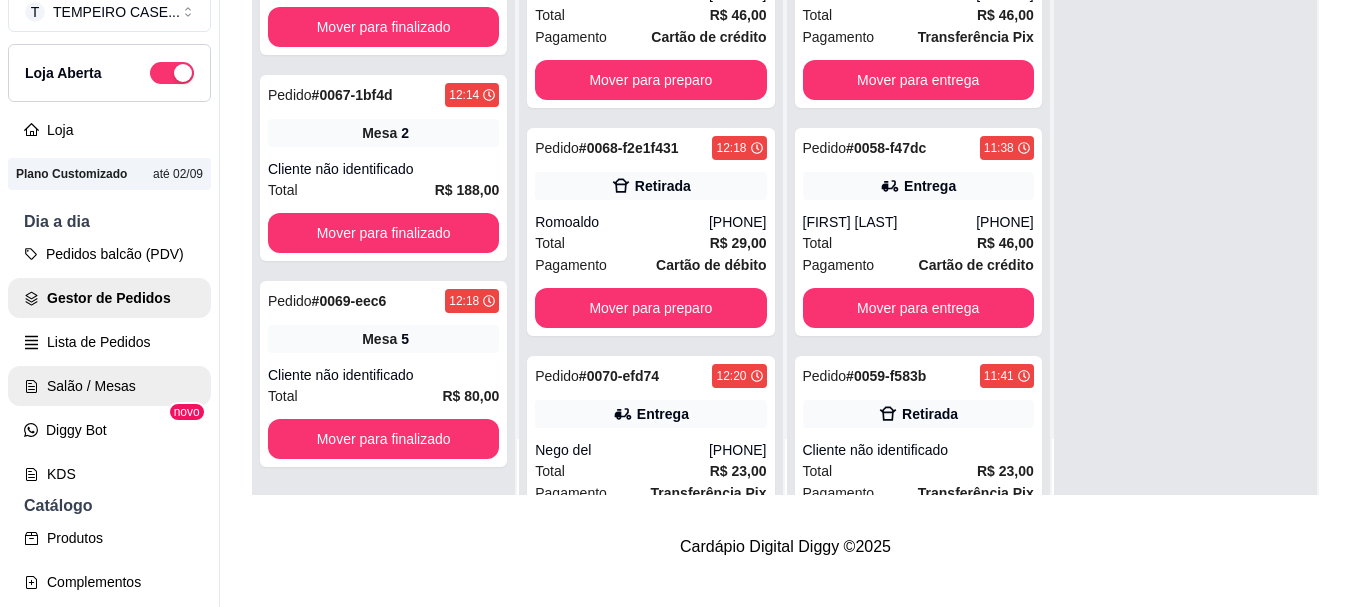 click on "Salão / Mesas" at bounding box center [109, 386] 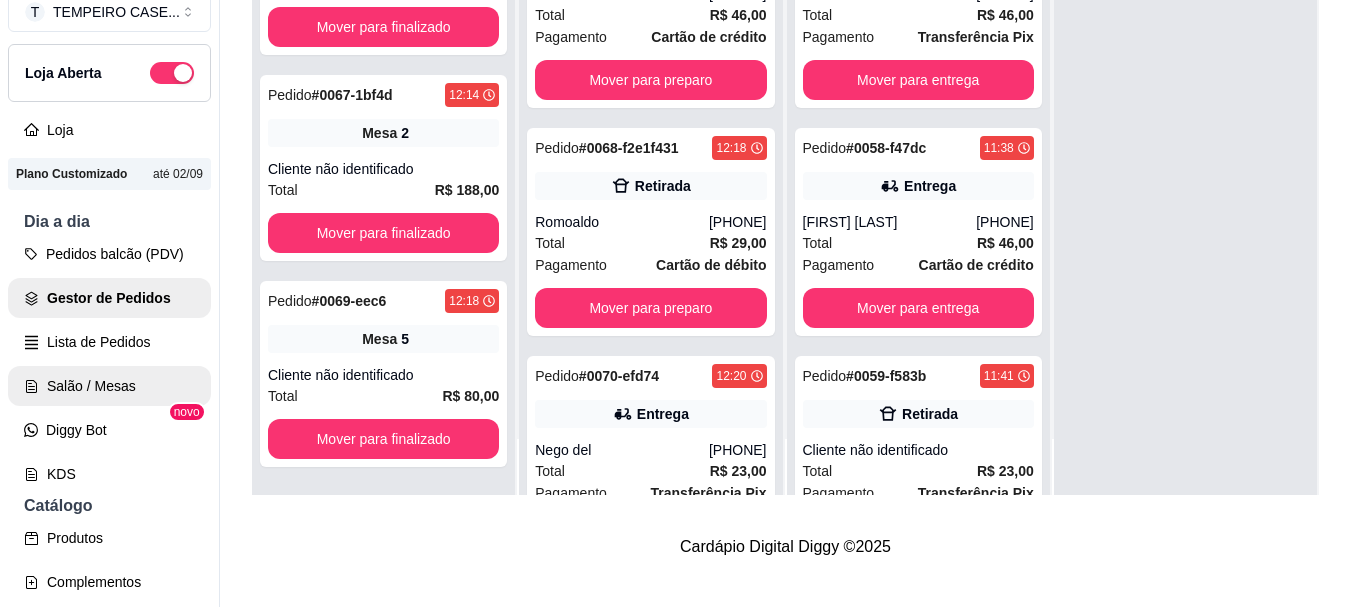 scroll, scrollTop: 0, scrollLeft: 0, axis: both 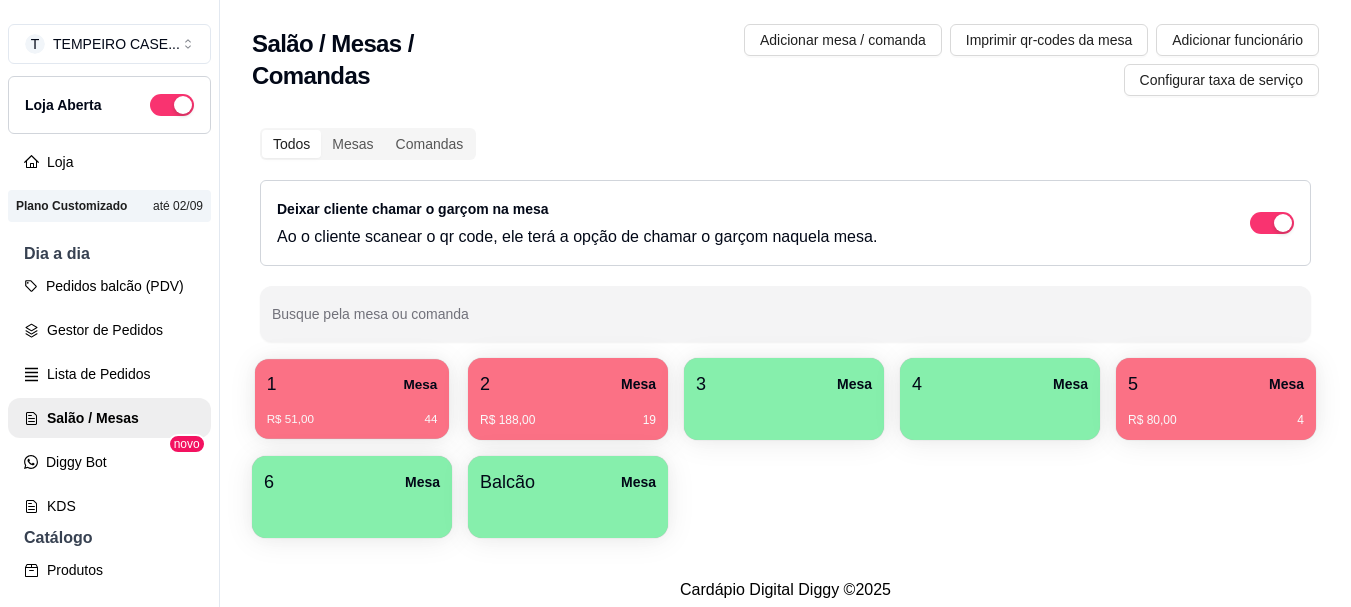 click on "R$ 51,00 44" at bounding box center (352, 412) 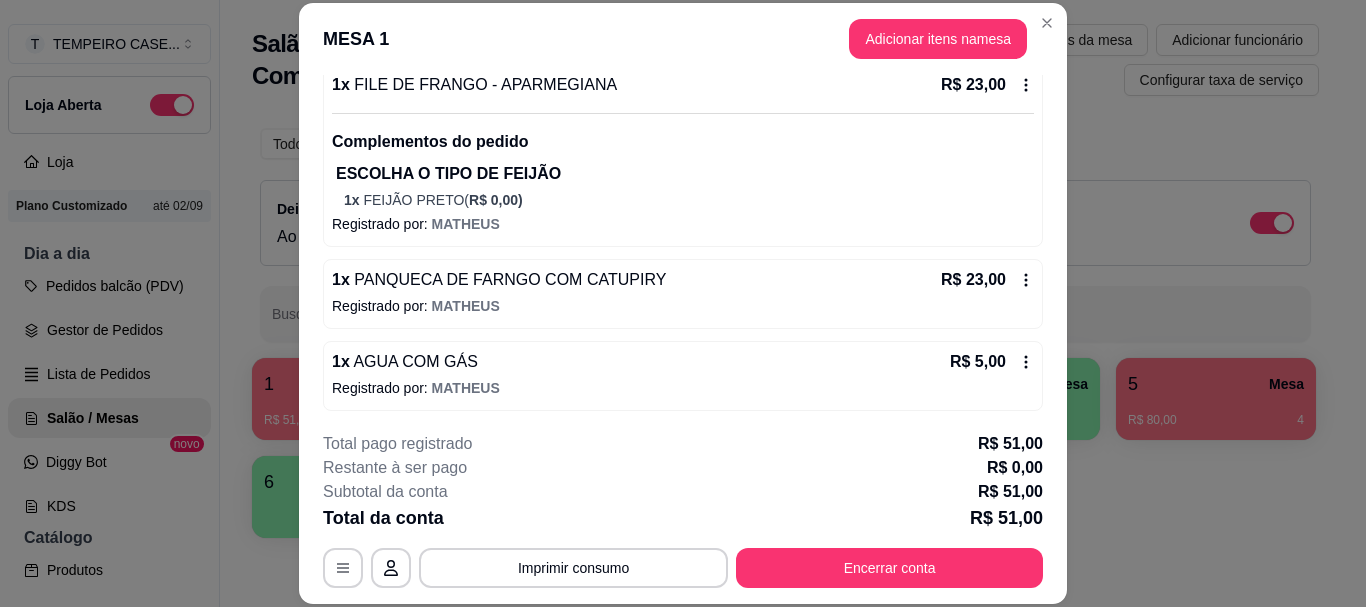 scroll, scrollTop: 203, scrollLeft: 0, axis: vertical 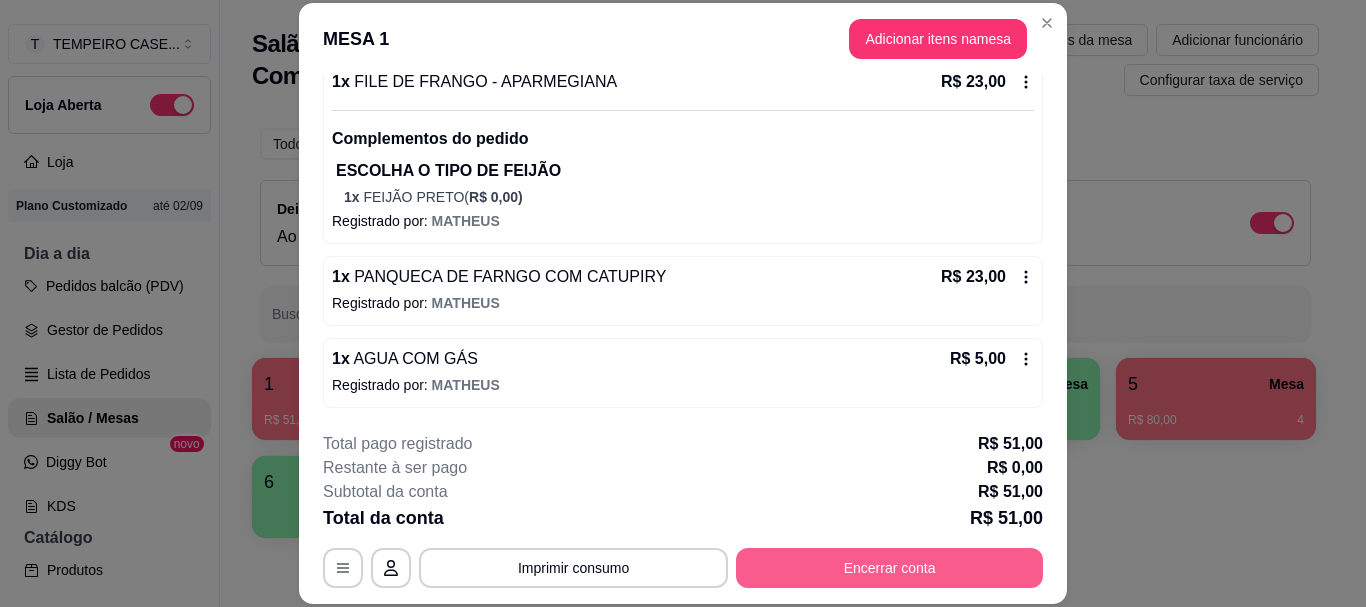 click on "Encerrar conta" at bounding box center [889, 568] 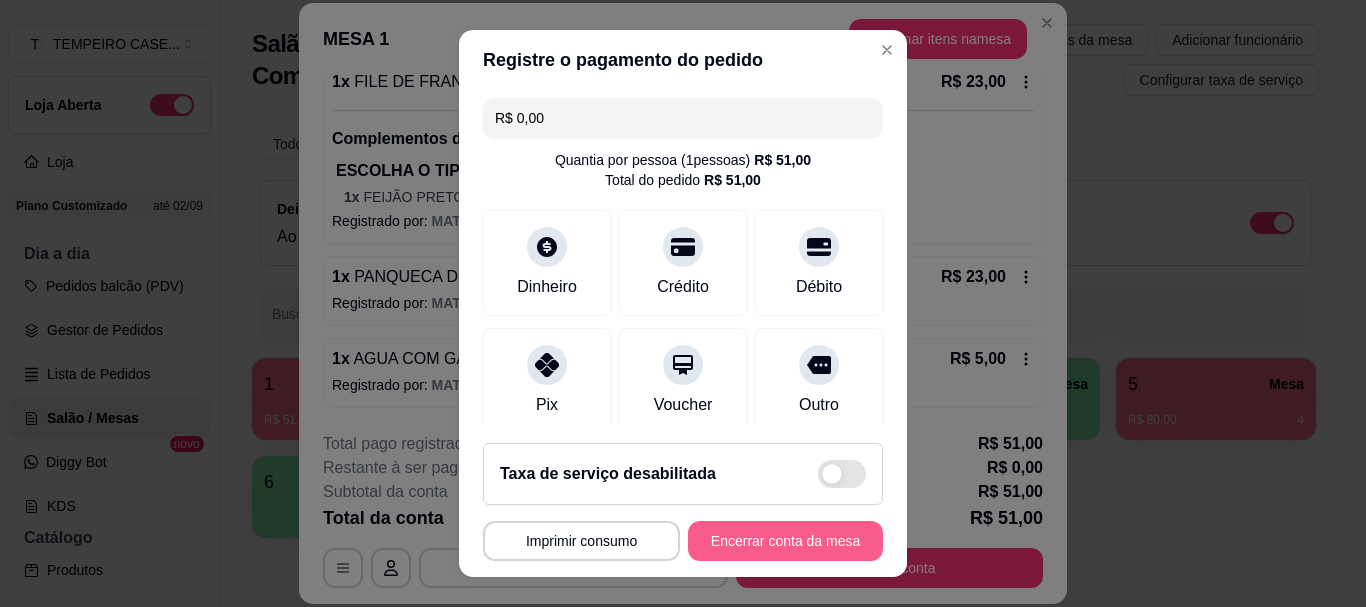 click on "Encerrar conta da mesa" at bounding box center [785, 541] 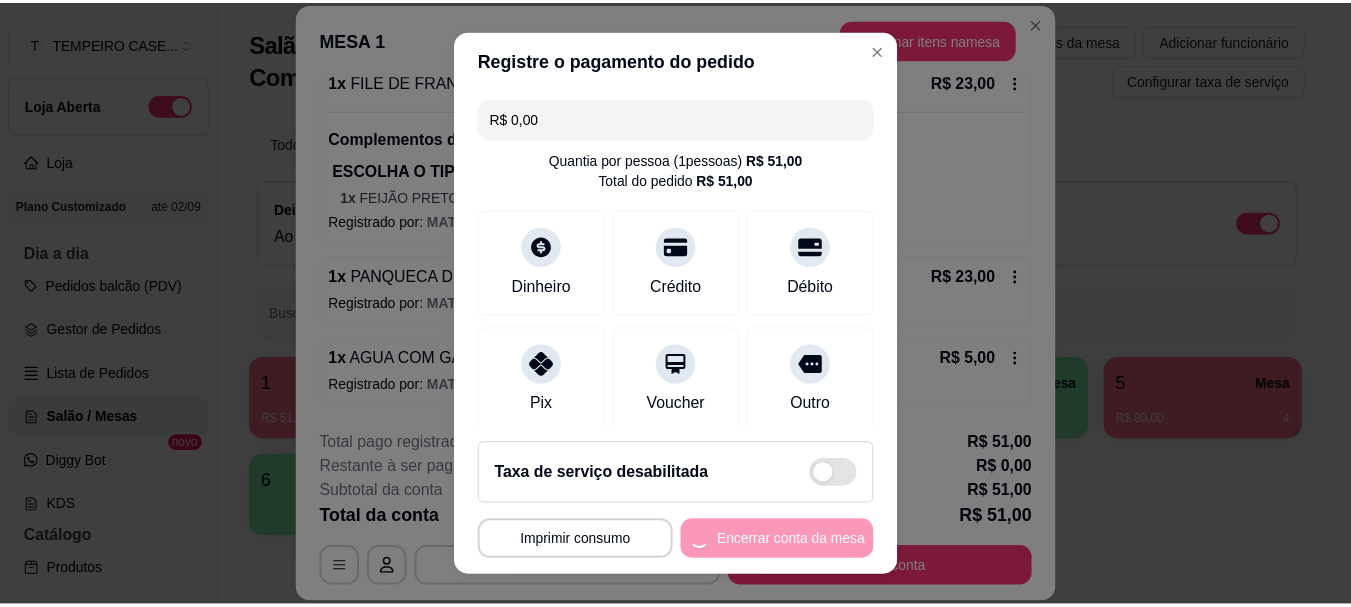 scroll, scrollTop: 0, scrollLeft: 0, axis: both 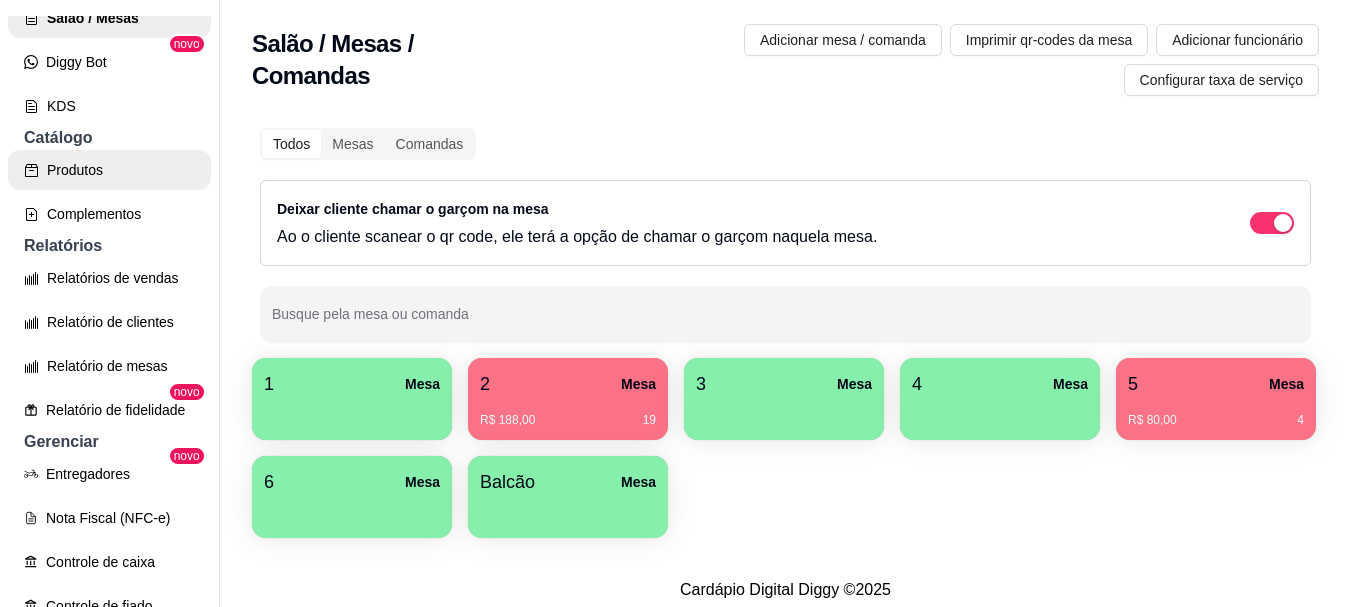 click on "Produtos" at bounding box center [109, 170] 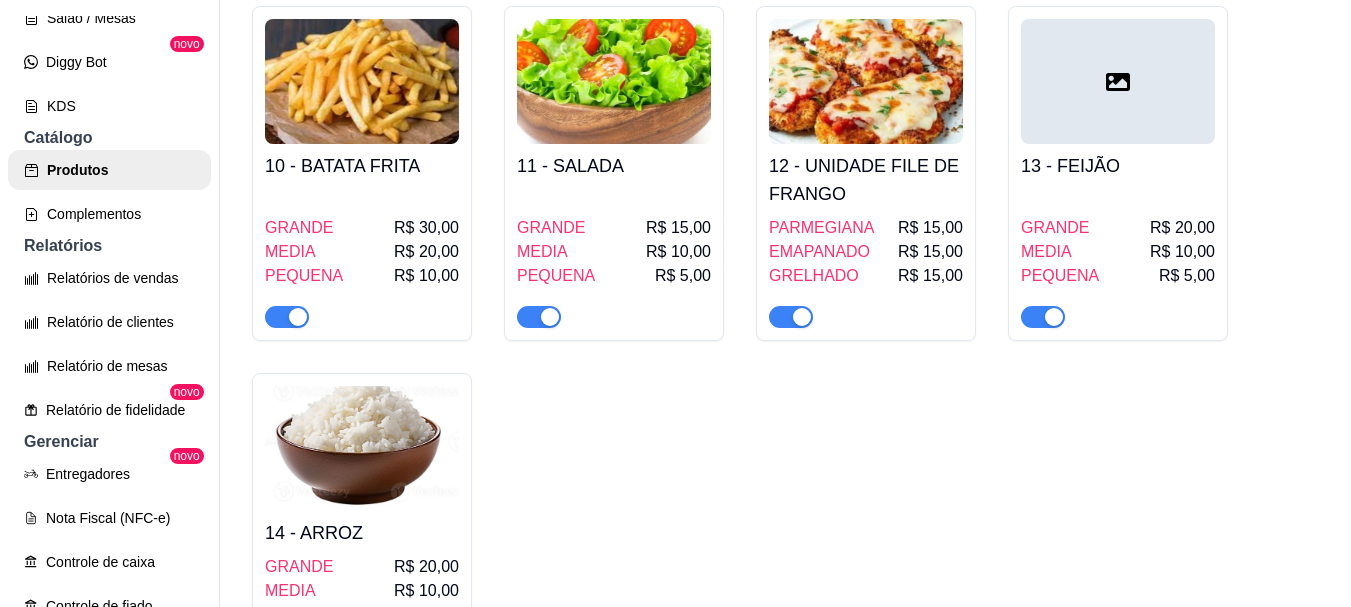 scroll, scrollTop: 1488, scrollLeft: 0, axis: vertical 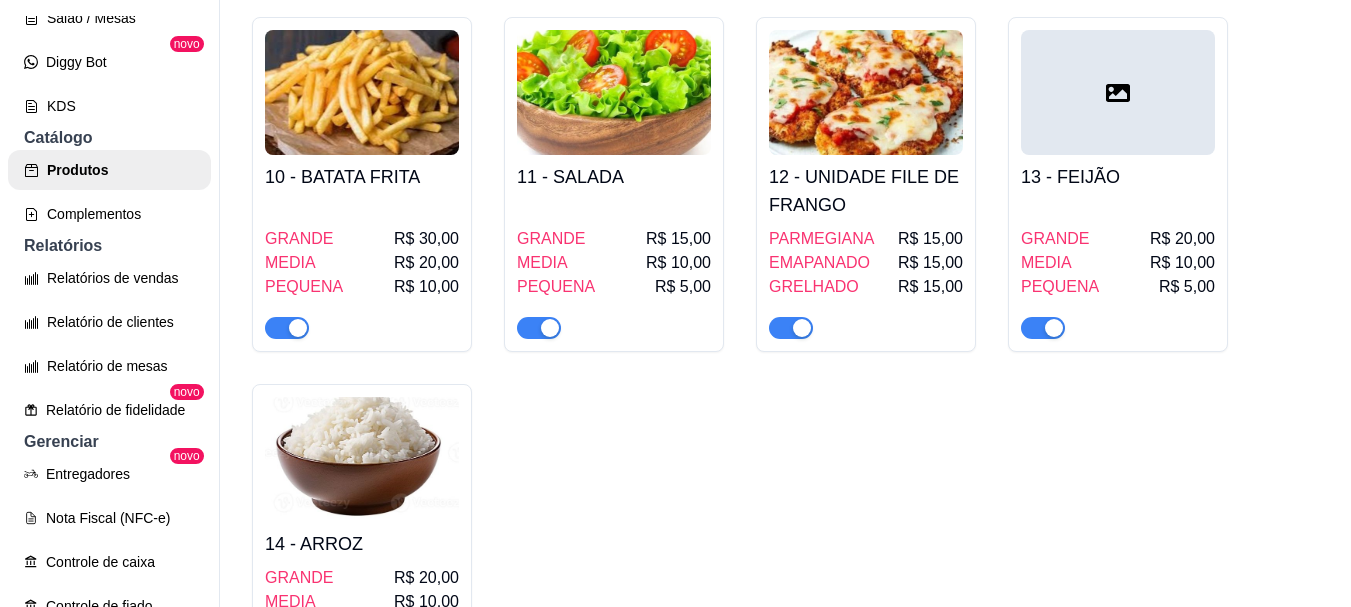 click at bounding box center [287, 327] 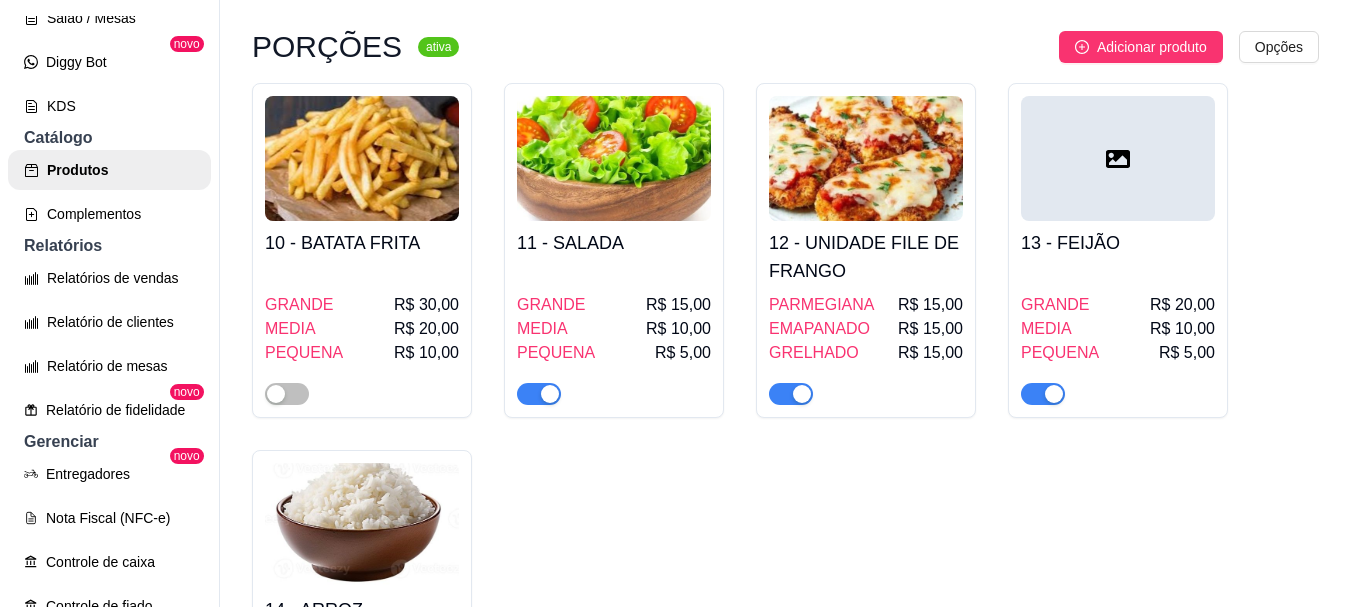 scroll, scrollTop: 1388, scrollLeft: 0, axis: vertical 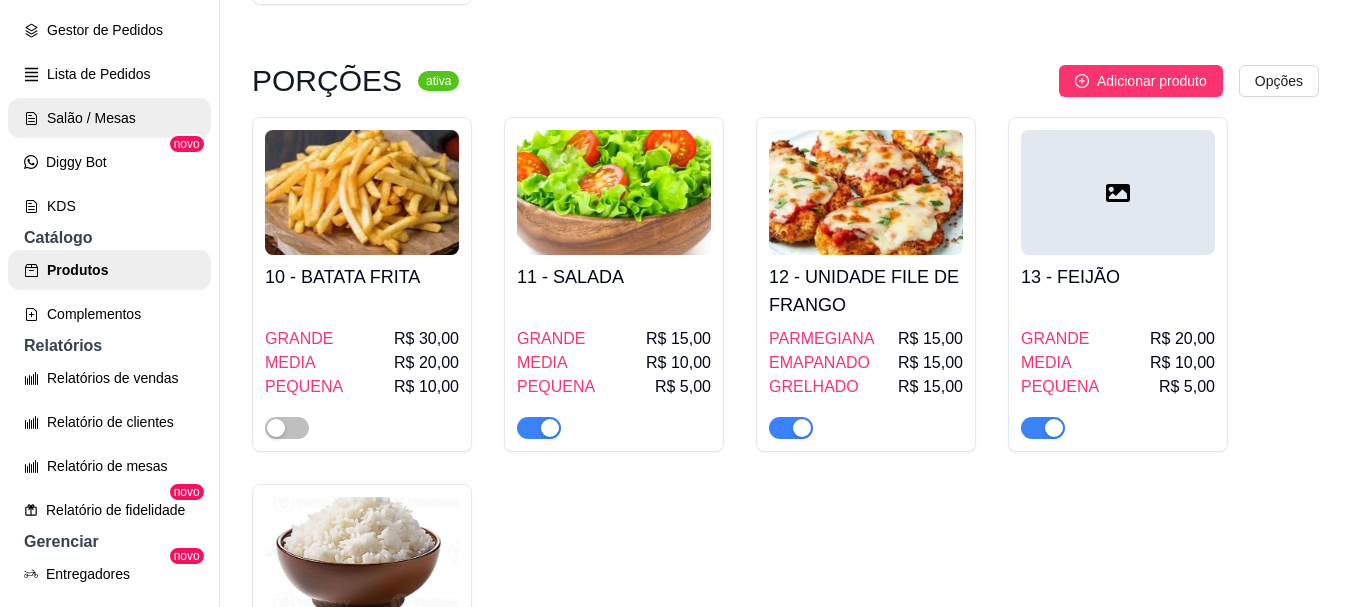 click on "Salão / Mesas" at bounding box center [109, 118] 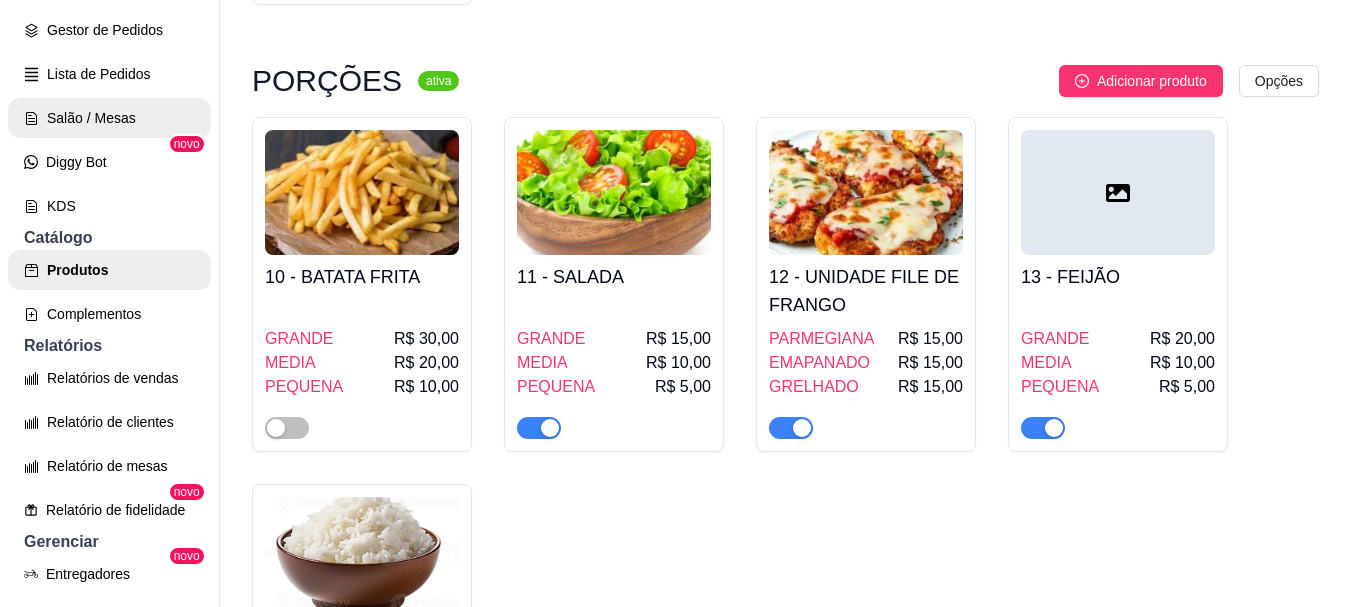 scroll, scrollTop: 0, scrollLeft: 0, axis: both 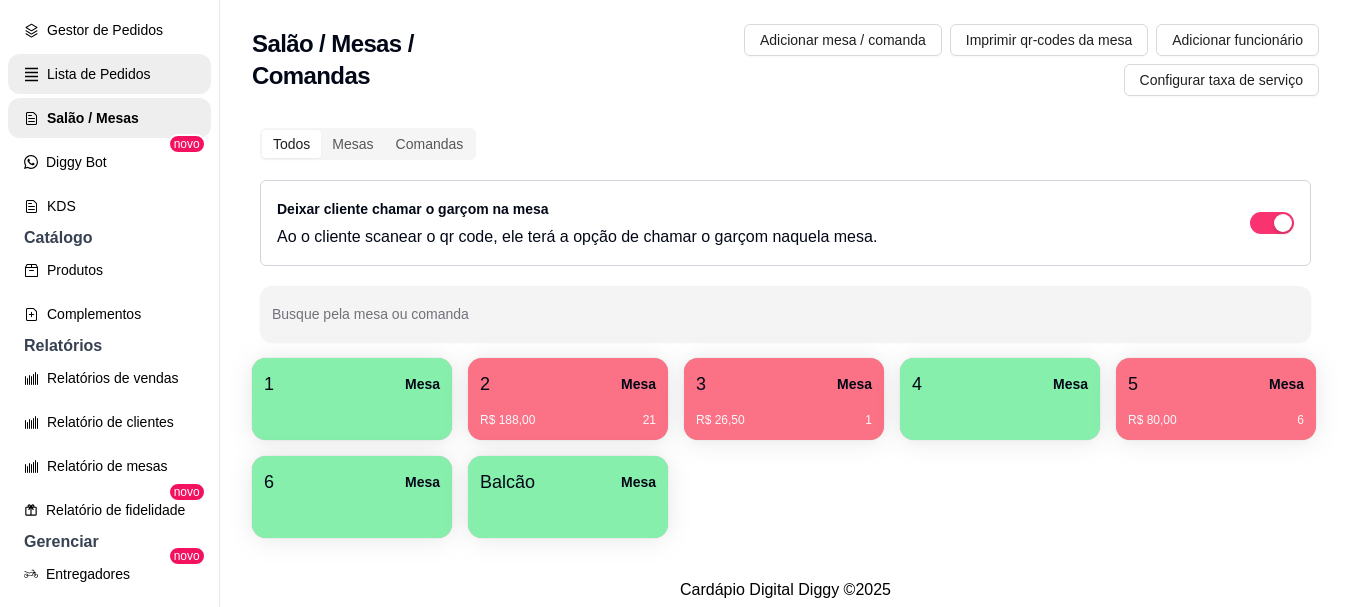 click on "Lista de Pedidos" at bounding box center (109, 74) 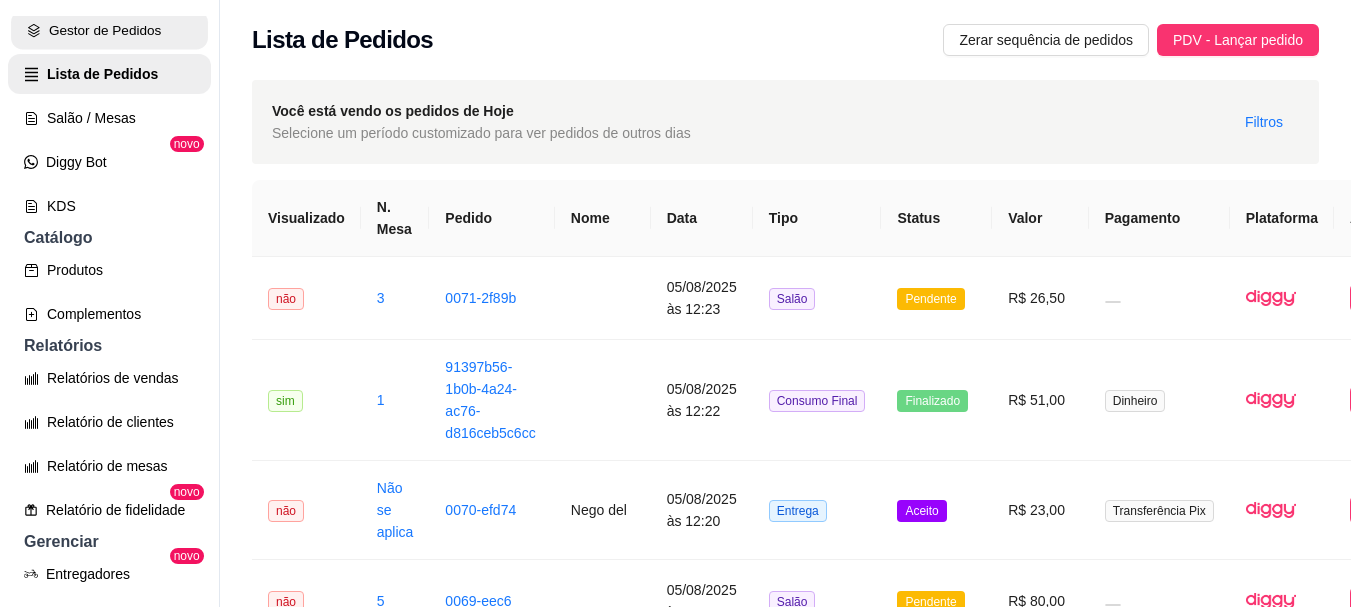 click on "Gestor de Pedidos" at bounding box center (109, 30) 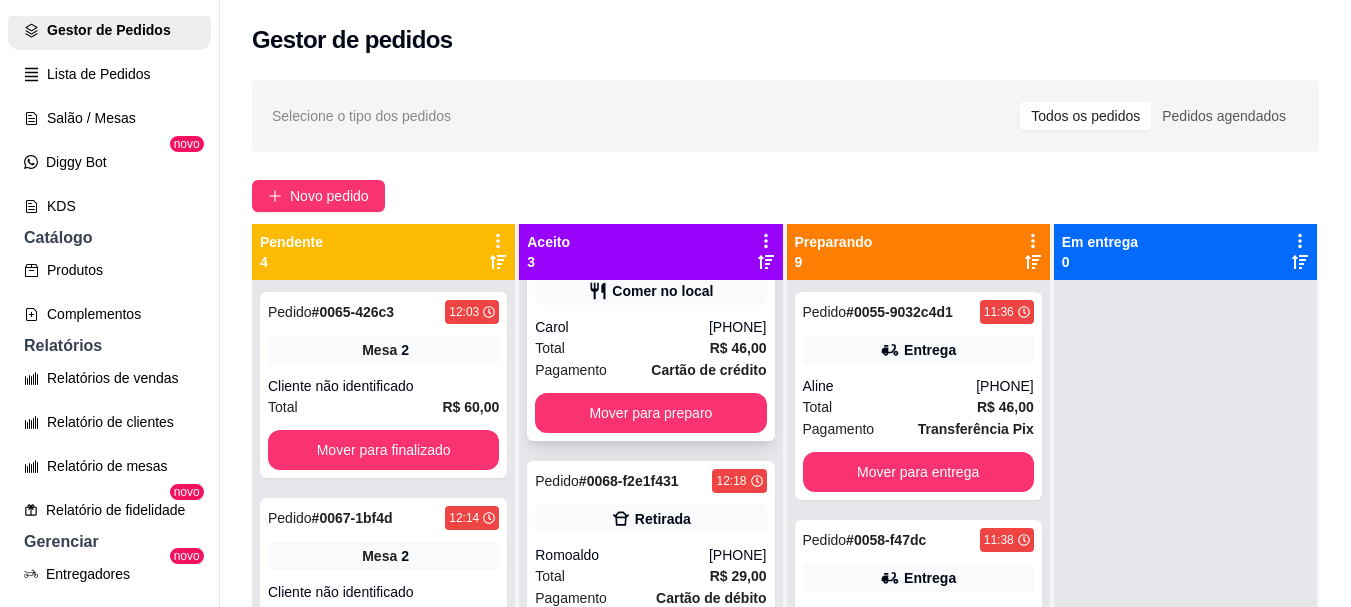 scroll, scrollTop: 121, scrollLeft: 0, axis: vertical 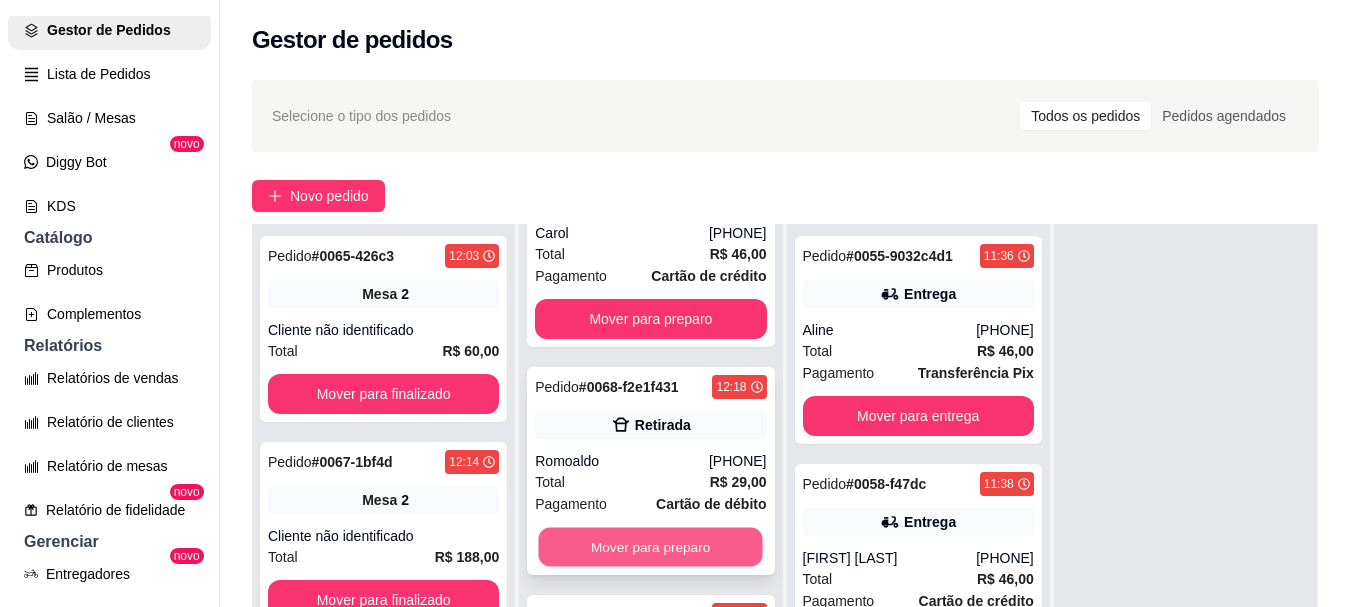 click on "Mover para preparo" at bounding box center (651, 547) 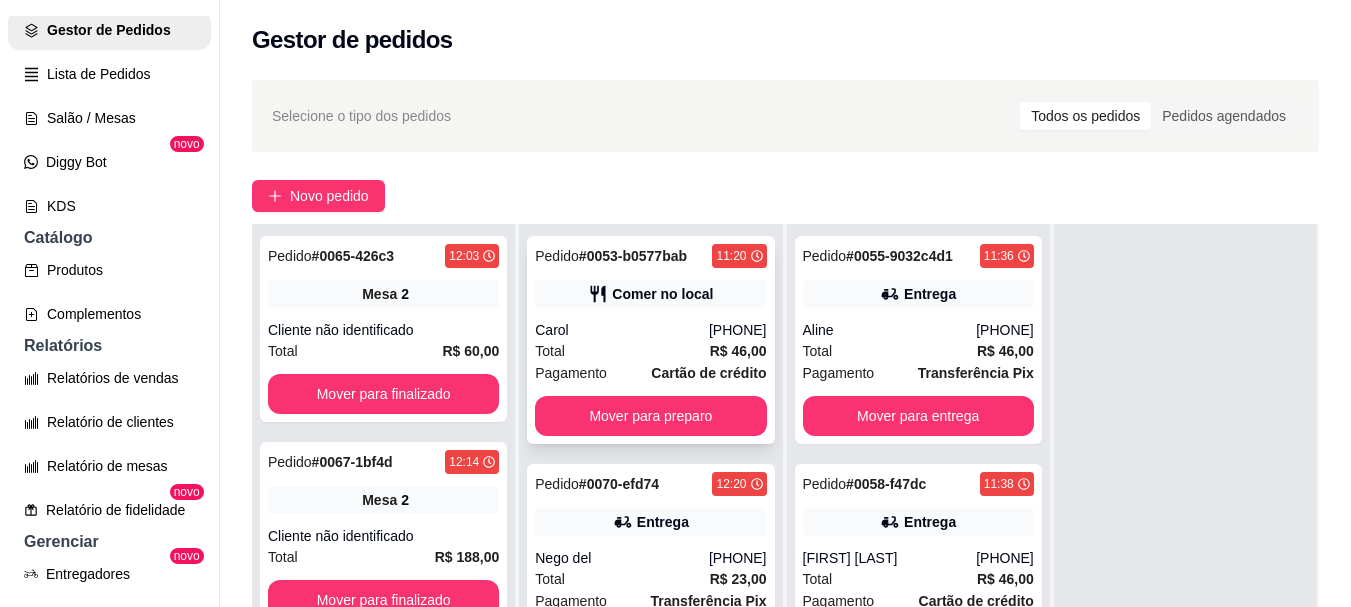 scroll, scrollTop: 0, scrollLeft: 0, axis: both 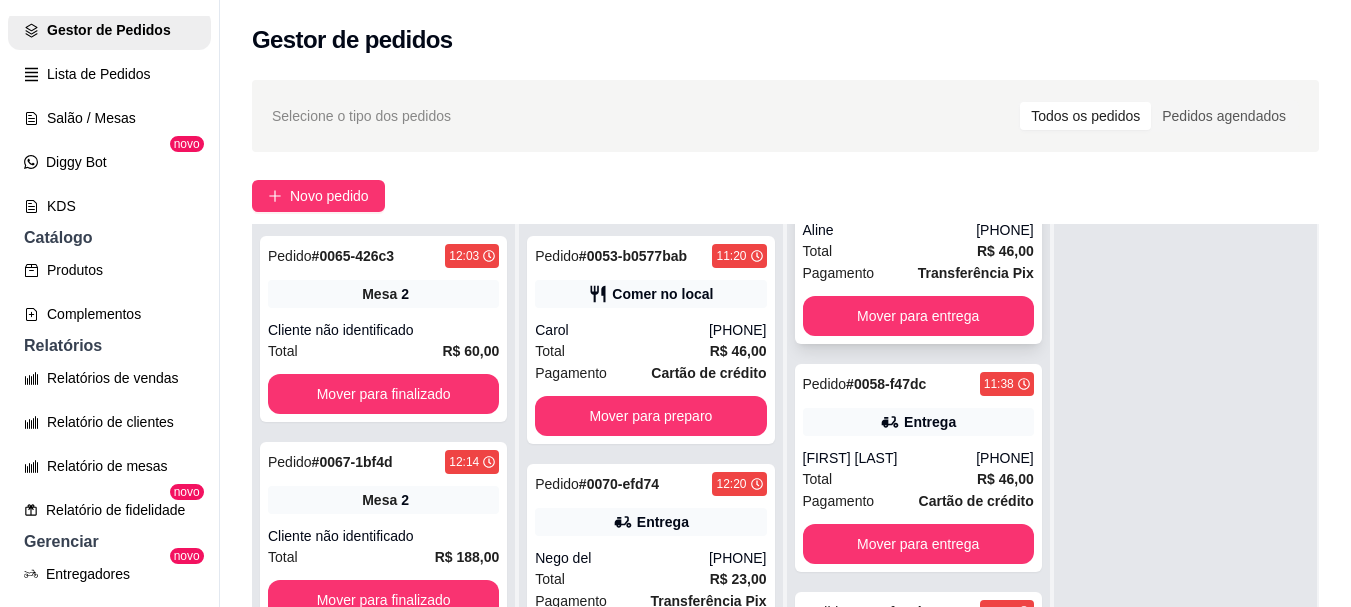 click on "Mover para entrega" at bounding box center (918, 316) 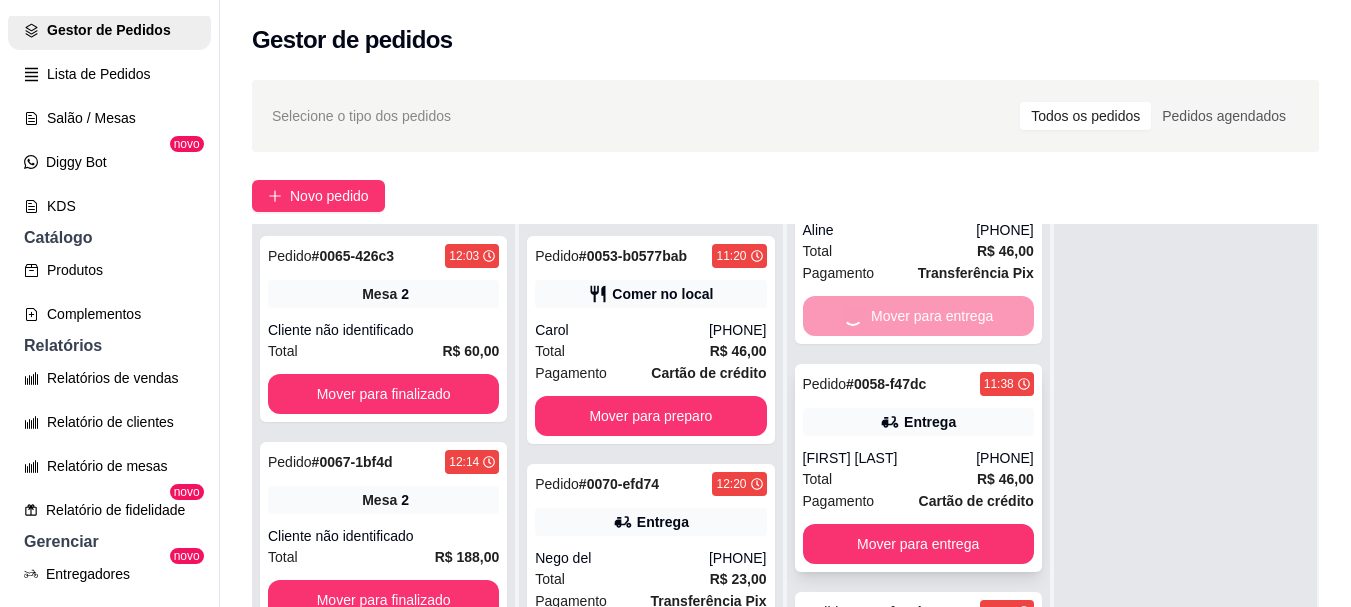 scroll, scrollTop: 0, scrollLeft: 0, axis: both 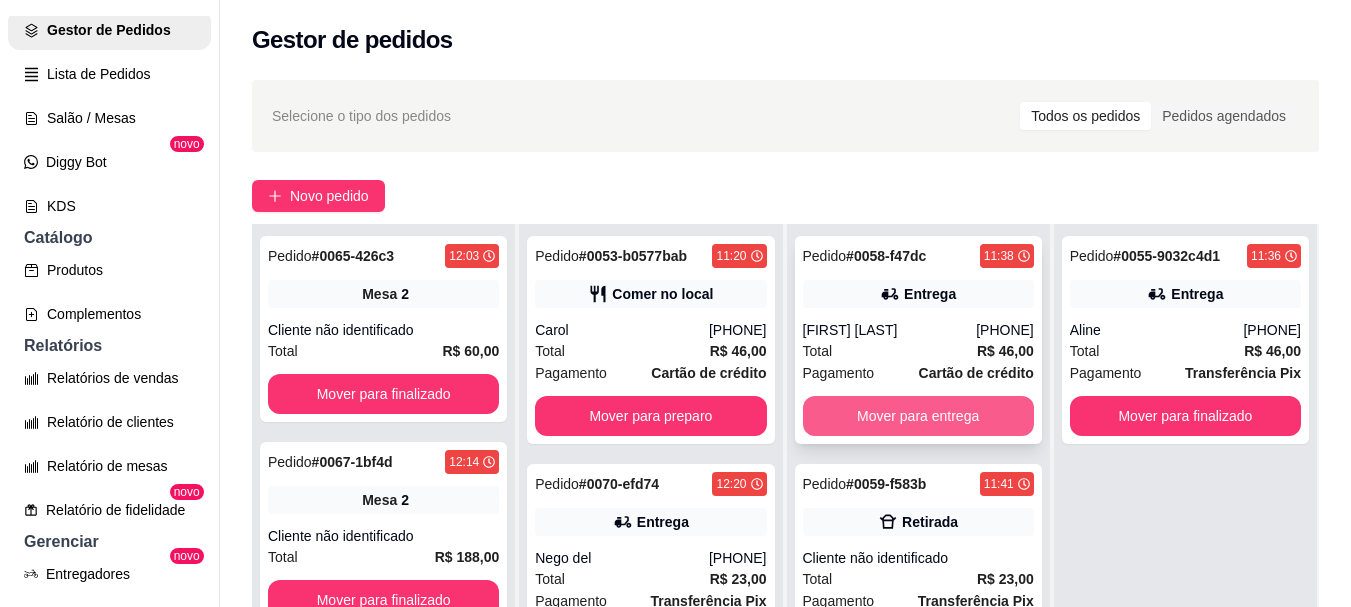 click on "Mover para entrega" at bounding box center (918, 416) 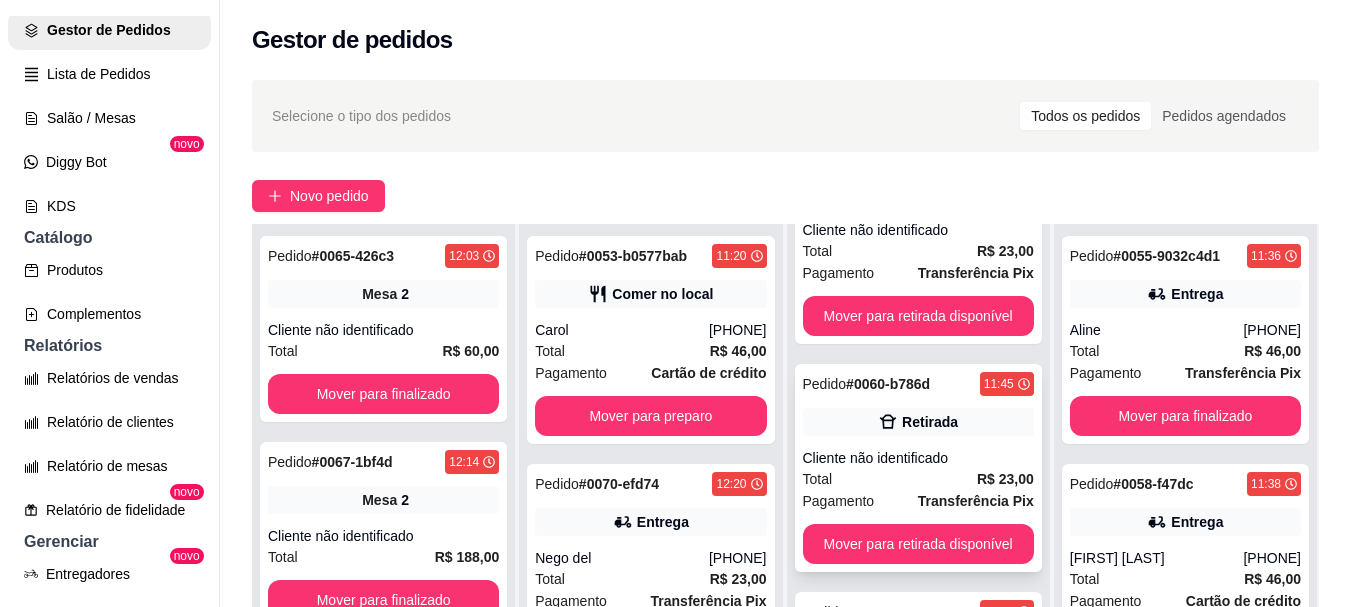 scroll, scrollTop: 0, scrollLeft: 0, axis: both 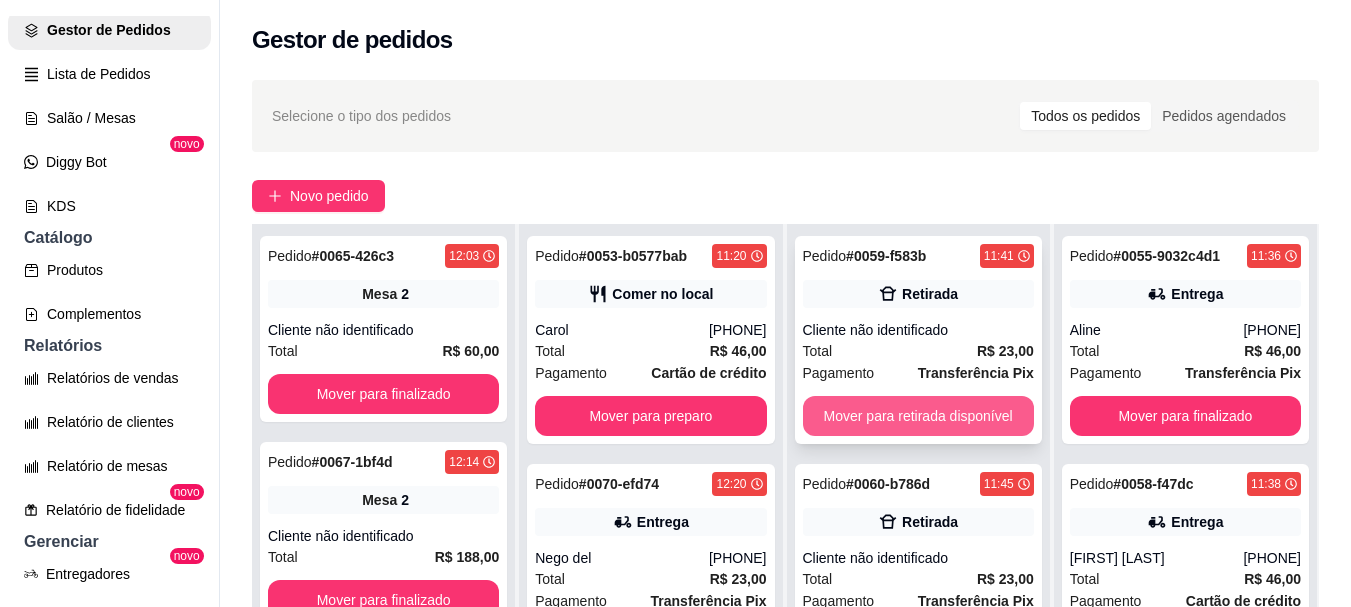 click on "Mover para retirada disponível" at bounding box center (918, 416) 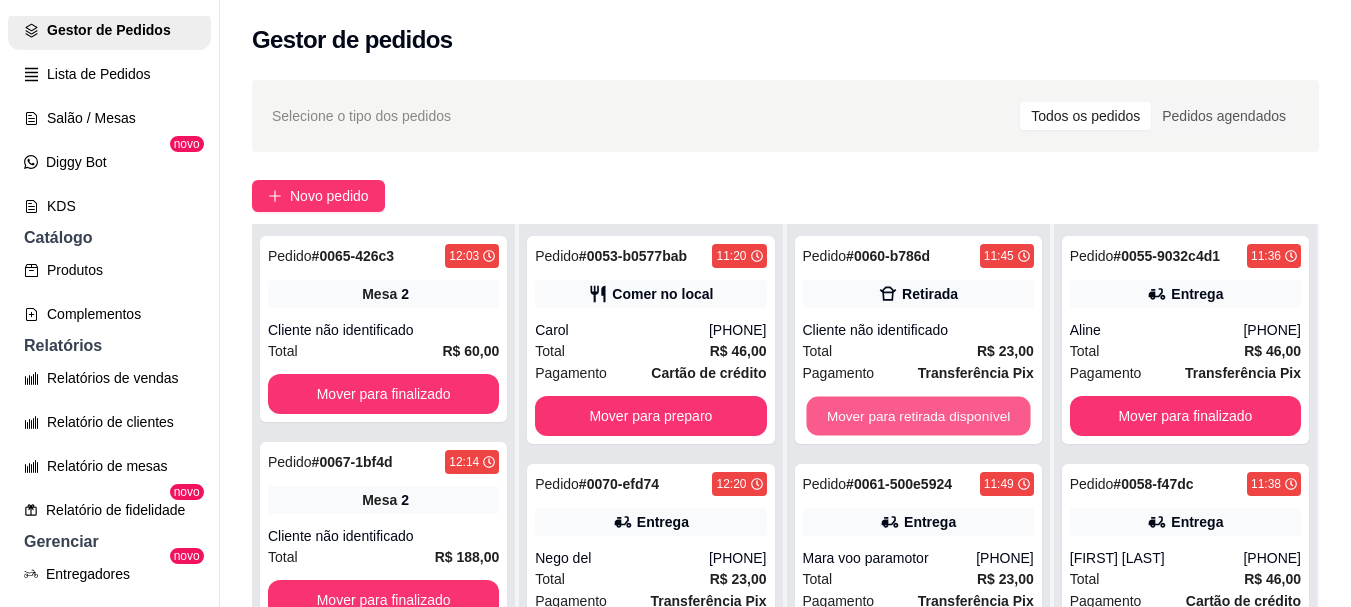 click on "Mover para retirada disponível" at bounding box center (918, 416) 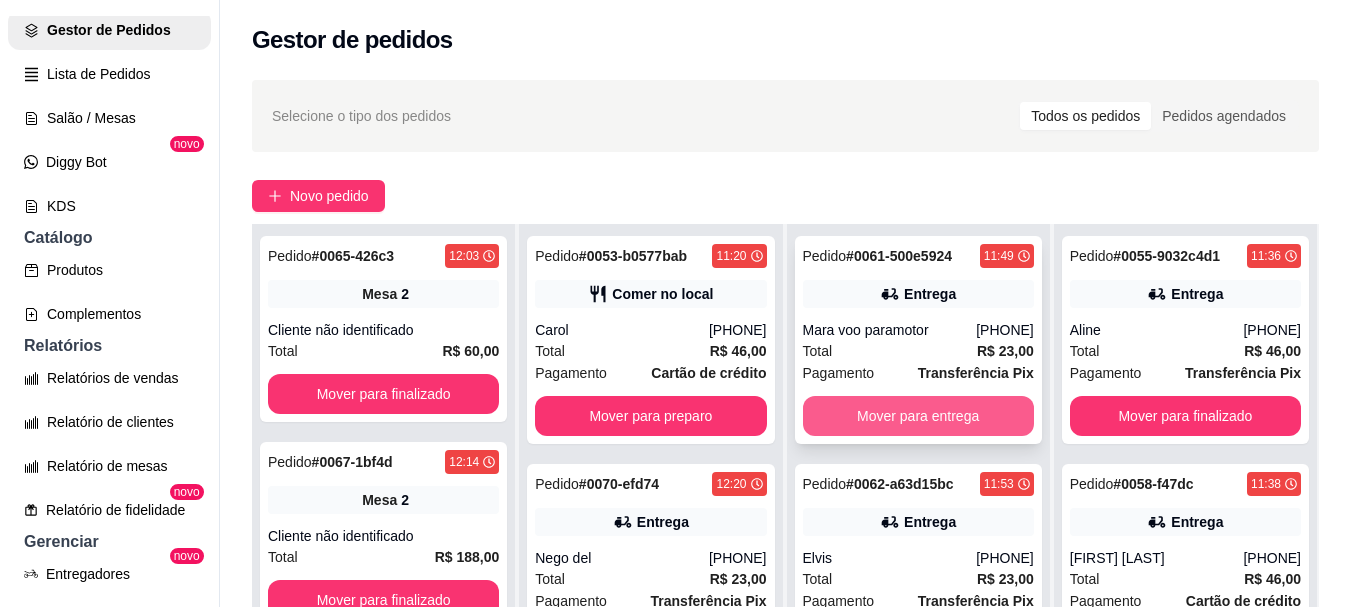 click on "Mover para entrega" at bounding box center [918, 416] 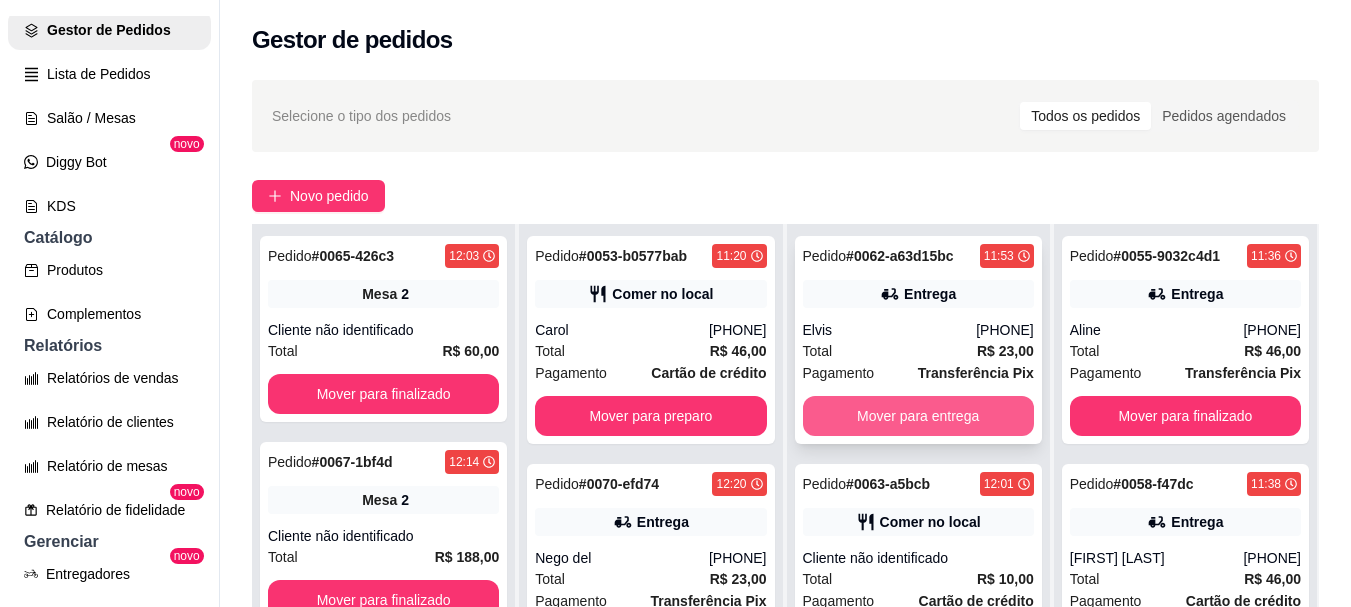 click on "Mover para entrega" at bounding box center [918, 416] 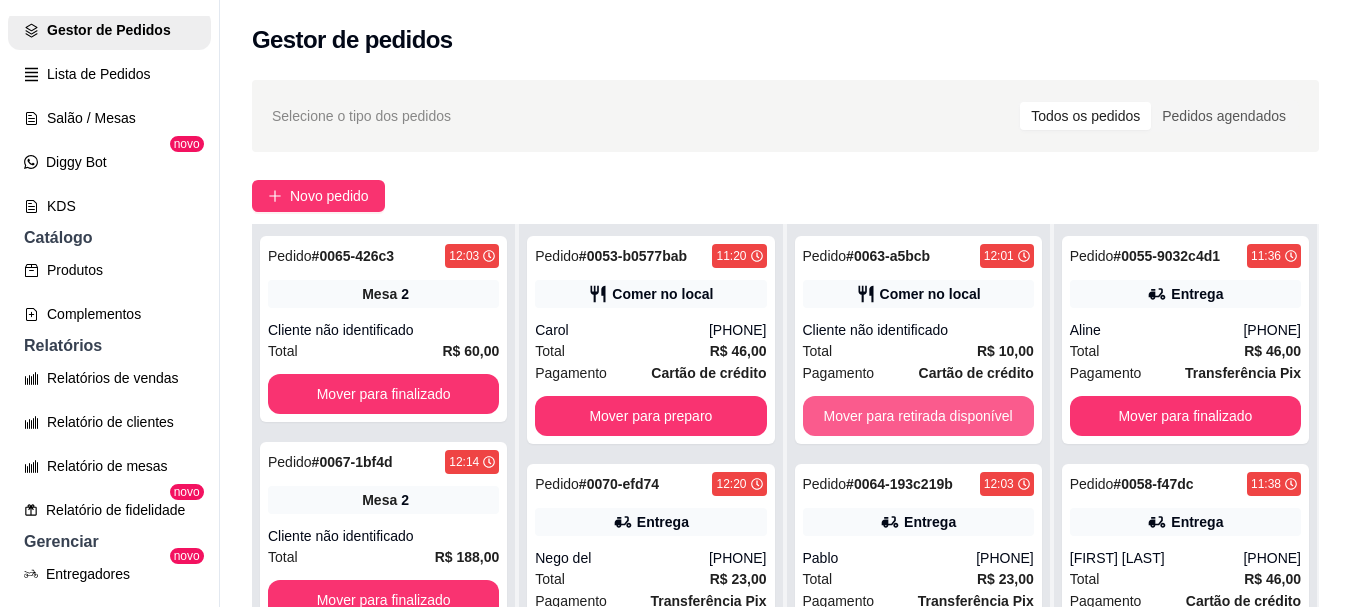 click on "Mover para retirada disponível" at bounding box center [918, 416] 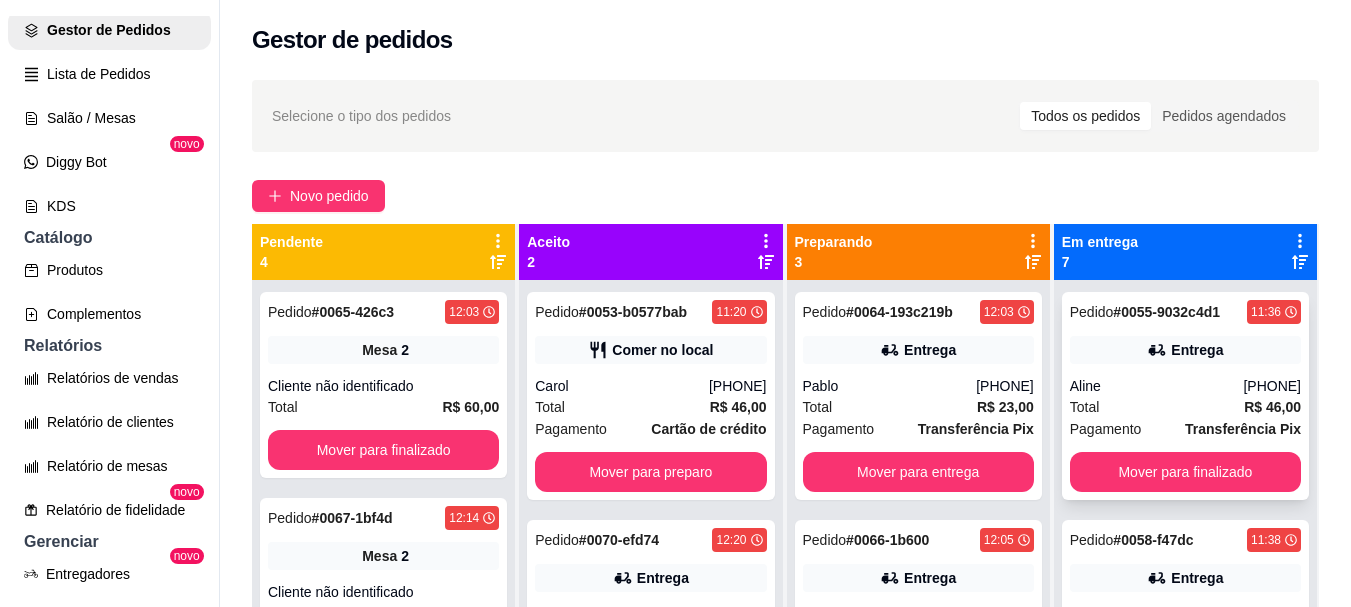 scroll, scrollTop: 56, scrollLeft: 0, axis: vertical 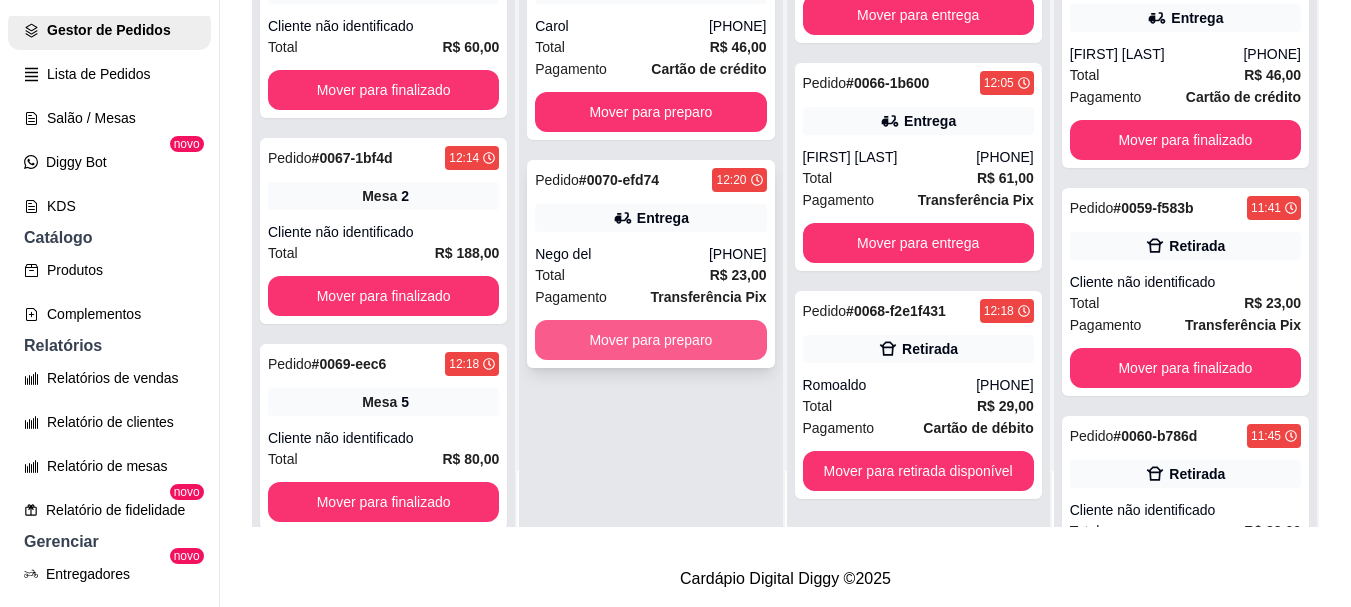 click on "Mover para preparo" at bounding box center (650, 340) 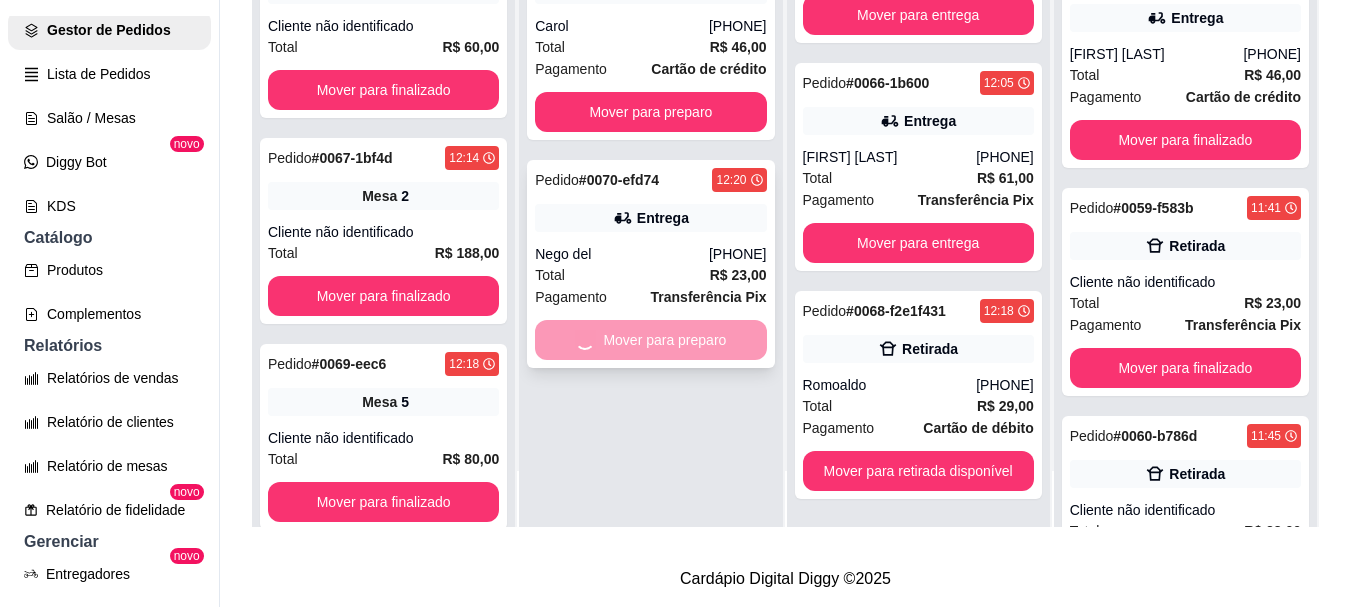 scroll, scrollTop: 0, scrollLeft: 0, axis: both 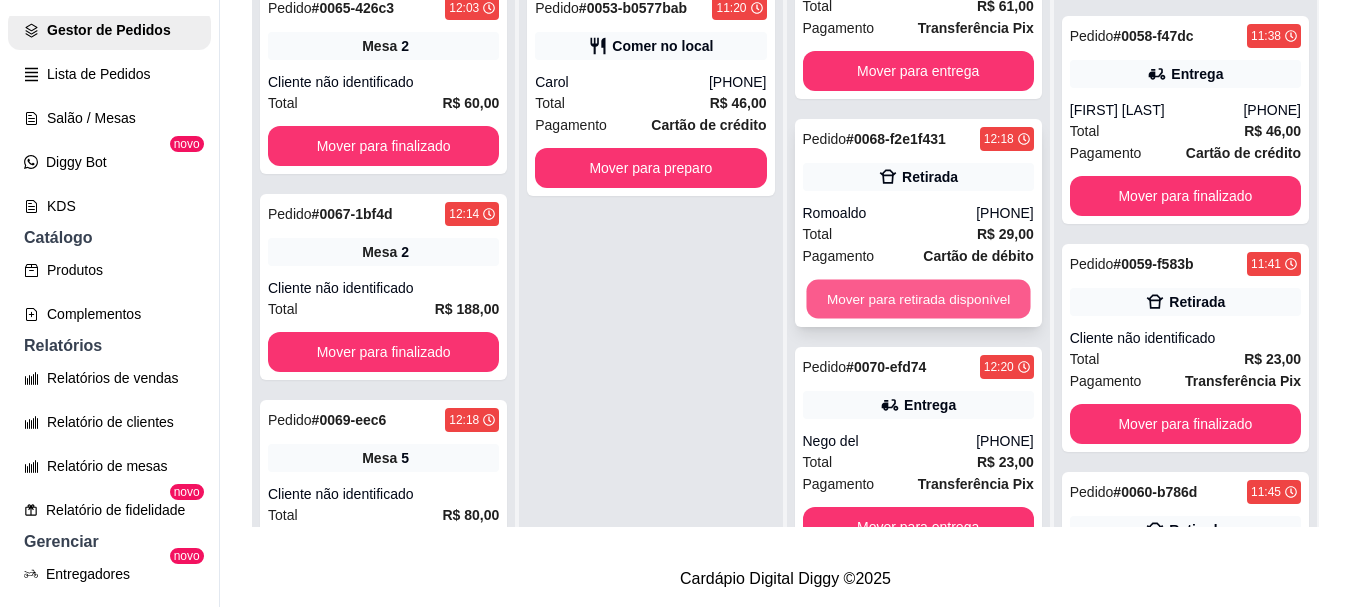 click on "Mover para retirada disponível" at bounding box center (918, 299) 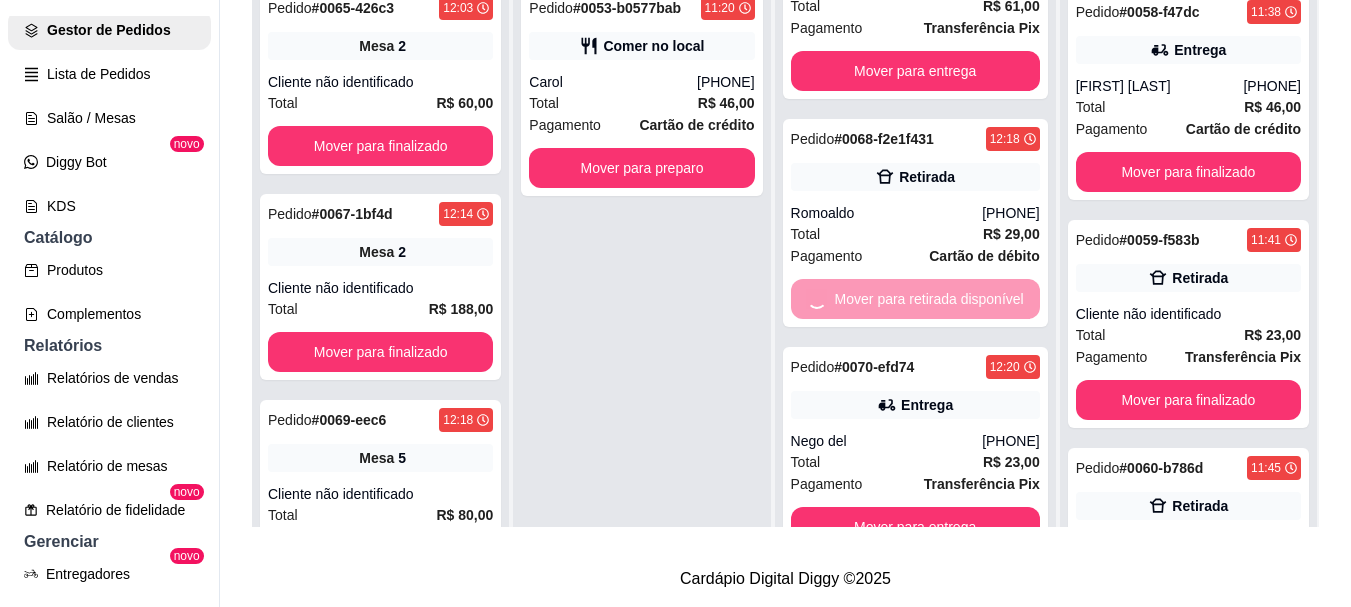 scroll, scrollTop: 97, scrollLeft: 0, axis: vertical 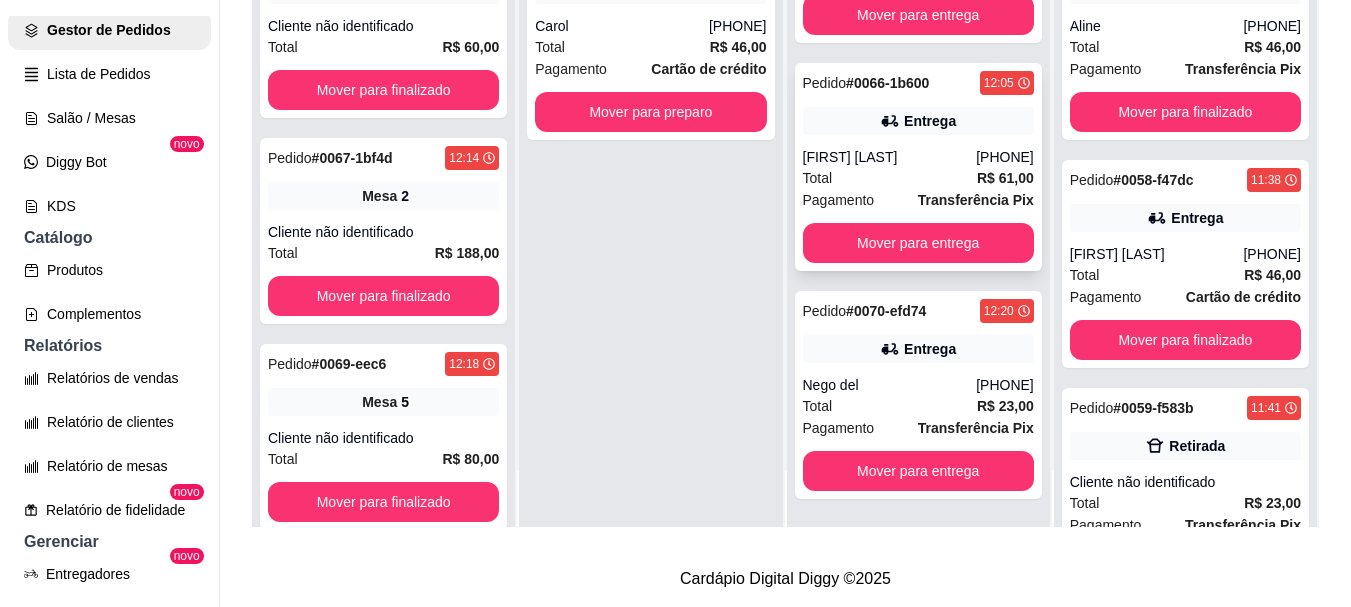 click on "Pedido  # 0066-1b600 12:05 Entrega milena almeida (81) 8824-6973 Total R$ 61,00 Pagamento Transferência Pix Mover para entrega" at bounding box center (918, 167) 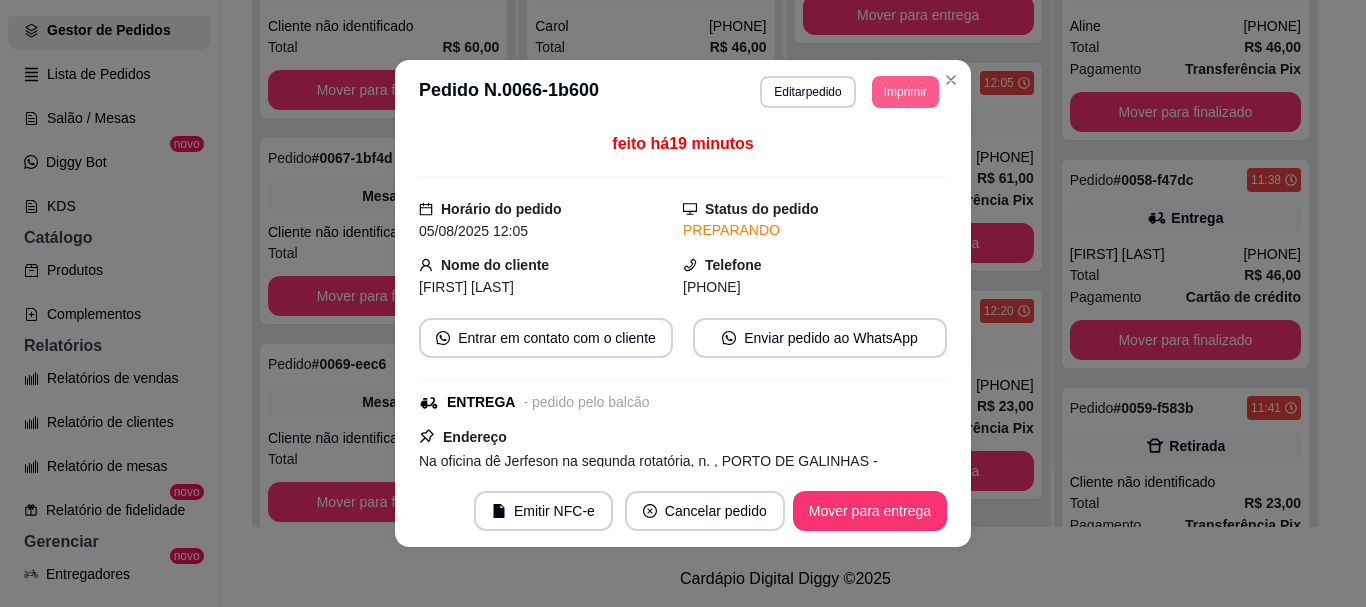 click on "Imprimir" at bounding box center [905, 92] 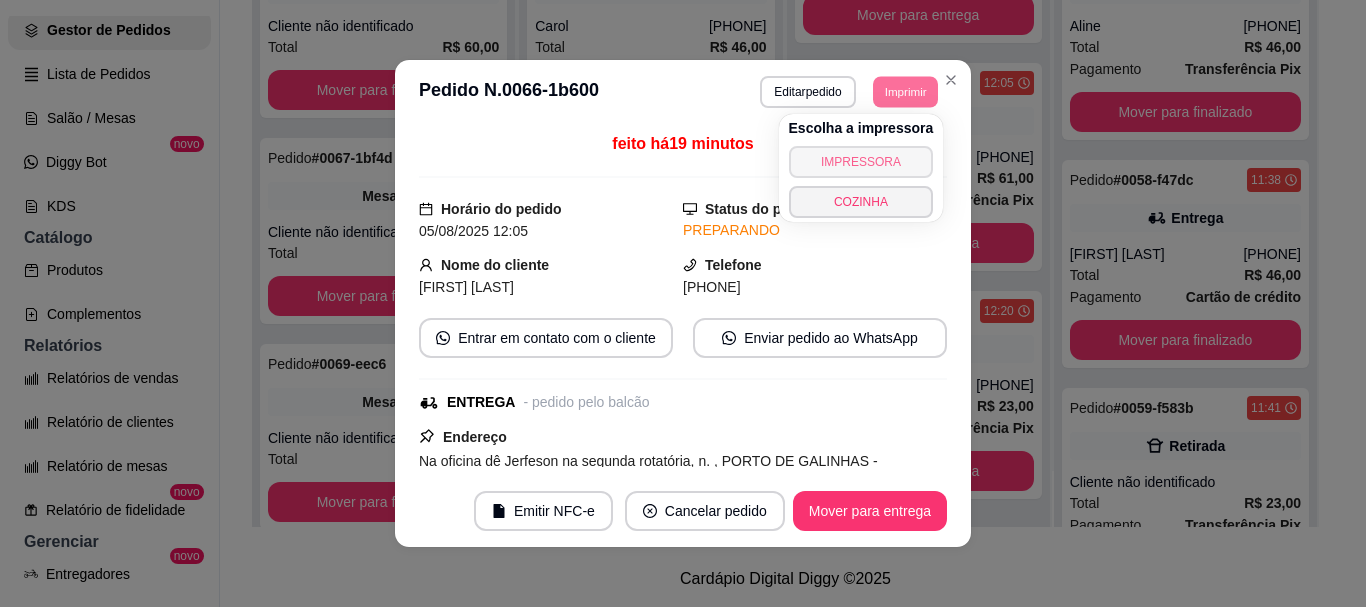 click on "IMPRESSORA" at bounding box center [861, 162] 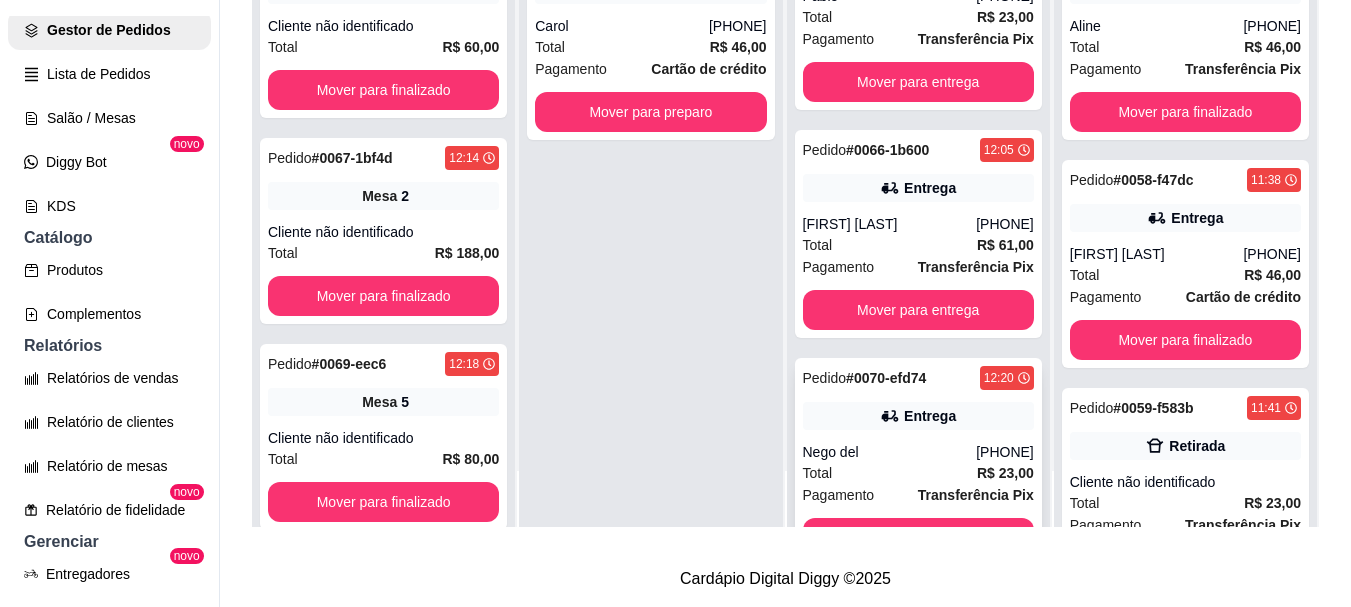 scroll, scrollTop: 0, scrollLeft: 0, axis: both 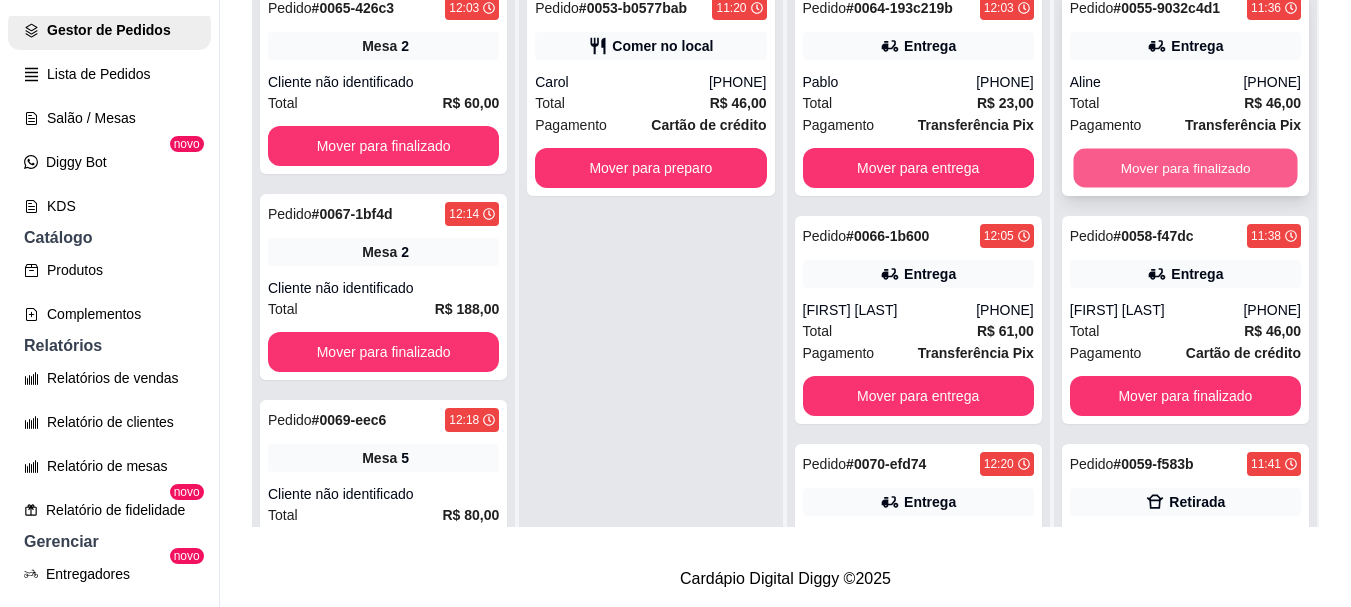 click on "Mover para finalizado" at bounding box center [1185, 168] 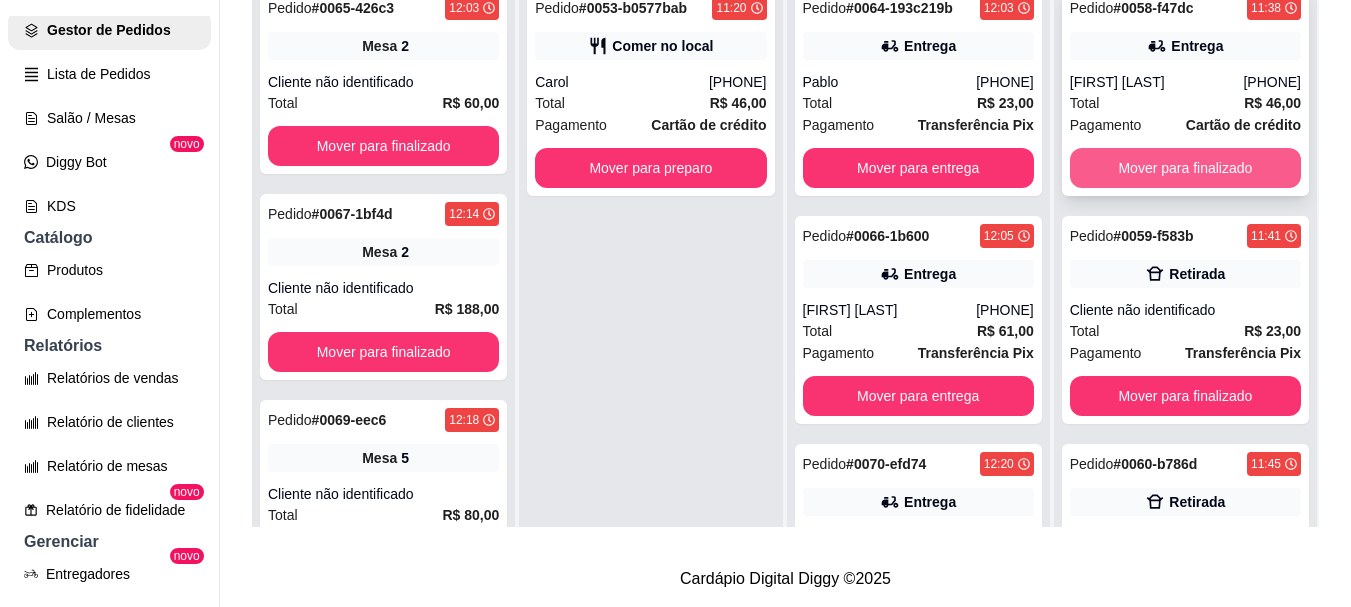 click on "Mover para finalizado" at bounding box center [1185, 168] 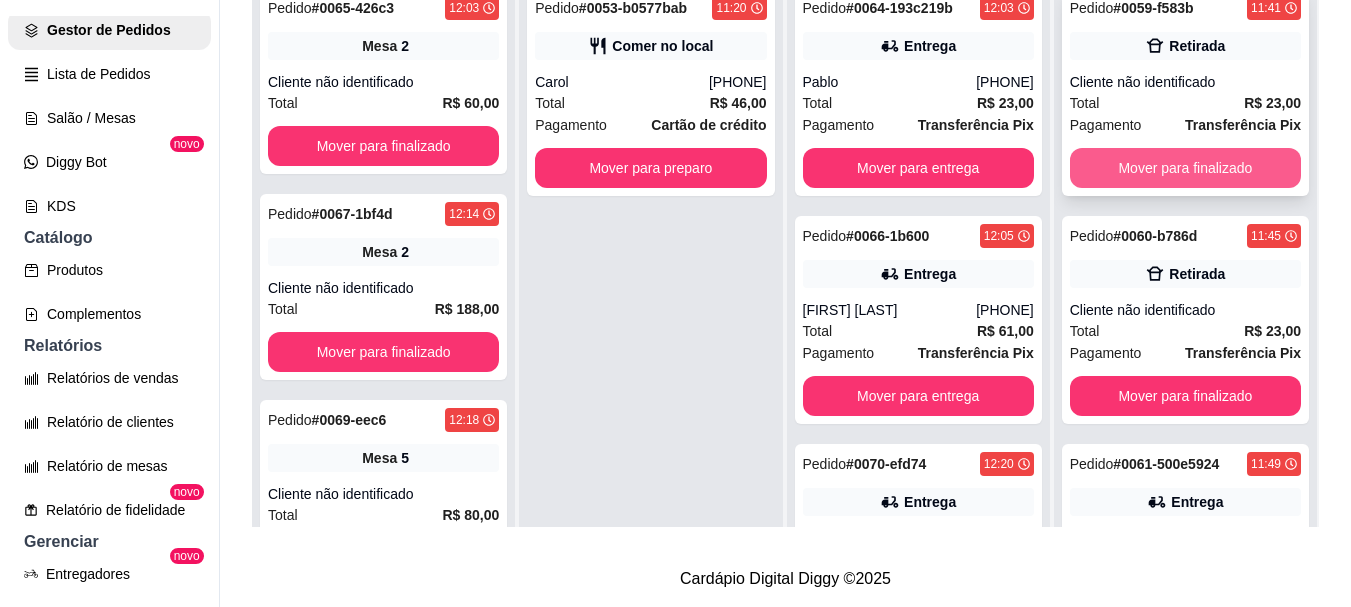 click on "Mover para finalizado" at bounding box center (1185, 168) 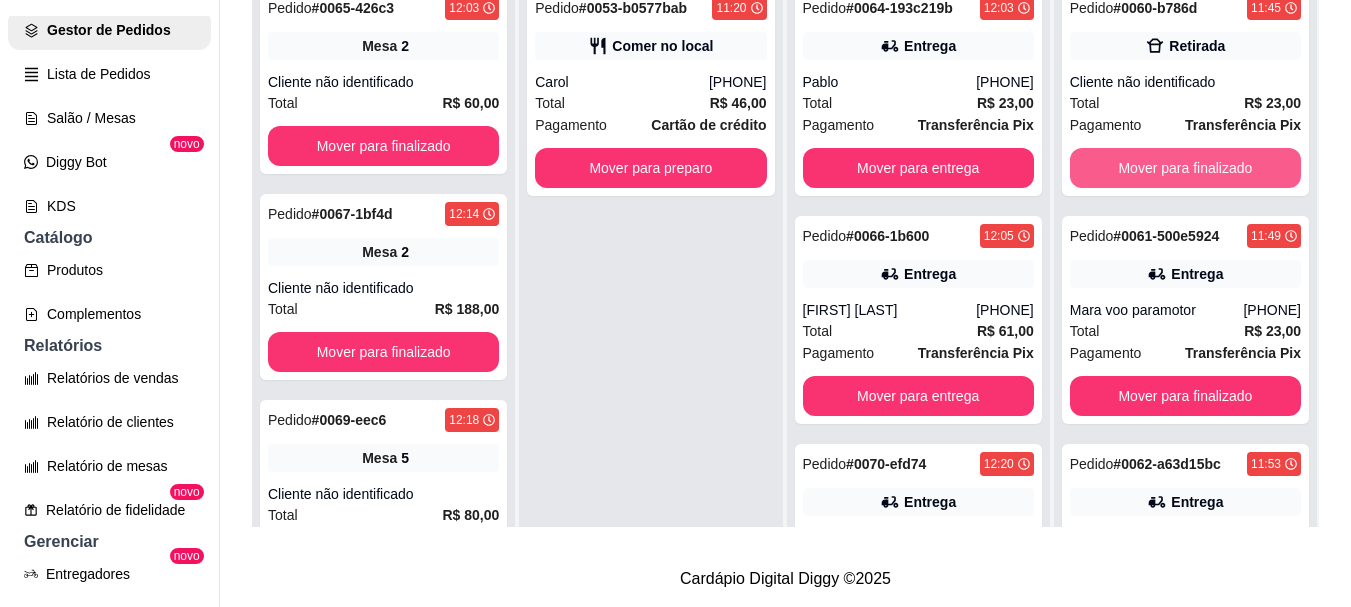 click on "Mover para finalizado" at bounding box center [1185, 168] 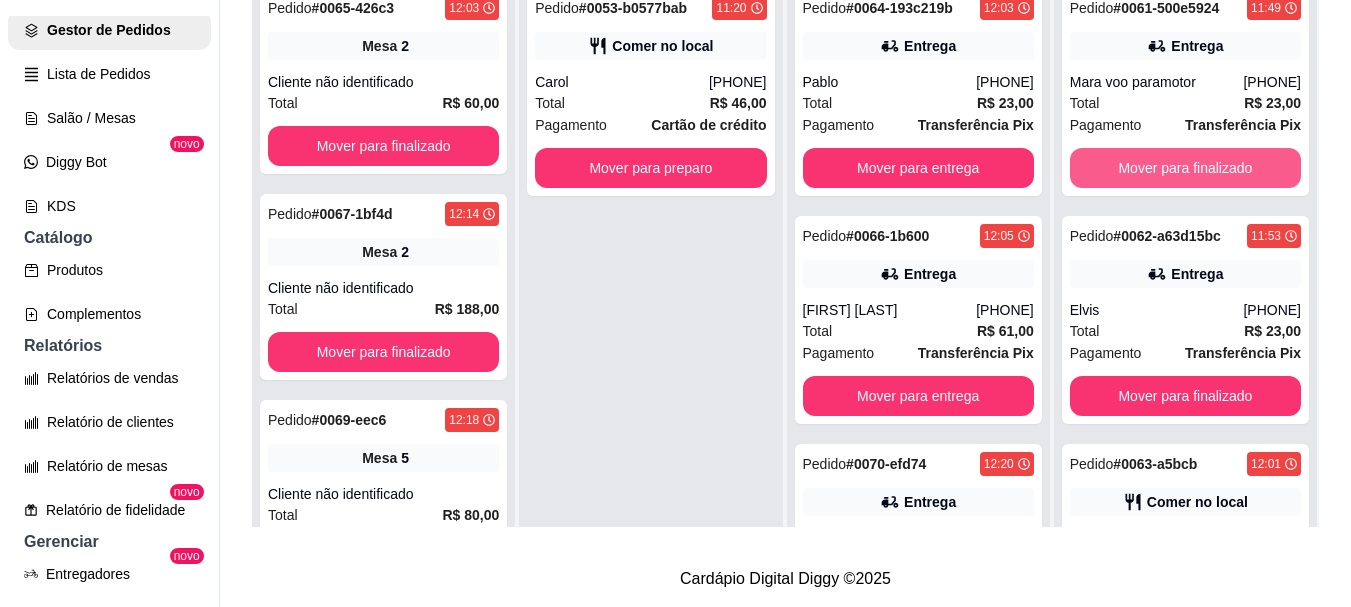click on "Mover para finalizado" at bounding box center (1185, 168) 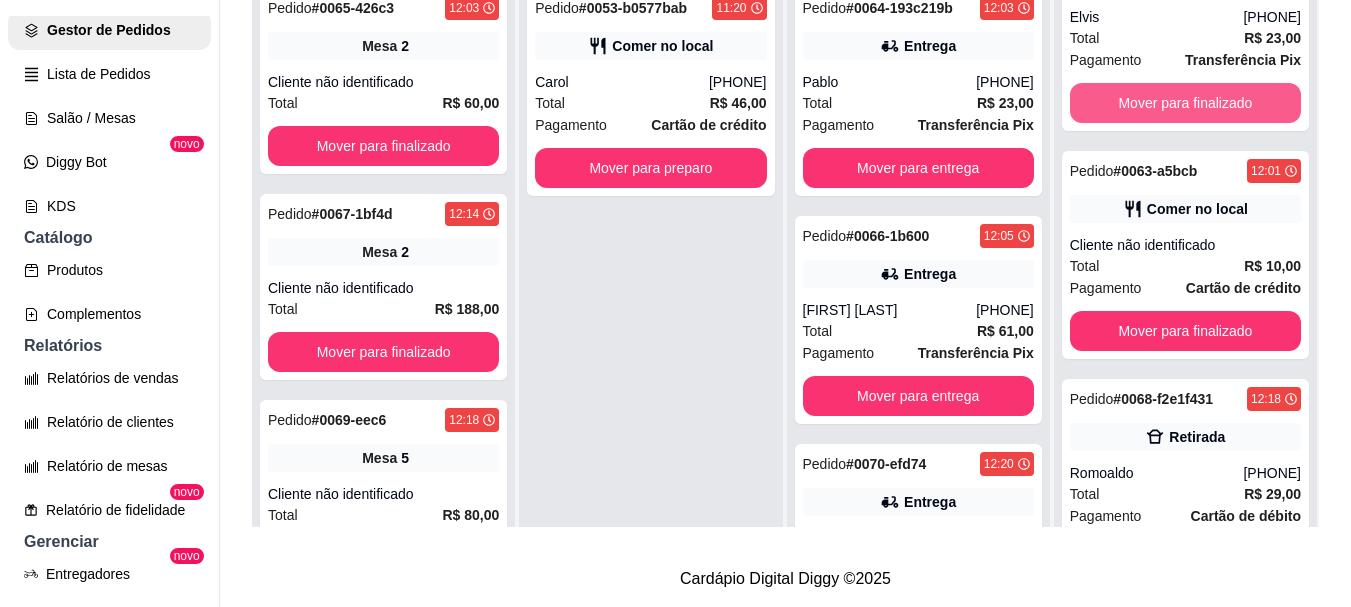 scroll, scrollTop: 97, scrollLeft: 0, axis: vertical 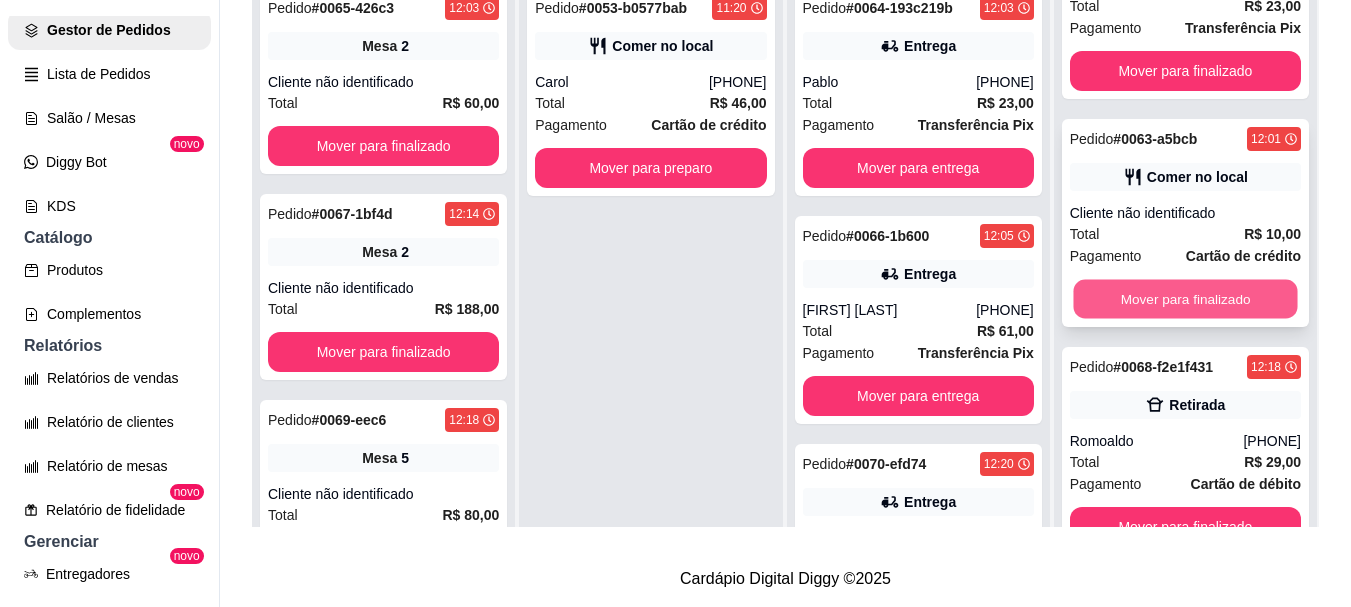 click on "Mover para finalizado" at bounding box center (1185, 299) 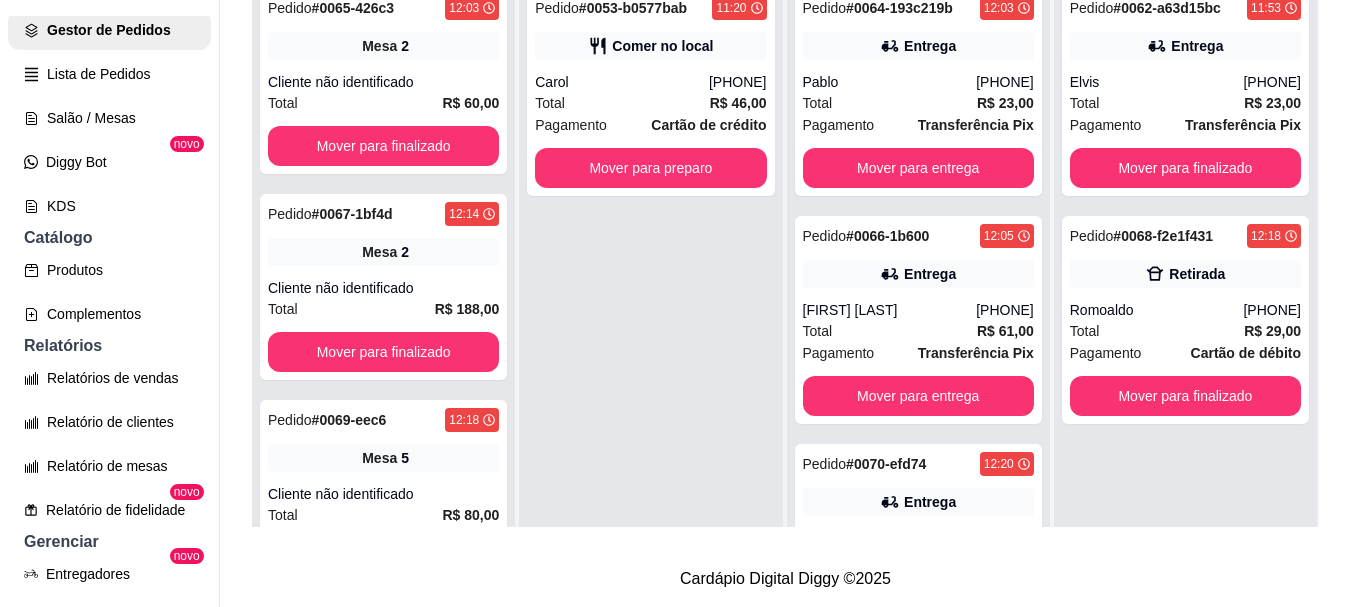 scroll, scrollTop: 0, scrollLeft: 0, axis: both 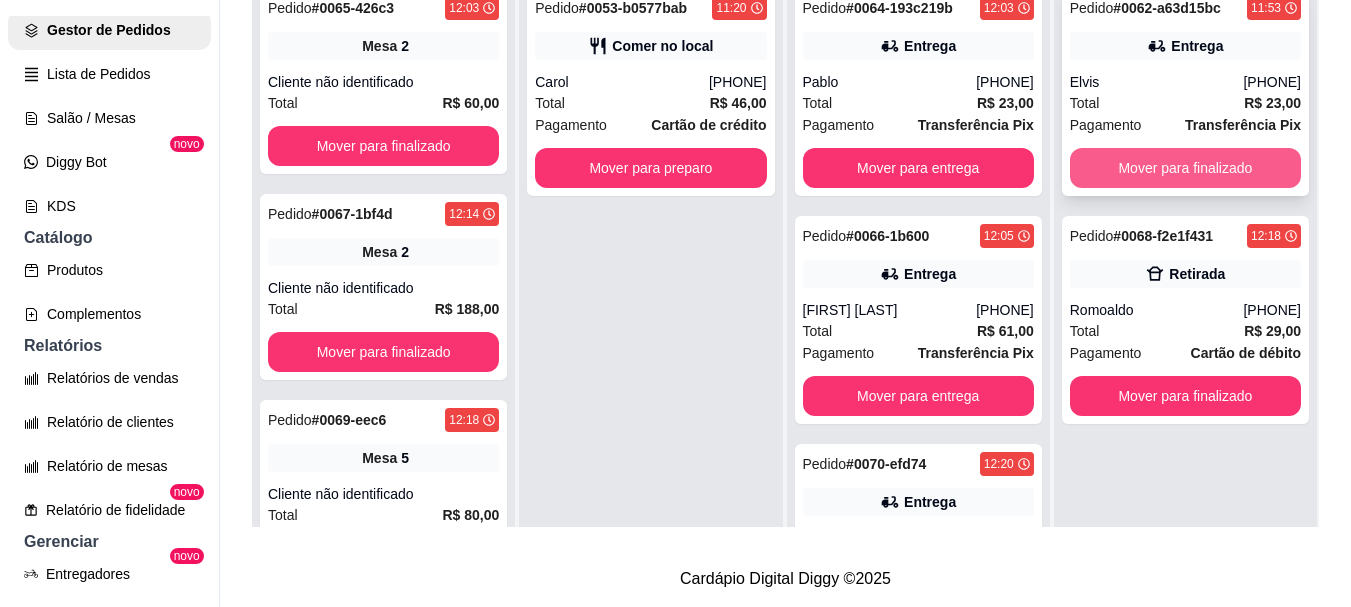 click on "Mover para finalizado" at bounding box center [1185, 168] 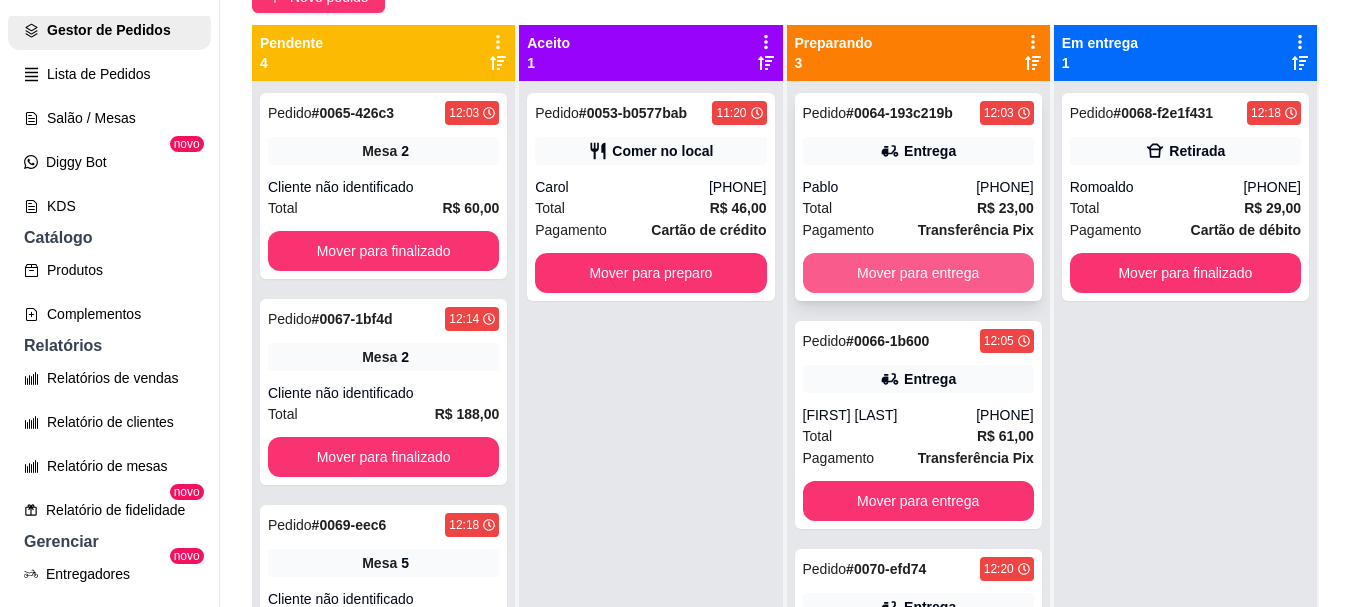 scroll, scrollTop: 219, scrollLeft: 0, axis: vertical 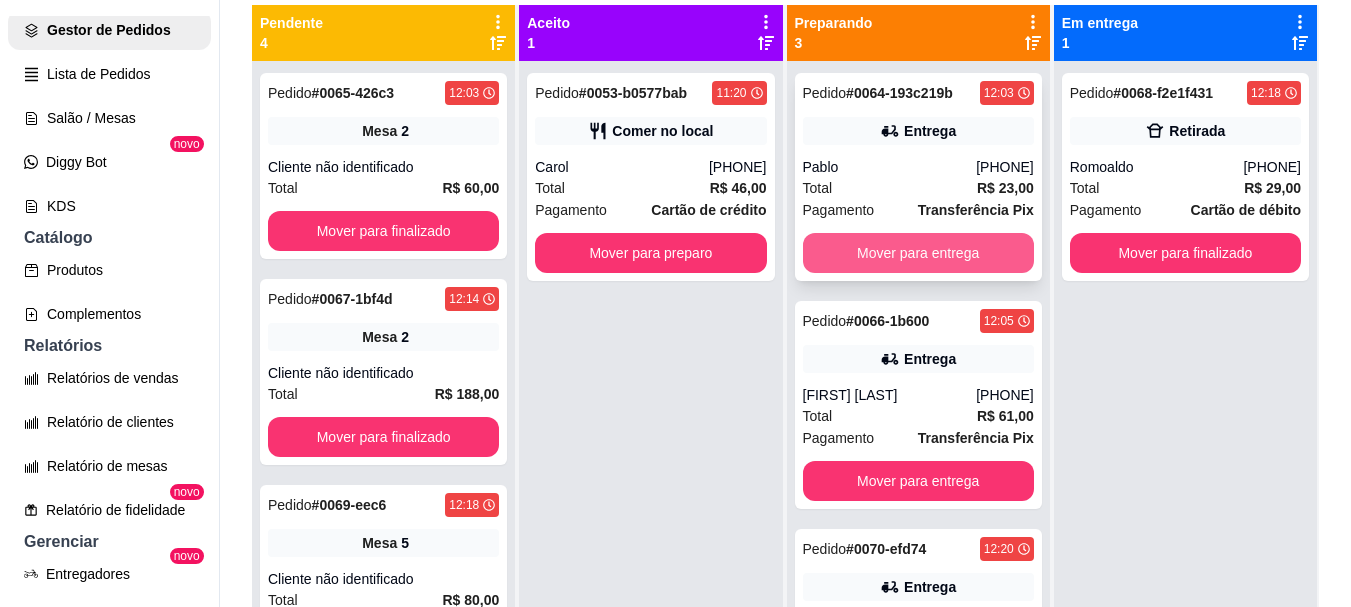 click on "Mover para entrega" at bounding box center (918, 253) 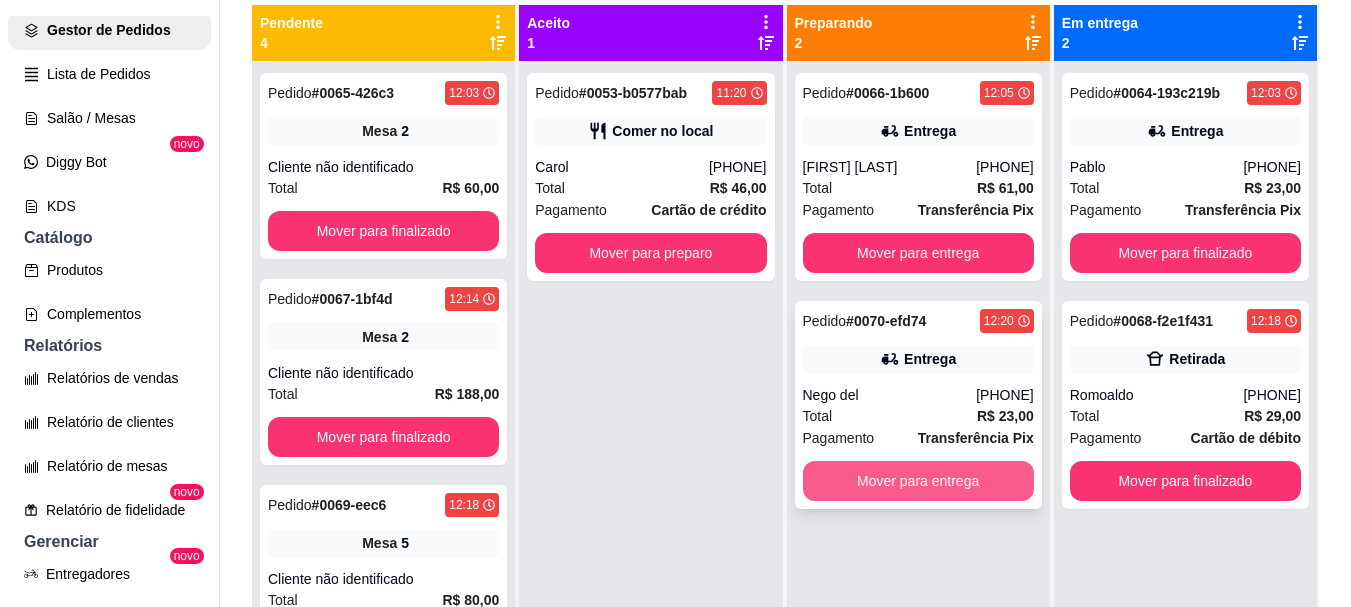 click on "Mover para entrega" at bounding box center [918, 481] 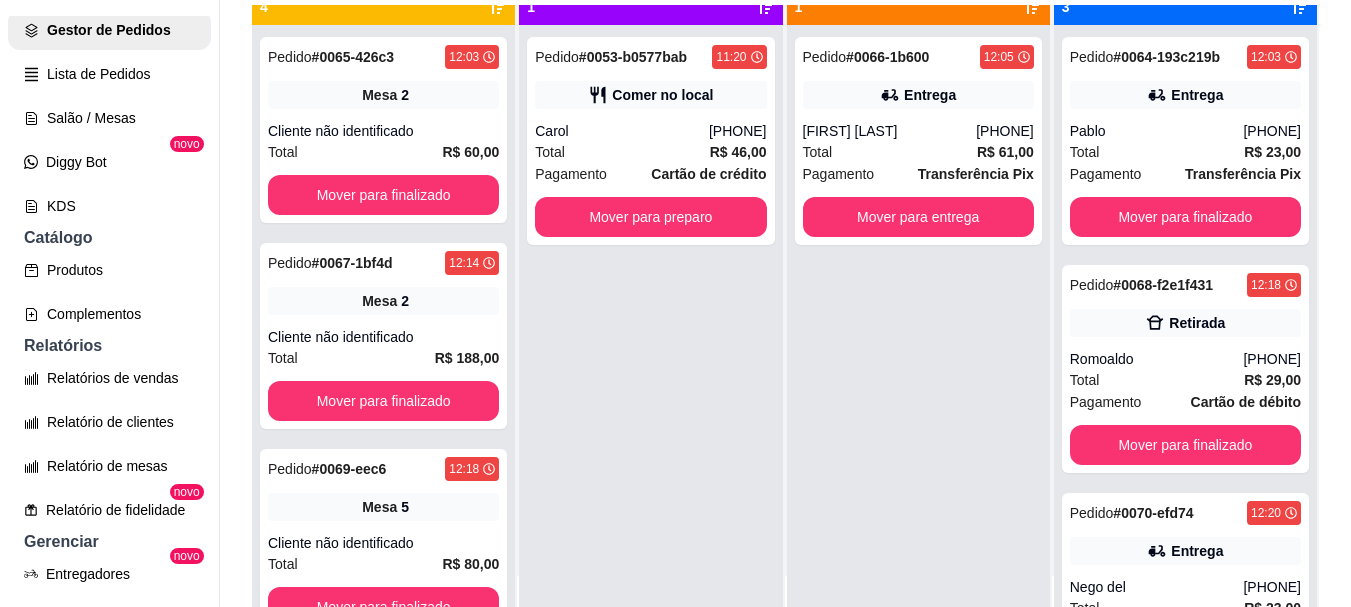 scroll, scrollTop: 56, scrollLeft: 0, axis: vertical 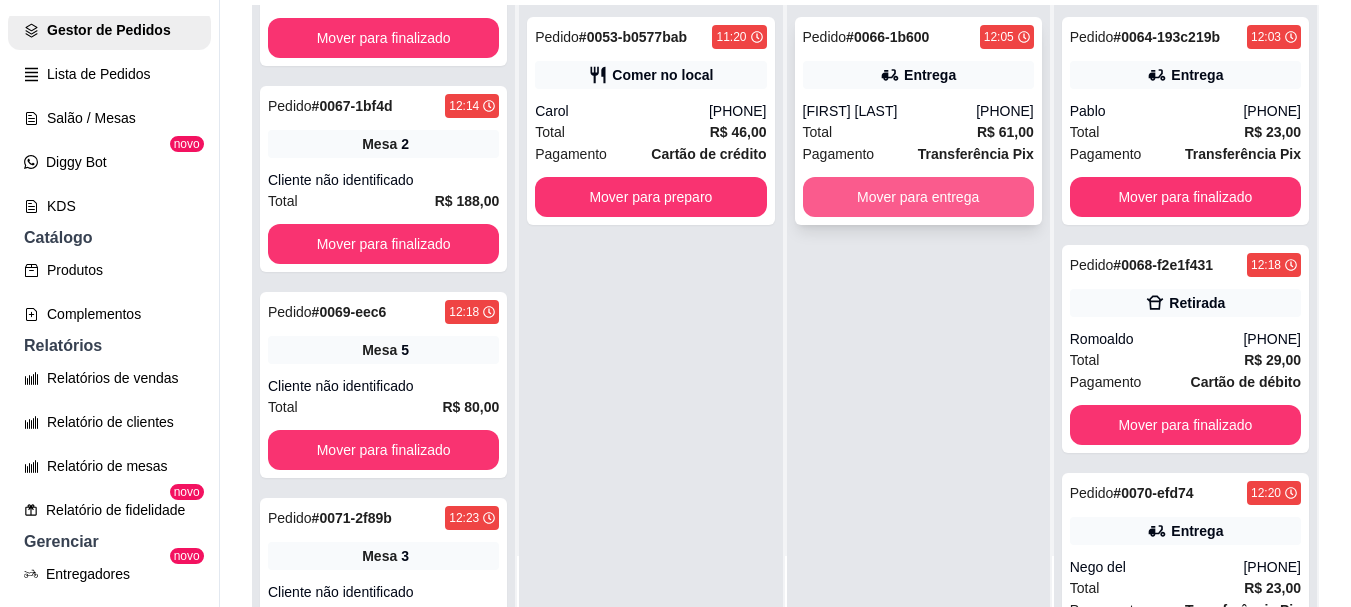 click on "Mover para entrega" at bounding box center [918, 197] 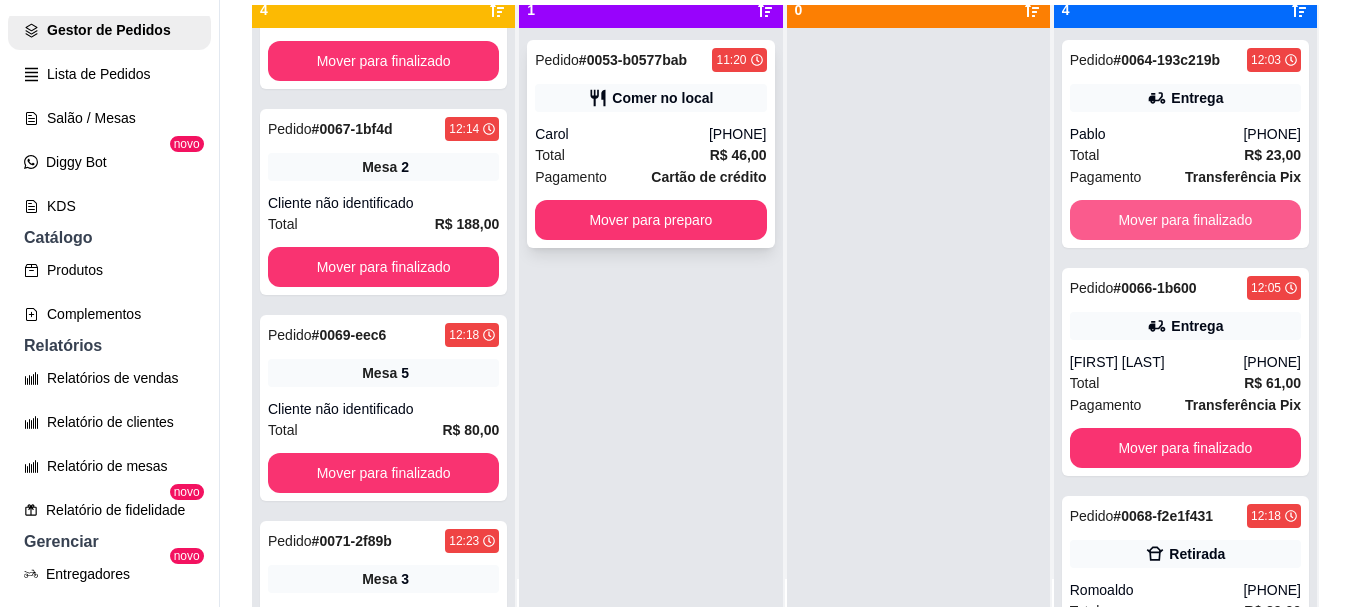 scroll, scrollTop: 0, scrollLeft: 0, axis: both 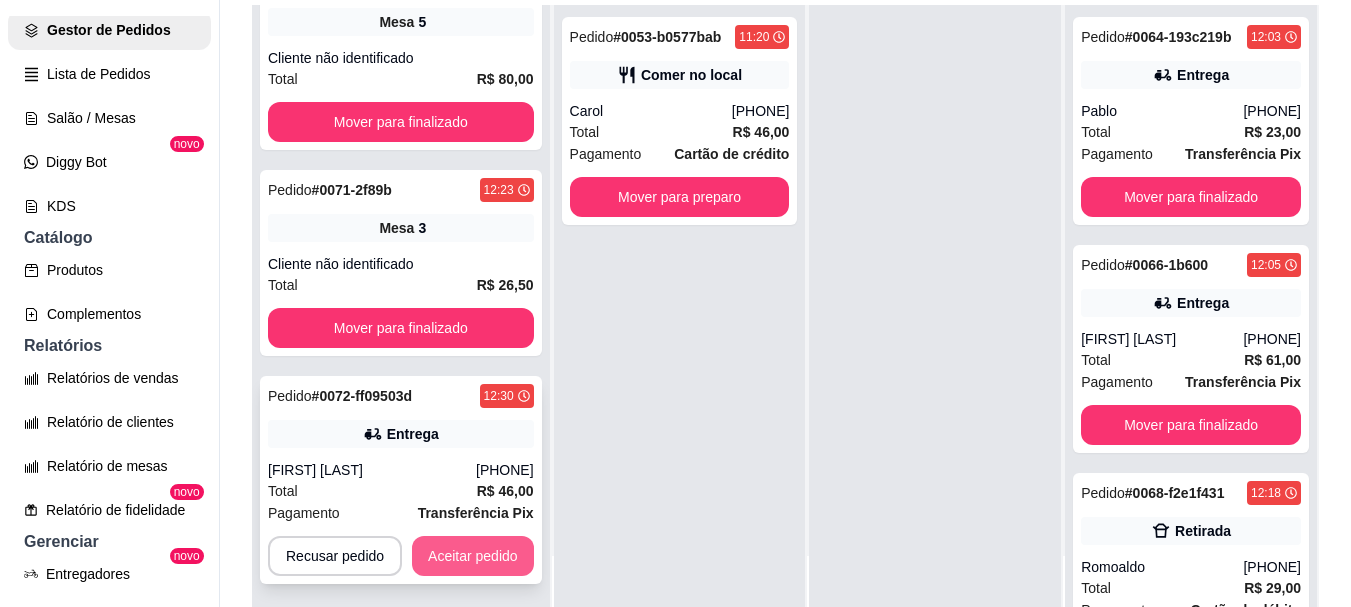 click on "Aceitar pedido" at bounding box center (473, 556) 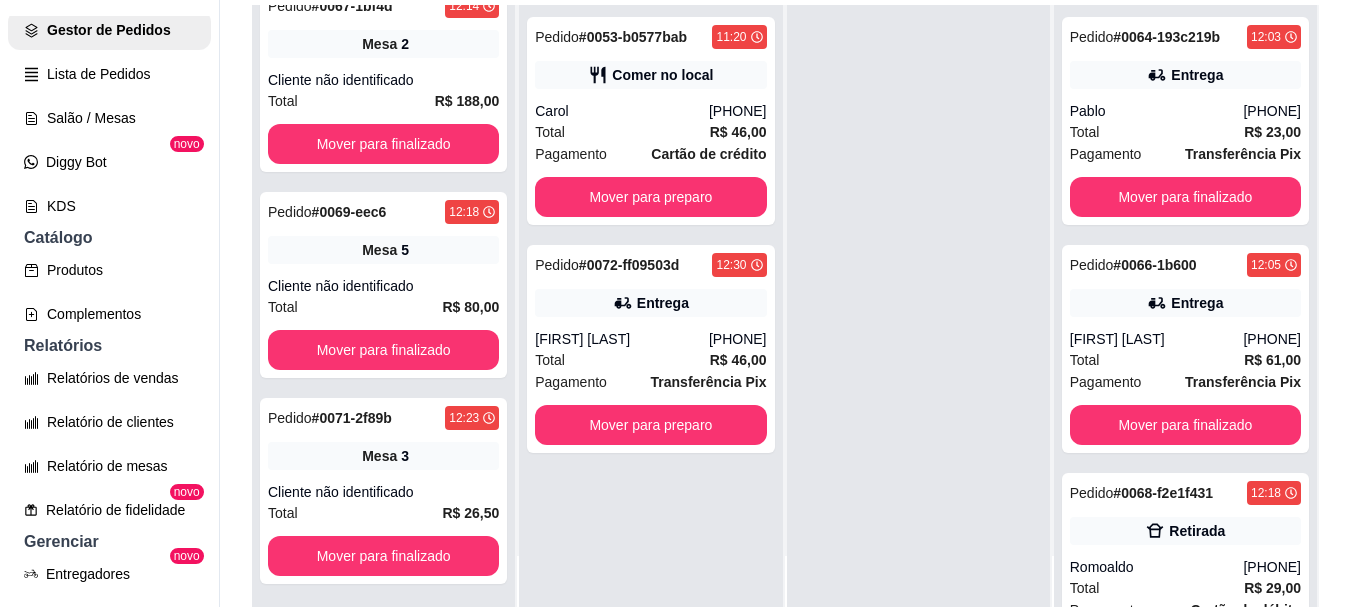 scroll, scrollTop: 237, scrollLeft: 0, axis: vertical 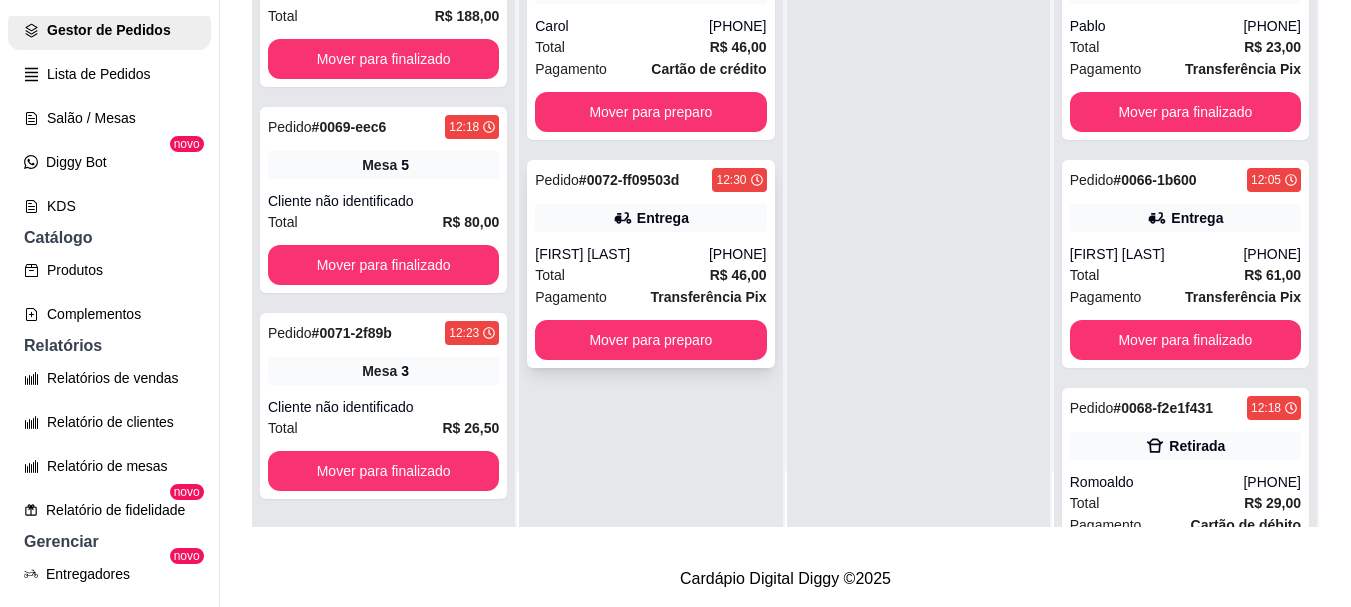 click on "Pedido  # 0072-ff09503d 12:30 Entrega Lucas Milán  (81) 99887-2267 Total R$ 46,00 Pagamento Transferência Pix Mover para preparo" at bounding box center [650, 264] 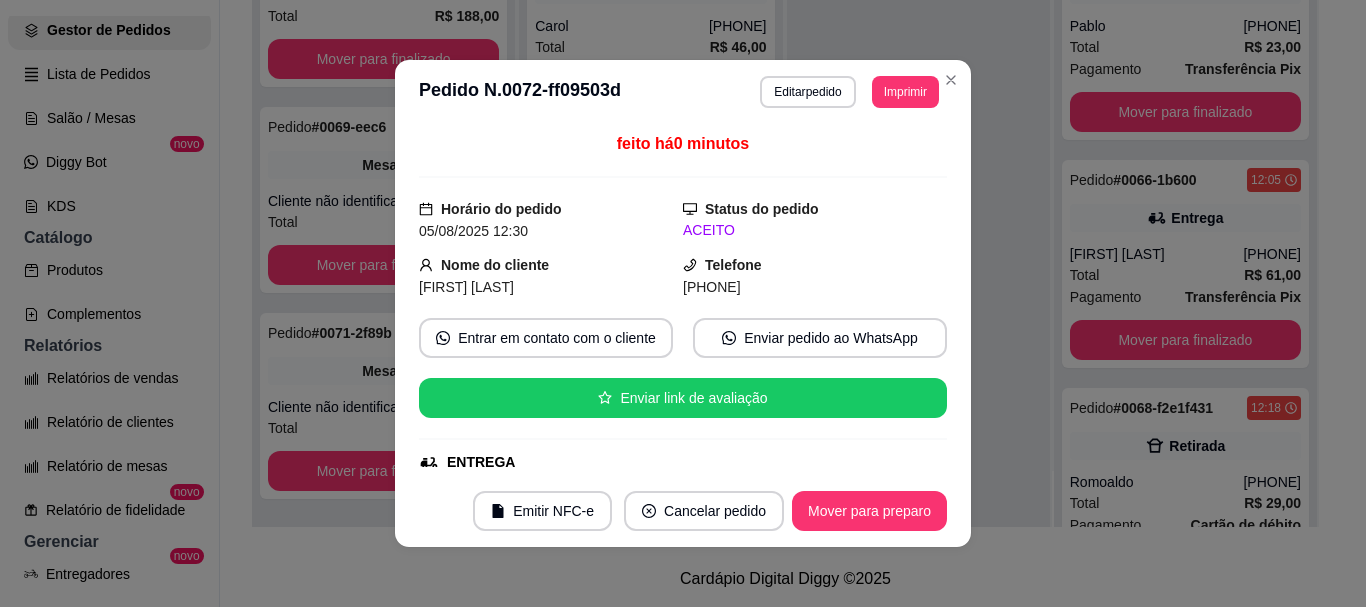 click on "Imprimir" at bounding box center (905, 92) 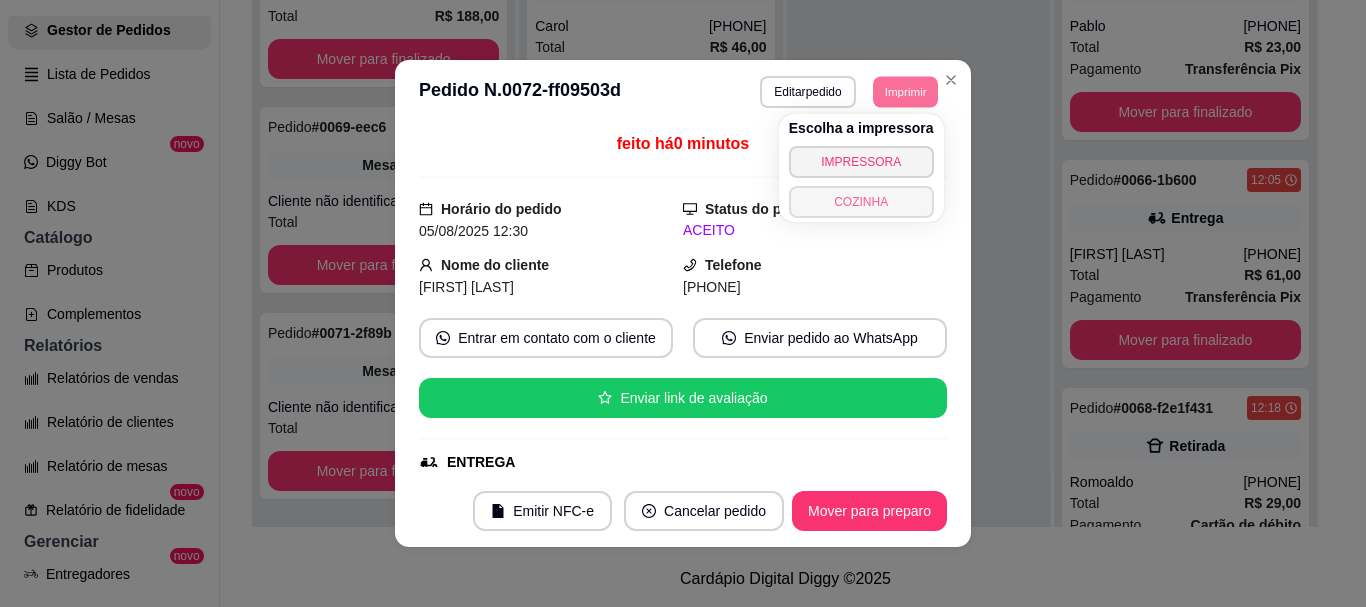 click on "COZINHA" at bounding box center (861, 202) 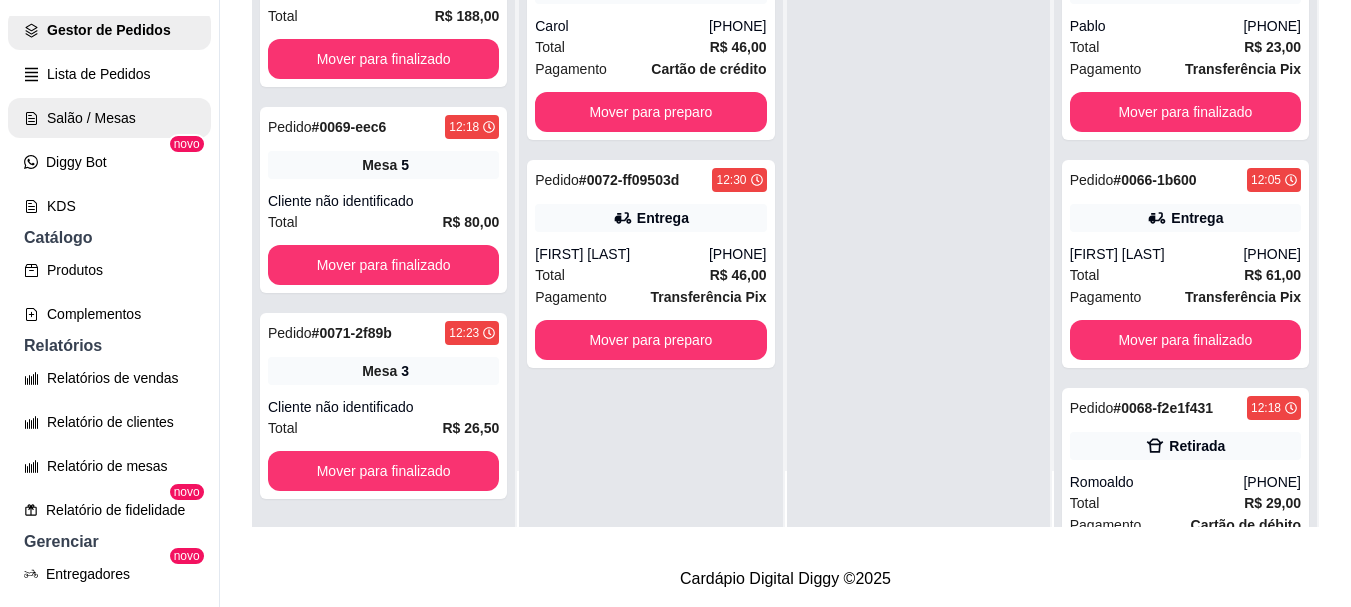click on "Salão / Mesas" at bounding box center [109, 118] 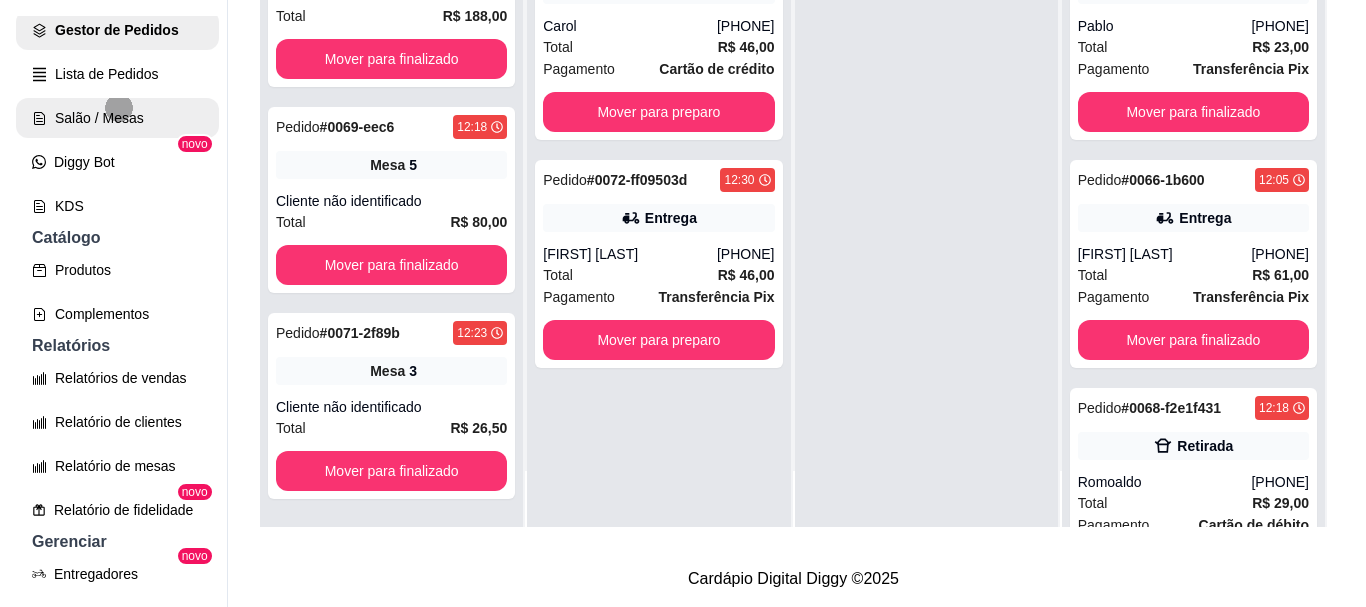 scroll, scrollTop: 0, scrollLeft: 0, axis: both 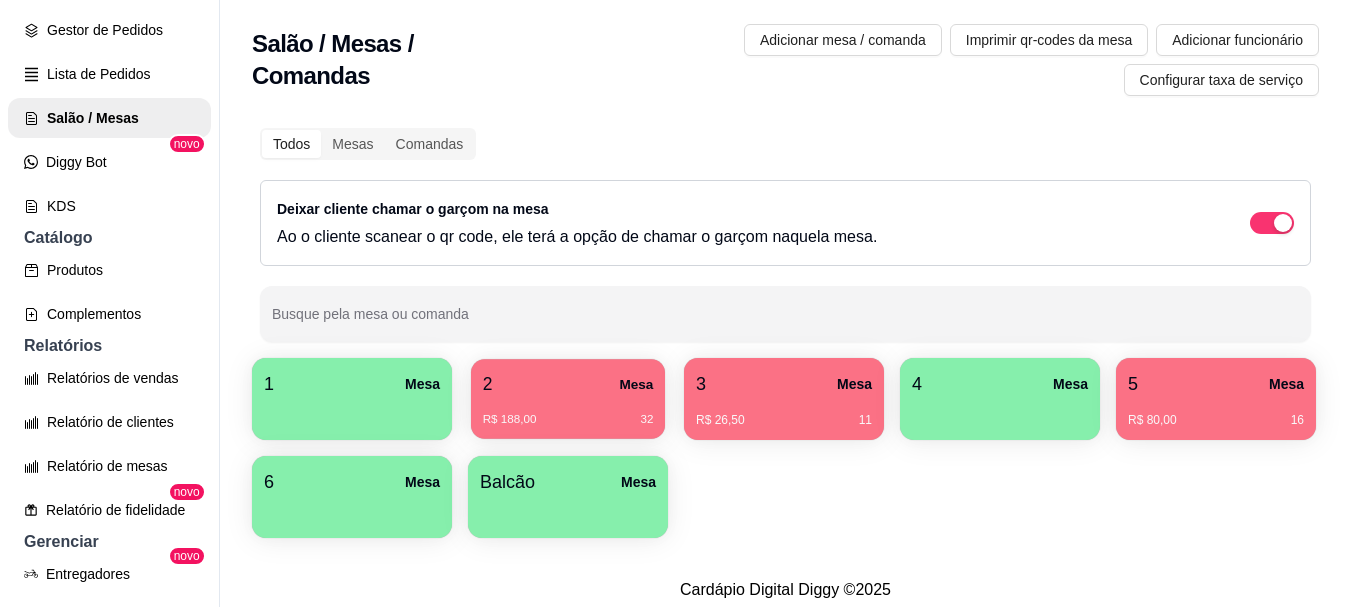 click on "R$ 188,00 32" at bounding box center (568, 412) 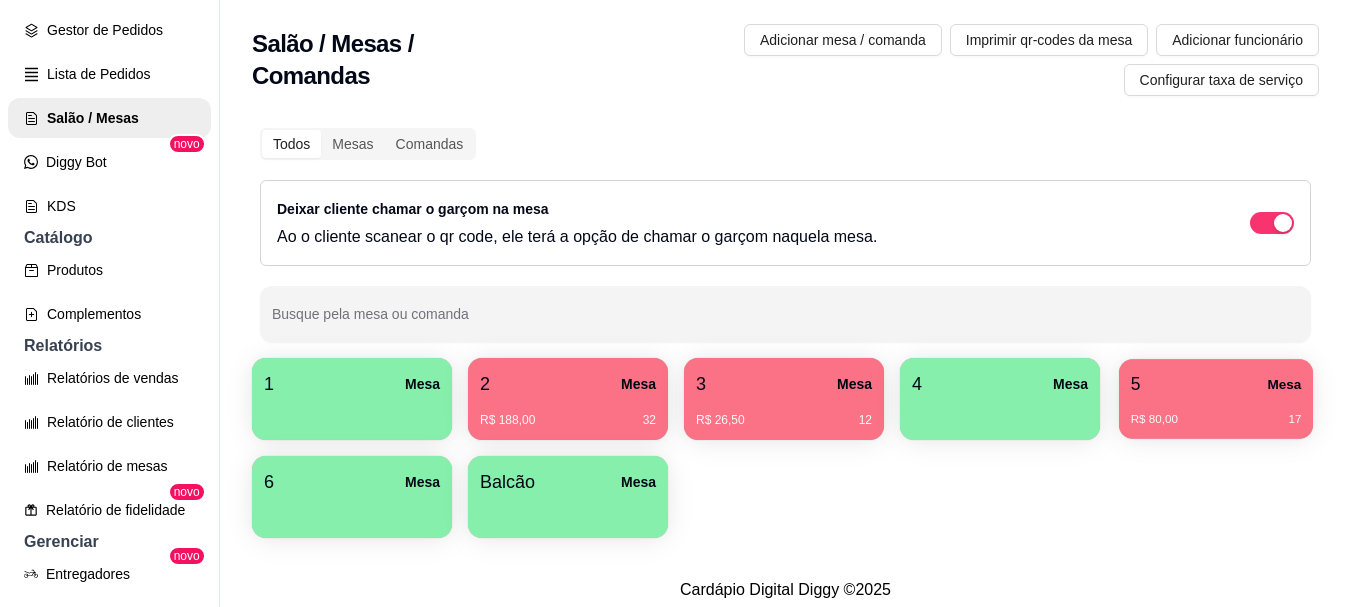 click on "5 Mesa" at bounding box center (1216, 384) 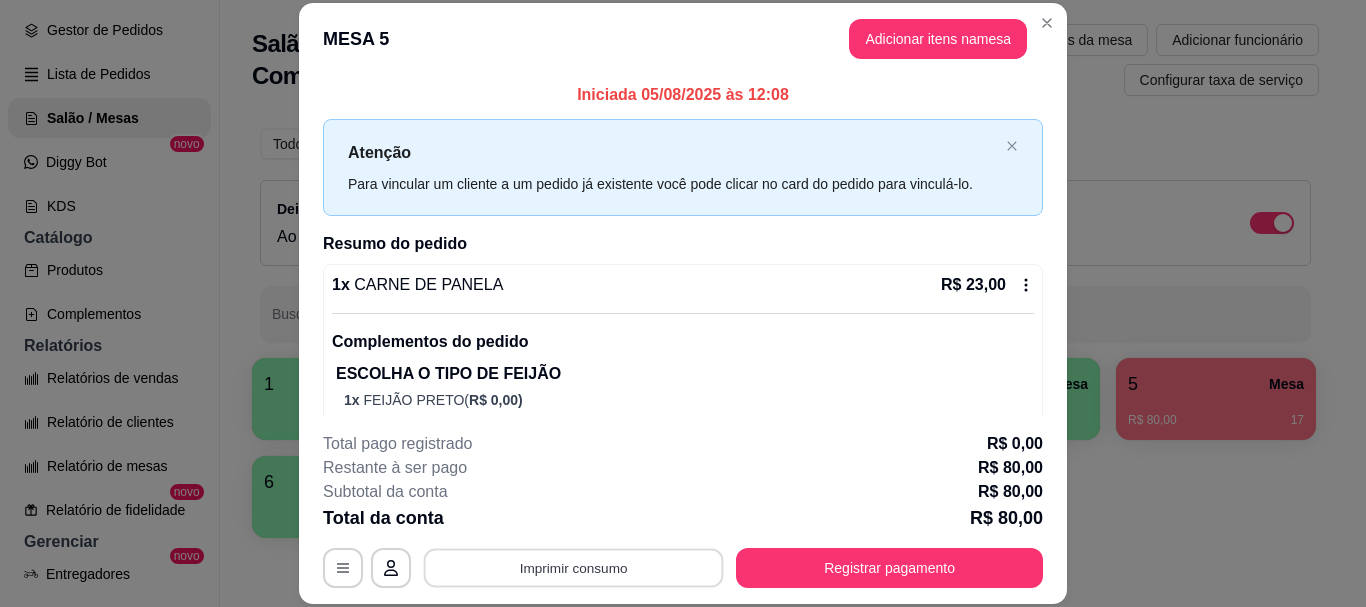 click on "Imprimir consumo" at bounding box center [574, 568] 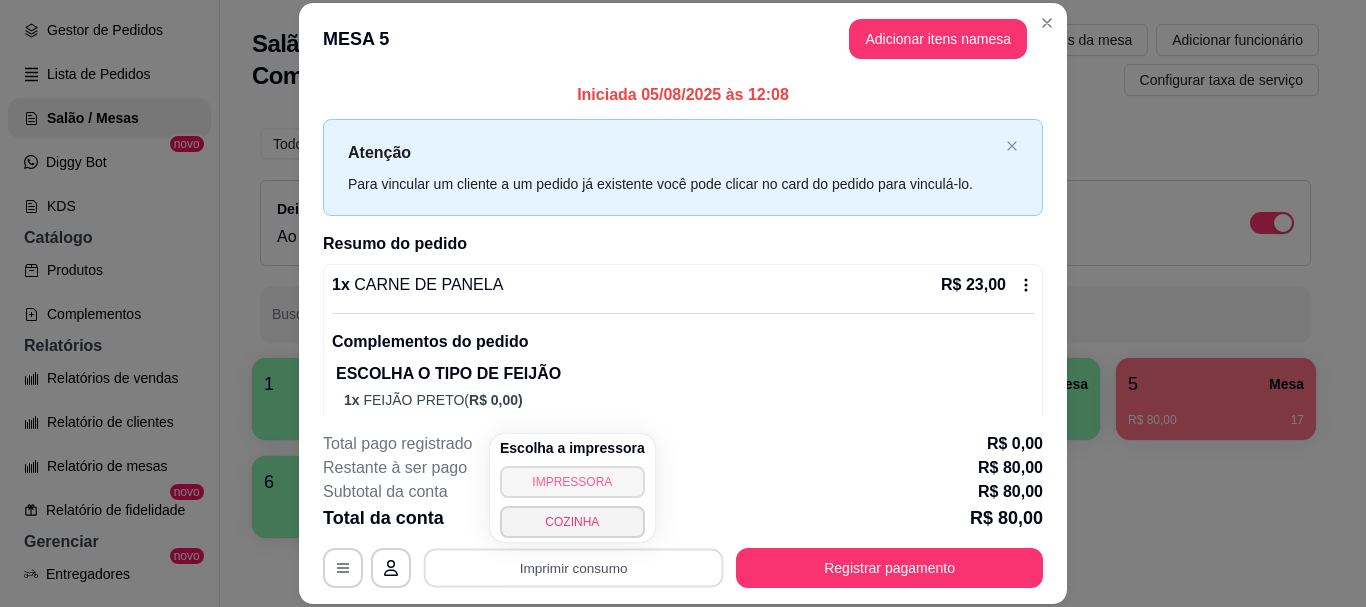 click on "IMPRESSORA" at bounding box center [572, 482] 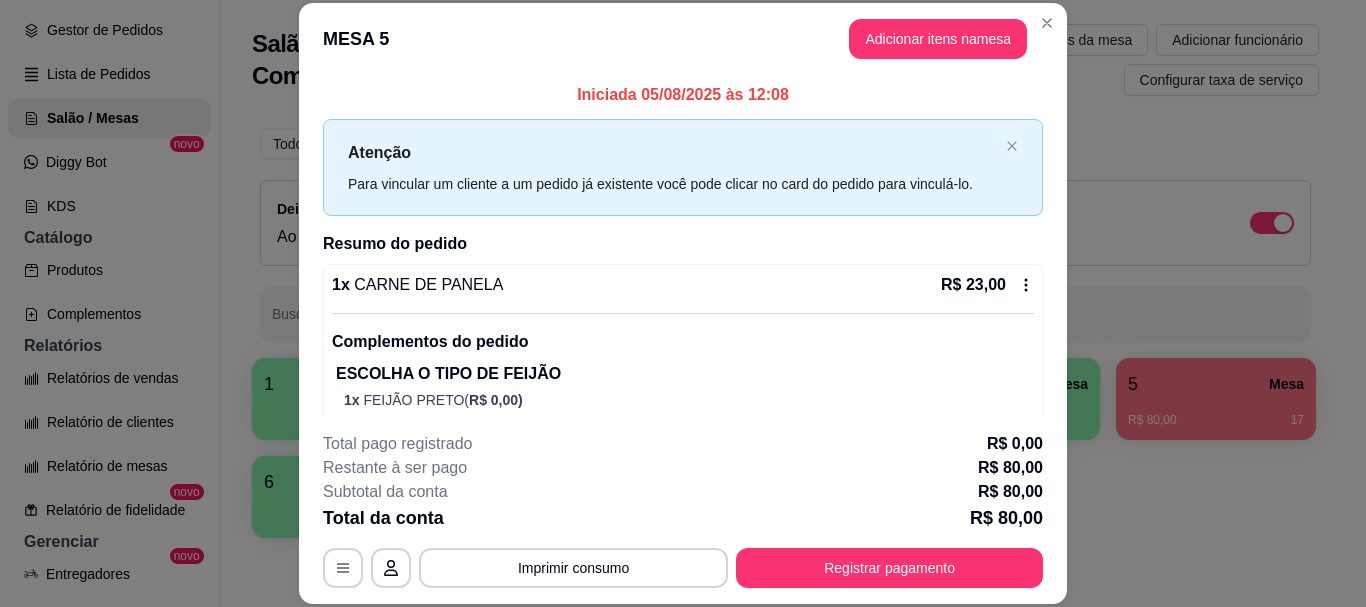 click on "Registrar pagamento" at bounding box center [889, 568] 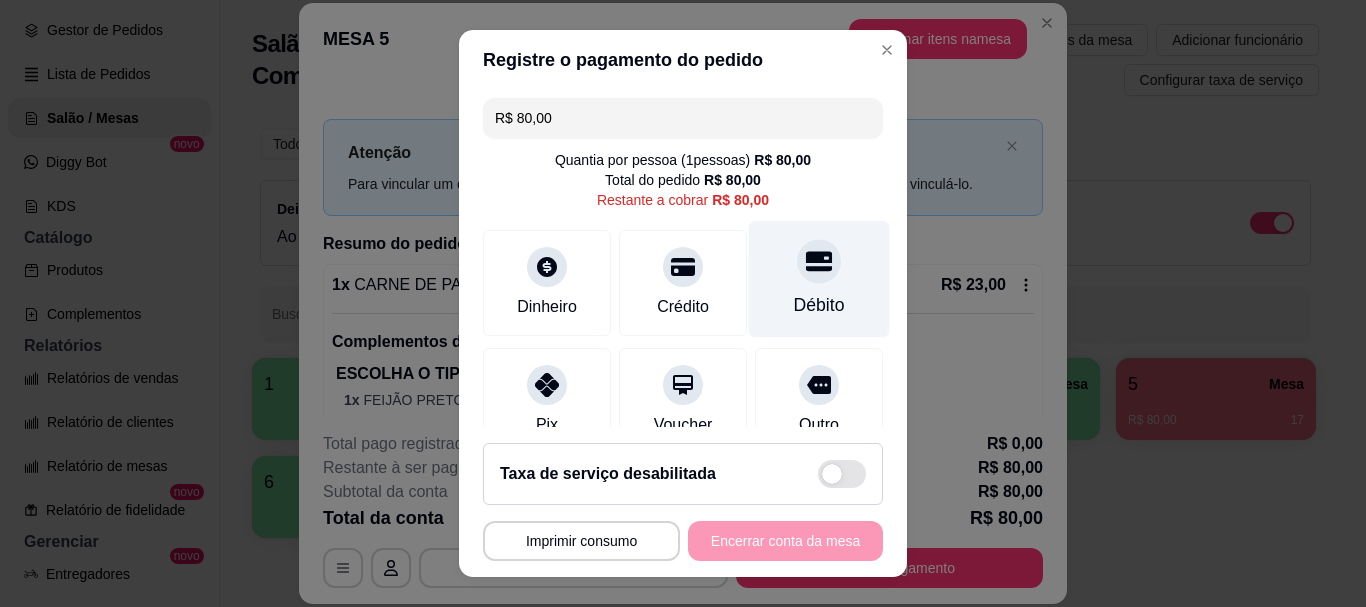 click on "Débito" at bounding box center (819, 279) 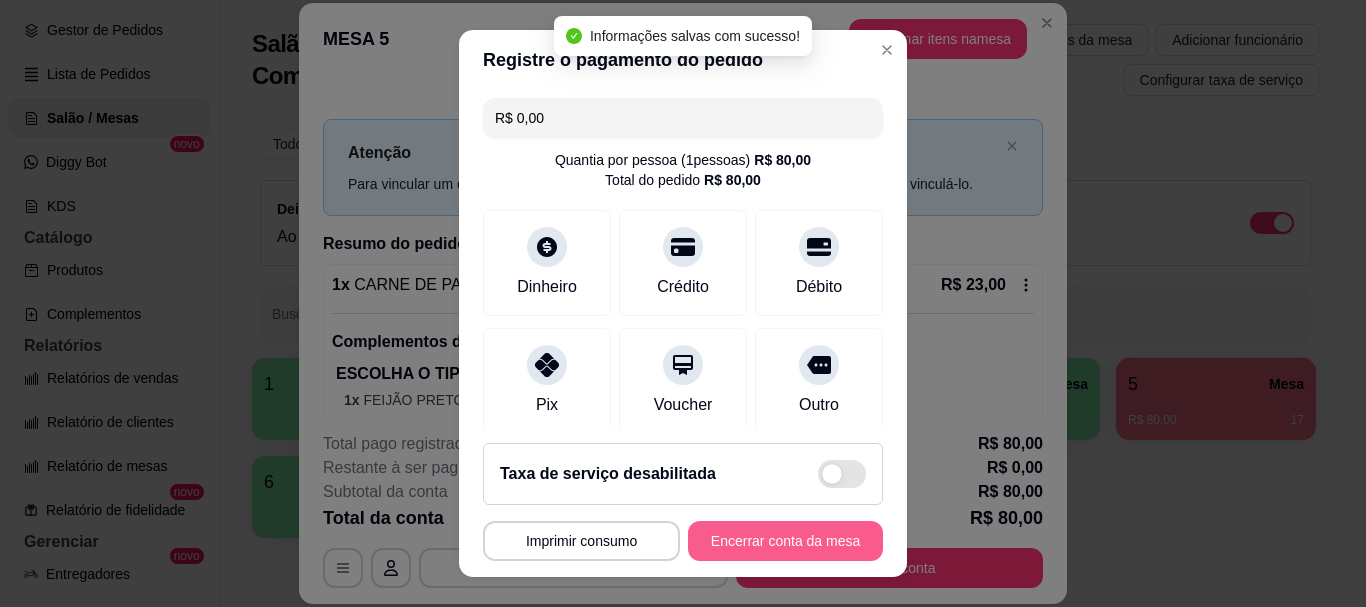 type on "R$ 0,00" 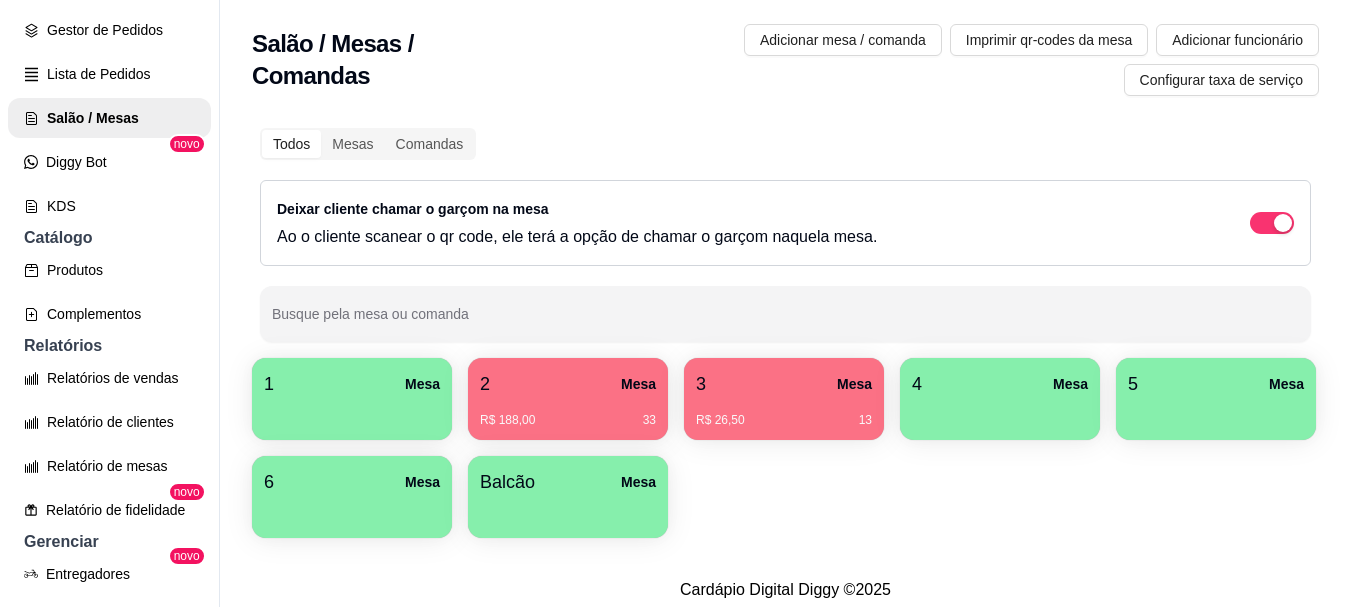 click on "R$ 188,00 33" at bounding box center [568, 420] 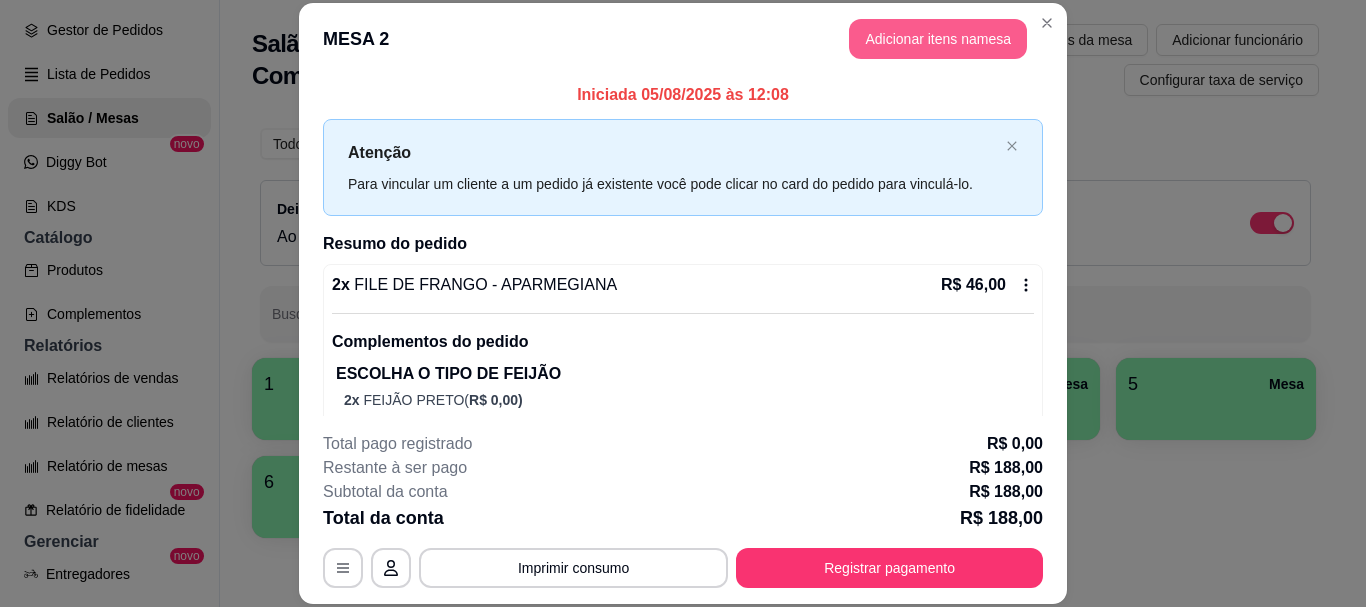 click on "Adicionar itens na  mesa" at bounding box center (938, 39) 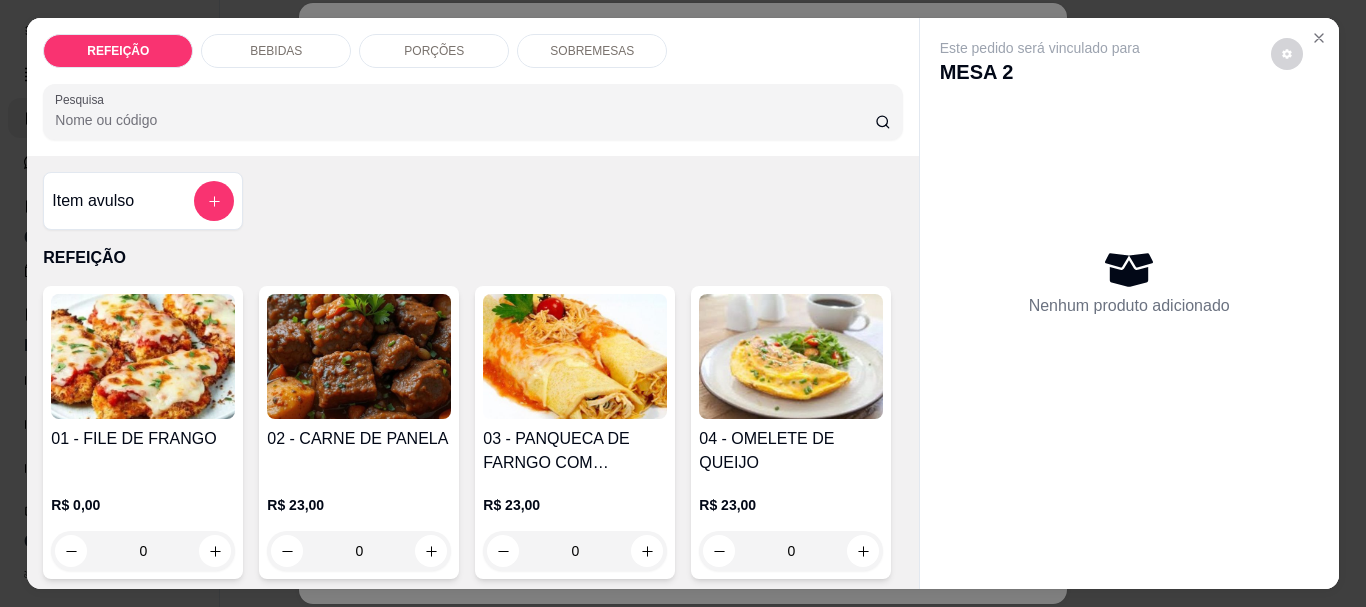 click on "PORÇÕES" at bounding box center (434, 51) 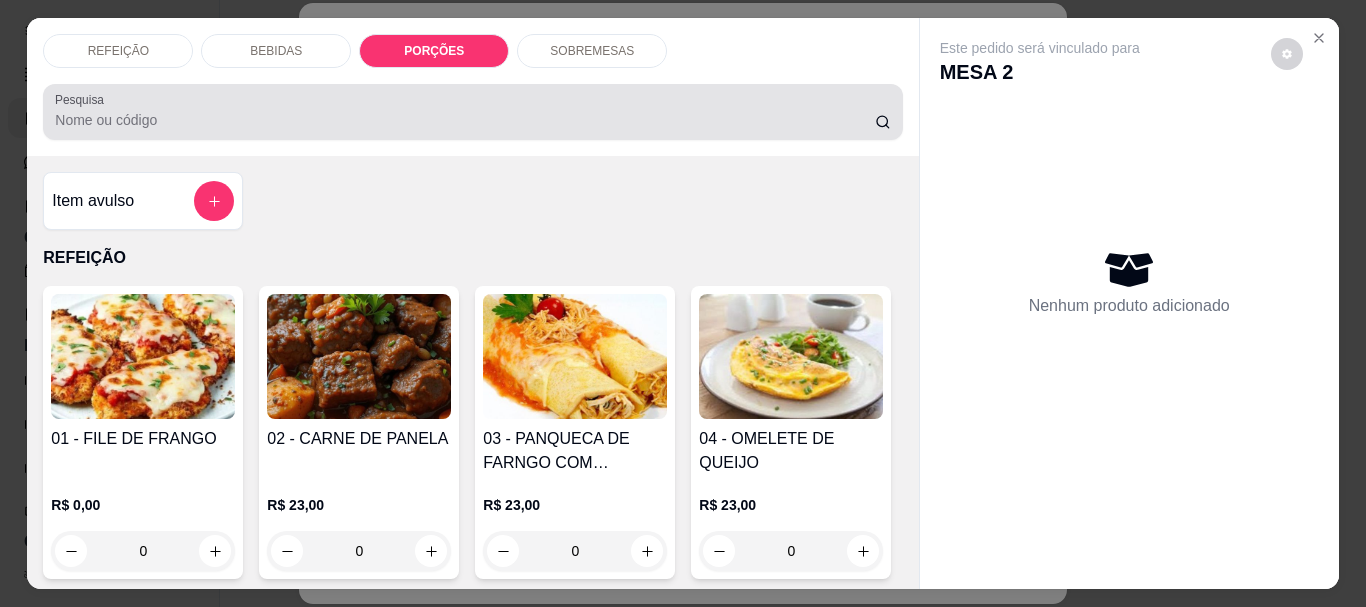 scroll, scrollTop: 1358, scrollLeft: 0, axis: vertical 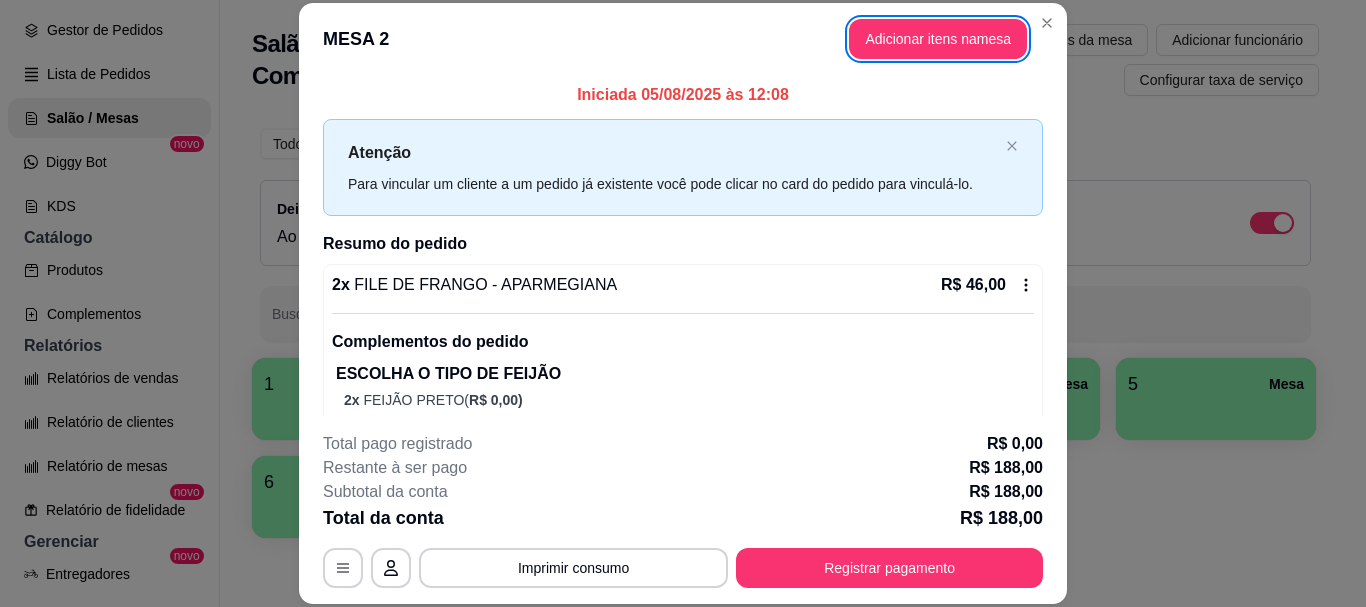 type 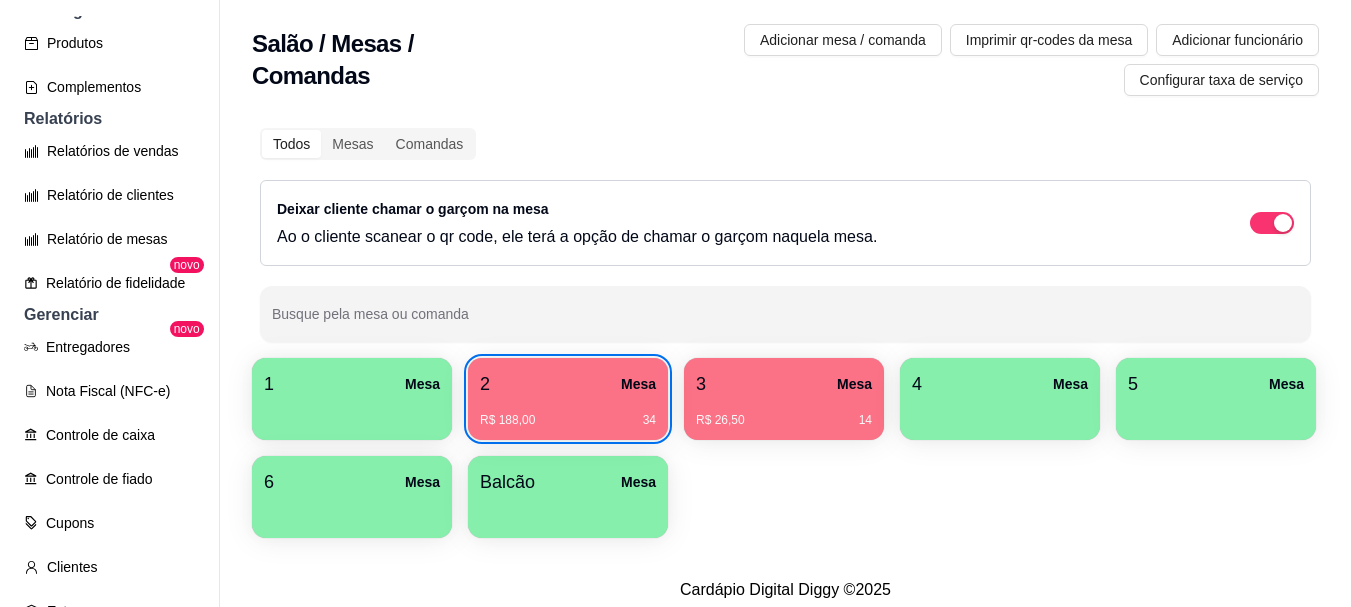 scroll, scrollTop: 400, scrollLeft: 0, axis: vertical 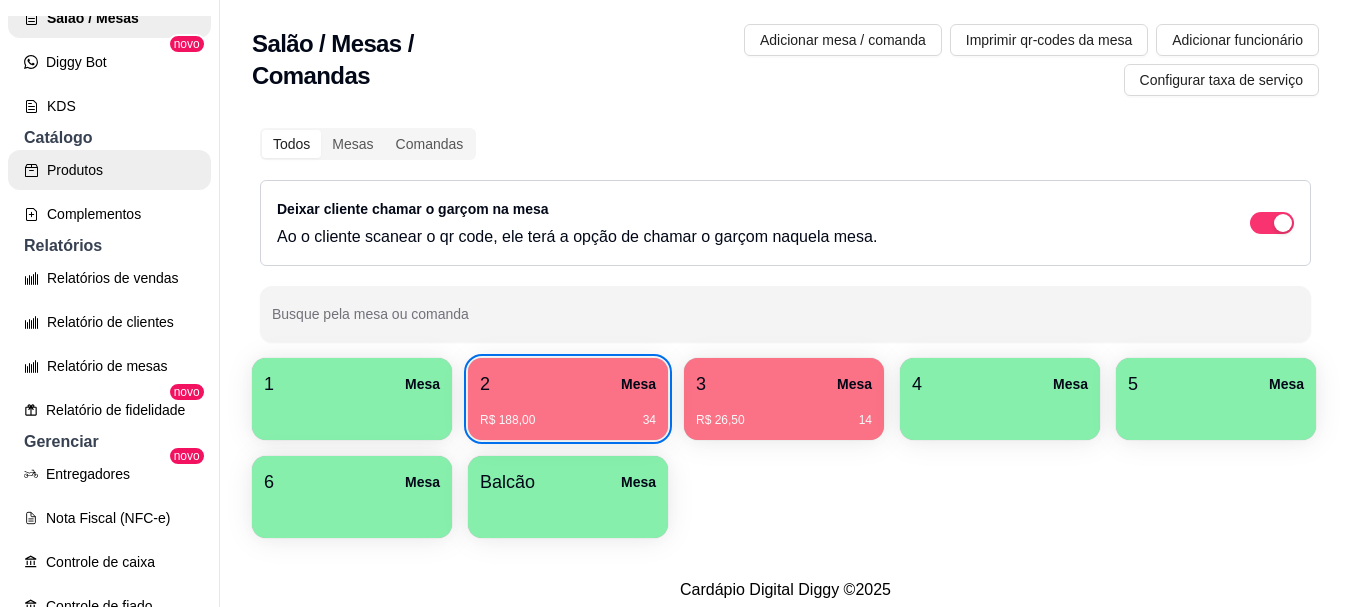 click on "Produtos" at bounding box center (109, 170) 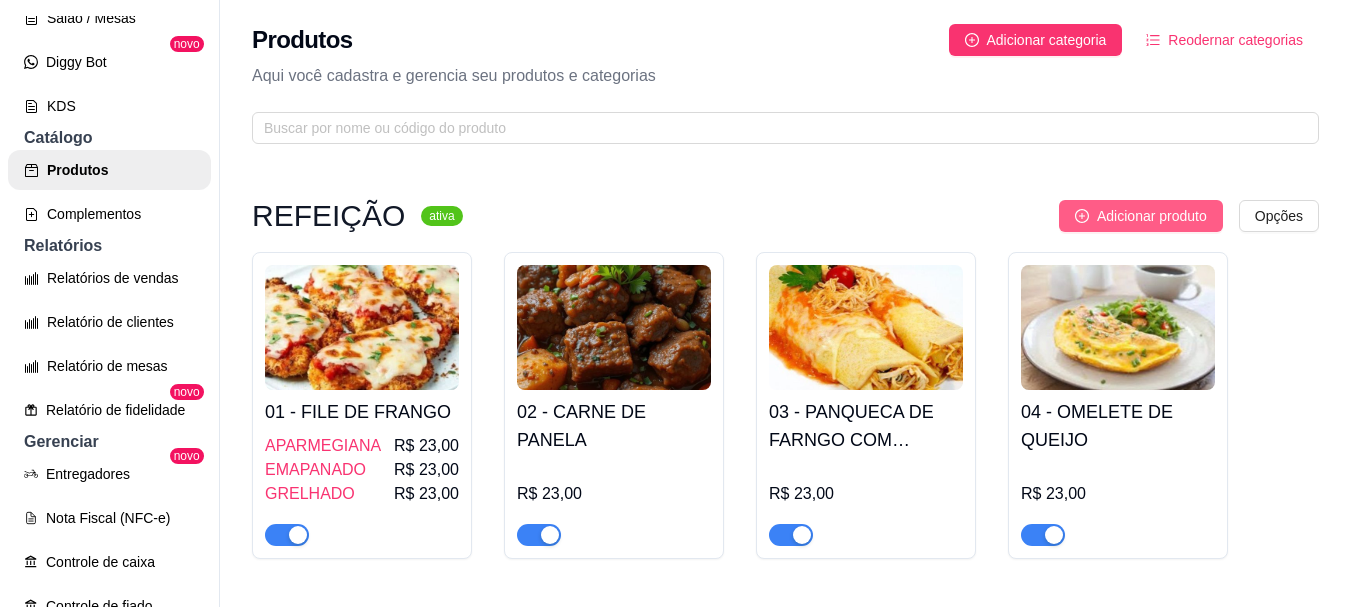 click on "Adicionar produto" at bounding box center [1152, 216] 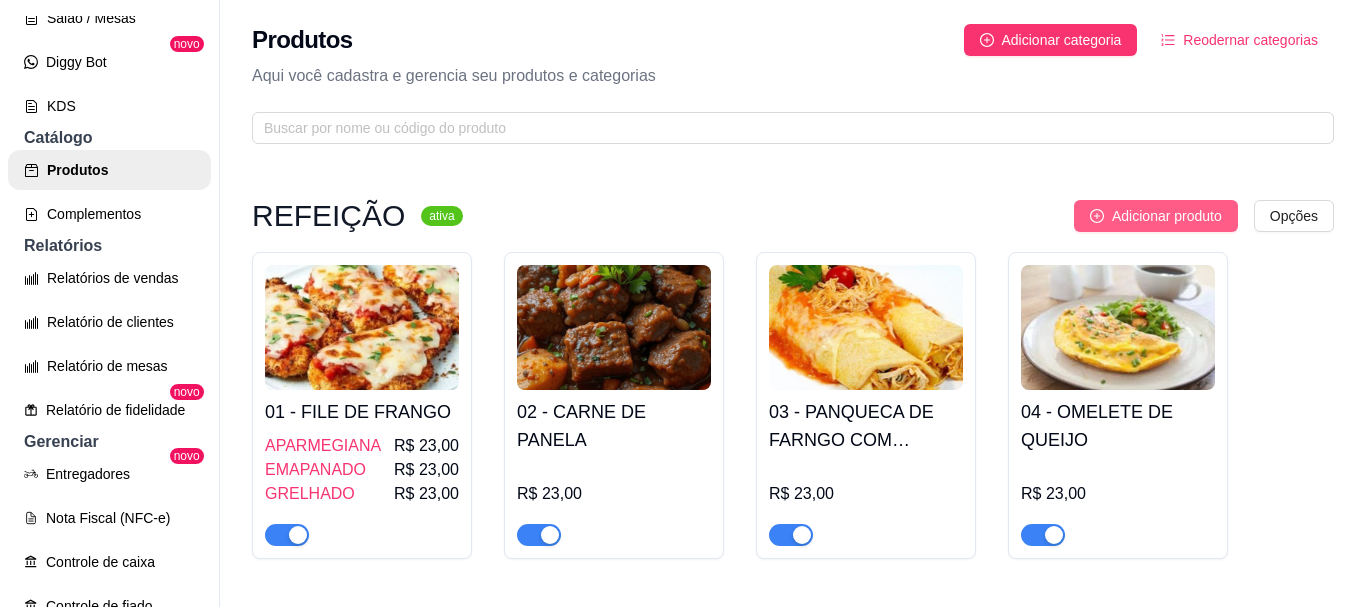 type 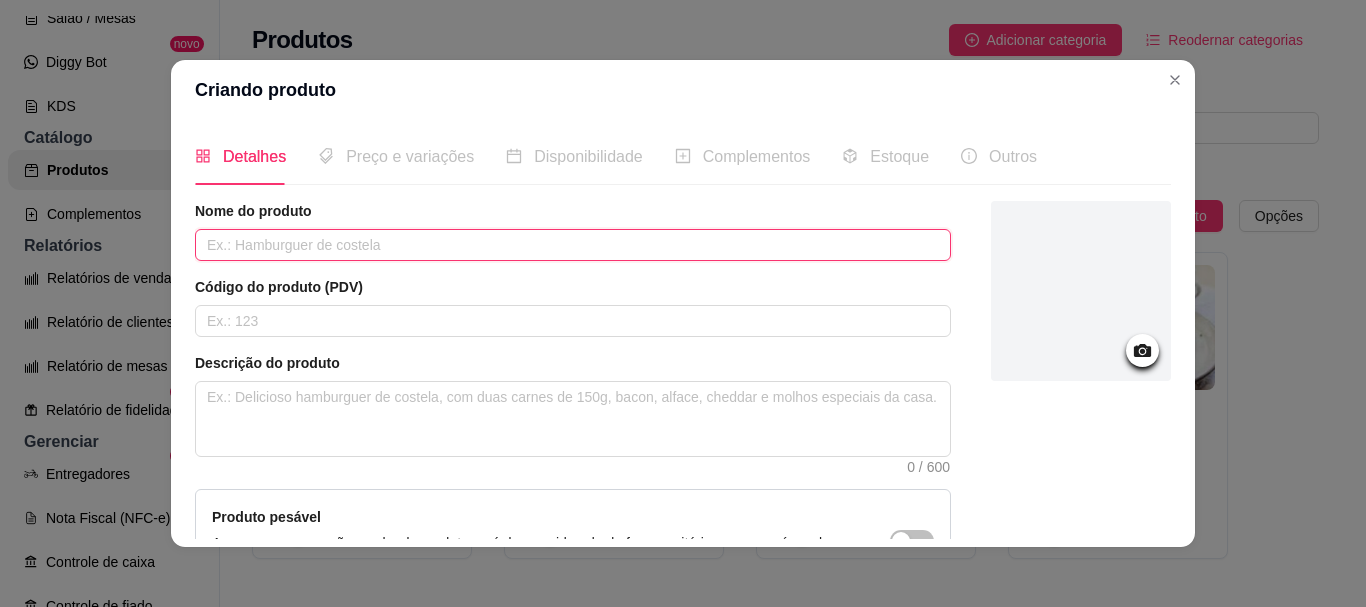 click at bounding box center (573, 245) 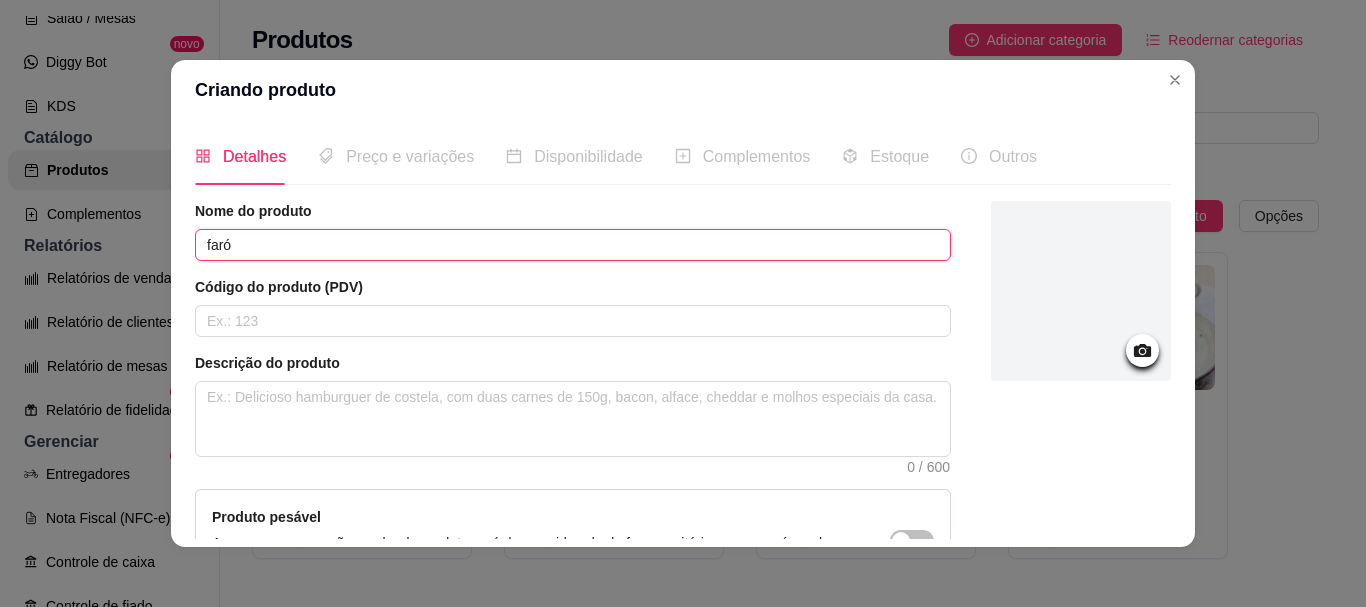 type on "faróg" 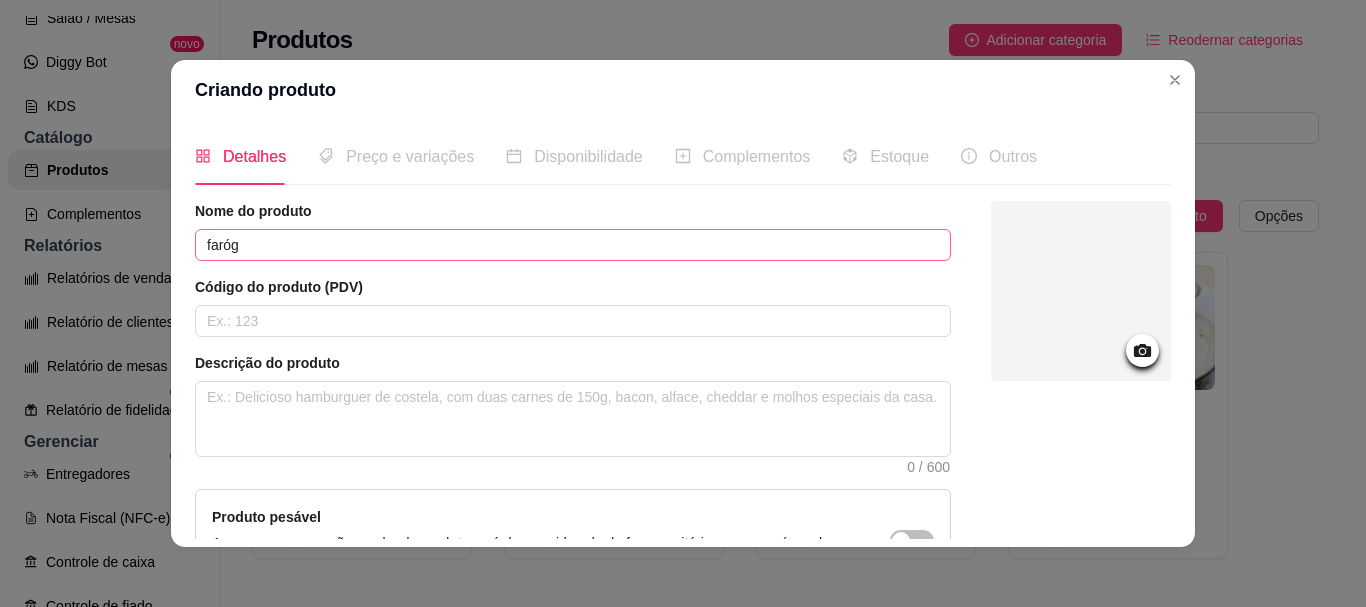 type 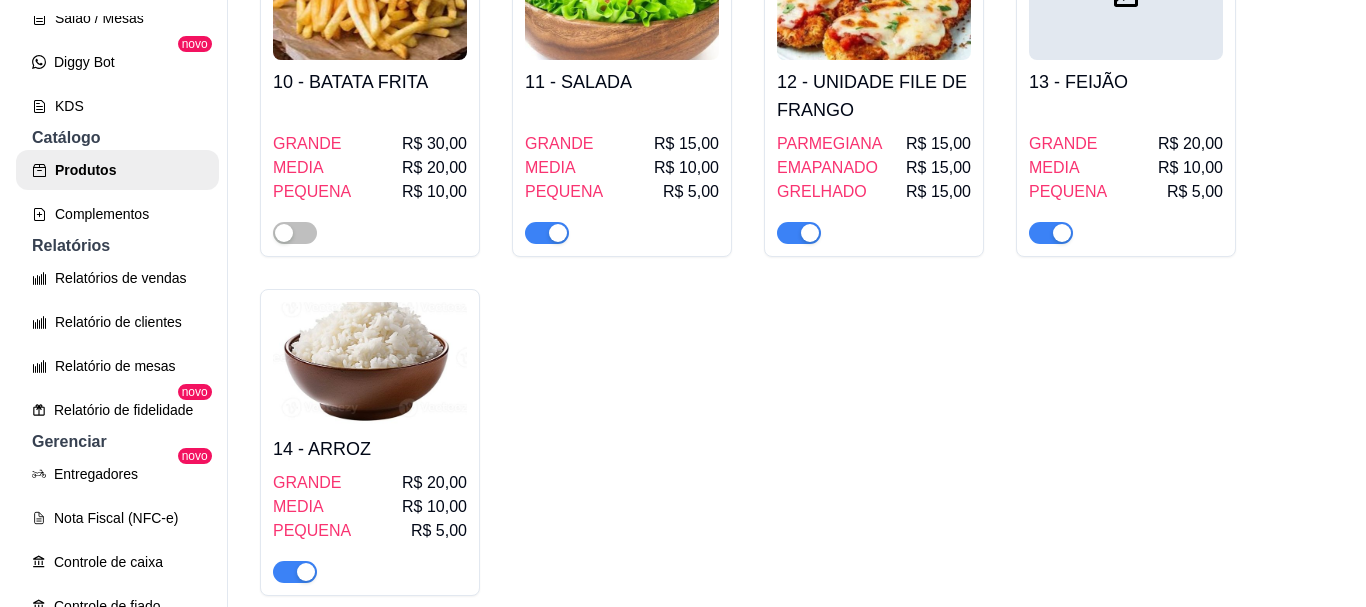scroll, scrollTop: 1400, scrollLeft: 0, axis: vertical 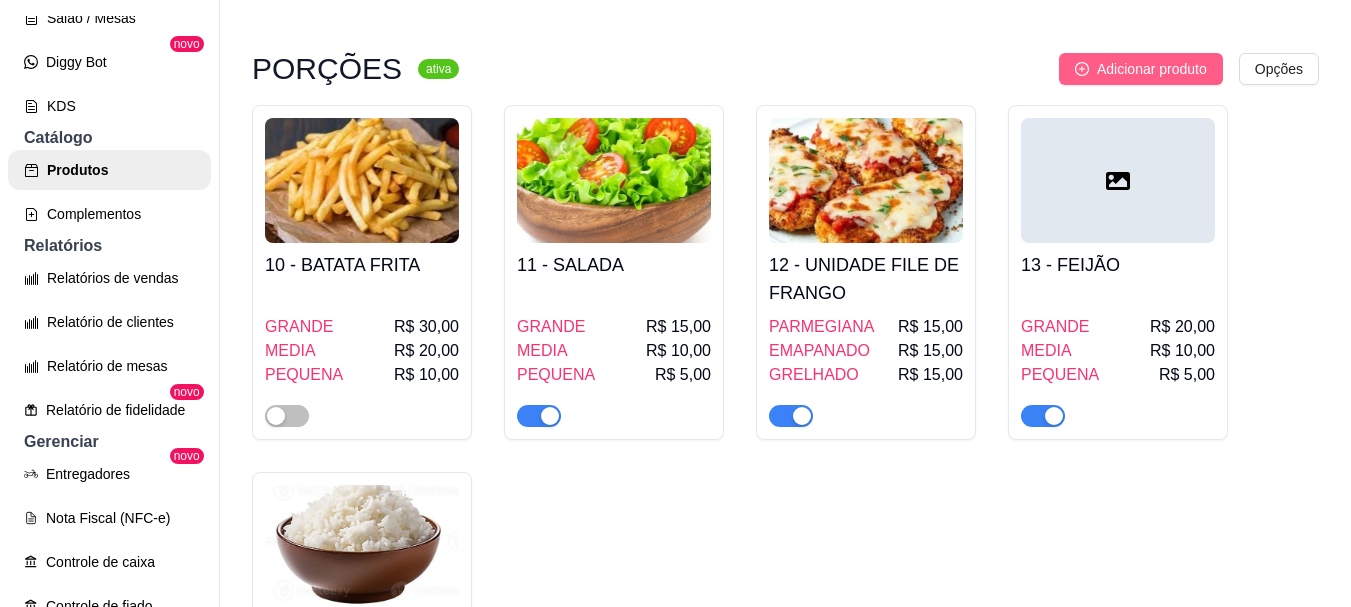 click on "Adicionar produto" at bounding box center (1141, 69) 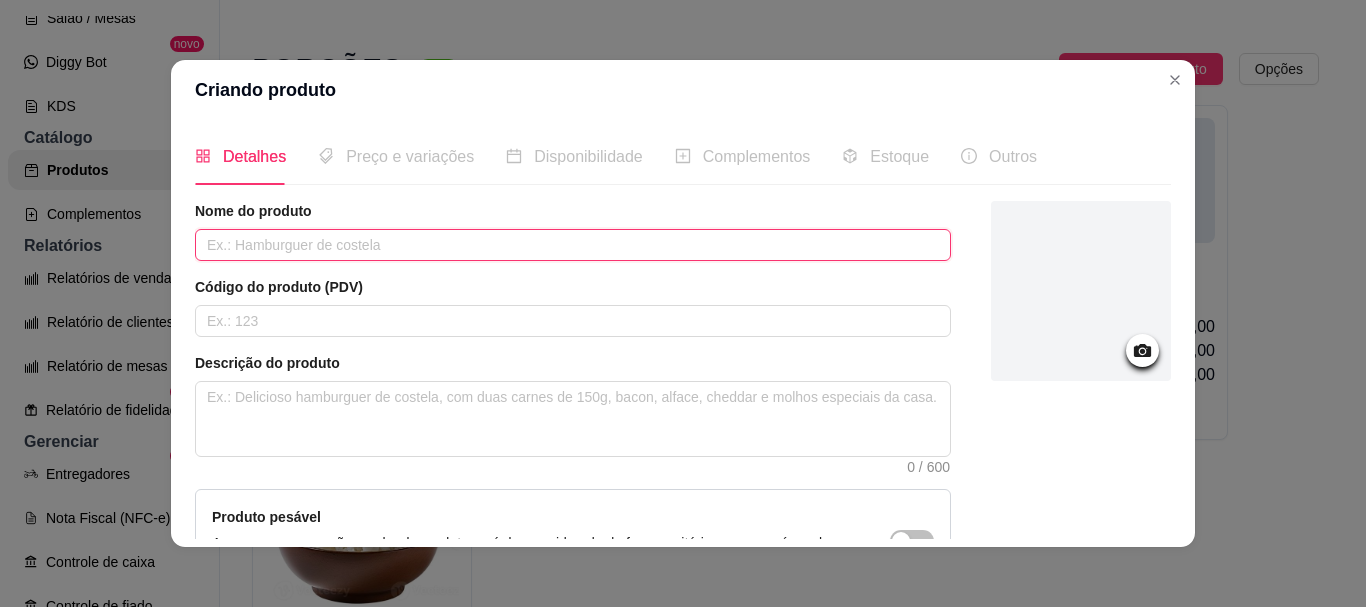 click at bounding box center (573, 245) 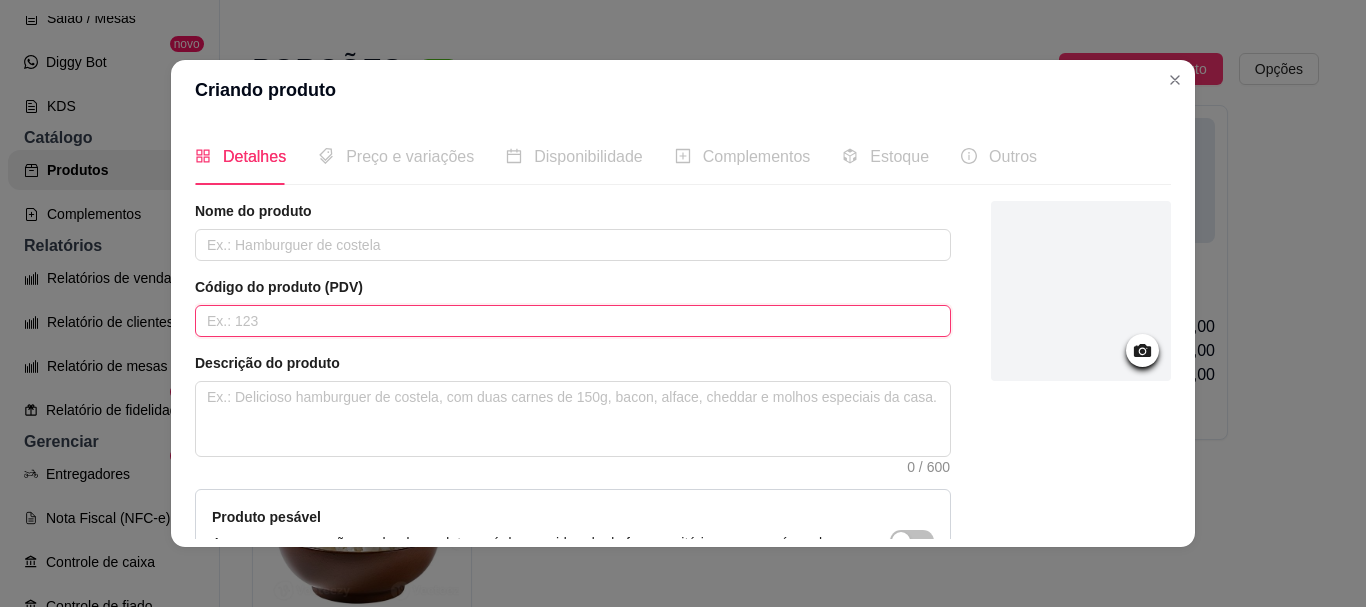 click at bounding box center [573, 321] 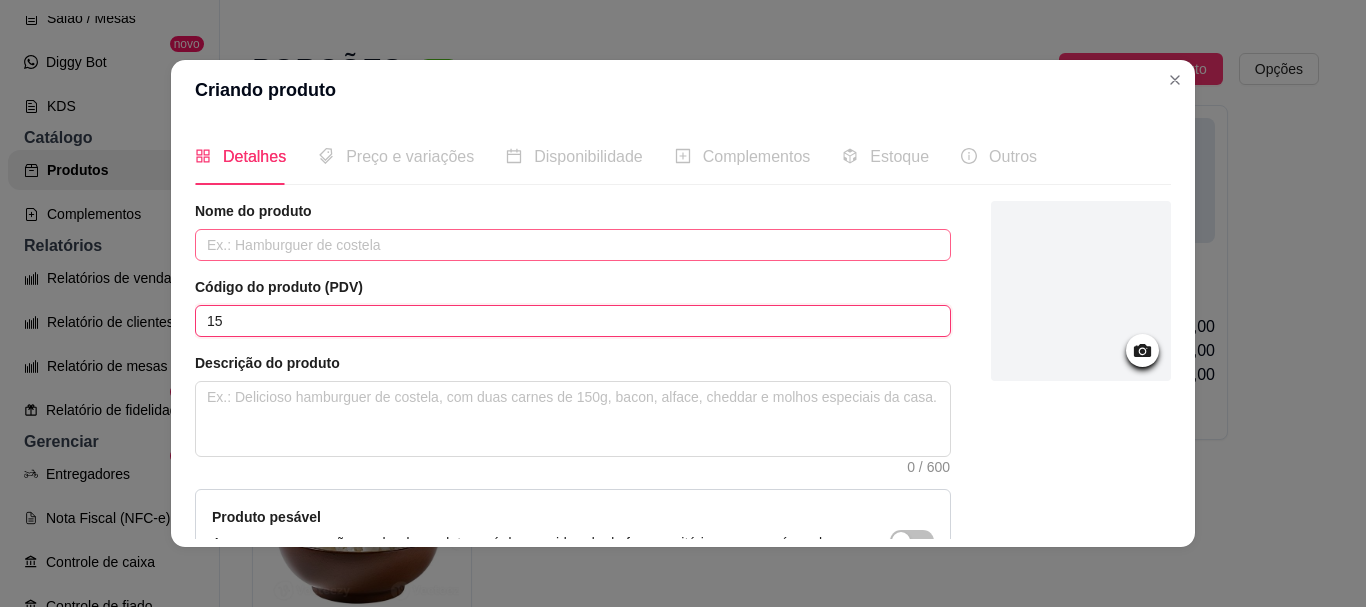 type on "15" 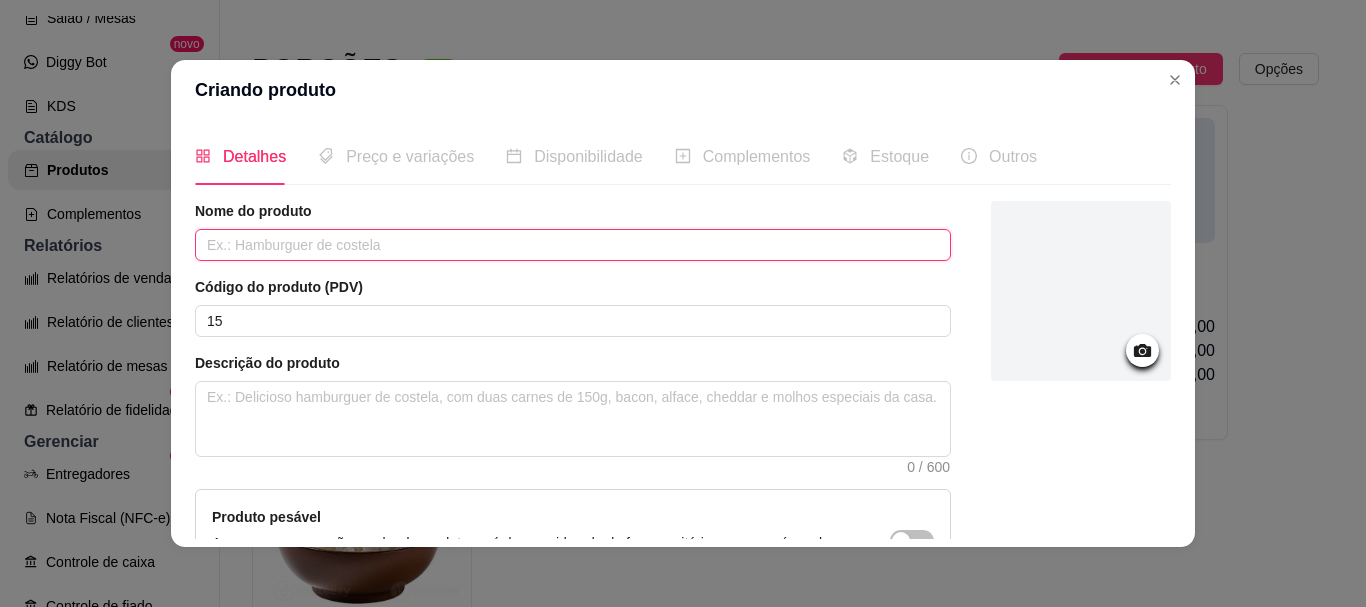 click at bounding box center (573, 245) 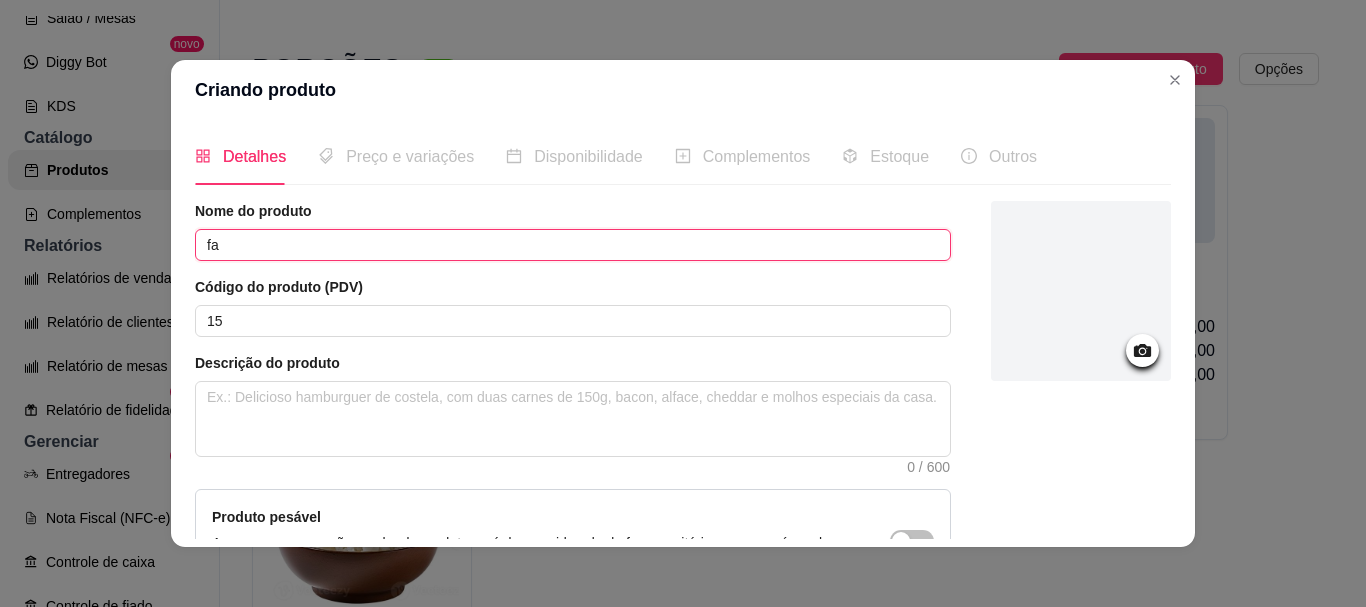 type on "f" 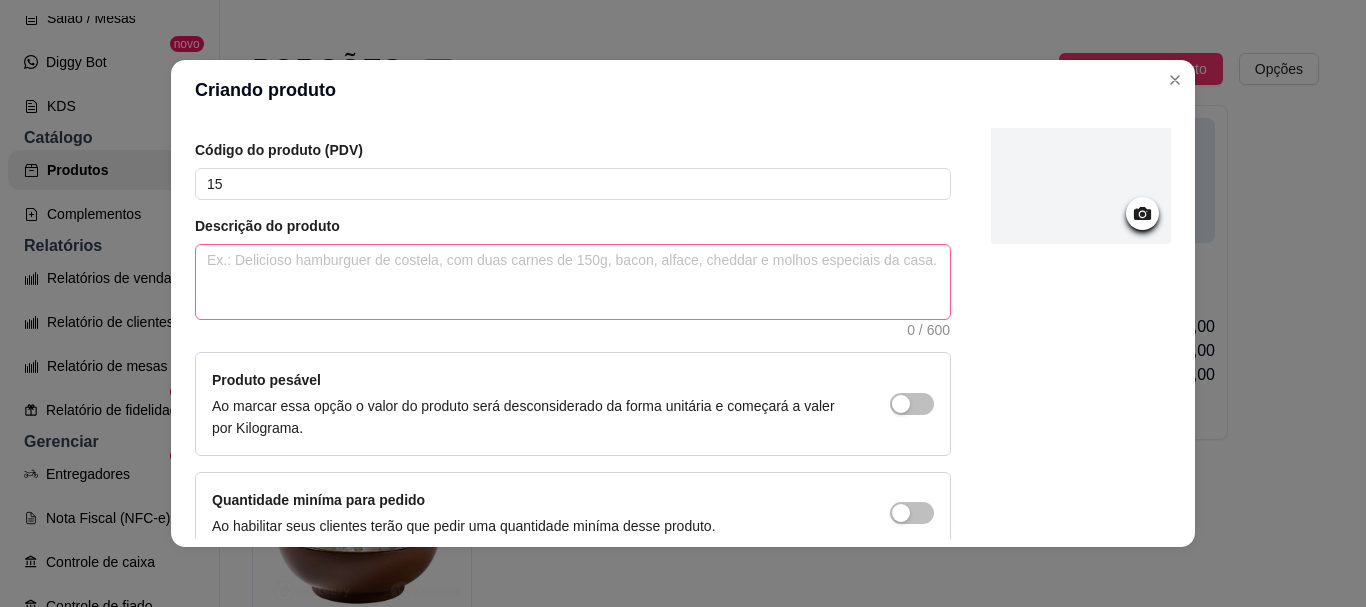 scroll, scrollTop: 241, scrollLeft: 0, axis: vertical 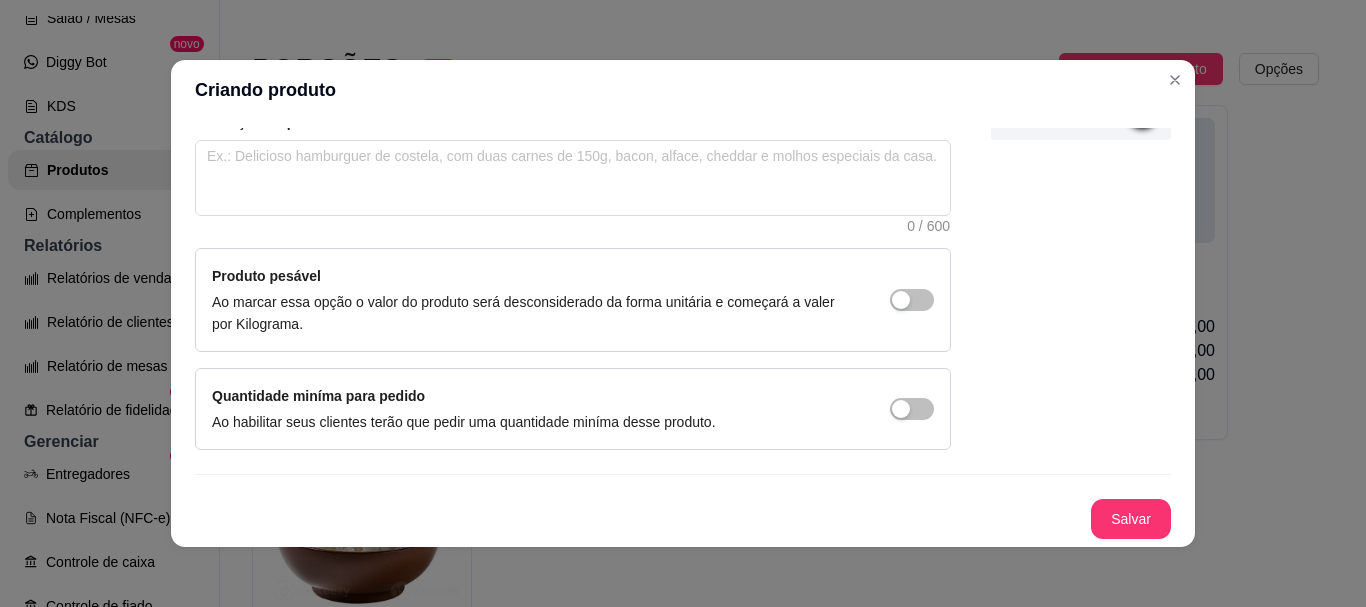 type on "FAROFA" 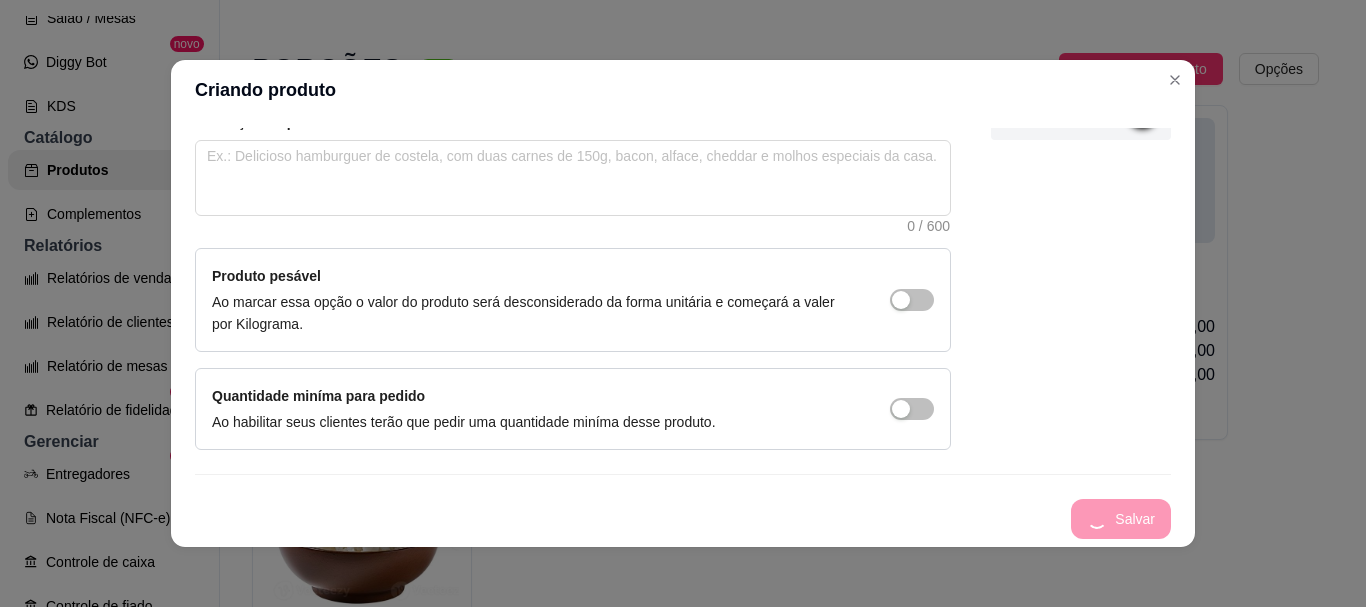 type 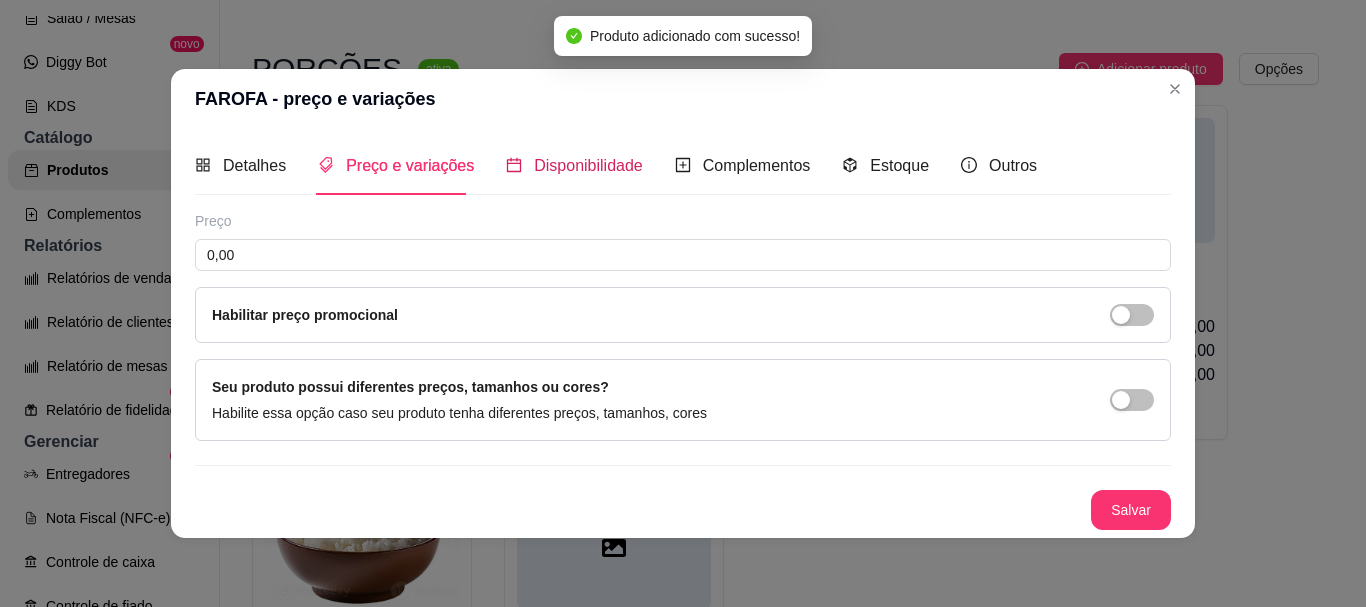 click on "Disponibilidade" at bounding box center (588, 165) 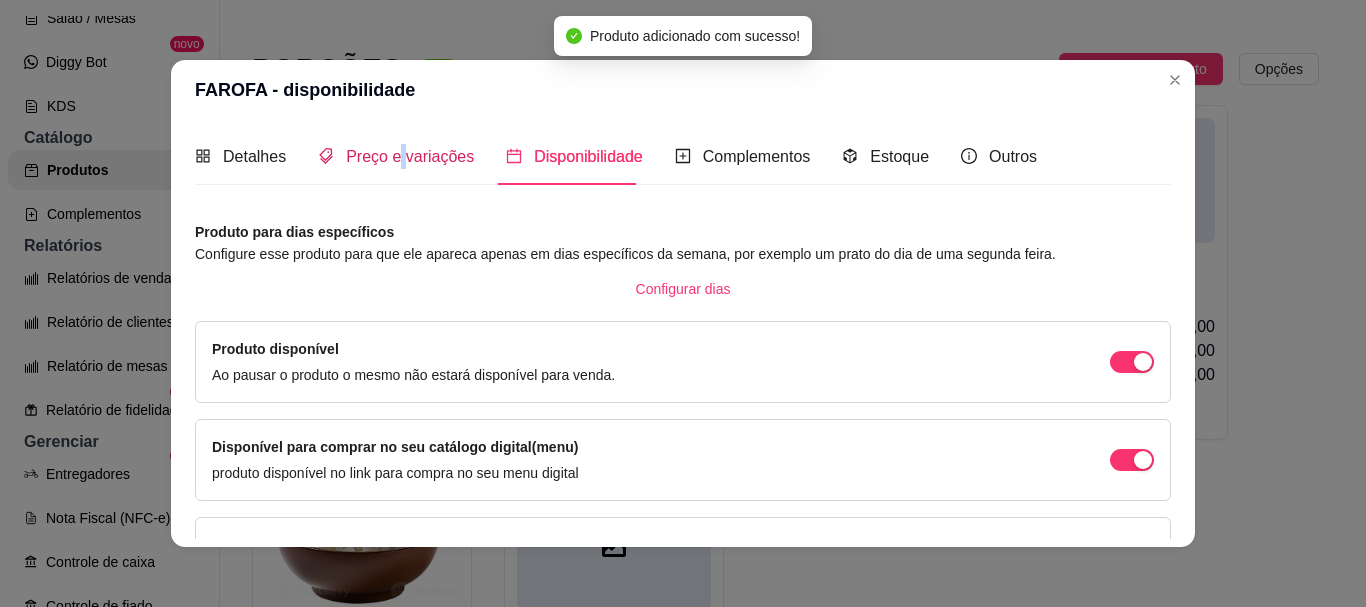 click on "Preço e variações" at bounding box center (410, 156) 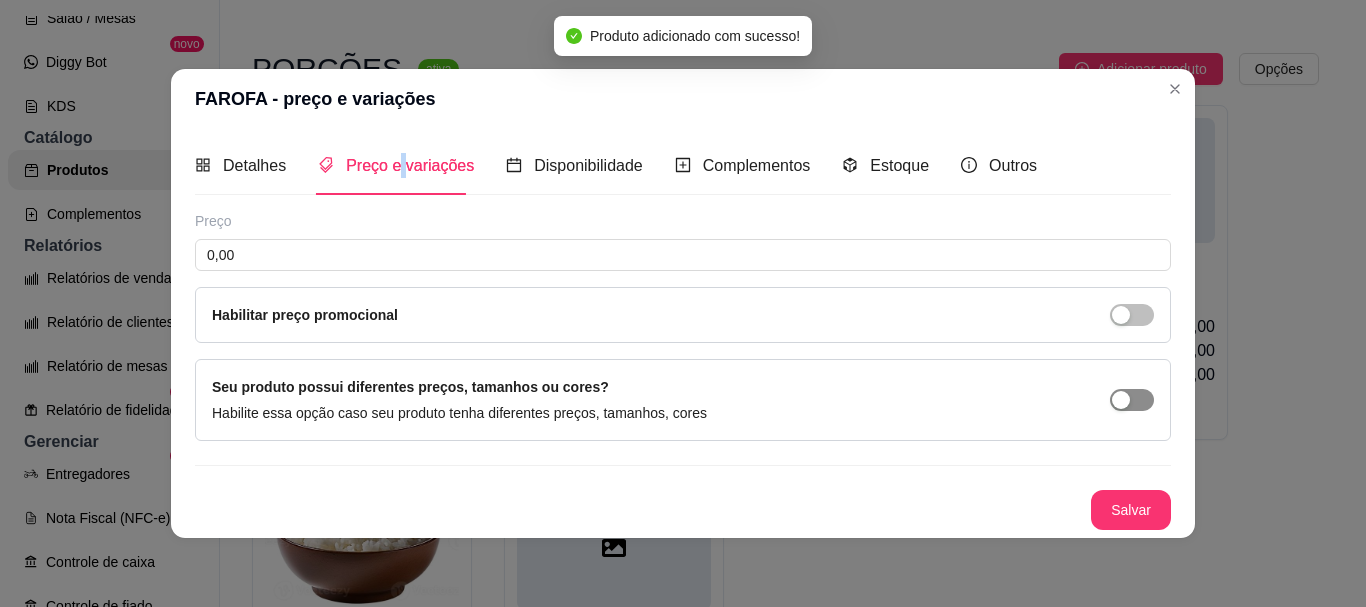 click at bounding box center [1132, 400] 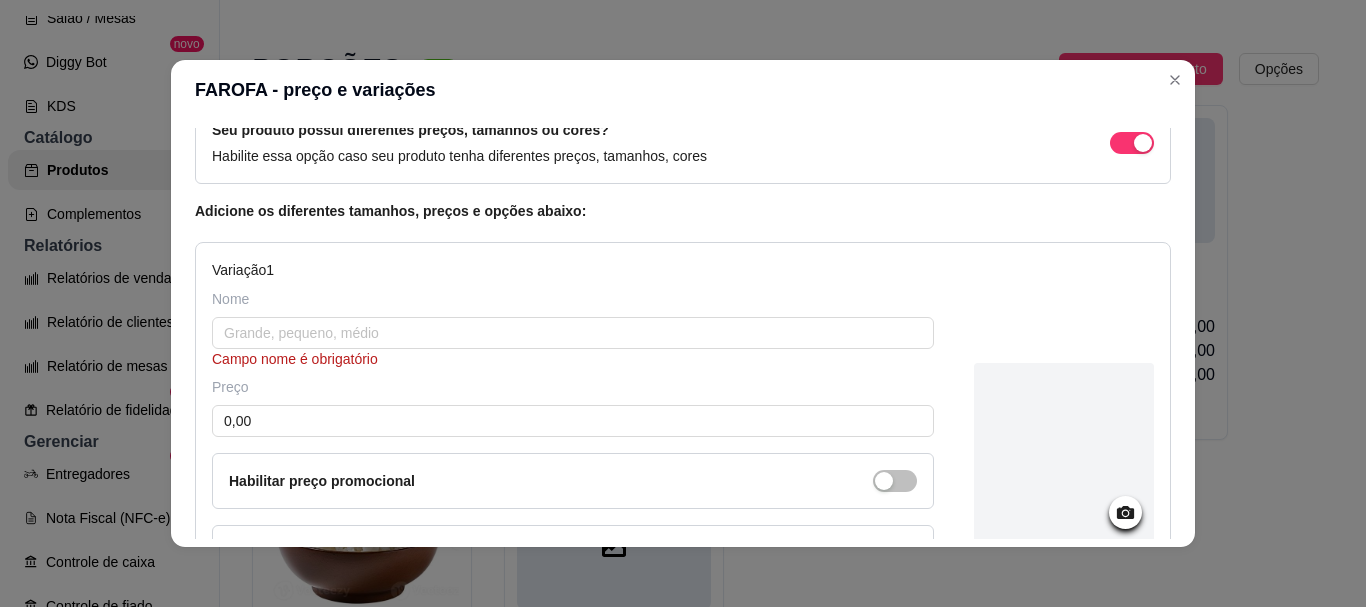 scroll, scrollTop: 91, scrollLeft: 0, axis: vertical 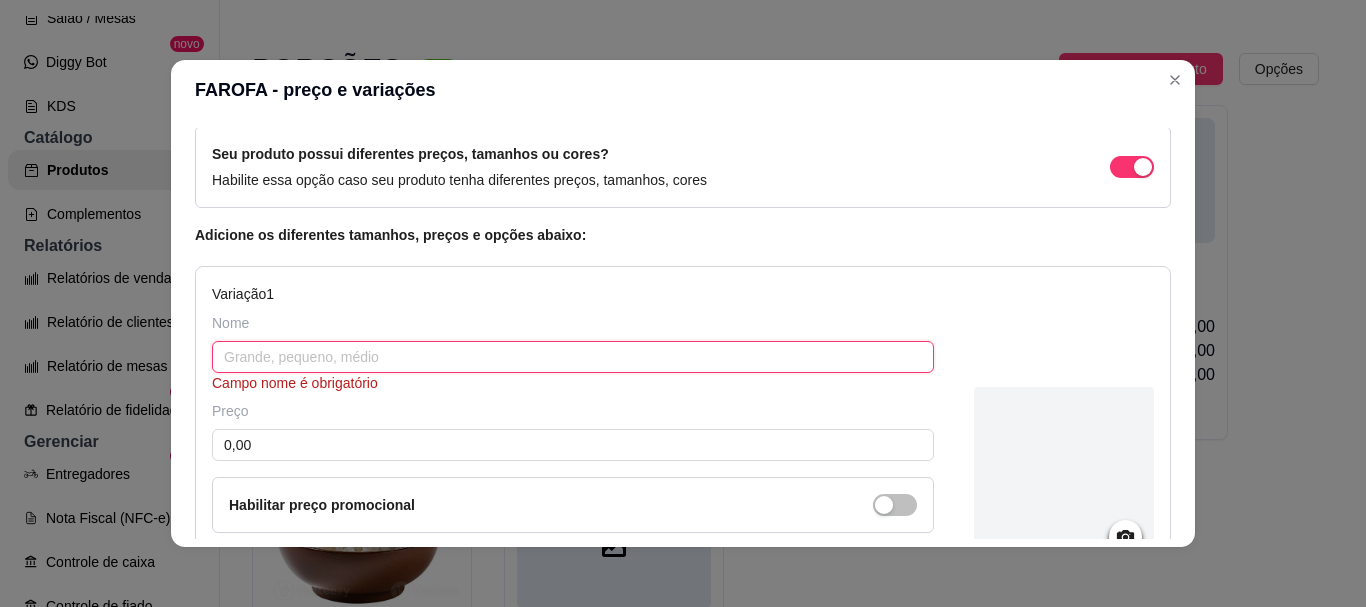 click at bounding box center [573, 357] 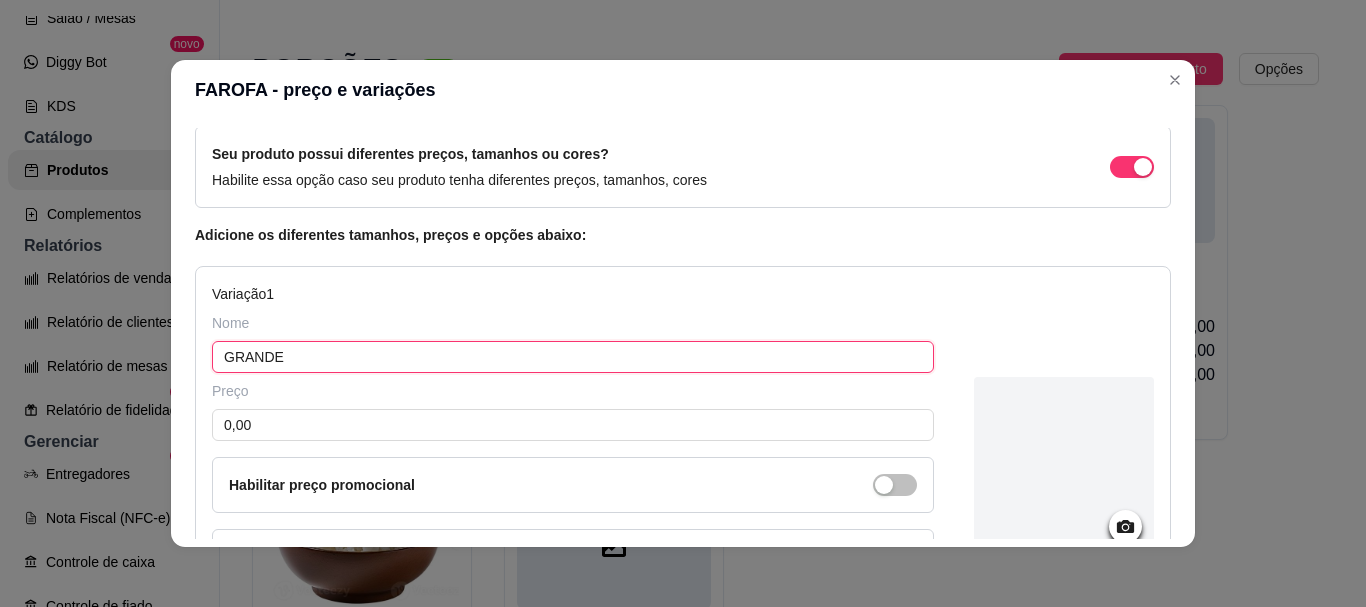 type on "GRANDE" 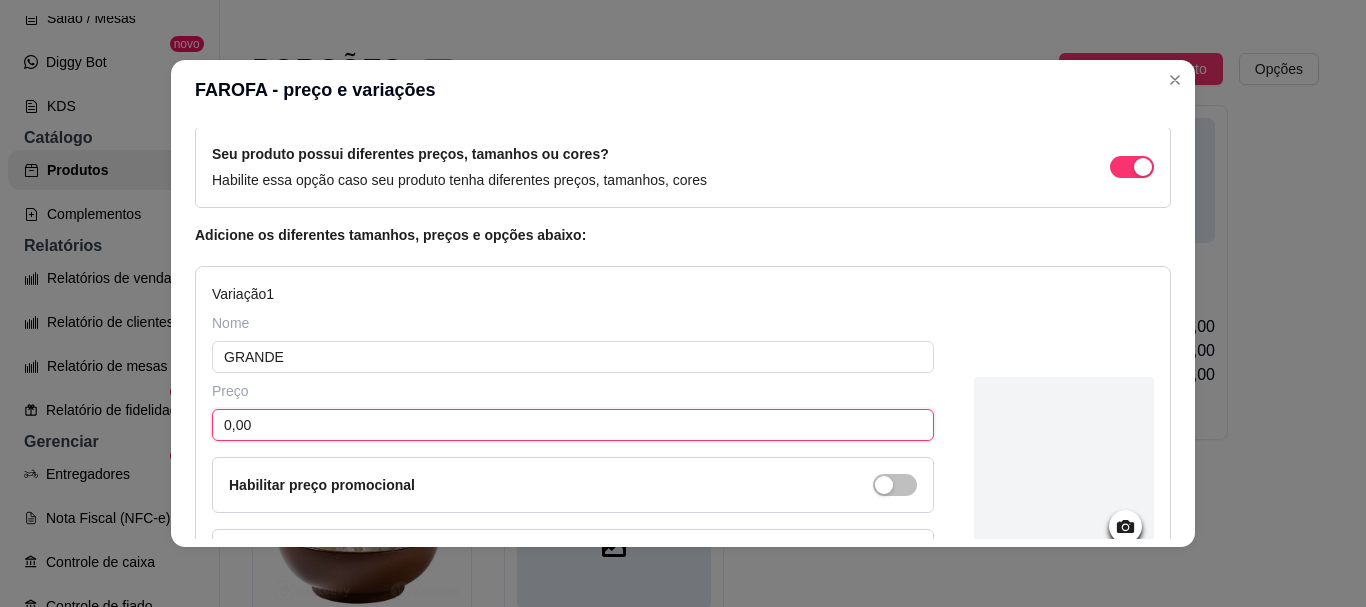 drag, startPoint x: 190, startPoint y: 415, endPoint x: 125, endPoint y: 415, distance: 65 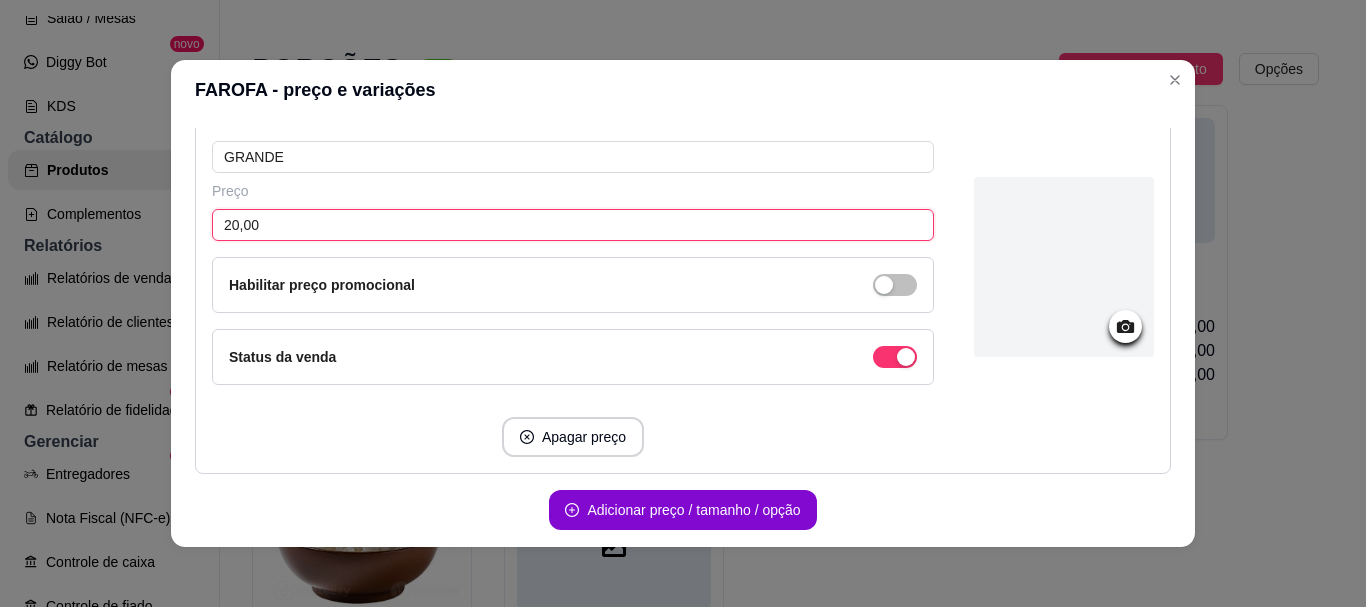 scroll, scrollTop: 371, scrollLeft: 0, axis: vertical 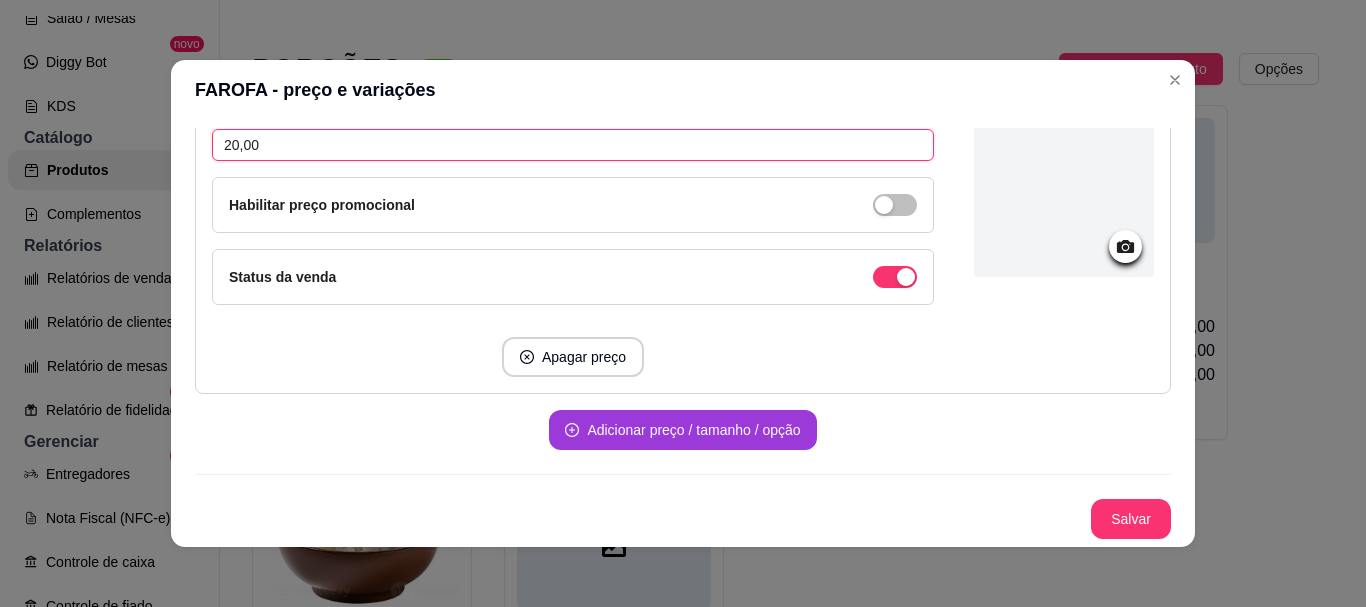 type on "20,00" 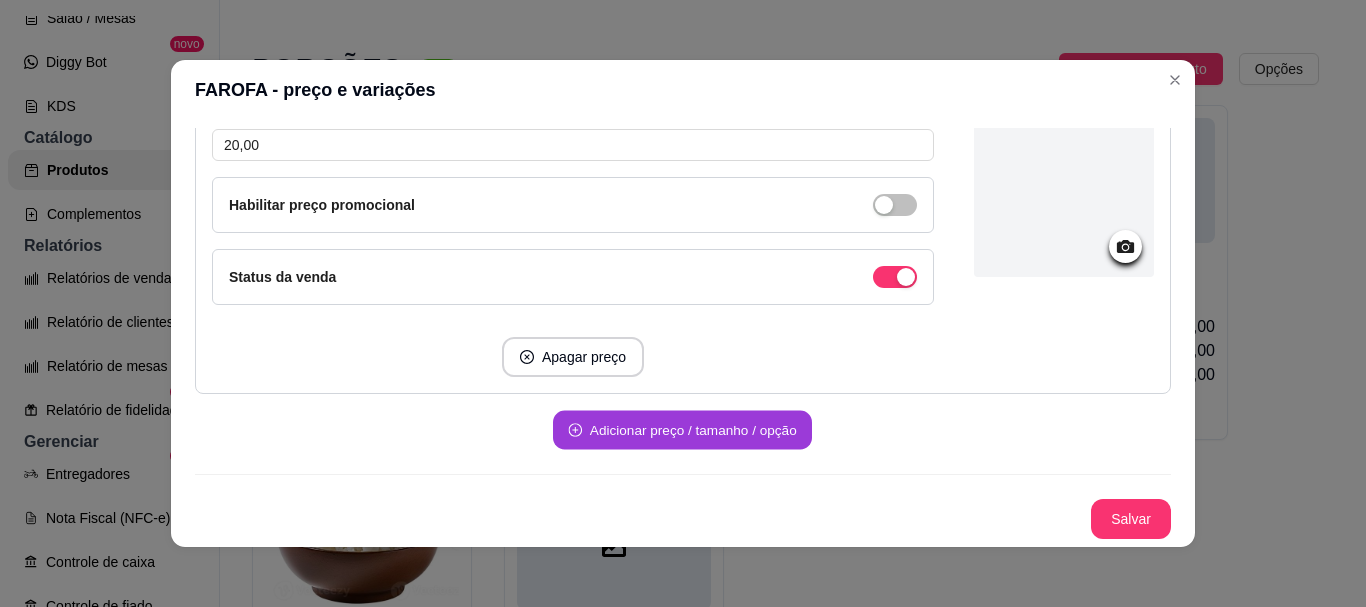 click on "Adicionar preço / tamanho / opção" at bounding box center [683, 422] 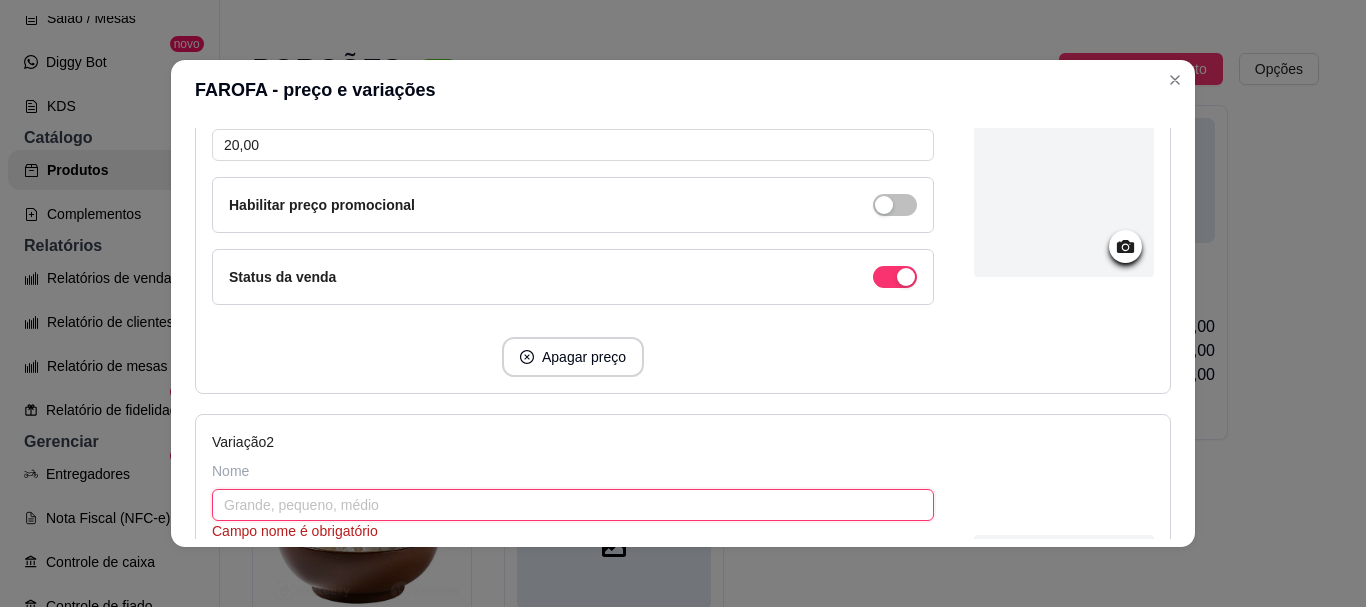 click at bounding box center [573, 505] 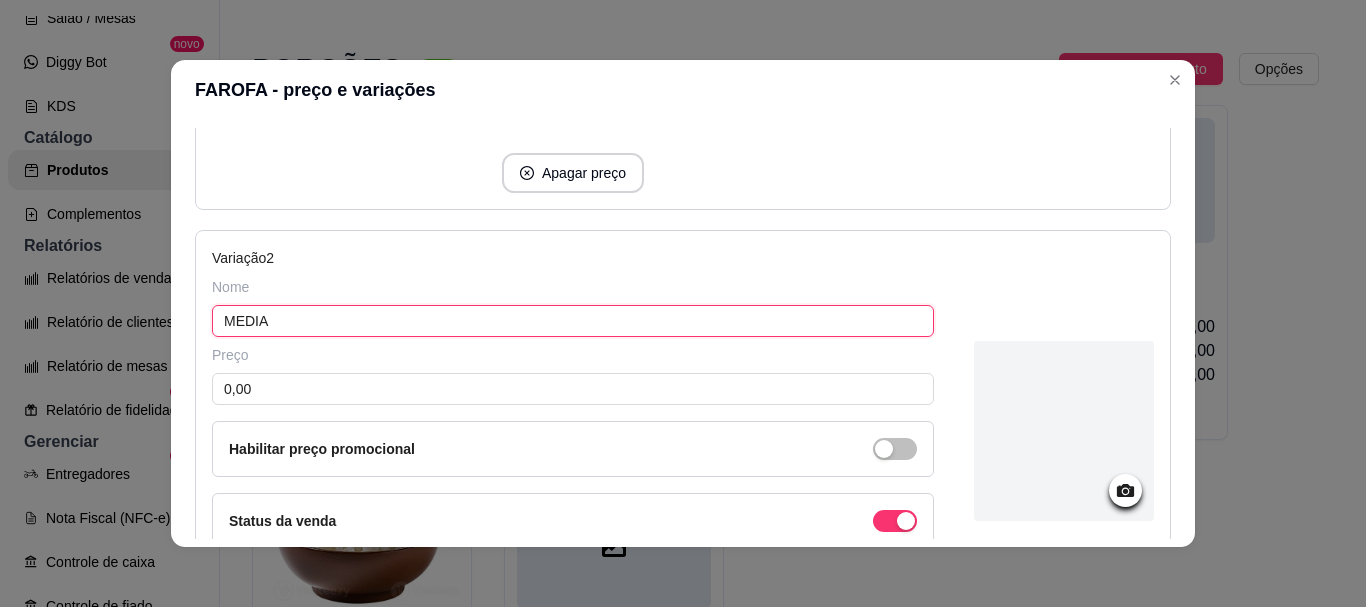 scroll, scrollTop: 571, scrollLeft: 0, axis: vertical 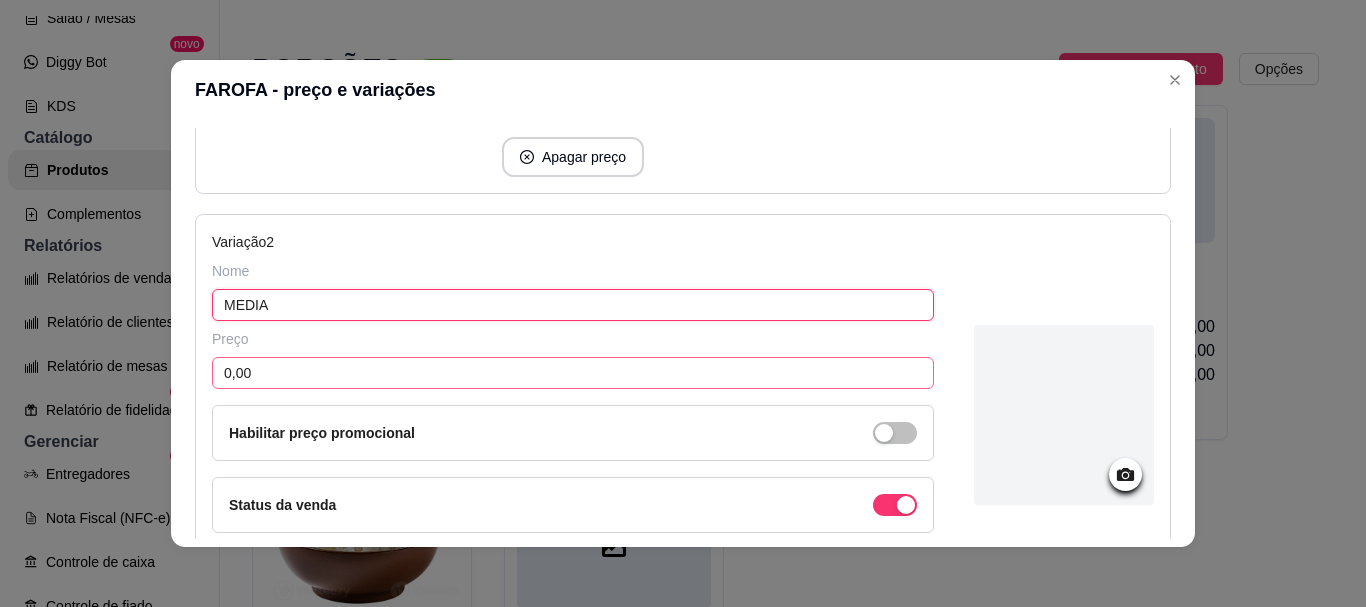 type on "MEDIA" 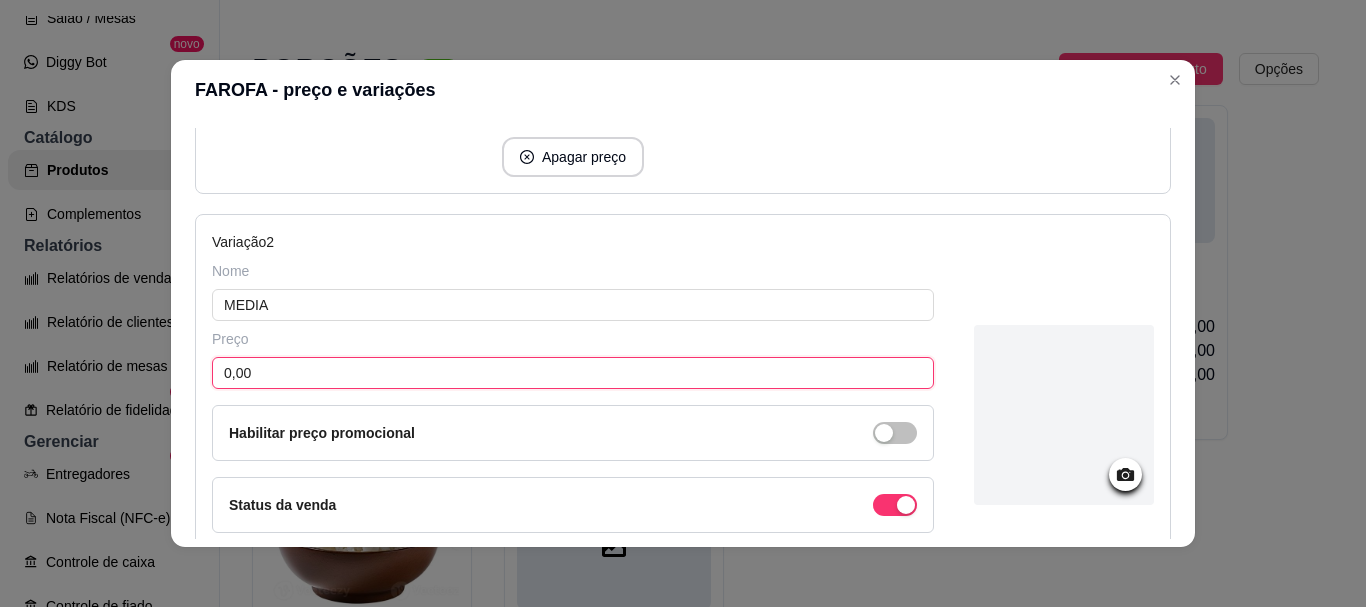 click on "0,00" at bounding box center (573, 373) 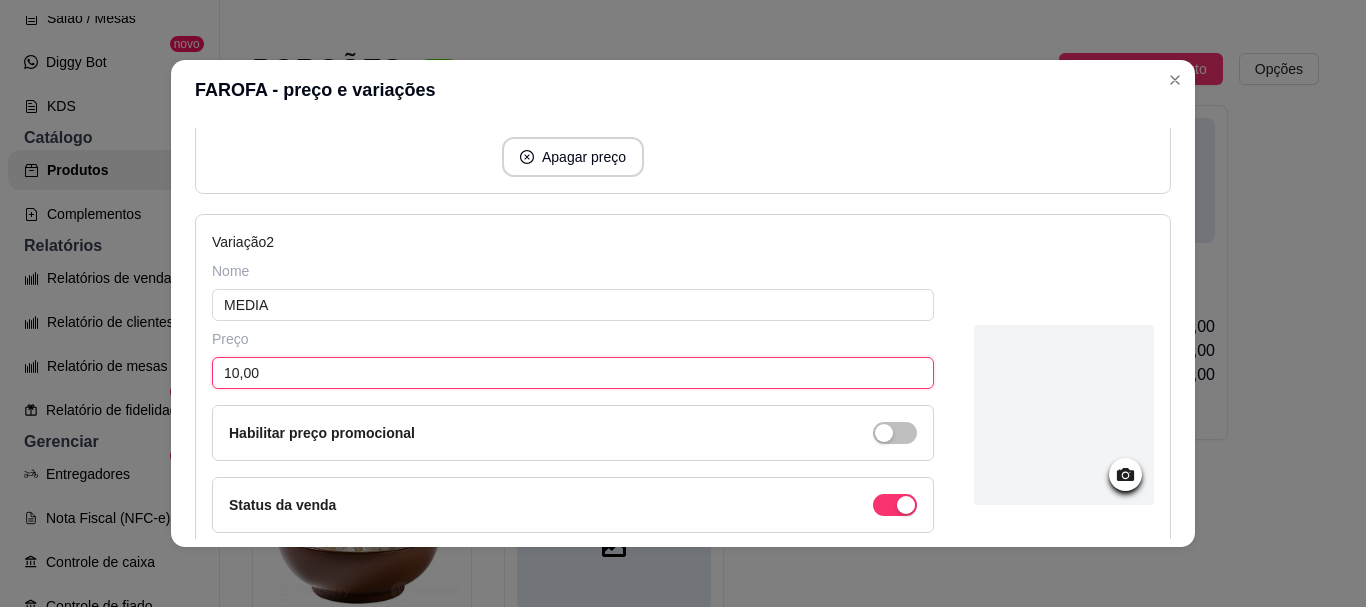 scroll, scrollTop: 799, scrollLeft: 0, axis: vertical 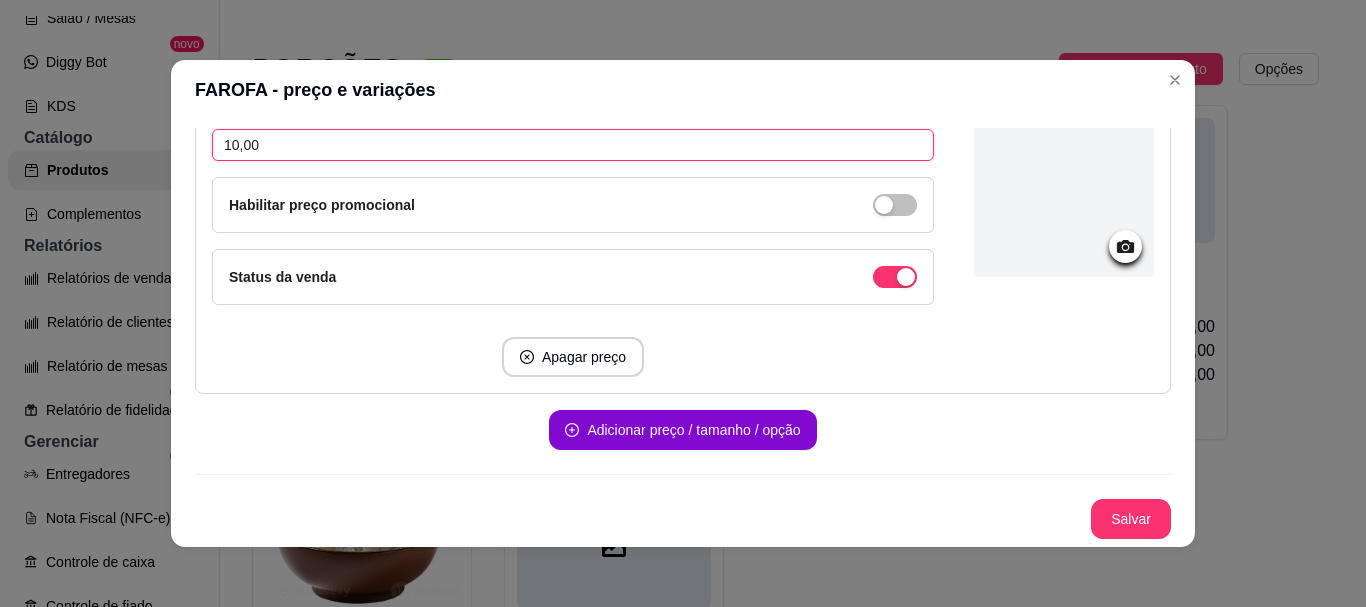 type on "10,00" 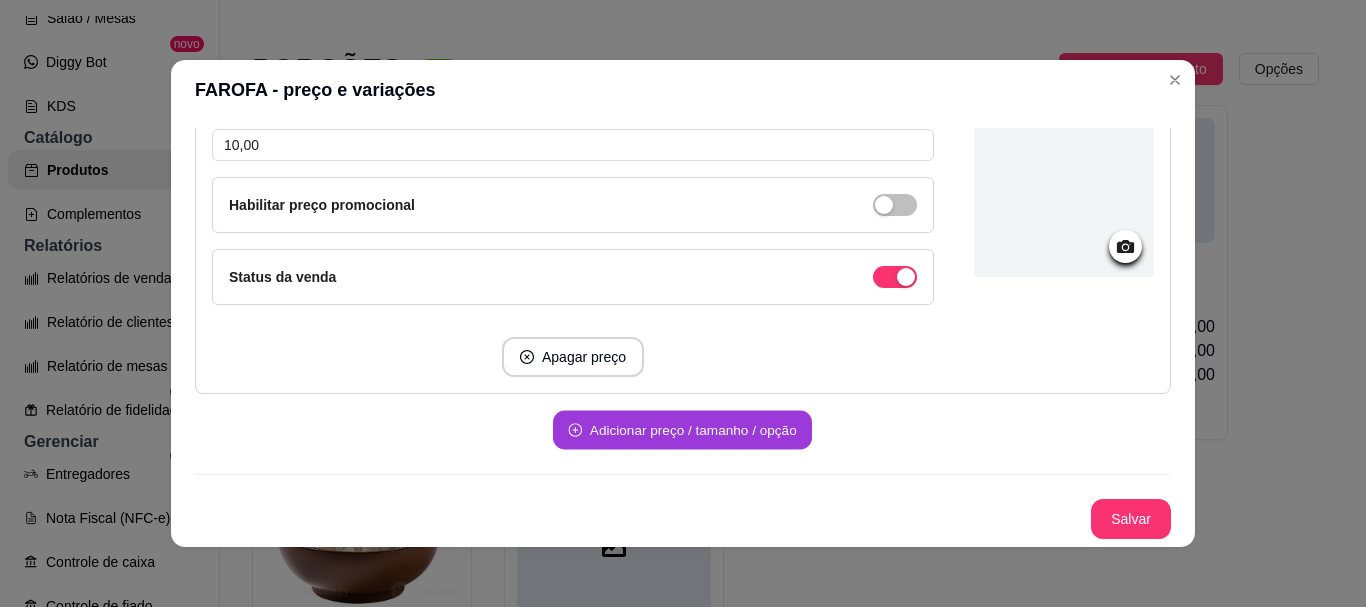 click on "Adicionar preço / tamanho / opção" at bounding box center (682, 430) 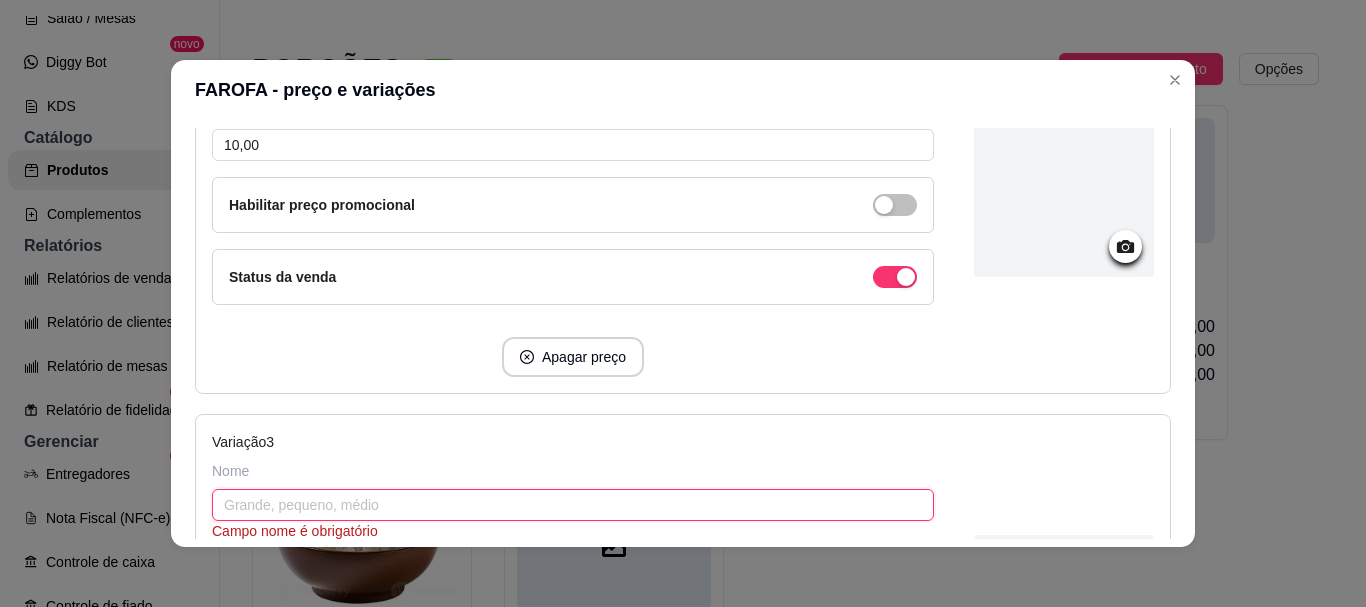 click at bounding box center [573, 505] 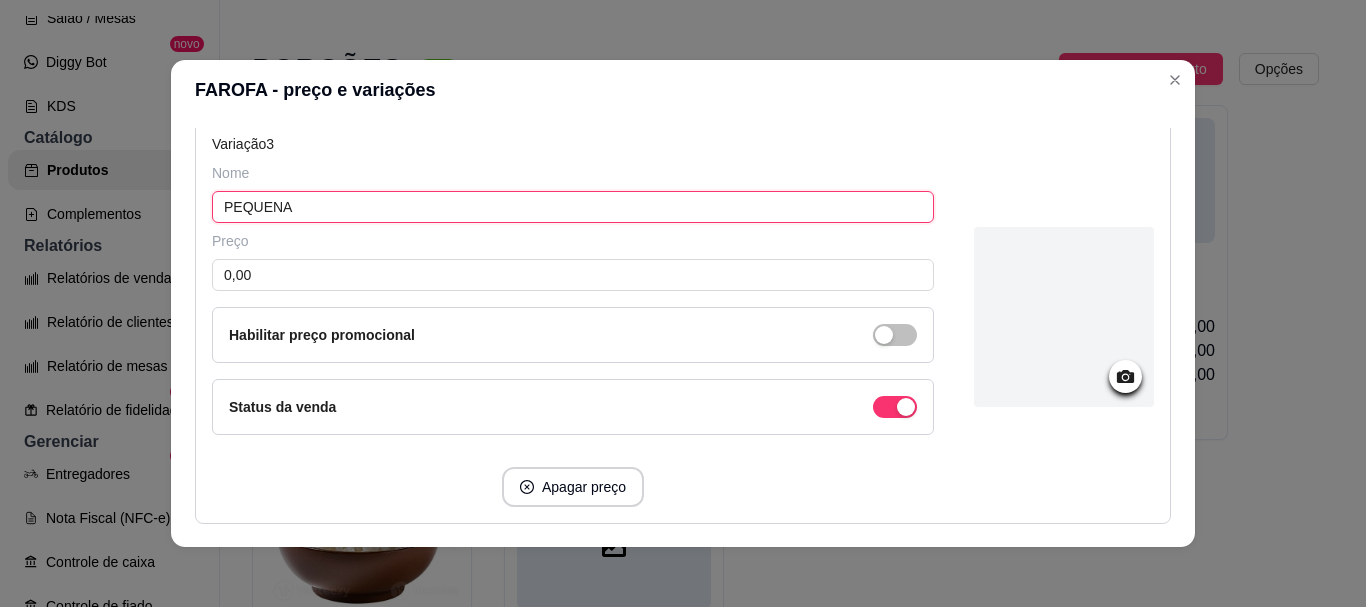 scroll, scrollTop: 1099, scrollLeft: 0, axis: vertical 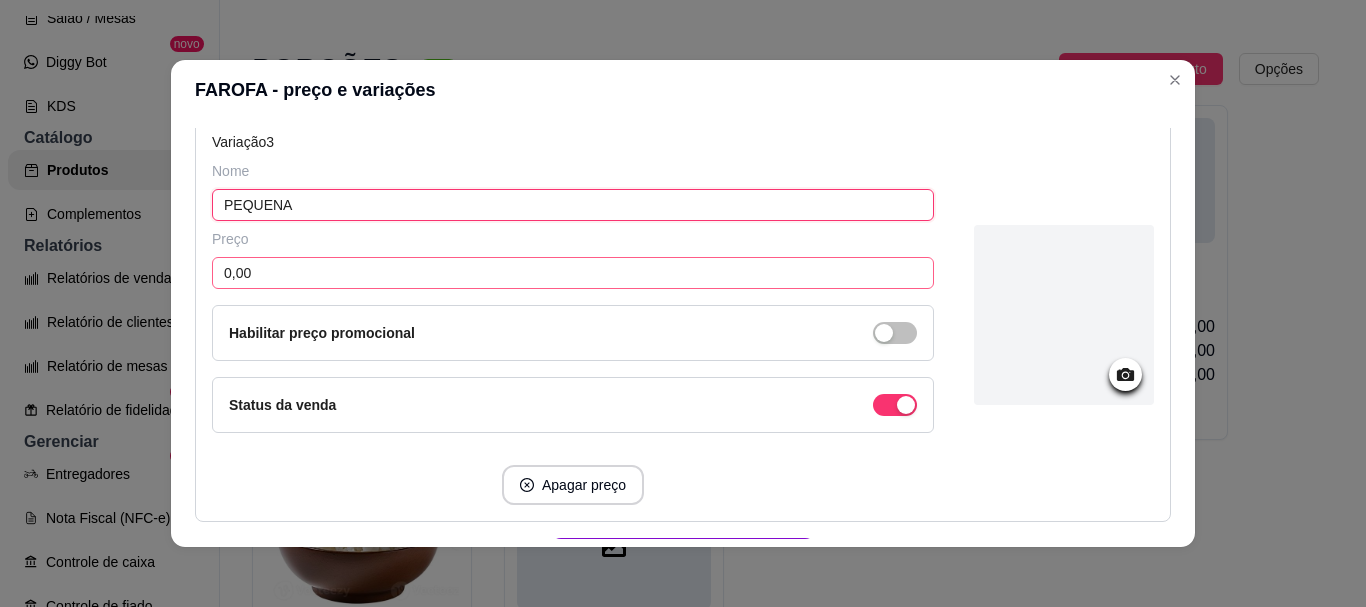 type on "PEQUENA" 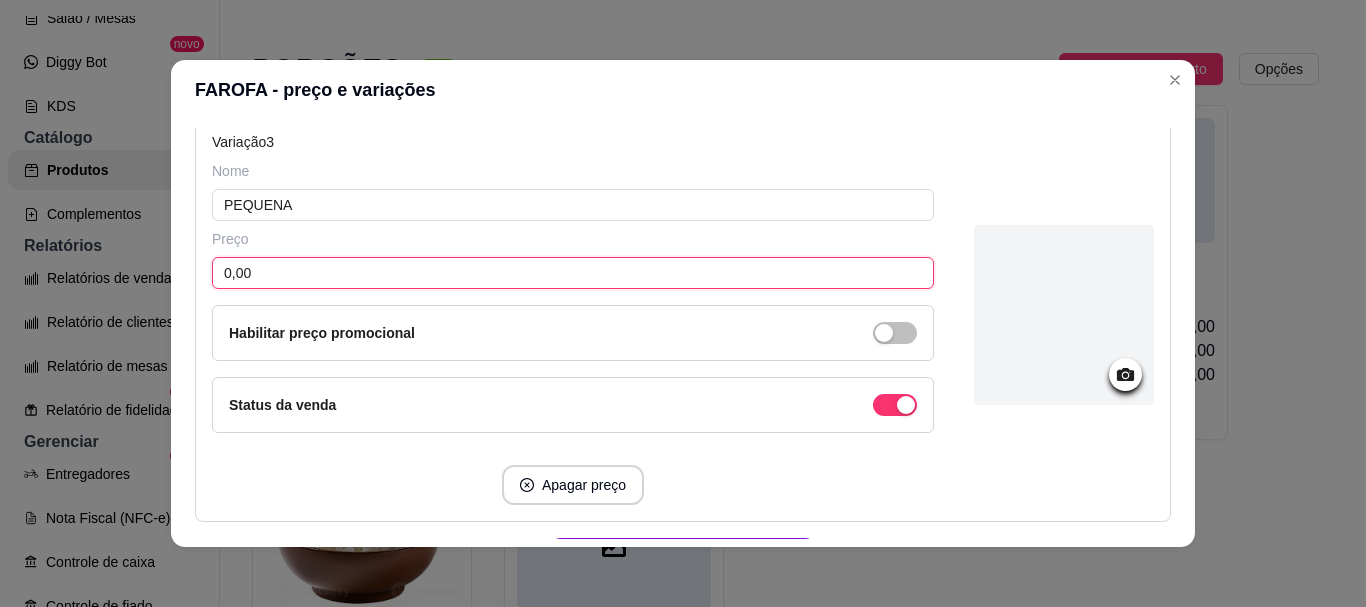 click on "0,00" at bounding box center [573, 273] 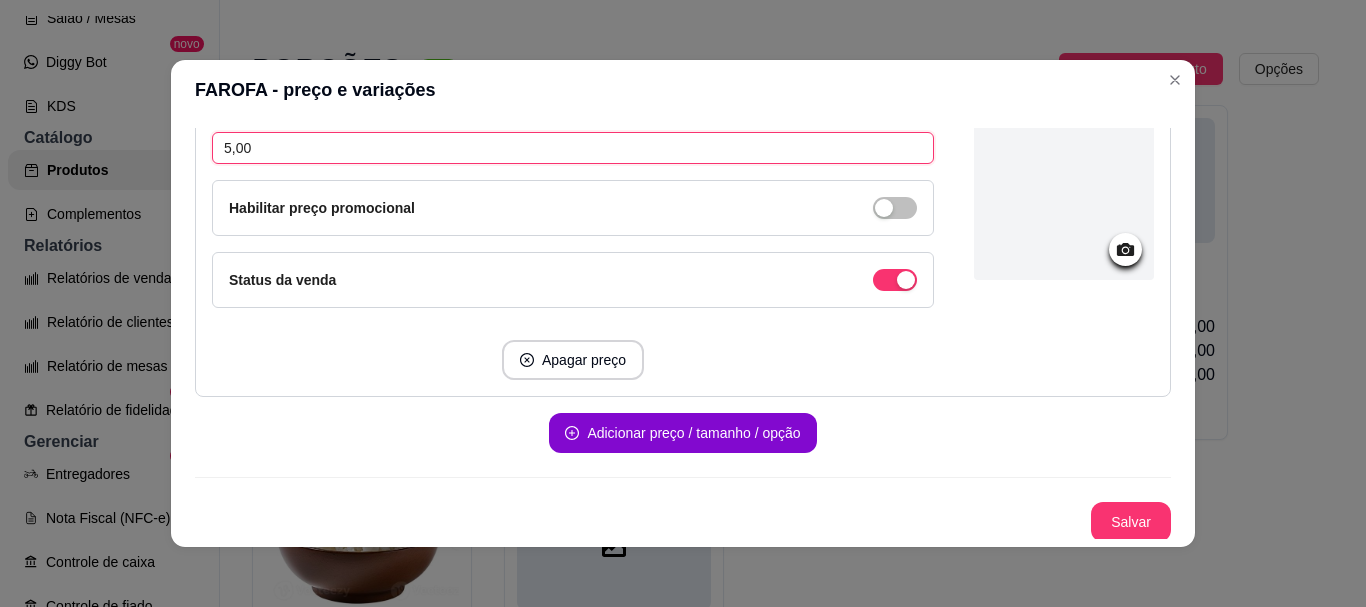 scroll, scrollTop: 1227, scrollLeft: 0, axis: vertical 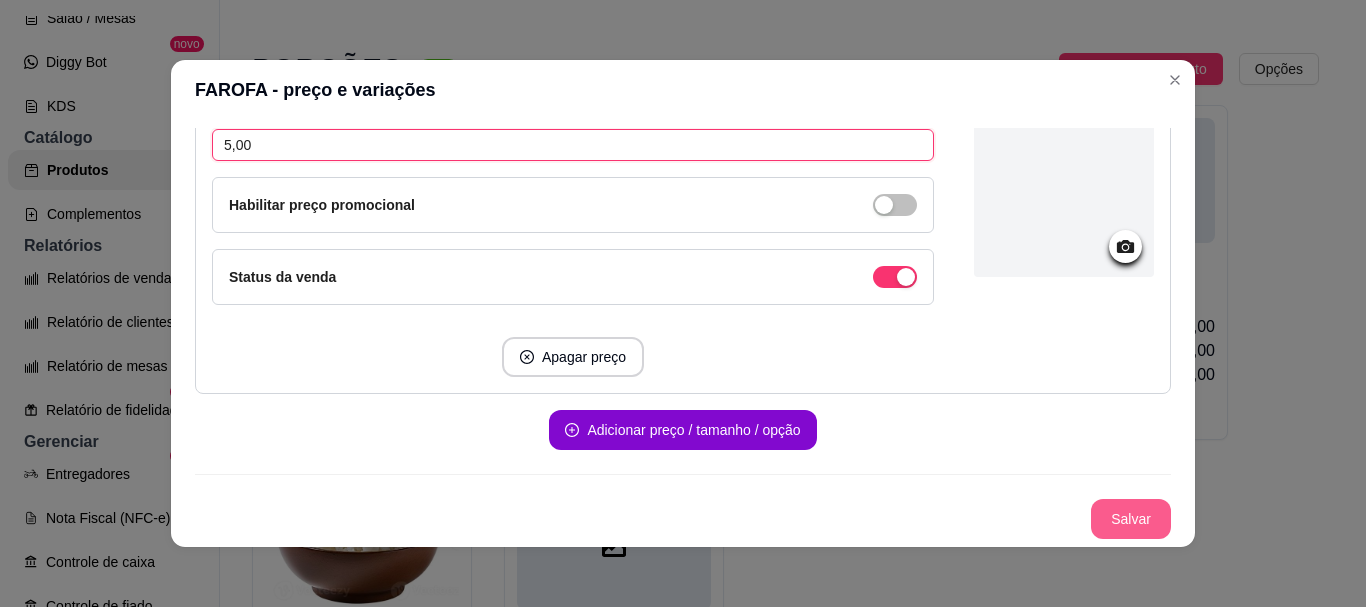 type on "5,00" 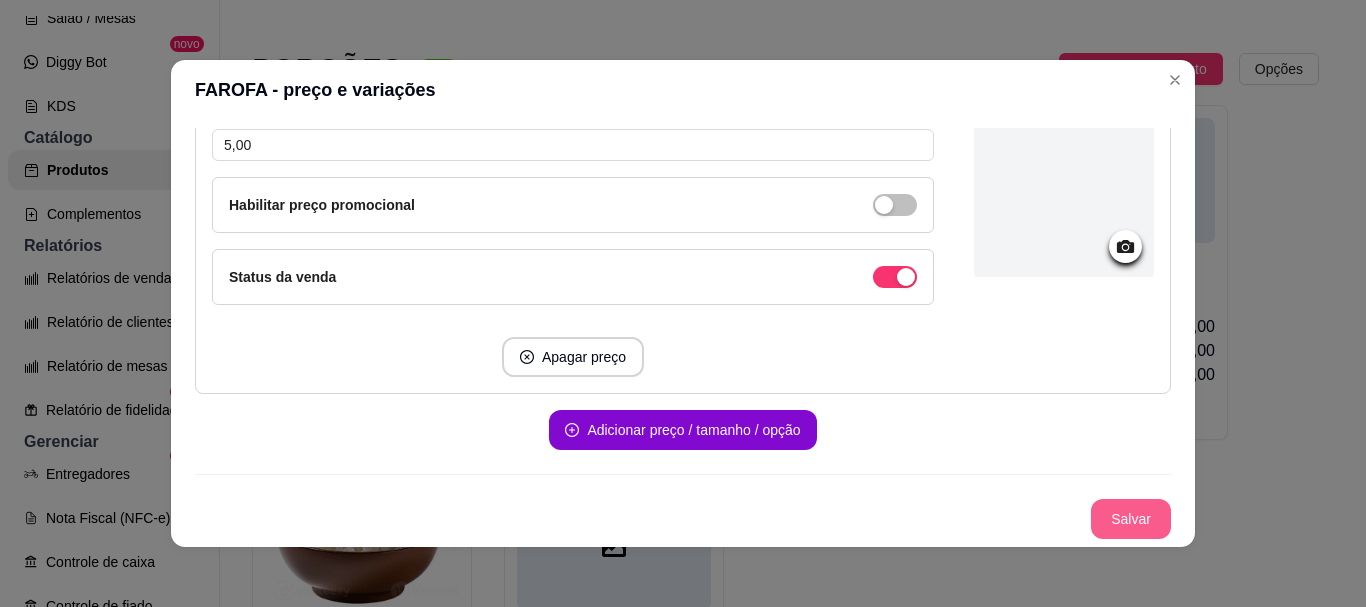 click on "Salvar" at bounding box center (1131, 519) 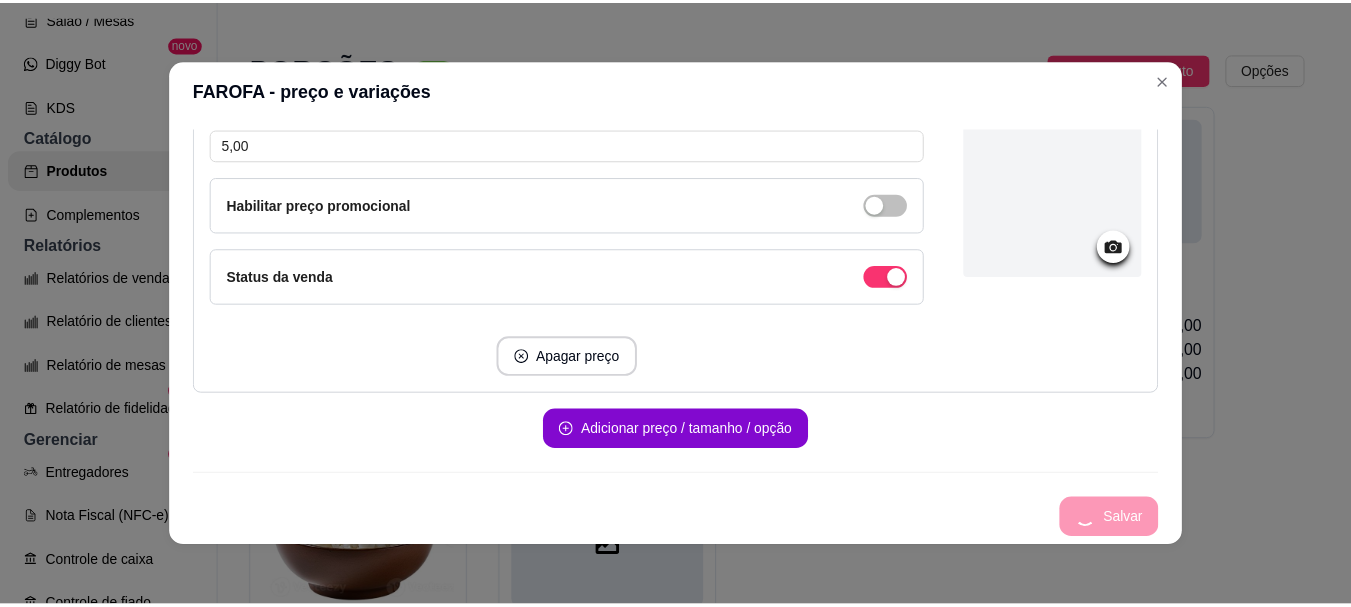 scroll, scrollTop: 239, scrollLeft: 0, axis: vertical 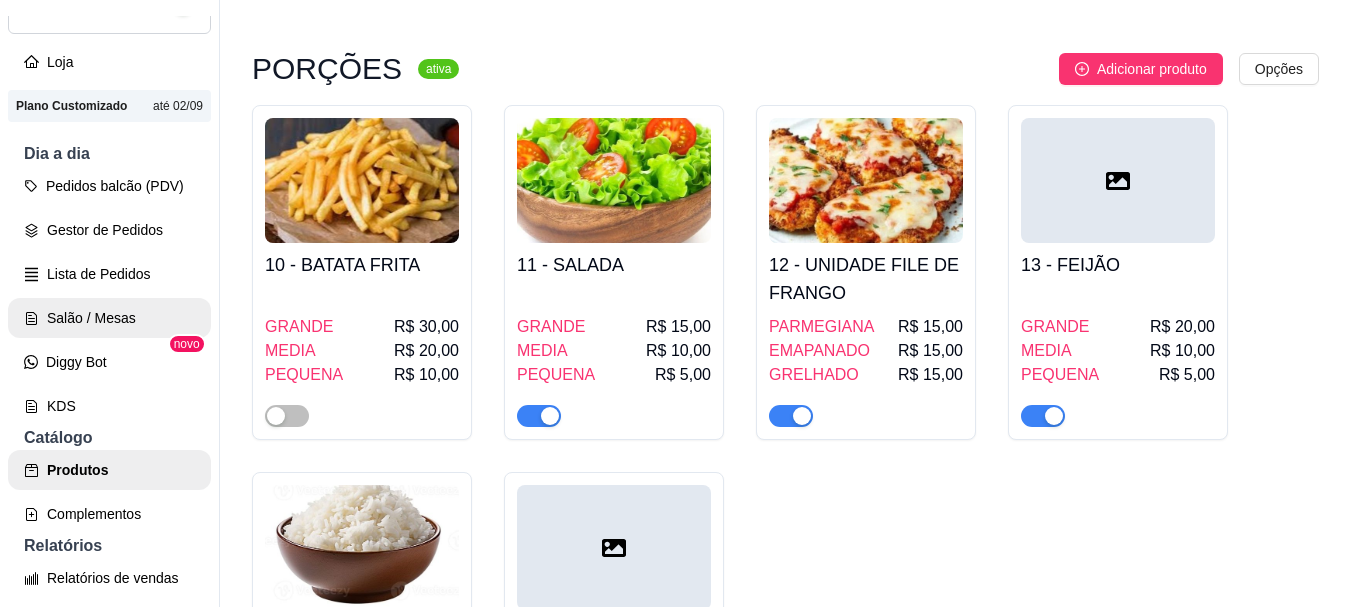 click on "Salão / Mesas" at bounding box center [109, 318] 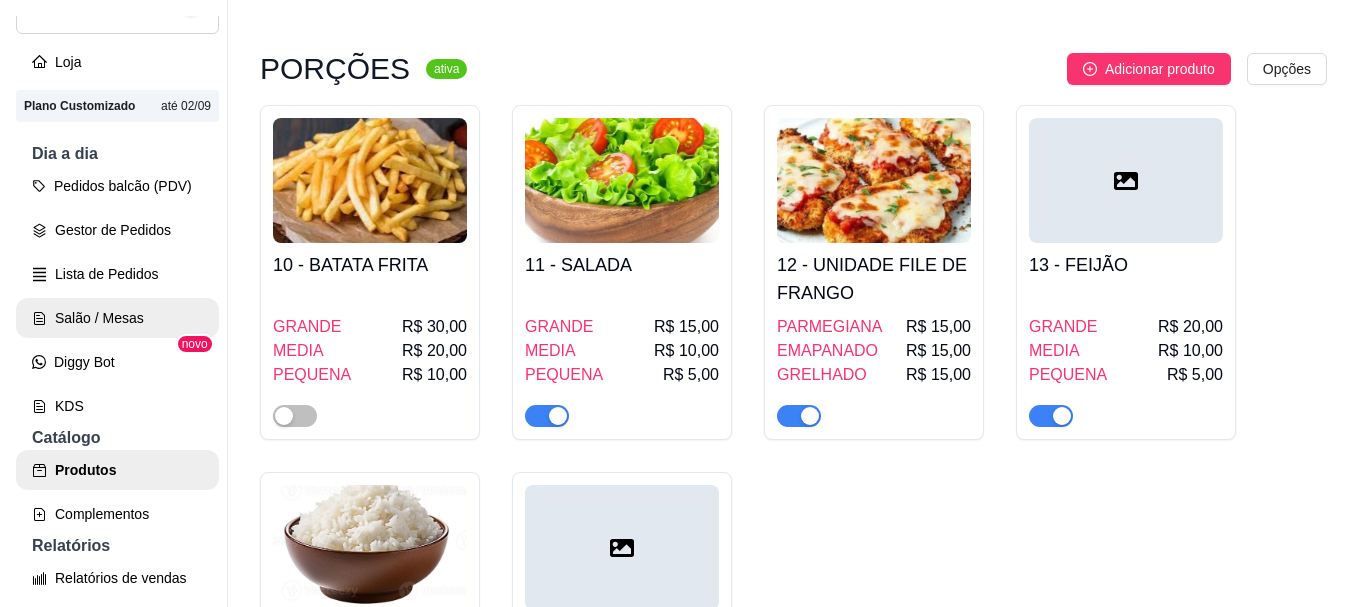 scroll, scrollTop: 0, scrollLeft: 0, axis: both 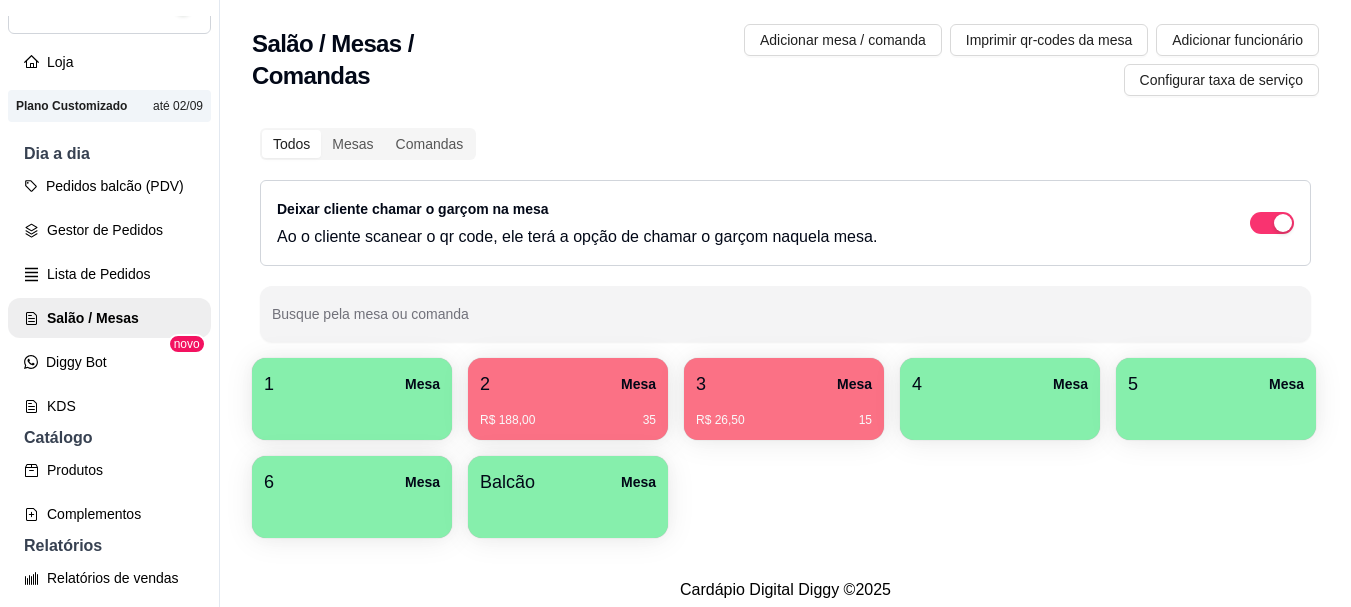 click on "R$ 188,00 35" at bounding box center [568, 413] 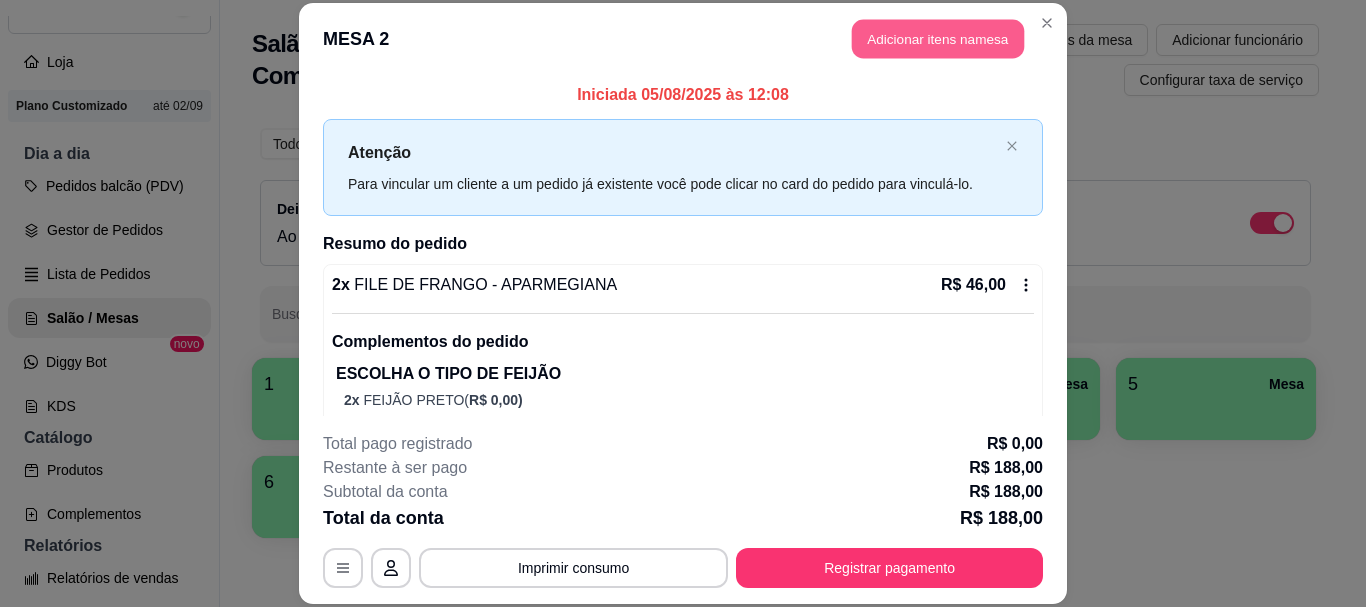 click on "Adicionar itens na  mesa" at bounding box center [938, 39] 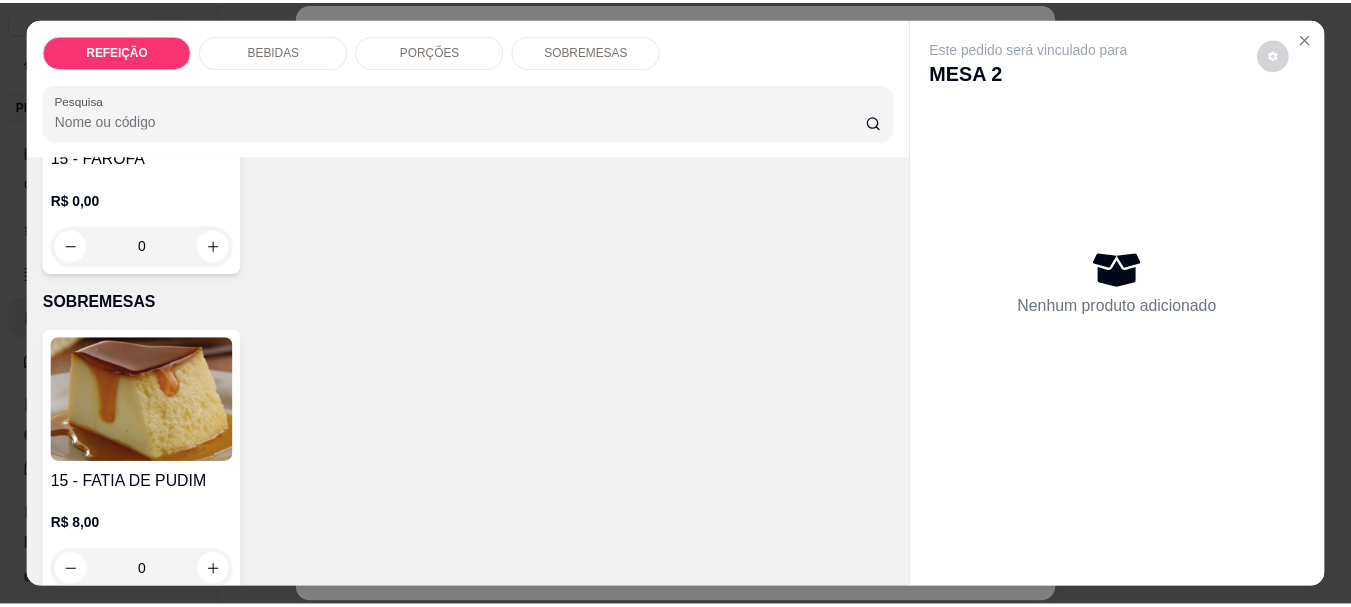 scroll, scrollTop: 1600, scrollLeft: 0, axis: vertical 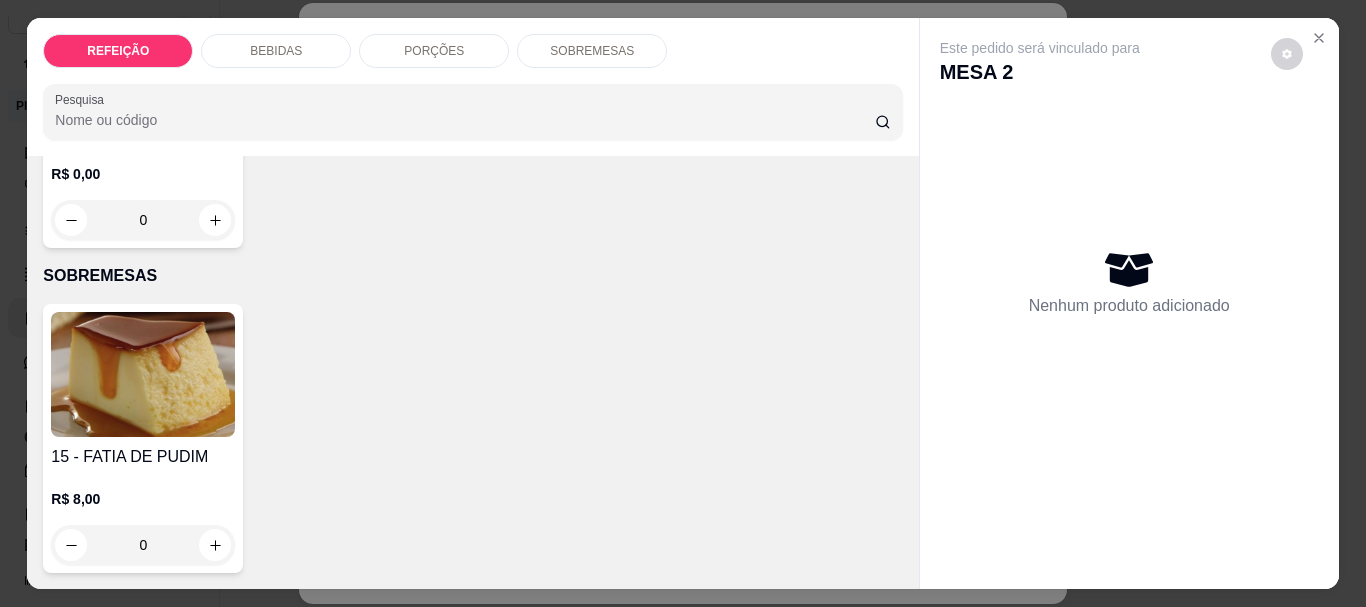 click at bounding box center [143, 49] 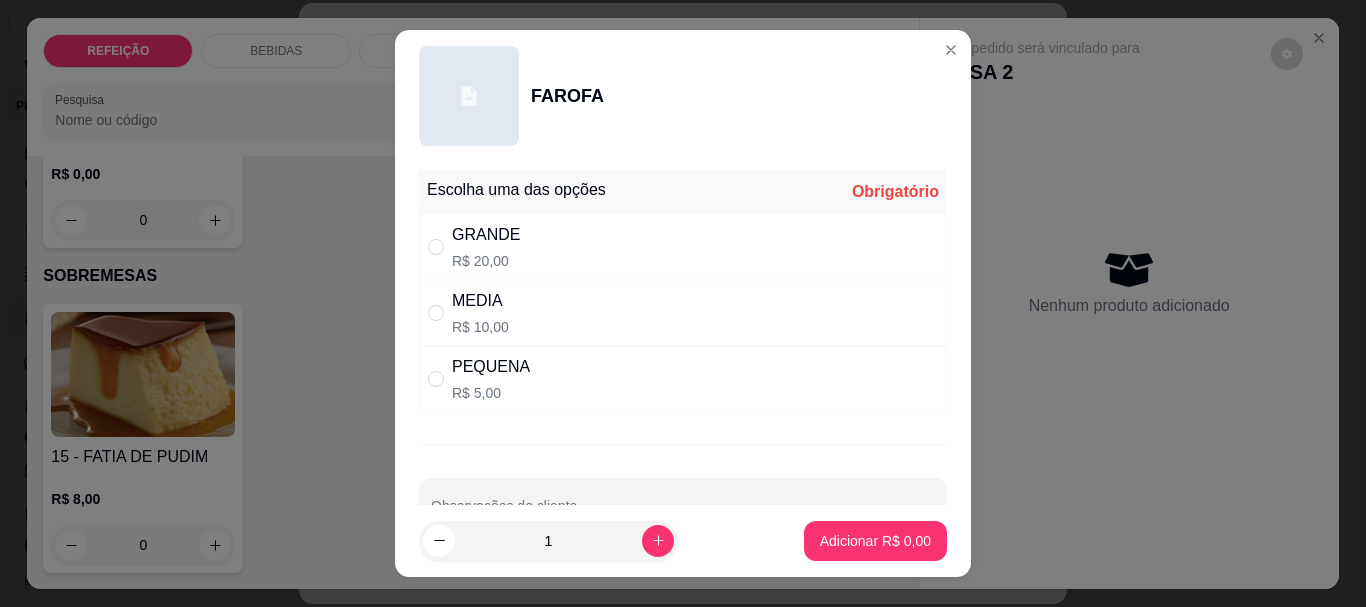 click on "PEQUENA  R$ 5,00" at bounding box center (683, 379) 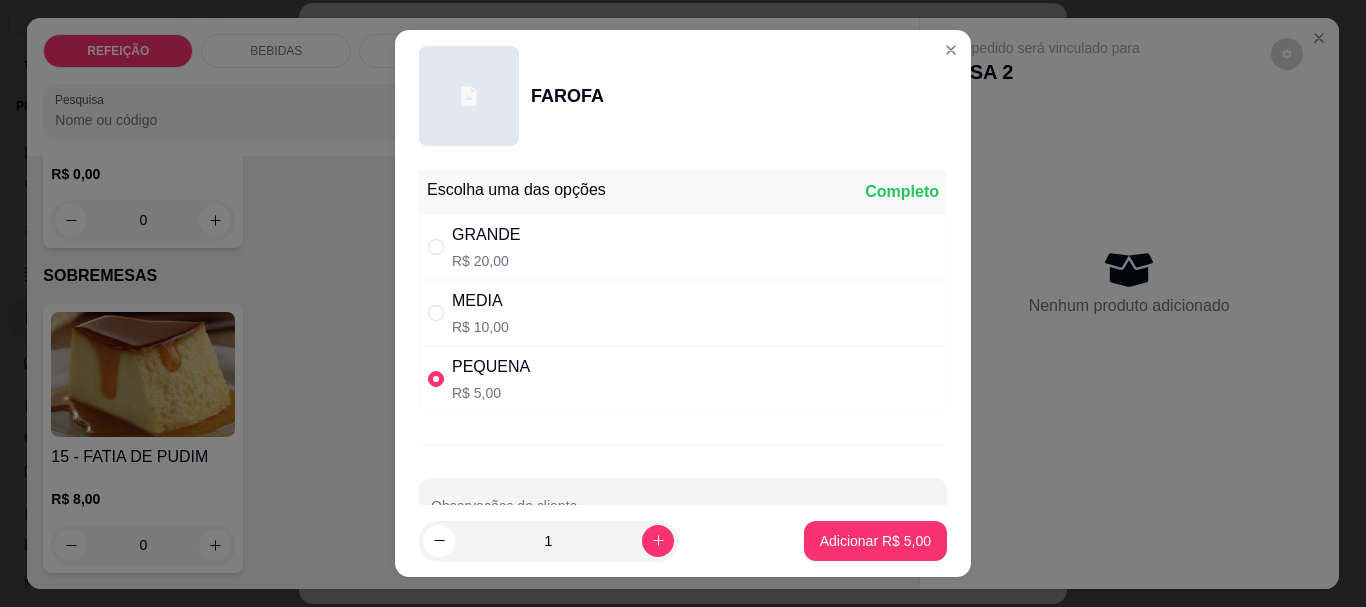 click on "Adicionar   R$ 5,00" at bounding box center (875, 541) 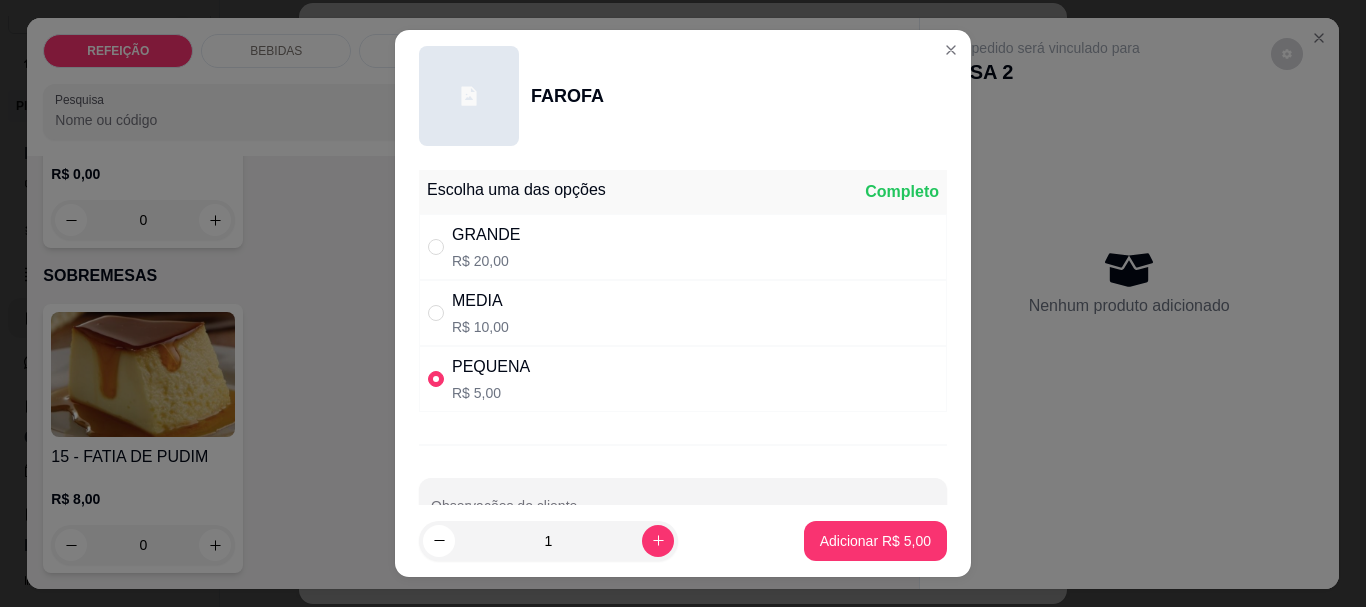 type on "1" 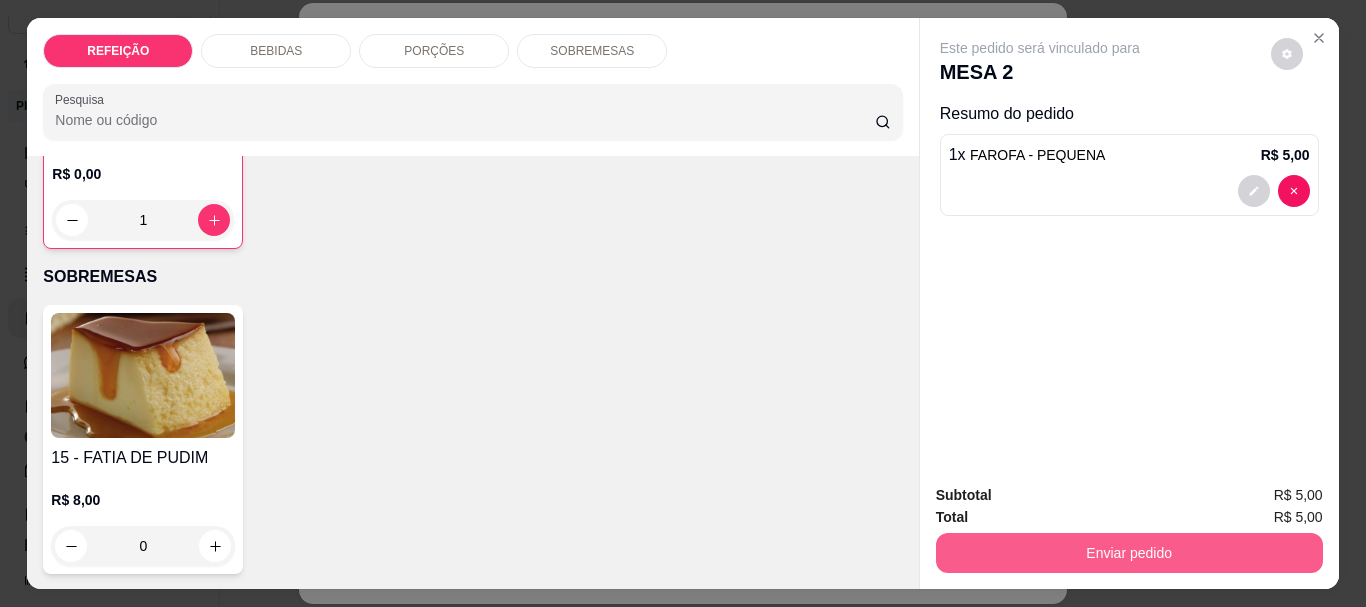 click on "Enviar pedido" at bounding box center [1129, 553] 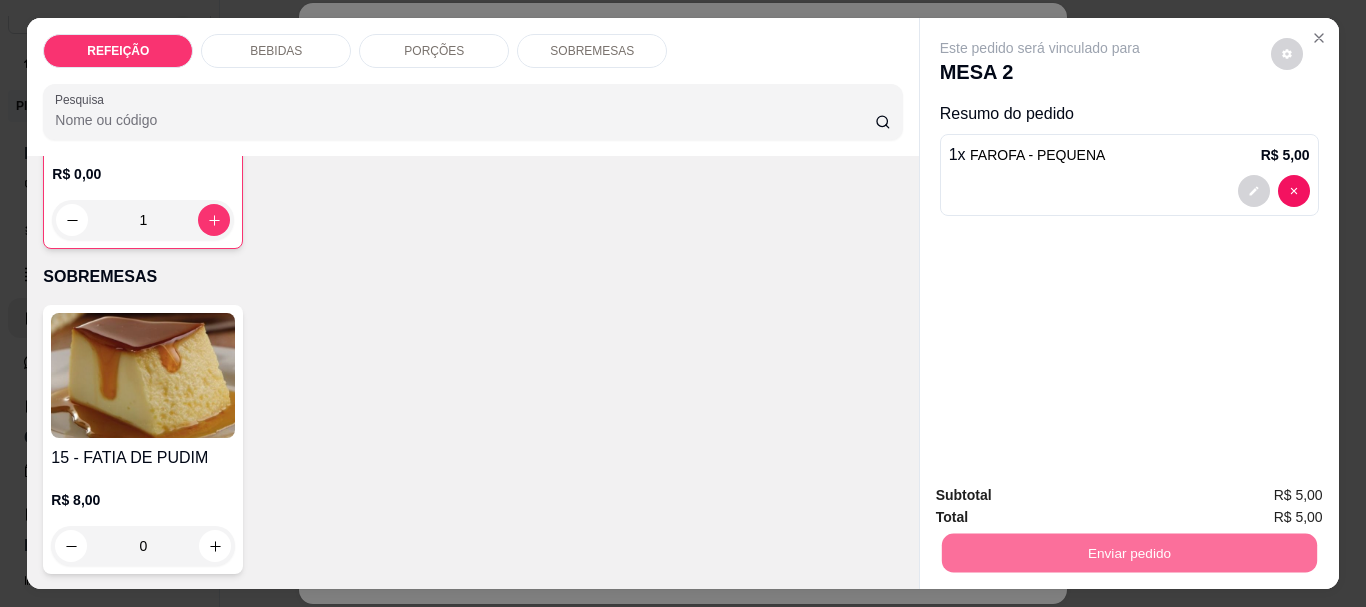 click on "Não registrar e enviar pedido" at bounding box center (1063, 496) 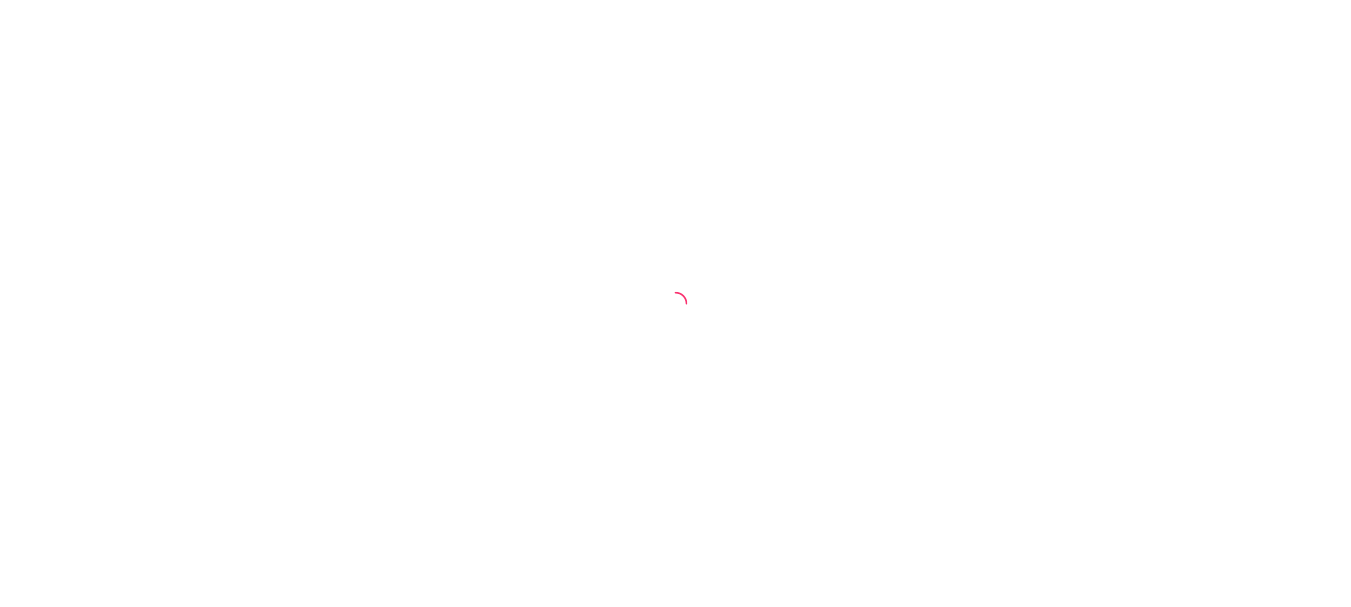 scroll, scrollTop: 0, scrollLeft: 0, axis: both 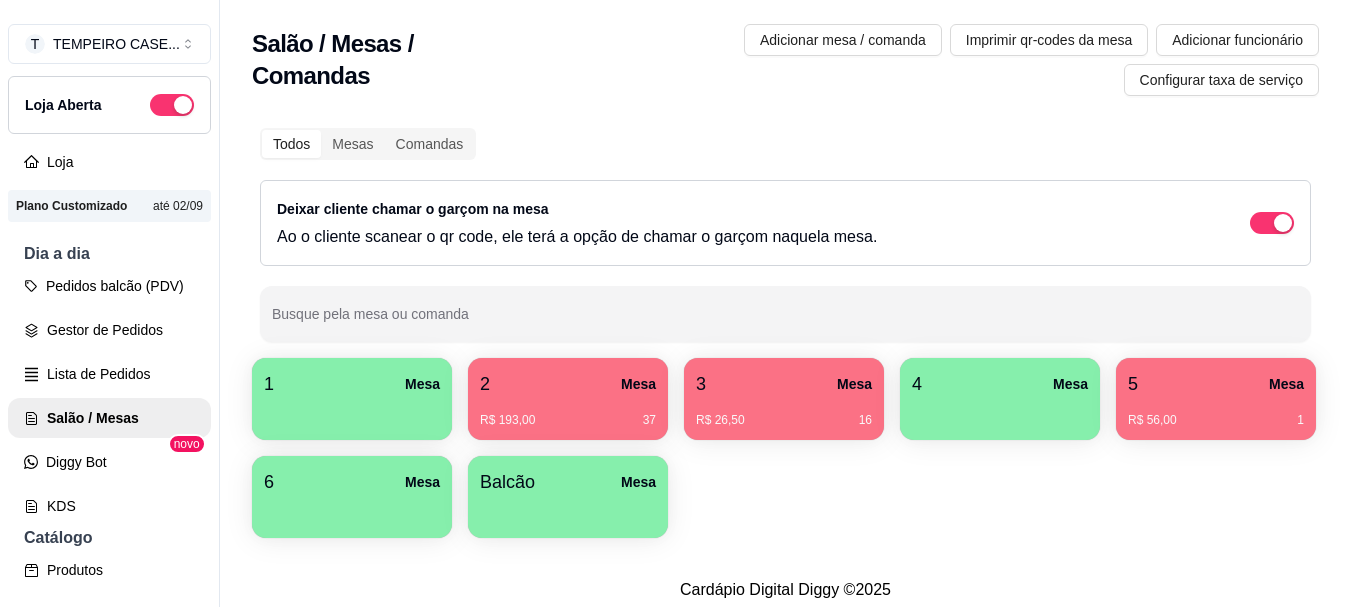 click on "1 Mesa 2 Mesa R$ 193,00 37 3 Mesa R$ 26,50 16 4 Mesa 5 Mesa R$ 56,00 1 6 Mesa Balcão Mesa" at bounding box center (785, 448) 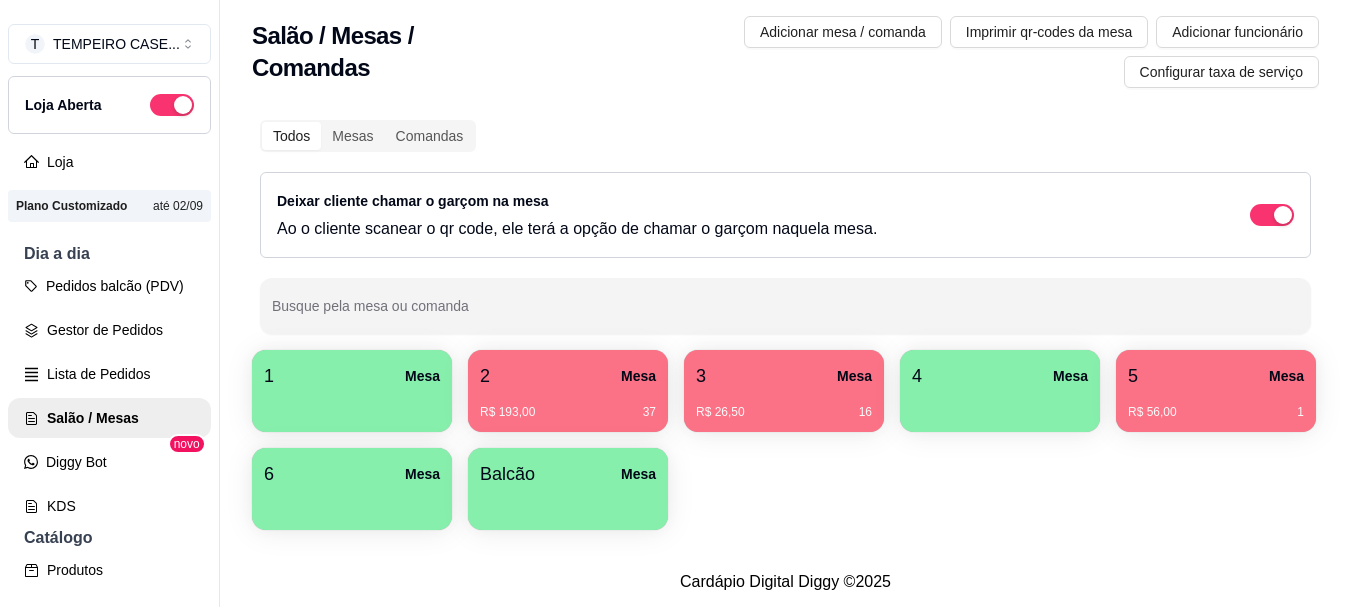 scroll, scrollTop: 0, scrollLeft: 0, axis: both 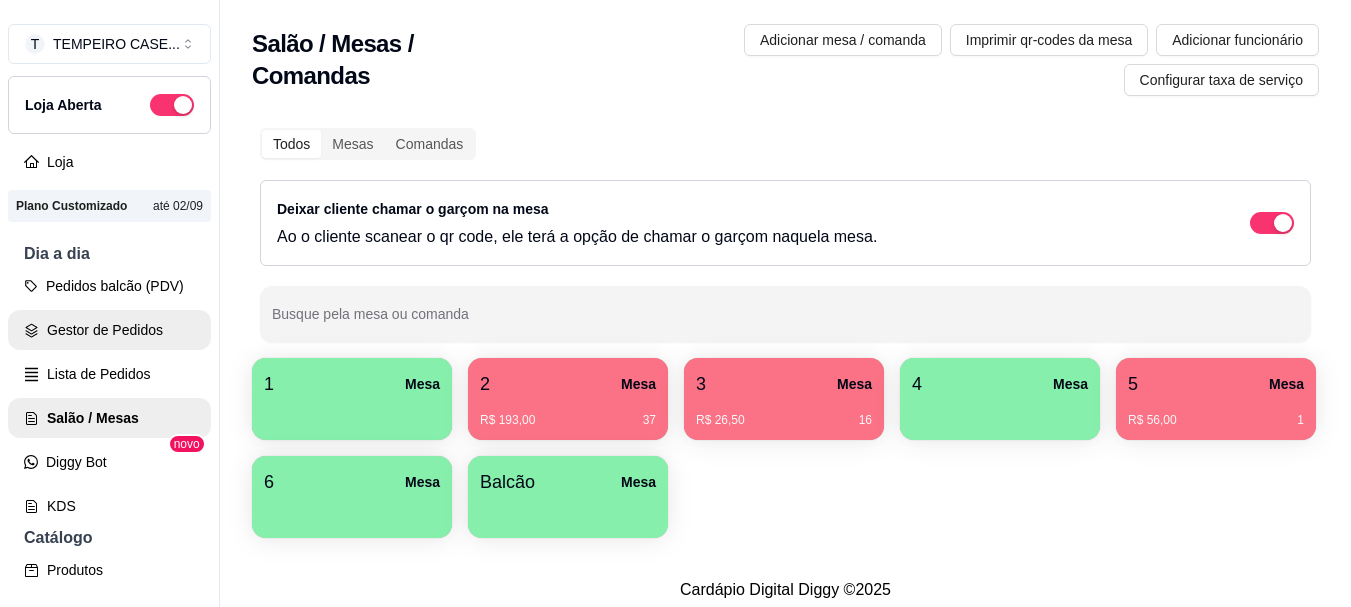 click on "Gestor de Pedidos" at bounding box center (109, 330) 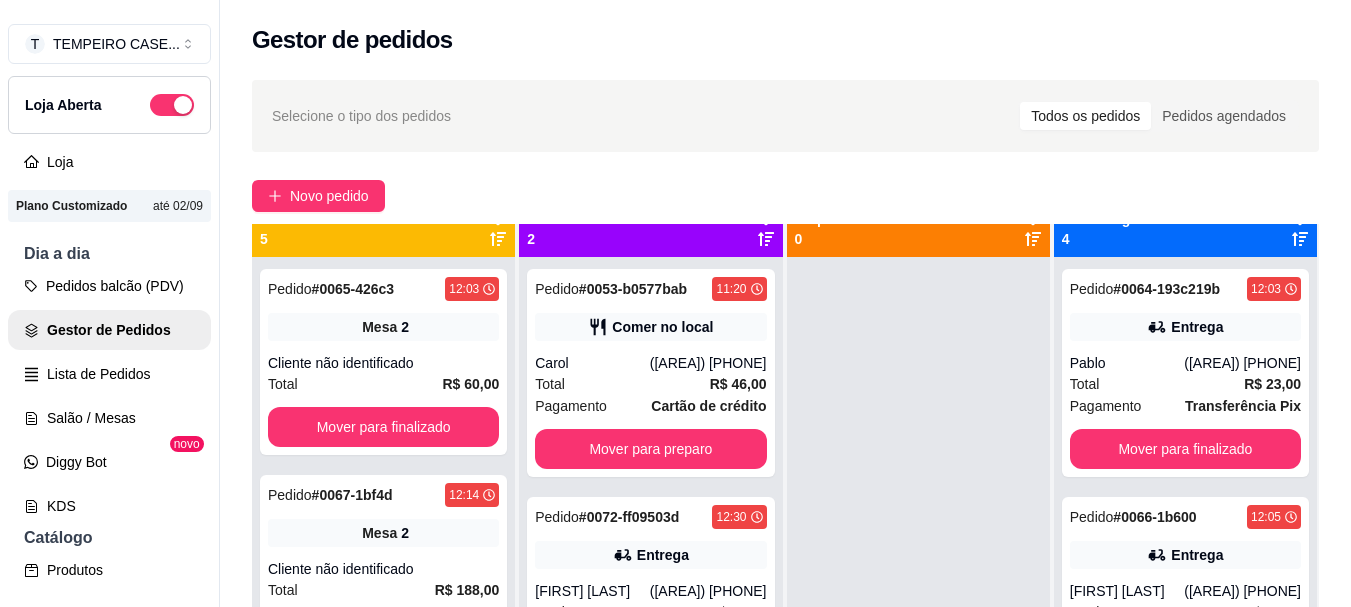 scroll, scrollTop: 56, scrollLeft: 0, axis: vertical 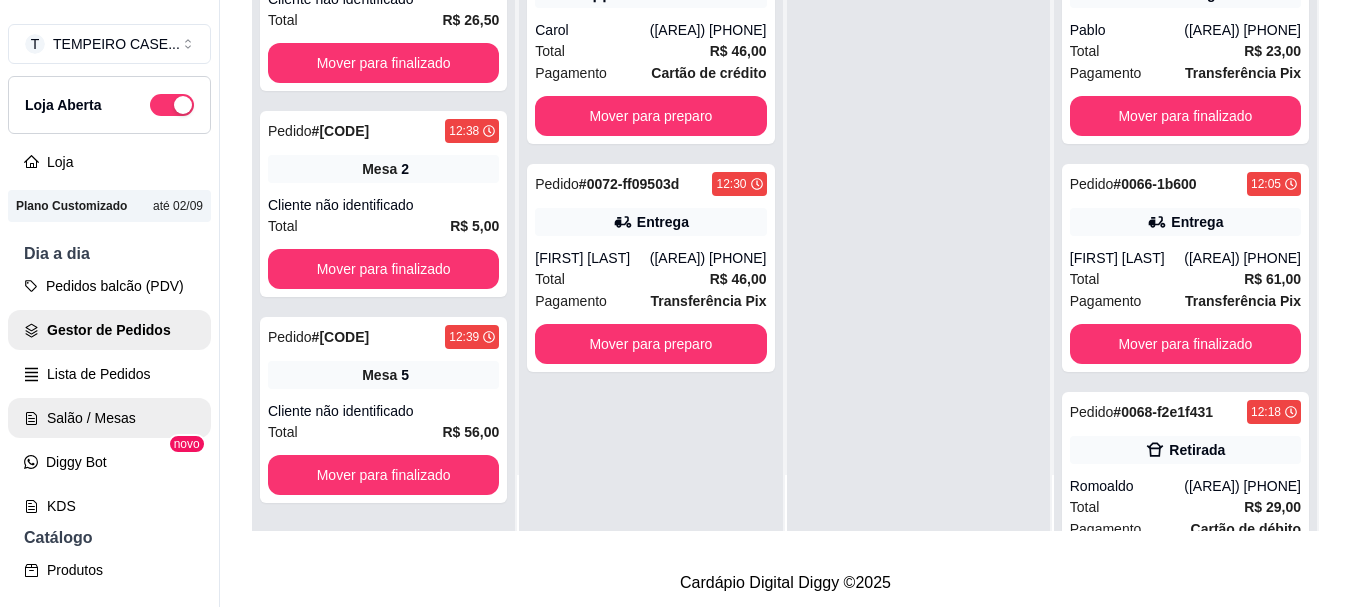 click on "Salão / Mesas" at bounding box center (109, 418) 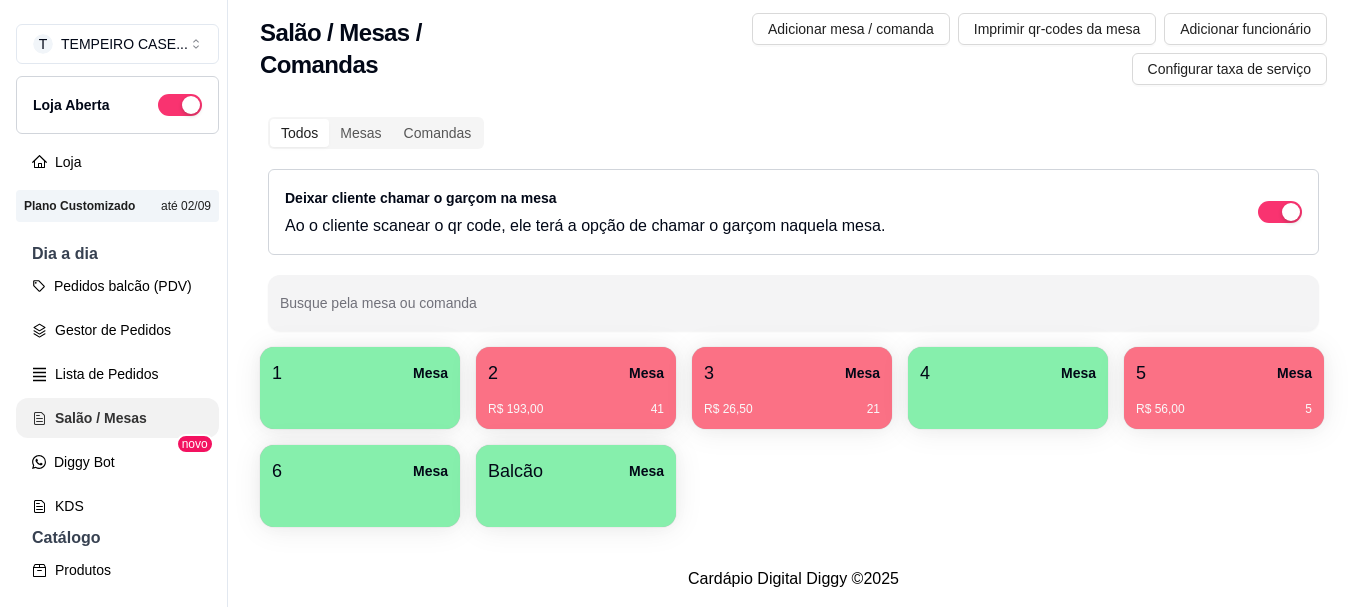 scroll, scrollTop: 0, scrollLeft: 0, axis: both 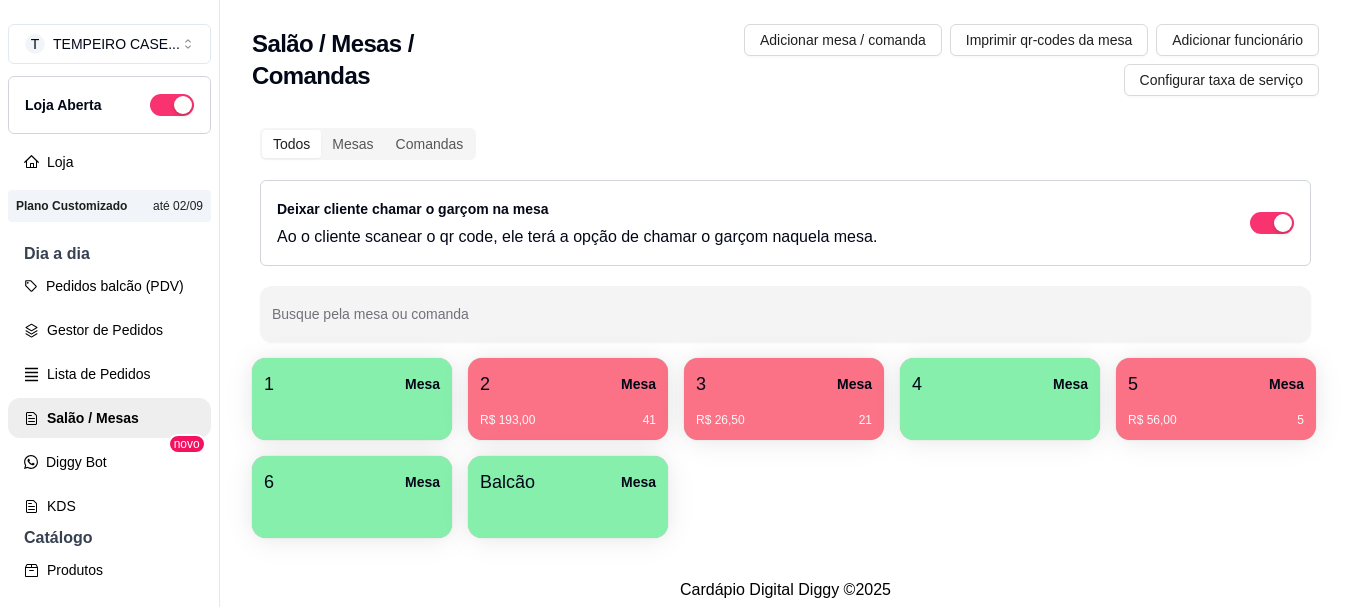 click on "R$ 193,00 41" at bounding box center (568, 420) 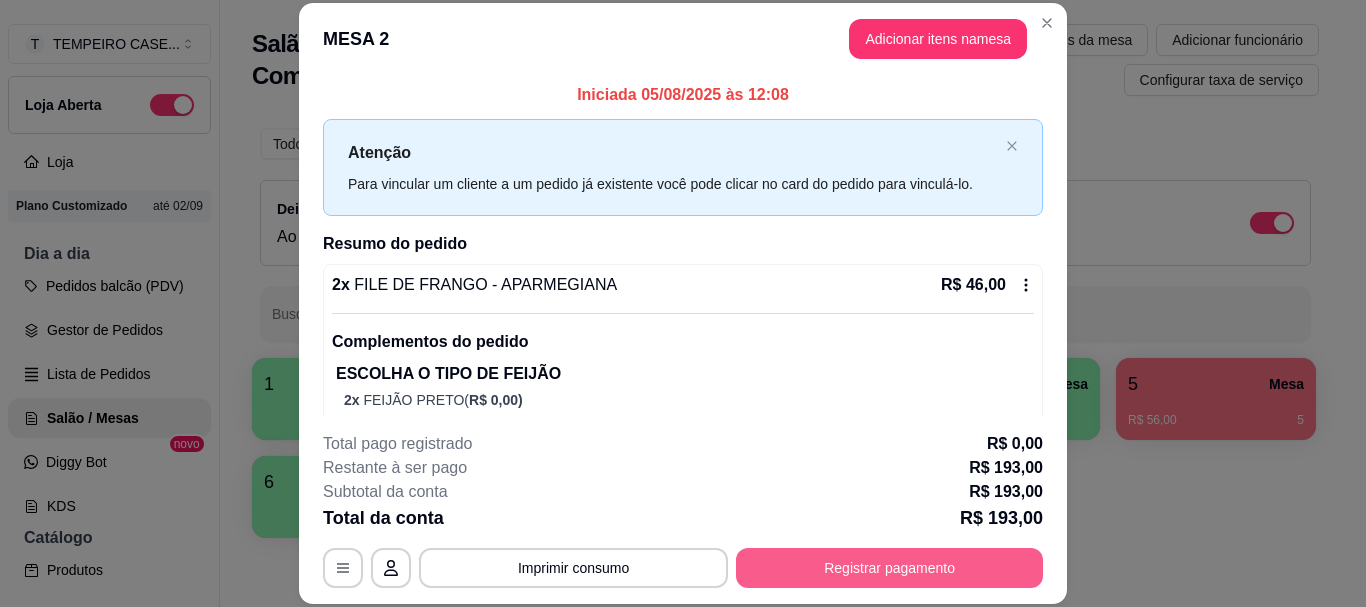 click on "Registrar pagamento" at bounding box center (889, 568) 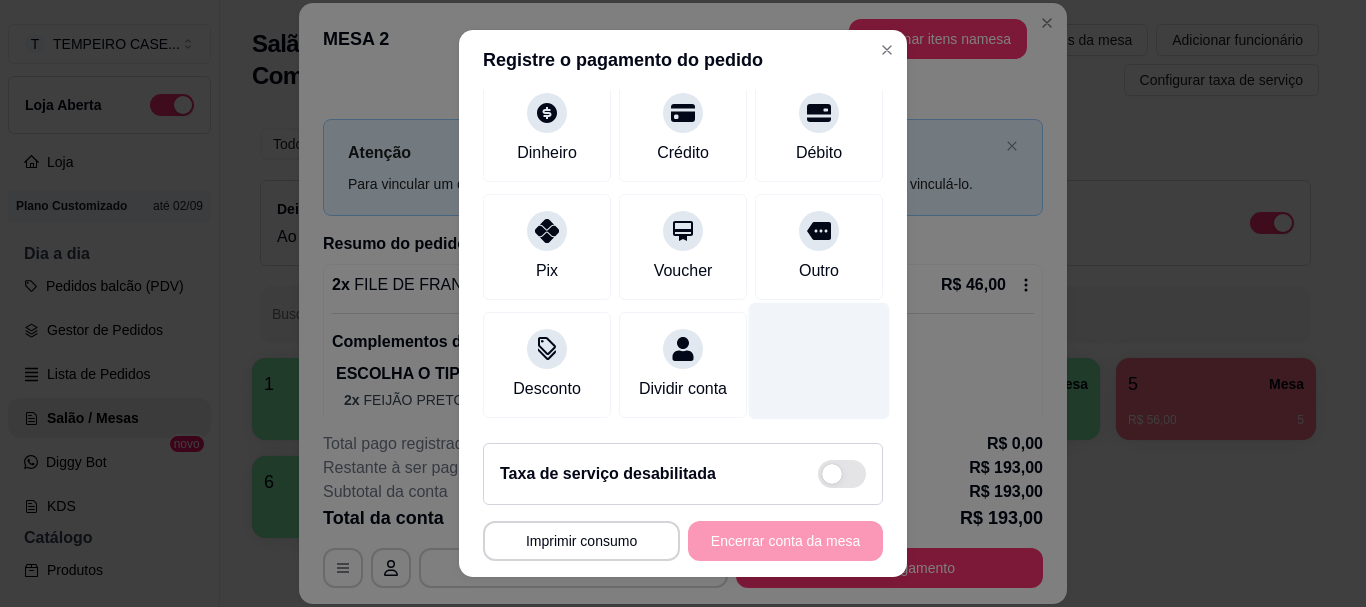scroll, scrollTop: 177, scrollLeft: 0, axis: vertical 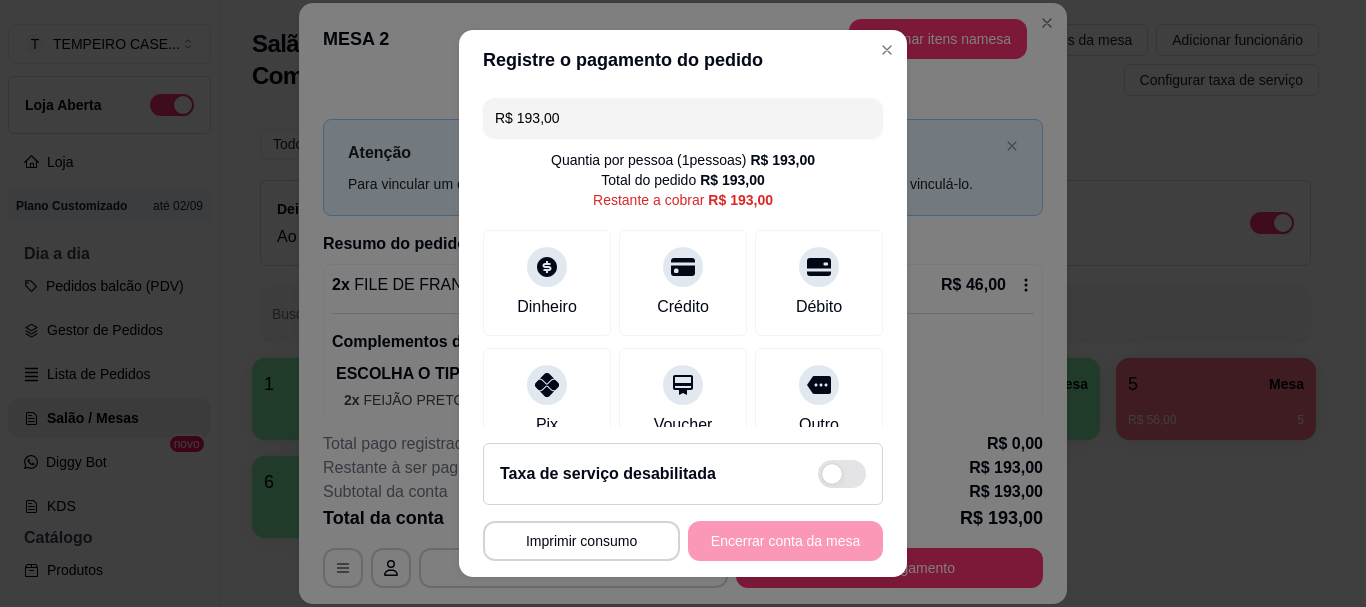 click on "R$ 193,00" at bounding box center [683, 118] 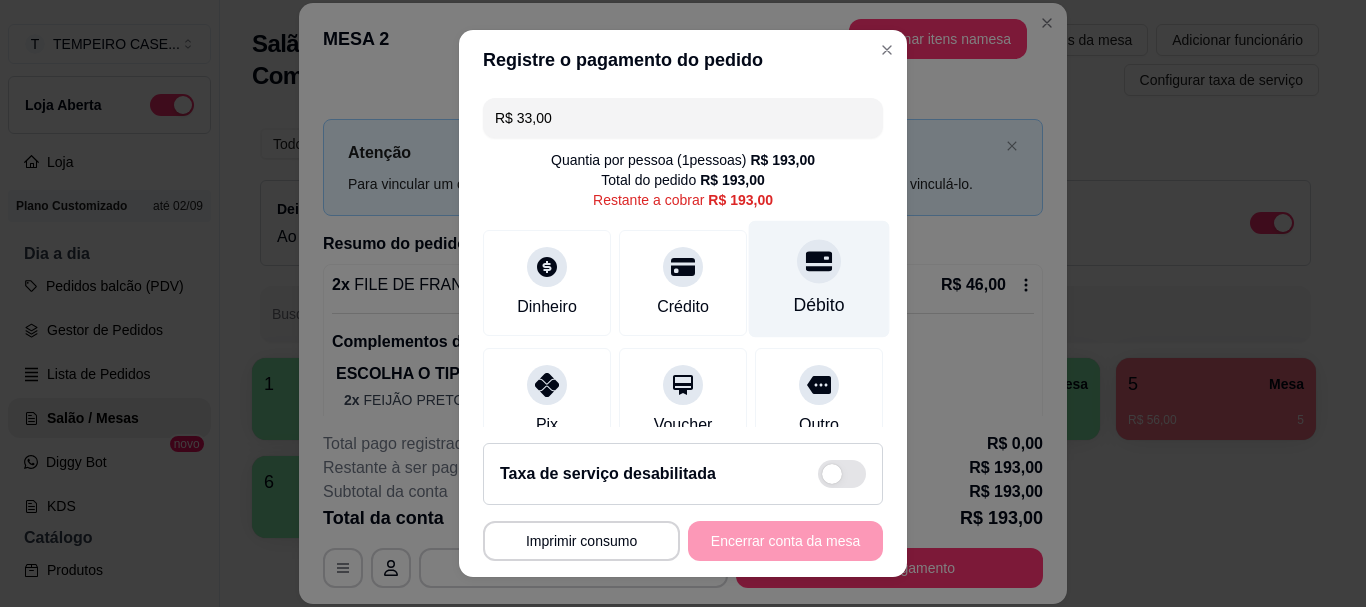 click on "Débito" at bounding box center (819, 279) 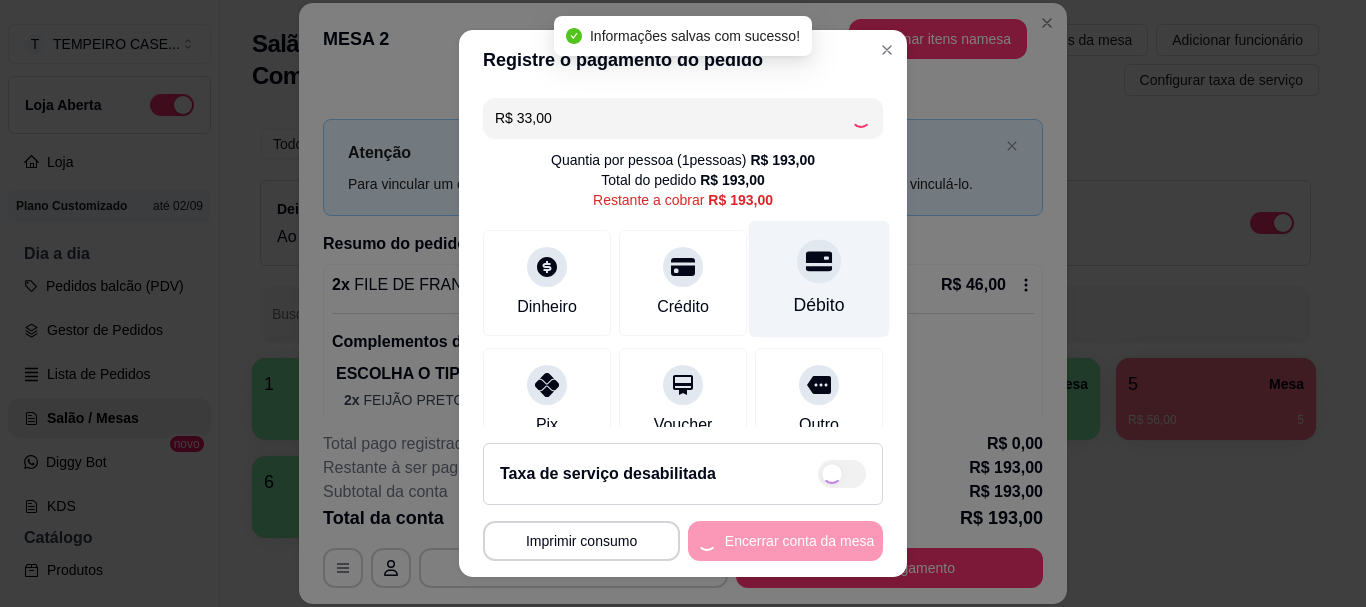 type on "R$ 160,00" 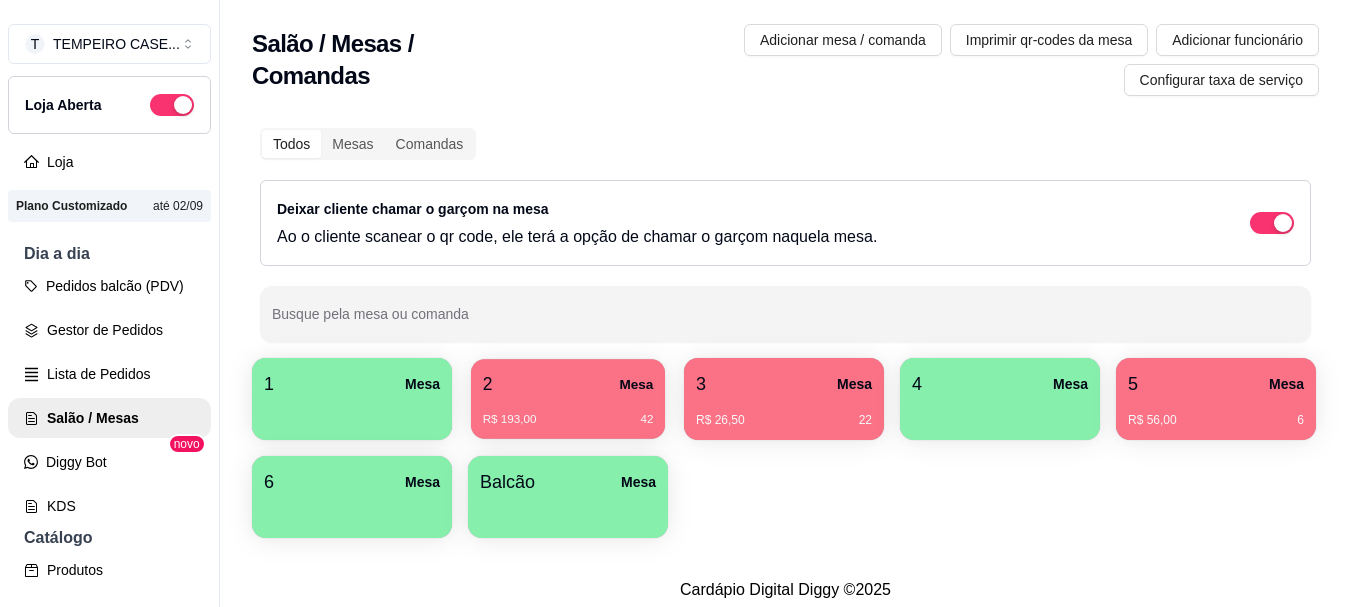 click on "R$ 193,00 42" at bounding box center (568, 412) 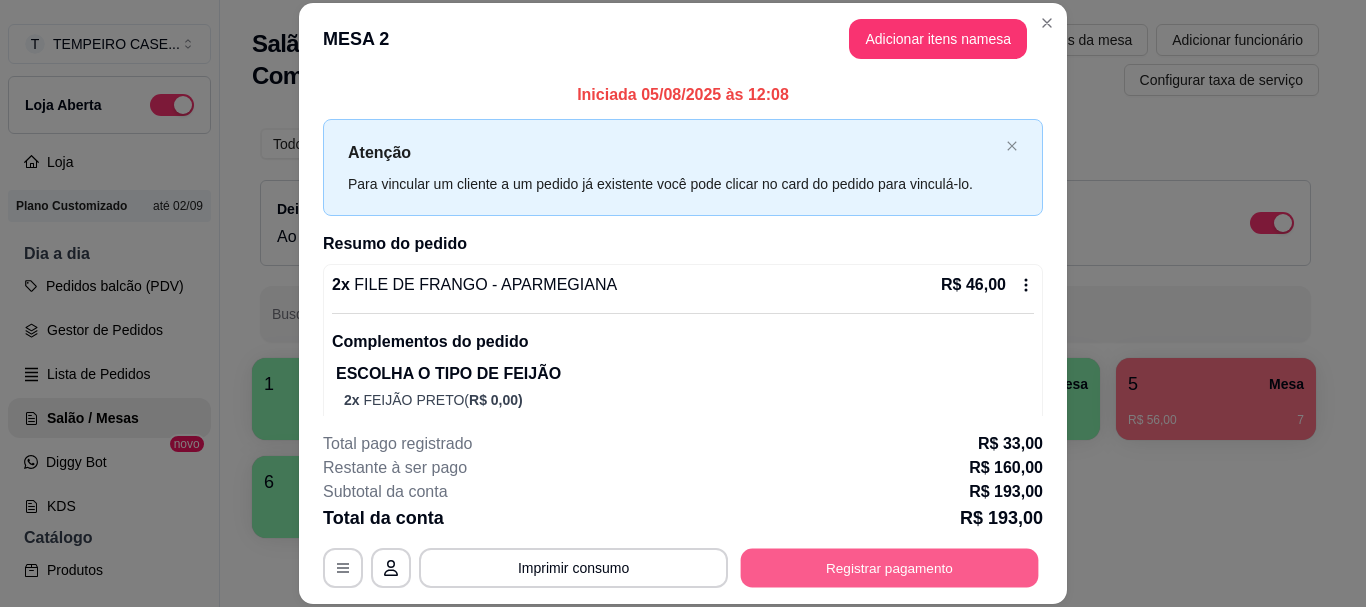 click on "Registrar pagamento" at bounding box center (890, 568) 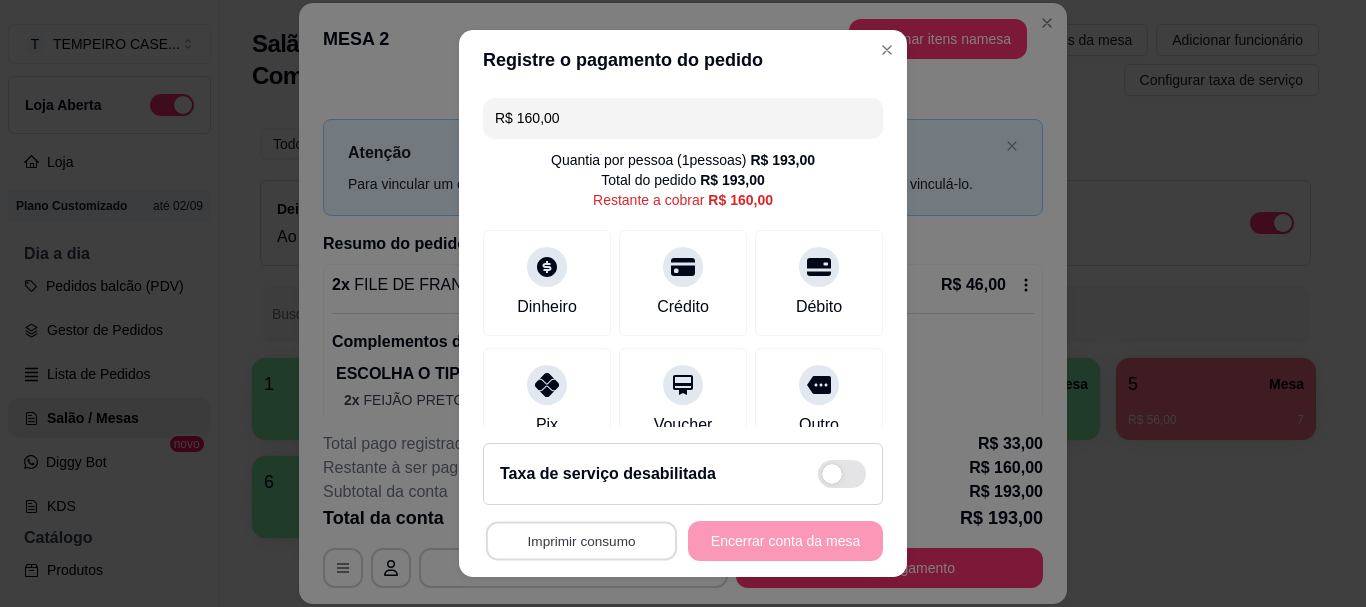 click on "Imprimir consumo" at bounding box center [581, 540] 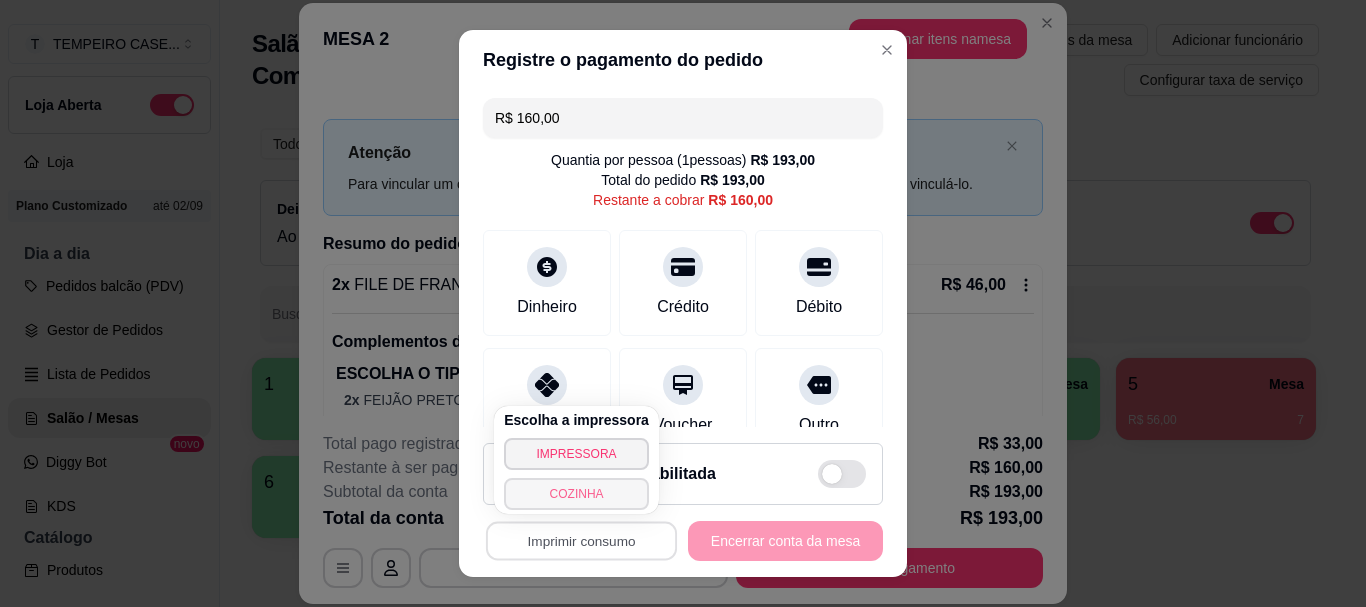 click on "COZINHA" at bounding box center [576, 494] 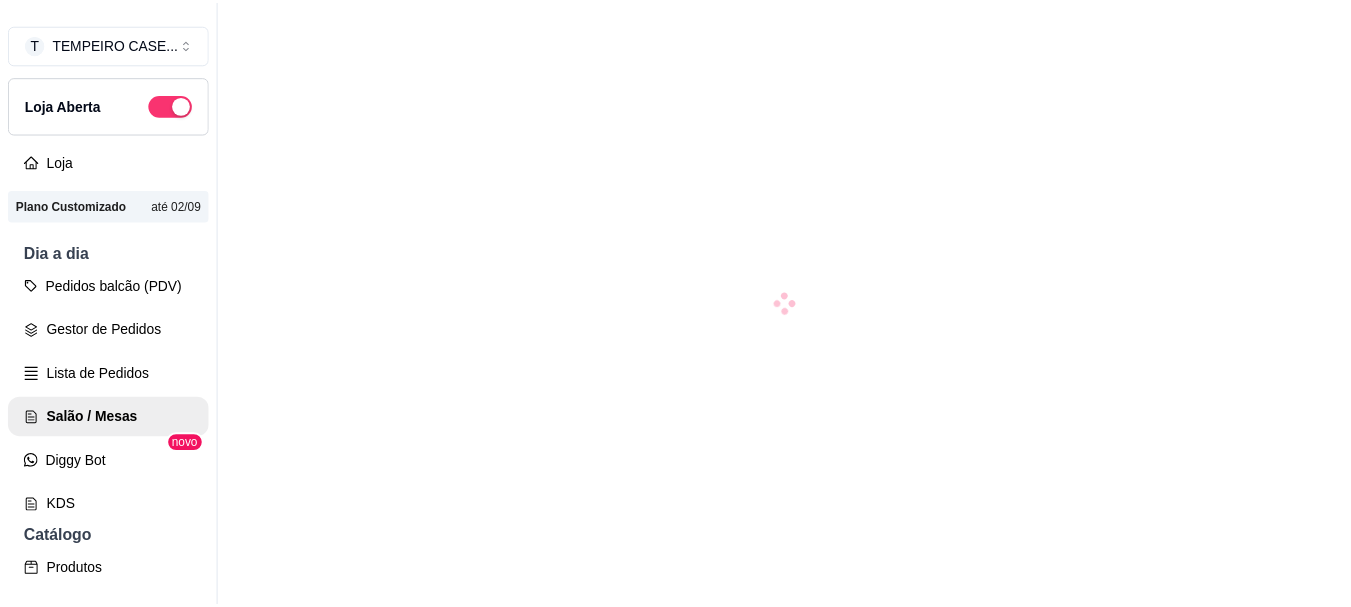 scroll, scrollTop: 0, scrollLeft: 0, axis: both 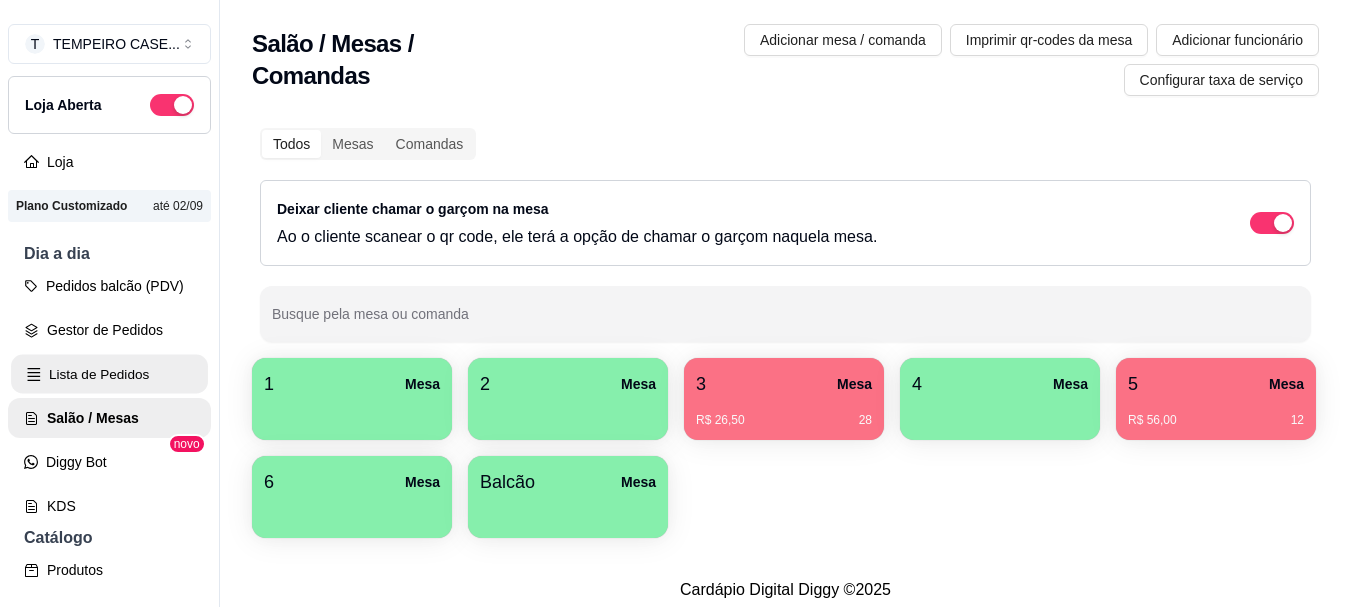 click on "Lista de Pedidos" at bounding box center [109, 374] 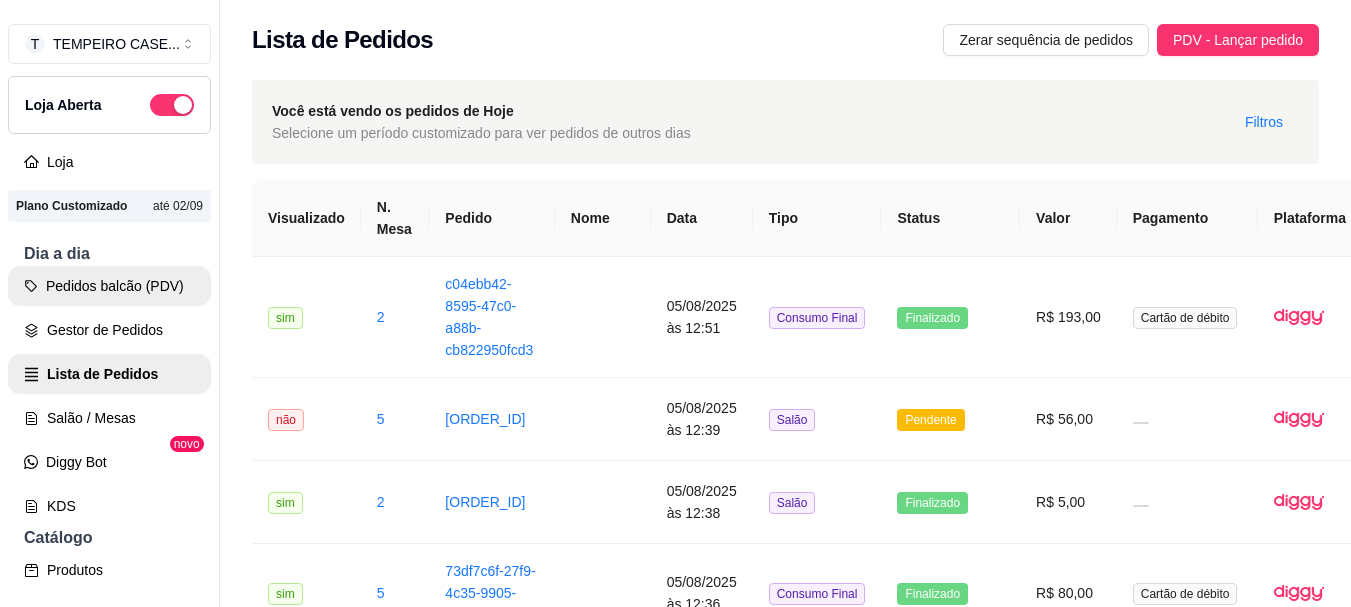 click on "Pedidos balcão (PDV)" at bounding box center [109, 286] 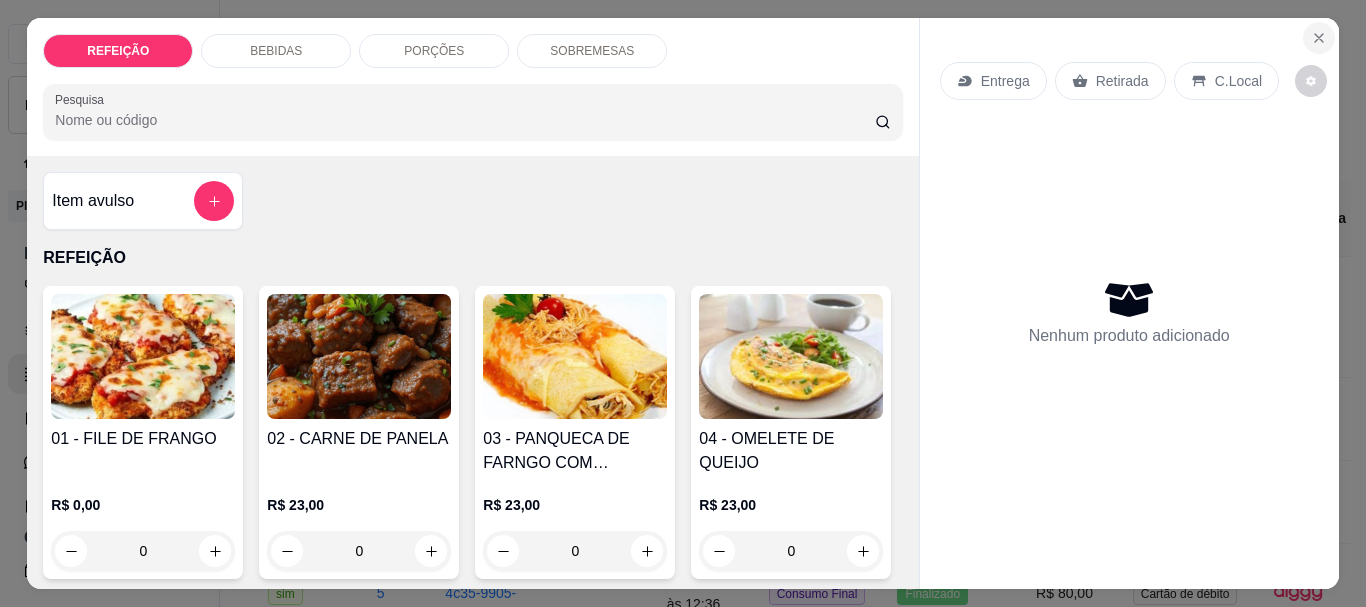 click 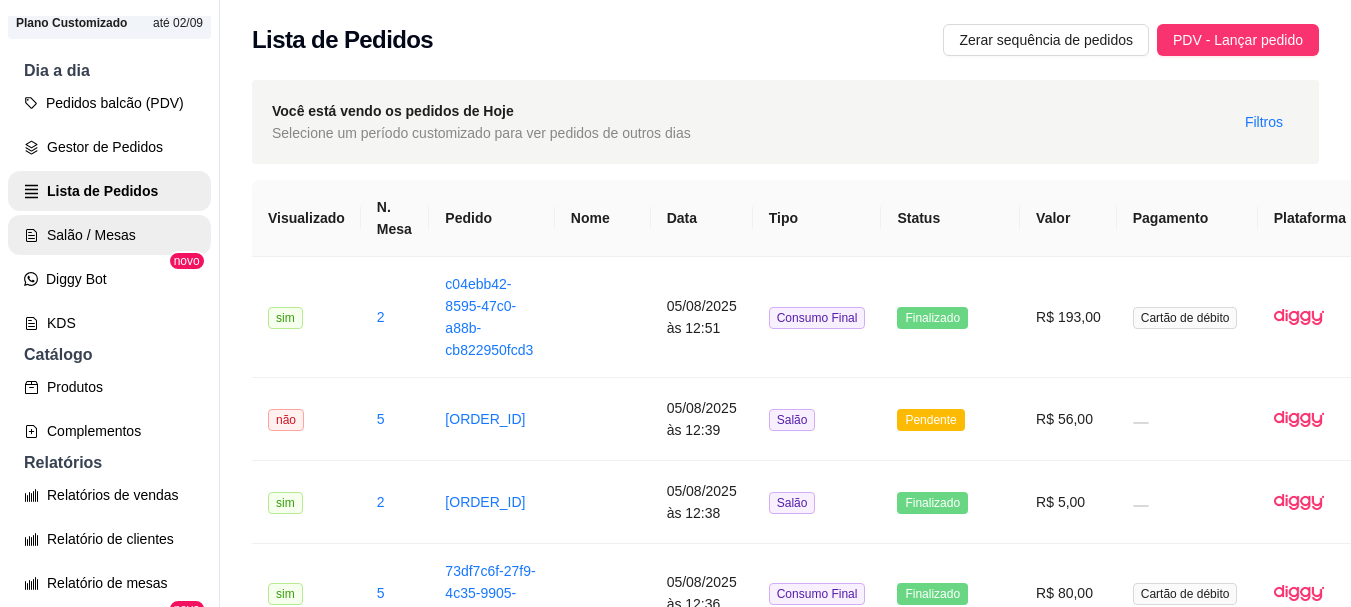 scroll, scrollTop: 200, scrollLeft: 0, axis: vertical 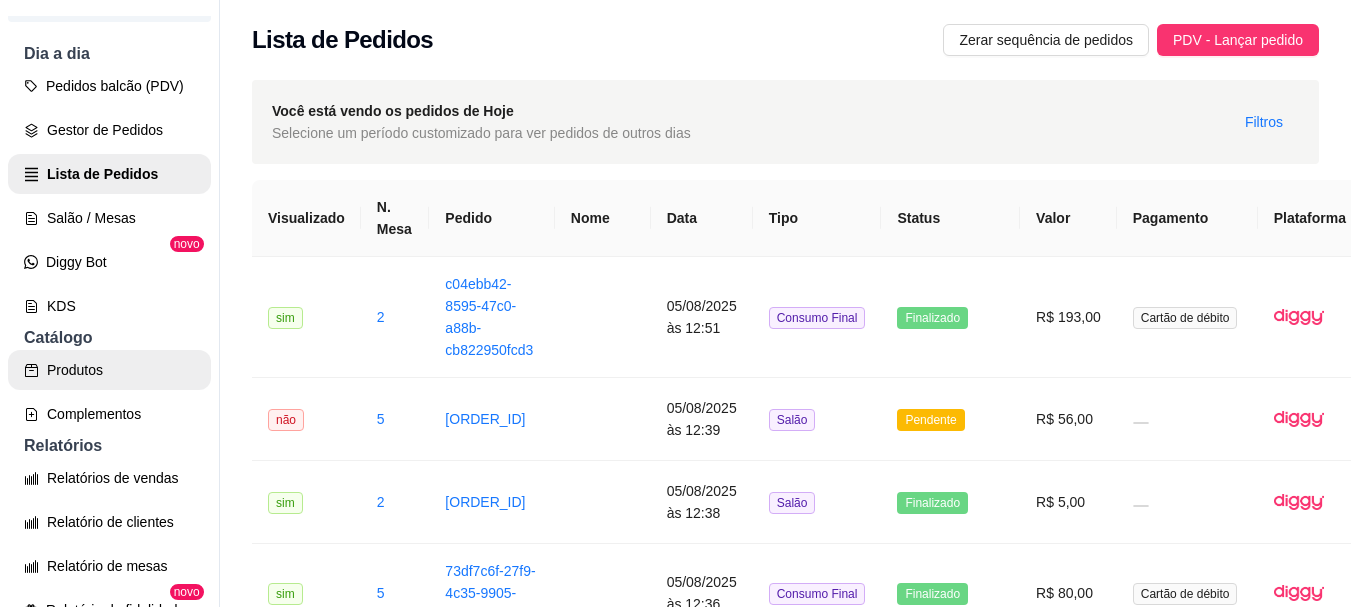 click on "Produtos" at bounding box center [109, 370] 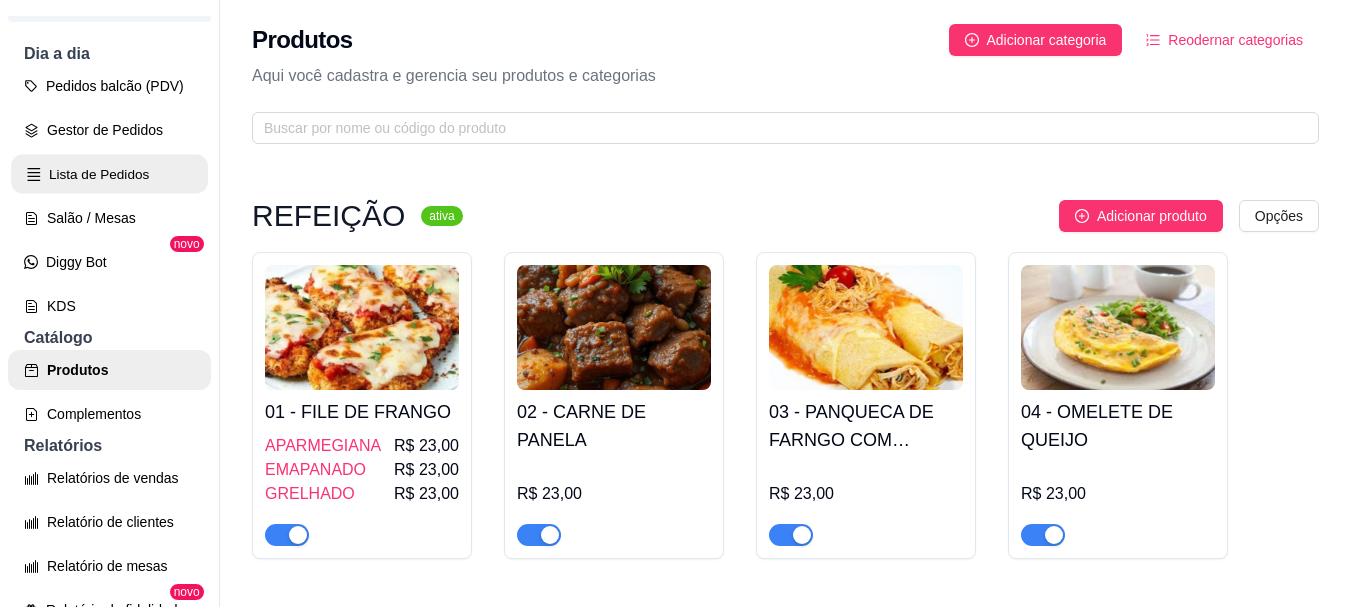 click on "Lista de Pedidos" at bounding box center (109, 174) 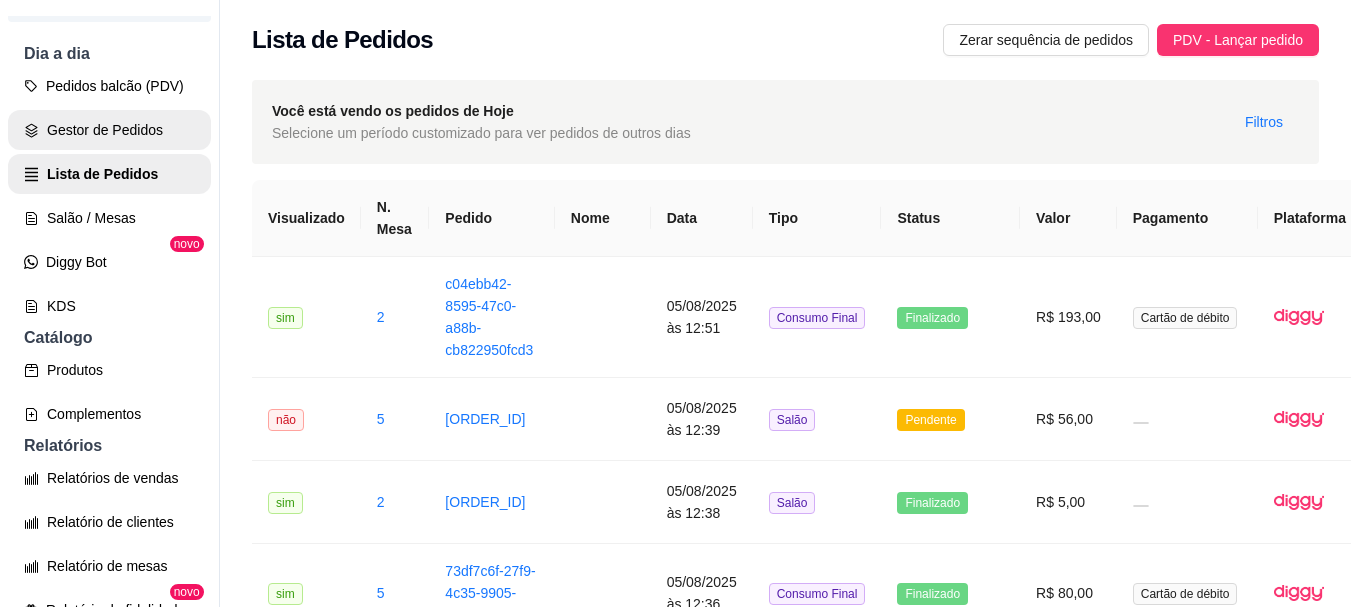 click on "Gestor de Pedidos" at bounding box center (109, 130) 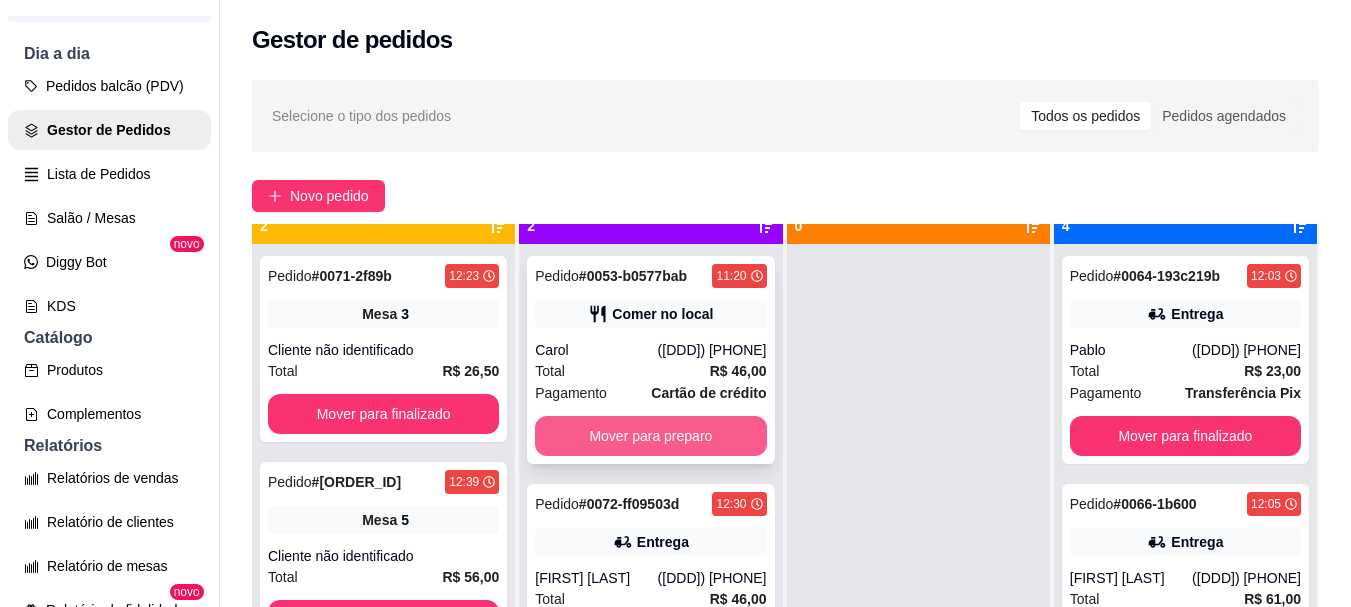 scroll, scrollTop: 56, scrollLeft: 0, axis: vertical 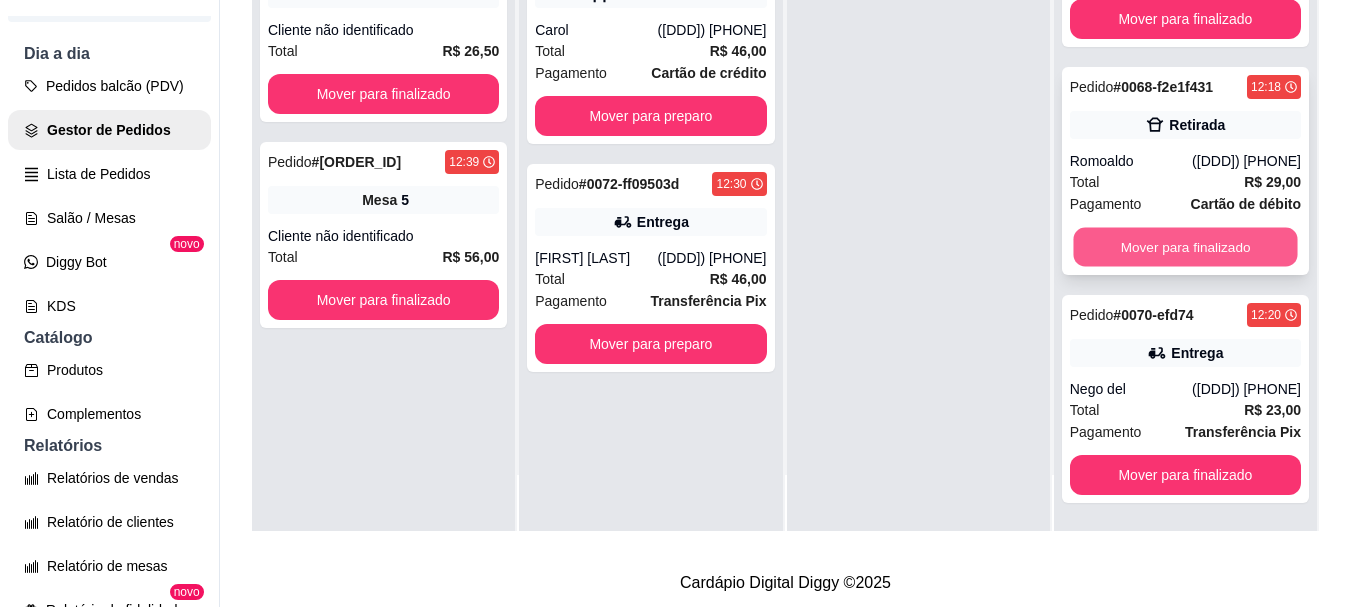 click on "Mover para finalizado" at bounding box center [1185, 247] 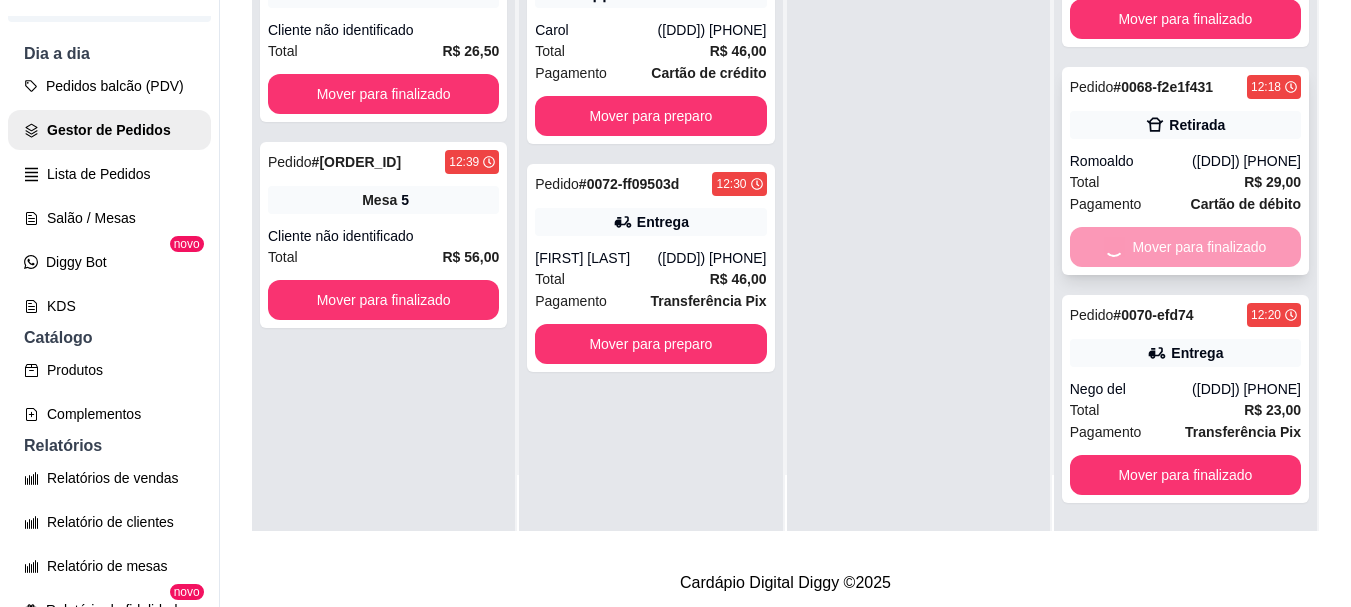 scroll, scrollTop: 97, scrollLeft: 0, axis: vertical 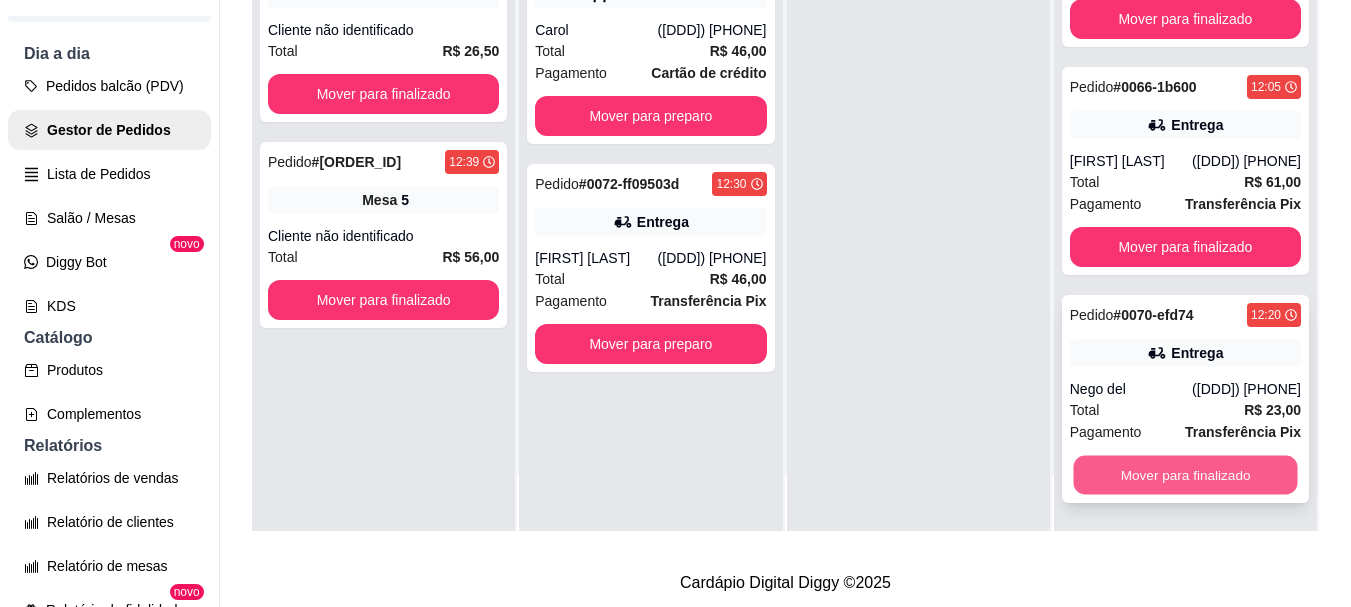 click on "Mover para finalizado" at bounding box center (1185, 475) 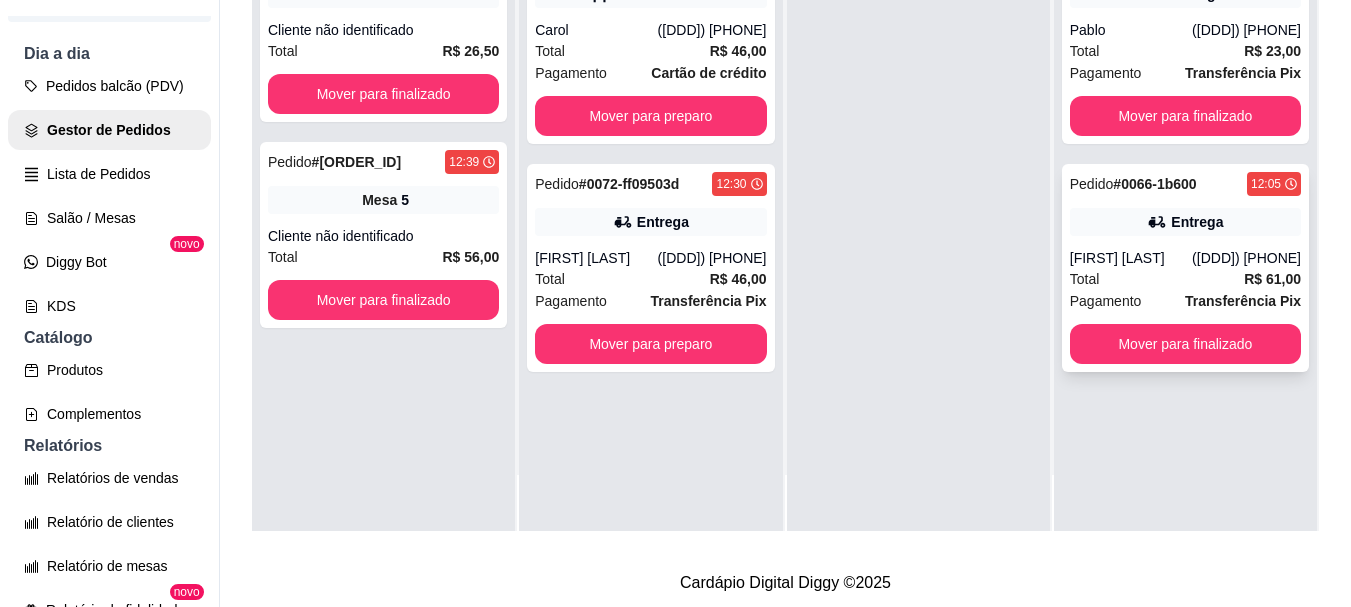 scroll, scrollTop: 0, scrollLeft: 0, axis: both 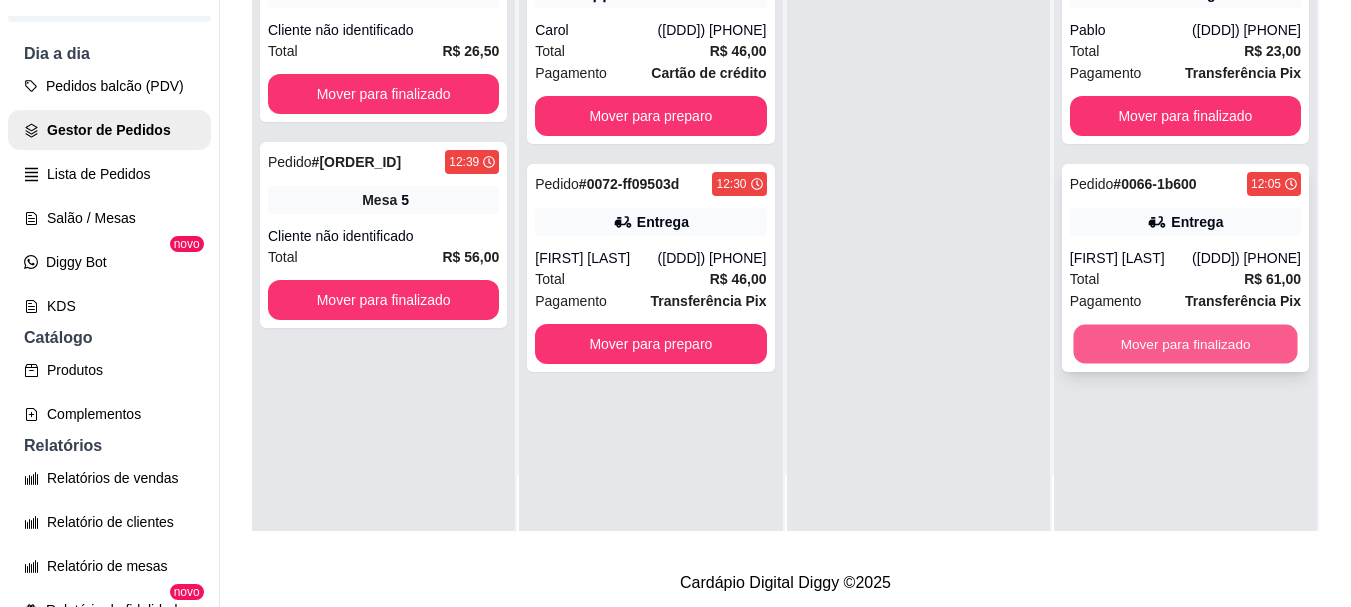 click on "Mover para finalizado" at bounding box center (1185, 344) 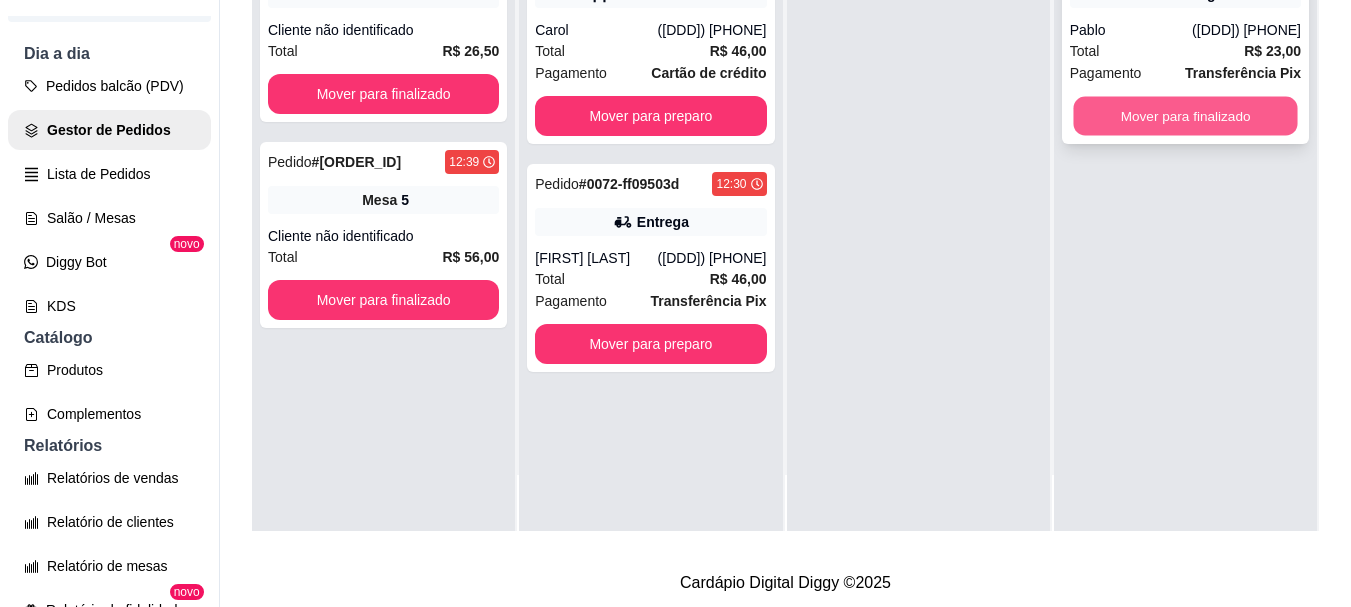 click on "Mover para finalizado" at bounding box center (1185, 116) 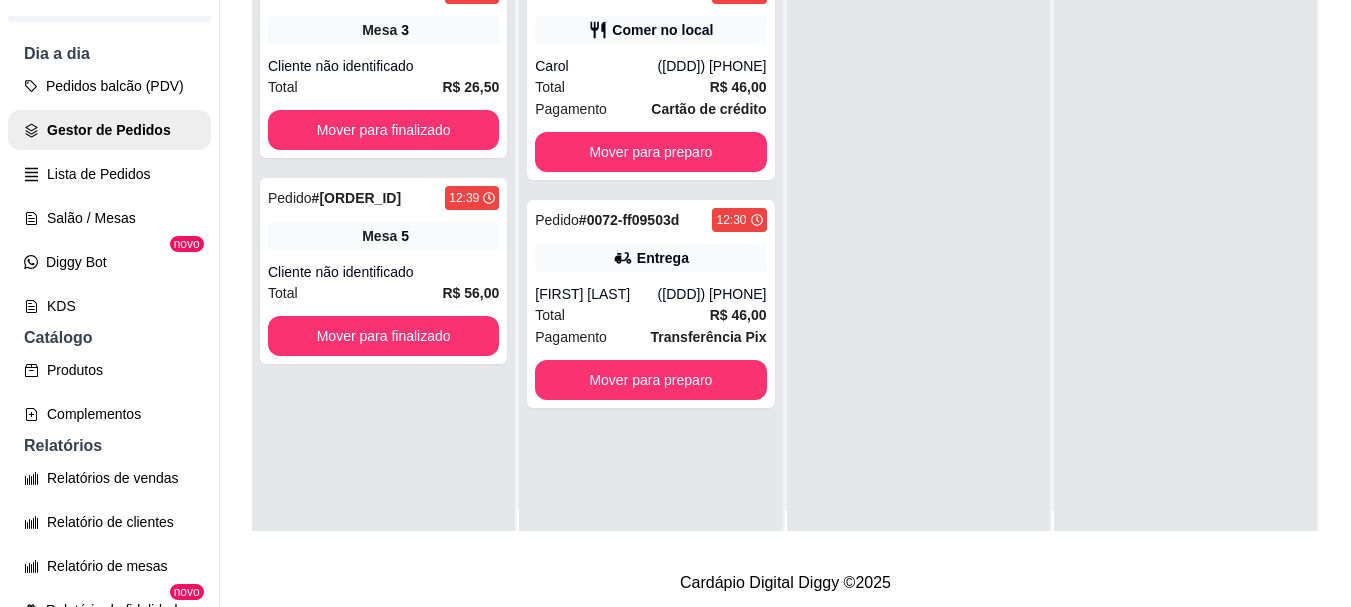 scroll, scrollTop: 0, scrollLeft: 0, axis: both 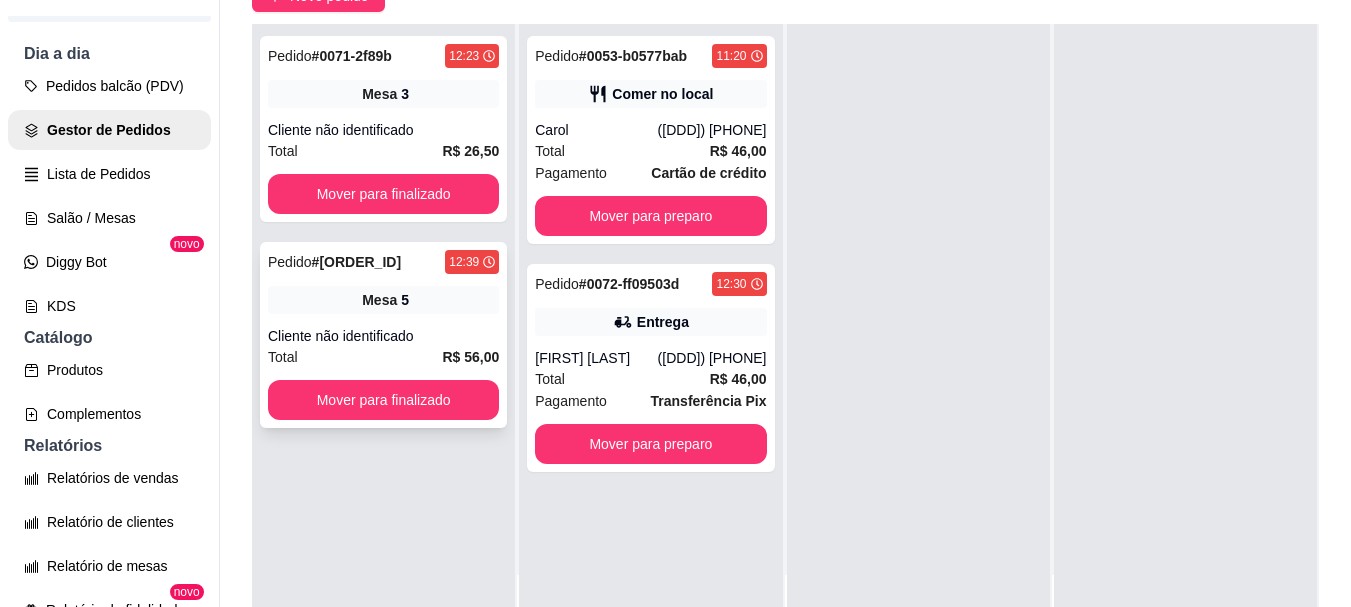 click on "Cliente não identificado" at bounding box center (383, 336) 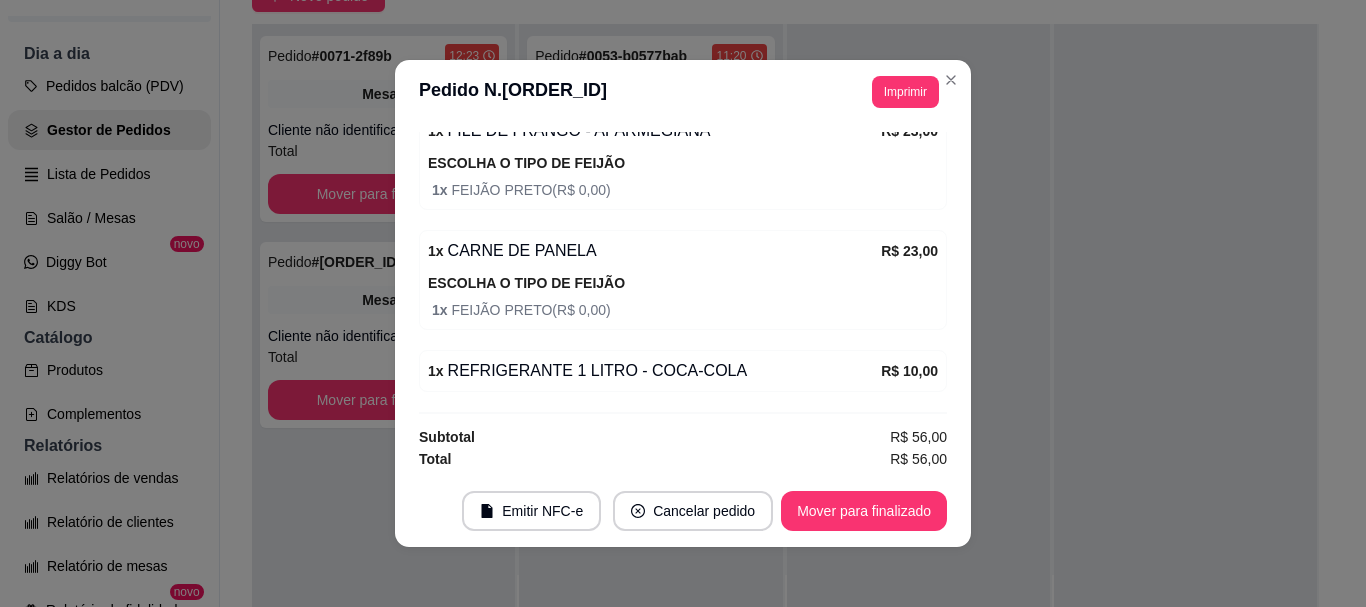 scroll, scrollTop: 314, scrollLeft: 0, axis: vertical 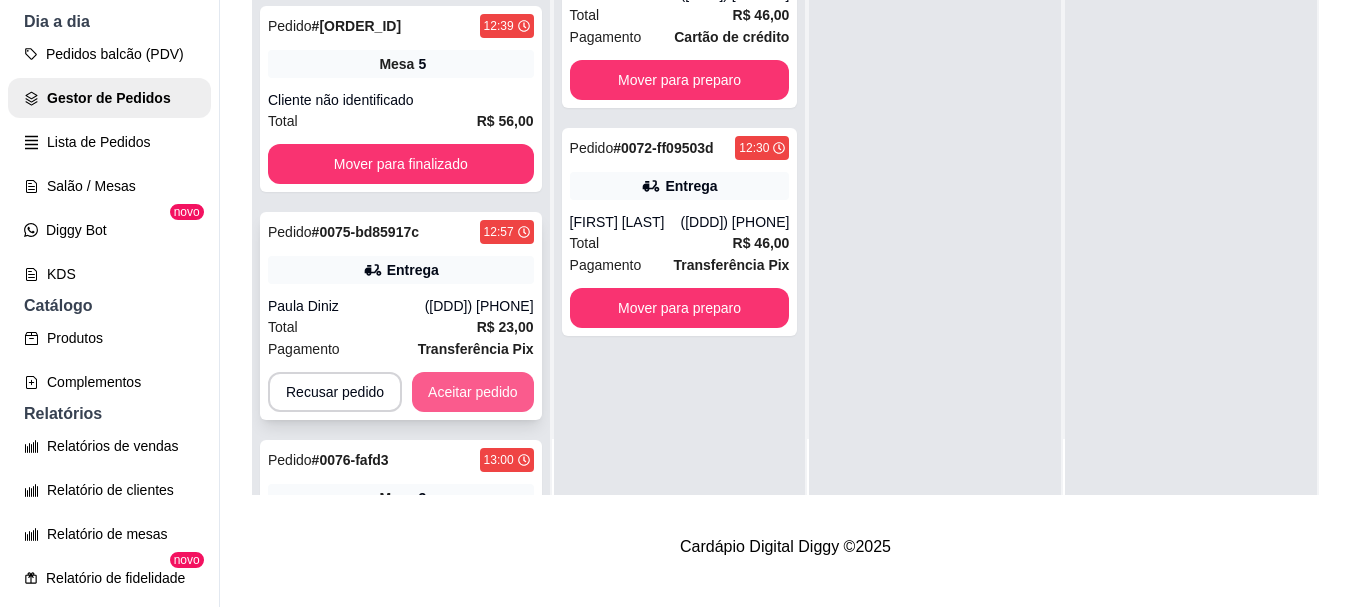click on "Aceitar pedido" at bounding box center (473, 392) 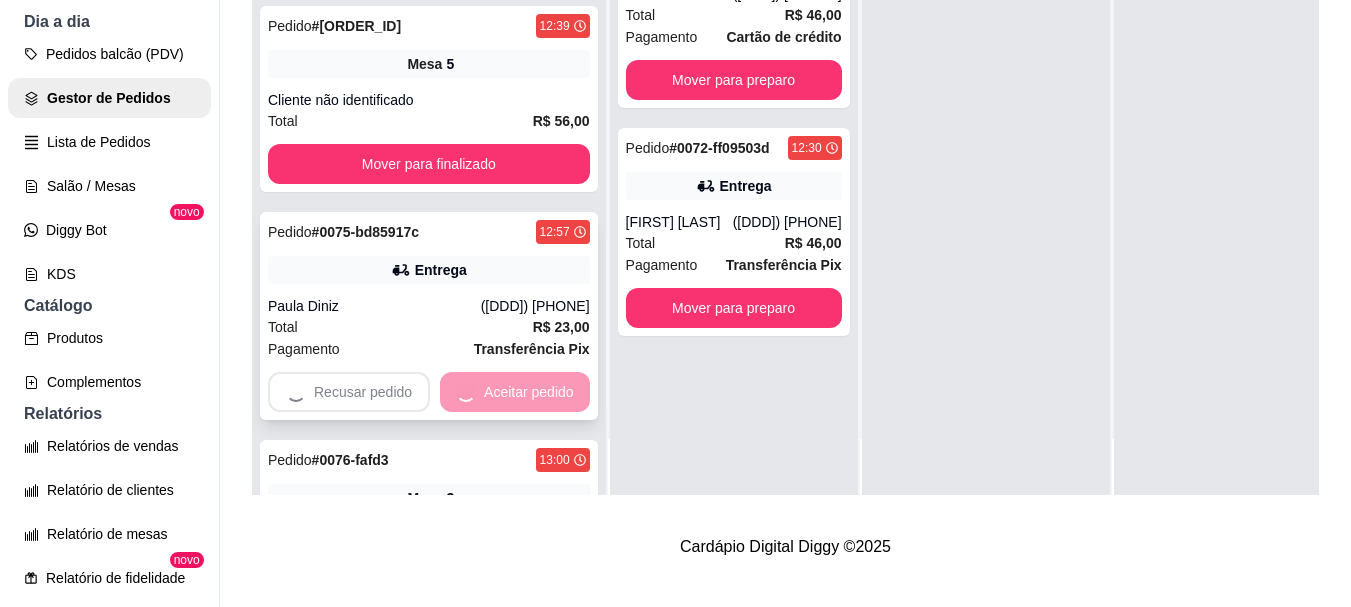 scroll, scrollTop: 56, scrollLeft: 0, axis: vertical 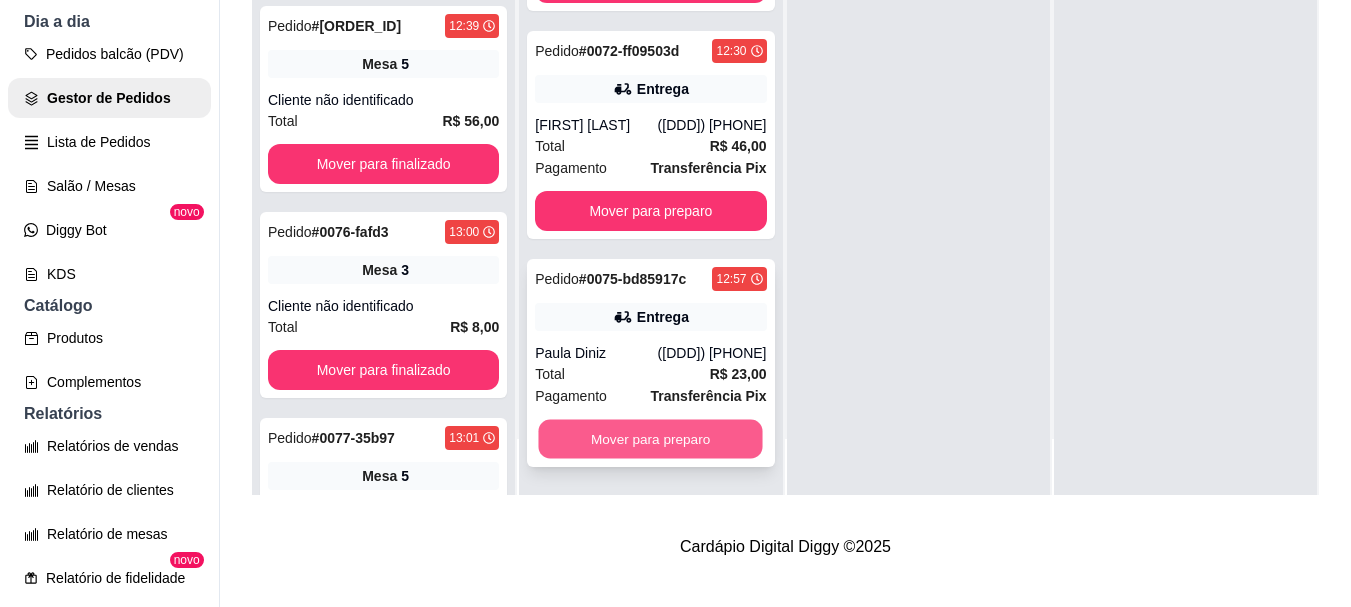 click on "Mover para preparo" at bounding box center [651, 439] 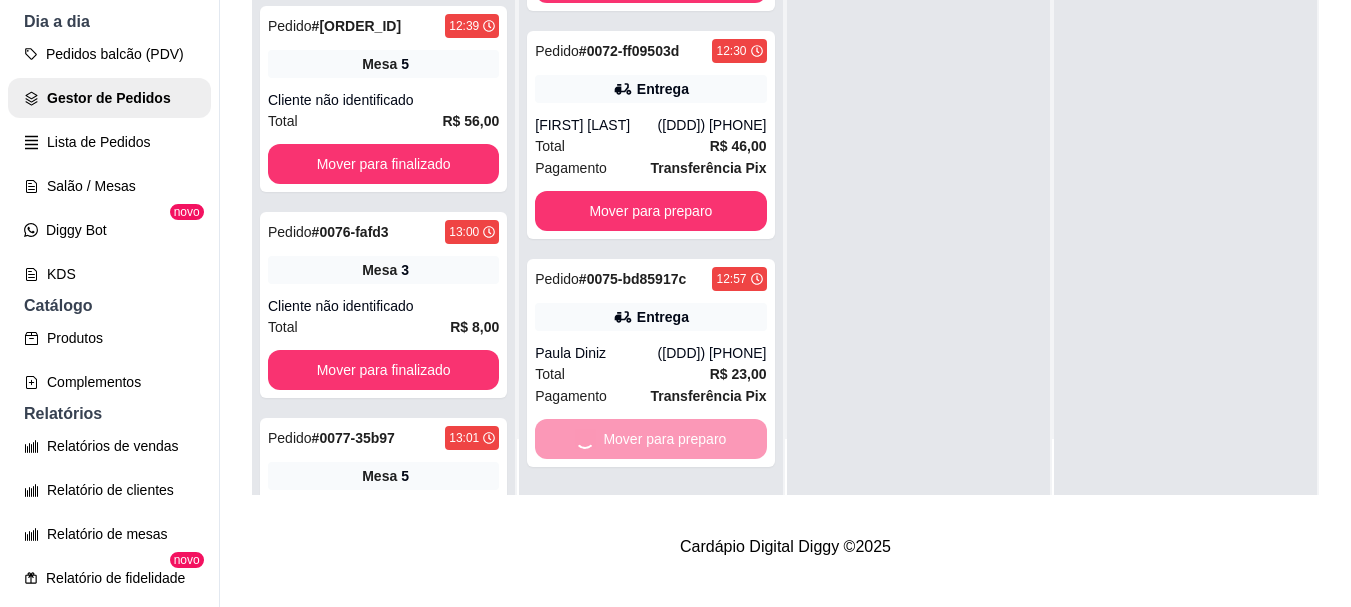 scroll, scrollTop: 0, scrollLeft: 0, axis: both 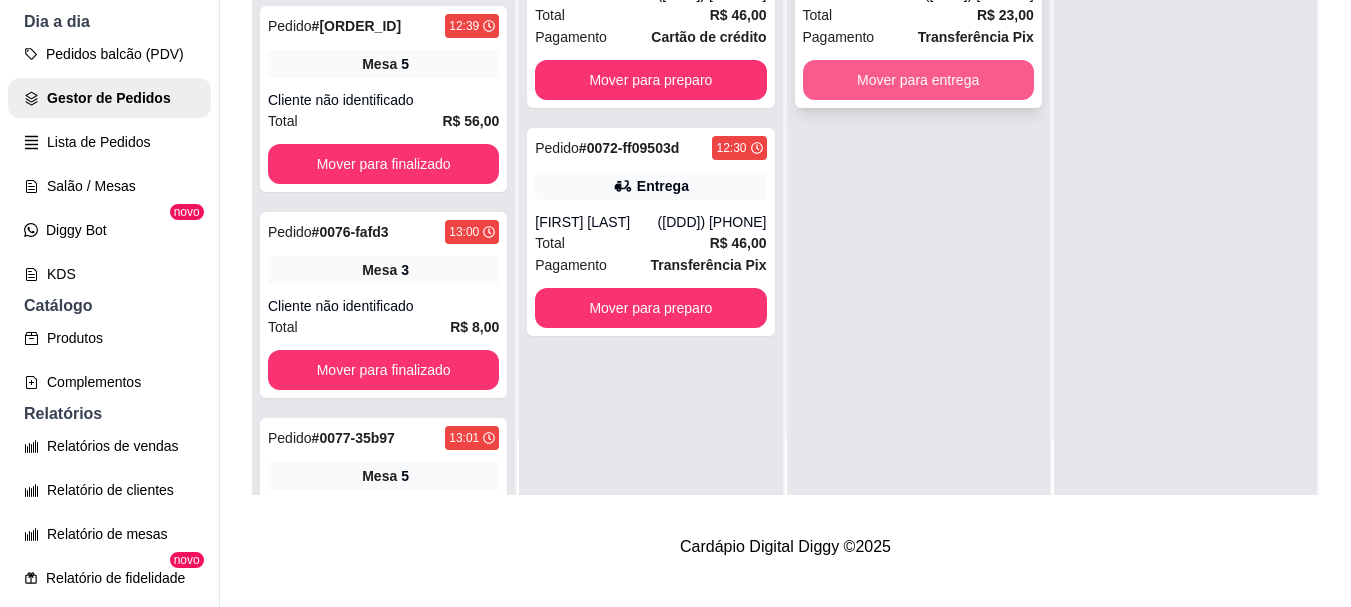 click on "Mover para entrega" at bounding box center [918, 80] 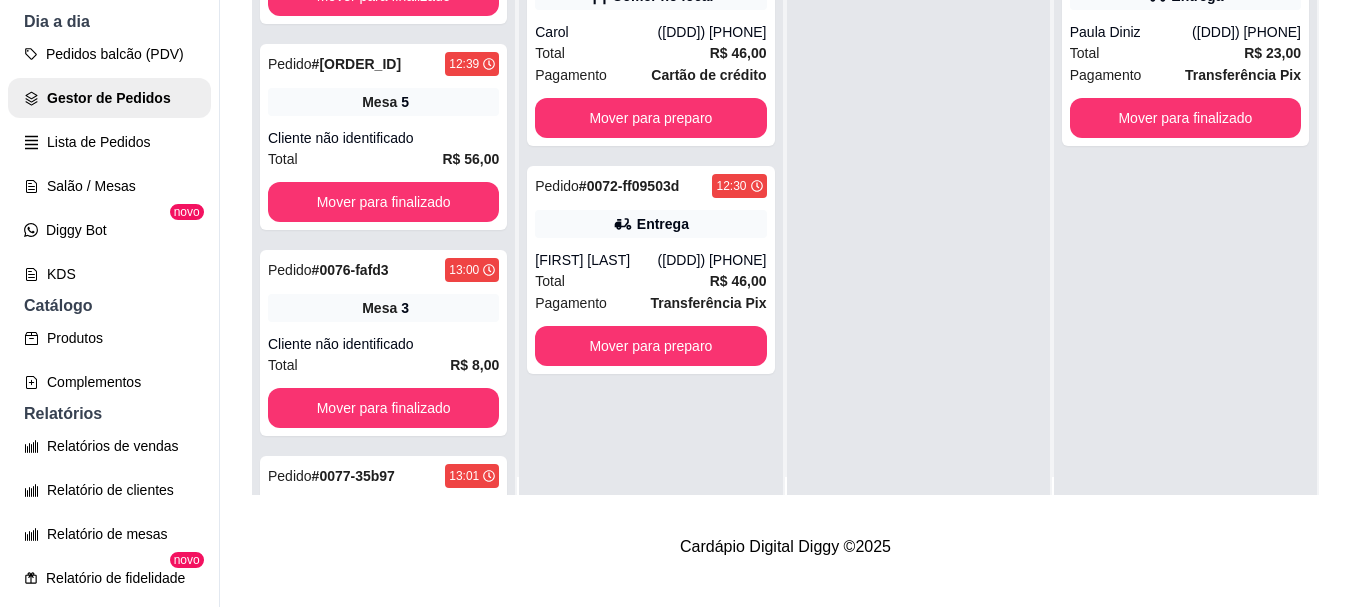 scroll, scrollTop: 0, scrollLeft: 0, axis: both 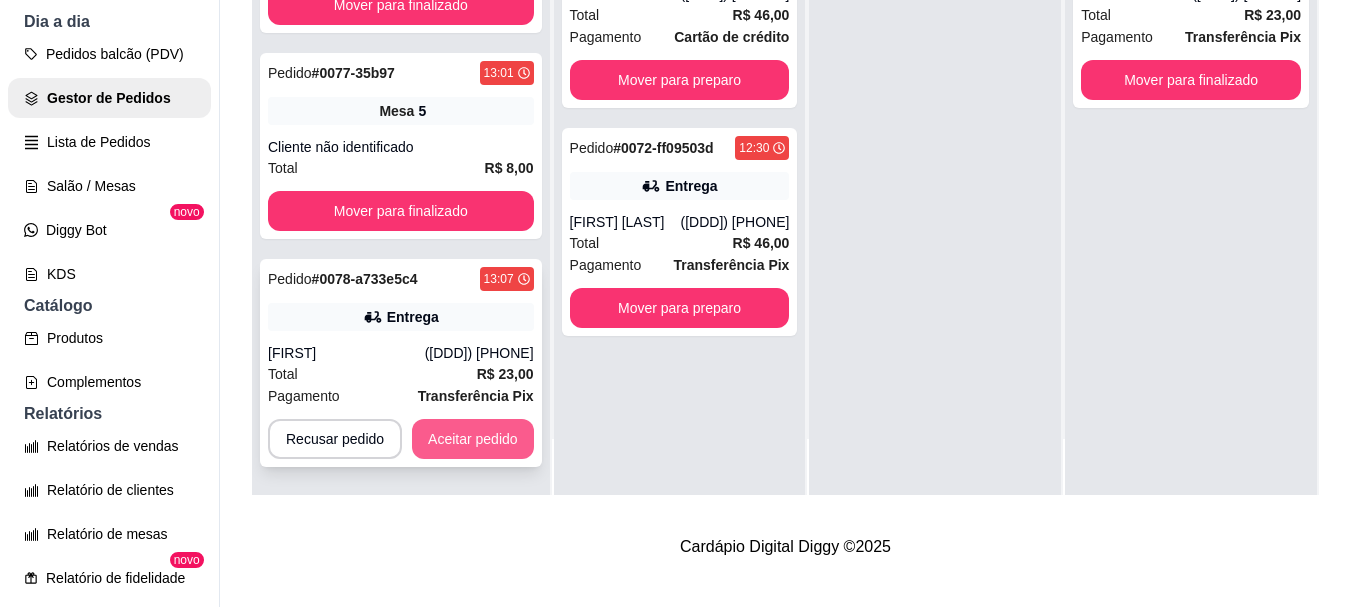click on "Aceitar pedido" at bounding box center (473, 439) 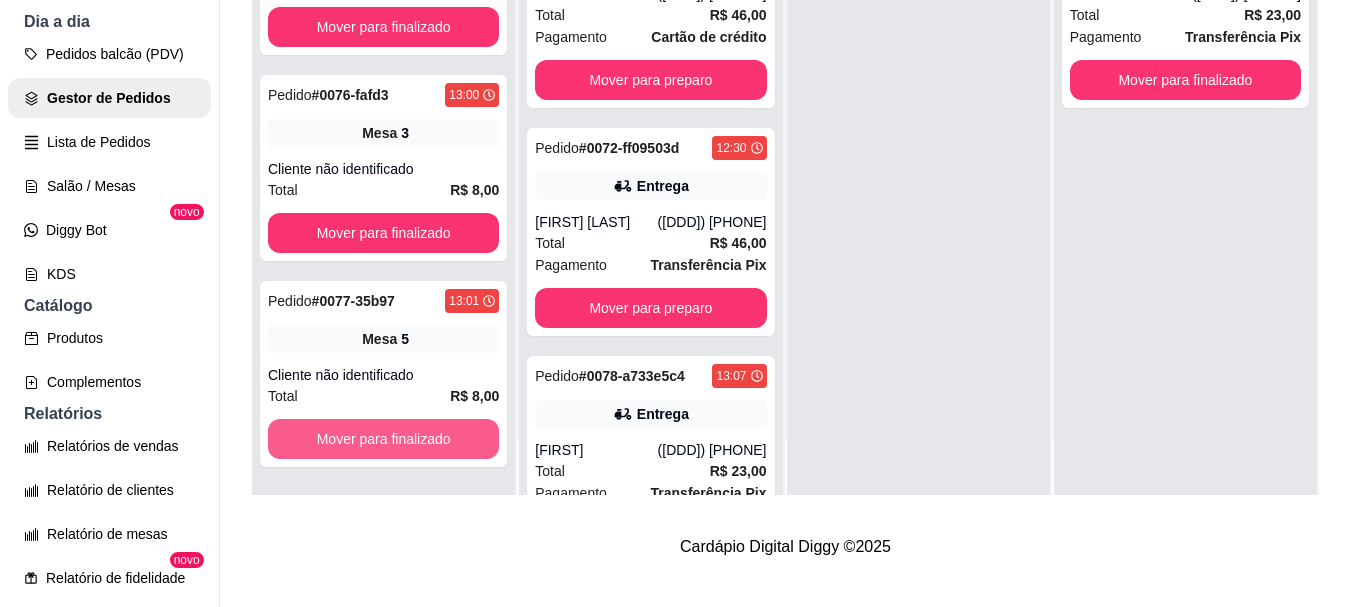 scroll, scrollTop: 237, scrollLeft: 0, axis: vertical 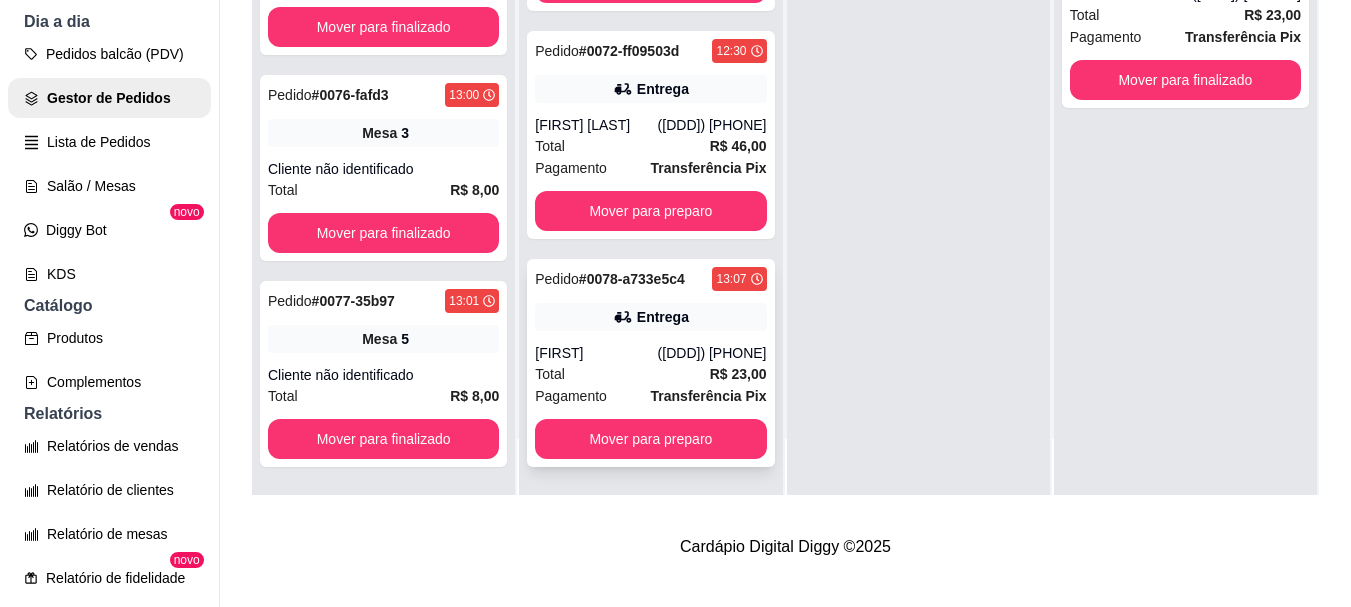 click on "Pedido  # [ORDER_ID] [TIME] Entrega [FIRST] ([DDD]) [PHONE] Total R$ 23,00 Pagamento Transferência Pix Mover para preparo" at bounding box center (650, 363) 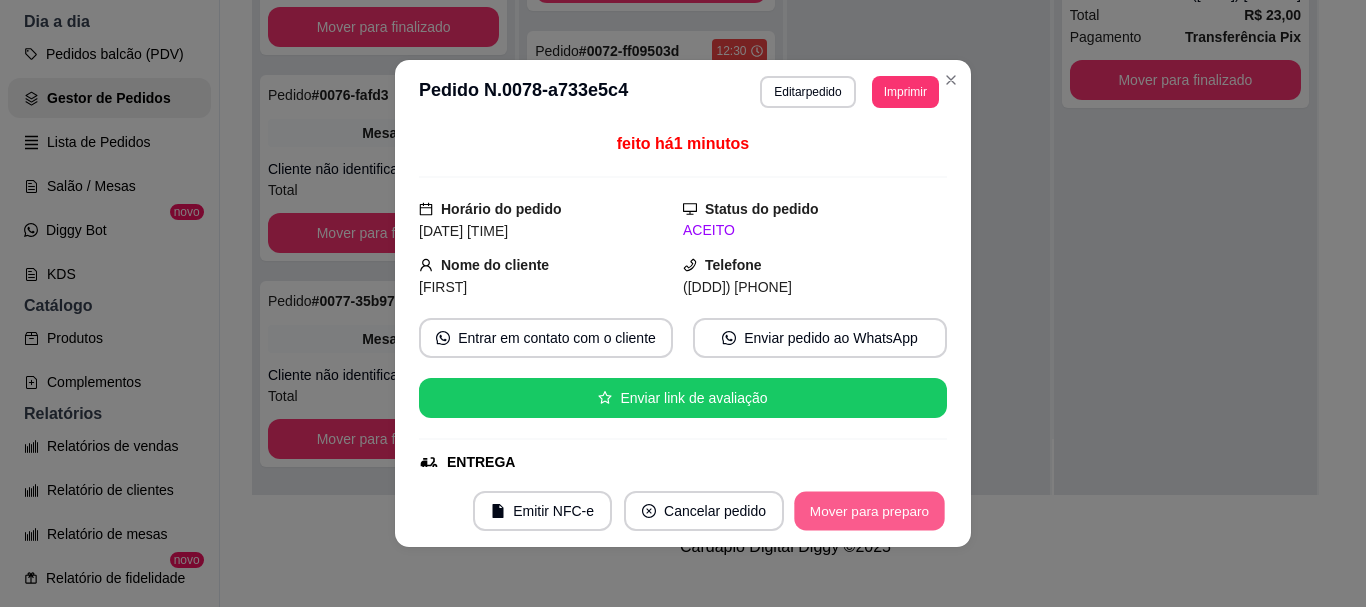 click on "Mover para preparo" at bounding box center [869, 511] 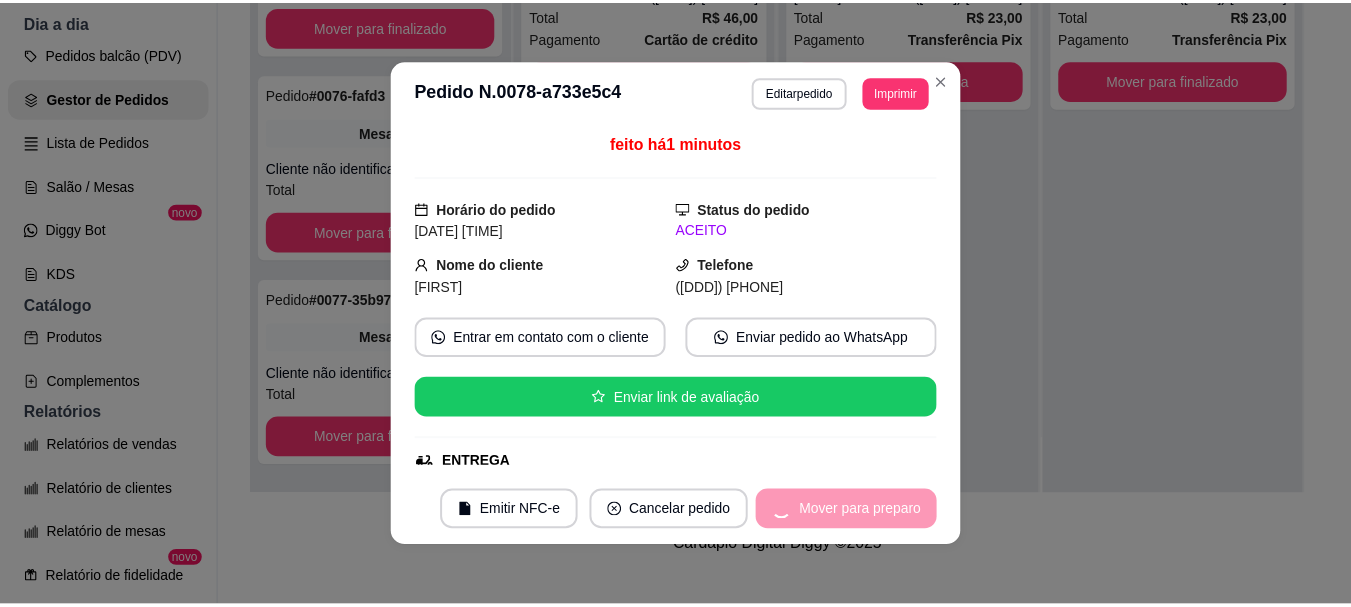 scroll, scrollTop: 0, scrollLeft: 0, axis: both 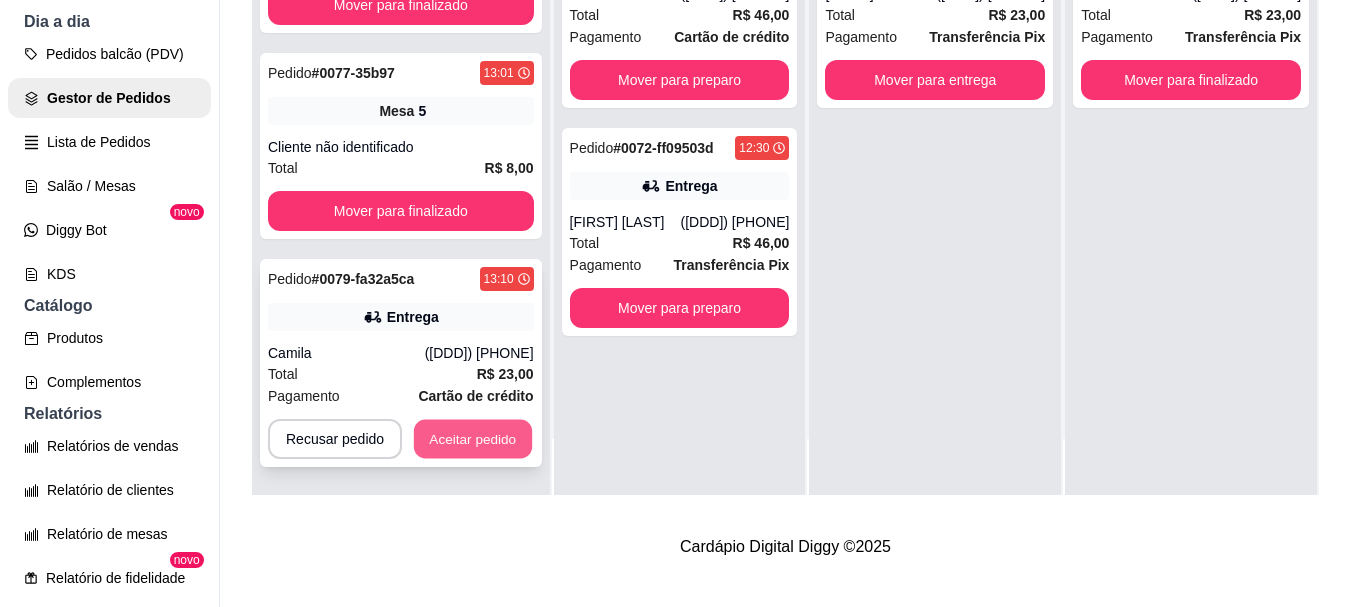 click on "Aceitar pedido" at bounding box center (473, 439) 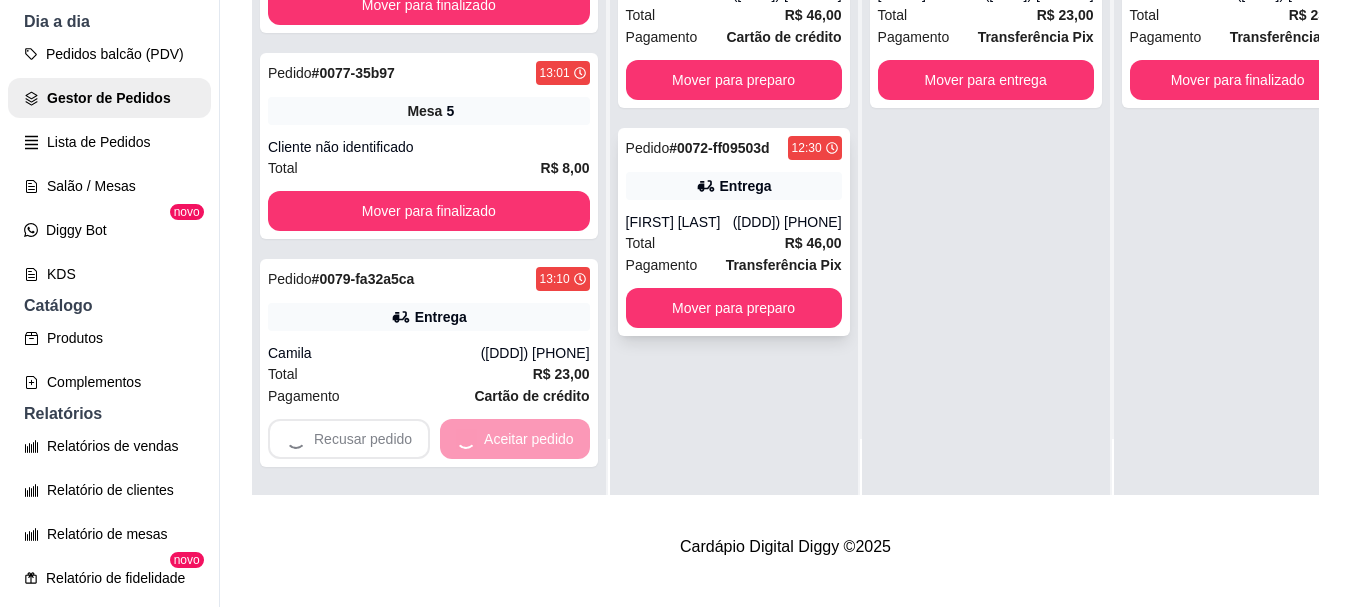 scroll, scrollTop: 237, scrollLeft: 0, axis: vertical 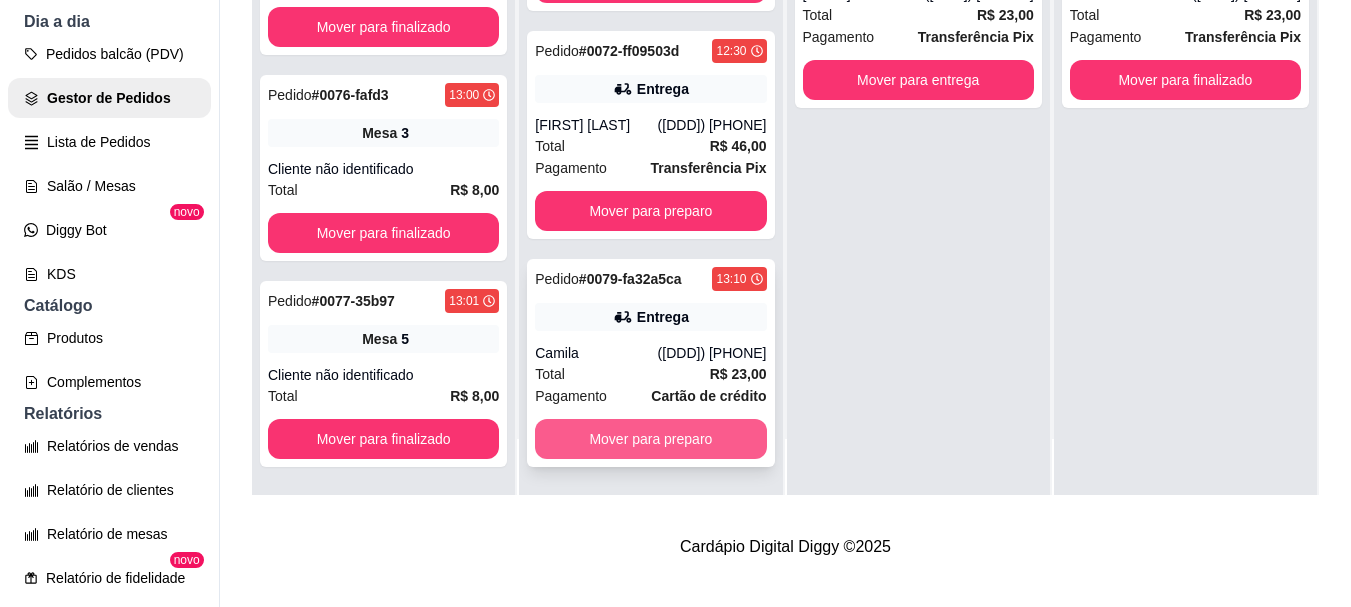 click on "Mover para preparo" at bounding box center (650, 439) 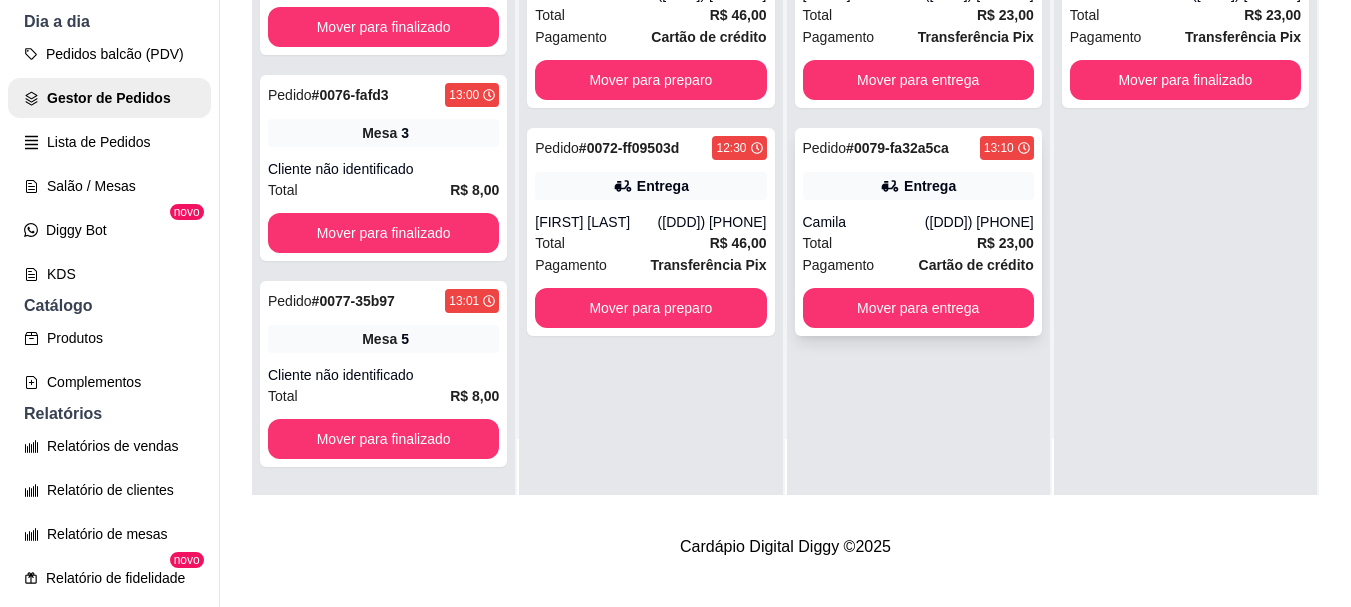 scroll, scrollTop: 0, scrollLeft: 0, axis: both 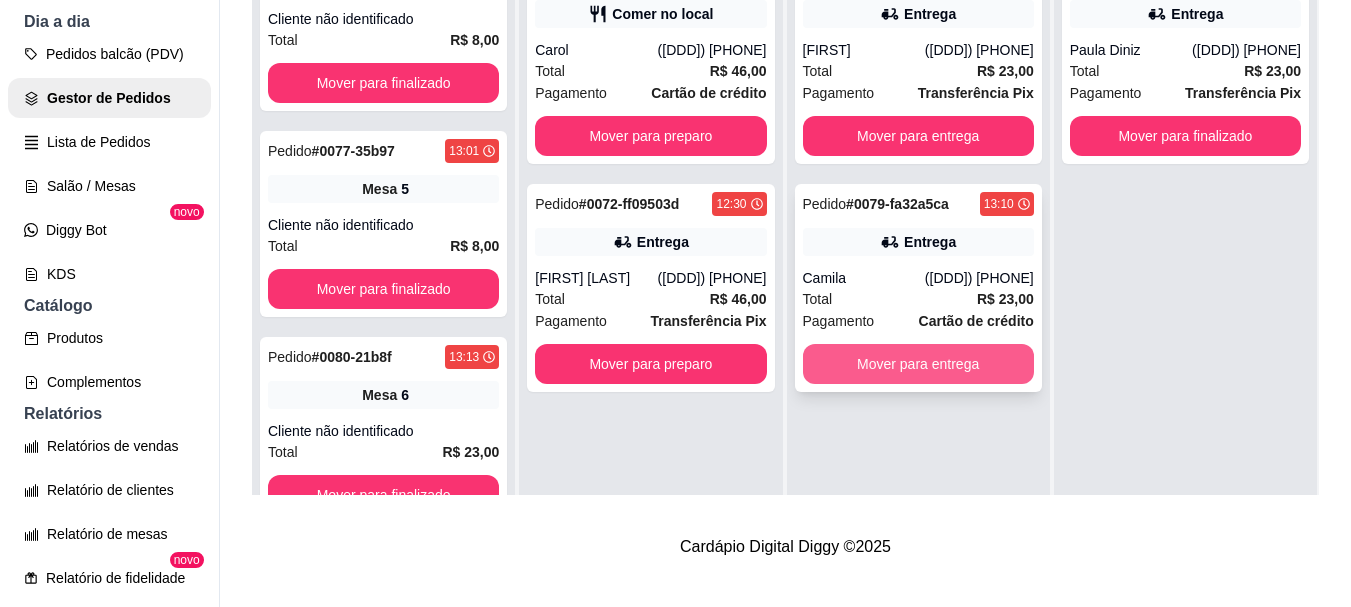 click on "Mover para entrega" at bounding box center [918, 364] 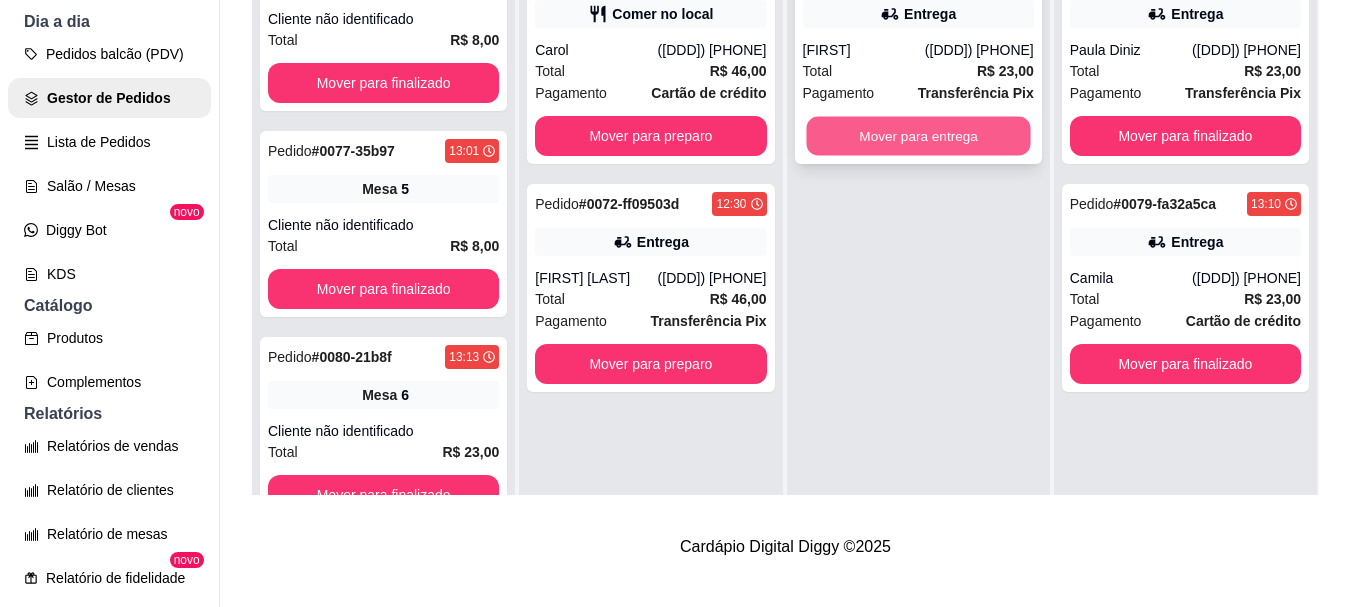 click on "Mover para entrega" at bounding box center (918, 136) 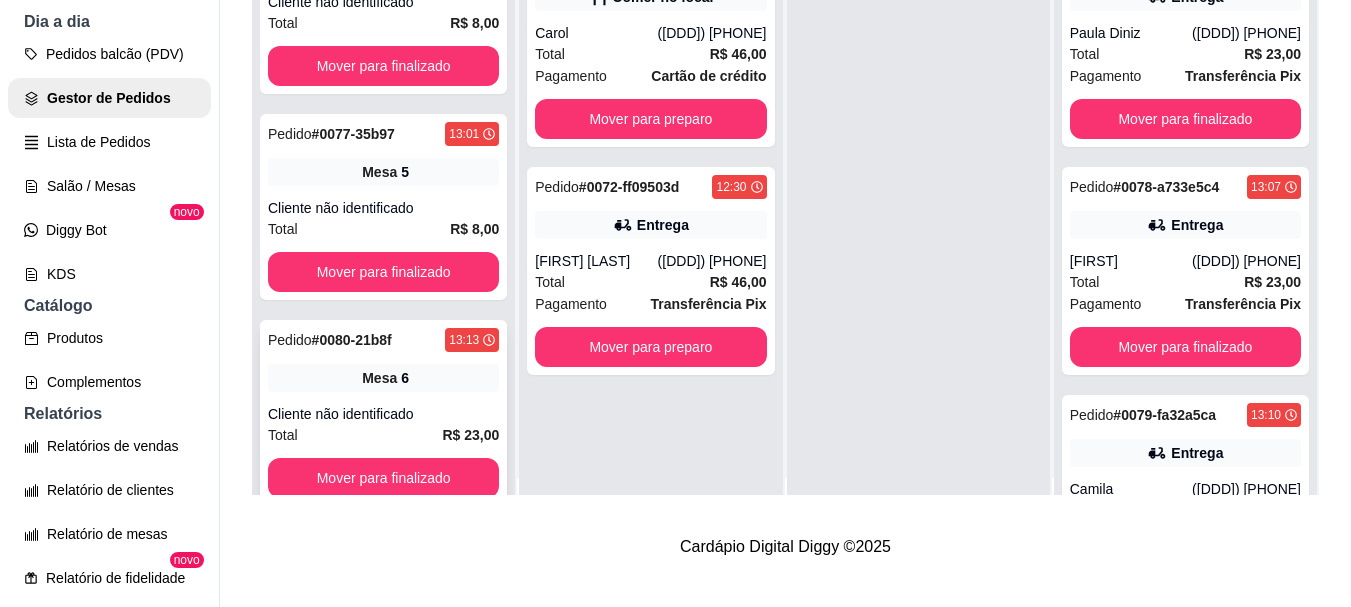 scroll, scrollTop: 0, scrollLeft: 0, axis: both 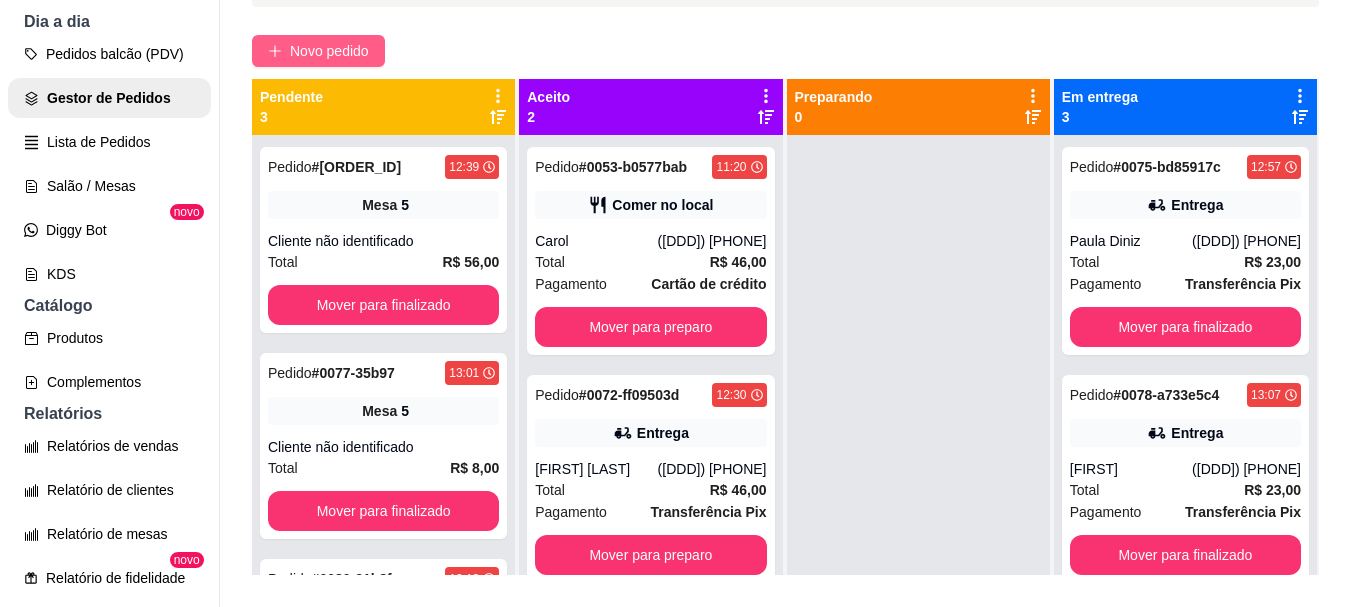 click on "Novo pedido" at bounding box center (329, 51) 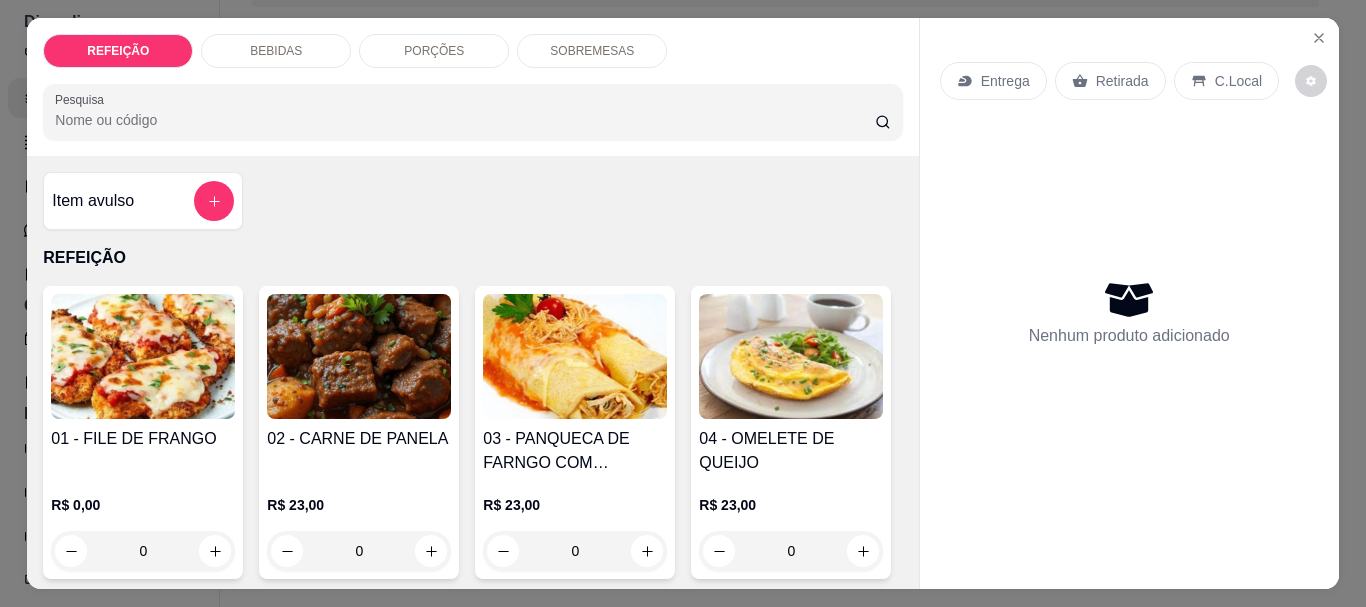 click at bounding box center [359, 356] 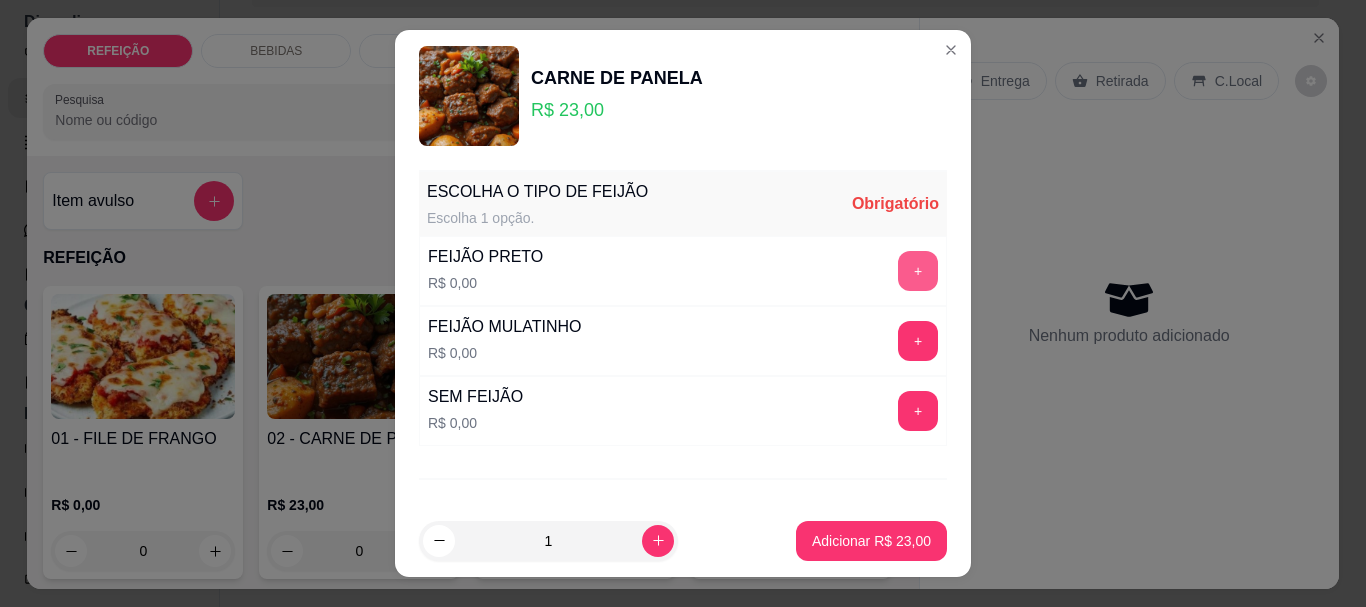 click on "+" at bounding box center [918, 271] 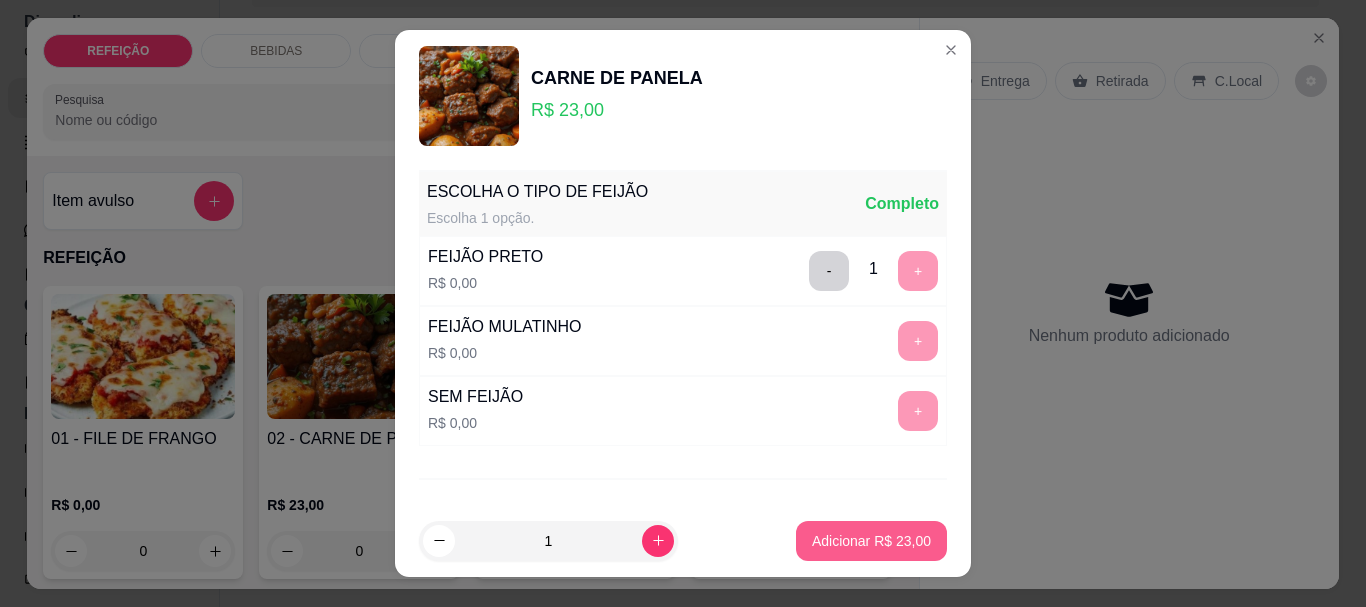 click on "Adicionar   R$ 23,00" at bounding box center (871, 541) 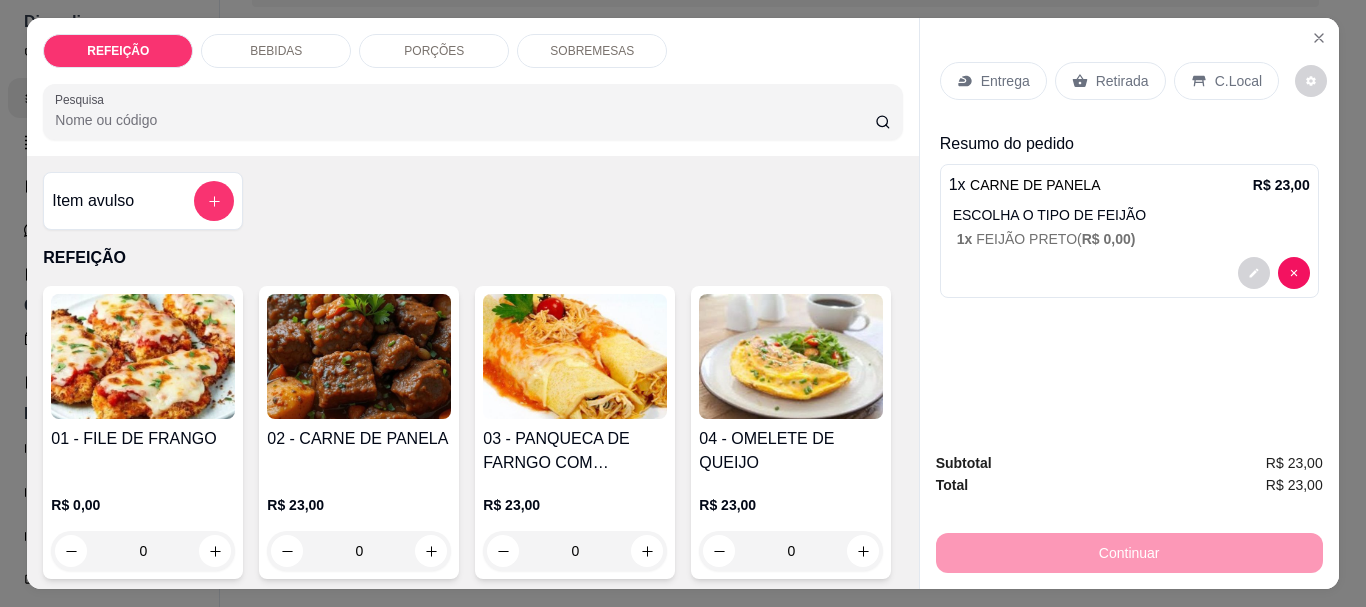 click on "Retirada" at bounding box center (1122, 81) 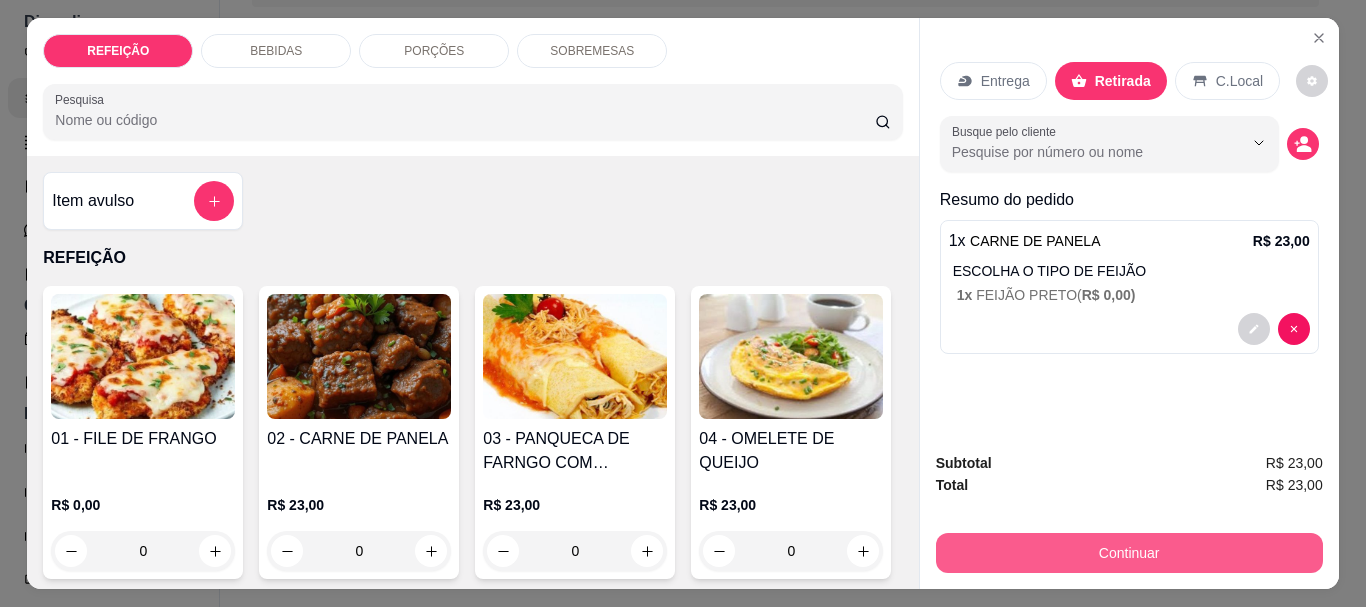 click on "Continuar" at bounding box center [1129, 553] 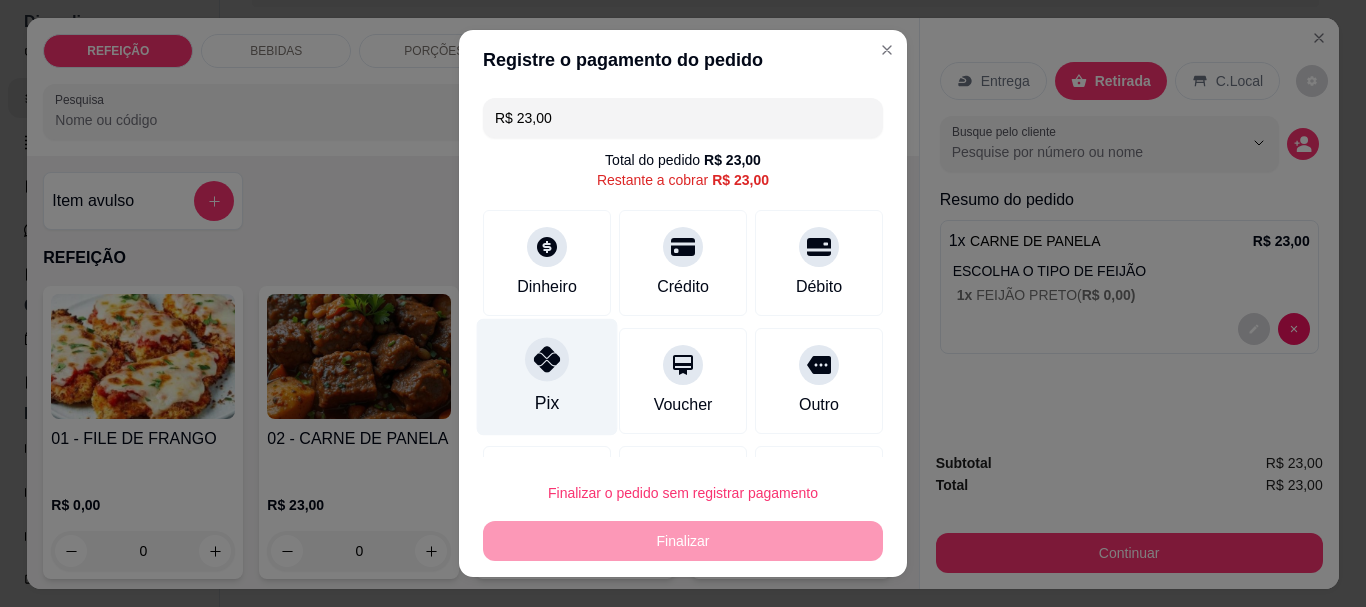 click on "Pix" at bounding box center (547, 404) 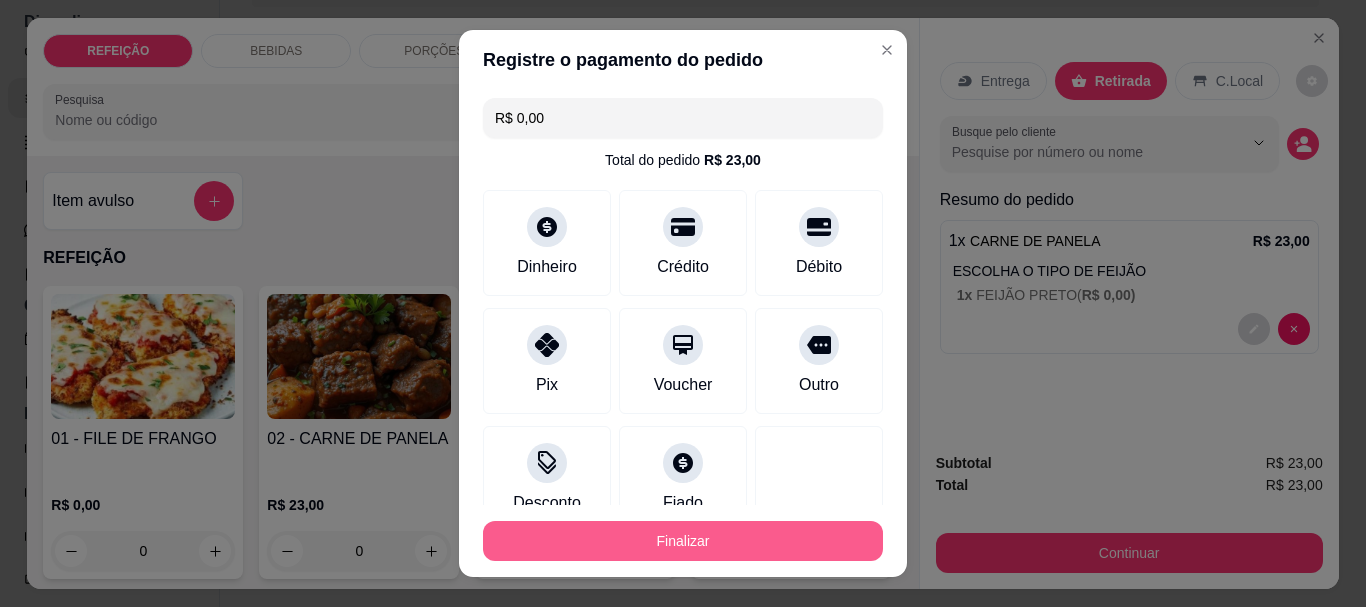 click on "Finalizar" at bounding box center (683, 541) 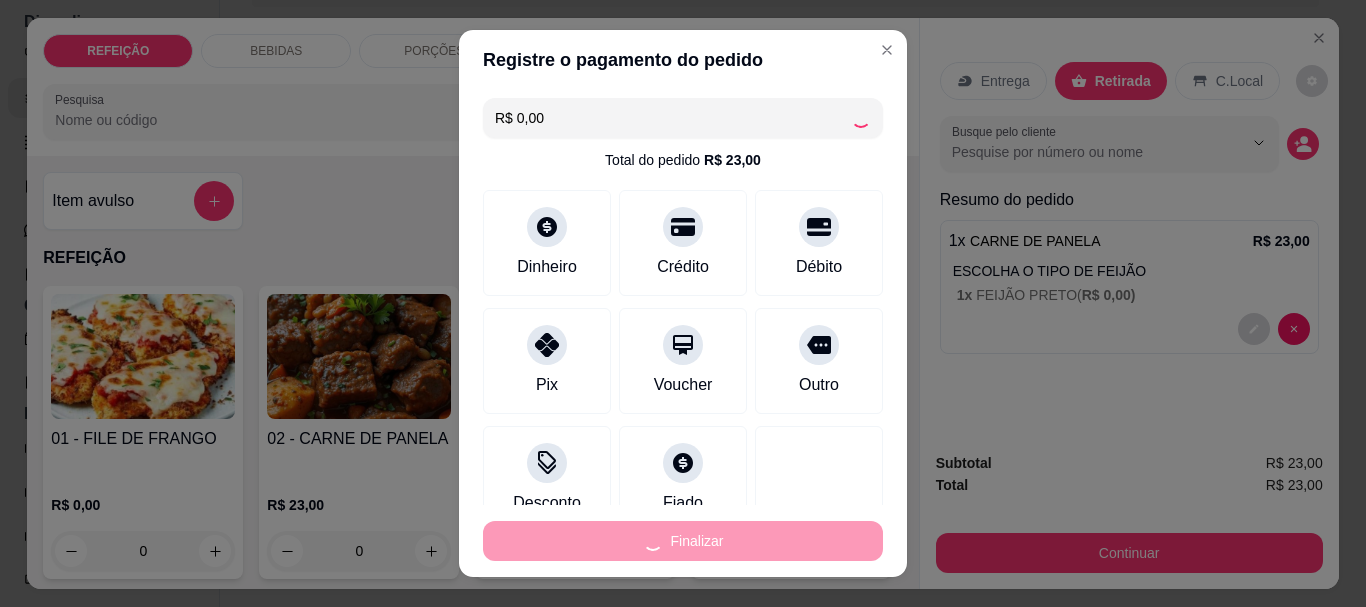 type on "-R$ 23,00" 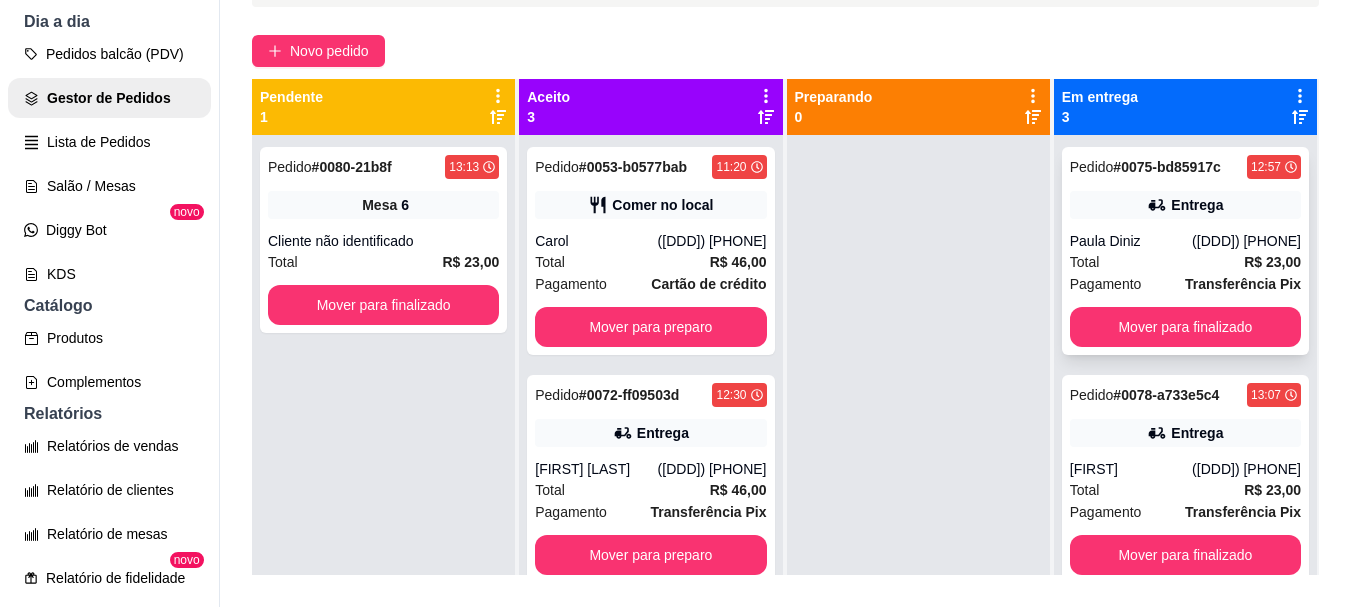 click on "Pedido  # [ORDER_ID] [TIME] Entrega [FIRST] [LAST] ([DDD]) [PHONE] Total R$ 23,00 Pagamento Transferência Pix Mover para finalizado" at bounding box center [1185, 251] 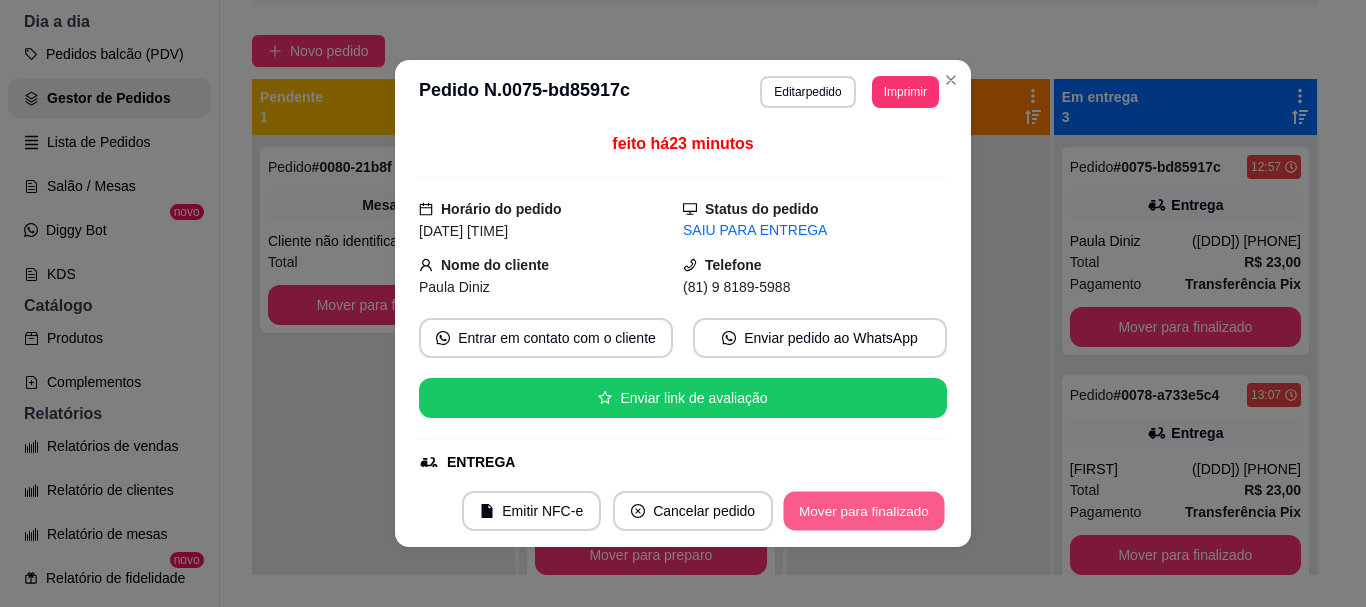 click on "Mover para finalizado" at bounding box center (864, 511) 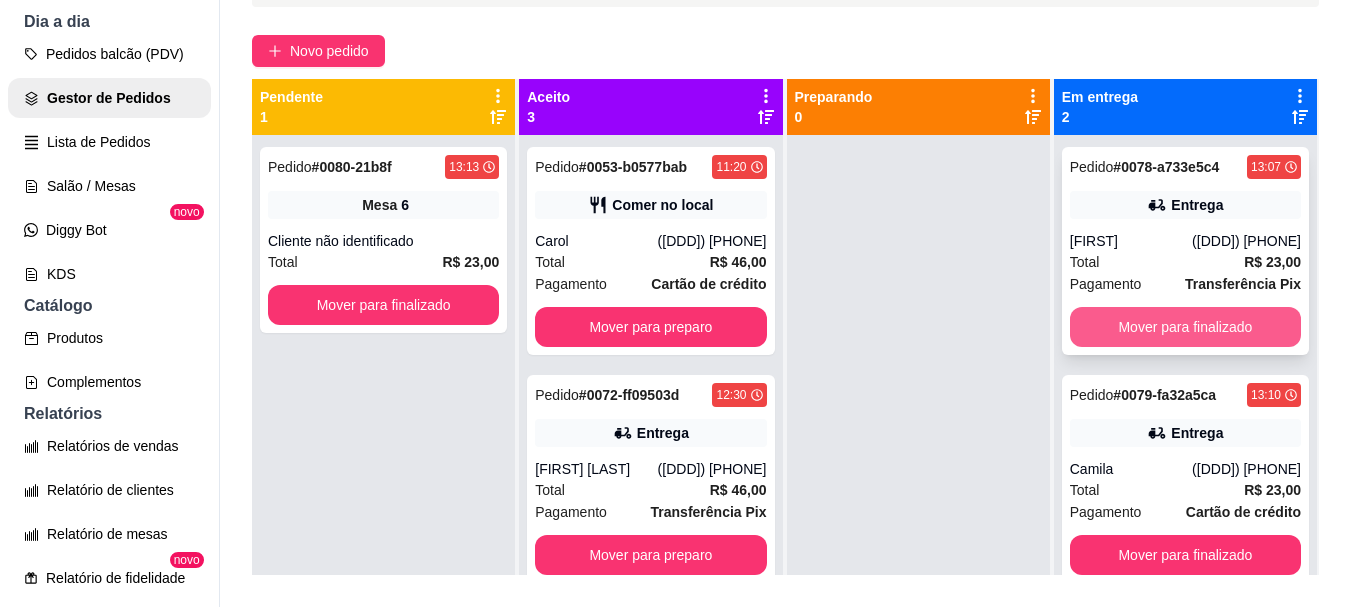 click on "Mover para finalizado" at bounding box center [1185, 327] 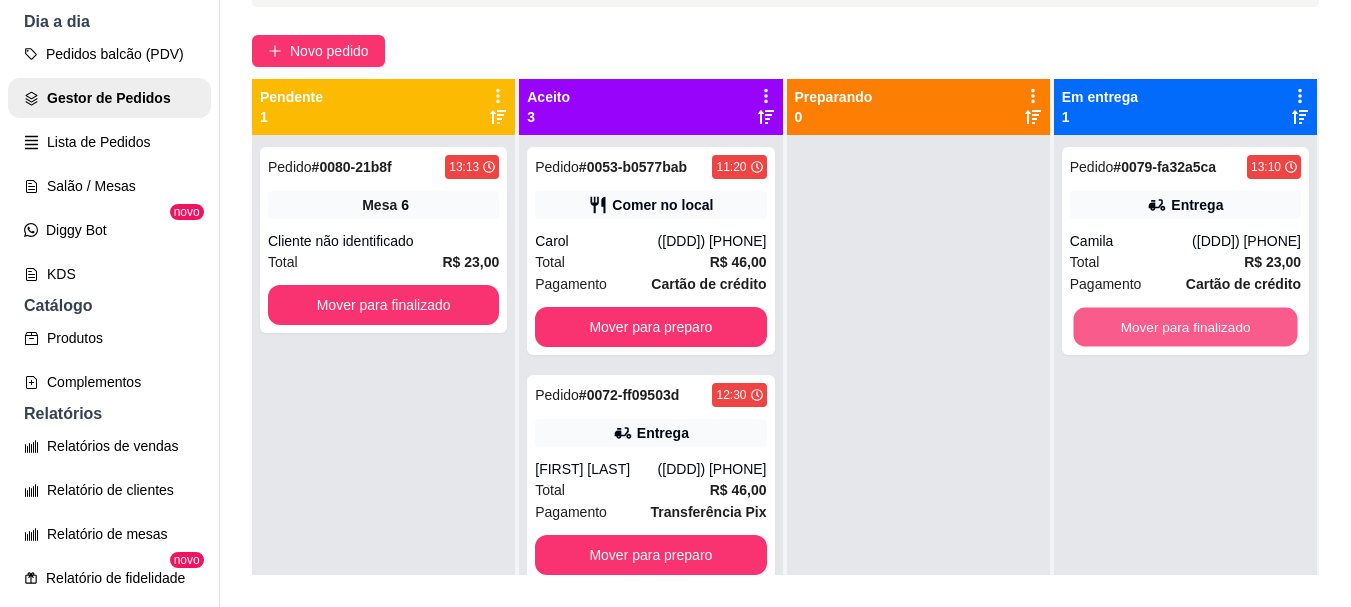 click on "Mover para finalizado" at bounding box center [1185, 327] 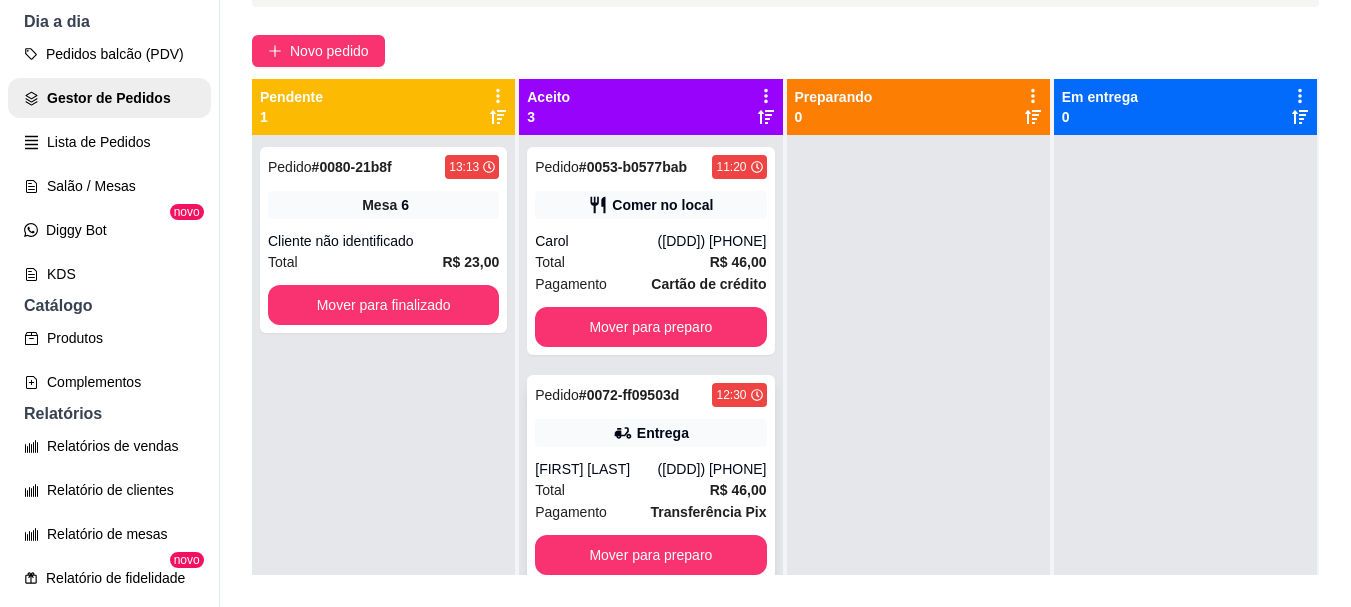 scroll, scrollTop: 97, scrollLeft: 0, axis: vertical 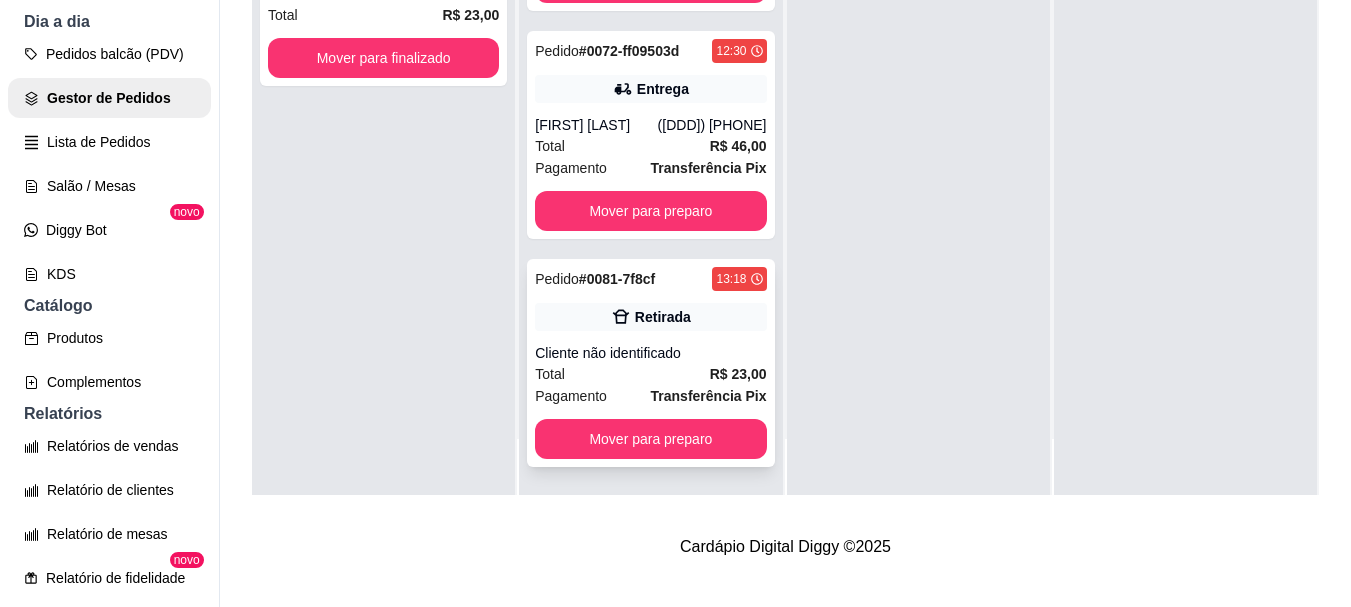 click on "Total R$ 23,00" at bounding box center (650, 374) 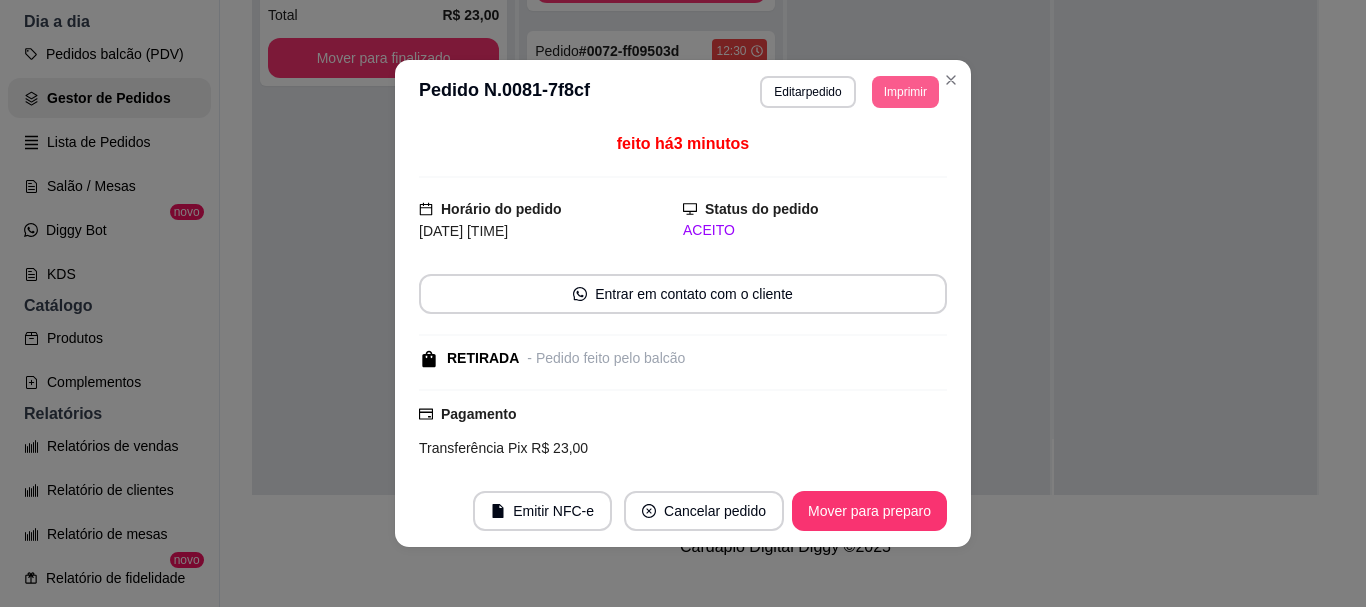click on "Imprimir" at bounding box center (905, 92) 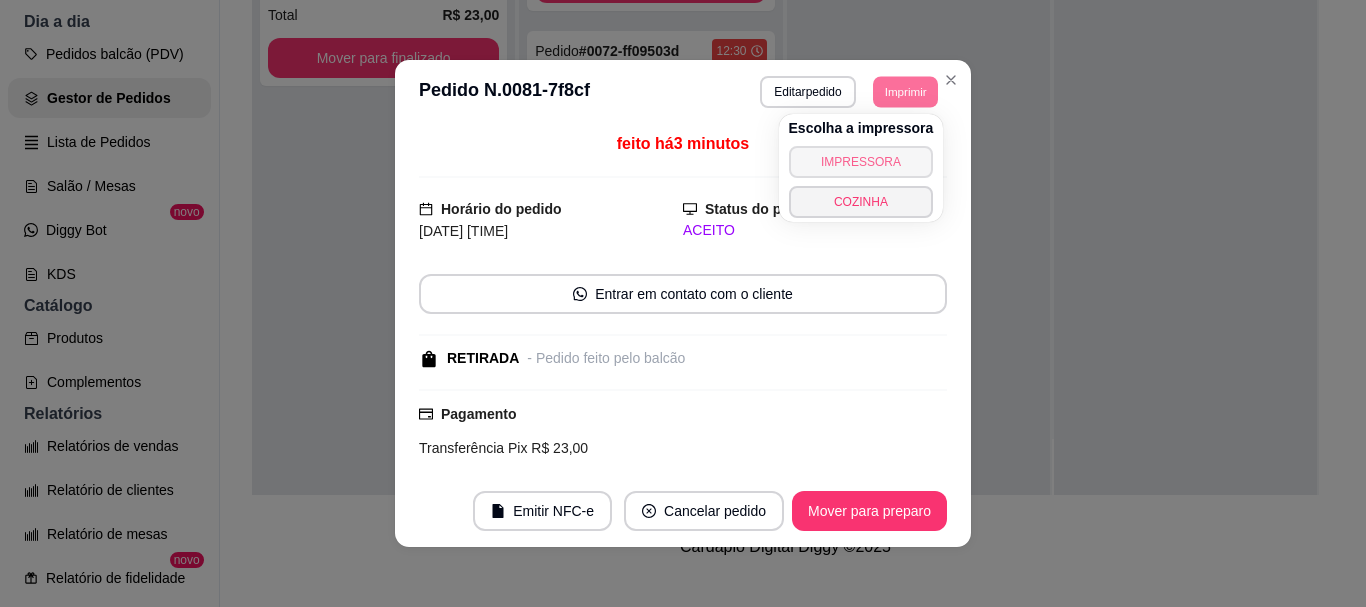 click on "IMPRESSORA" at bounding box center [861, 162] 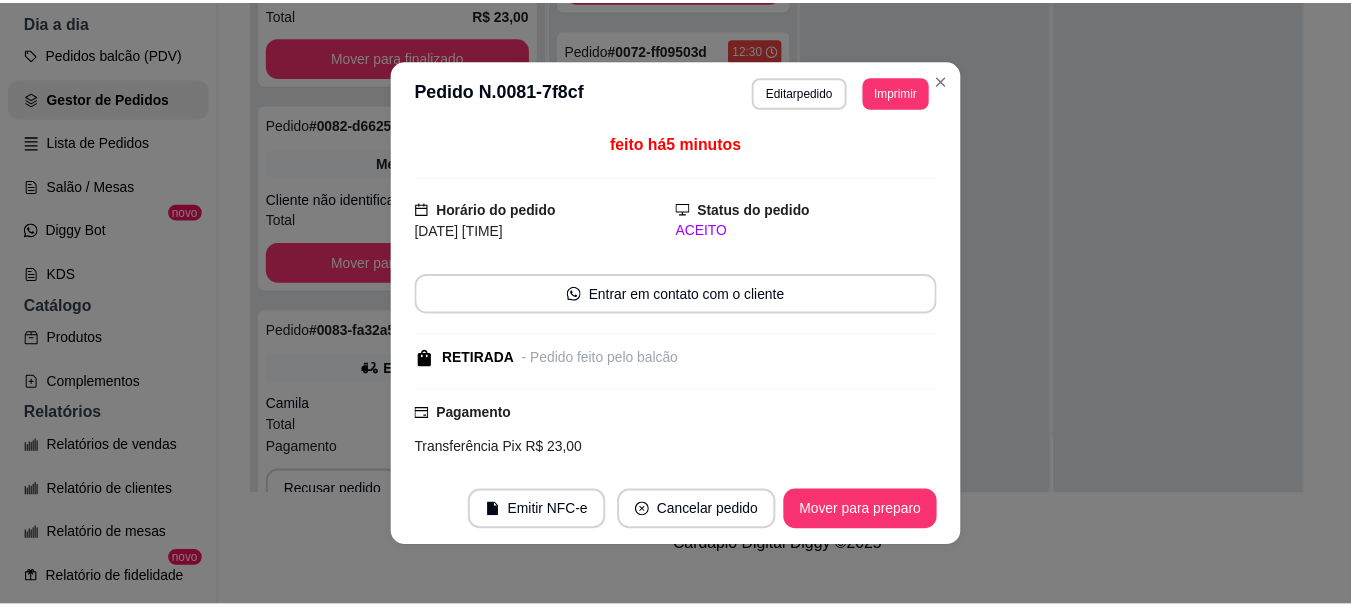 scroll, scrollTop: 121, scrollLeft: 0, axis: vertical 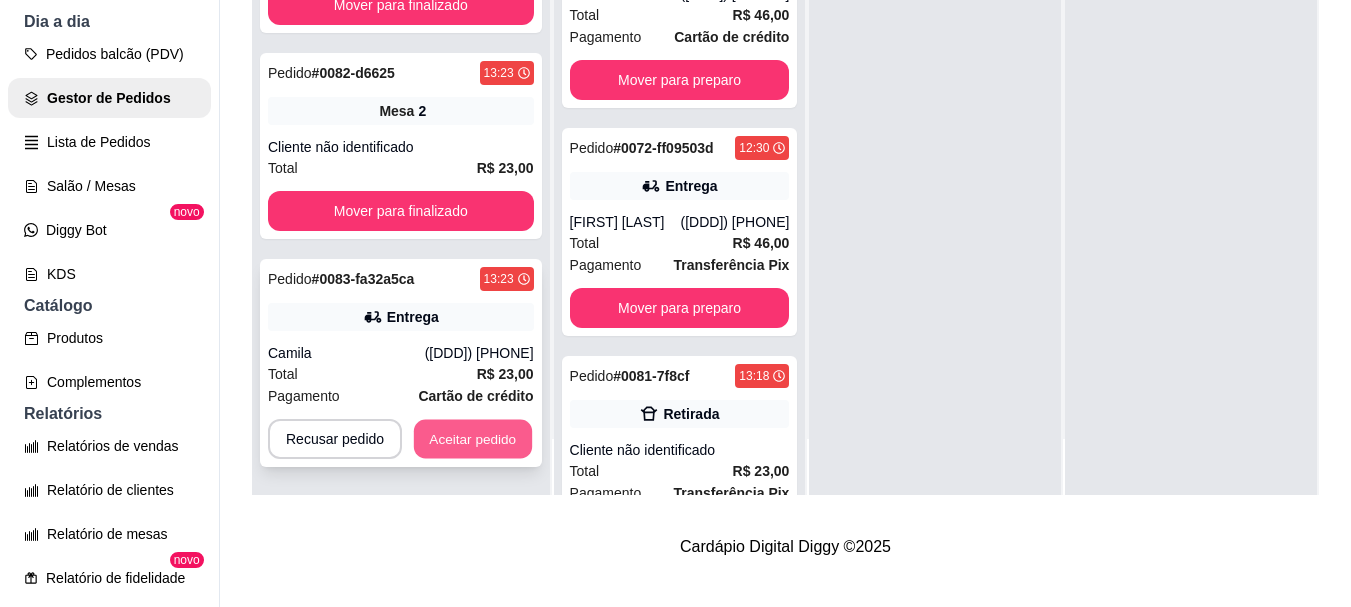 click on "Aceitar pedido" at bounding box center (473, 439) 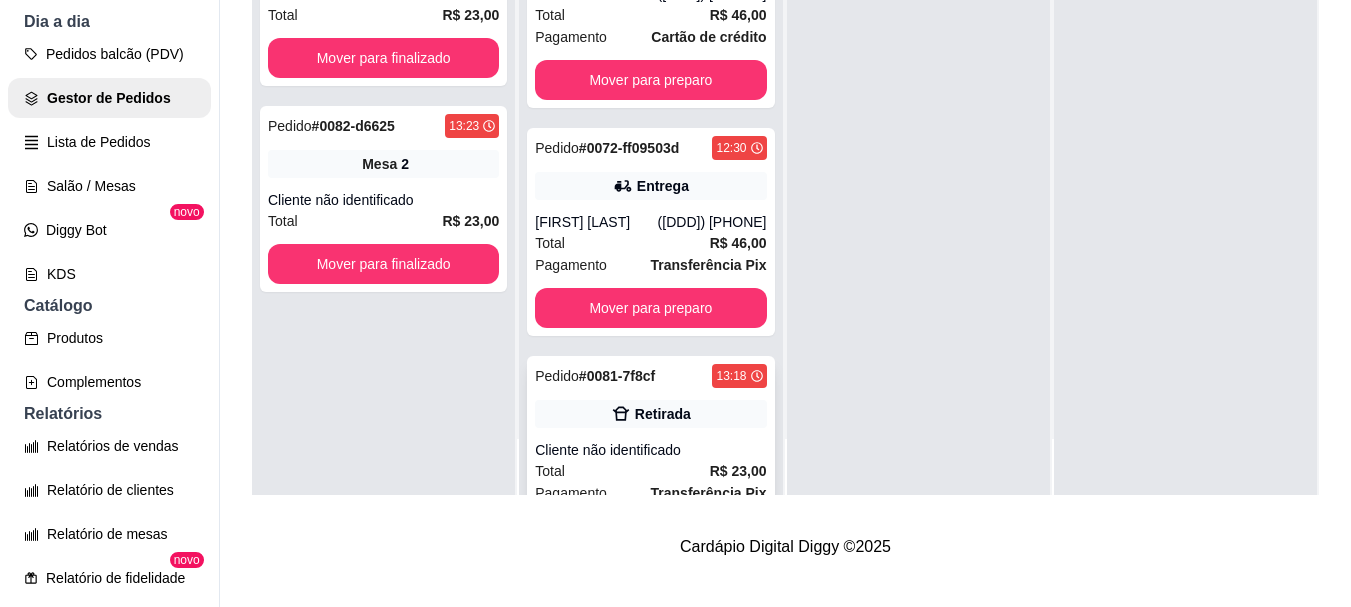 scroll, scrollTop: 0, scrollLeft: 0, axis: both 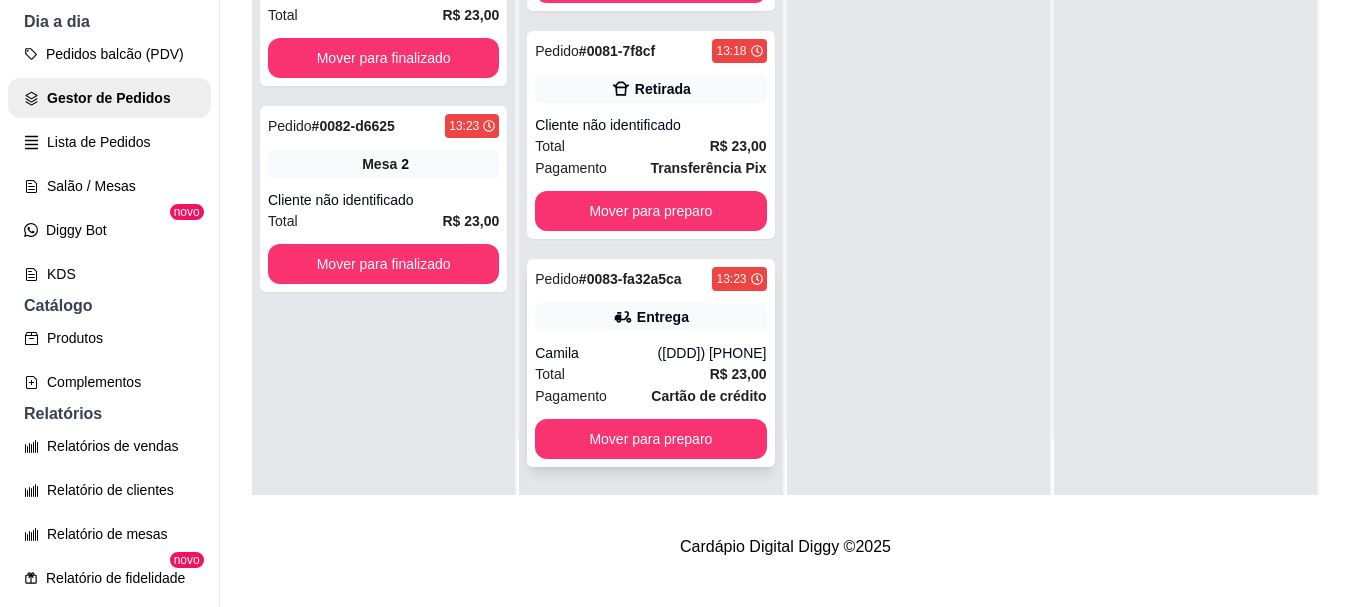 click on "([DDD]) [PHONE]" at bounding box center [712, 353] 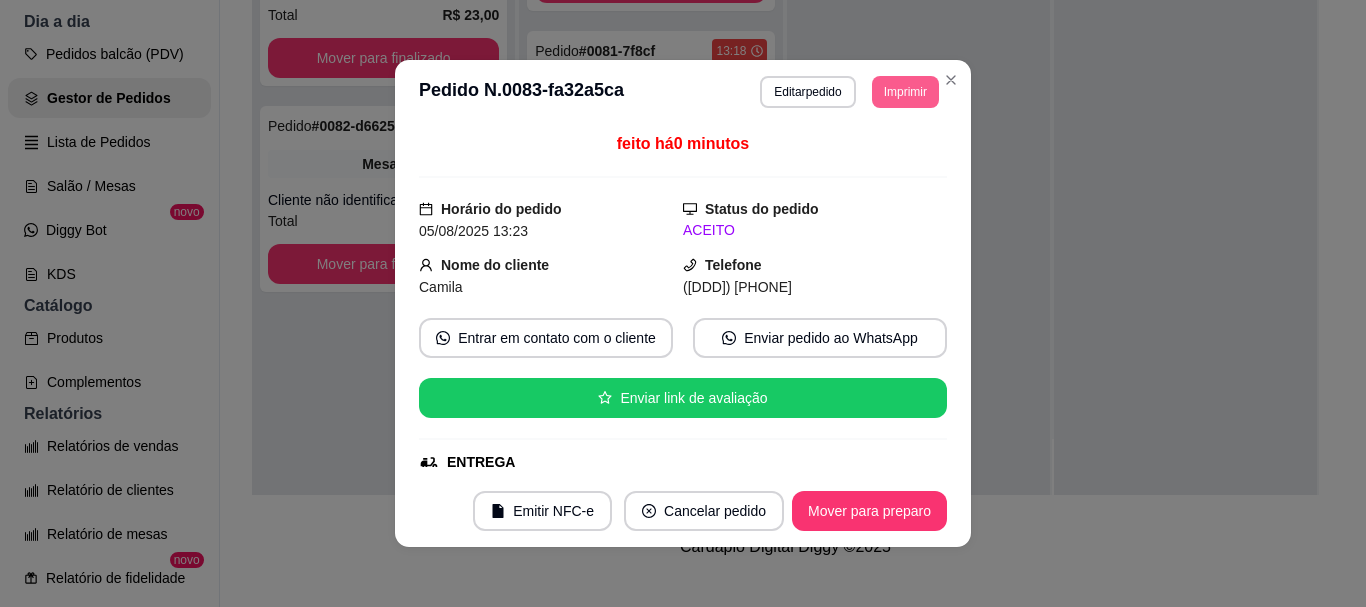 click on "Imprimir" at bounding box center (905, 92) 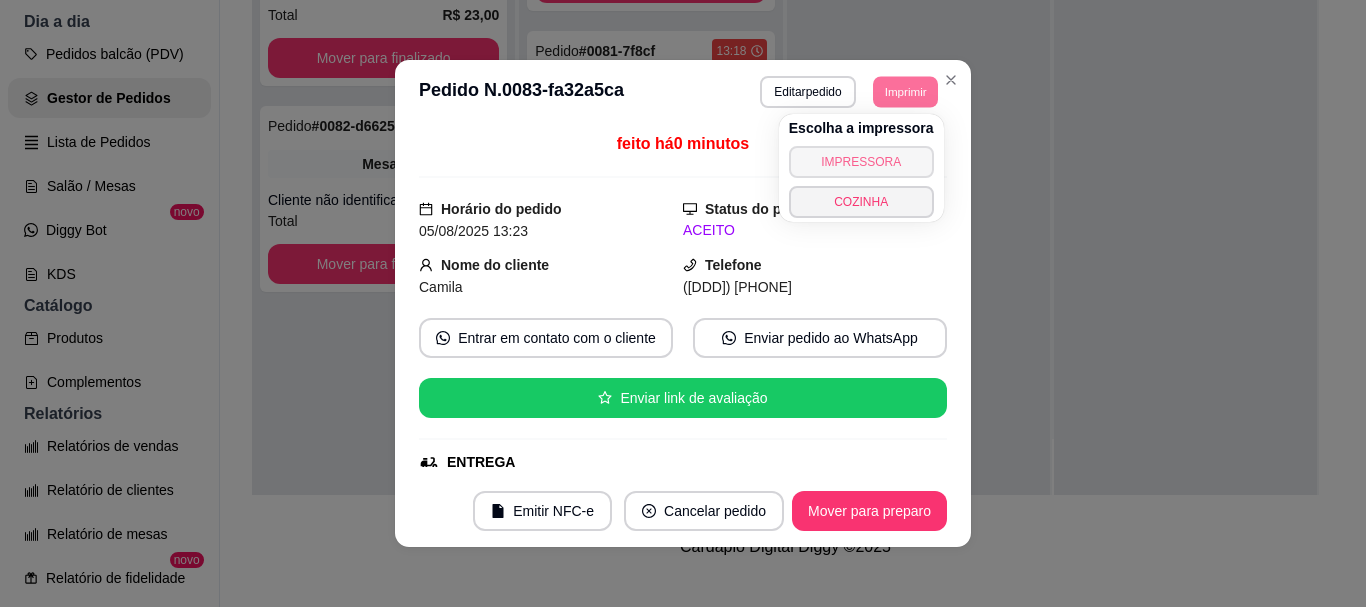 click on "IMPRESSORA" at bounding box center [861, 162] 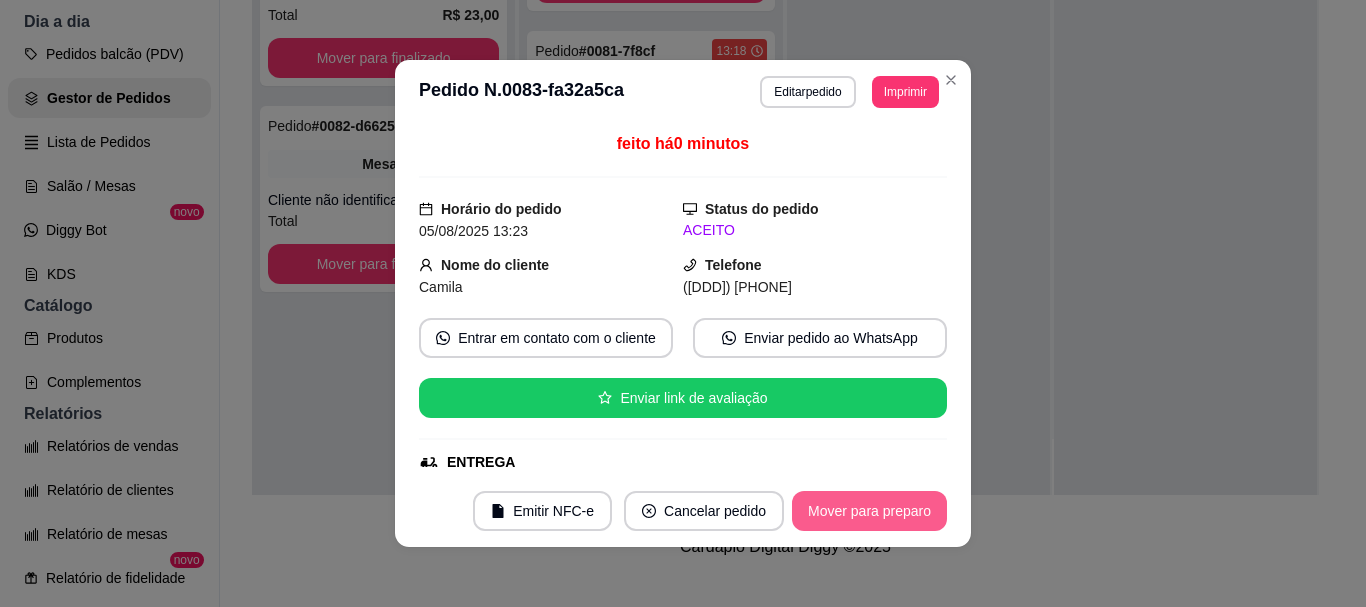 click on "Mover para preparo" at bounding box center [869, 511] 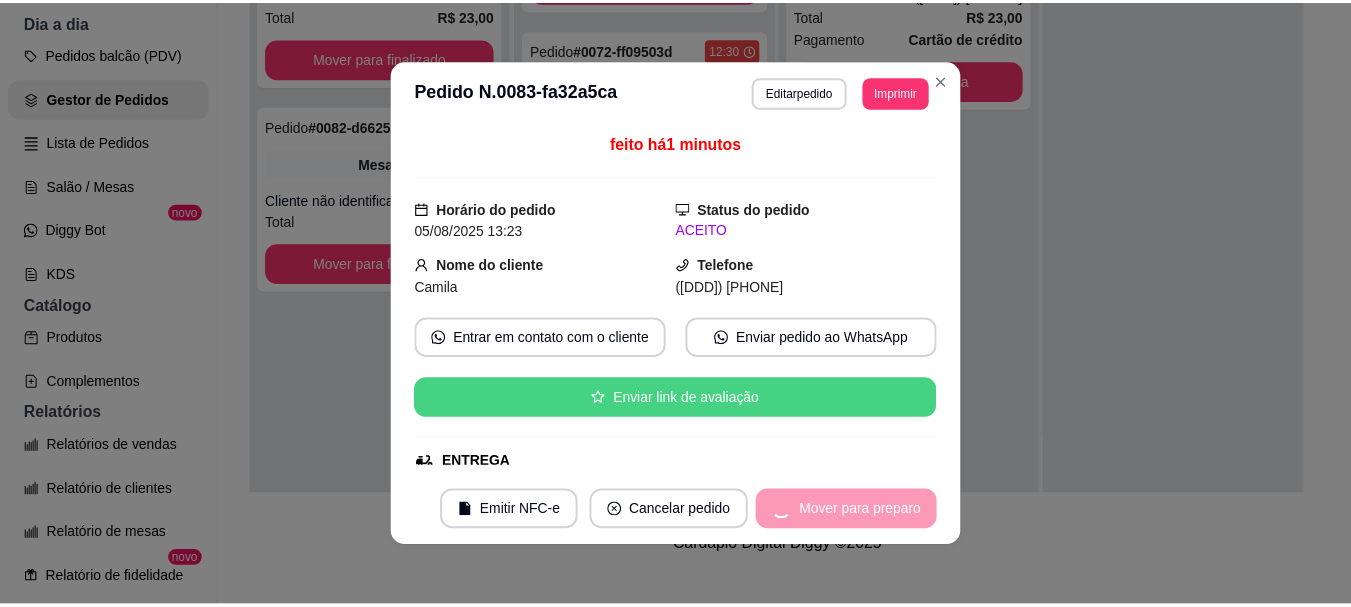 scroll, scrollTop: 97, scrollLeft: 0, axis: vertical 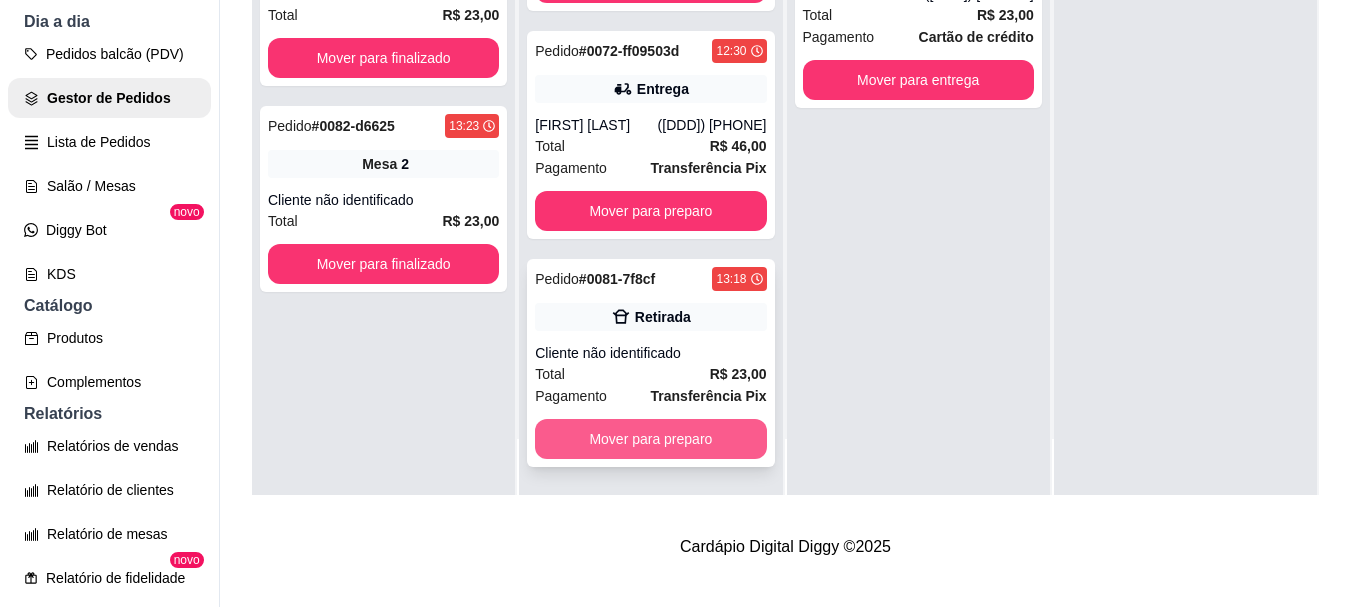 click on "Mover para preparo" at bounding box center (650, 439) 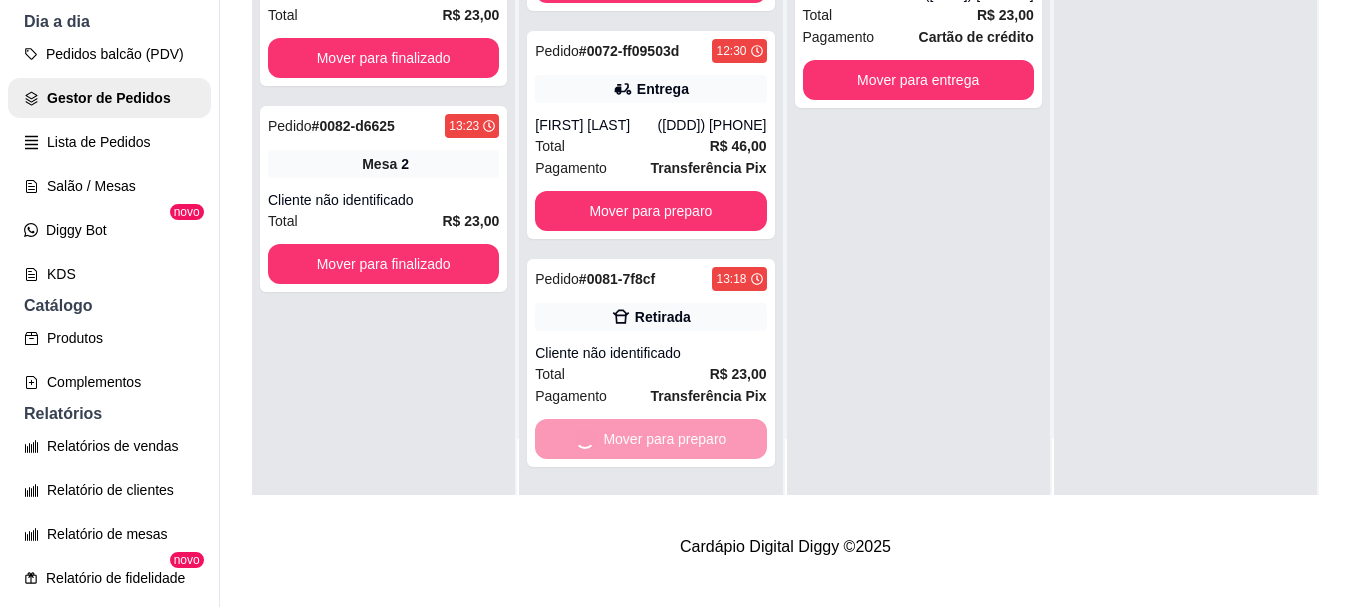 scroll, scrollTop: 0, scrollLeft: 0, axis: both 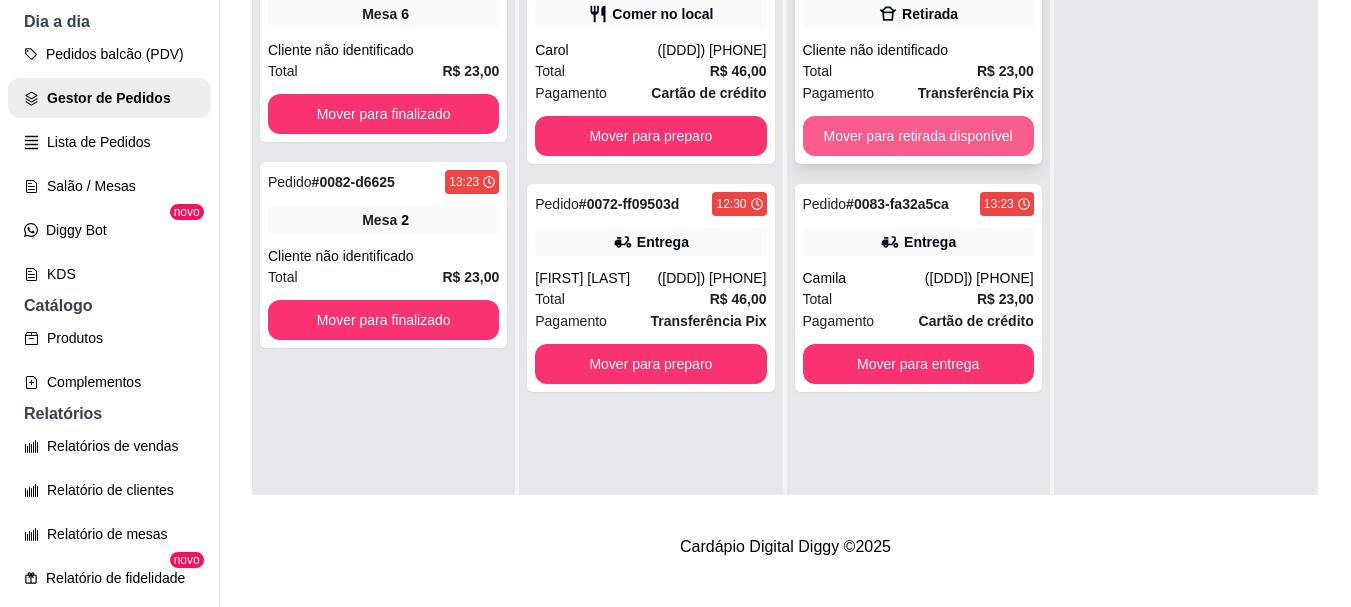 click on "Mover para retirada disponível" at bounding box center (918, 136) 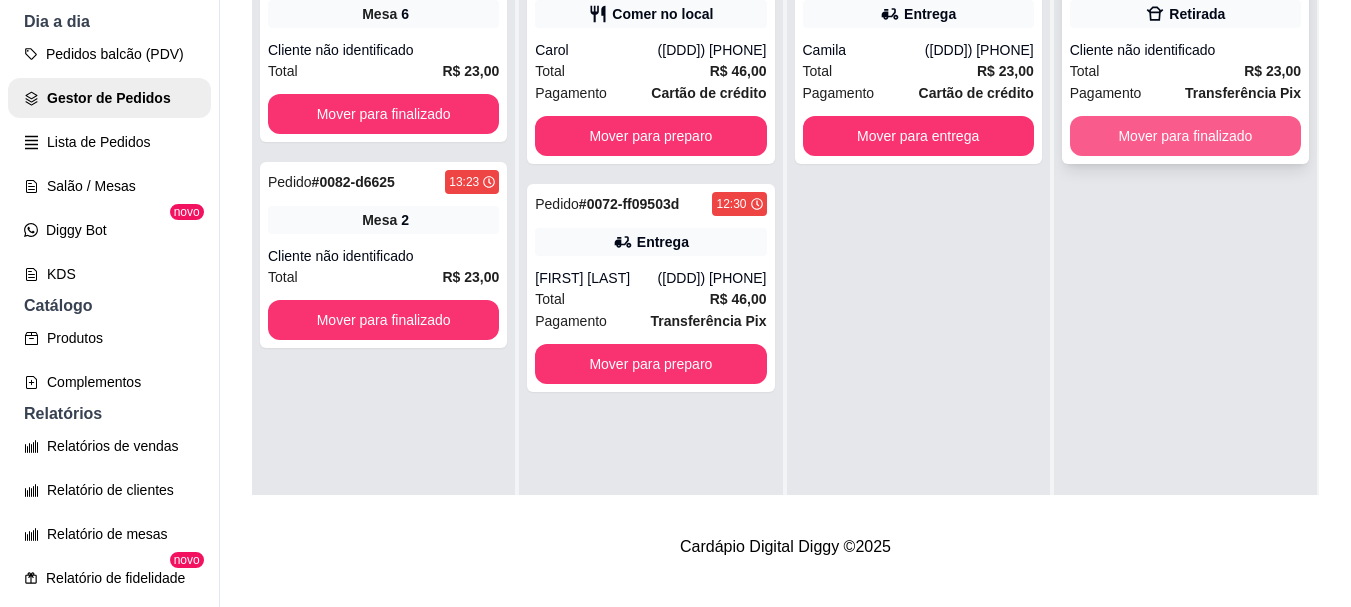 click on "Mover para finalizado" at bounding box center [1185, 136] 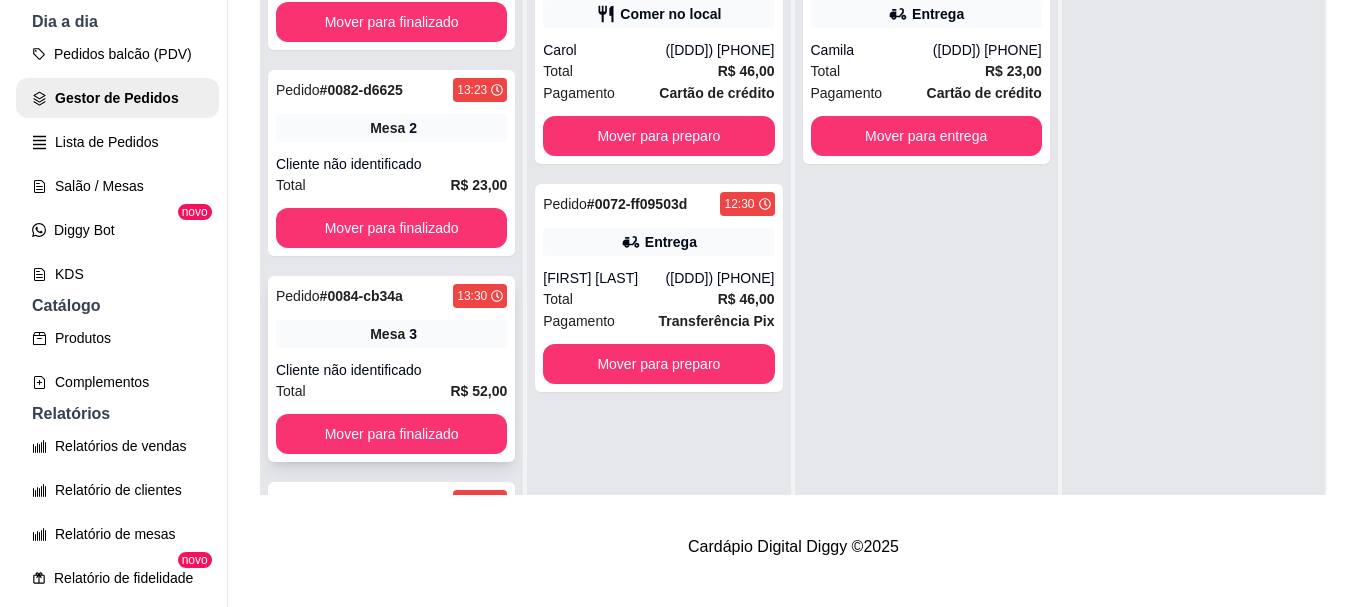 scroll, scrollTop: 200, scrollLeft: 0, axis: vertical 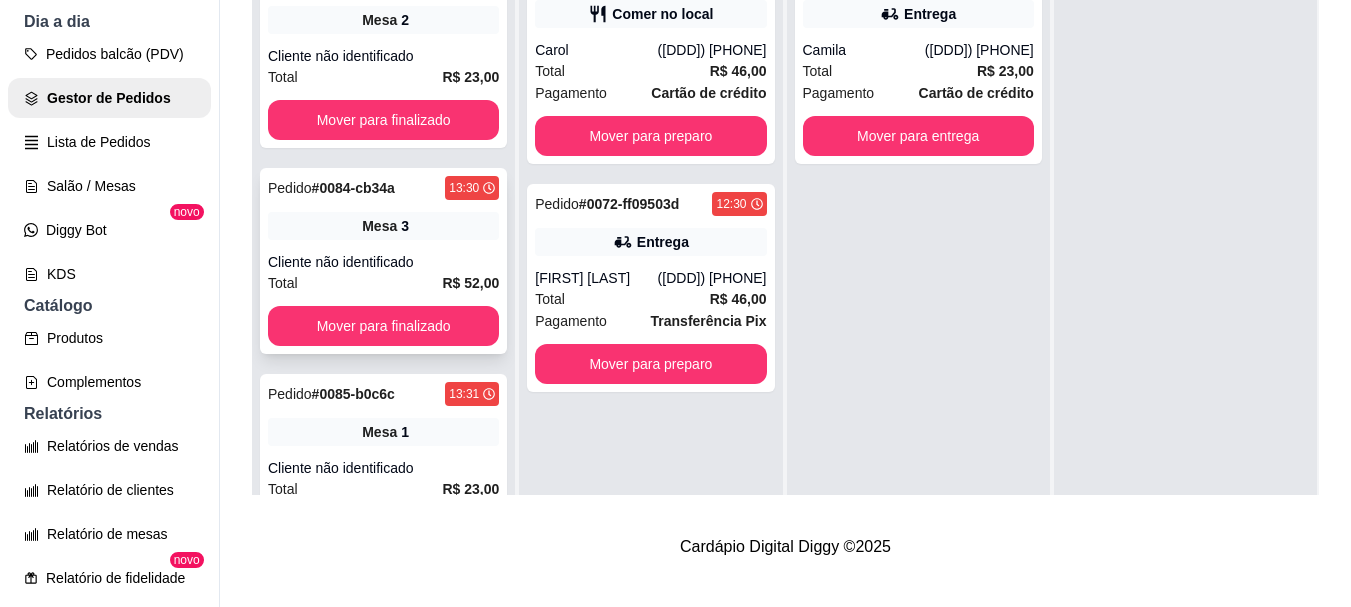 click on "Cliente não identificado" at bounding box center [383, 262] 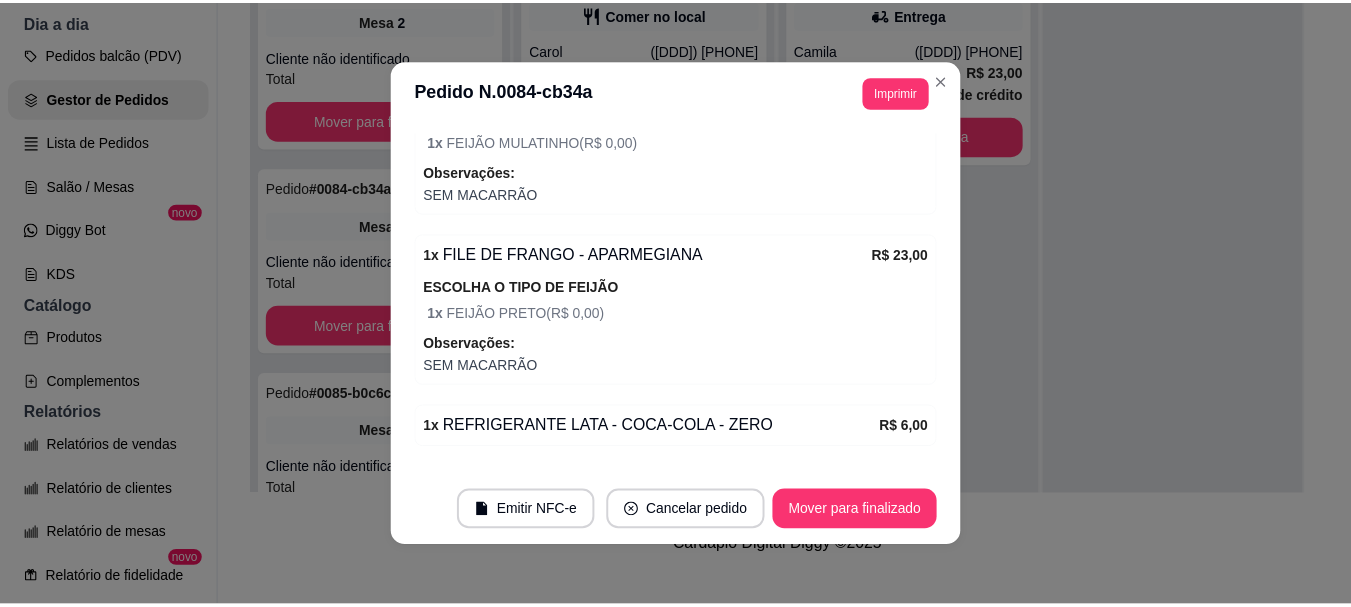 scroll, scrollTop: 418, scrollLeft: 0, axis: vertical 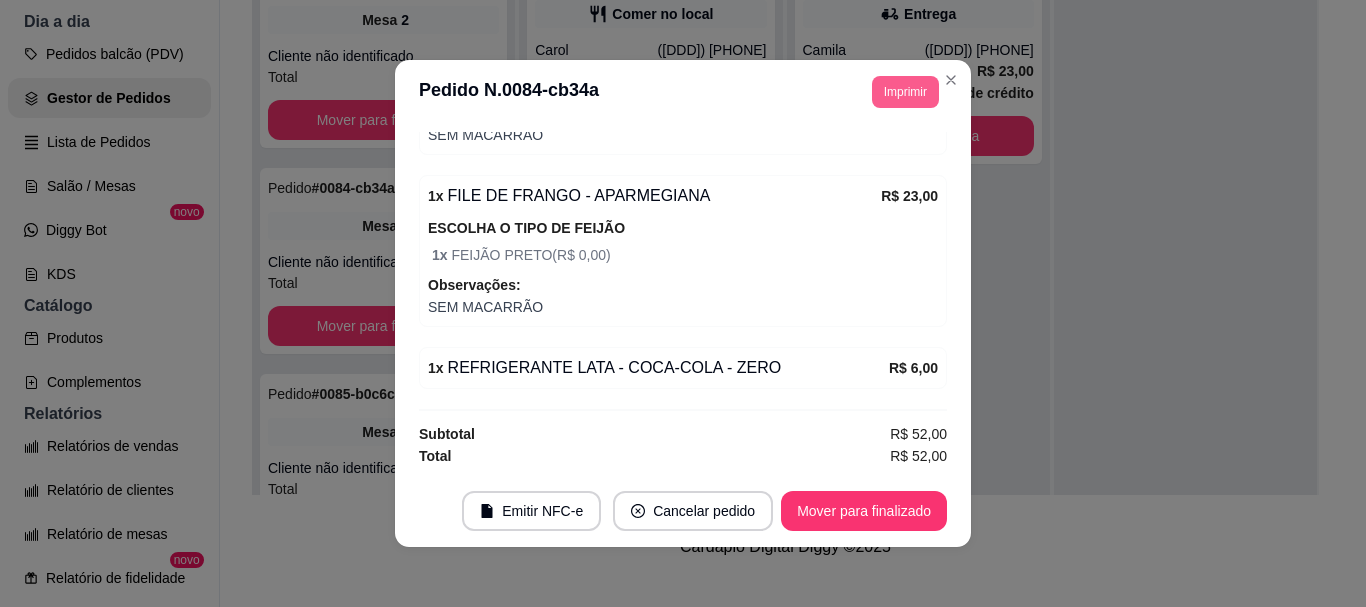 click on "Imprimir" at bounding box center (905, 92) 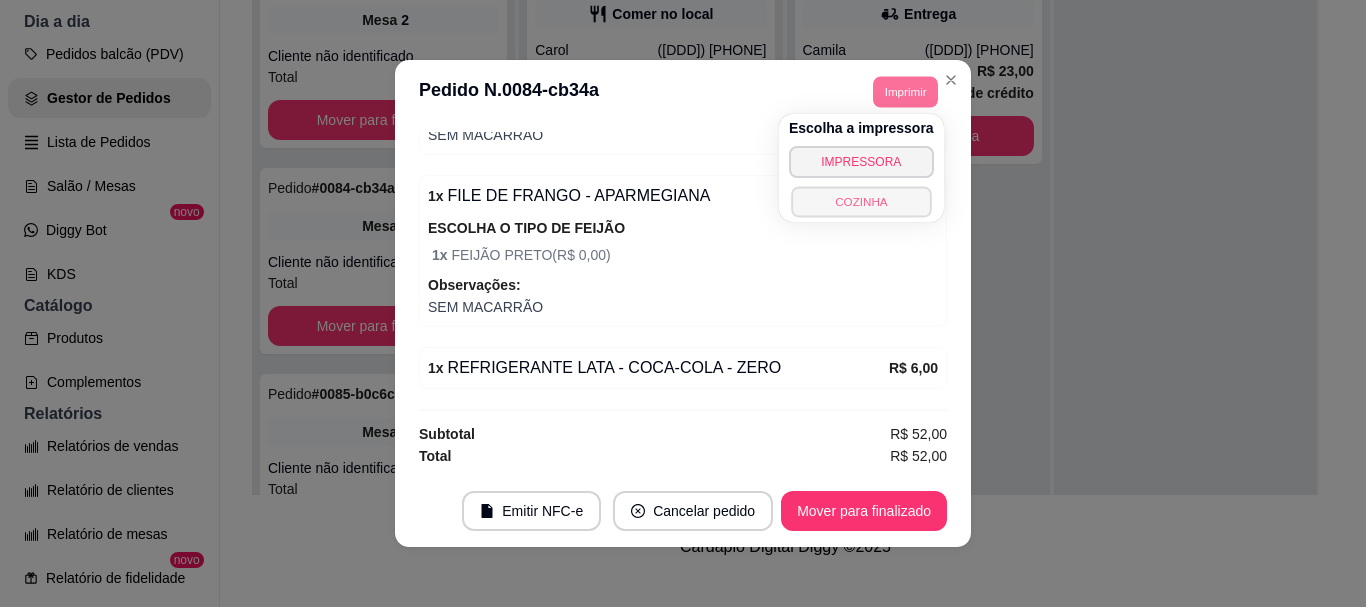 click on "COZINHA" at bounding box center [861, 201] 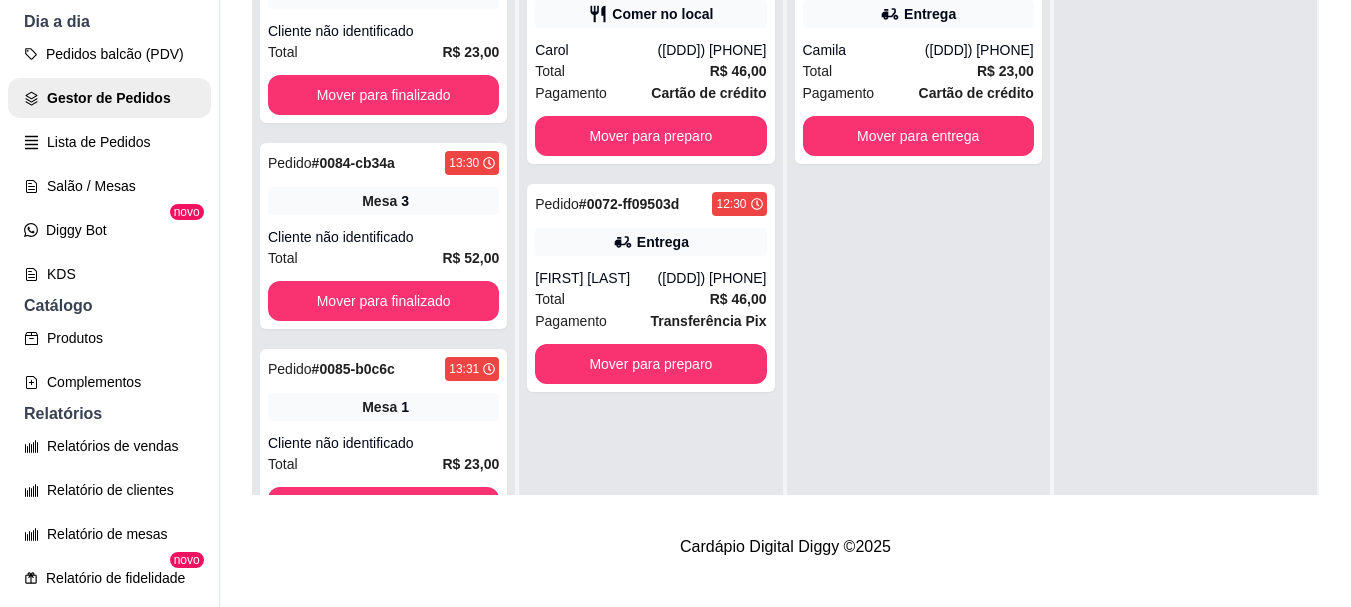 scroll, scrollTop: 237, scrollLeft: 0, axis: vertical 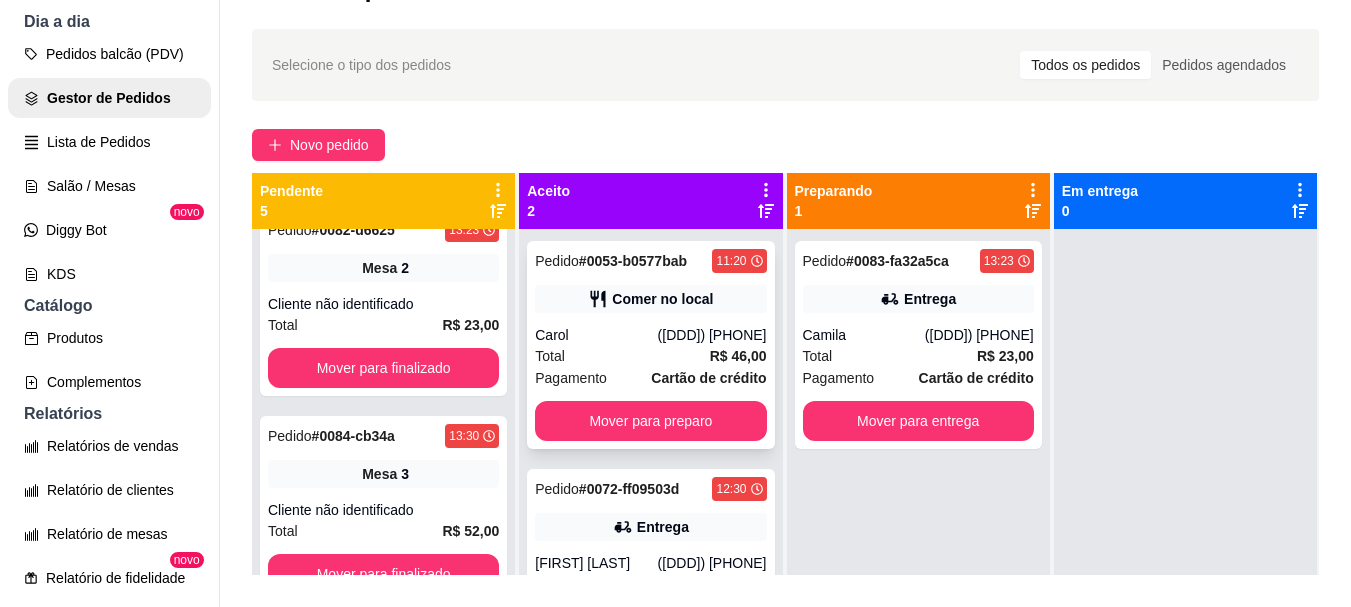 click on "Total R$ 46,00" at bounding box center (650, 356) 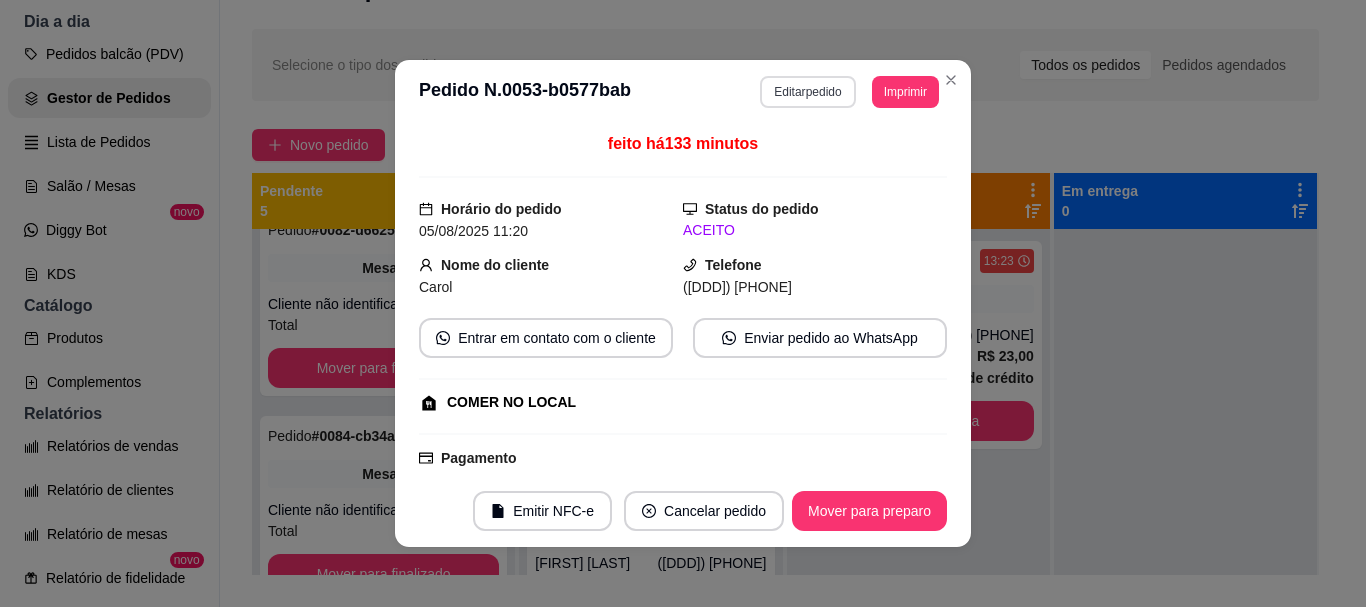 click on "Editar  pedido" at bounding box center [807, 92] 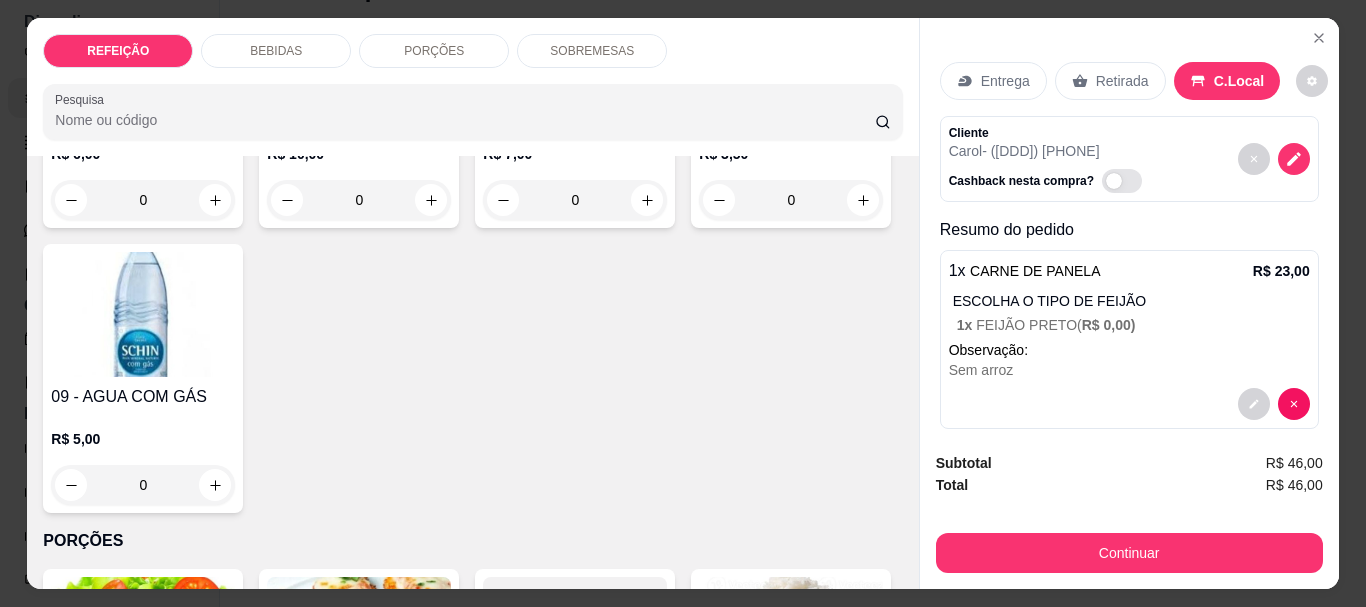 scroll, scrollTop: 800, scrollLeft: 0, axis: vertical 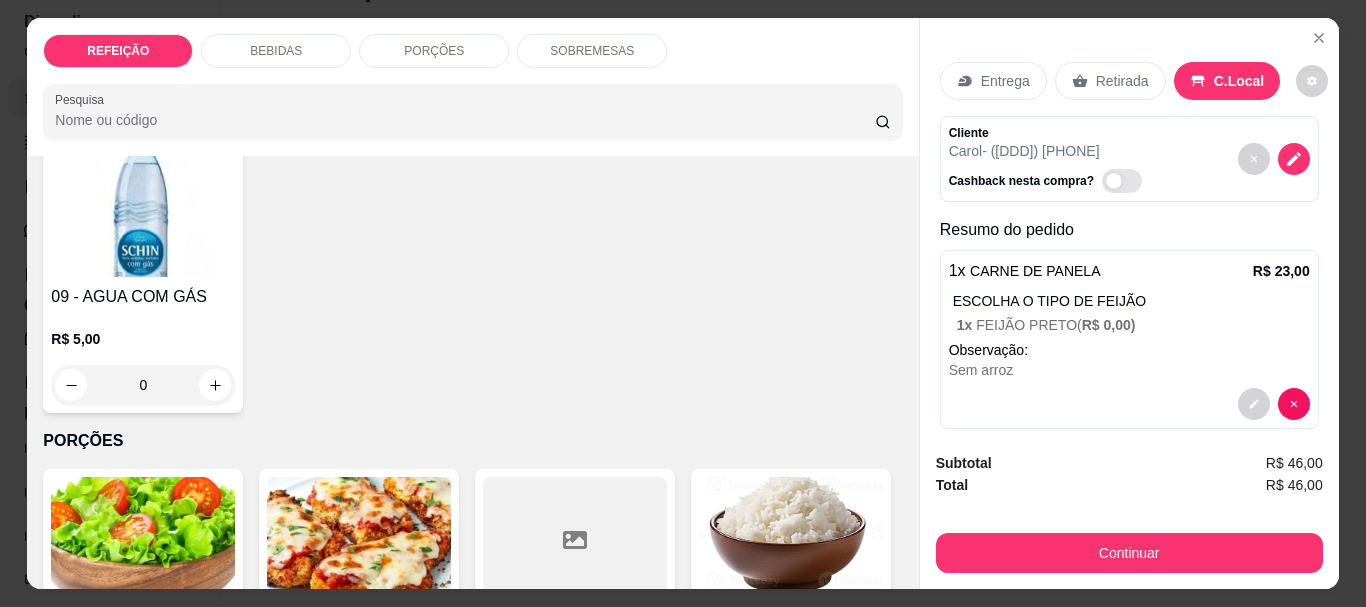 click on "06 - REFRIGERANTE 1 LITRO" at bounding box center (359, 0) 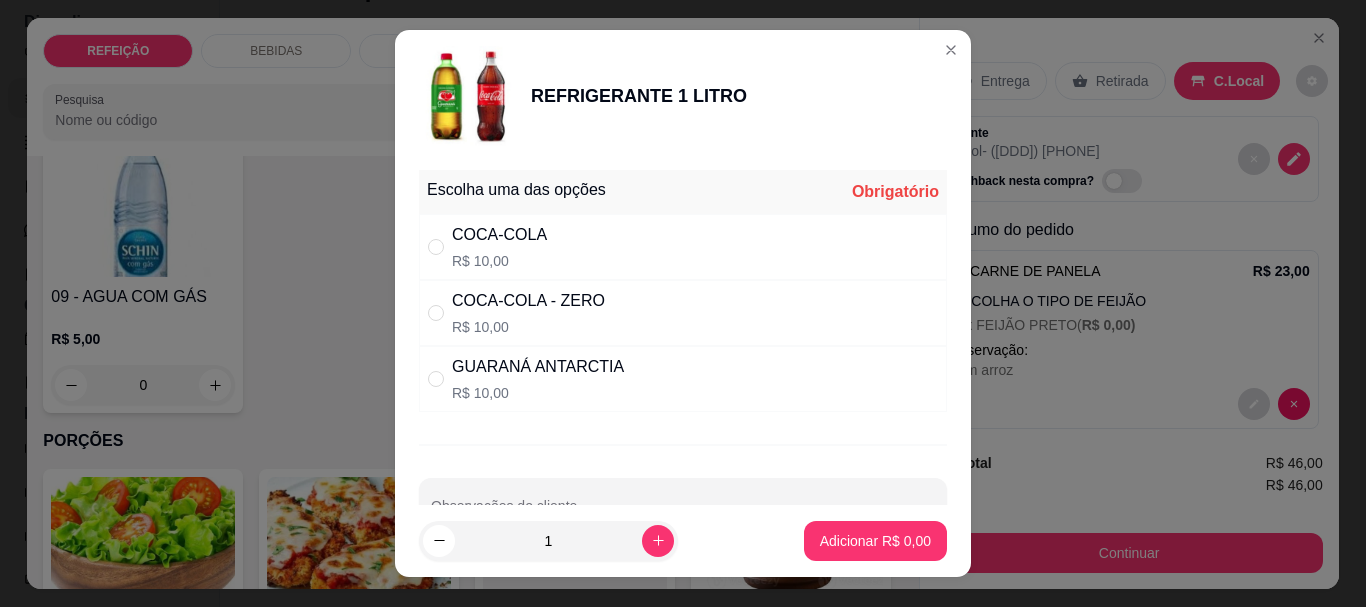 click on "R$ 10,00" at bounding box center (528, 327) 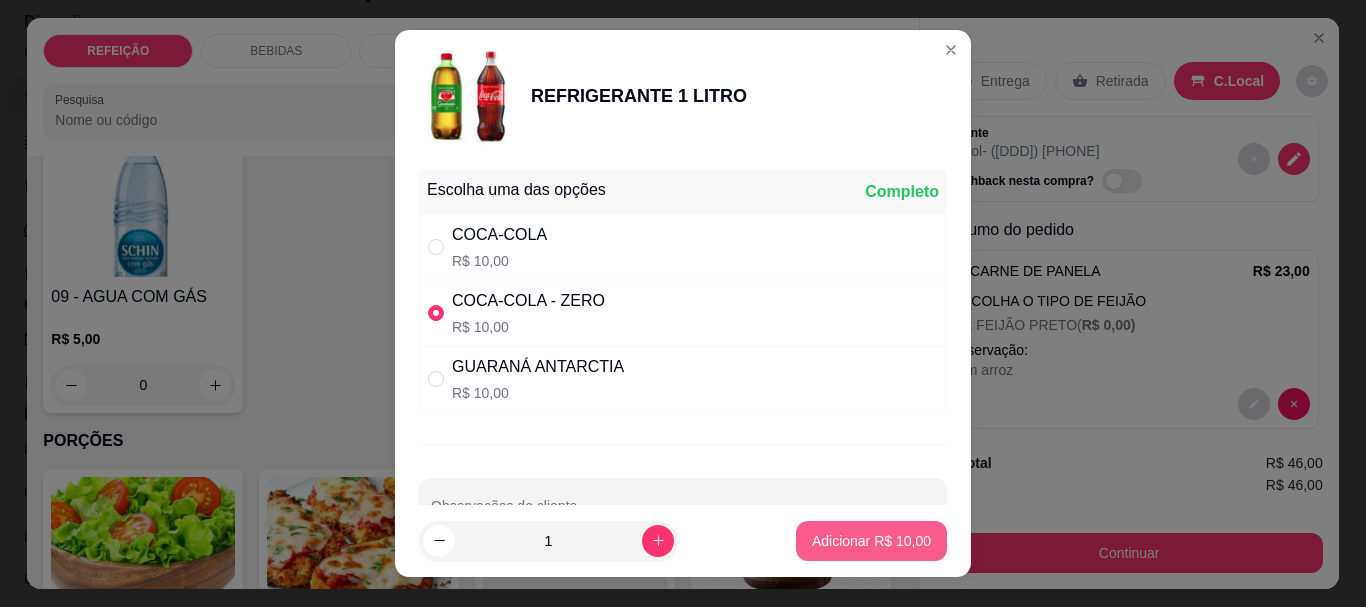 click on "Adicionar   R$ 10,00" at bounding box center (871, 541) 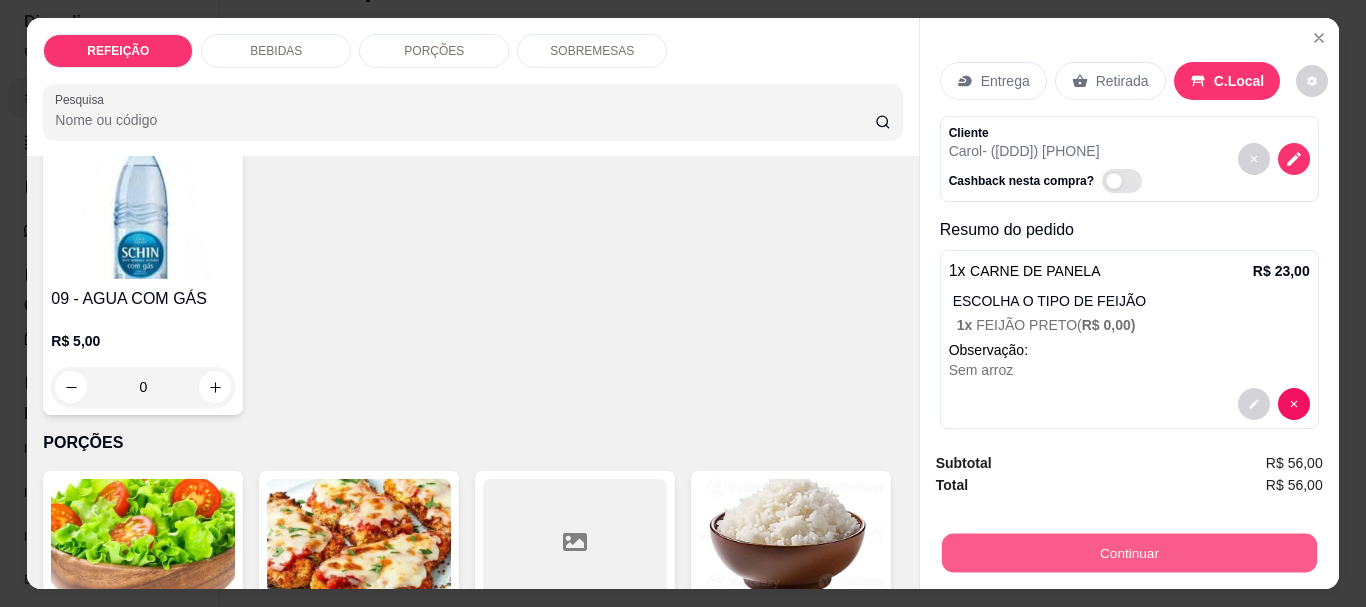 click on "Continuar" at bounding box center (1128, 552) 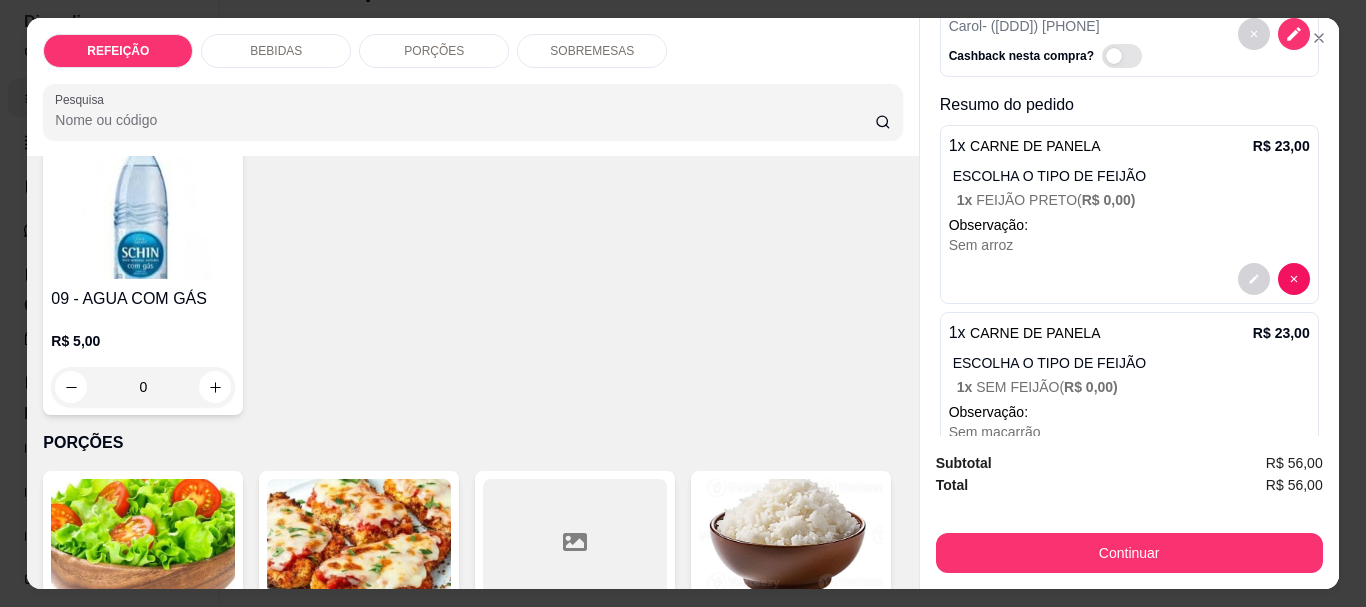 scroll, scrollTop: 322, scrollLeft: 0, axis: vertical 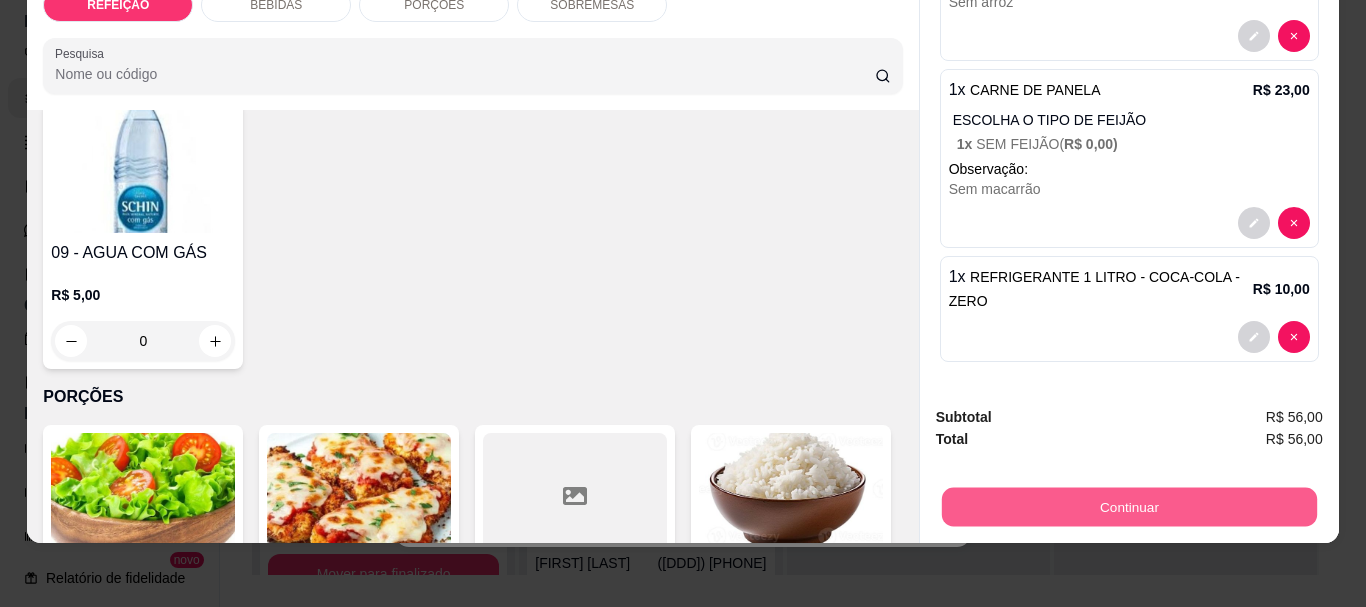 click on "Continuar" at bounding box center [1128, 506] 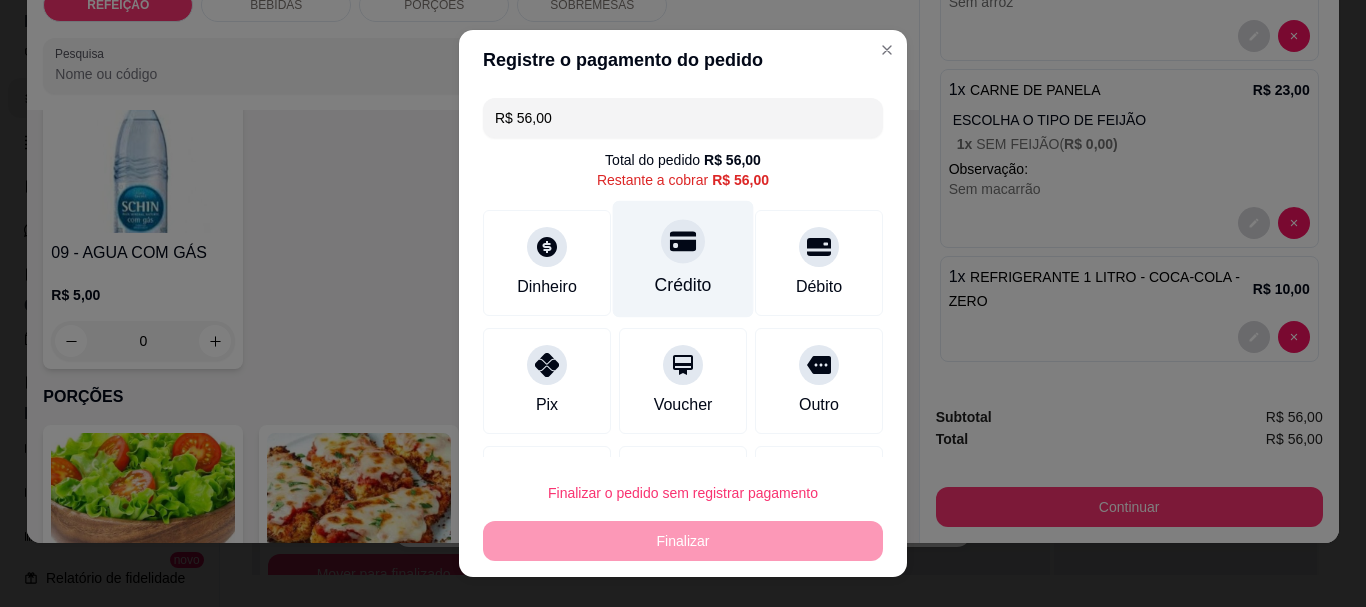 click 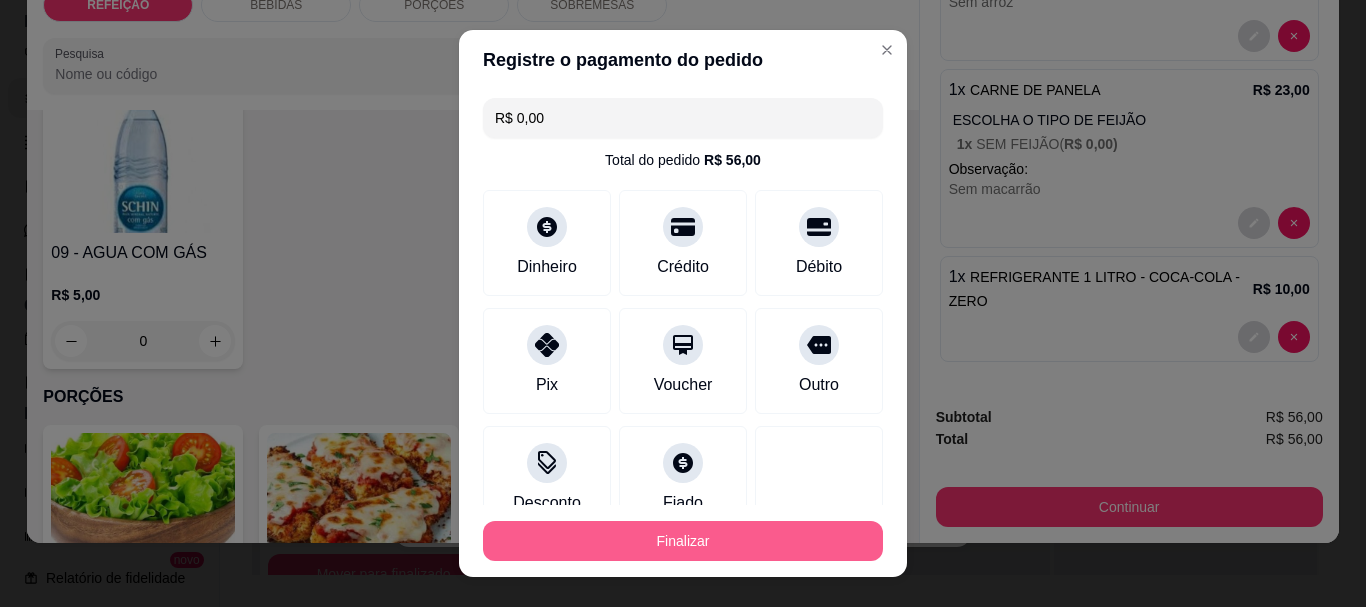 click on "Finalizar" at bounding box center (683, 541) 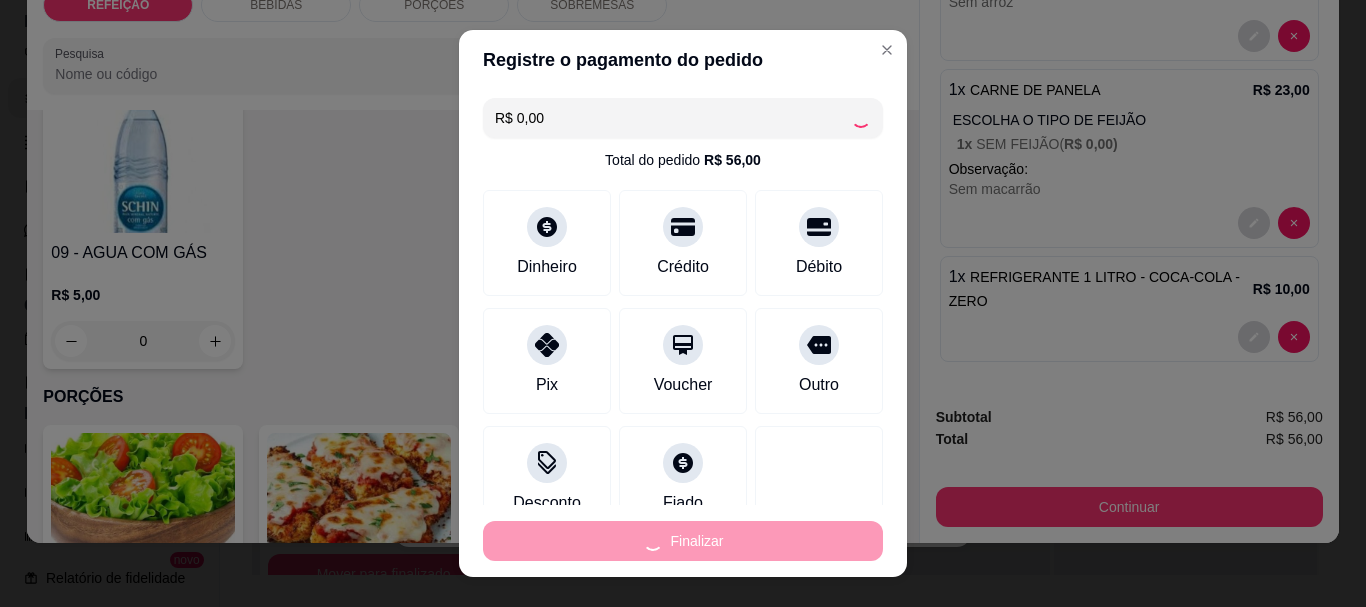 type on "0" 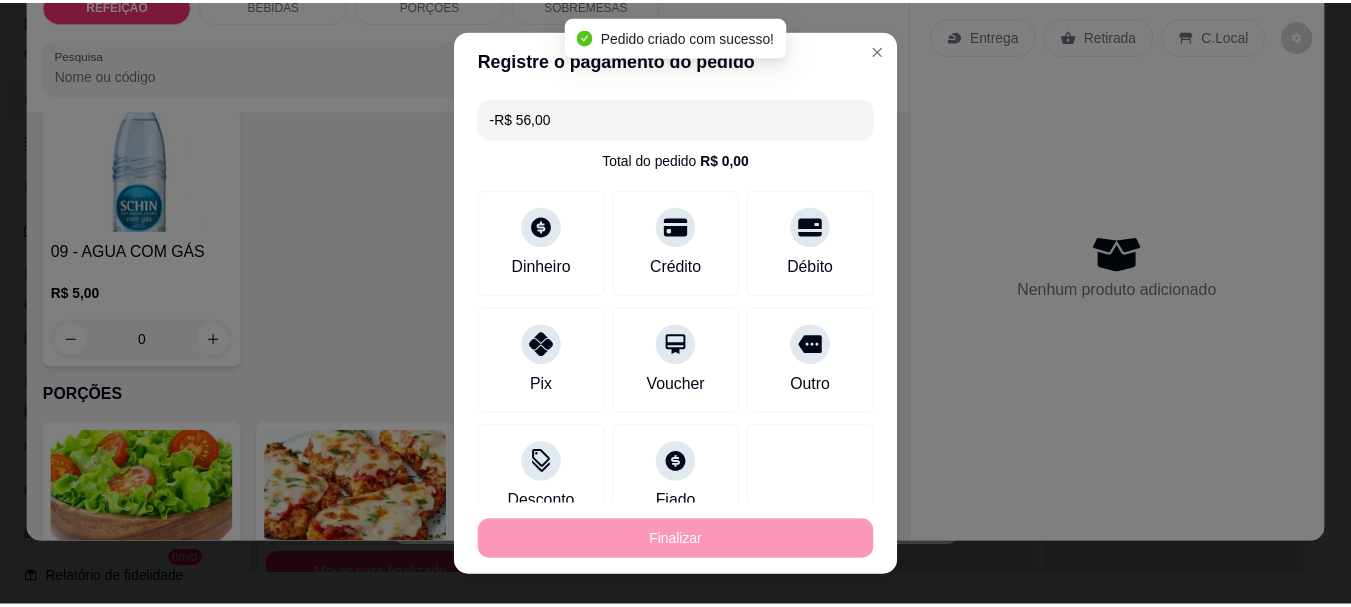 scroll, scrollTop: 0, scrollLeft: 0, axis: both 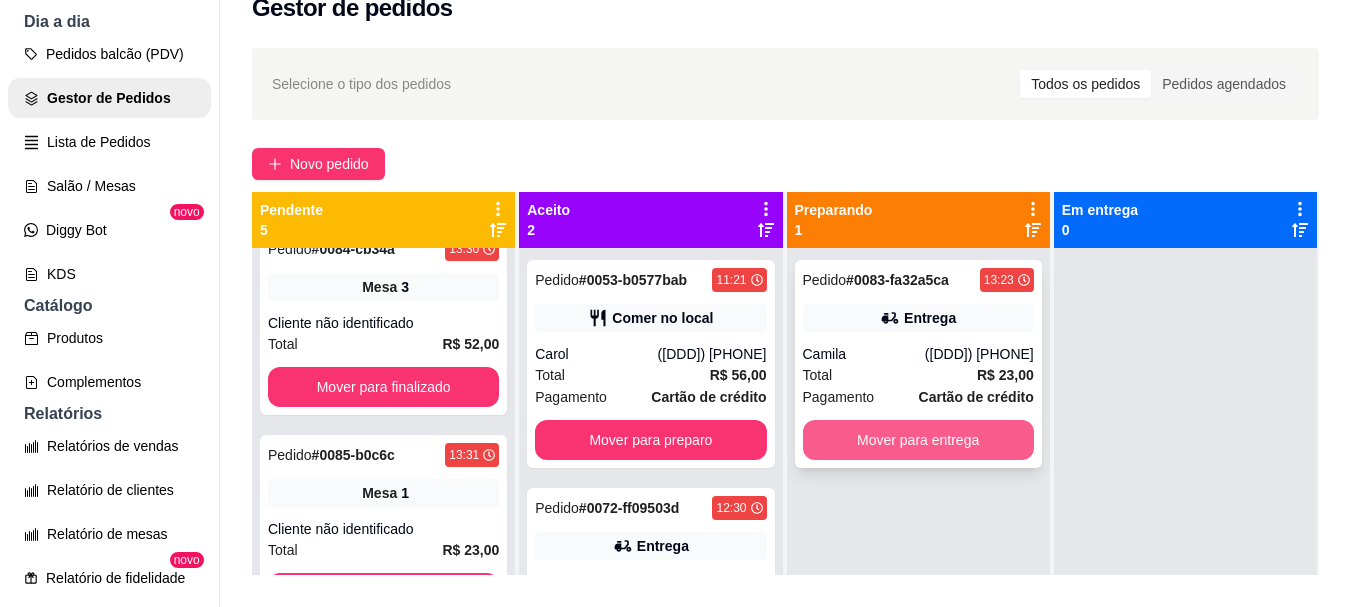 click on "Mover para entrega" at bounding box center (918, 440) 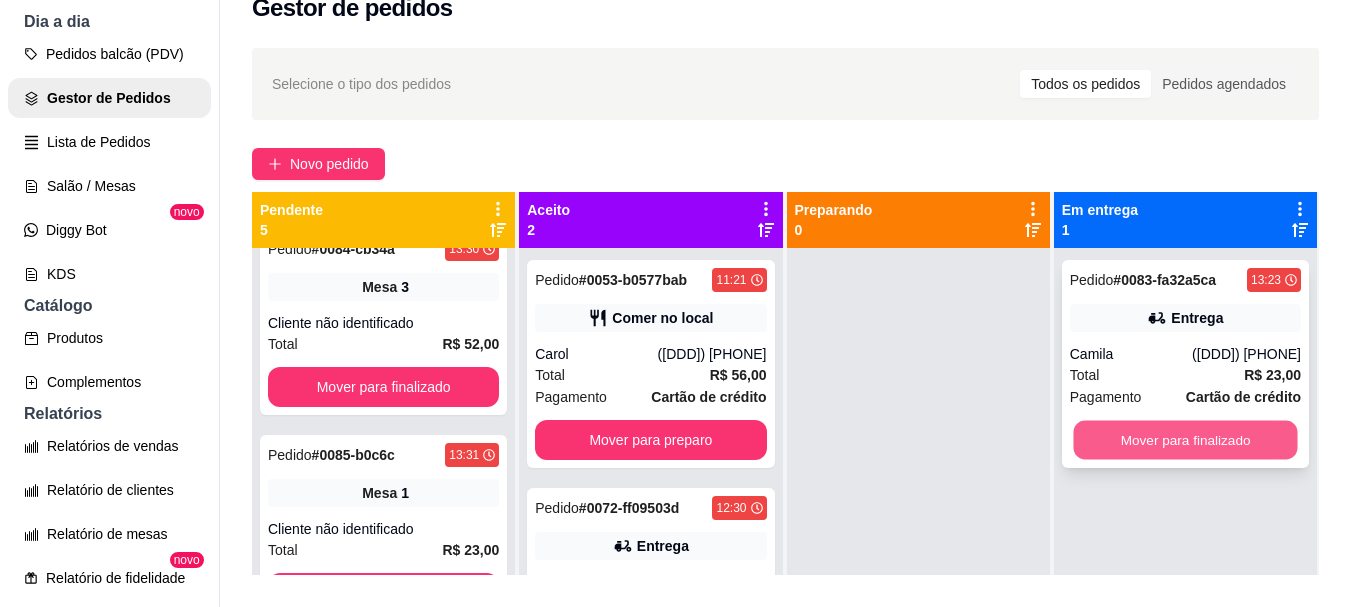 click on "Mover para finalizado" at bounding box center [1185, 440] 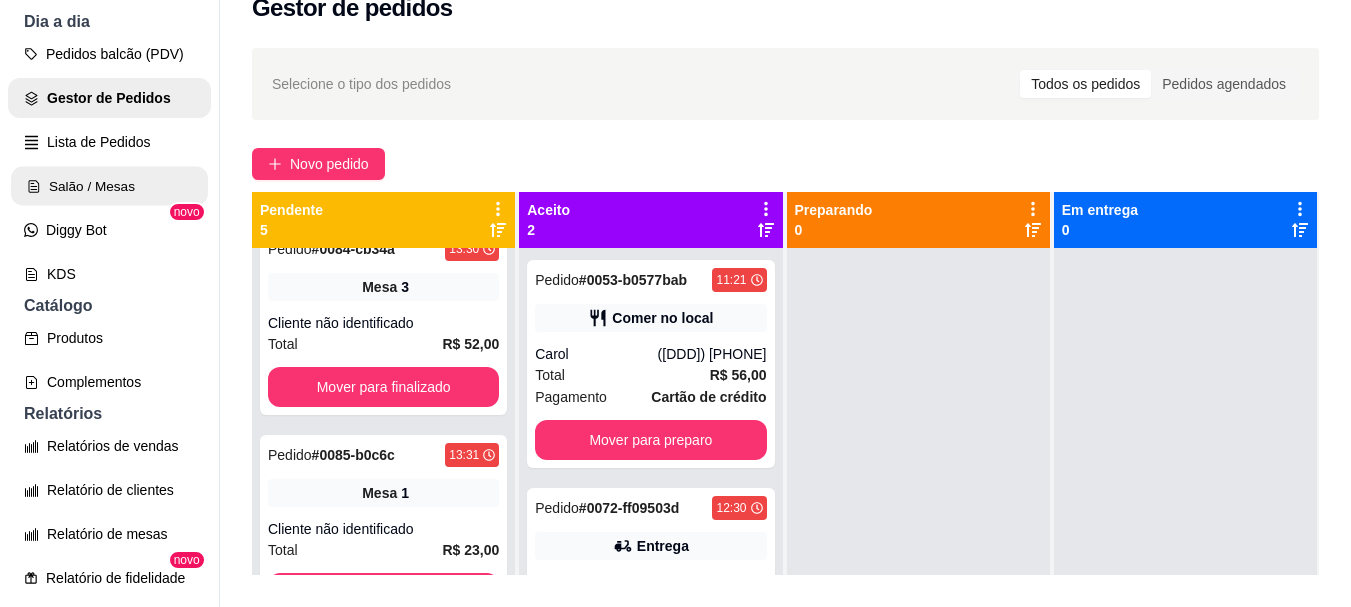 click on "Salão / Mesas" at bounding box center (109, 186) 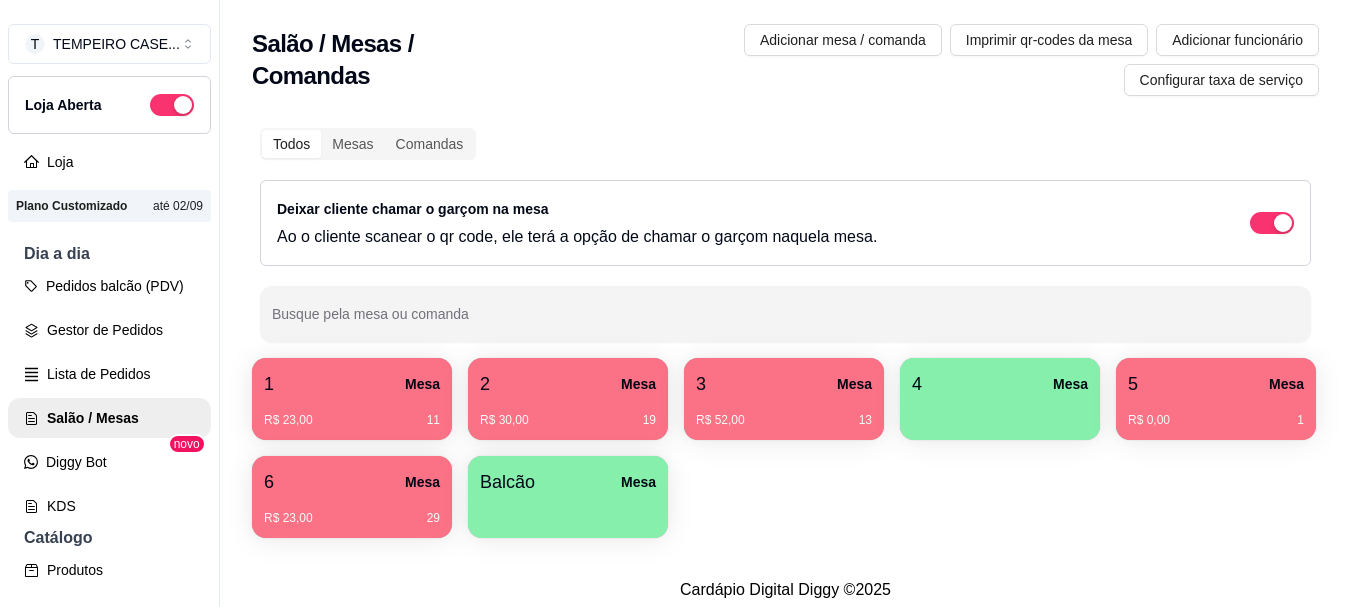 scroll, scrollTop: 0, scrollLeft: 0, axis: both 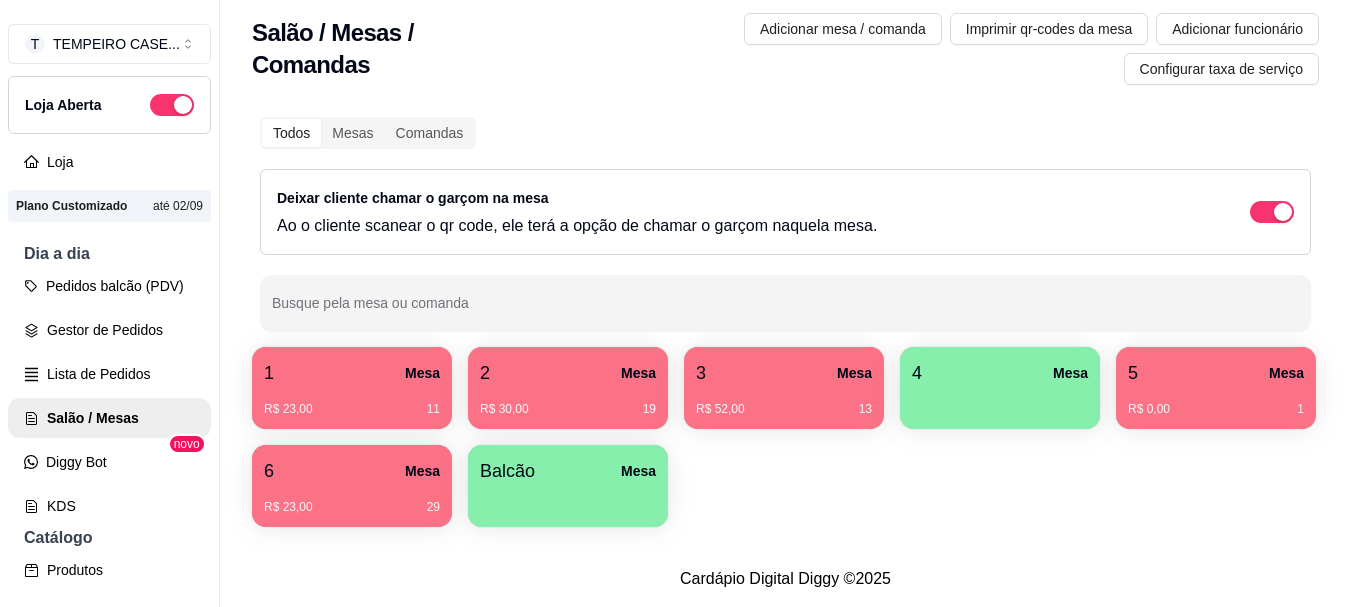 click on "3 Mesa" at bounding box center [784, 373] 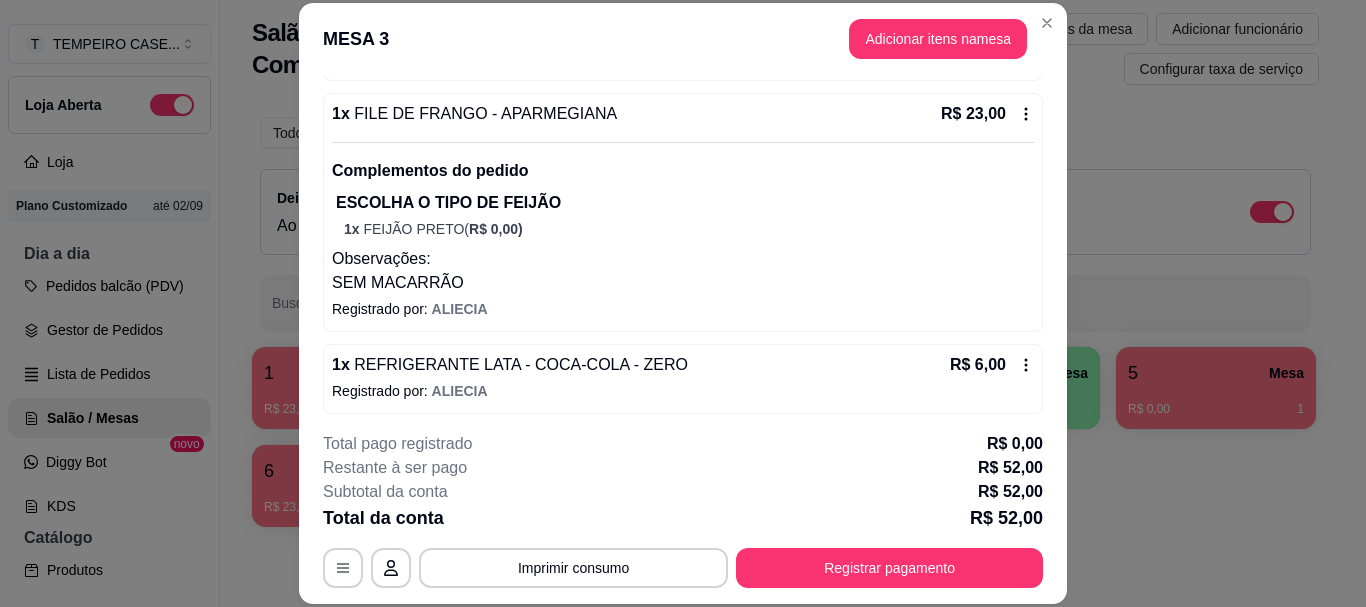 scroll, scrollTop: 428, scrollLeft: 0, axis: vertical 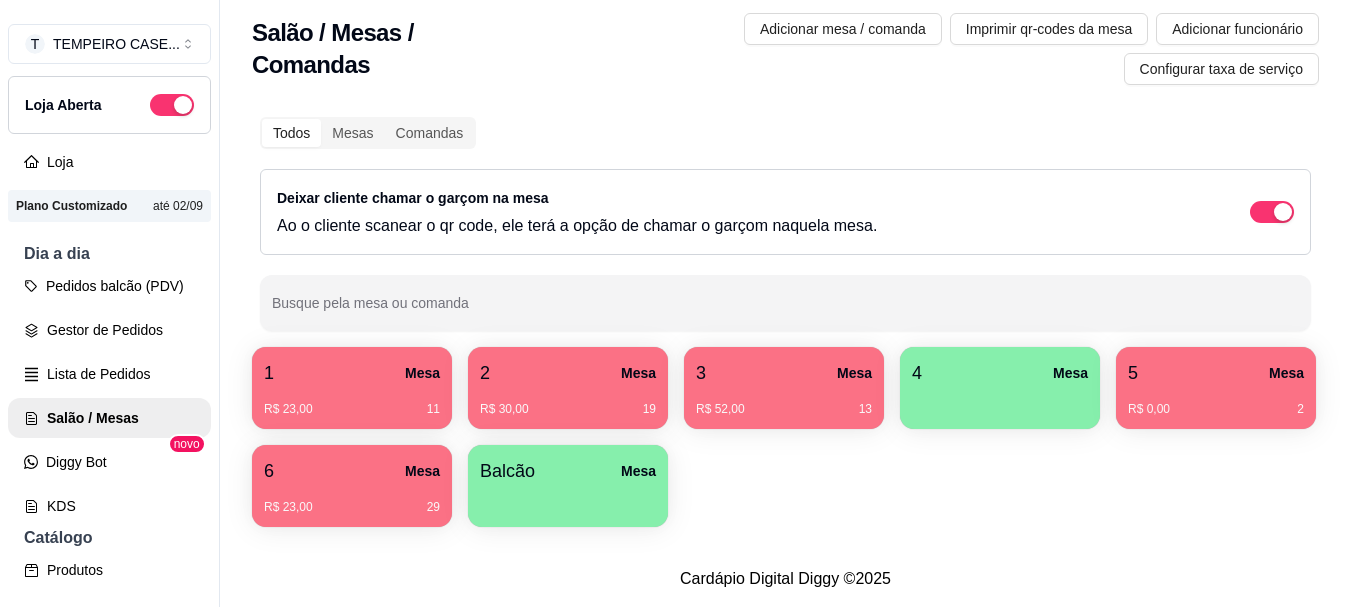 click on "6 Mesa" at bounding box center [352, 471] 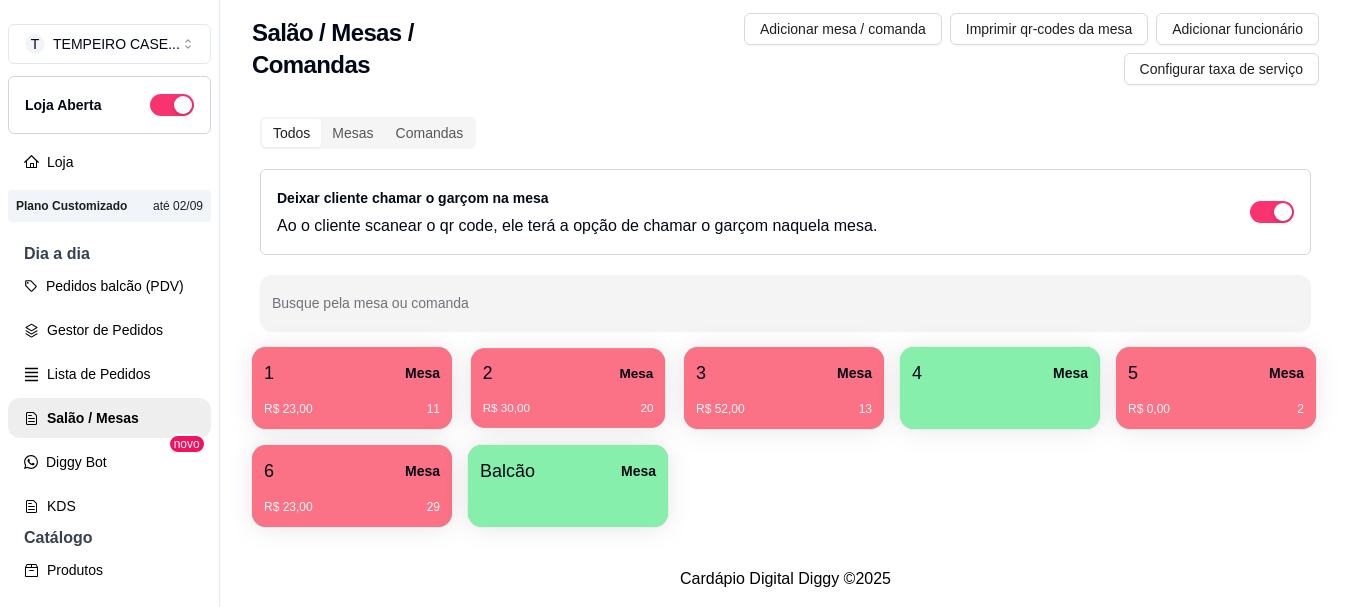 click on "R$ 30,00" at bounding box center (506, 409) 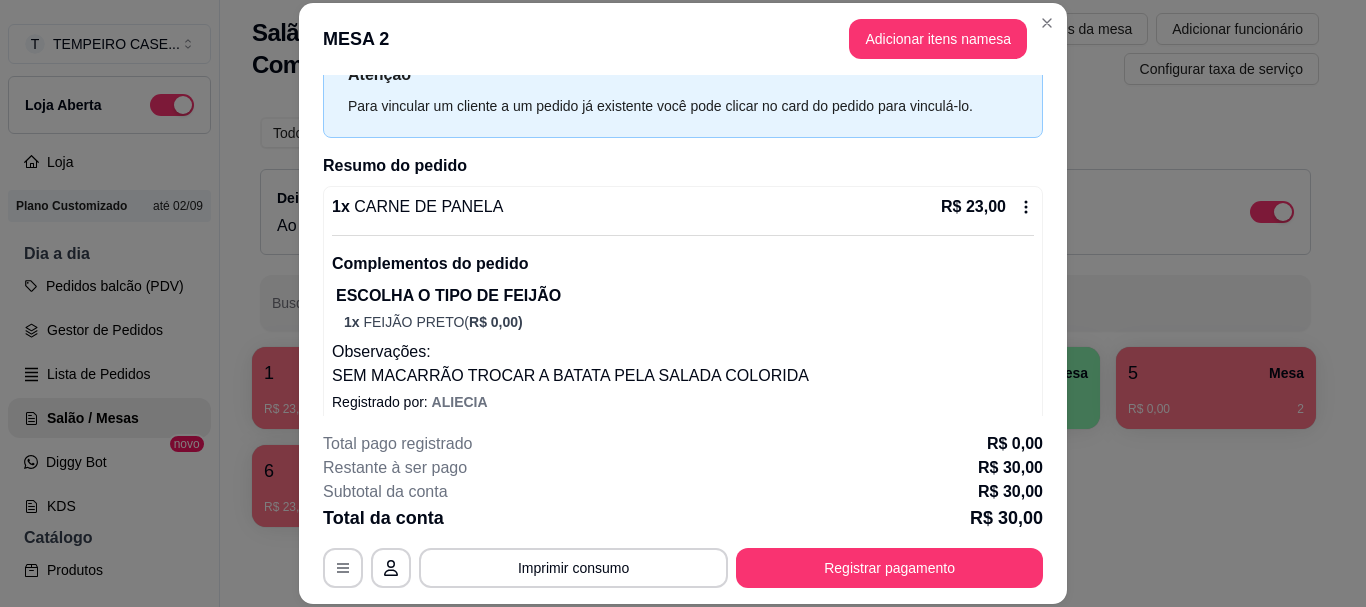 scroll, scrollTop: 177, scrollLeft: 0, axis: vertical 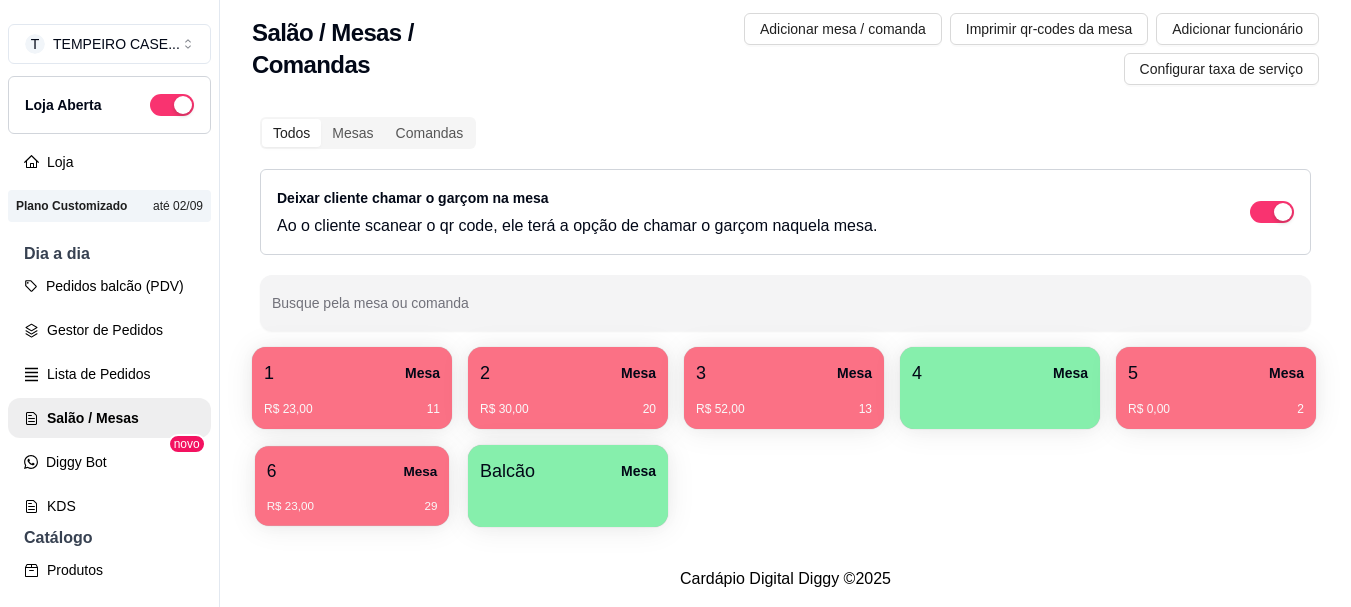 click on "6 Mesa" at bounding box center [352, 471] 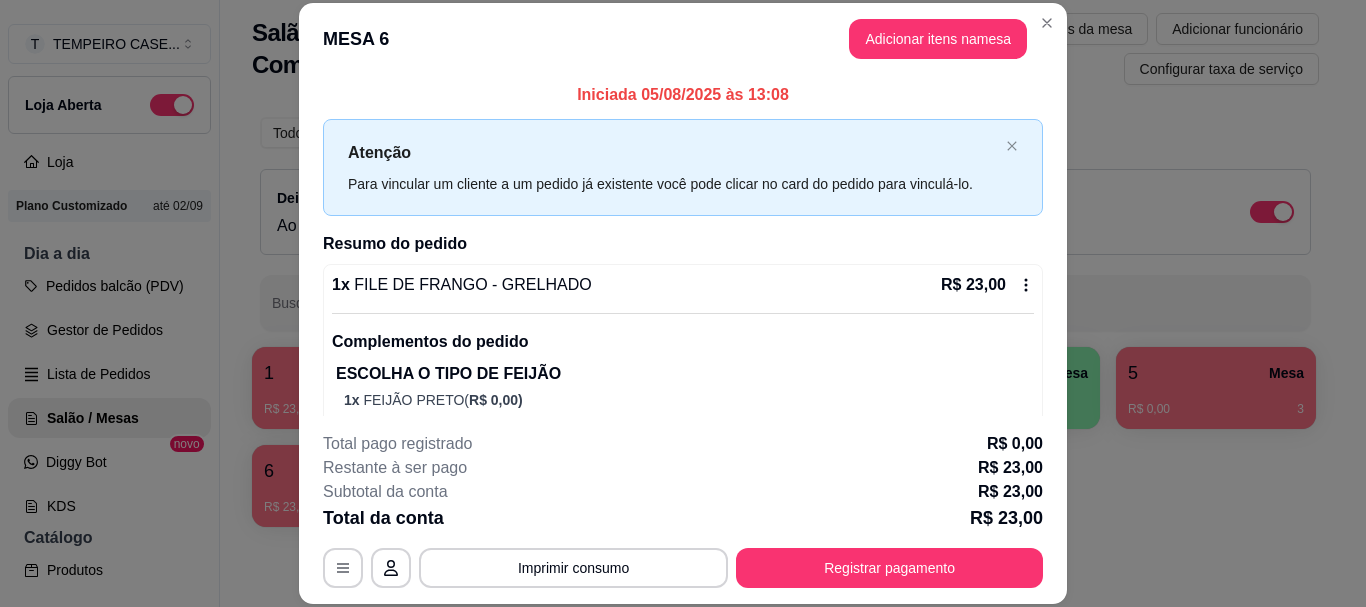 scroll, scrollTop: 61, scrollLeft: 0, axis: vertical 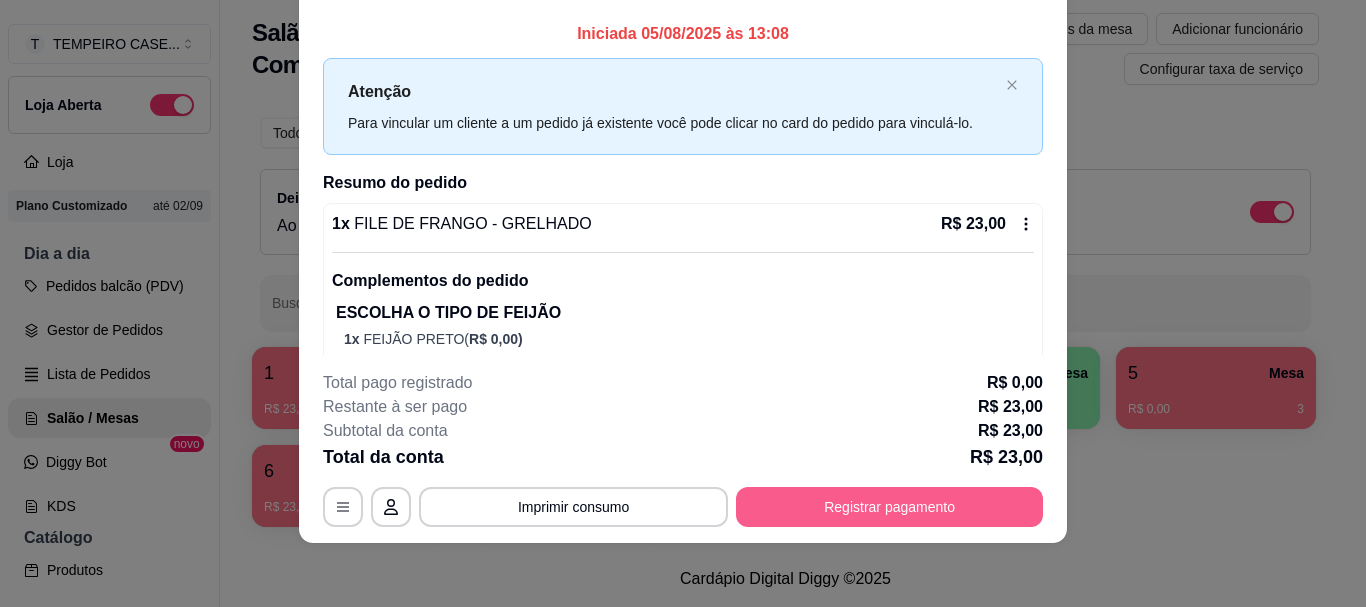 click on "Registrar pagamento" at bounding box center (889, 507) 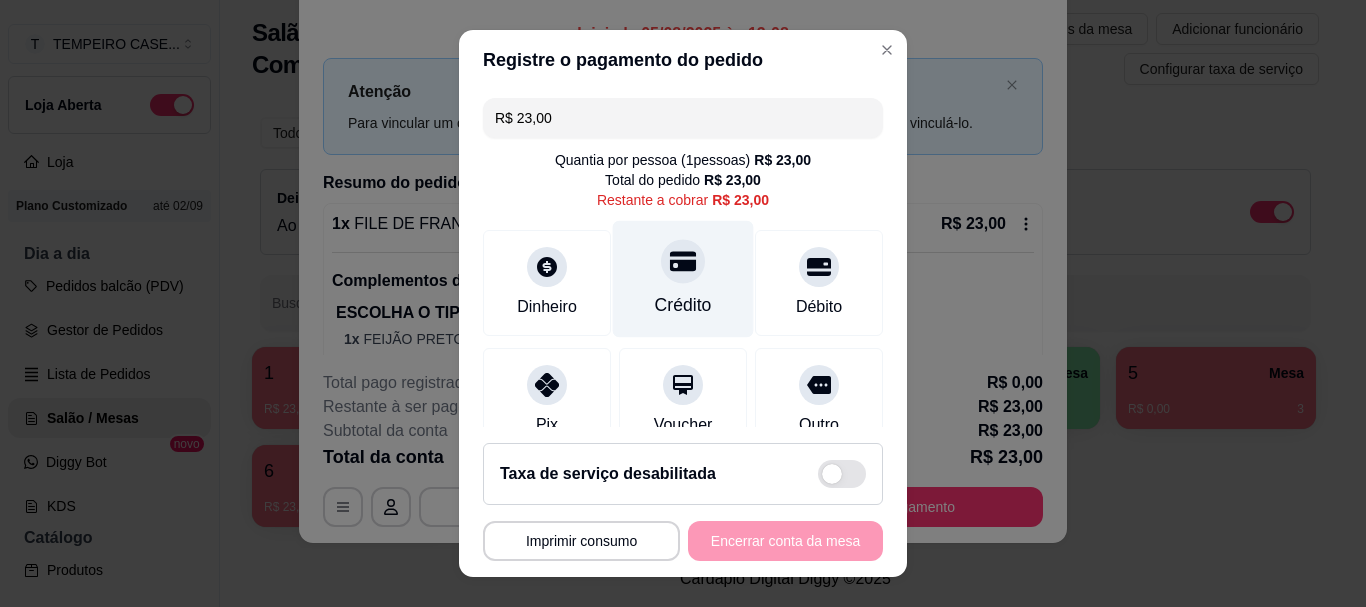 click on "Crédito" at bounding box center (683, 279) 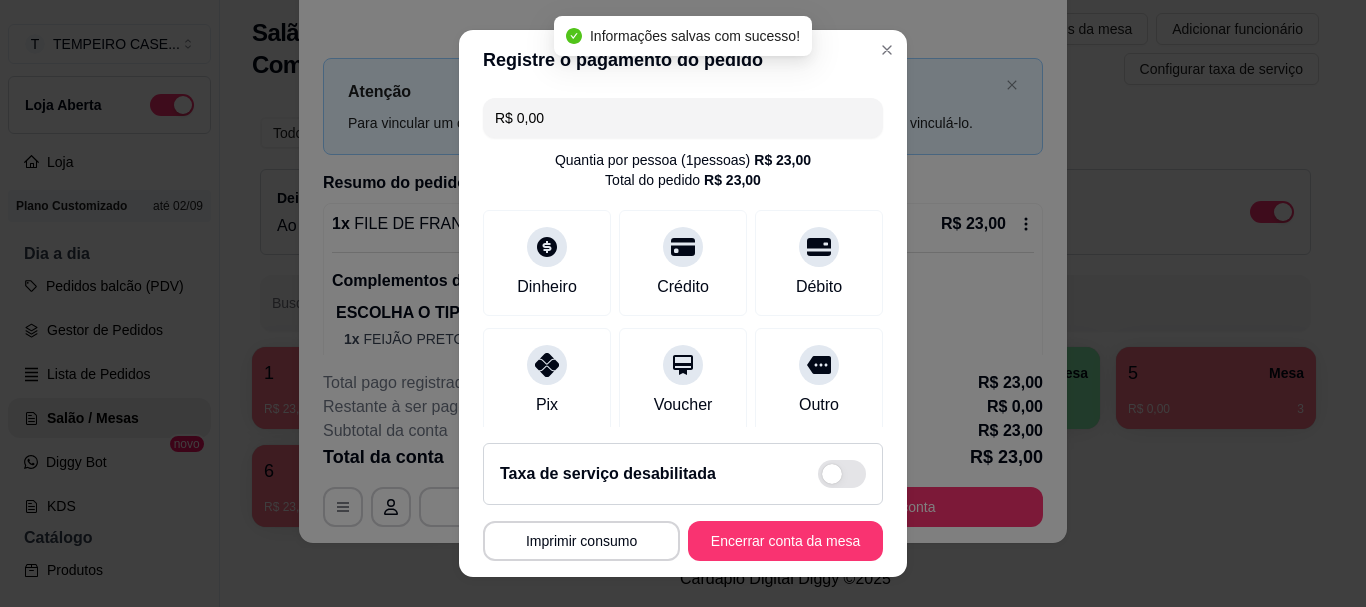 type on "R$ 0,00" 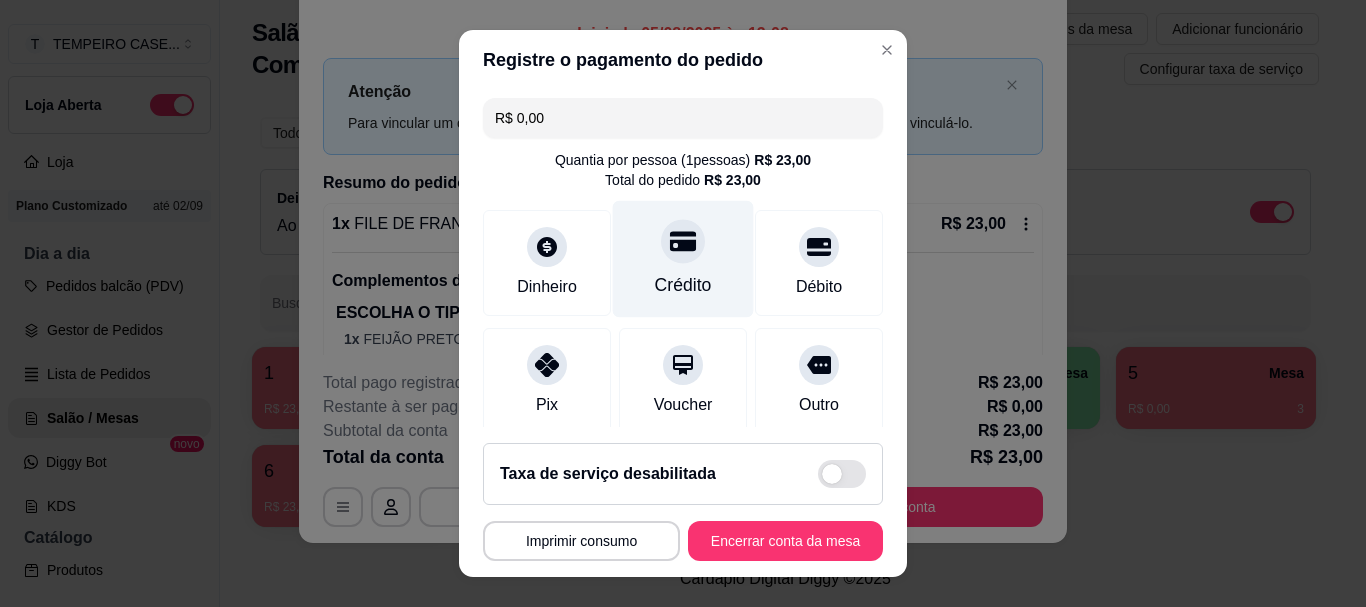 click 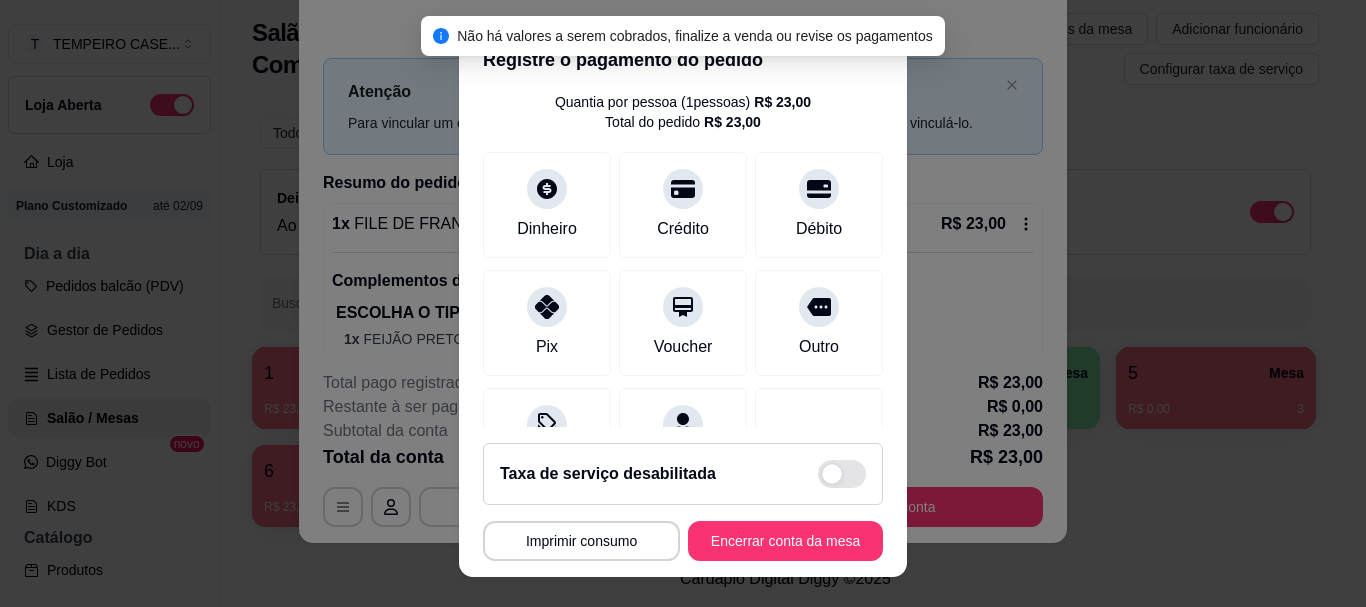 scroll, scrollTop: 261, scrollLeft: 0, axis: vertical 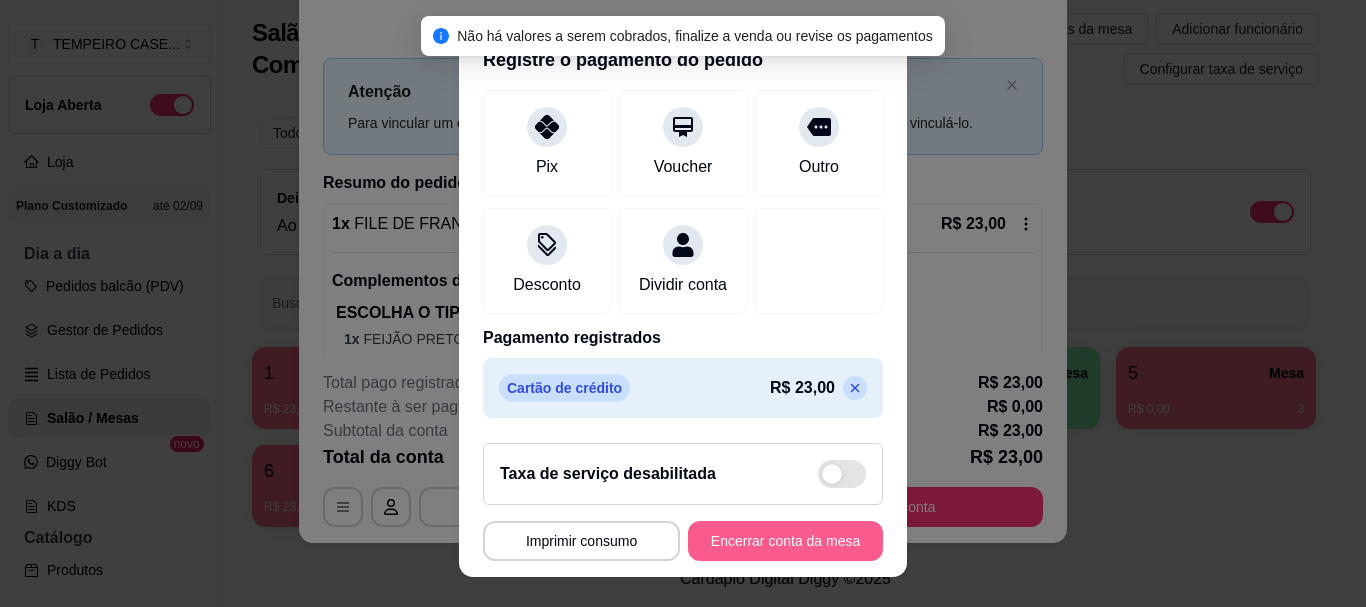 click on "Encerrar conta da mesa" at bounding box center [785, 541] 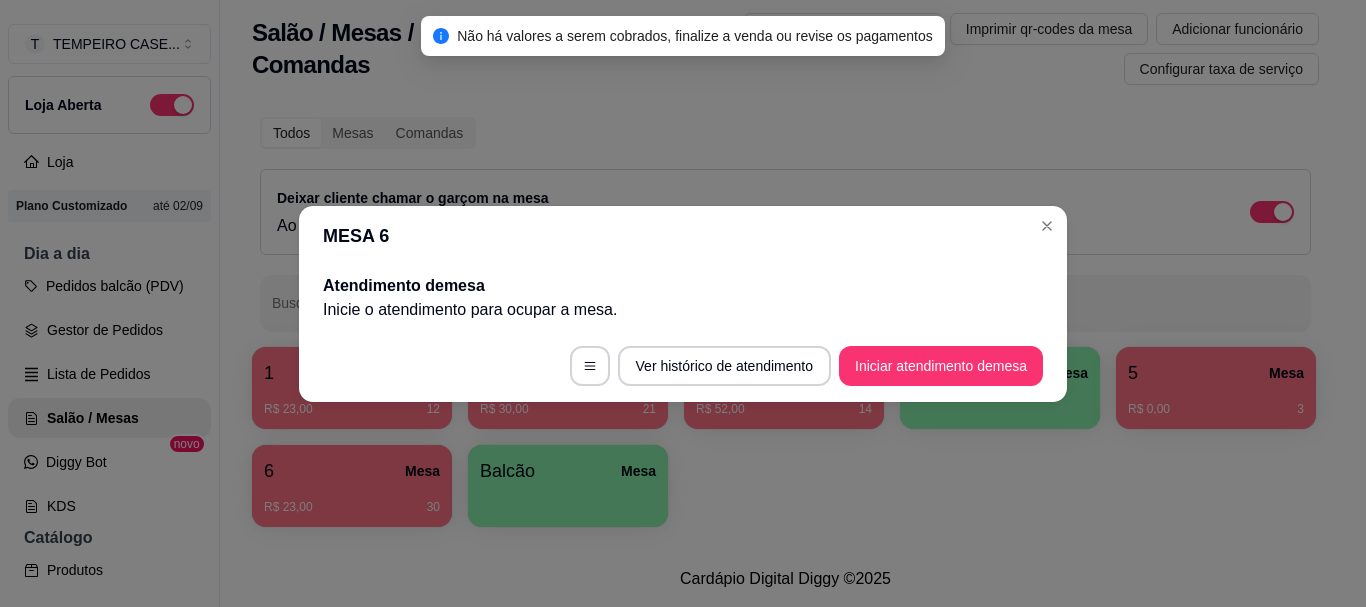 scroll, scrollTop: 0, scrollLeft: 0, axis: both 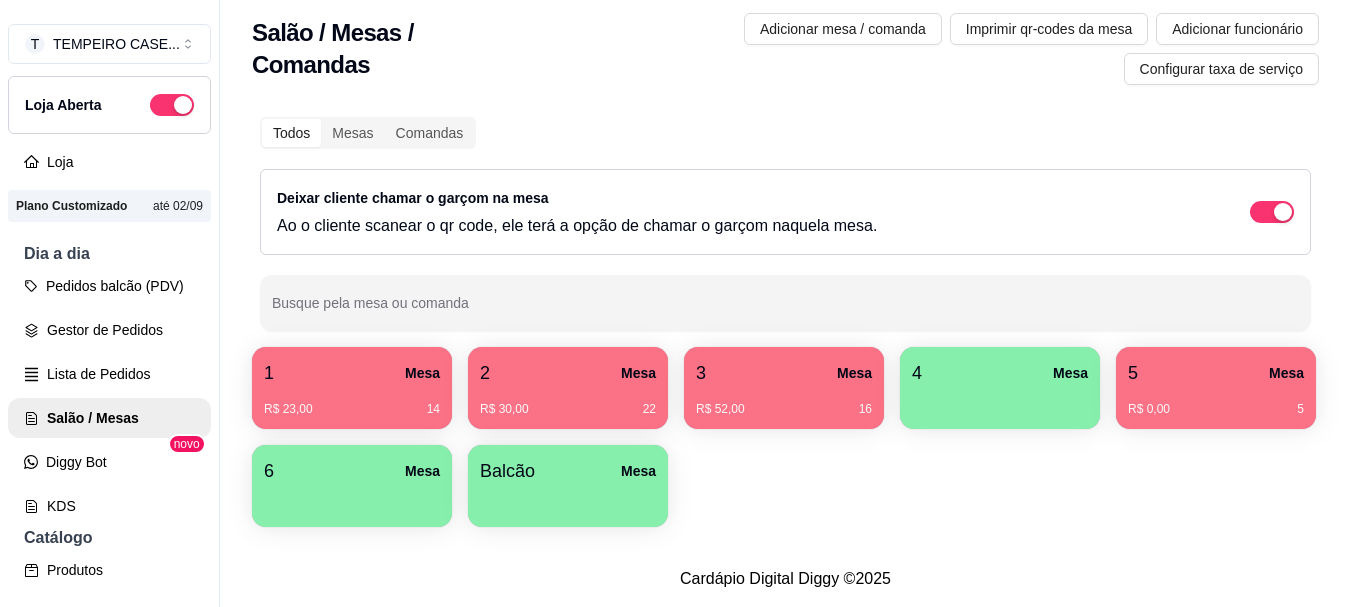 click on "2 Mesa" at bounding box center (568, 373) 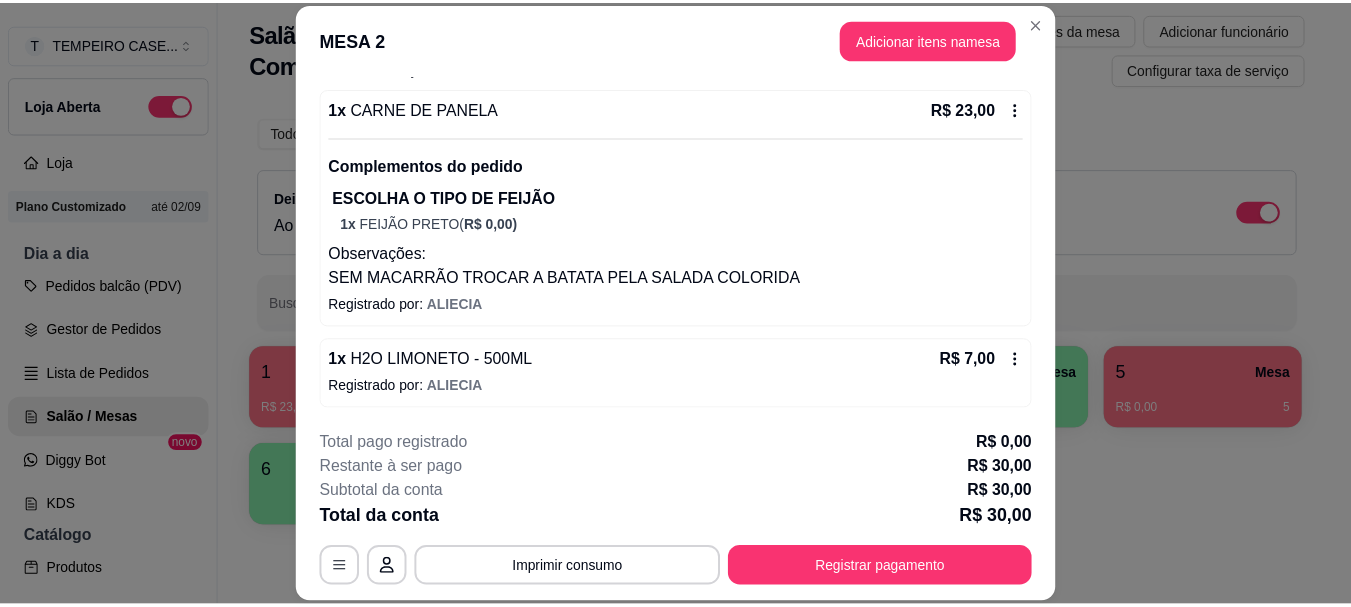 scroll, scrollTop: 177, scrollLeft: 0, axis: vertical 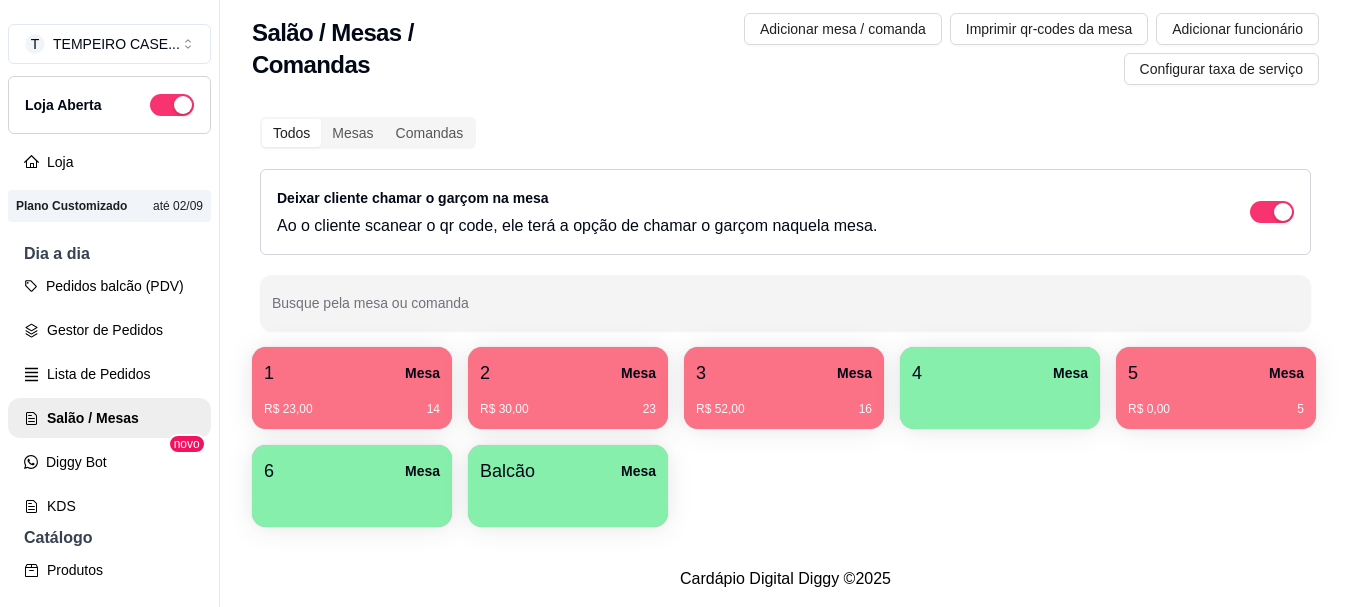 click on "5 Mesa" at bounding box center (1216, 373) 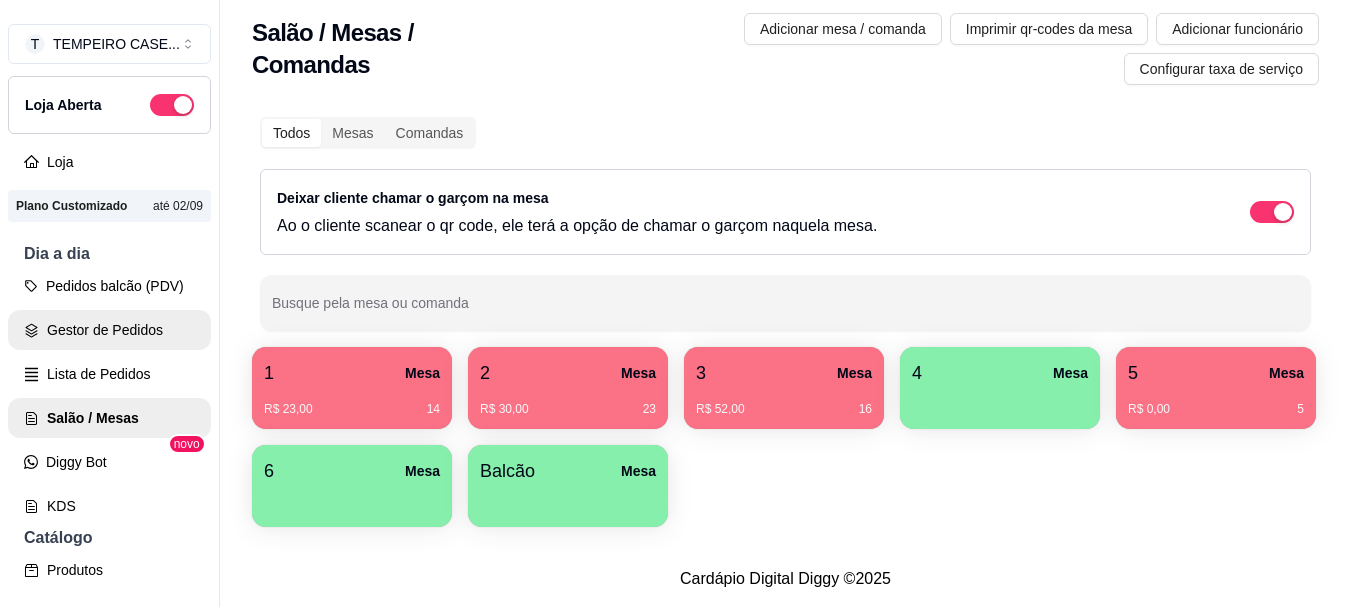 click on "Gestor de Pedidos" at bounding box center (109, 330) 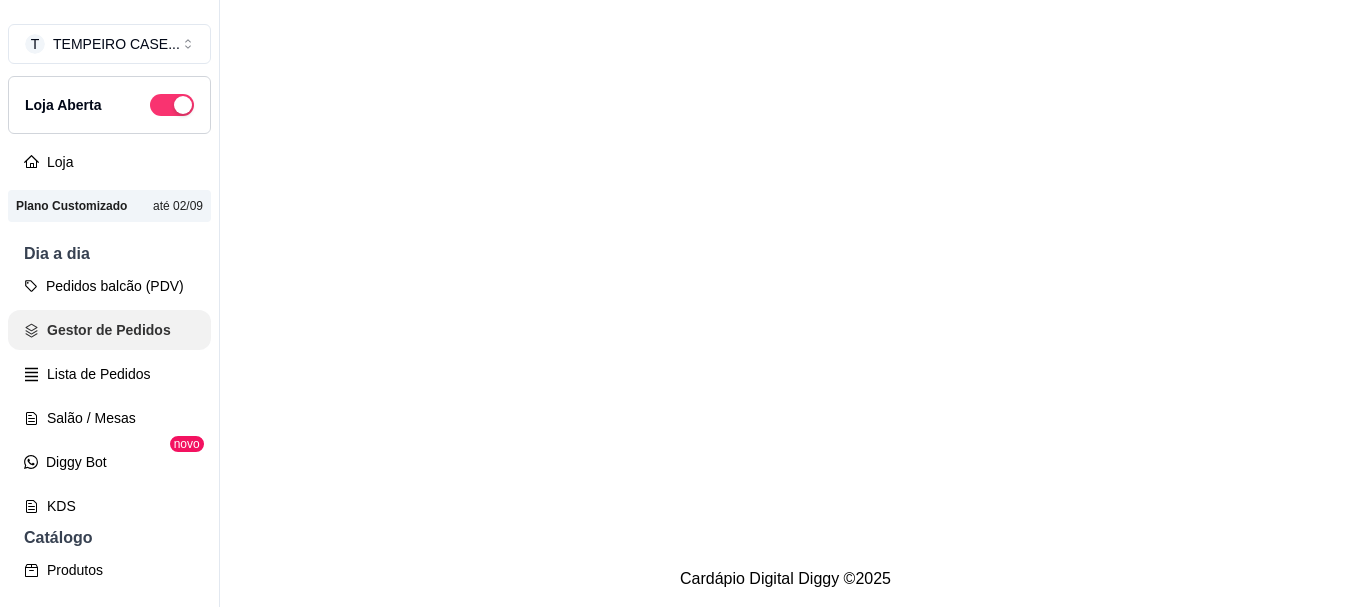 scroll, scrollTop: 0, scrollLeft: 0, axis: both 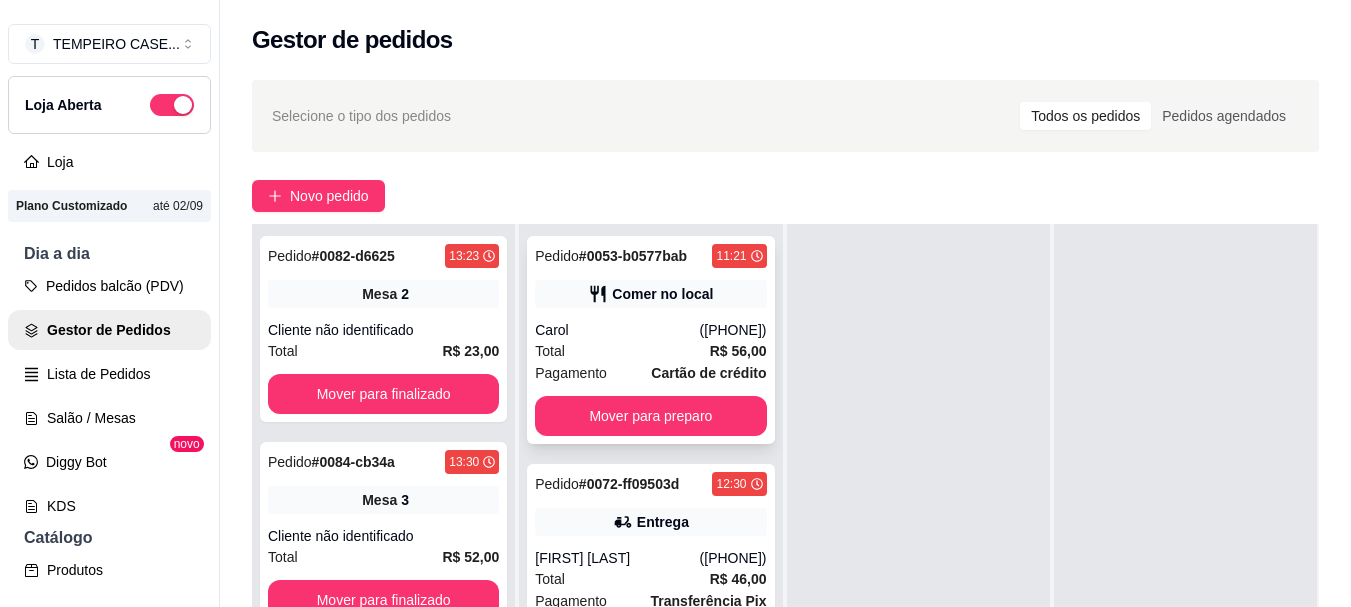 click on "Total R$ 56,00" at bounding box center [650, 351] 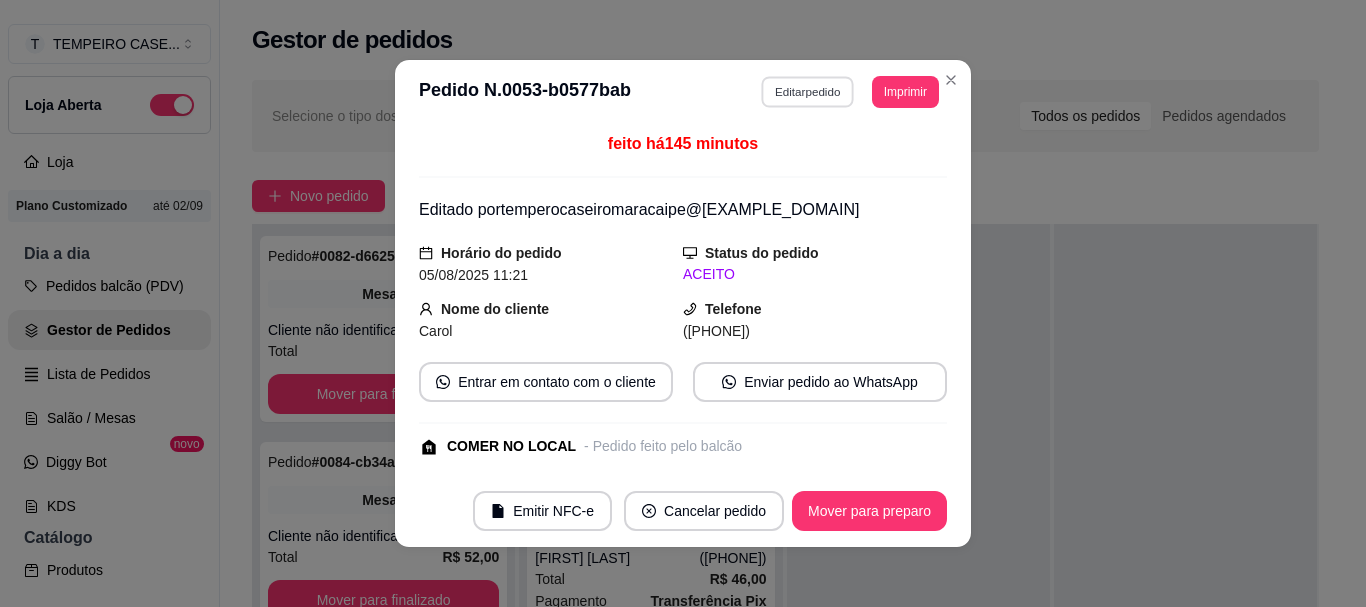 click on "Editar  pedido" at bounding box center [808, 91] 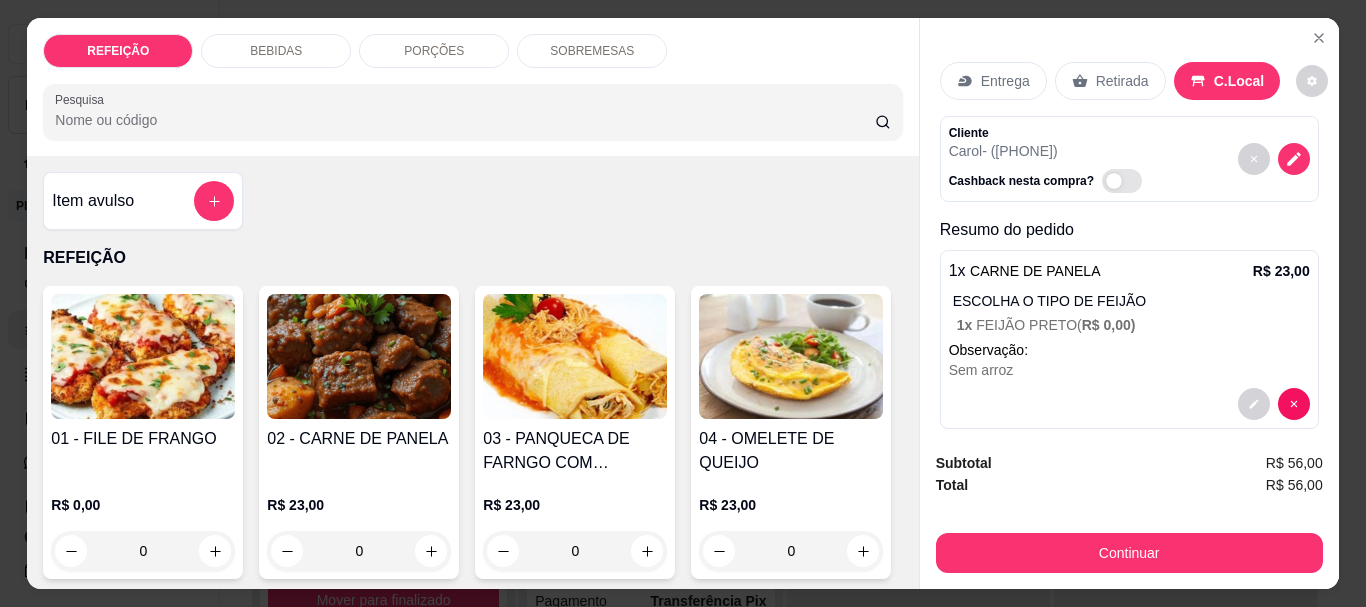 click on "SOBREMESAS" at bounding box center [592, 51] 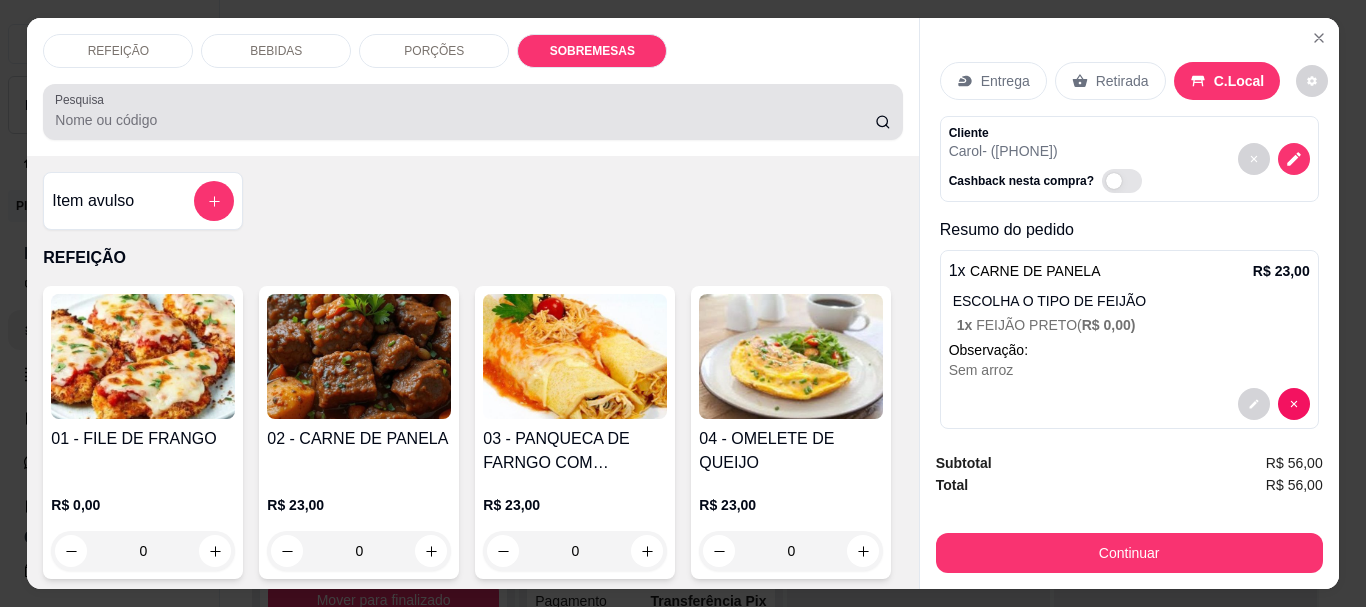 scroll, scrollTop: 1886, scrollLeft: 0, axis: vertical 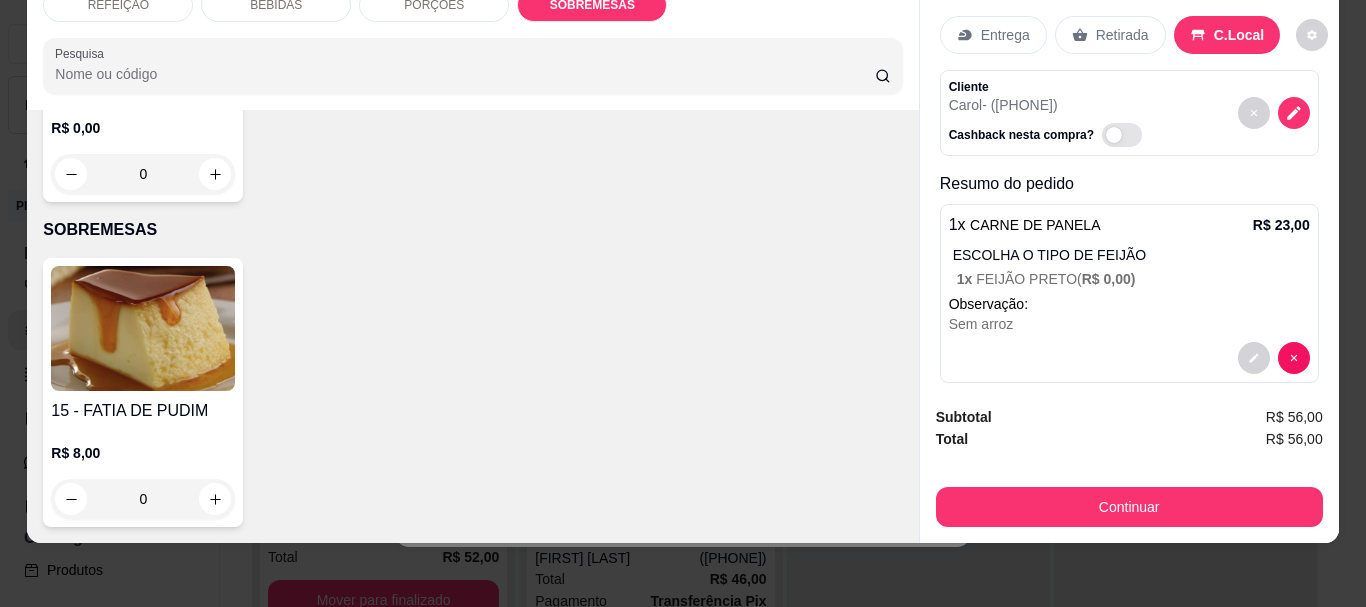 click at bounding box center [143, 328] 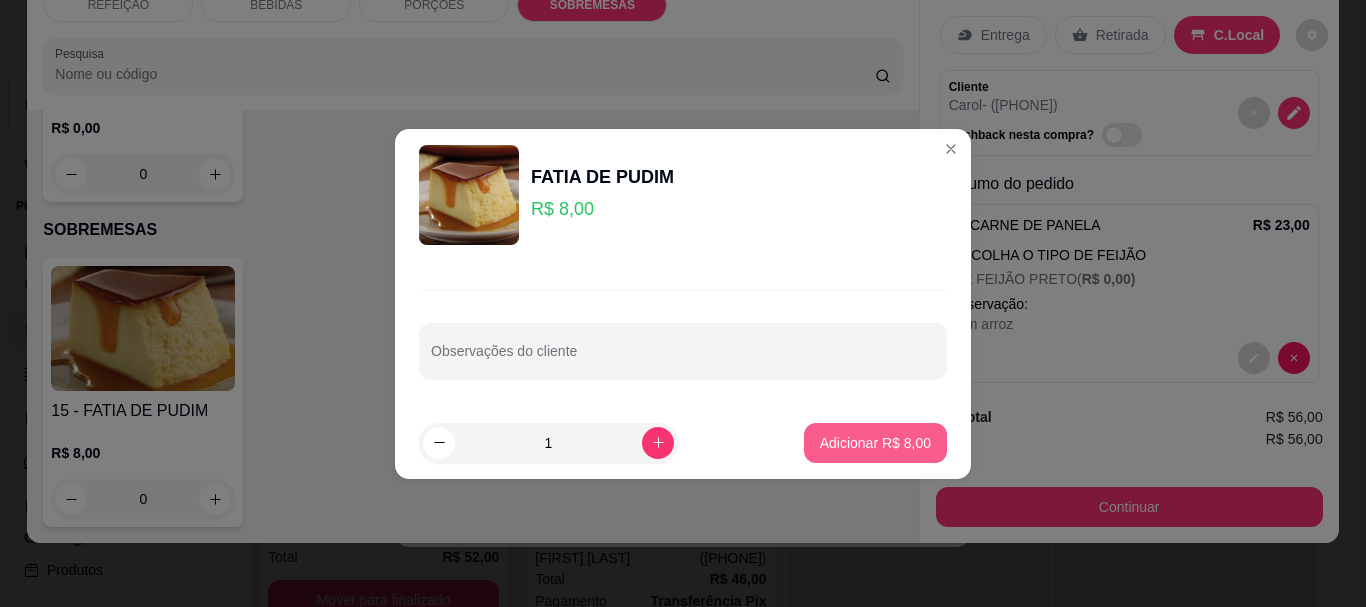 click on "Adicionar   R$ 8,00" at bounding box center (875, 443) 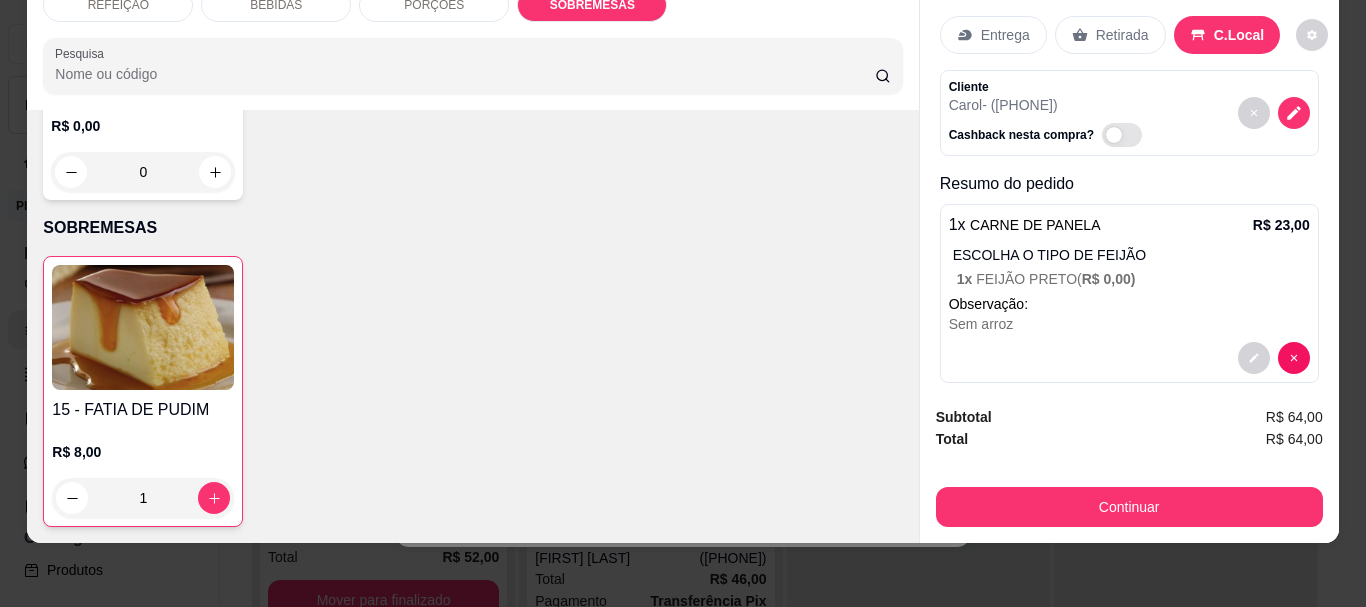 scroll, scrollTop: 412, scrollLeft: 0, axis: vertical 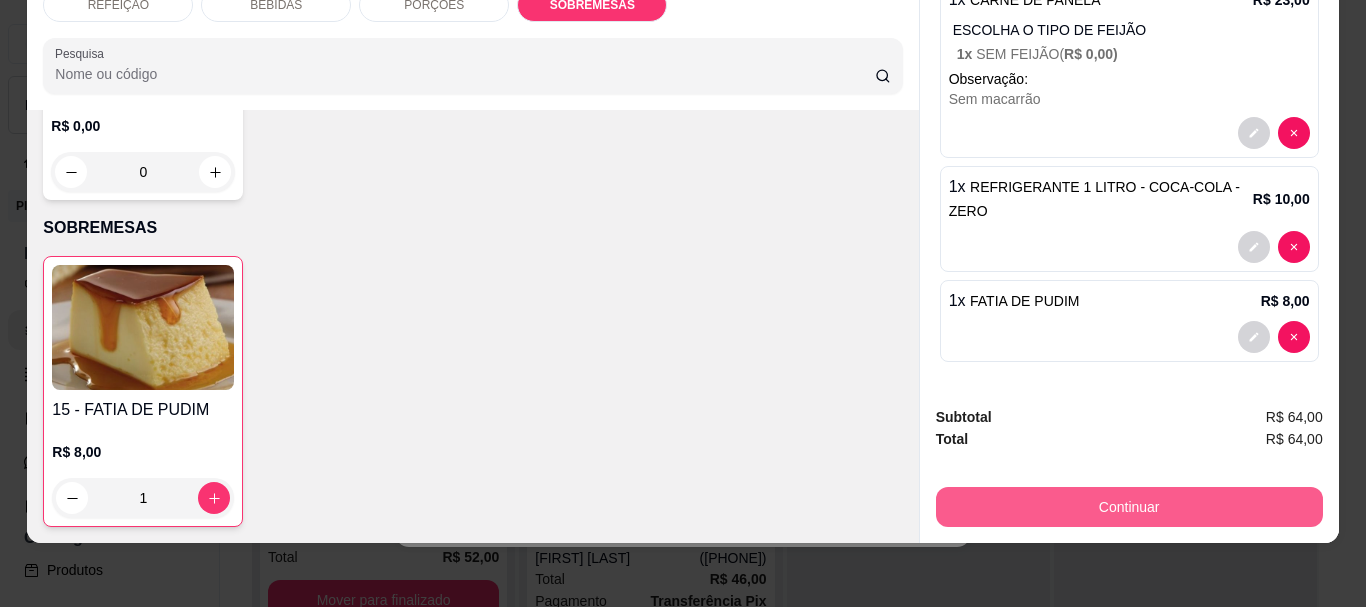 click on "Continuar" at bounding box center [1129, 507] 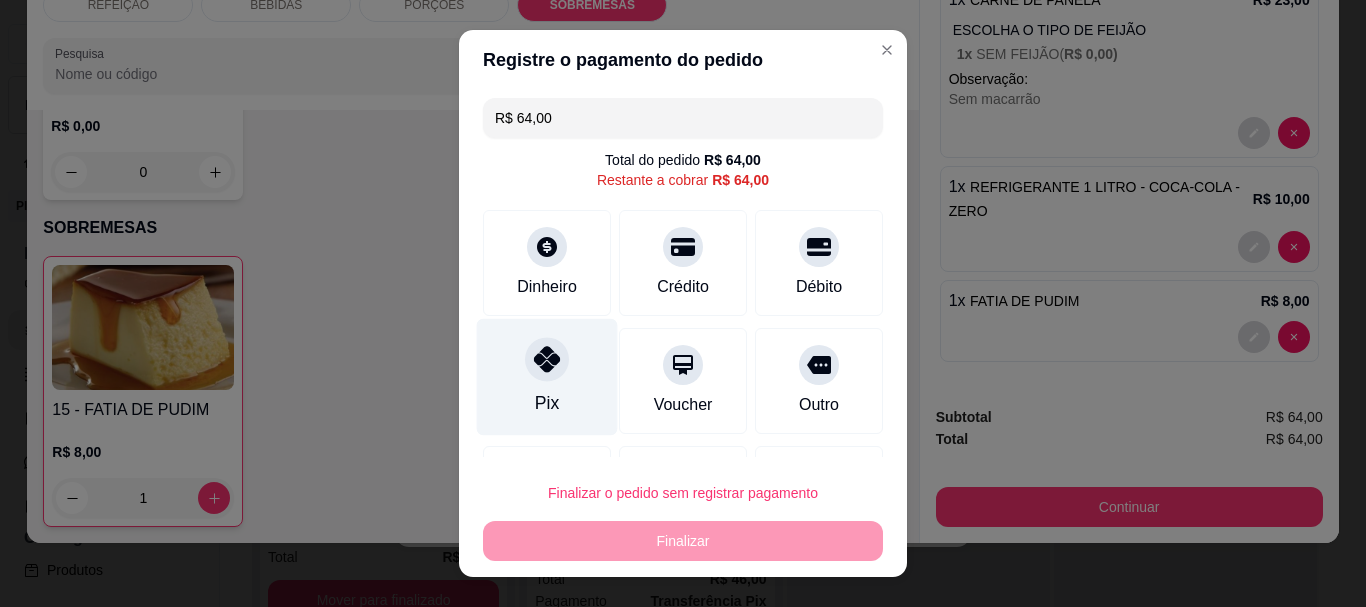 click at bounding box center [547, 360] 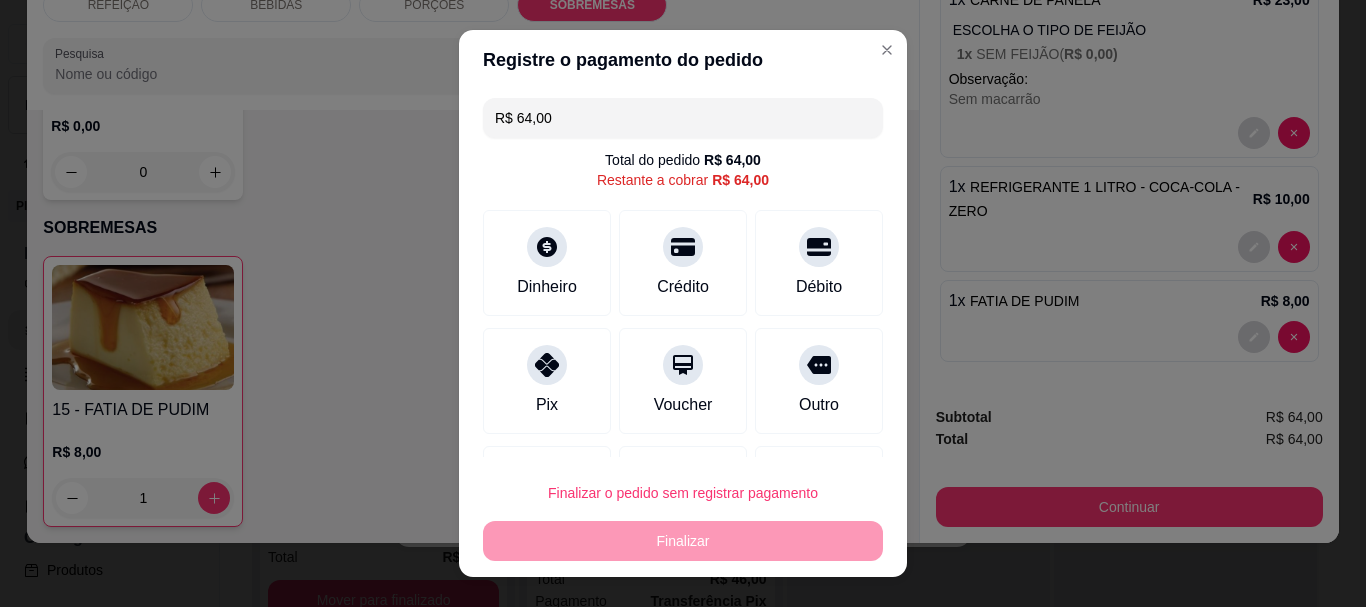 type on "R$ 0,00" 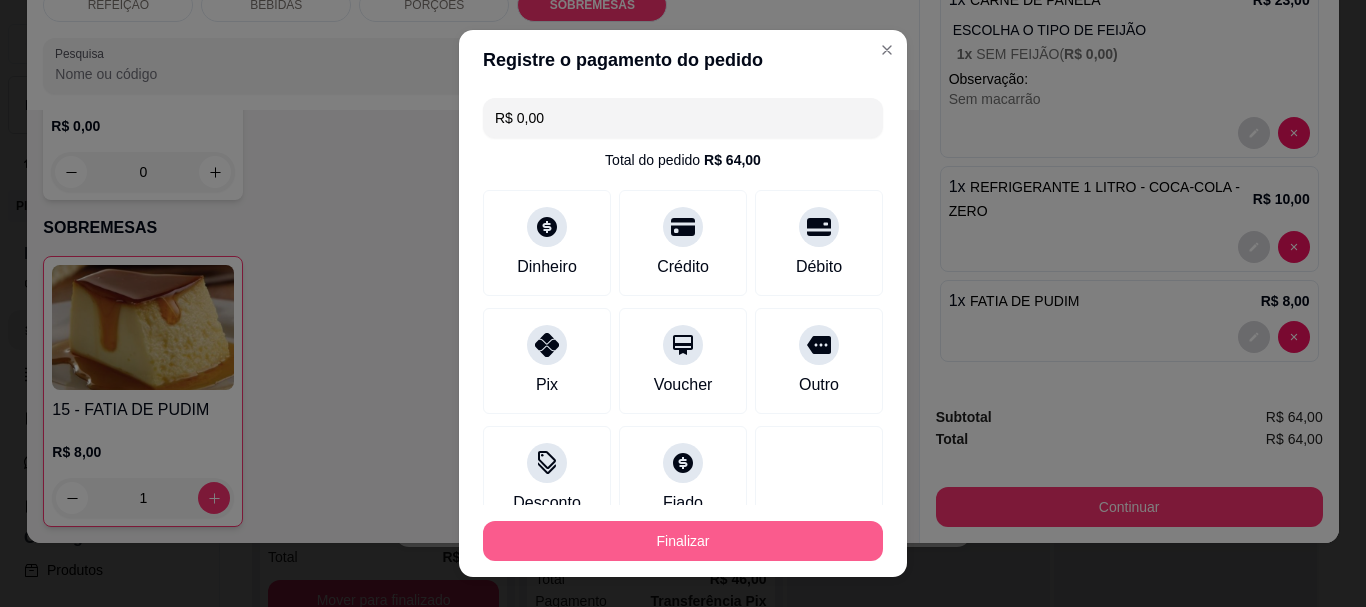 click on "Finalizar" at bounding box center [683, 541] 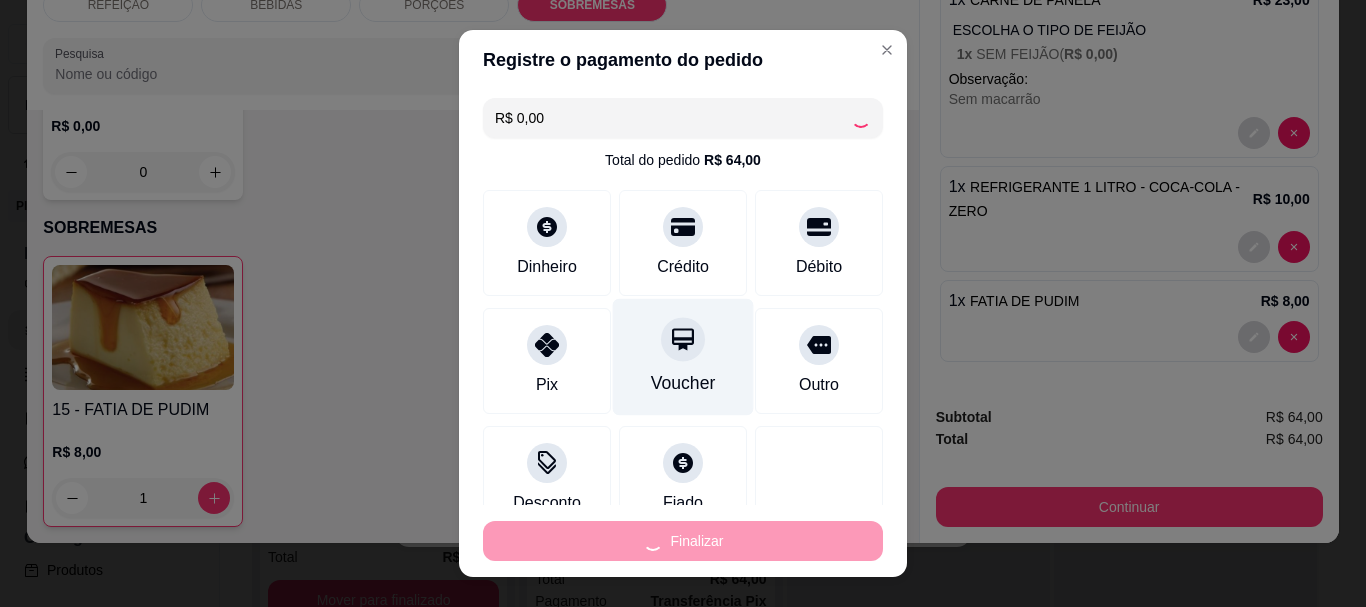 type on "0" 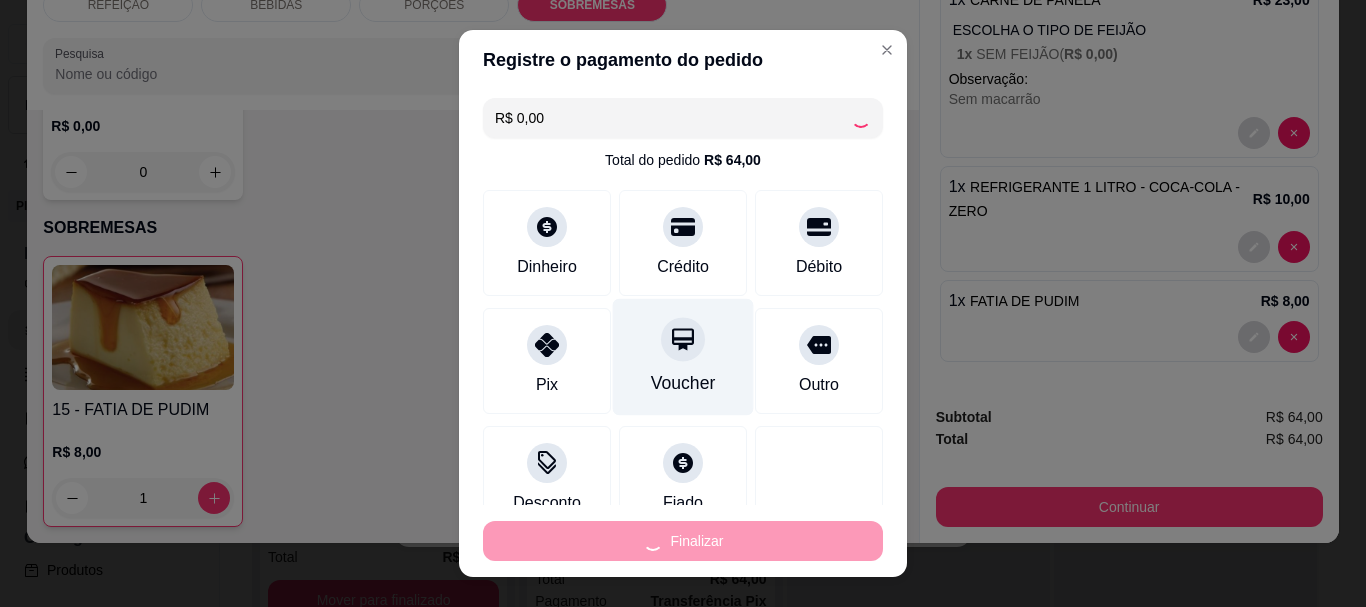 type on "0" 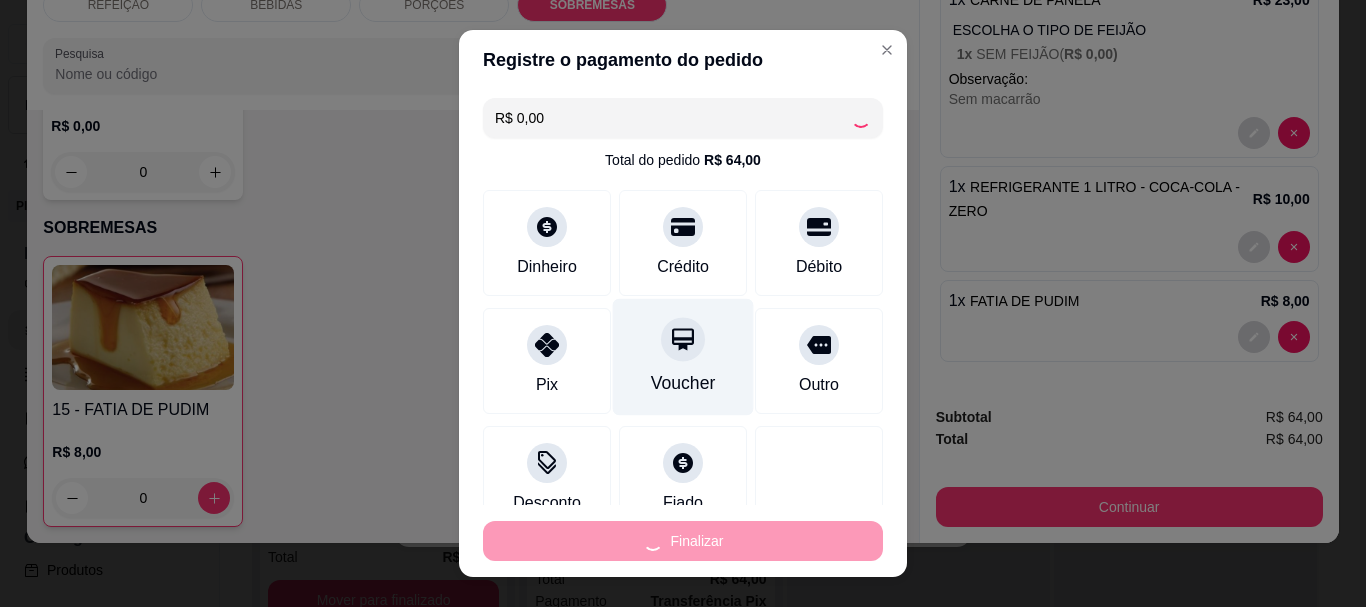 type on "-R$ 64,00" 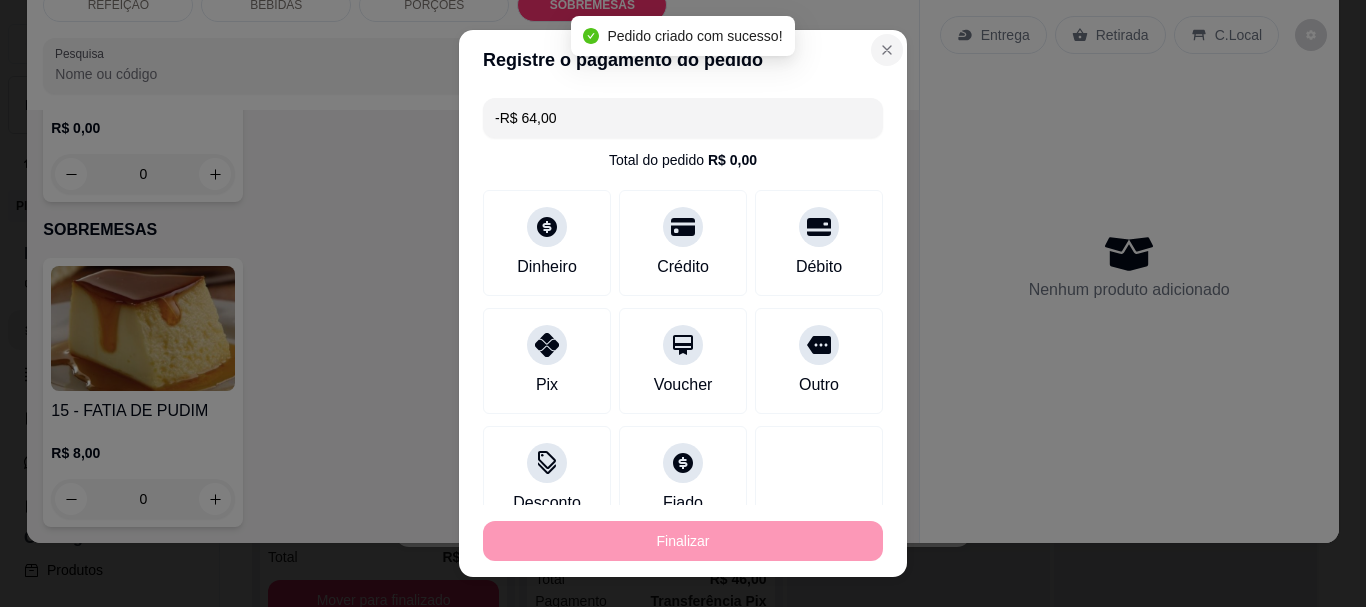 scroll, scrollTop: 1884, scrollLeft: 0, axis: vertical 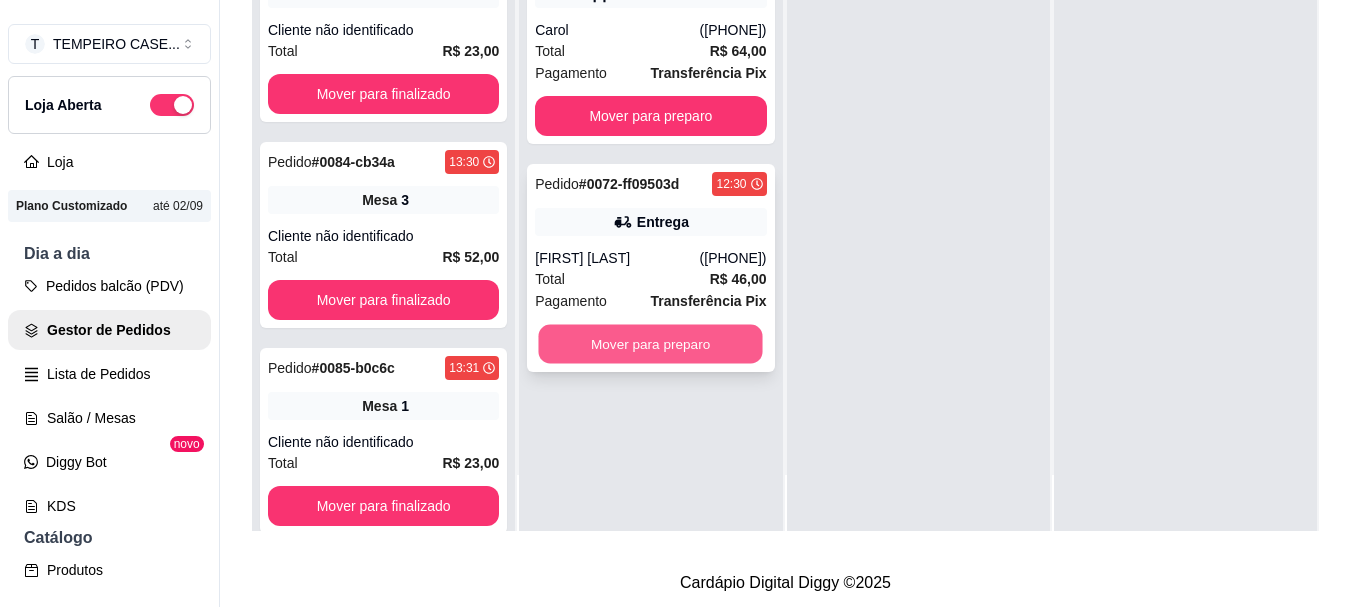 click on "Mover para preparo" at bounding box center [651, 344] 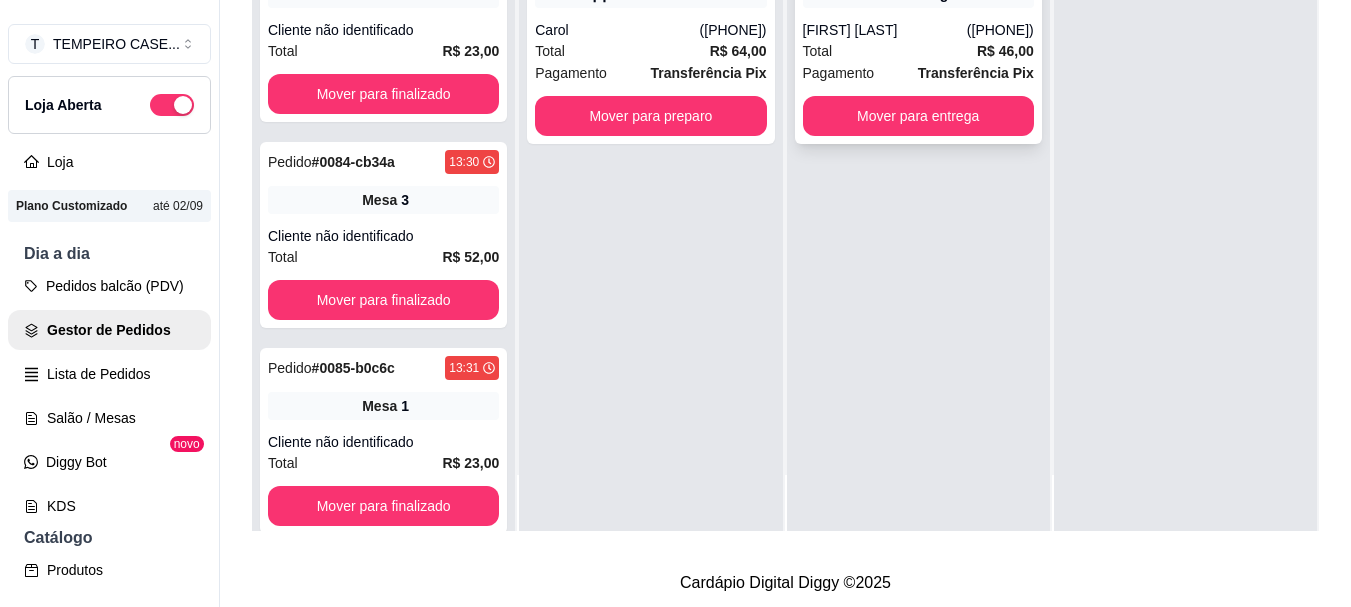 click on "Pedido # 0072-ff09503d 12:30 Entrega [FIRST] [LAST] ([PHONE]) Total R$ 46,00 Pagamento Transferência Pix Mover para entrega" at bounding box center [918, 40] 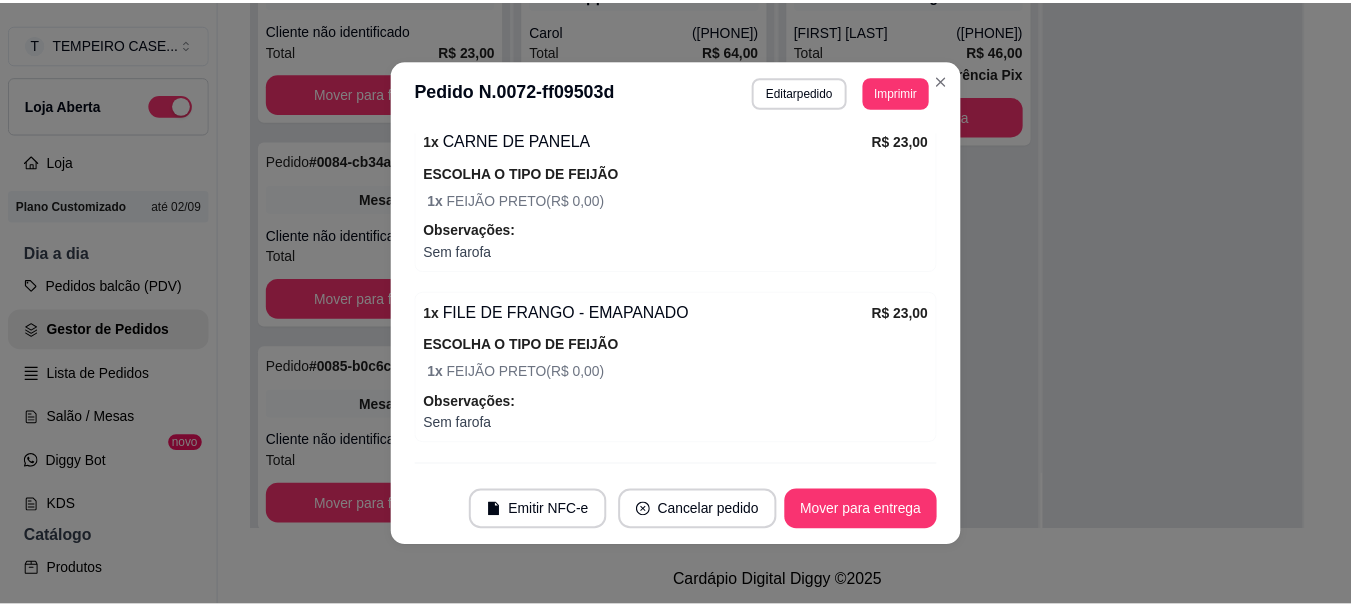 scroll, scrollTop: 724, scrollLeft: 0, axis: vertical 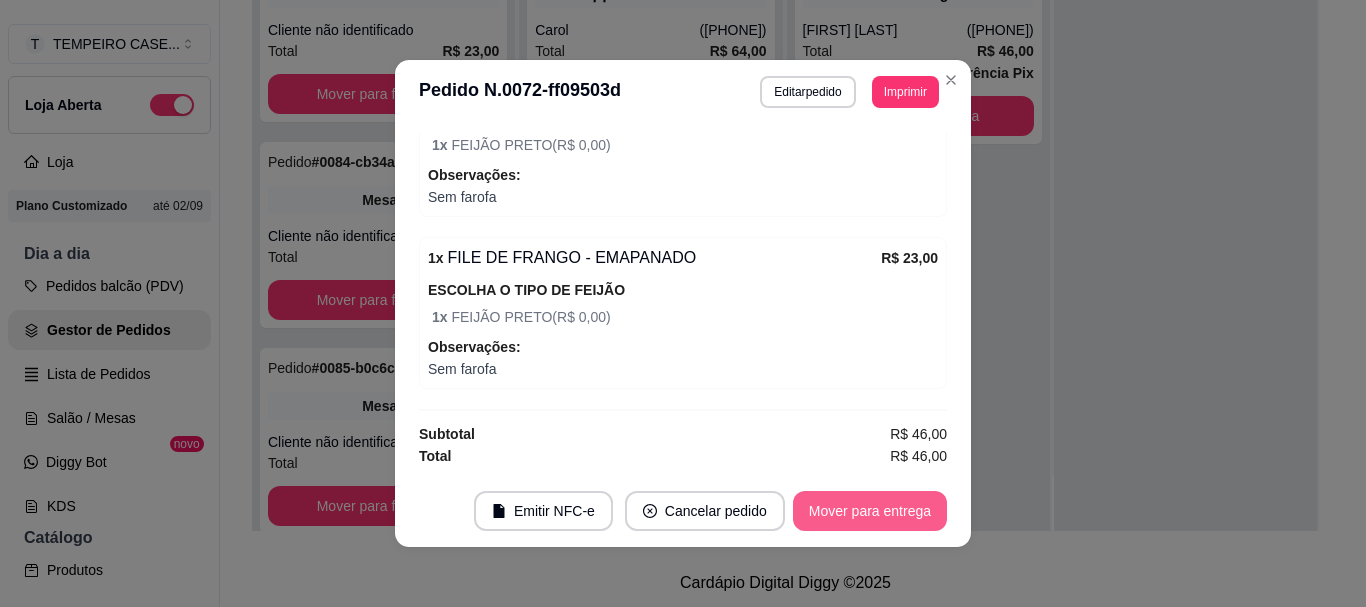 click on "Mover para entrega" at bounding box center (870, 511) 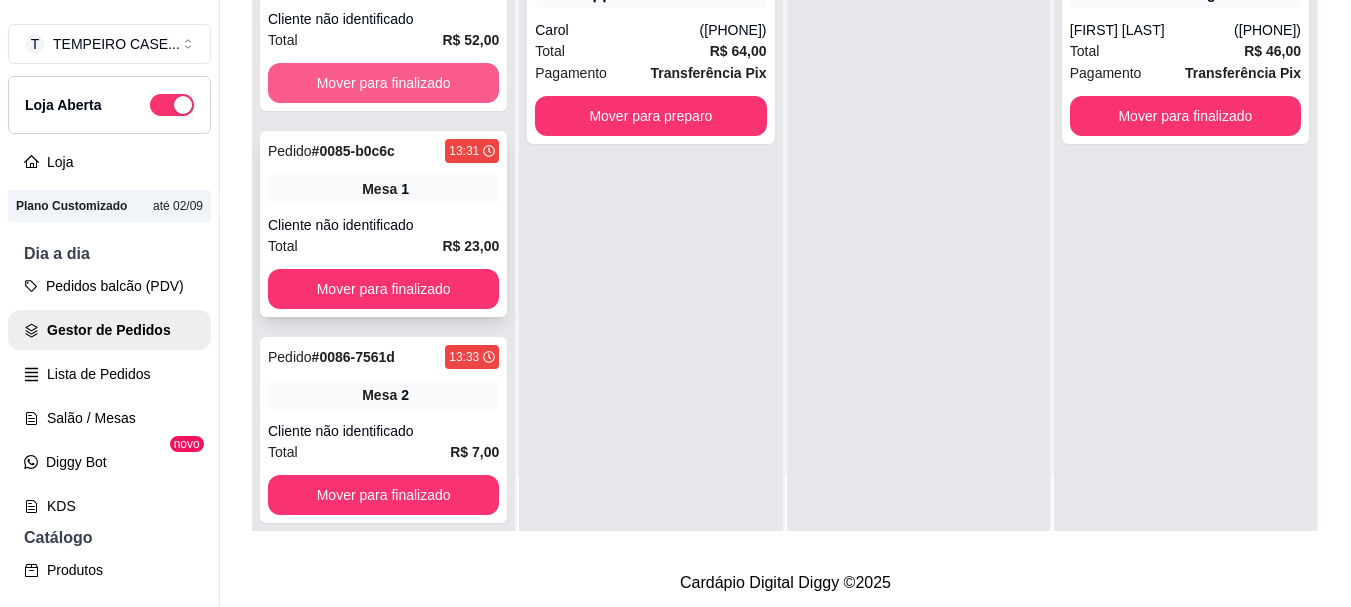 scroll, scrollTop: 237, scrollLeft: 0, axis: vertical 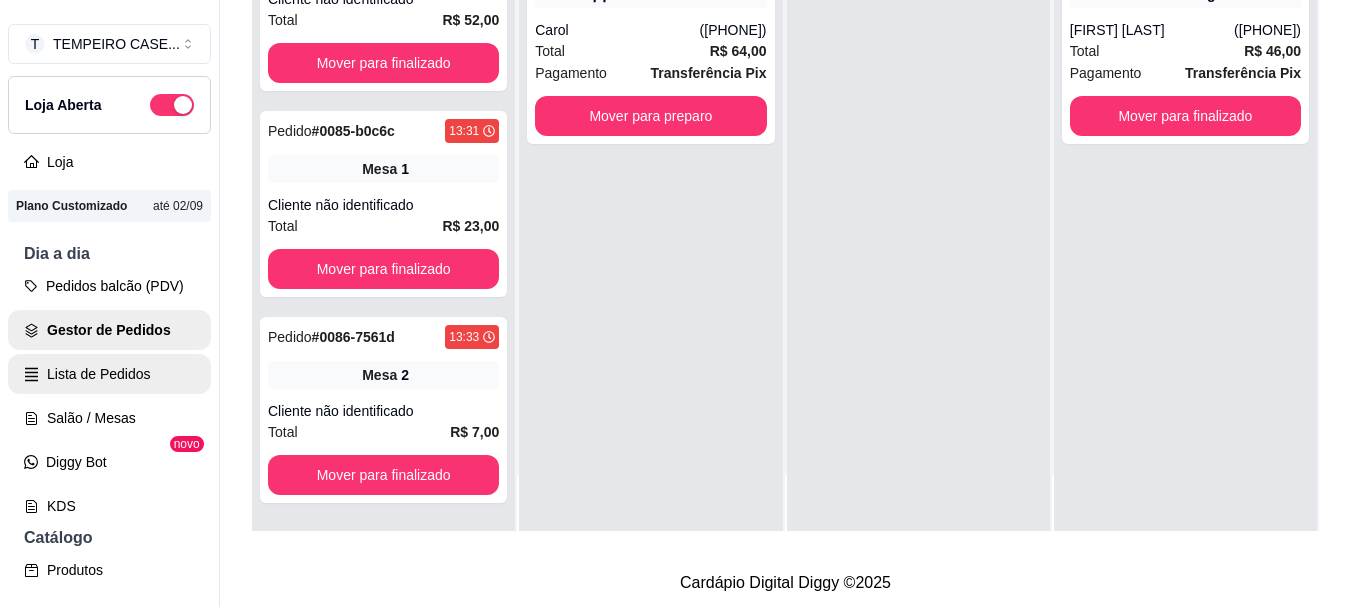 click on "Lista de Pedidos" at bounding box center (109, 374) 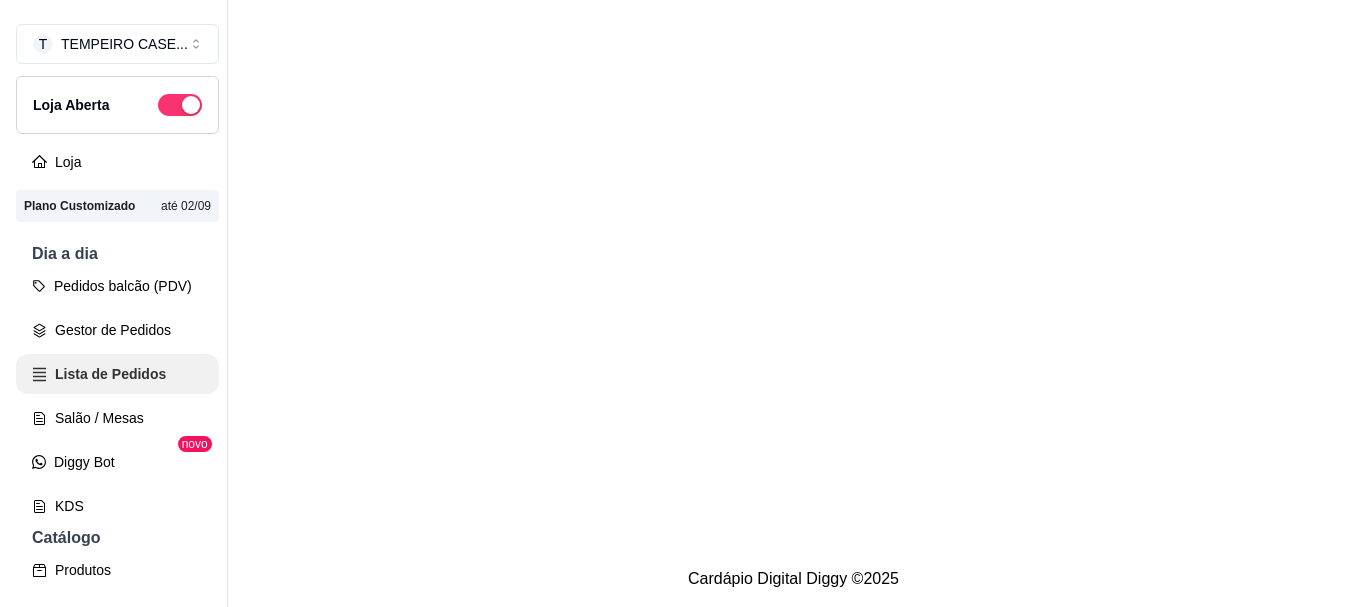 scroll, scrollTop: 0, scrollLeft: 0, axis: both 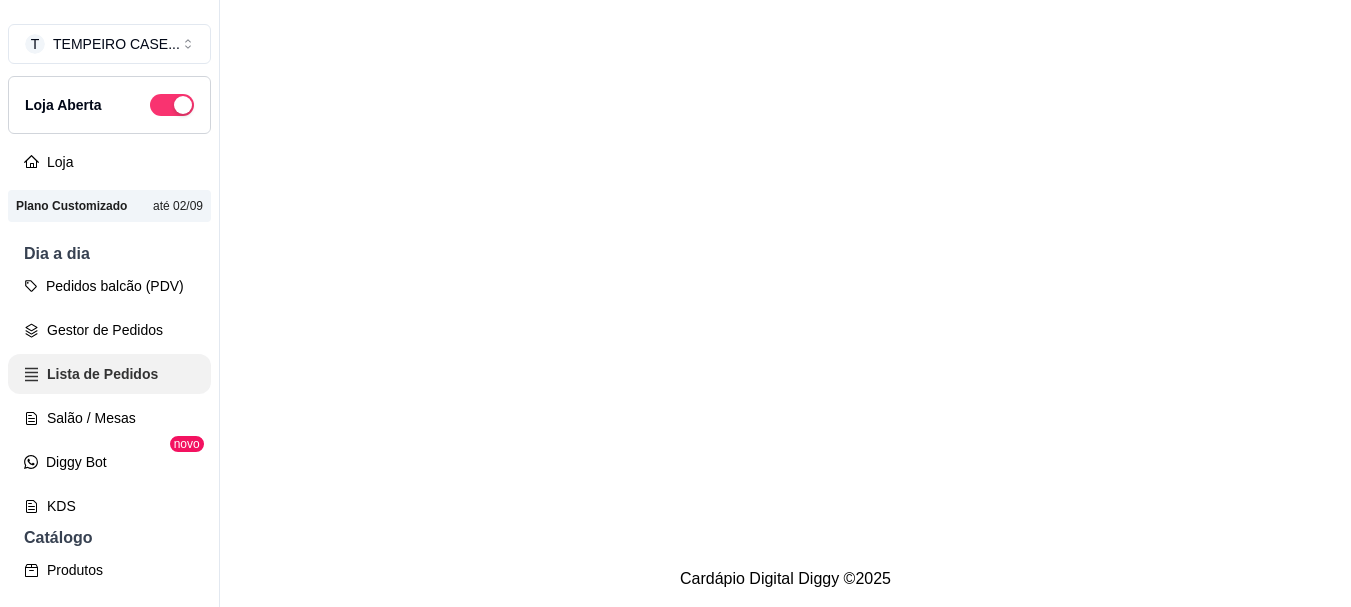 click on "Salão / Mesas" at bounding box center (109, 418) 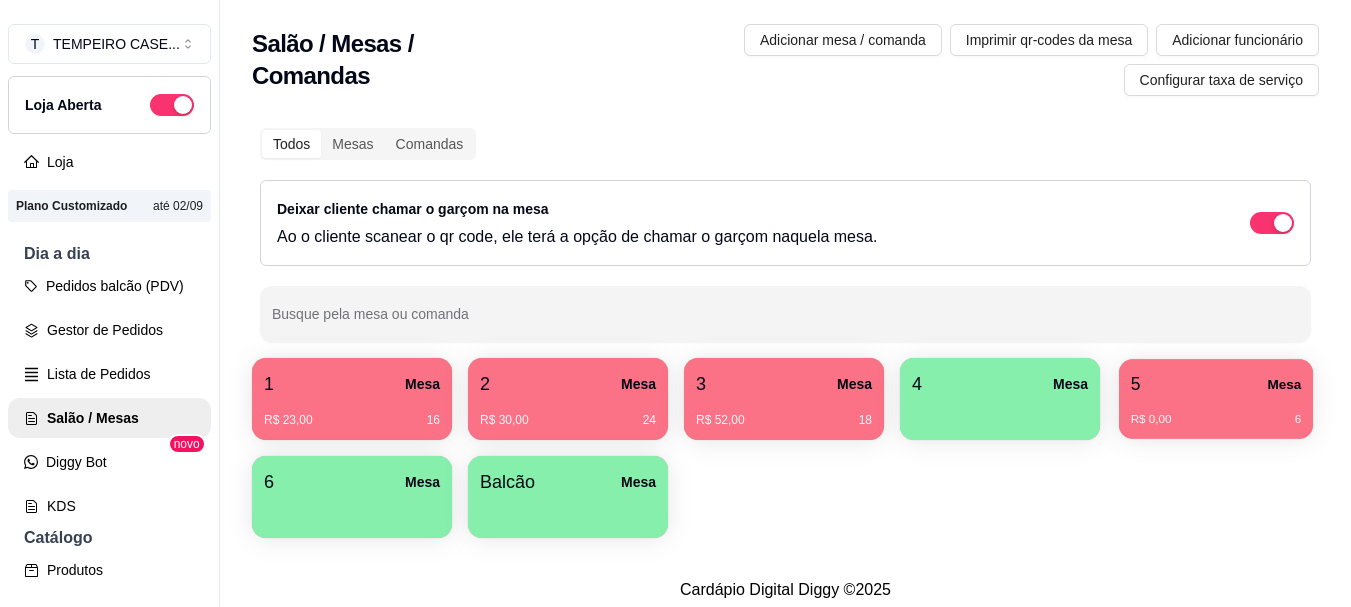 click on "5 Mesa" at bounding box center [1216, 384] 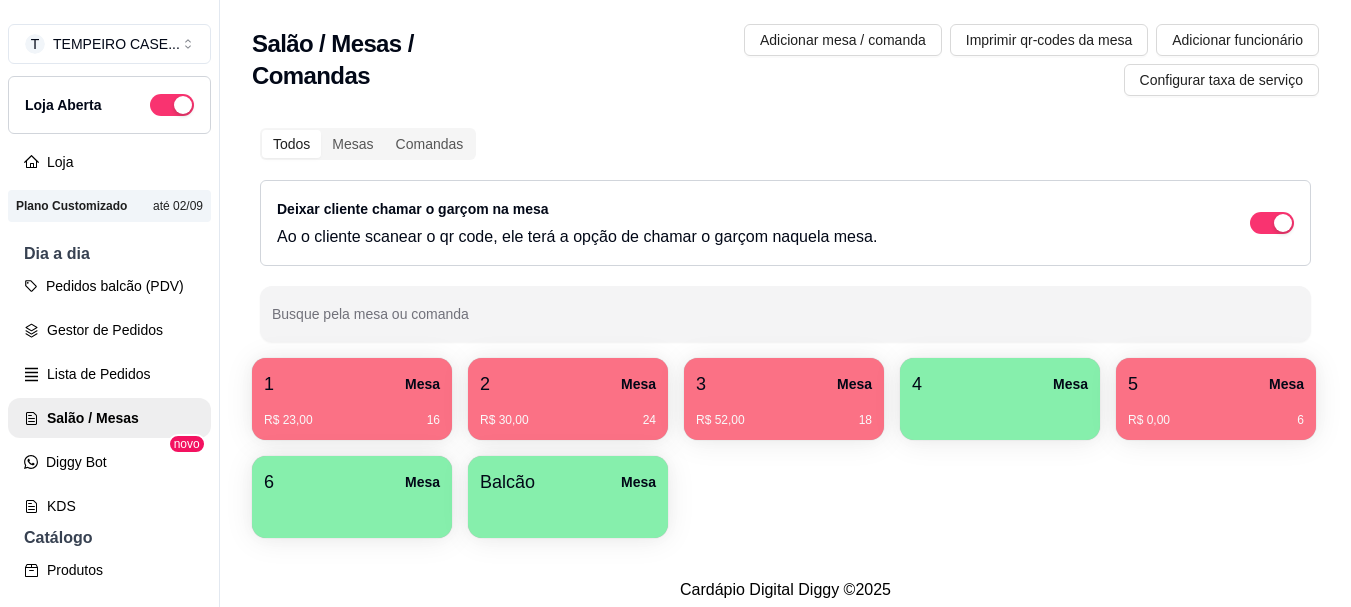 click on "R$ 23,00 16" at bounding box center [352, 413] 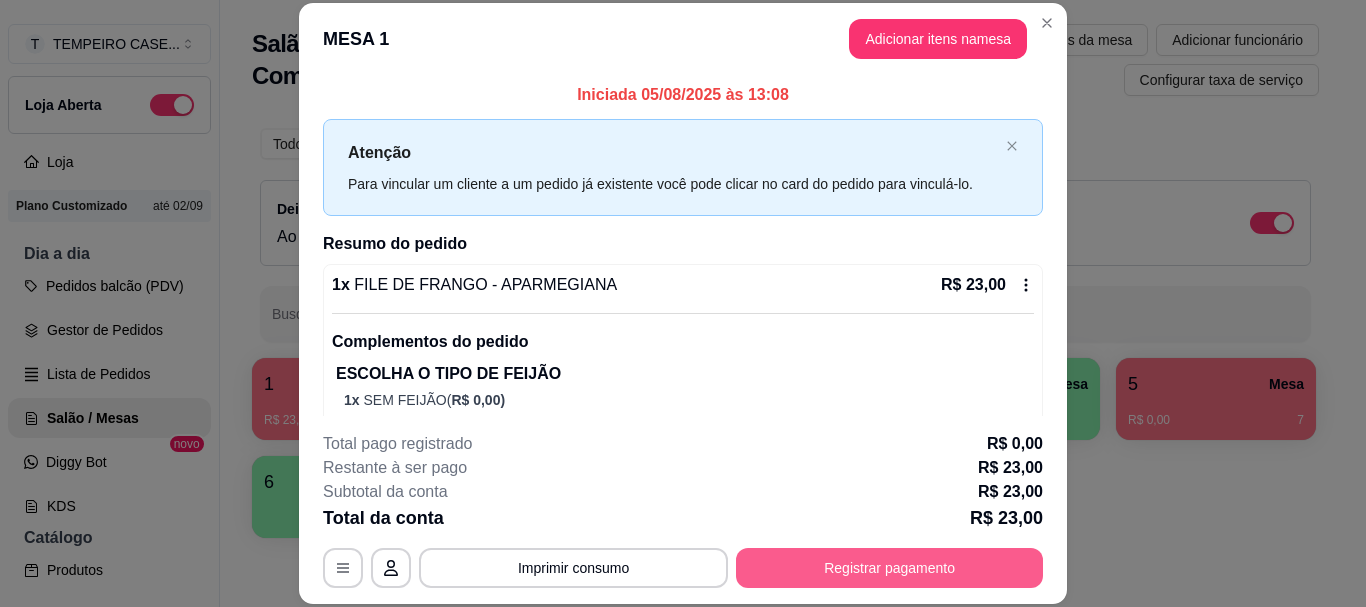 click on "Registrar pagamento" at bounding box center [889, 568] 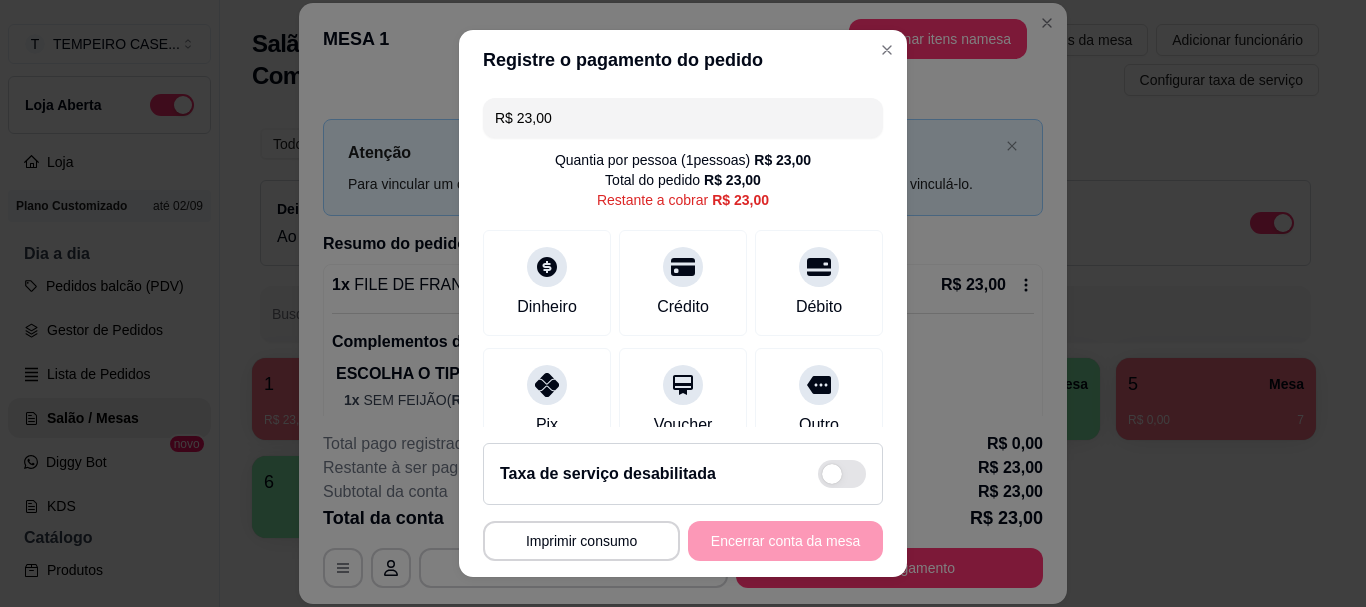 drag, startPoint x: 611, startPoint y: 104, endPoint x: 194, endPoint y: 104, distance: 417 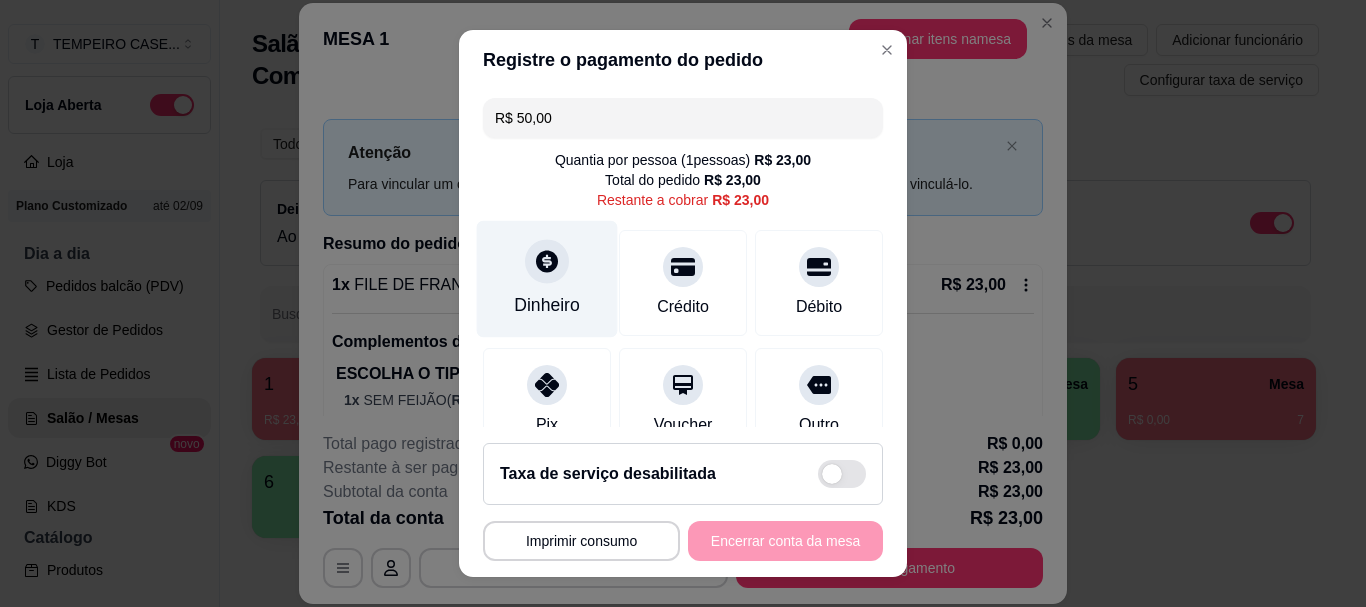 type on "R$ 50,00" 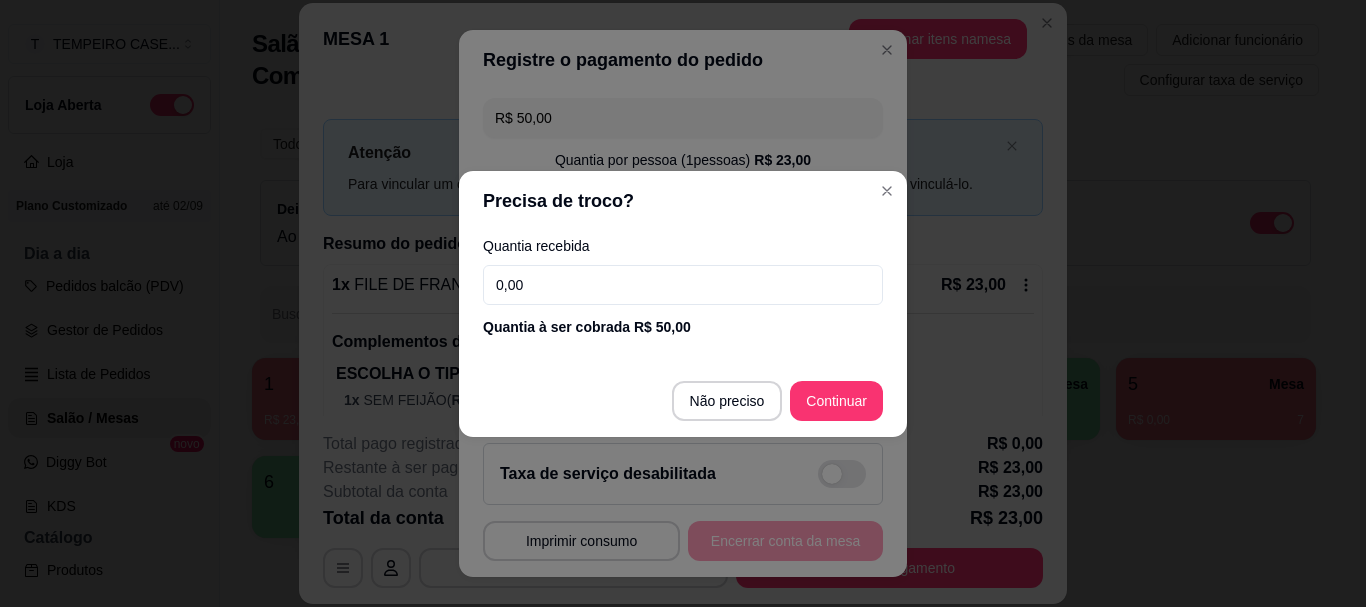 drag, startPoint x: 616, startPoint y: 289, endPoint x: 268, endPoint y: 316, distance: 349.04584 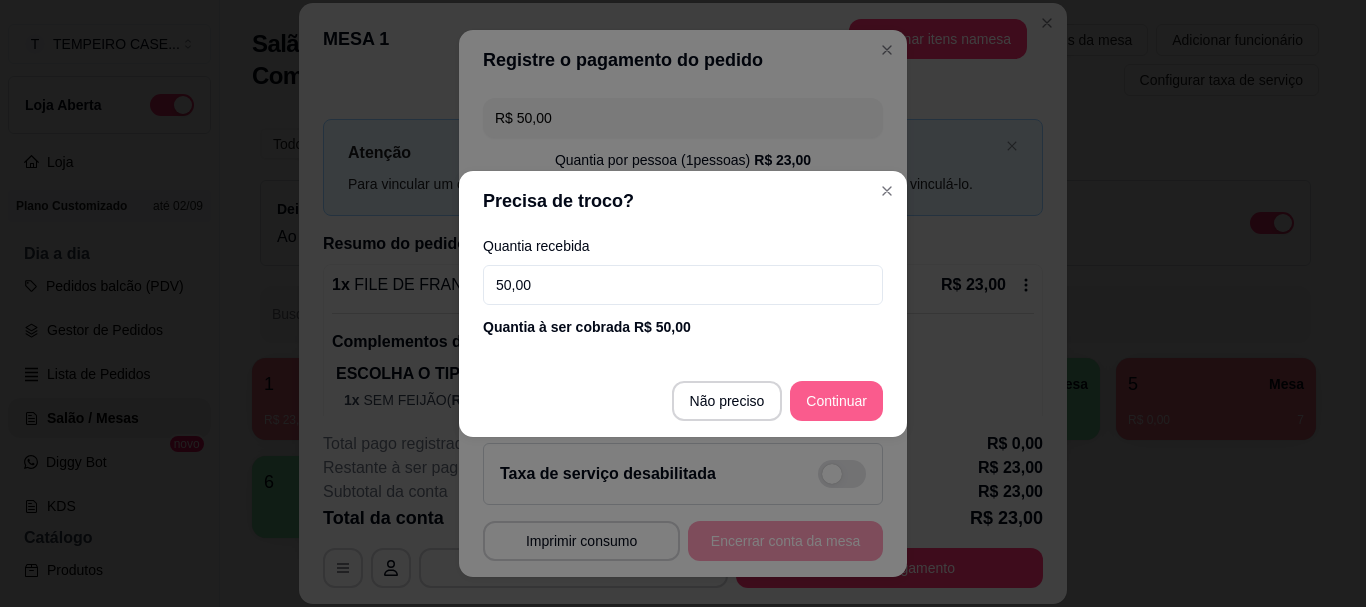 type on "50,00" 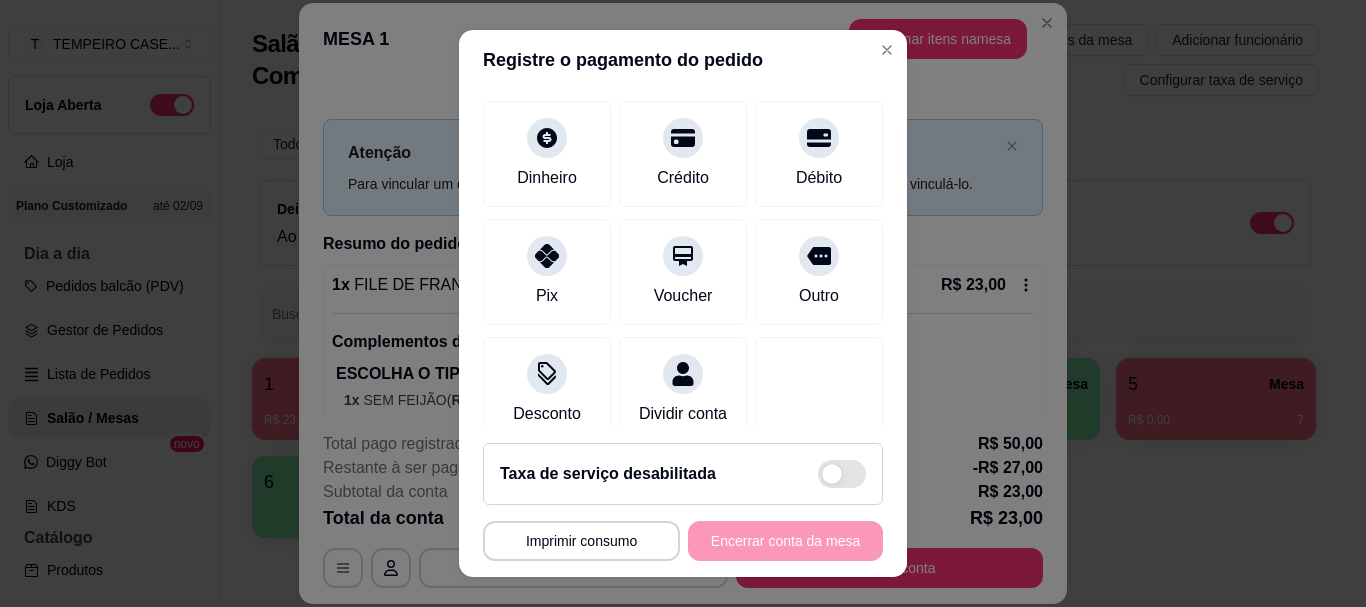 scroll, scrollTop: 261, scrollLeft: 0, axis: vertical 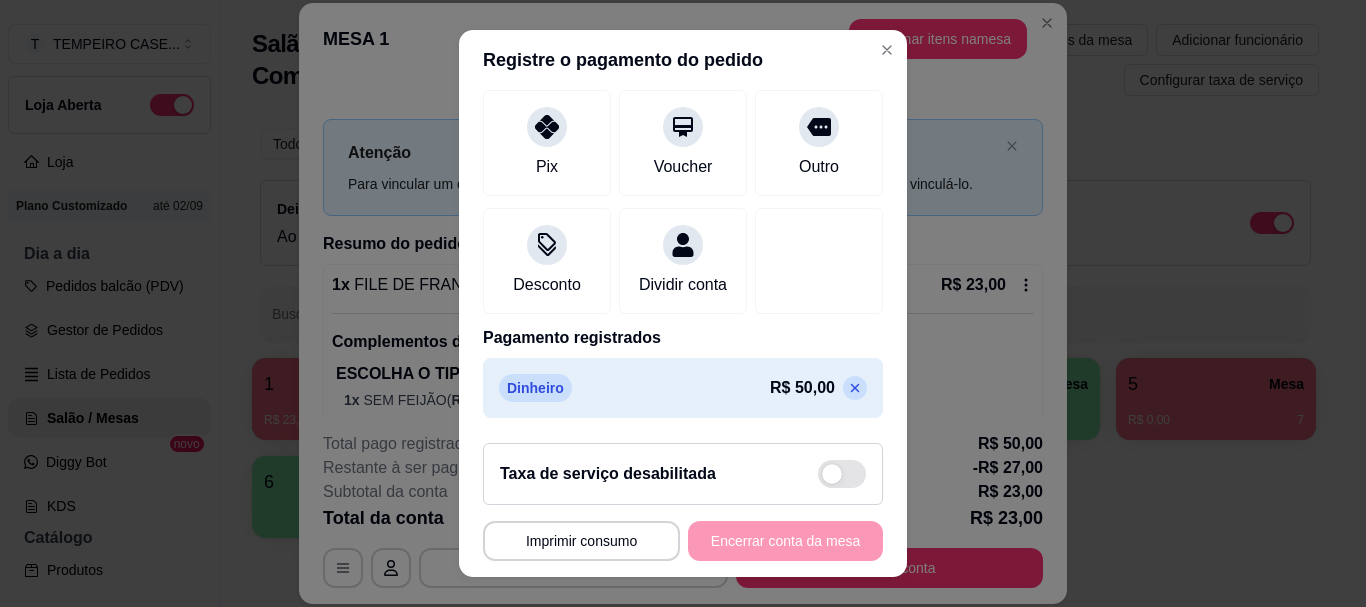 click 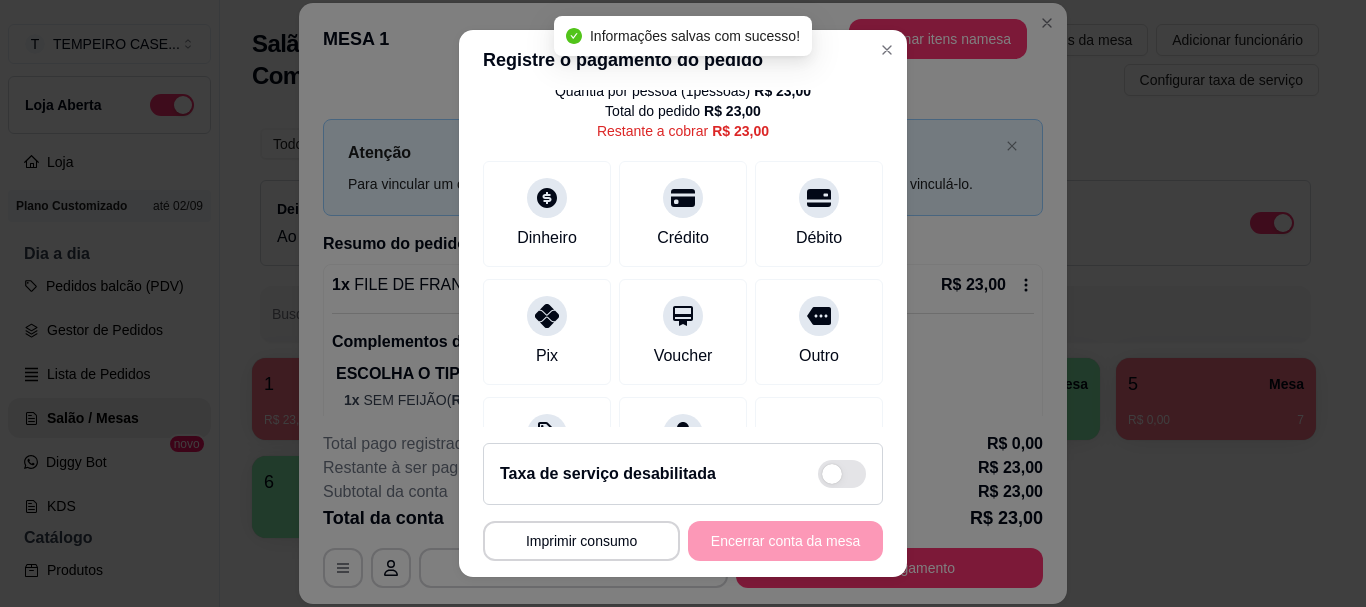 scroll, scrollTop: 0, scrollLeft: 0, axis: both 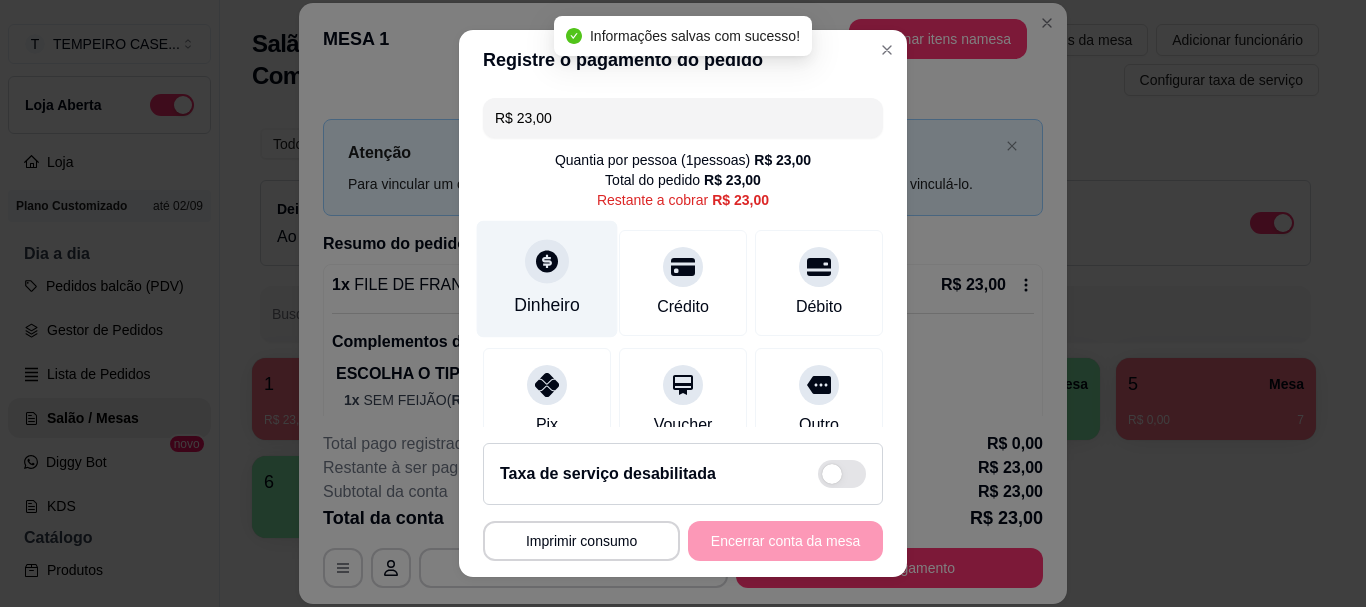 click on "Dinheiro" at bounding box center (547, 279) 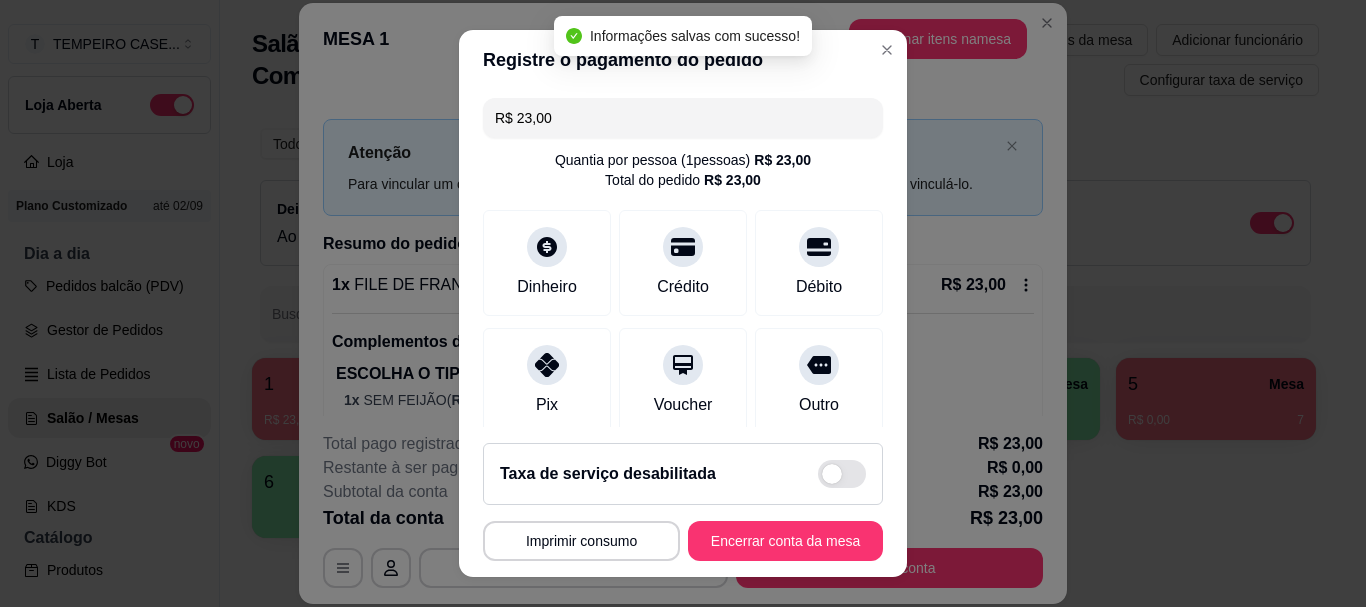 type on "R$ 0,00" 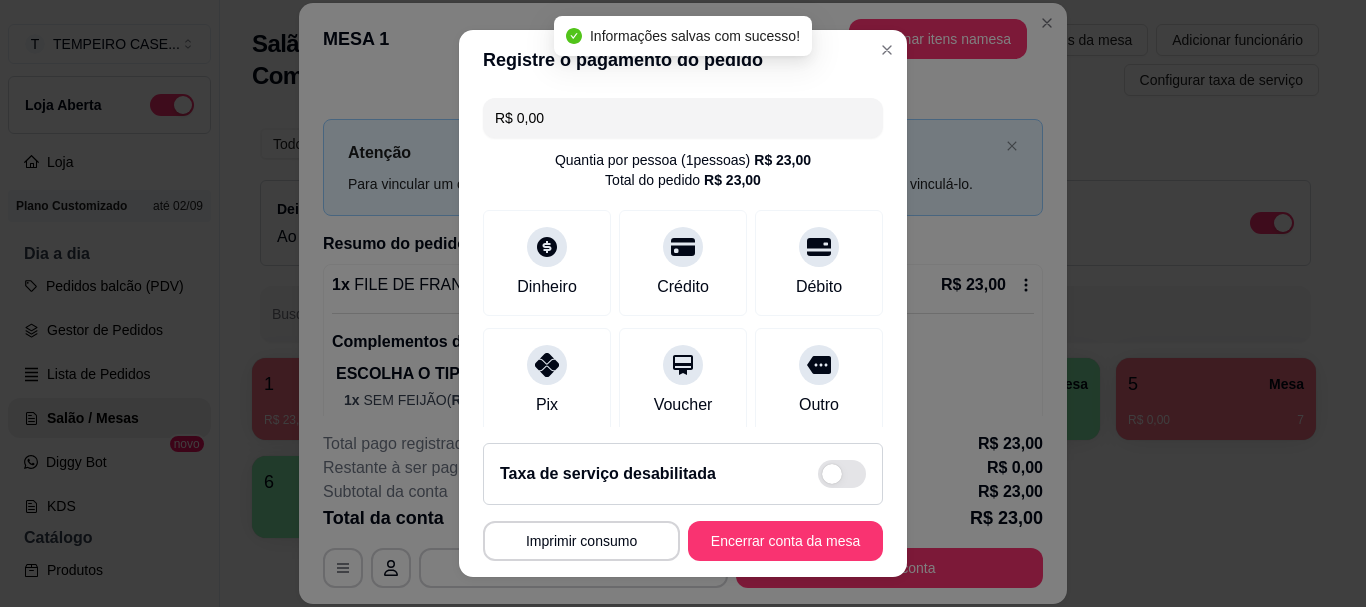click on "Encerrar conta da mesa" at bounding box center [785, 541] 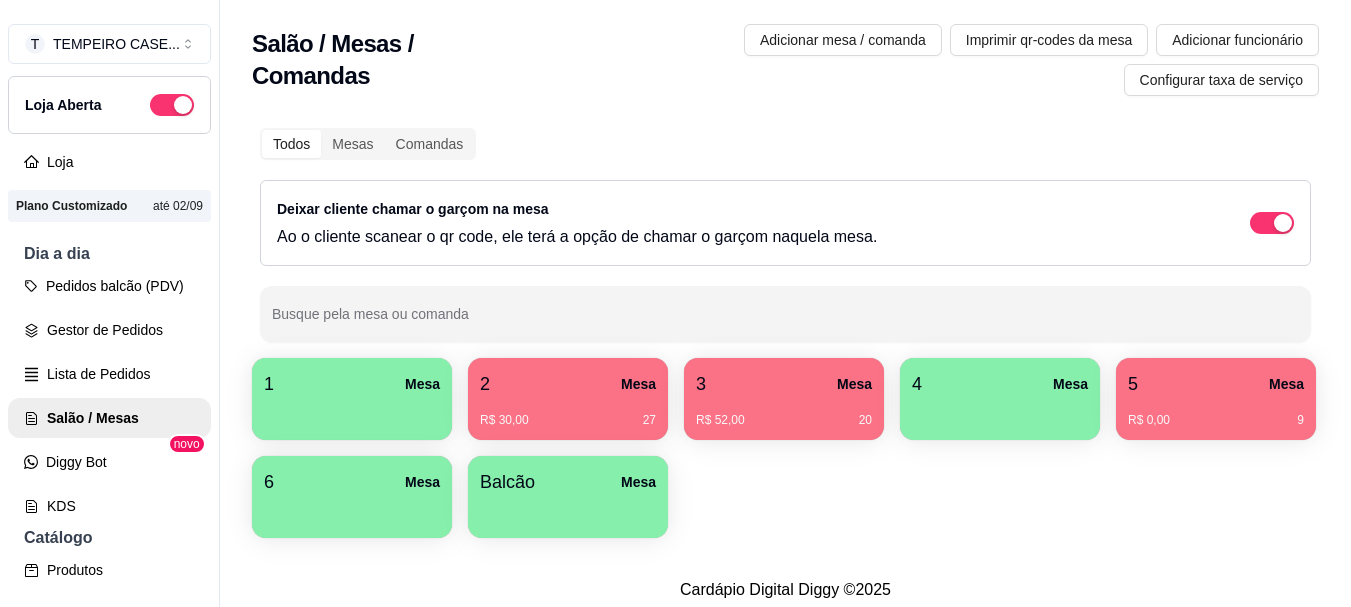 click on "R$ 30,00 27" at bounding box center (568, 420) 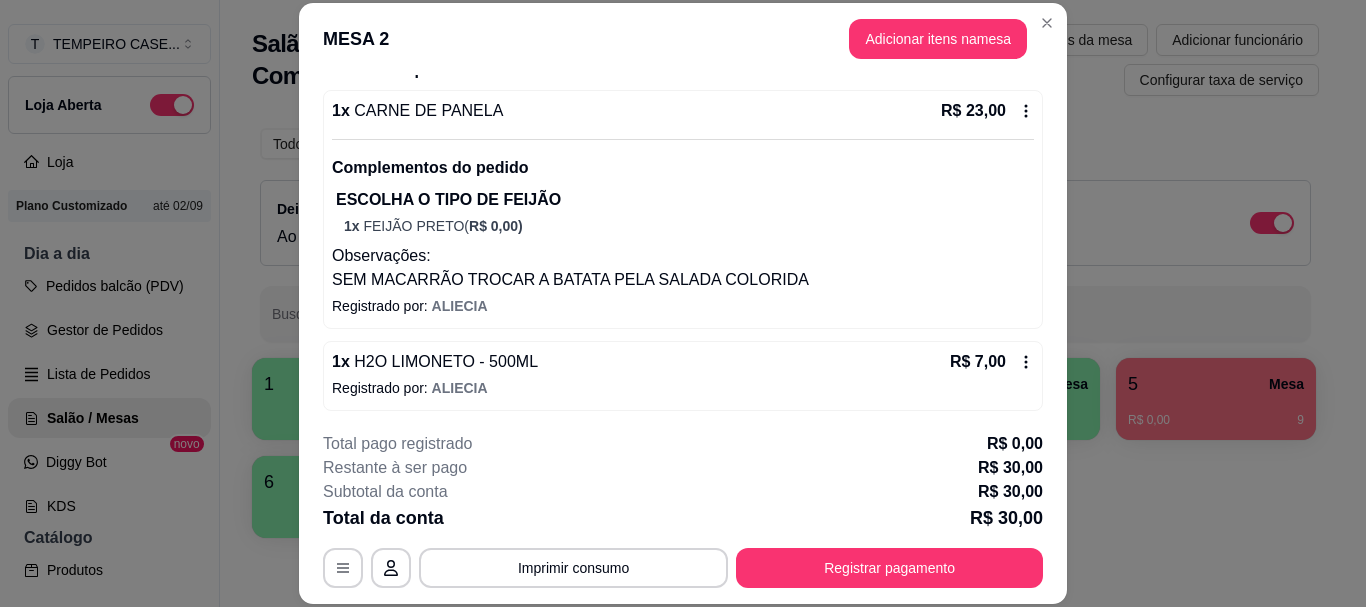 scroll, scrollTop: 177, scrollLeft: 0, axis: vertical 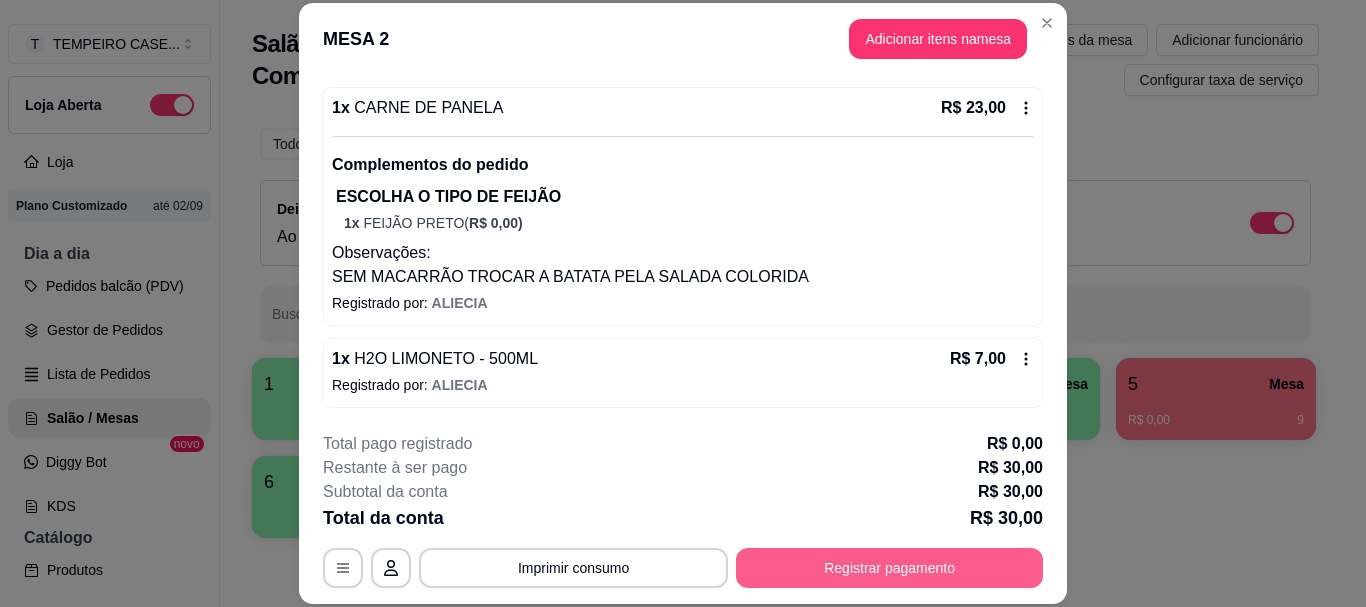 click on "Registrar pagamento" at bounding box center [889, 568] 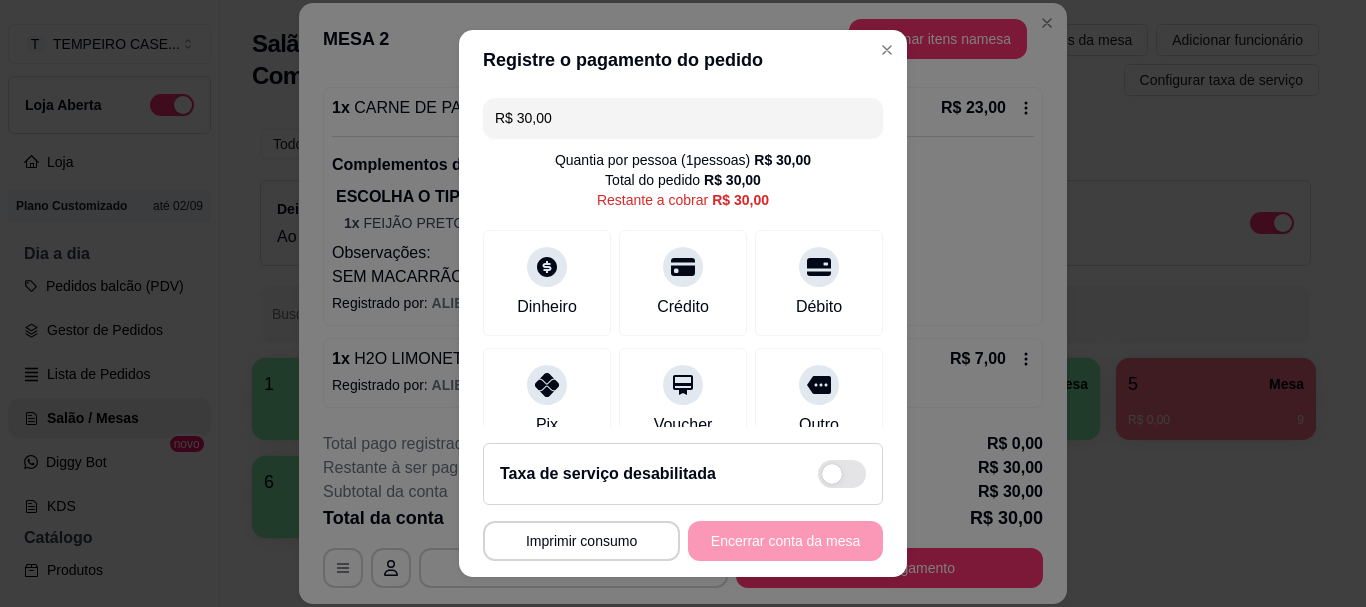 drag, startPoint x: 557, startPoint y: 128, endPoint x: 395, endPoint y: 133, distance: 162.07715 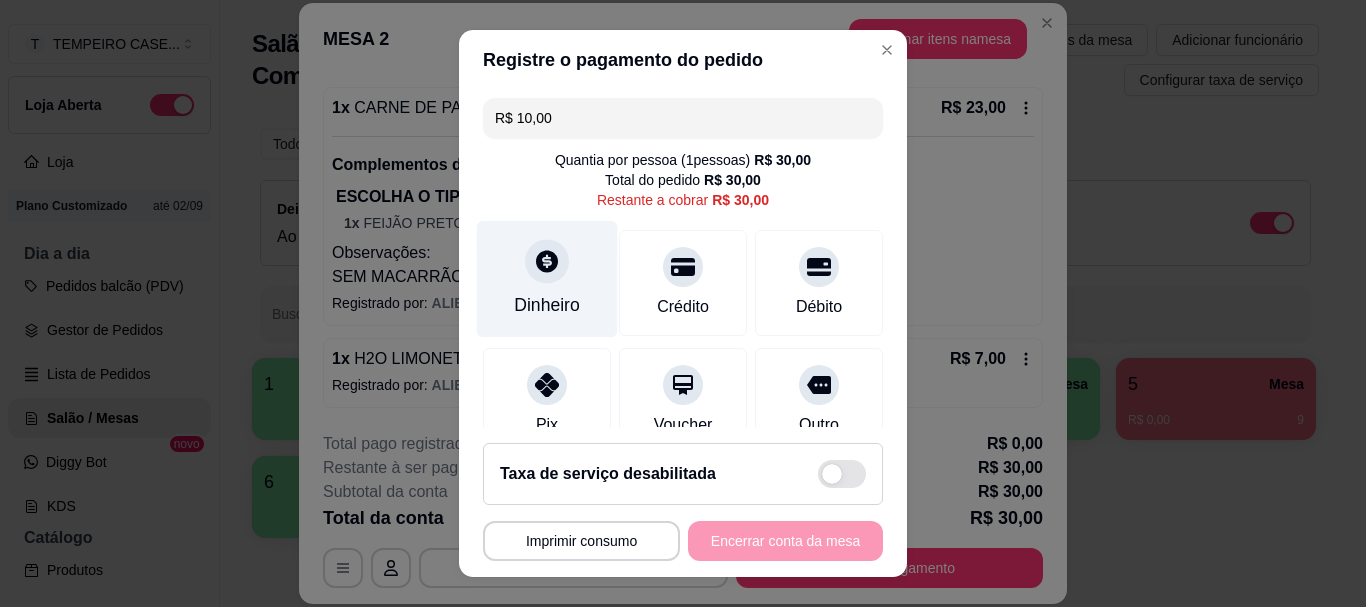 click at bounding box center (547, 262) 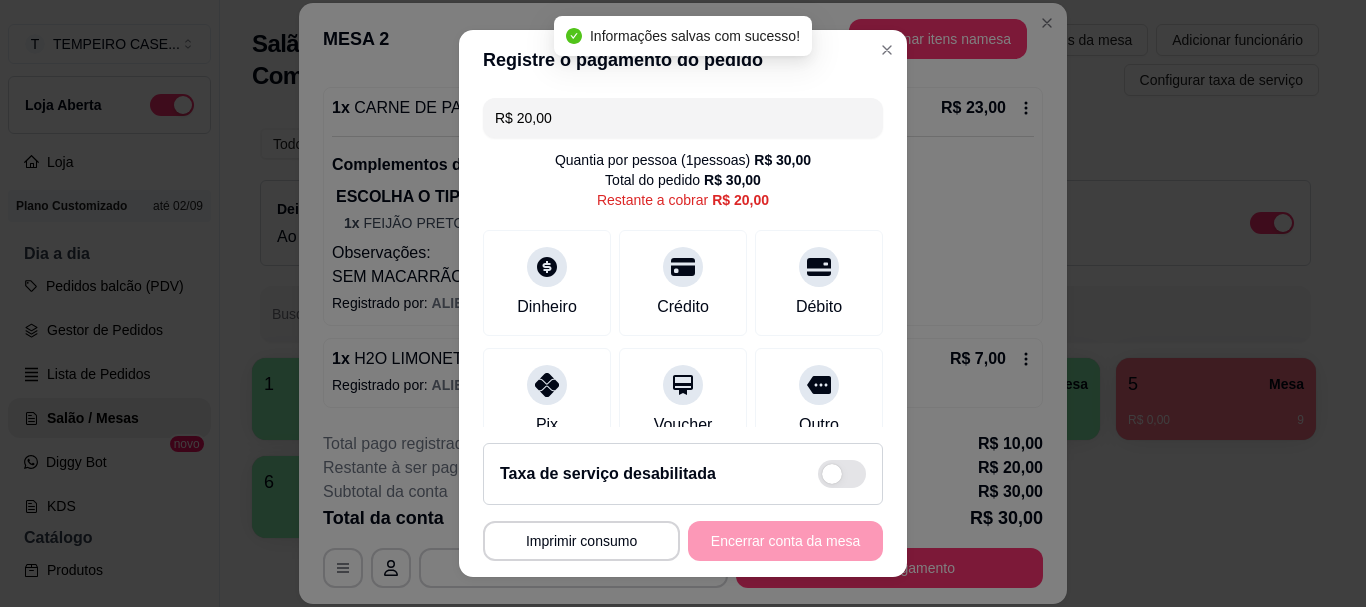 drag, startPoint x: 586, startPoint y: 120, endPoint x: 261, endPoint y: 120, distance: 325 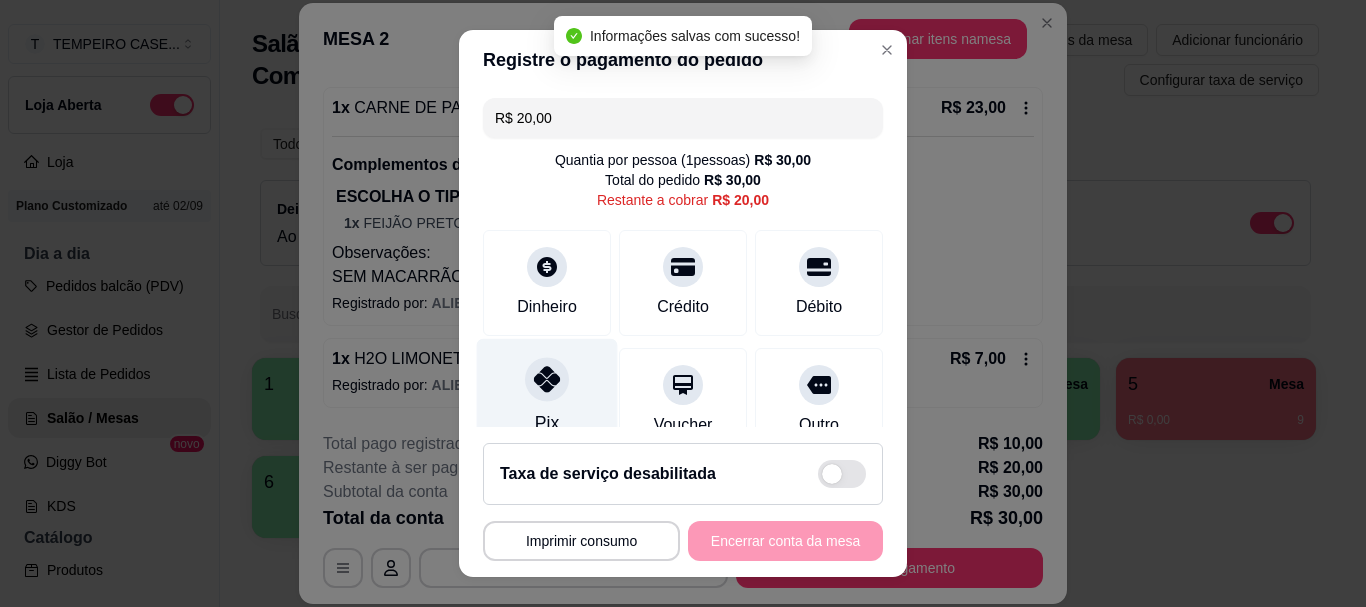 click 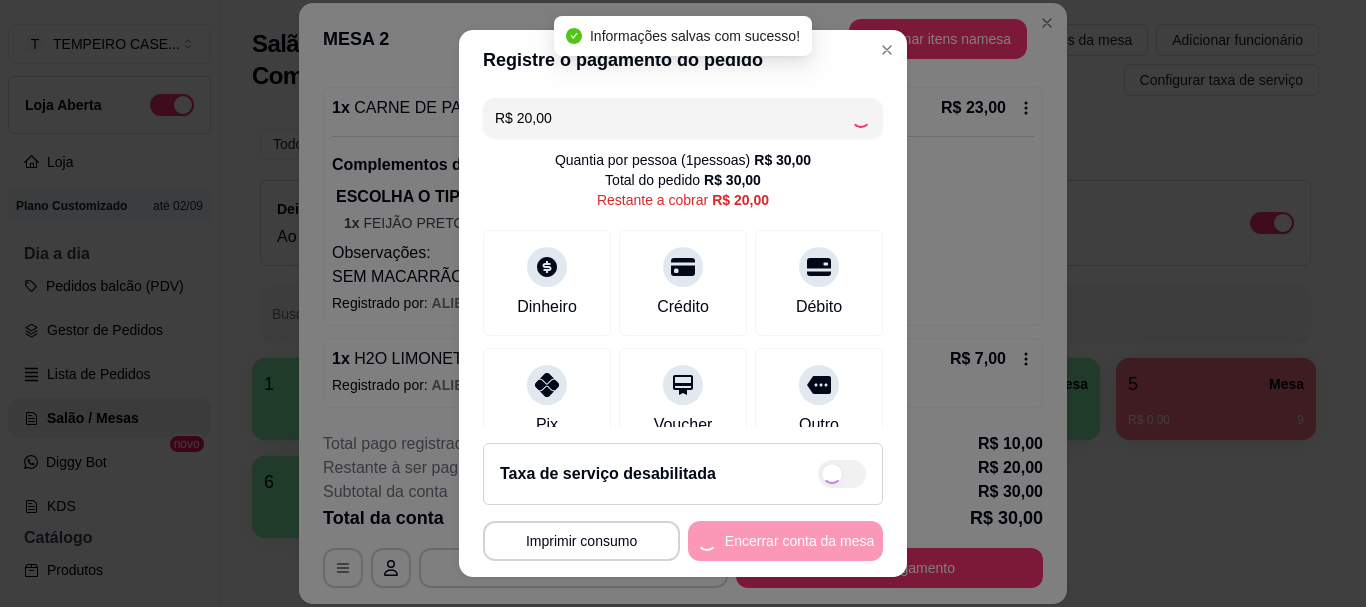 type on "R$ 0,00" 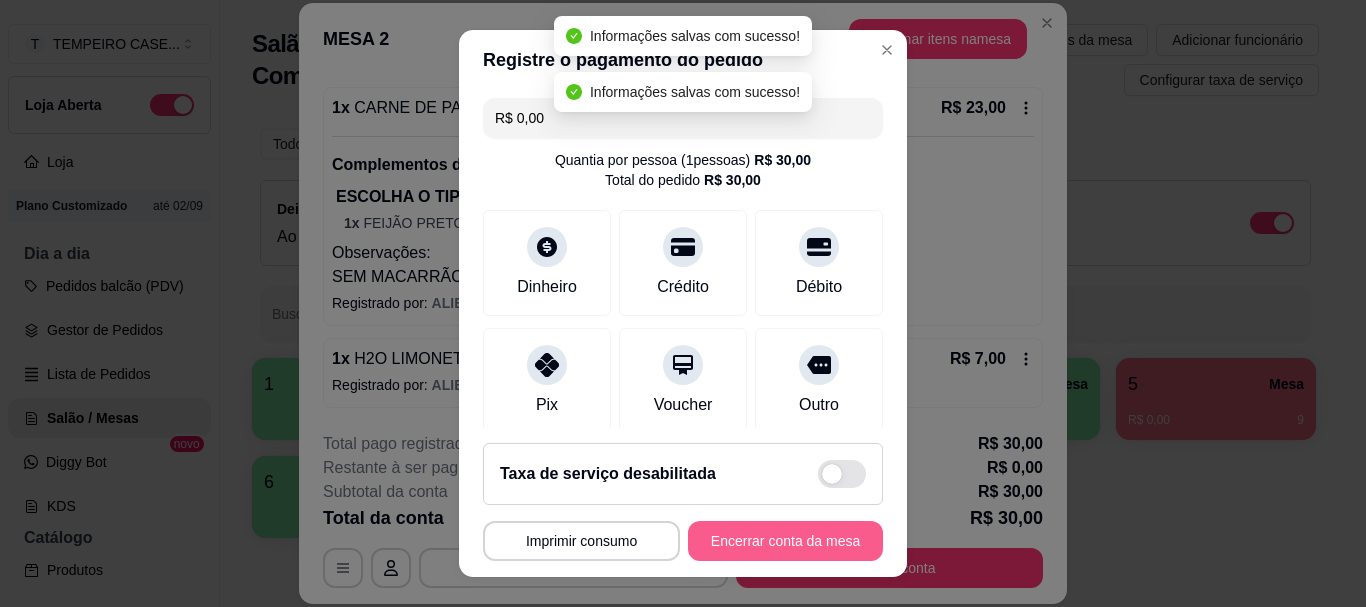click on "Encerrar conta da mesa" at bounding box center [785, 541] 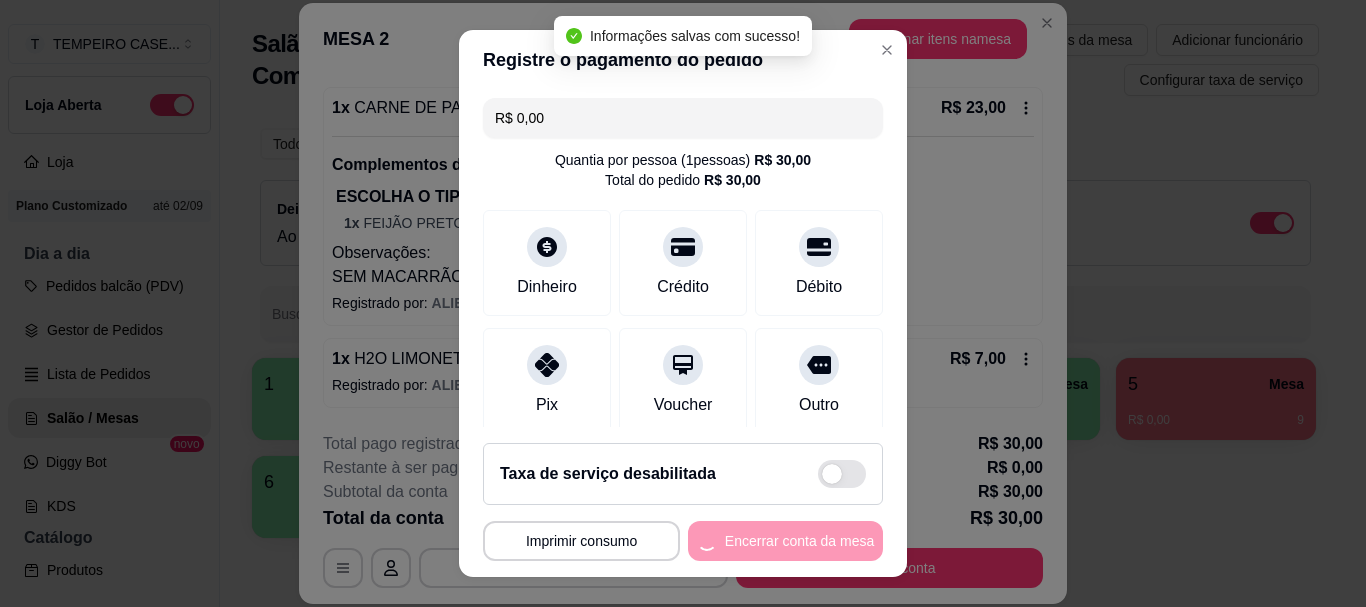 scroll, scrollTop: 0, scrollLeft: 0, axis: both 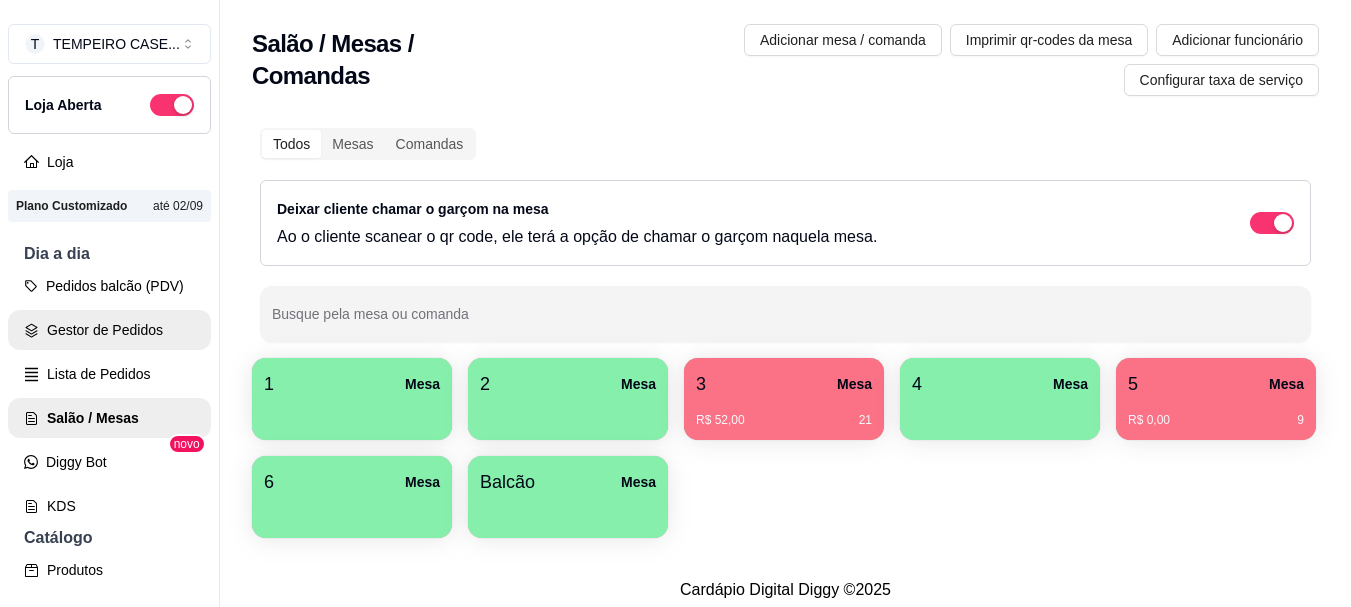 click on "Gestor de Pedidos" at bounding box center (109, 330) 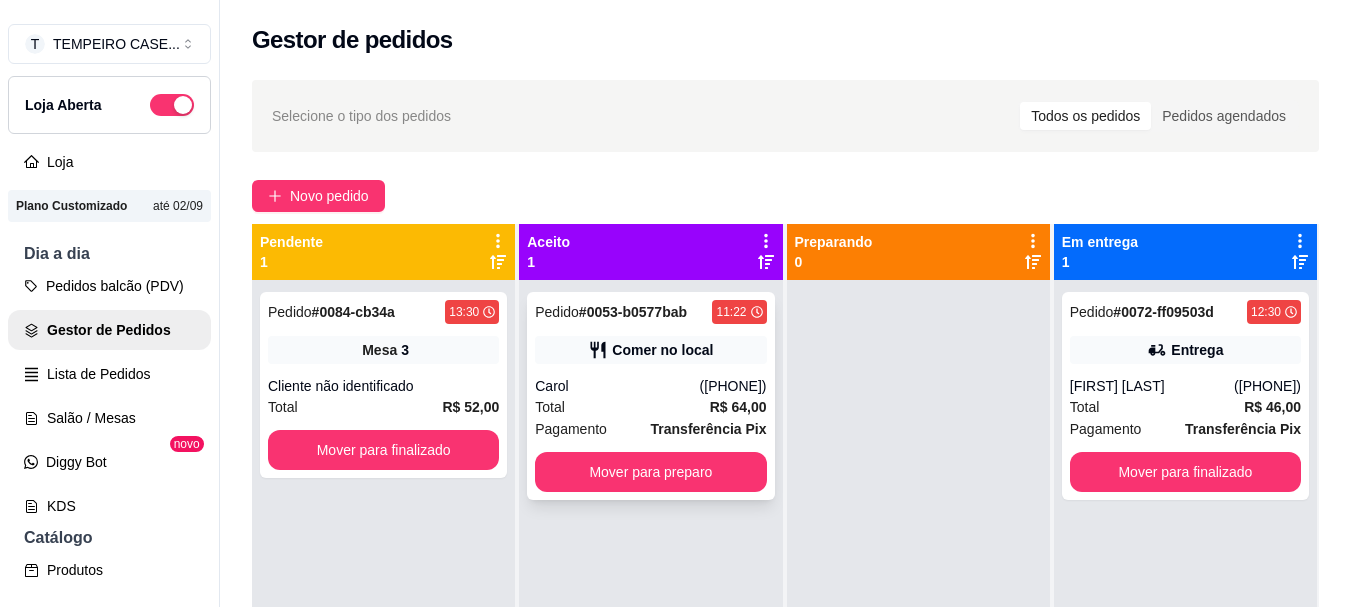 click on "Carol" at bounding box center (617, 386) 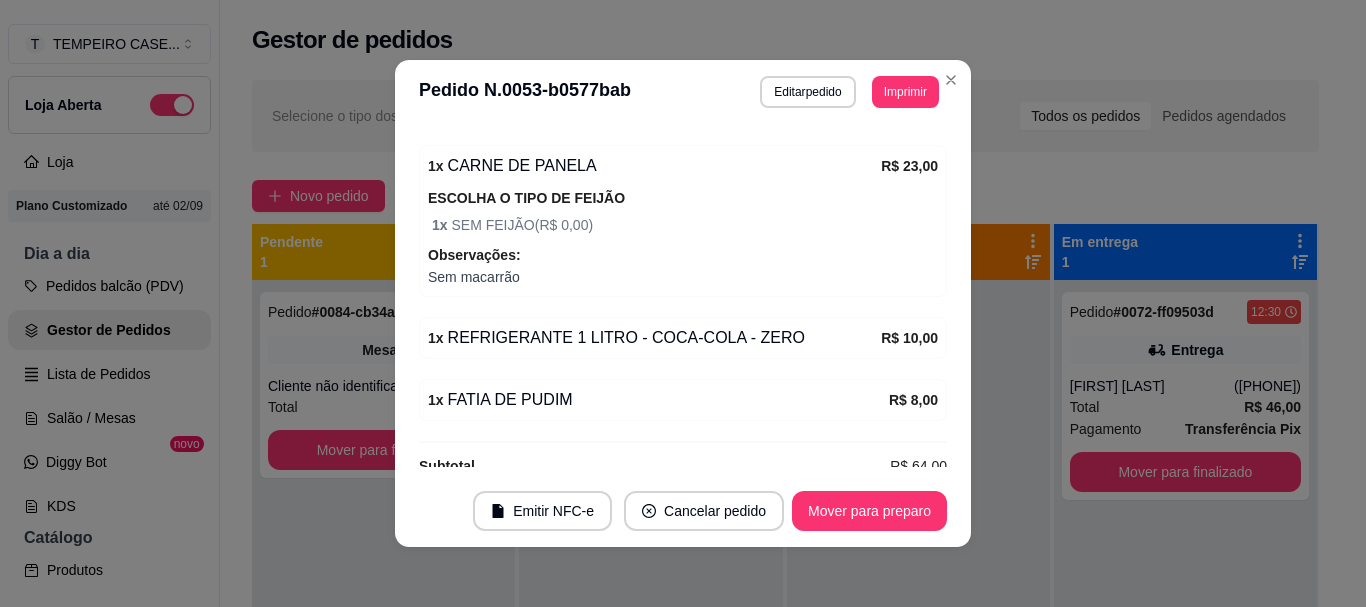 scroll, scrollTop: 676, scrollLeft: 0, axis: vertical 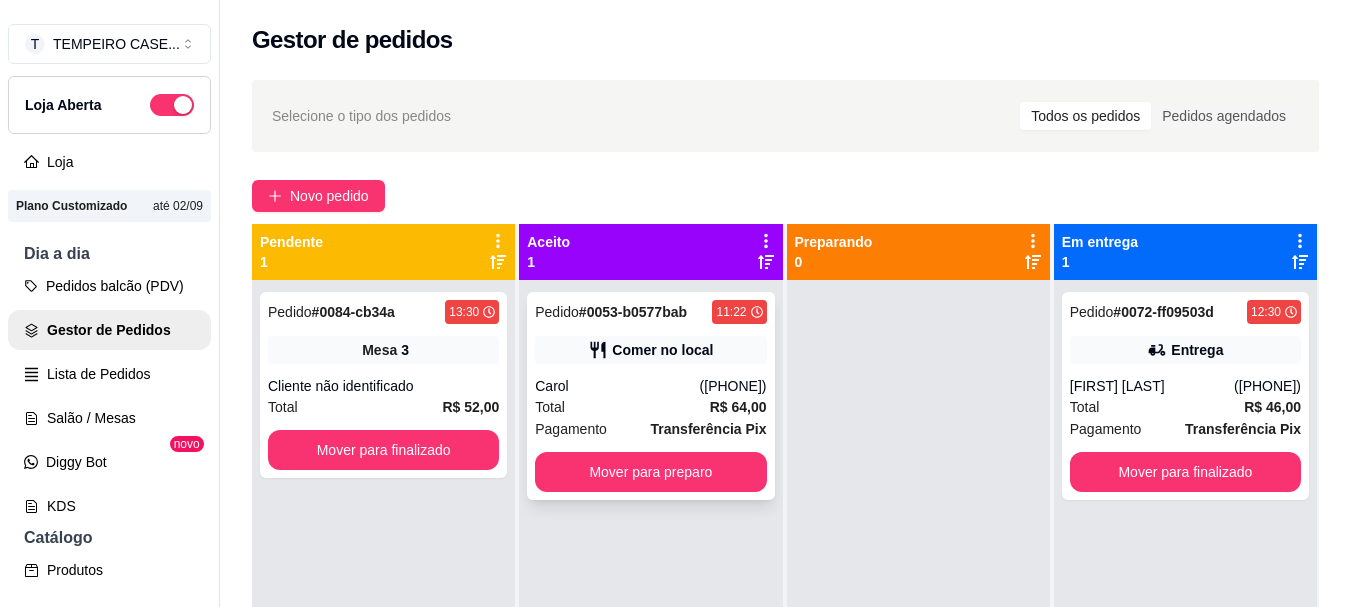 click on "Pedido  # [ORDER_ID] [TIME] Comer no local [NAME] ([PHONE]) Total R$ 64,00 Pagamento Transferência Pix Mover para preparo" at bounding box center [650, 396] 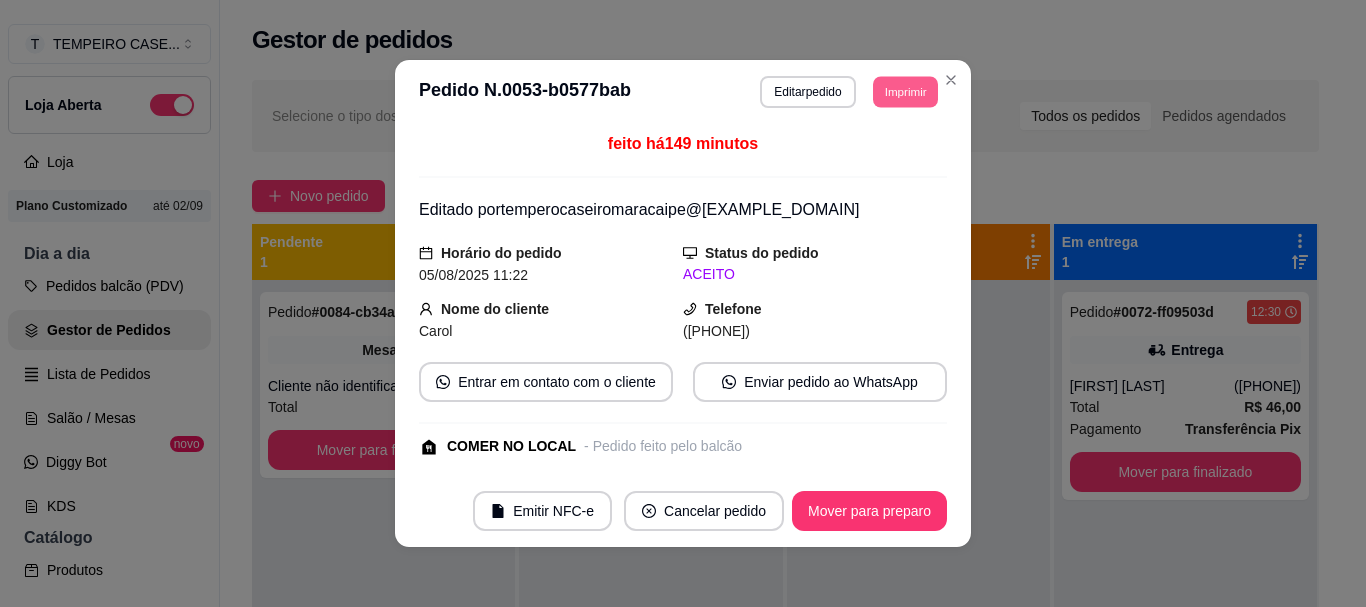 click on "Imprimir" at bounding box center [905, 91] 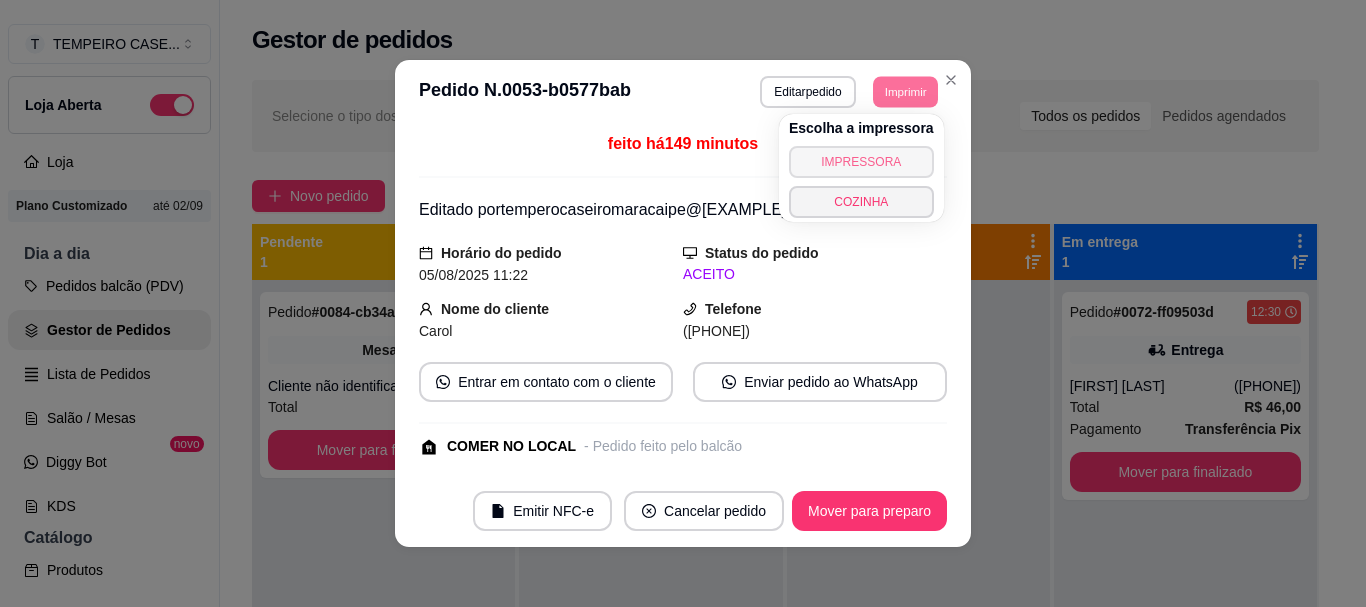 click on "IMPRESSORA" at bounding box center (861, 162) 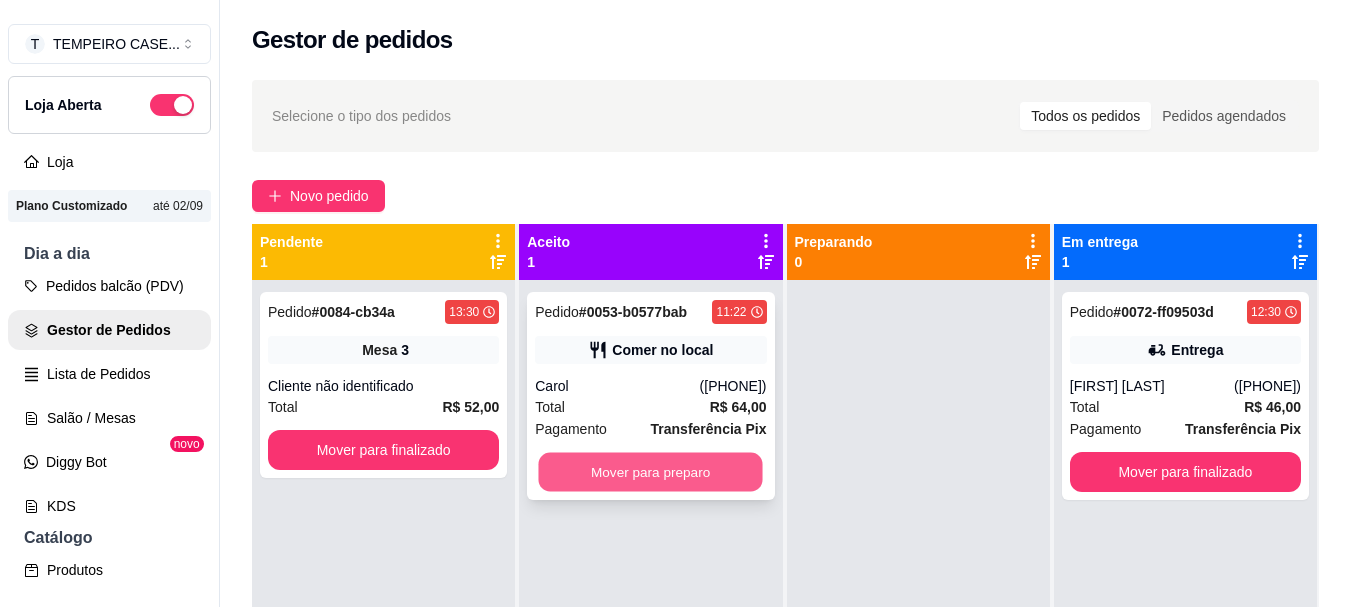 click on "Mover para preparo" at bounding box center (651, 472) 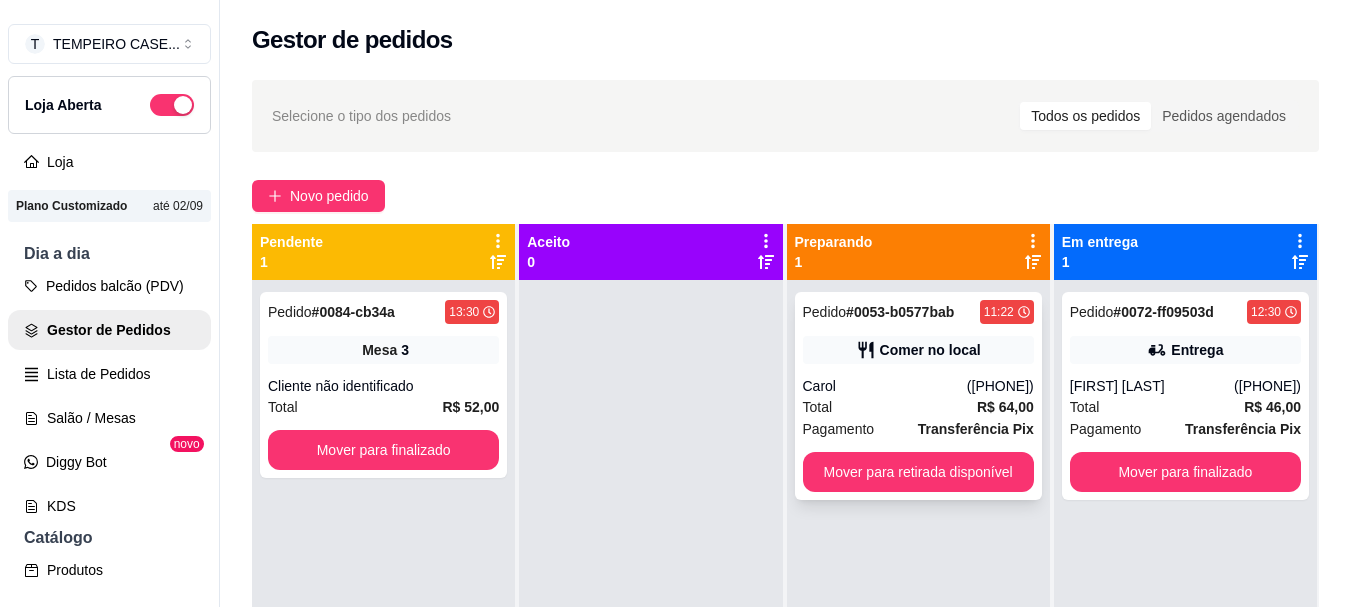 click on "Mover para retirada disponível" at bounding box center (918, 472) 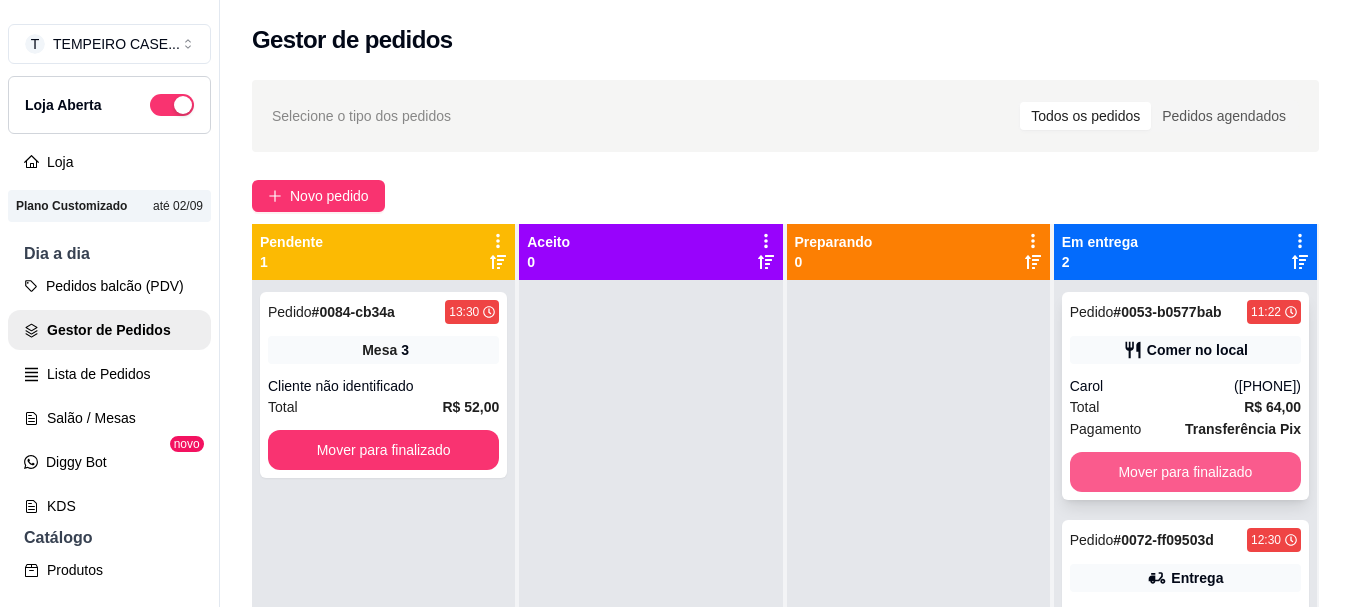 click on "Mover para finalizado" at bounding box center (1185, 472) 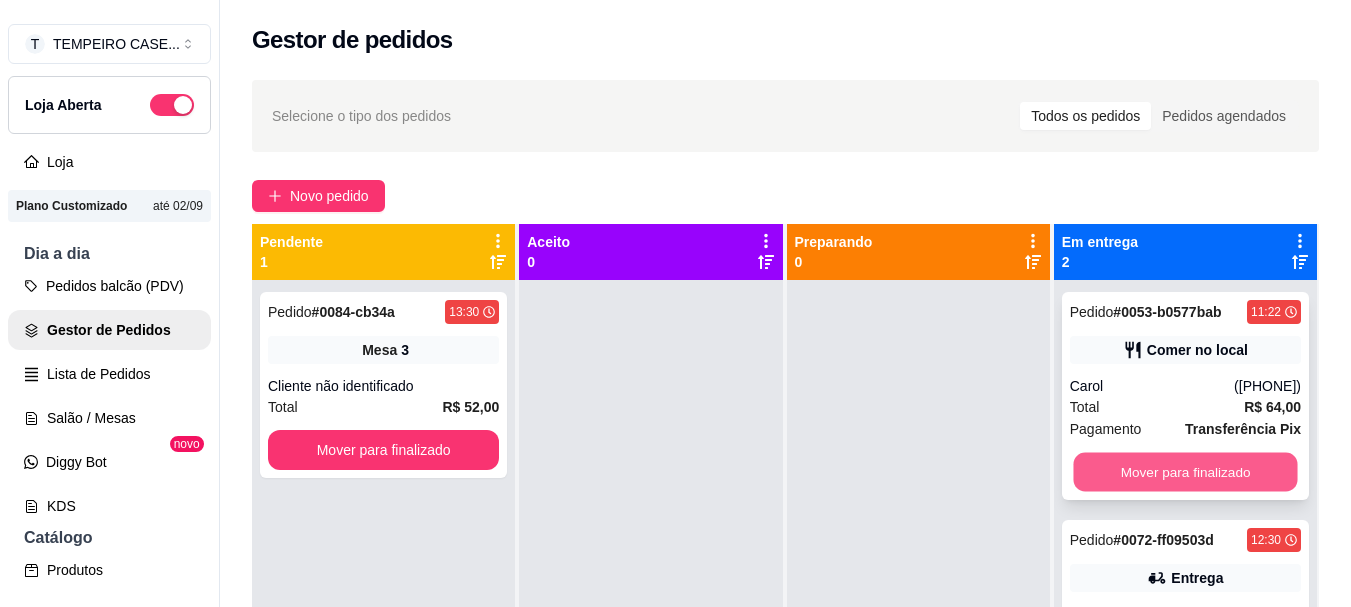 click on "Mover para finalizado" at bounding box center (1185, 472) 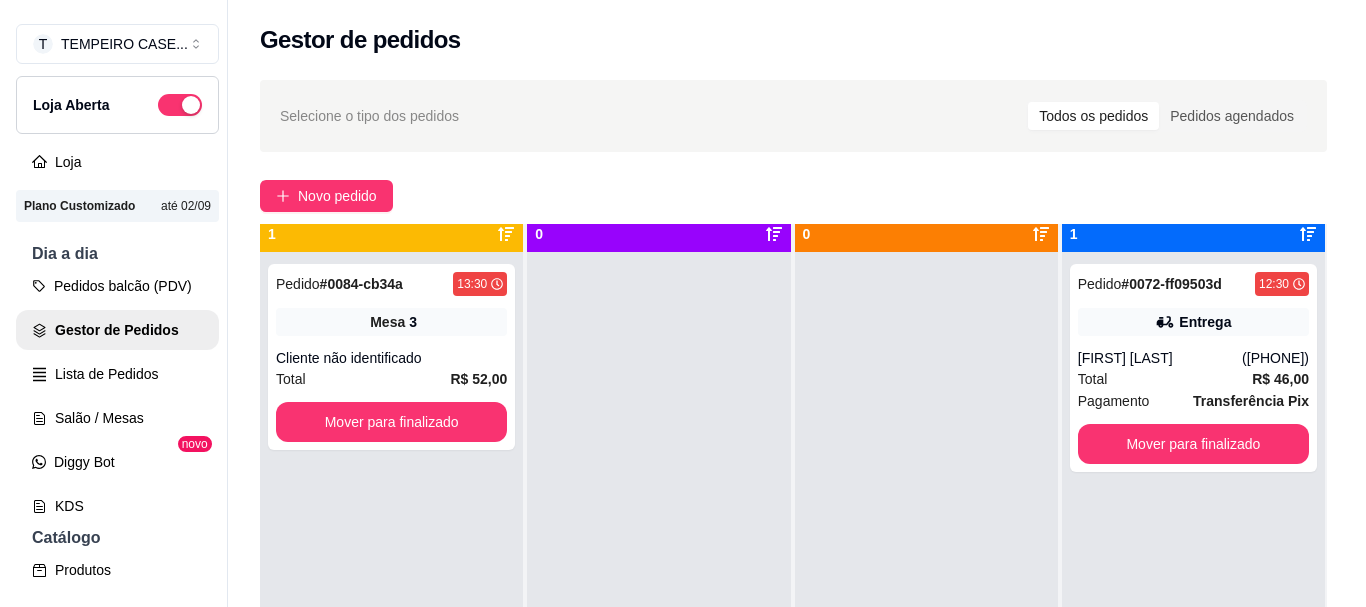 scroll, scrollTop: 56, scrollLeft: 0, axis: vertical 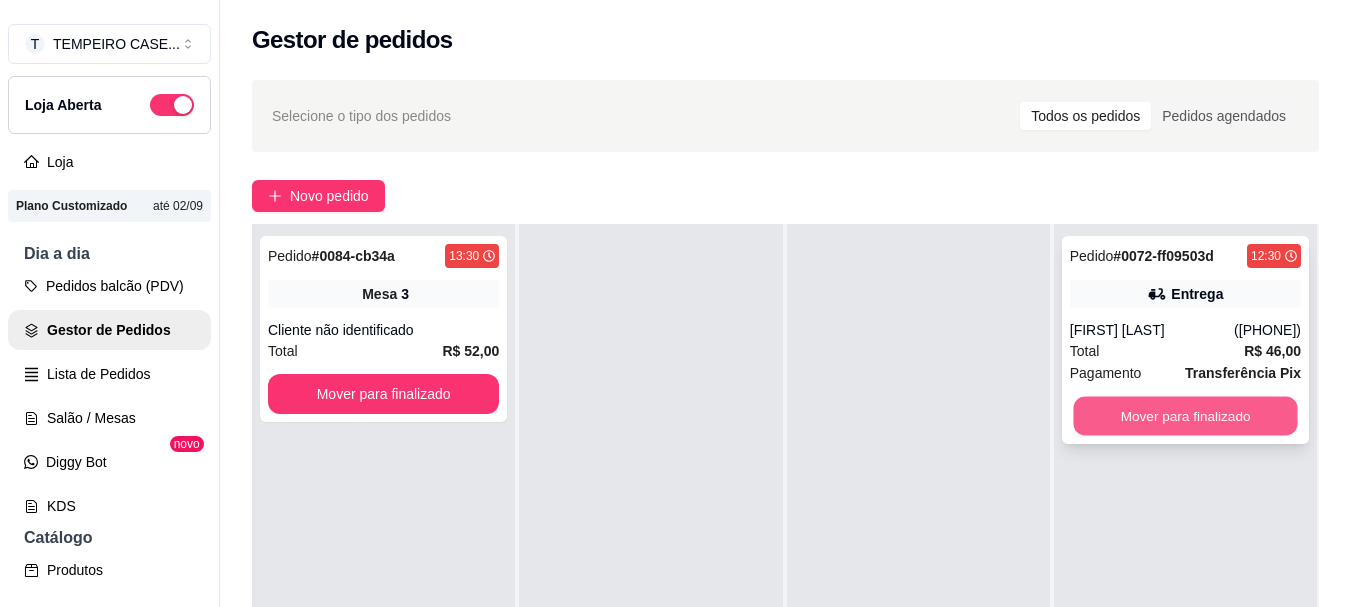 click on "Mover para finalizado" at bounding box center [1185, 416] 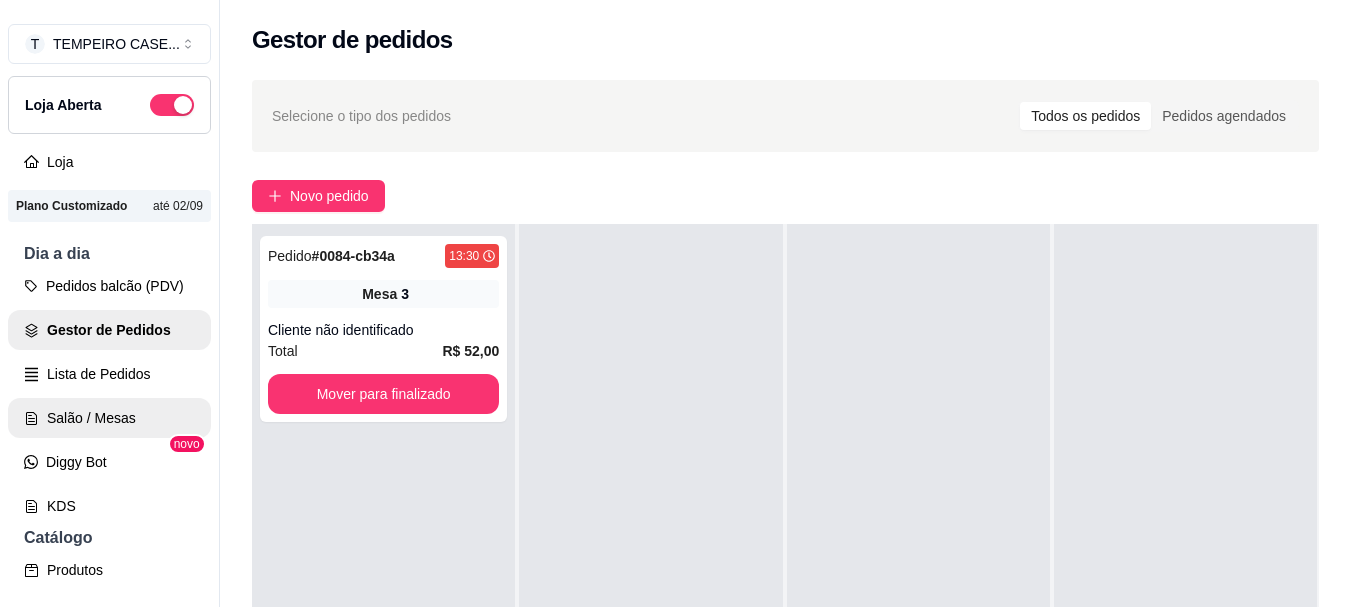 click on "Salão / Mesas" at bounding box center [109, 418] 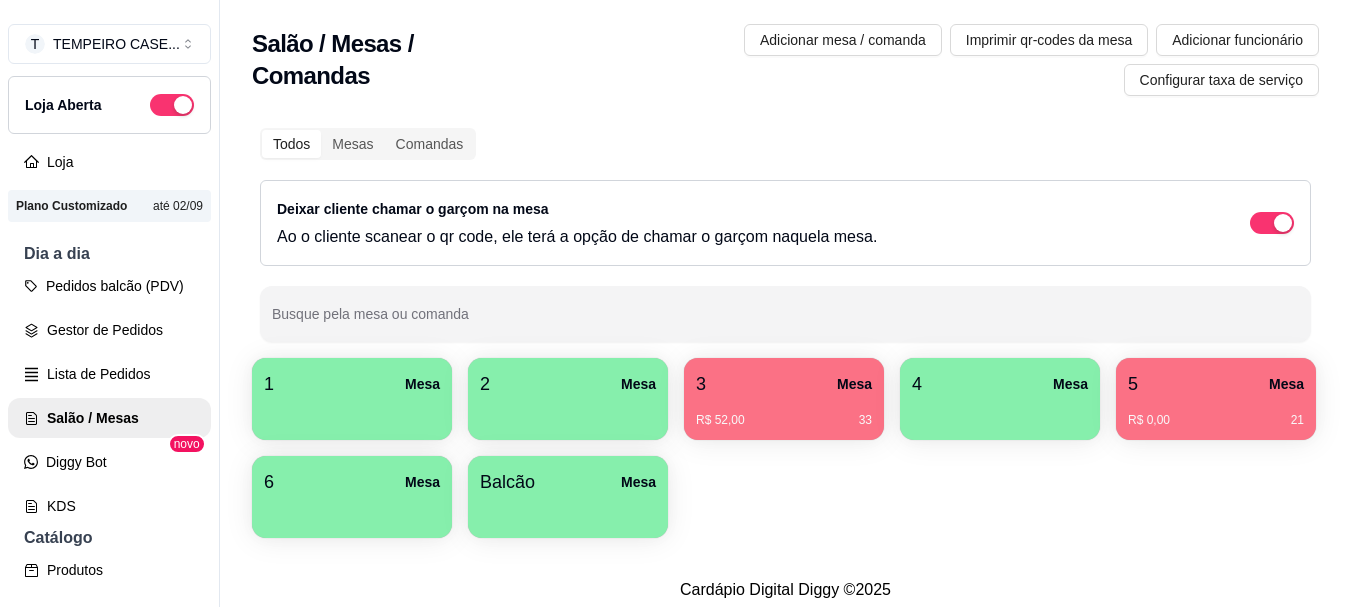 click on "R$ 52,00" at bounding box center (720, 420) 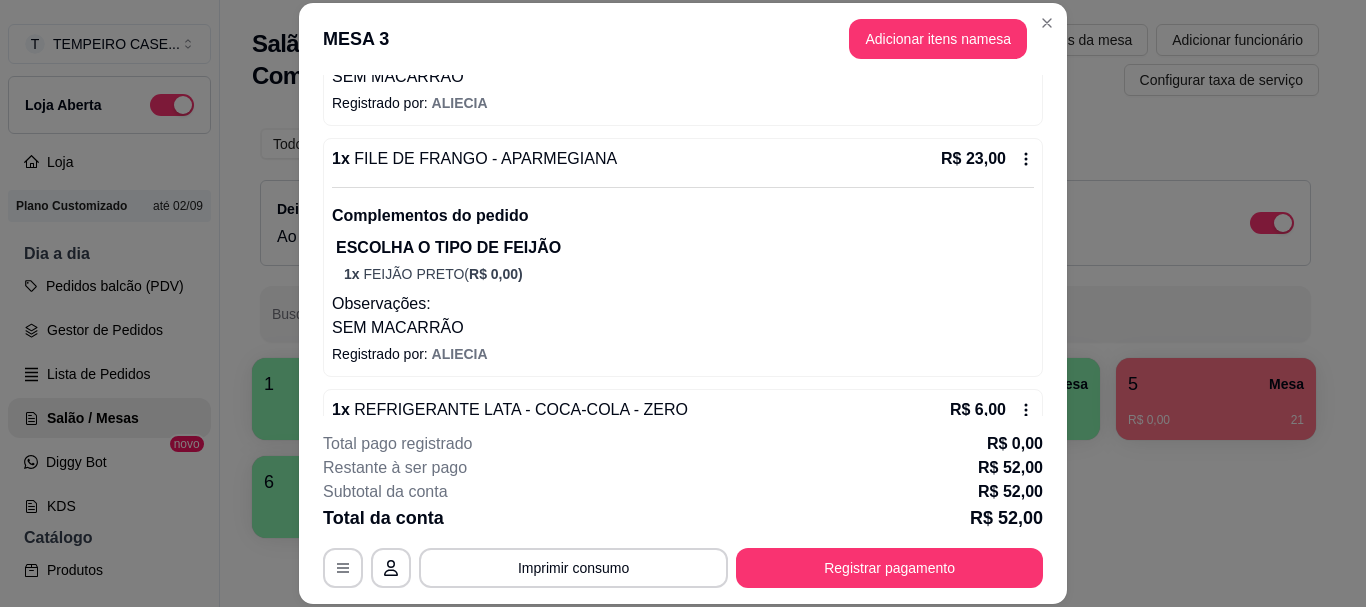 scroll, scrollTop: 428, scrollLeft: 0, axis: vertical 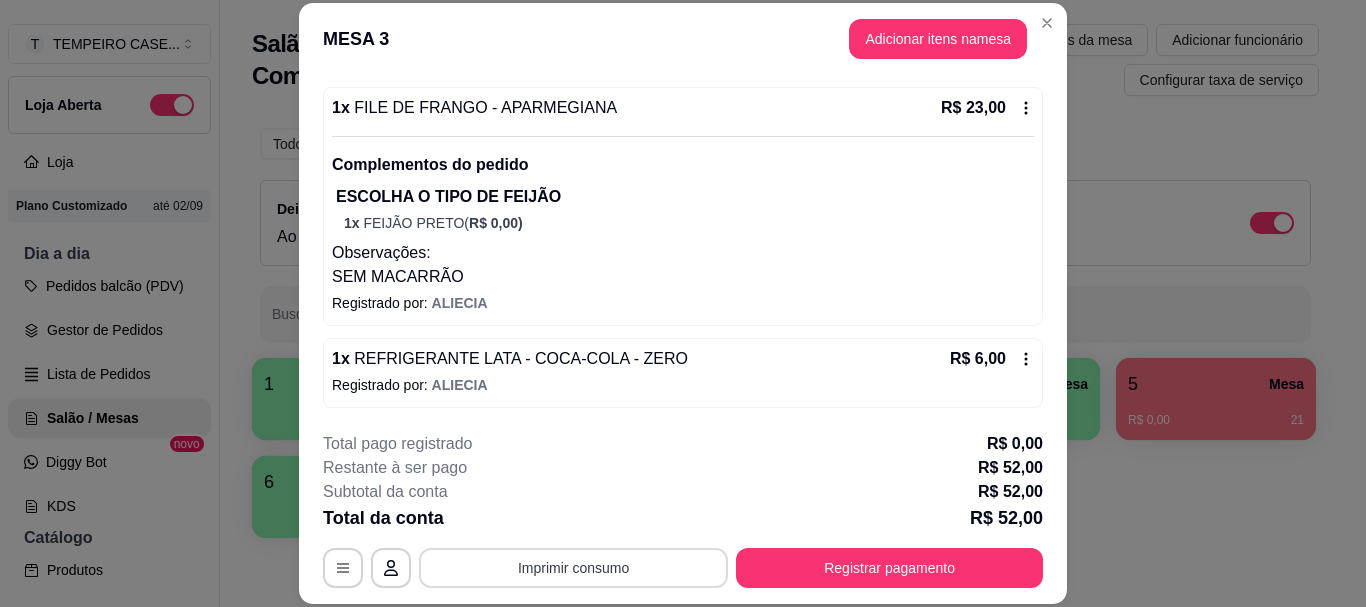 click on "Imprimir consumo" at bounding box center [573, 568] 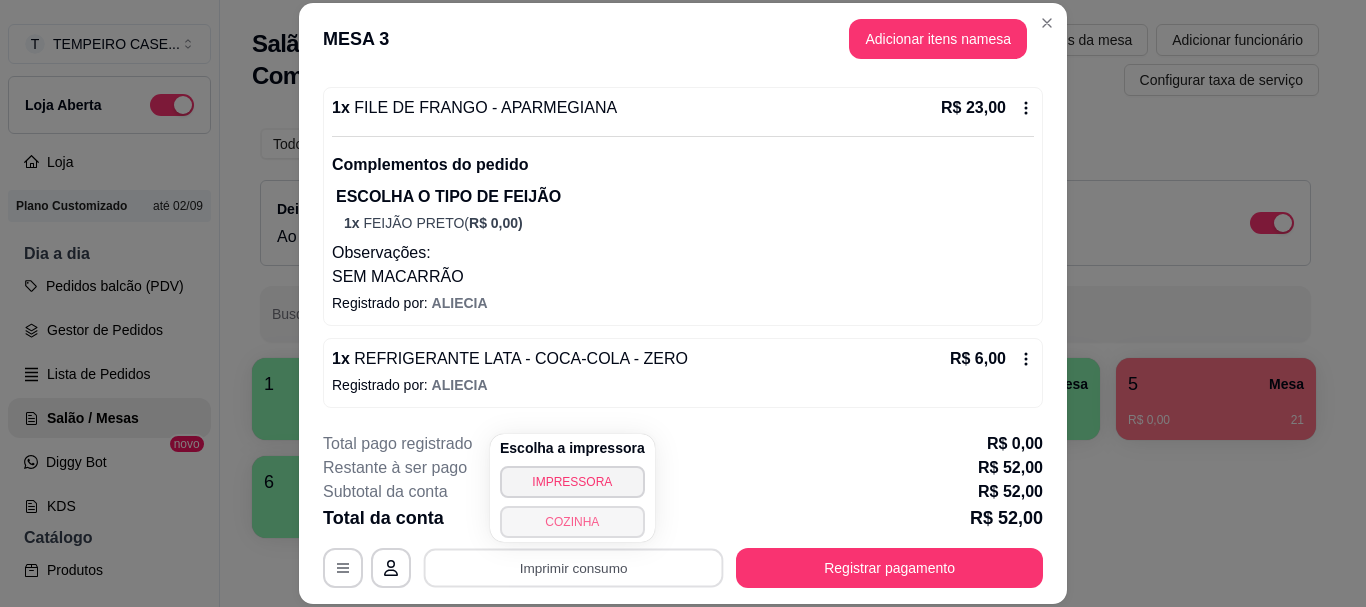 click on "IMPRESSORA" at bounding box center (572, 482) 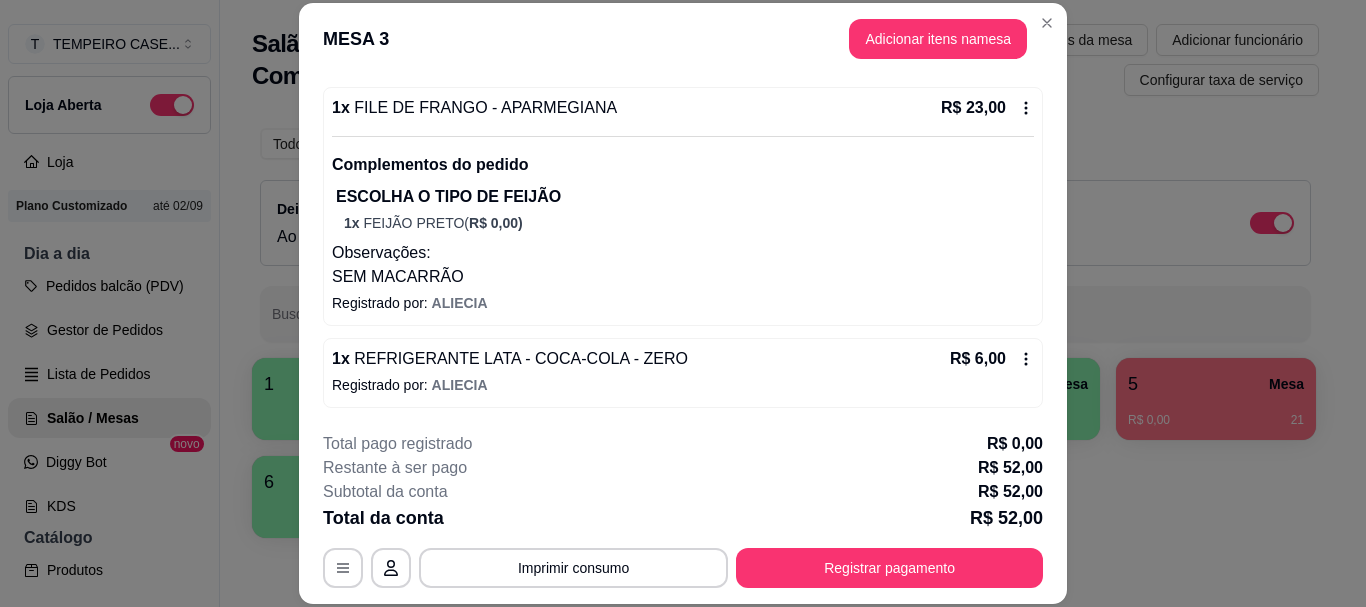 click on "Registrar pagamento" at bounding box center (889, 568) 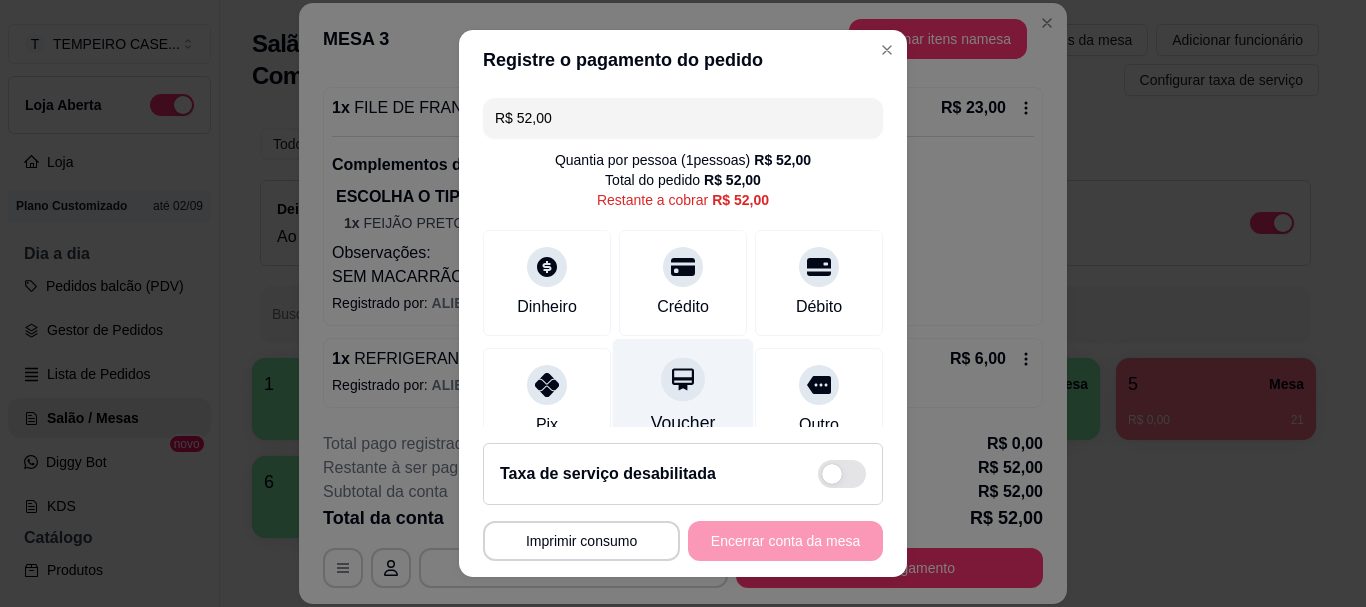 scroll, scrollTop: 177, scrollLeft: 0, axis: vertical 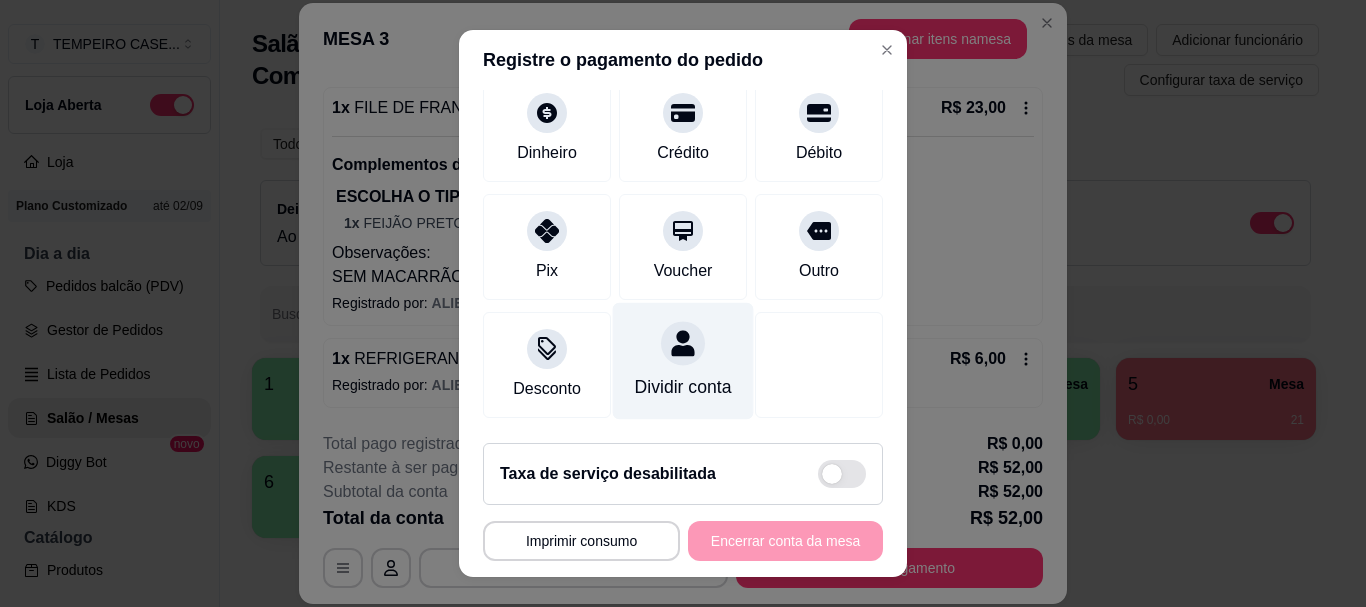 click at bounding box center (683, 344) 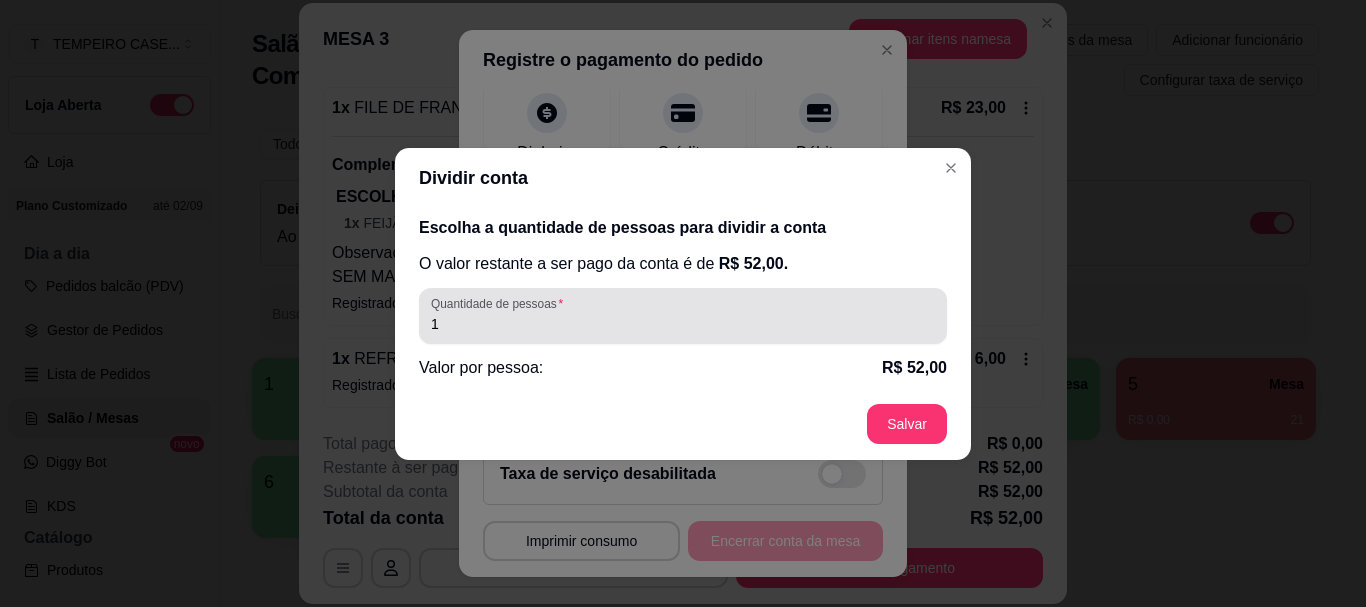 drag, startPoint x: 610, startPoint y: 320, endPoint x: 320, endPoint y: 324, distance: 290.0276 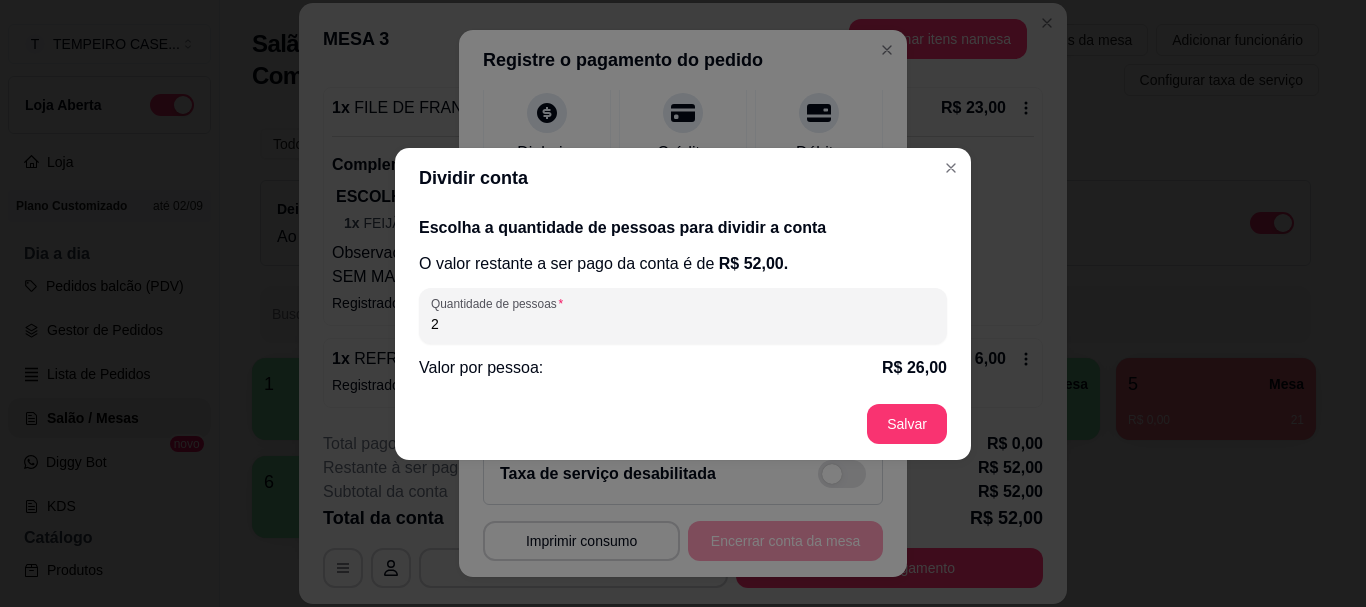 type on "2" 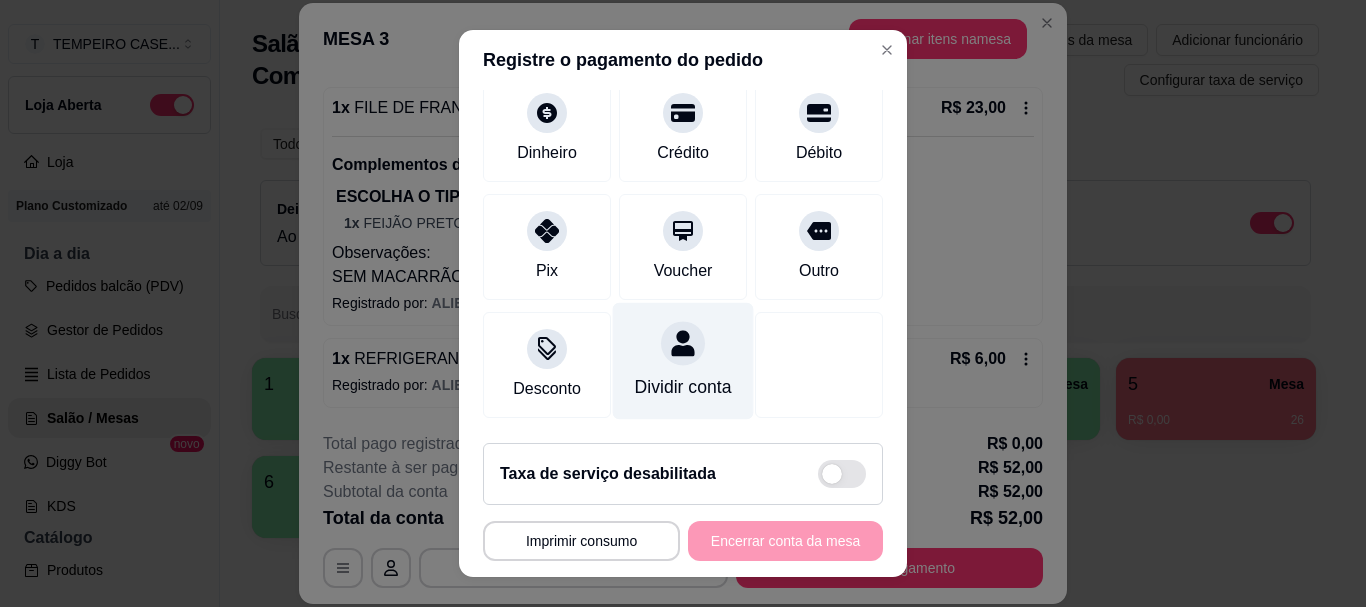 scroll, scrollTop: 177, scrollLeft: 0, axis: vertical 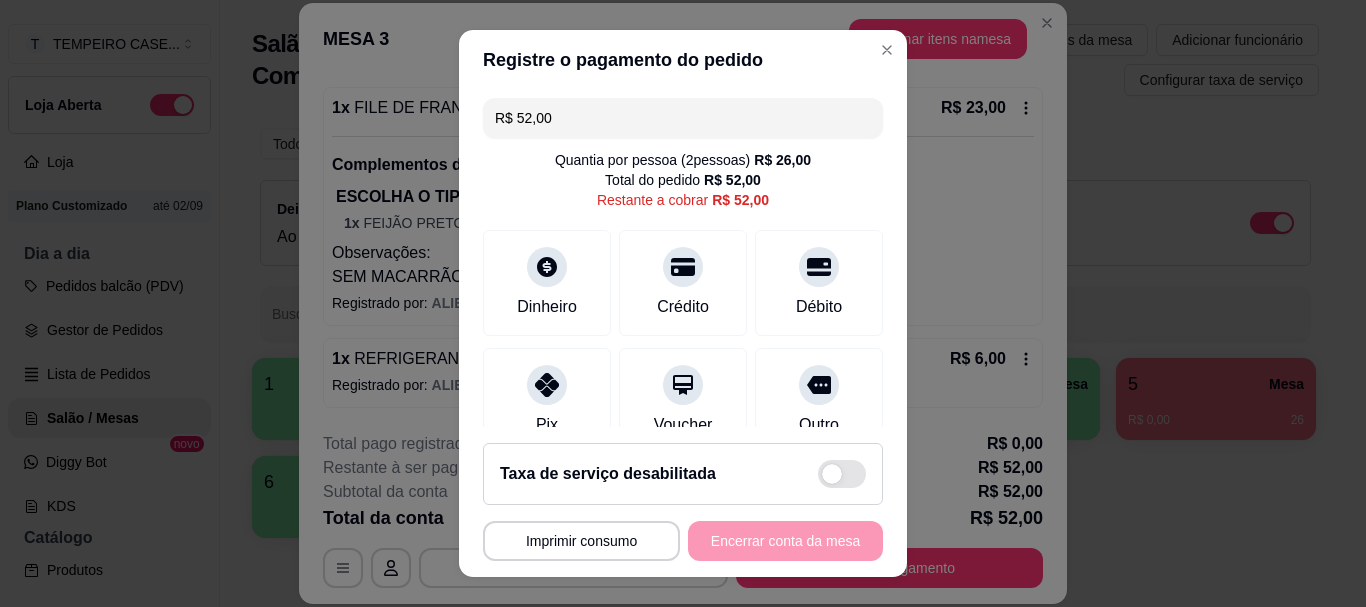 drag, startPoint x: 578, startPoint y: 104, endPoint x: 430, endPoint y: 122, distance: 149.09058 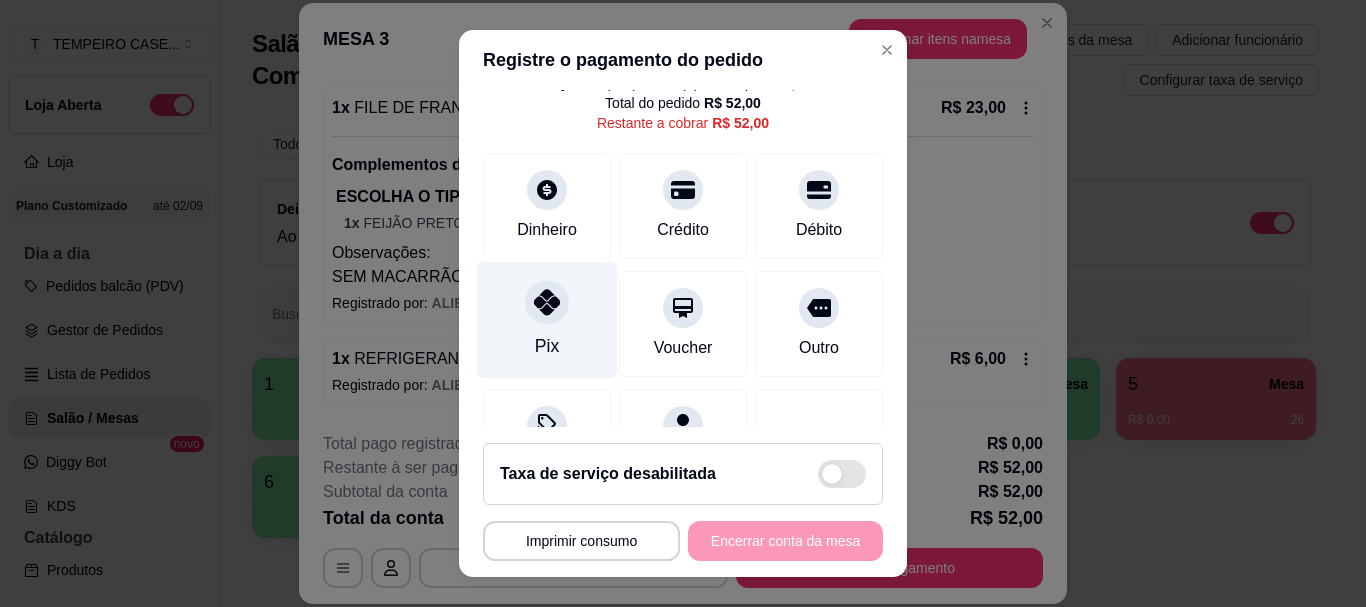 scroll, scrollTop: 177, scrollLeft: 0, axis: vertical 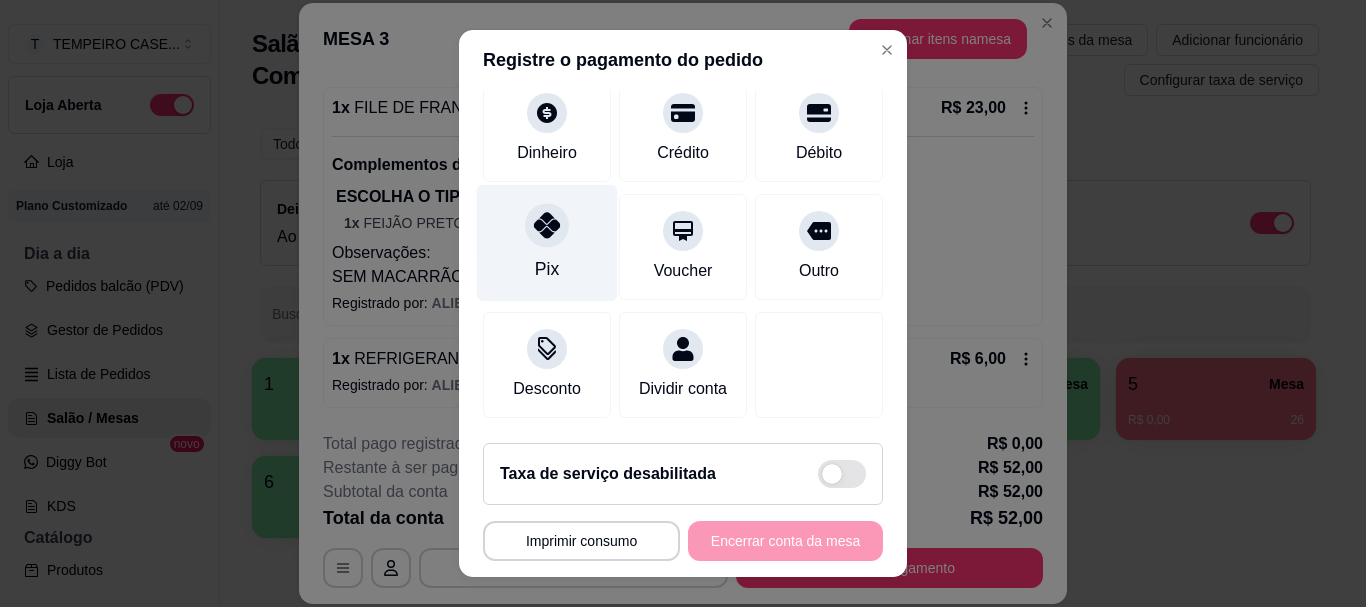 click on "Pix" at bounding box center [547, 243] 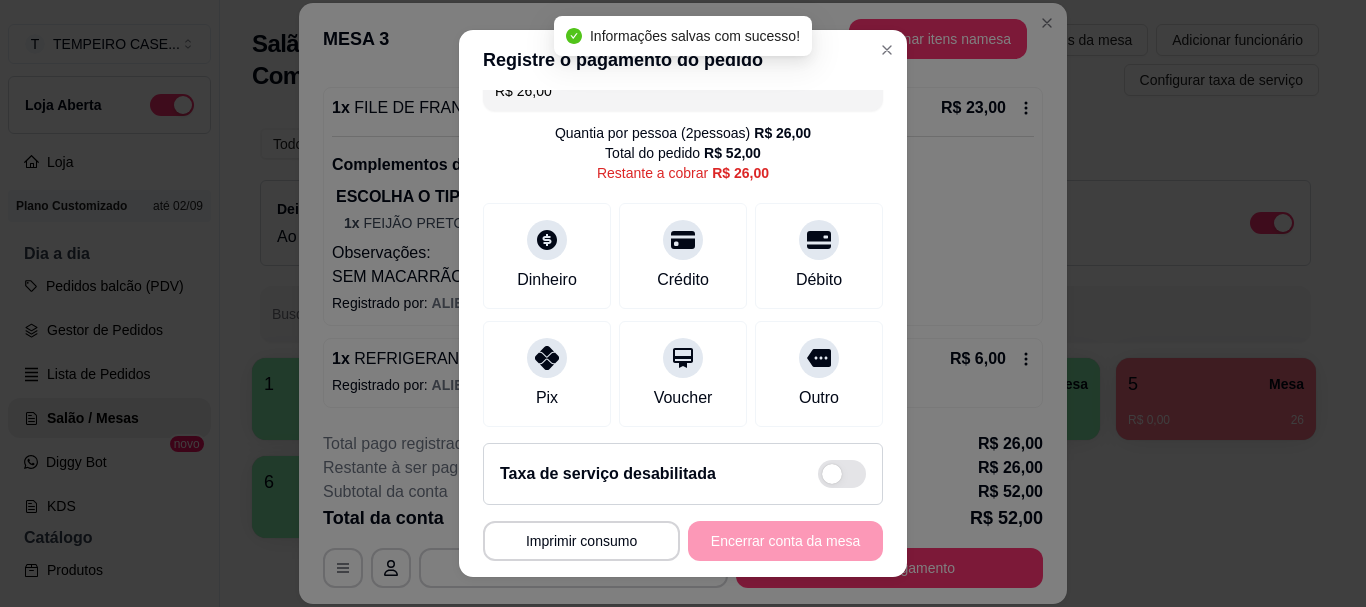scroll, scrollTop: 0, scrollLeft: 0, axis: both 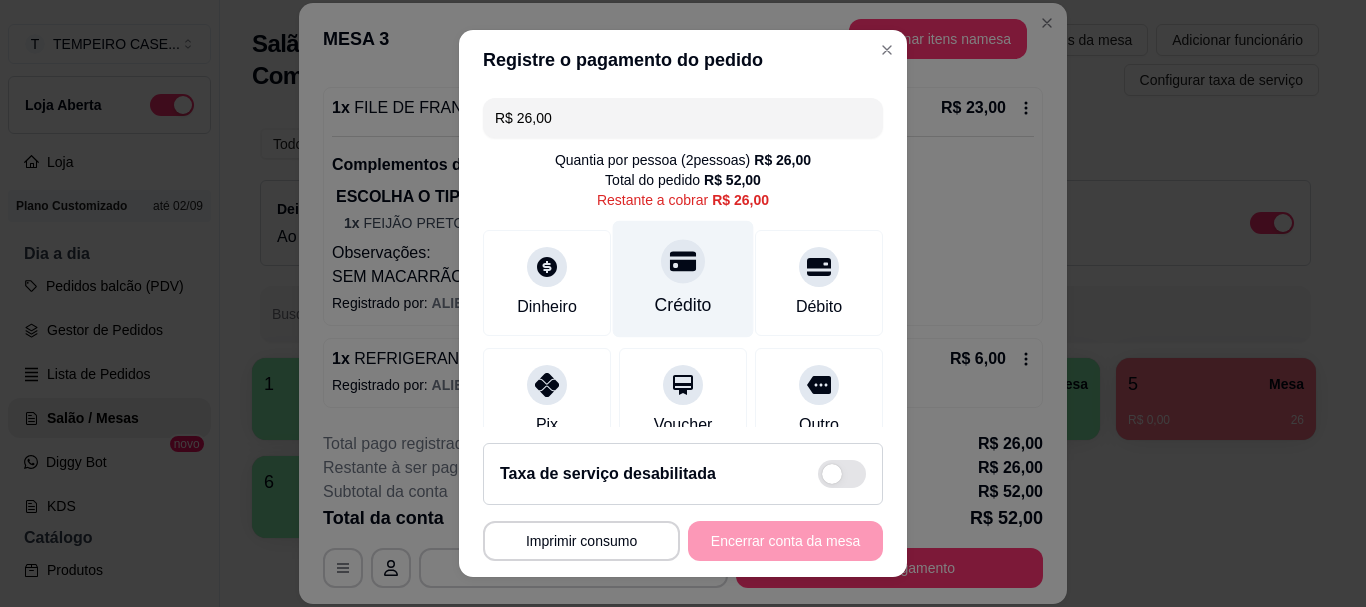 drag, startPoint x: 657, startPoint y: 294, endPoint x: 682, endPoint y: 298, distance: 25.317978 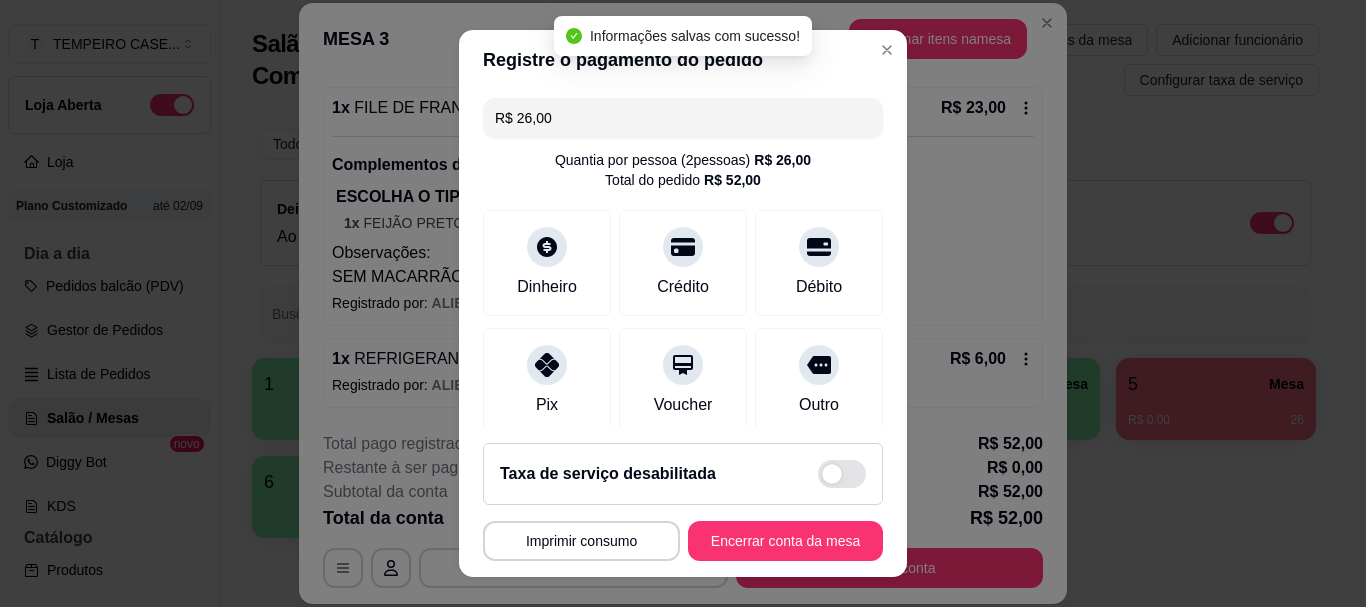 type on "R$ 0,00" 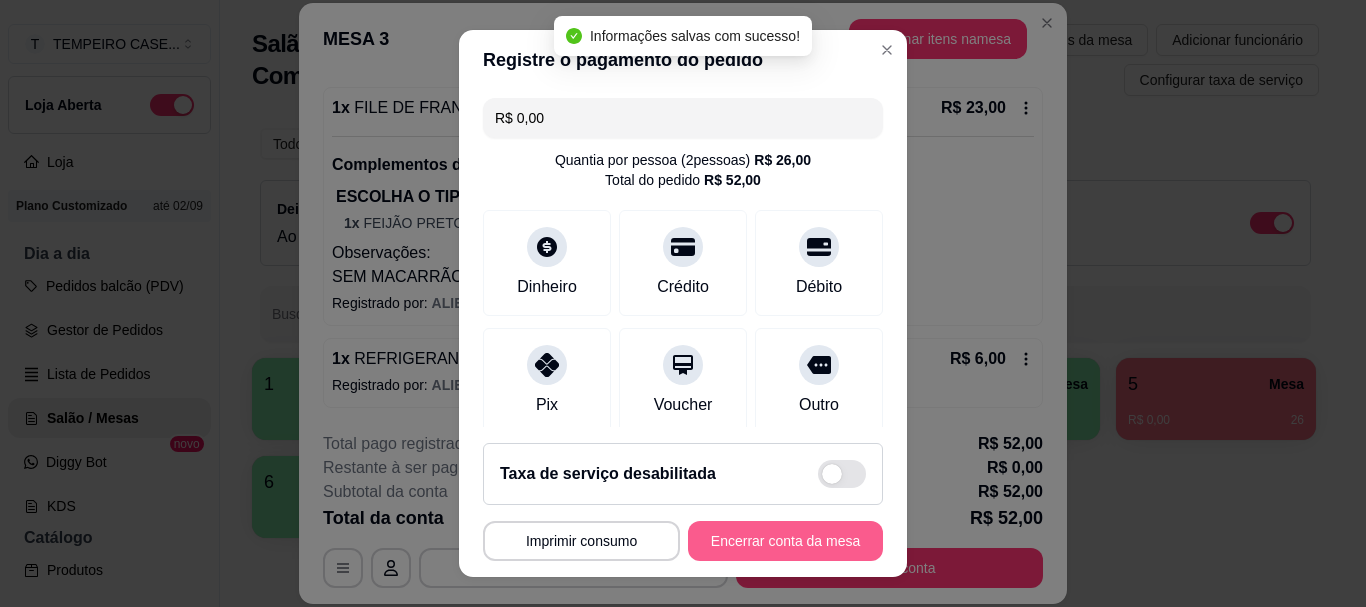 click on "Encerrar conta da mesa" at bounding box center (785, 541) 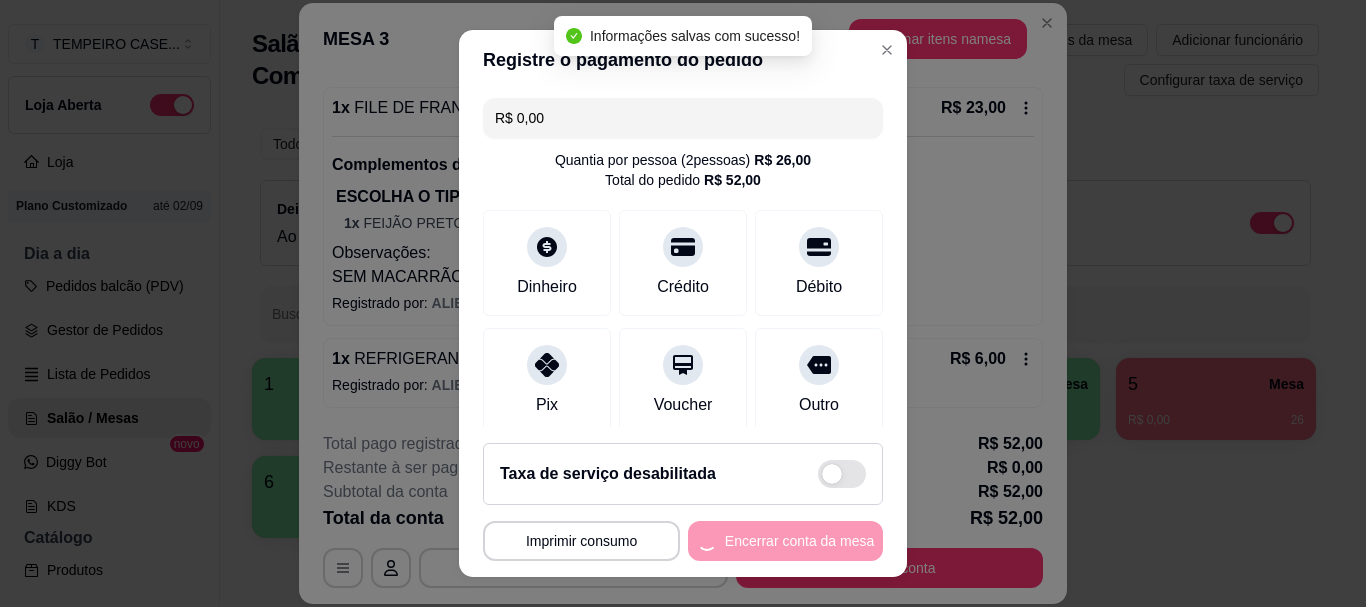 scroll, scrollTop: 0, scrollLeft: 0, axis: both 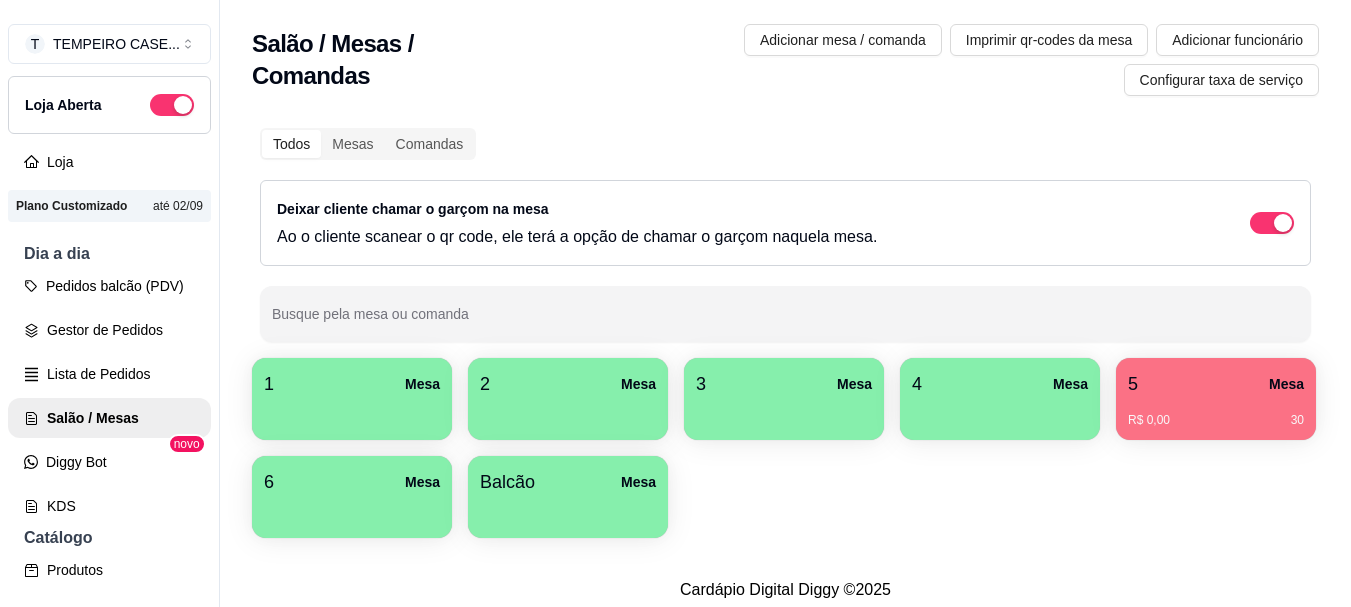 click on "5 Mesa" at bounding box center (1216, 384) 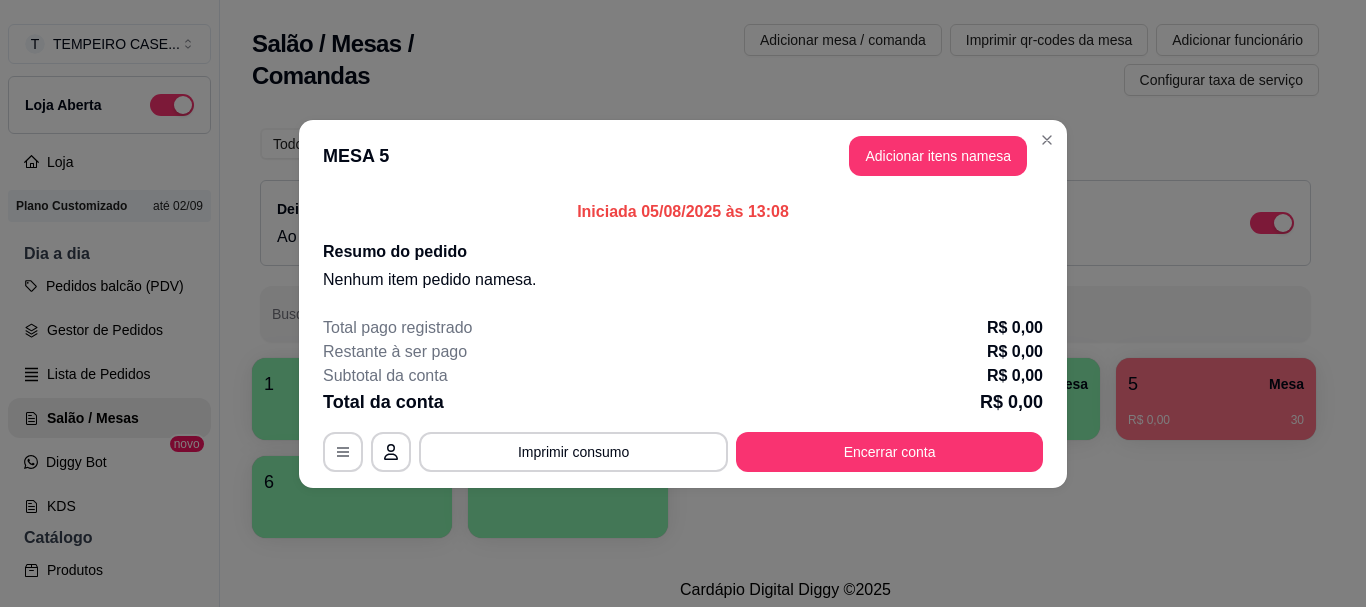 click on "Encerrar conta" at bounding box center [889, 452] 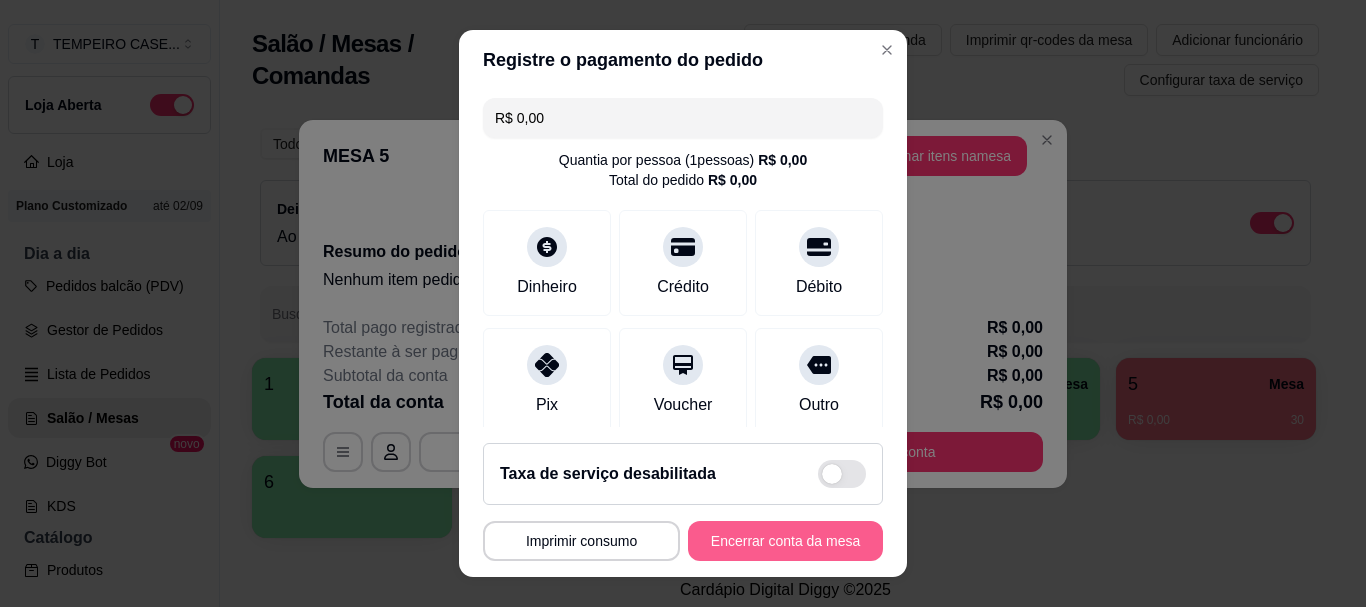 click on "Encerrar conta da mesa" at bounding box center (785, 541) 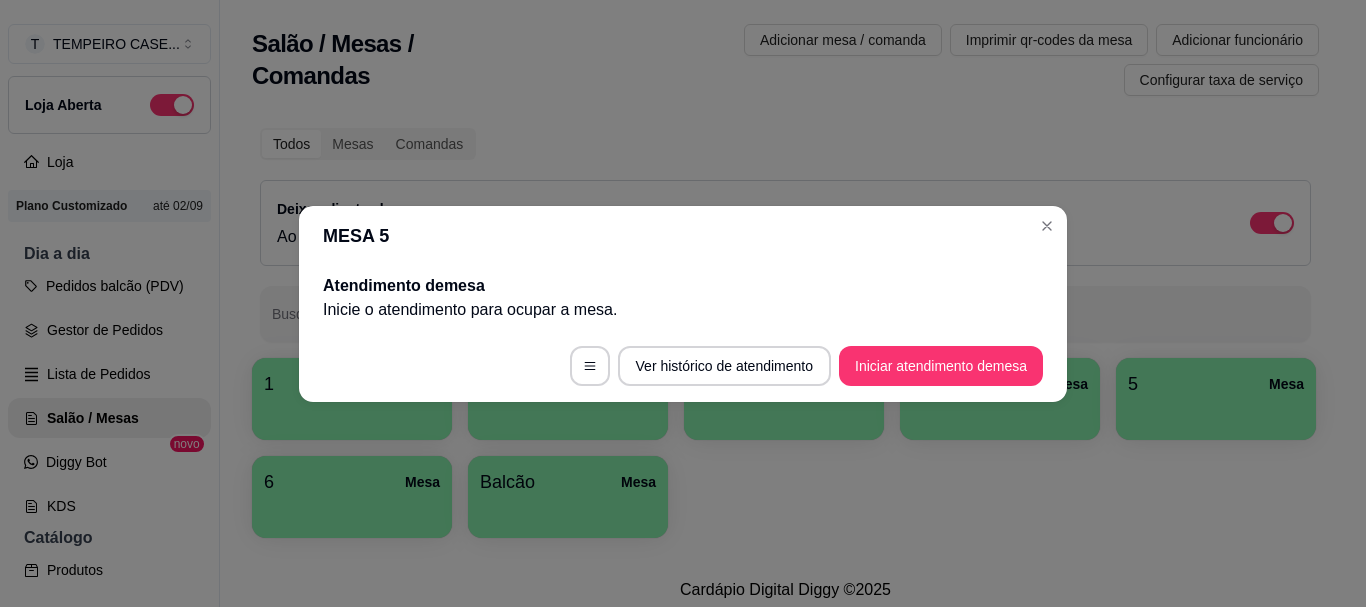 click on "MESA 5" at bounding box center (683, 236) 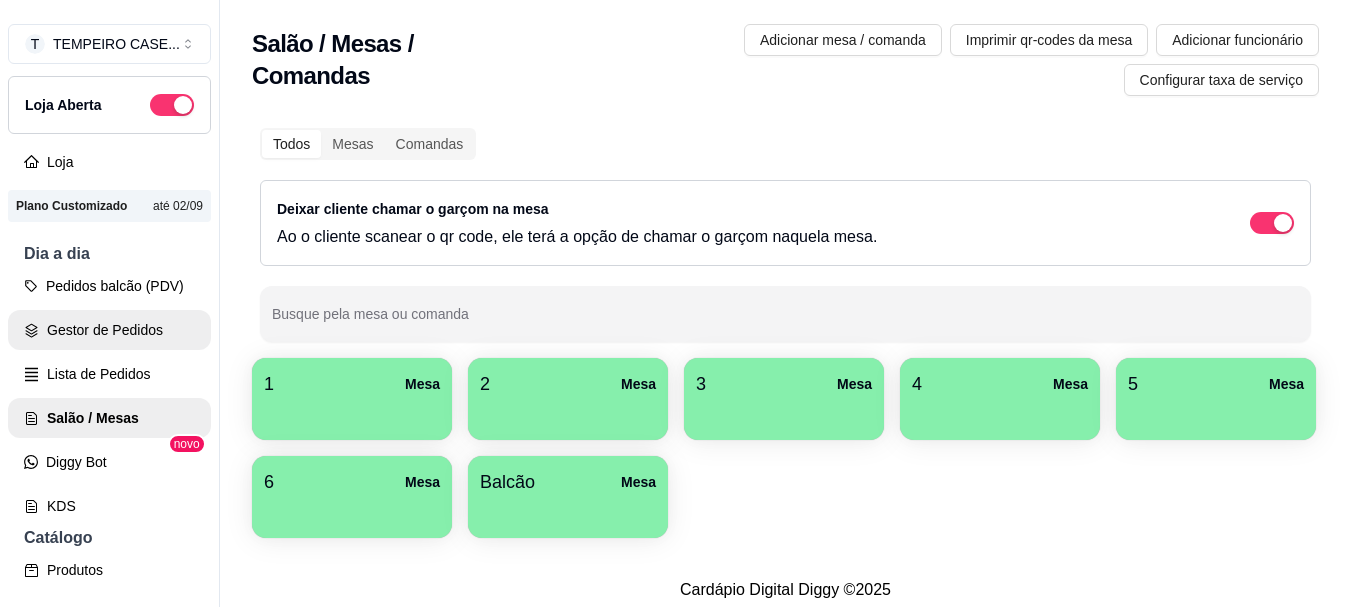 click on "Gestor de Pedidos" at bounding box center [109, 330] 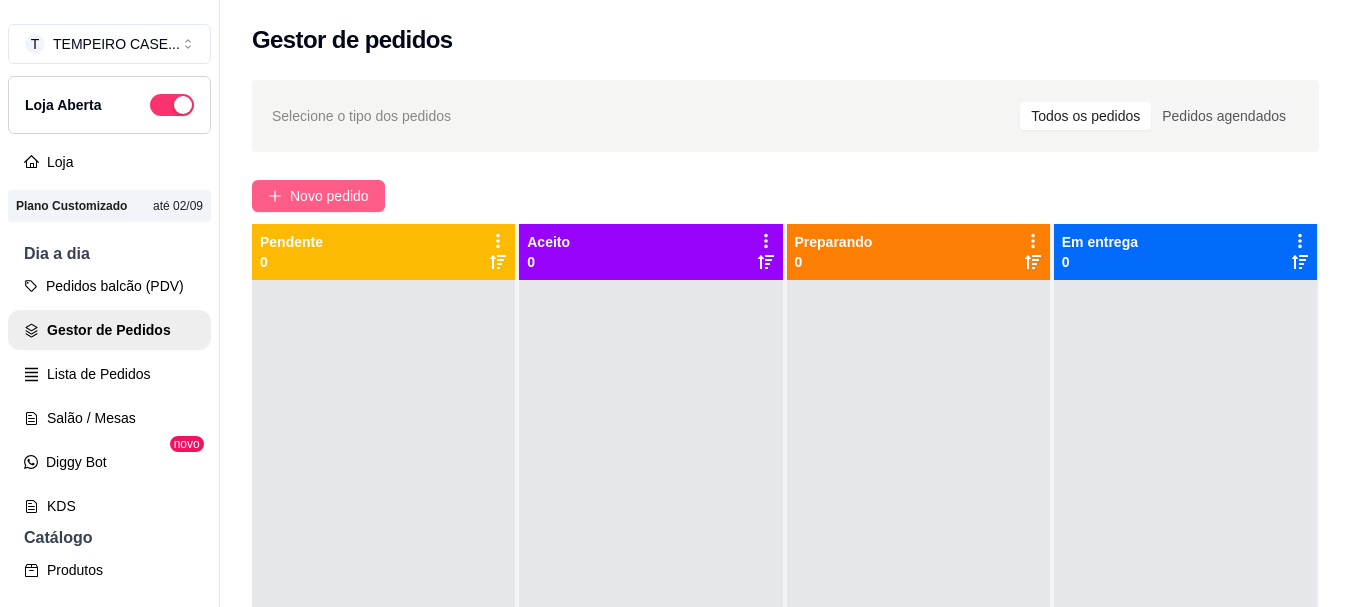click on "Novo pedido" at bounding box center [318, 196] 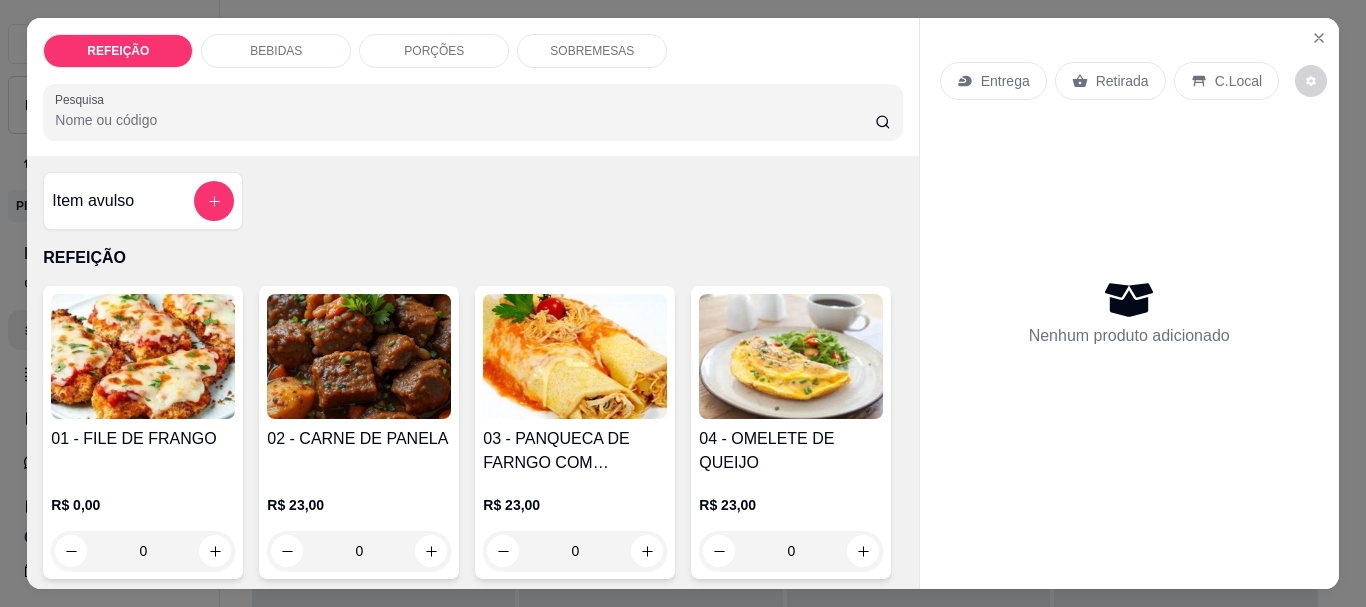 click at bounding box center (143, 356) 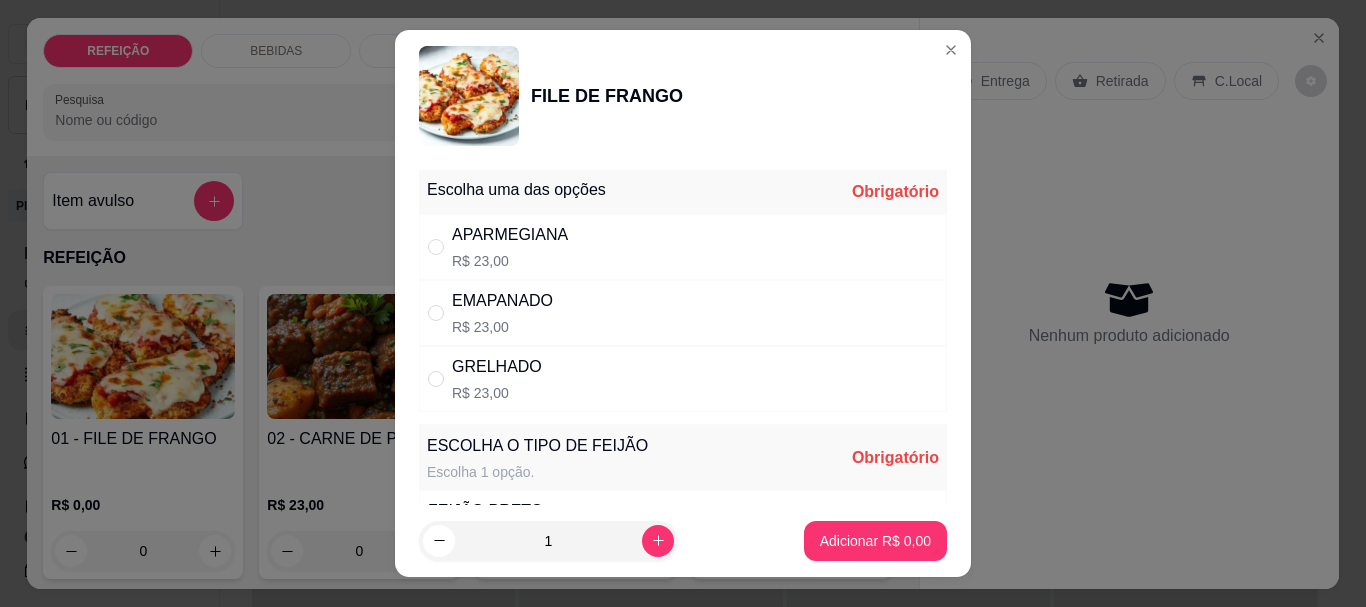 click on "APARMEGIANA" at bounding box center [510, 235] 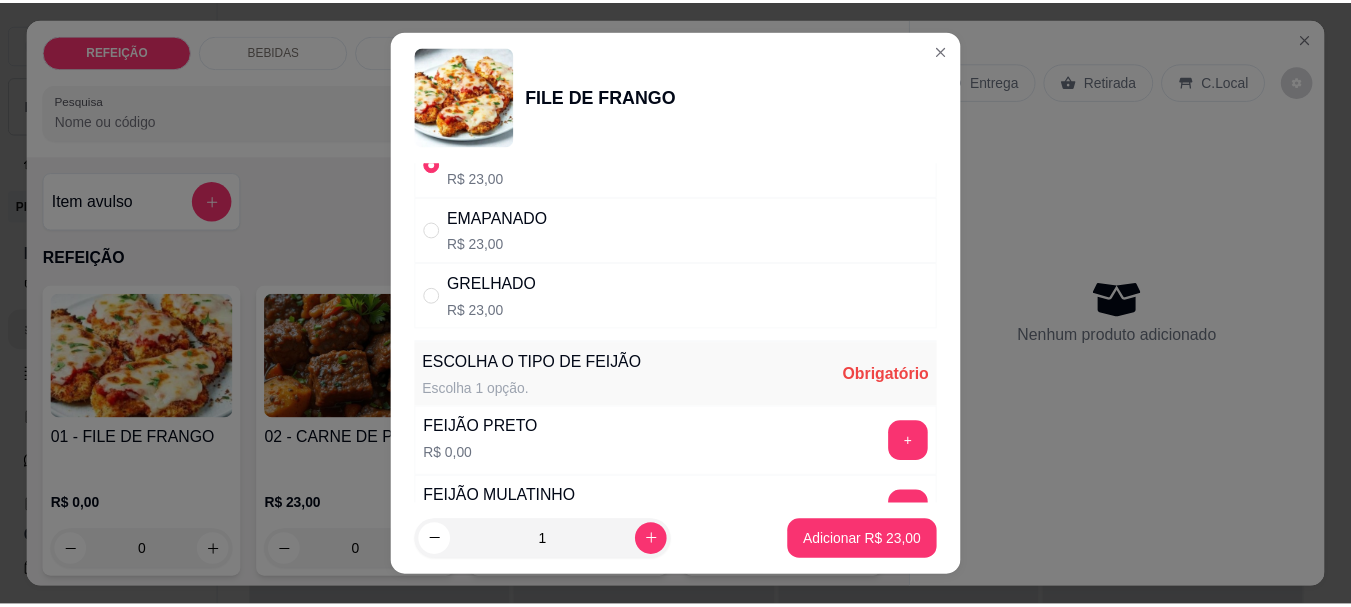 scroll, scrollTop: 200, scrollLeft: 0, axis: vertical 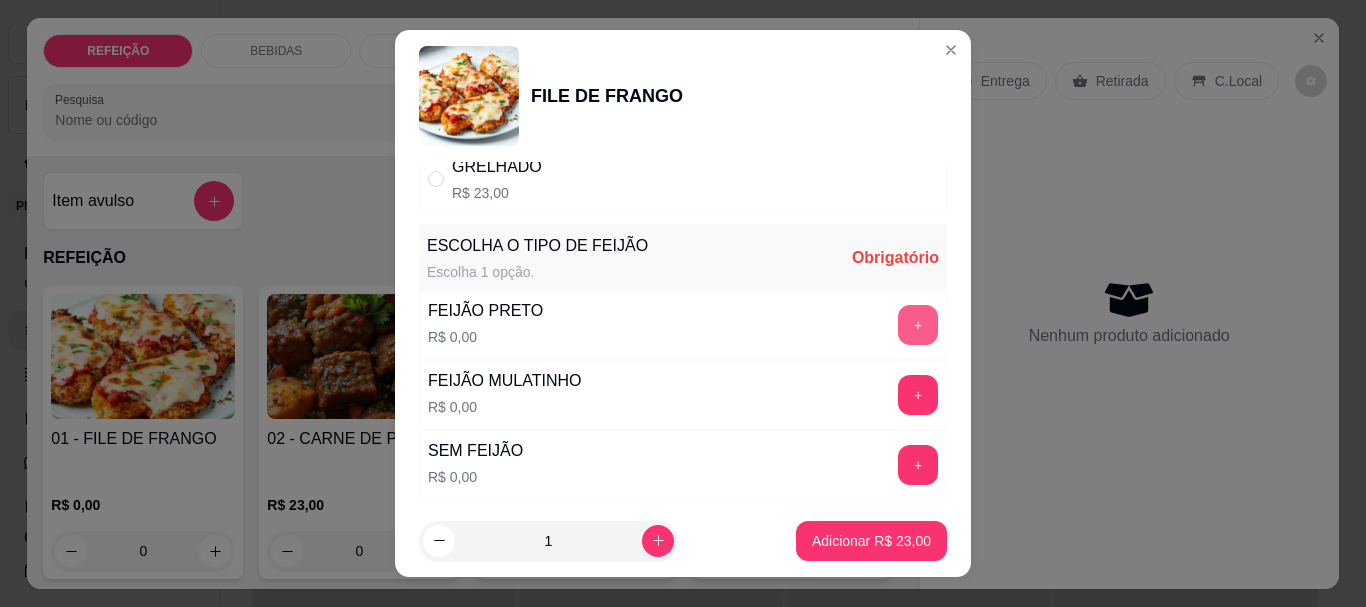 click on "+" at bounding box center [918, 325] 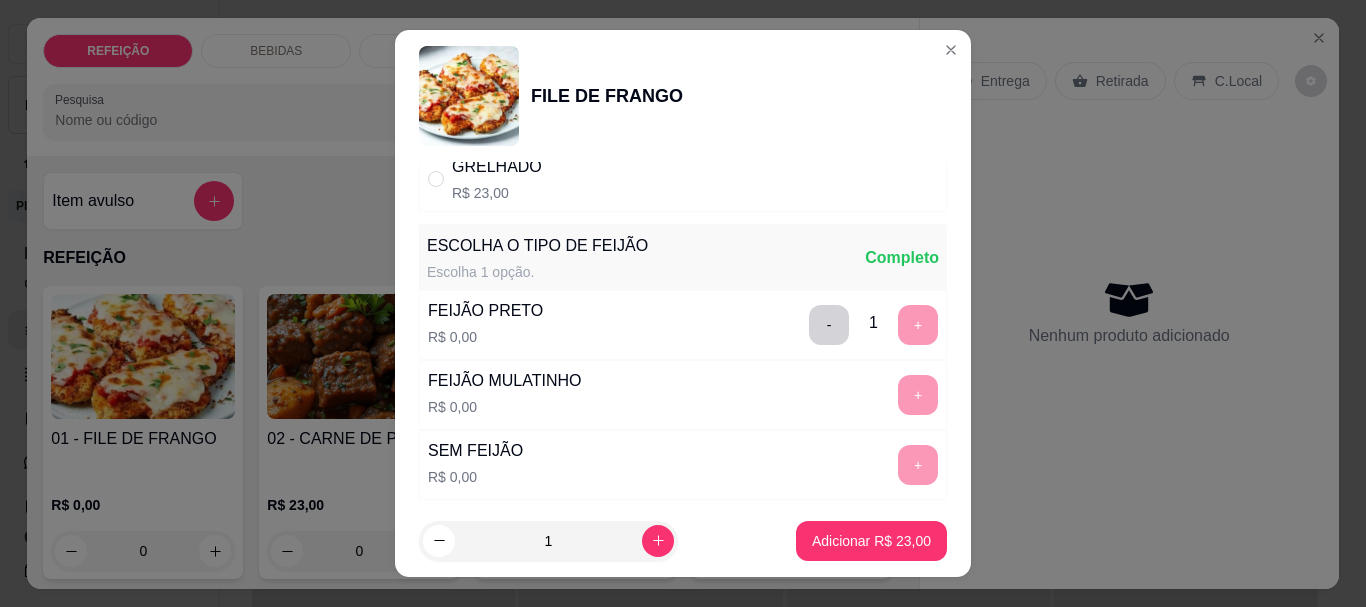 click on "Adicionar   R$ 23,00" at bounding box center [871, 541] 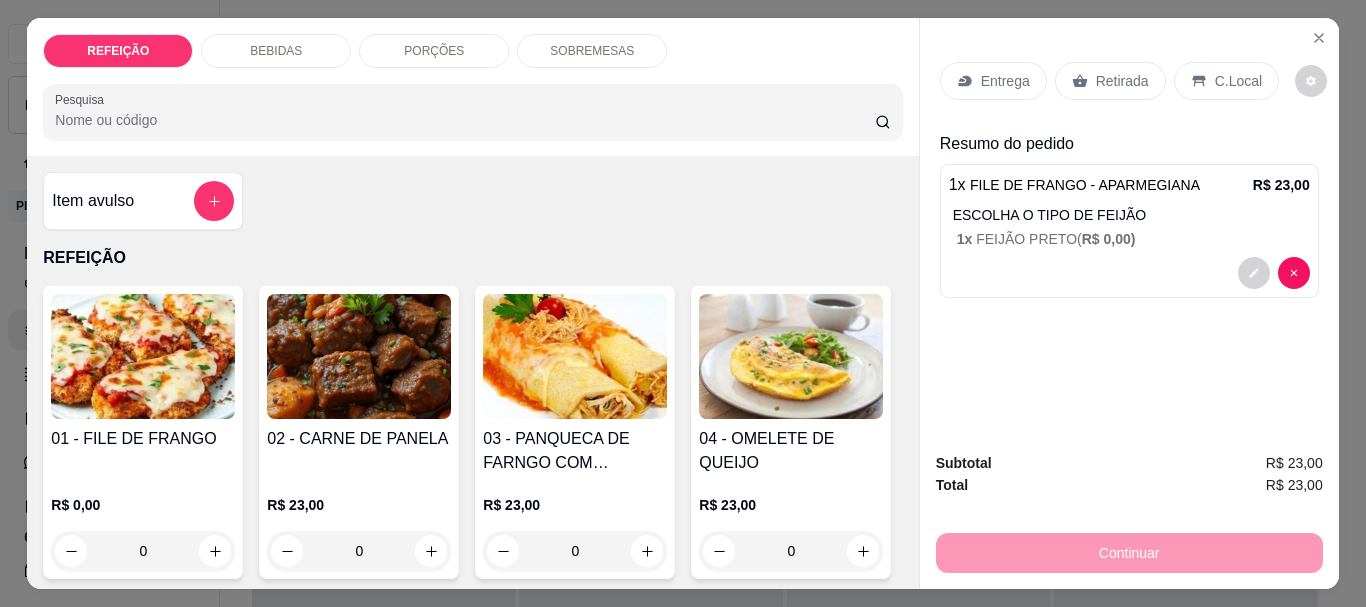 click on "Entrega" at bounding box center [993, 81] 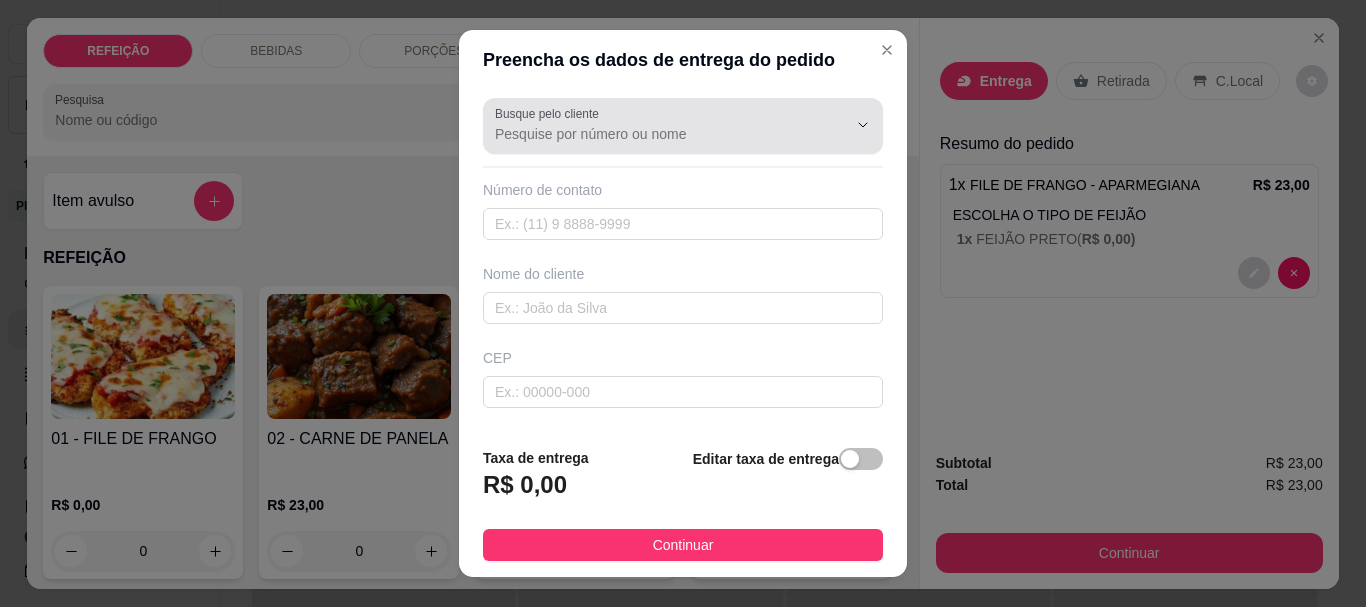 click on "Busque pelo cliente" at bounding box center (655, 134) 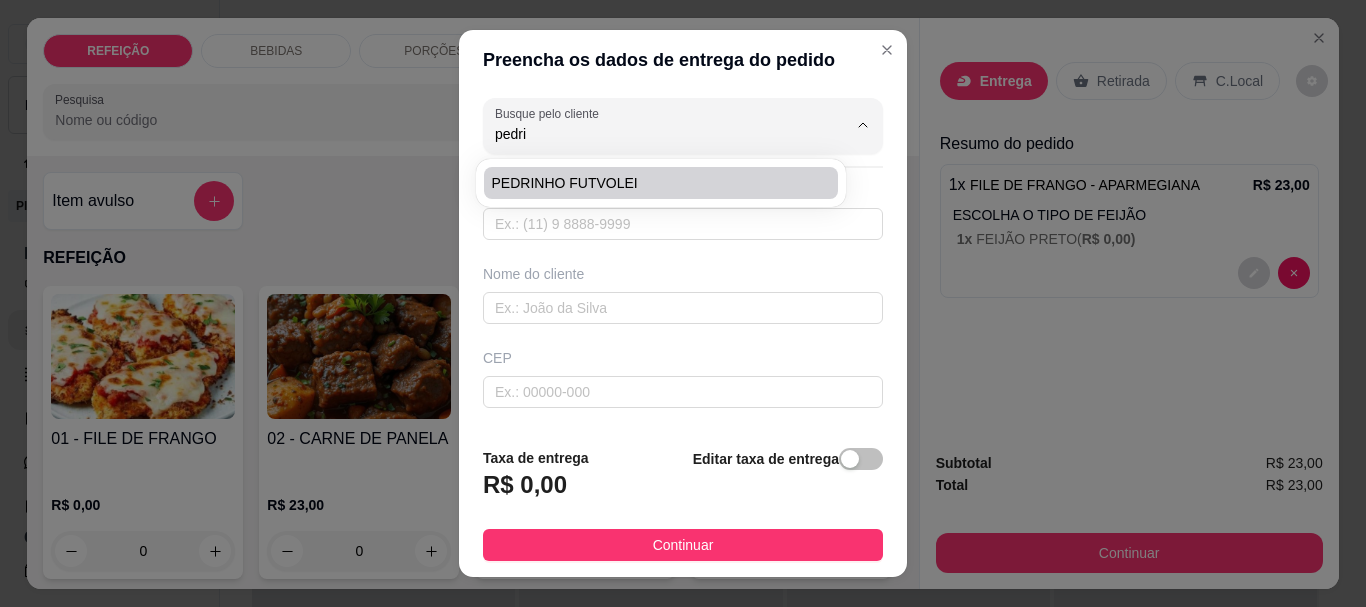 click on "PEDRINHO FUTVOLEI" at bounding box center (651, 183) 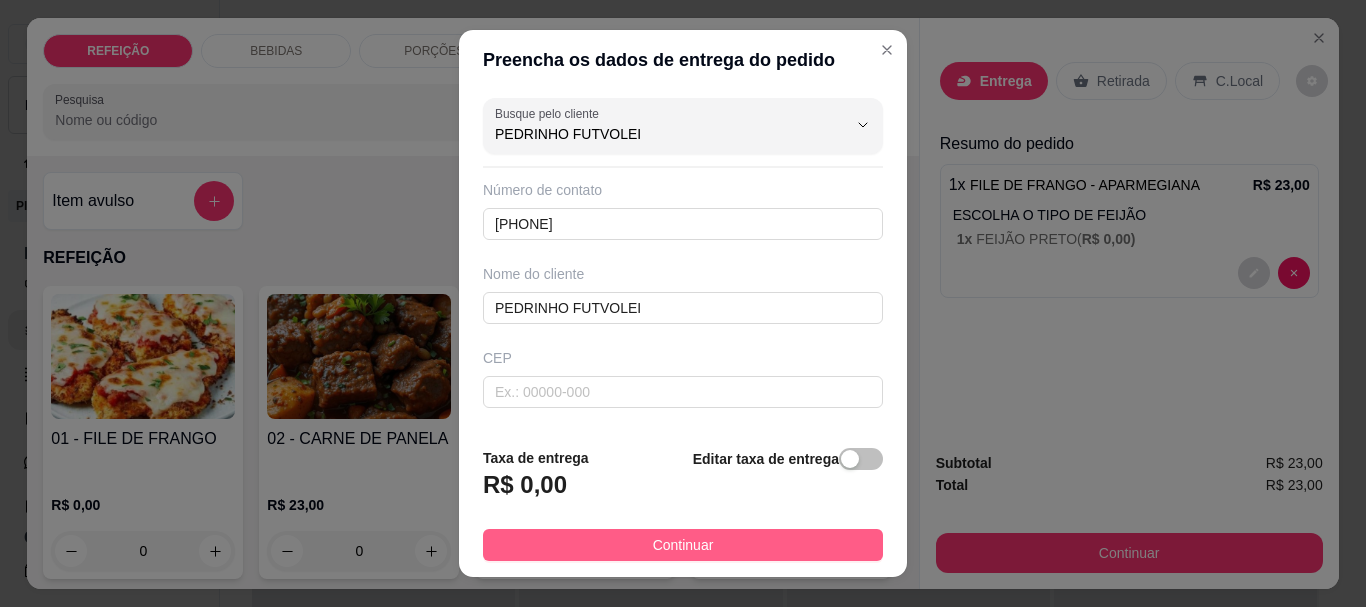 type on "PEDRINHO FUTVOLEI" 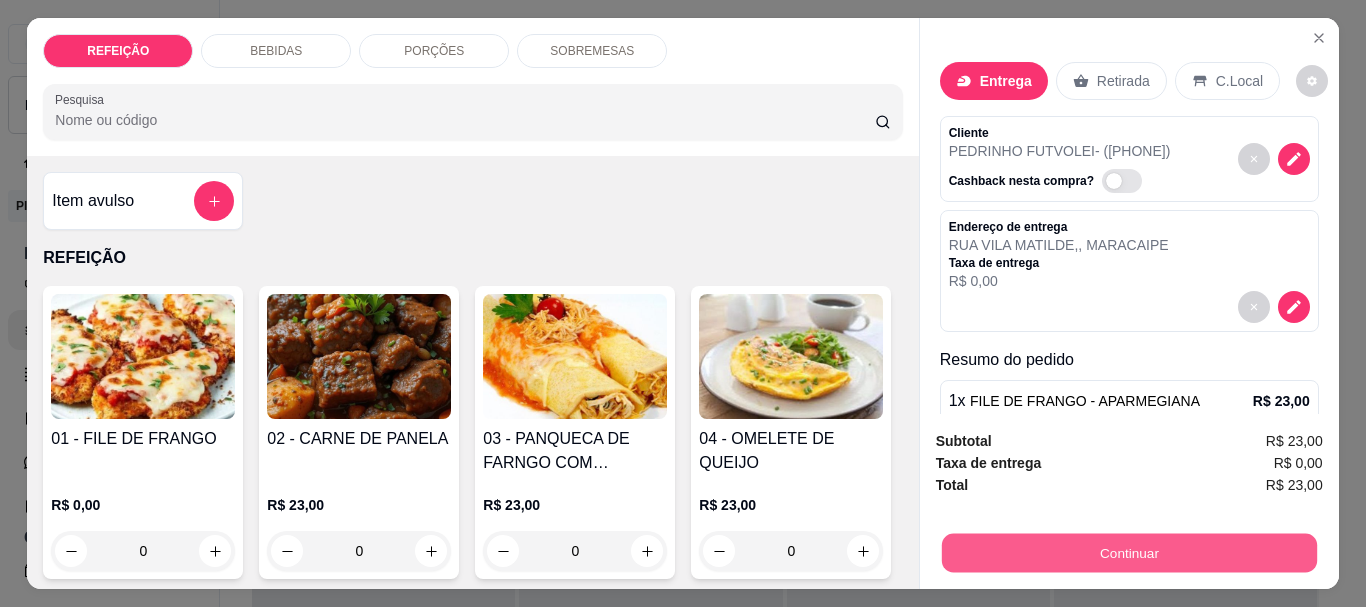 click on "Continuar" at bounding box center (1128, 552) 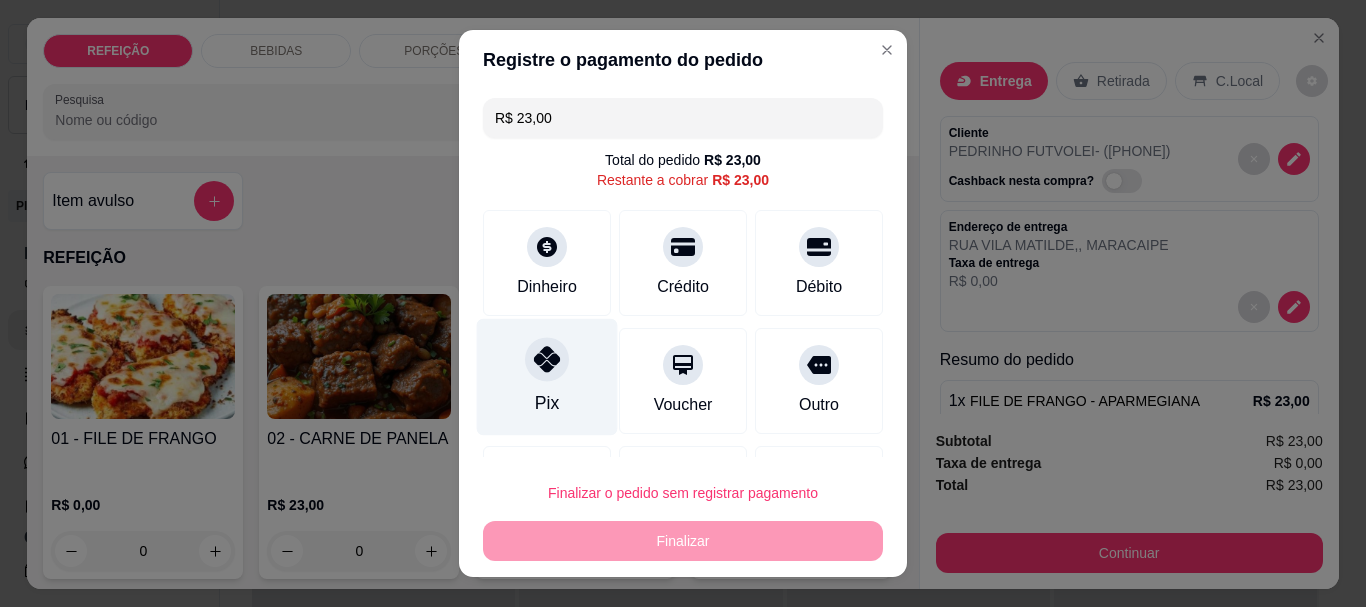 click on "Pix" at bounding box center [547, 377] 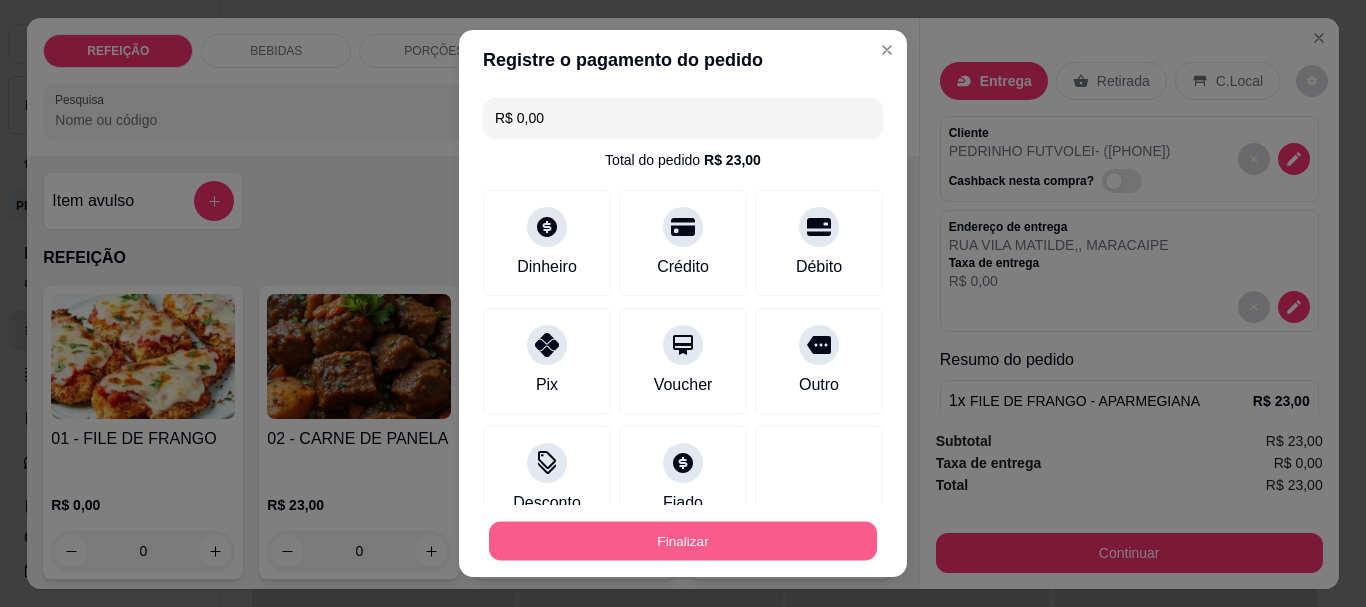 click on "Finalizar" at bounding box center (683, 540) 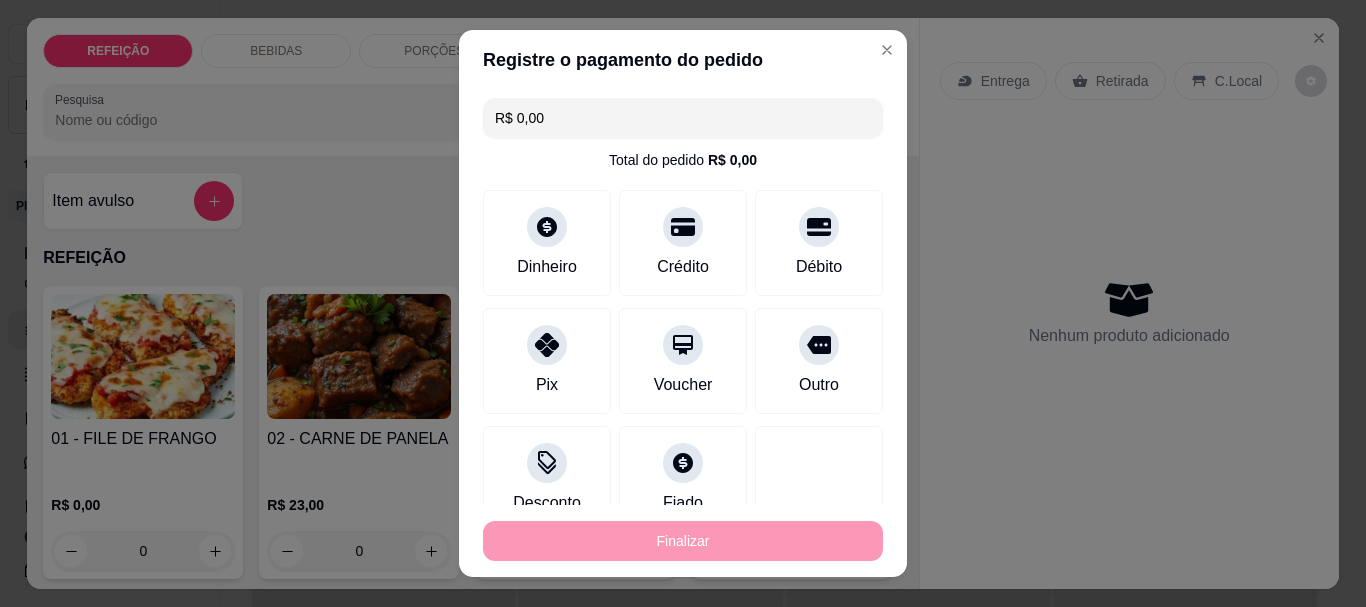 type on "-R$ 23,00" 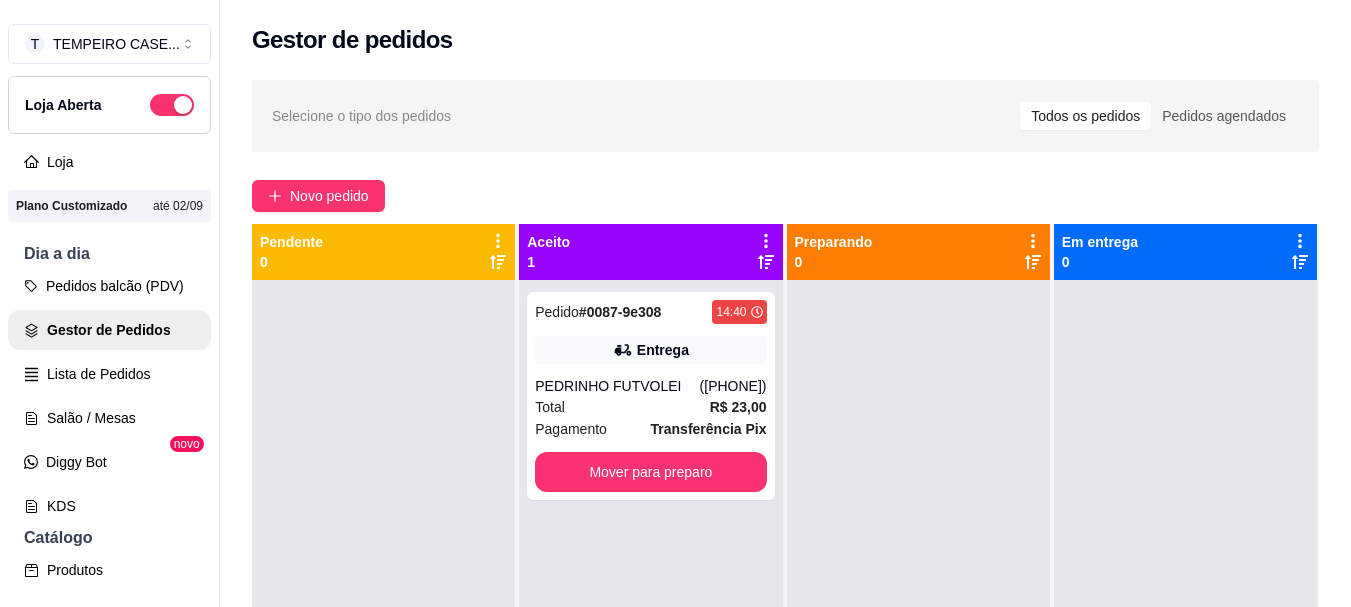 click at bounding box center [918, 583] 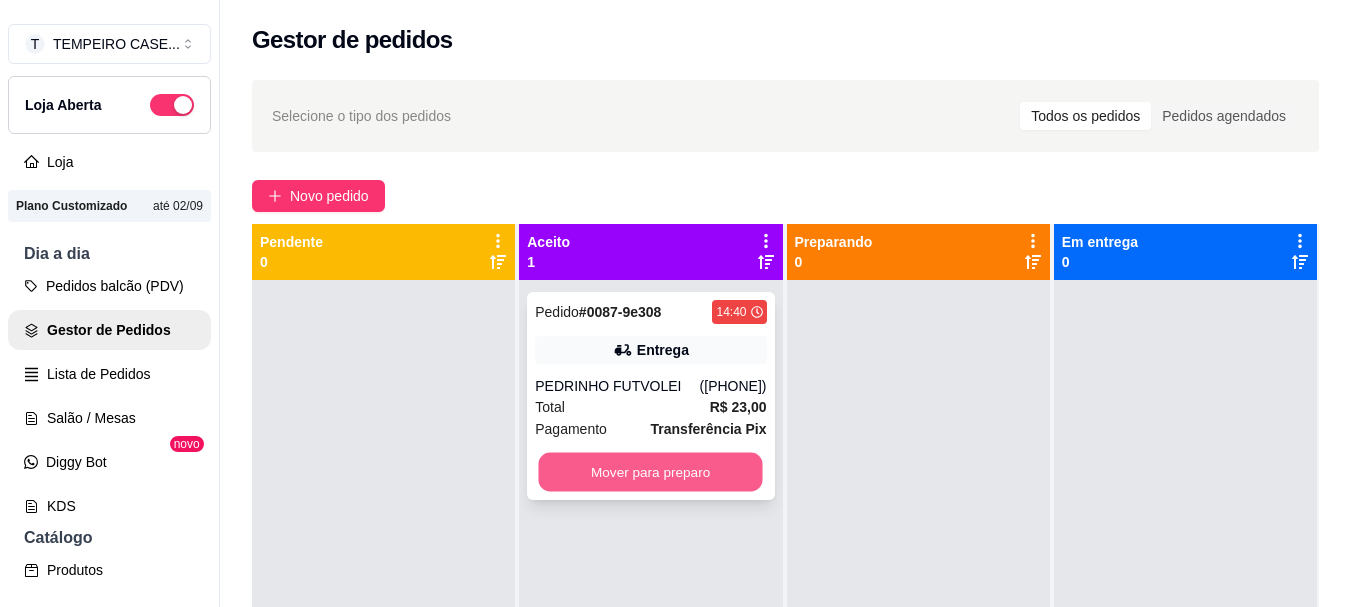click on "Mover para preparo" at bounding box center (651, 472) 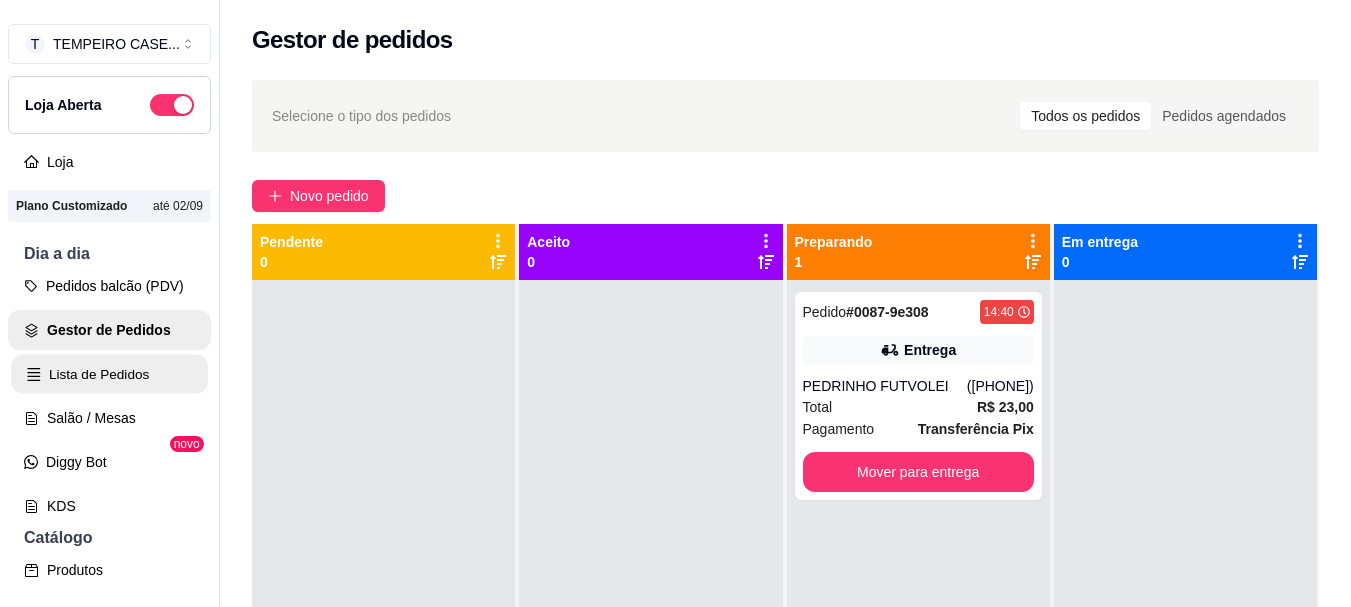 click on "Lista de Pedidos" at bounding box center [109, 374] 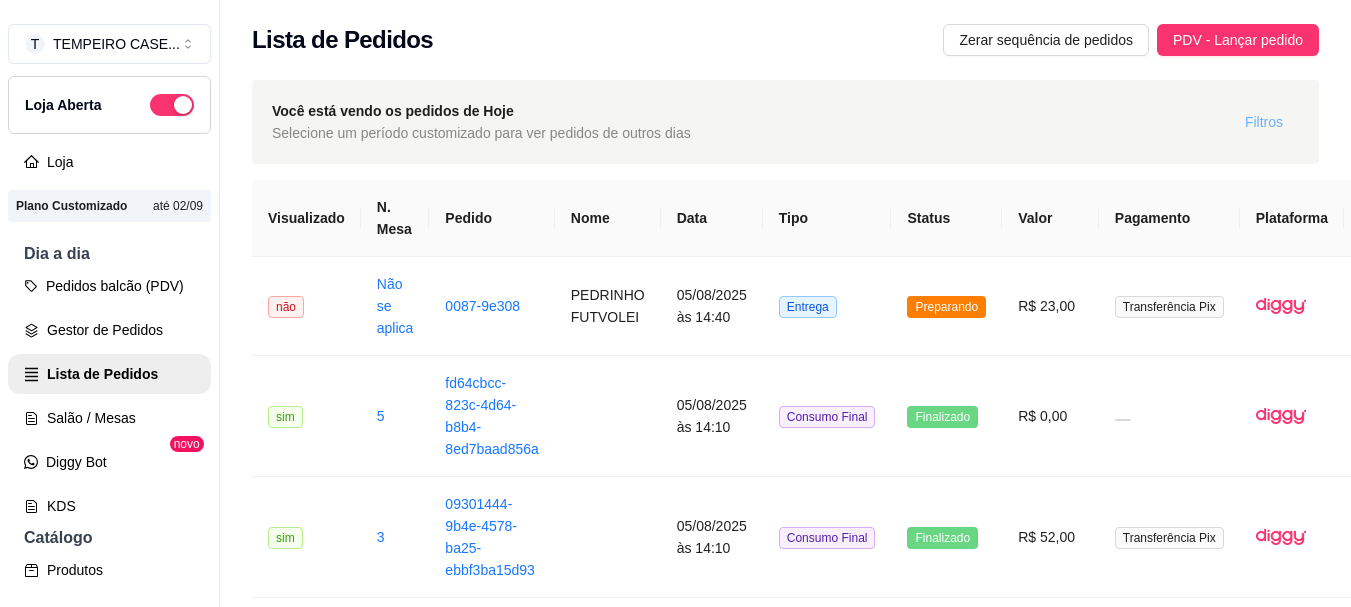 click on "Filtros" at bounding box center (1264, 122) 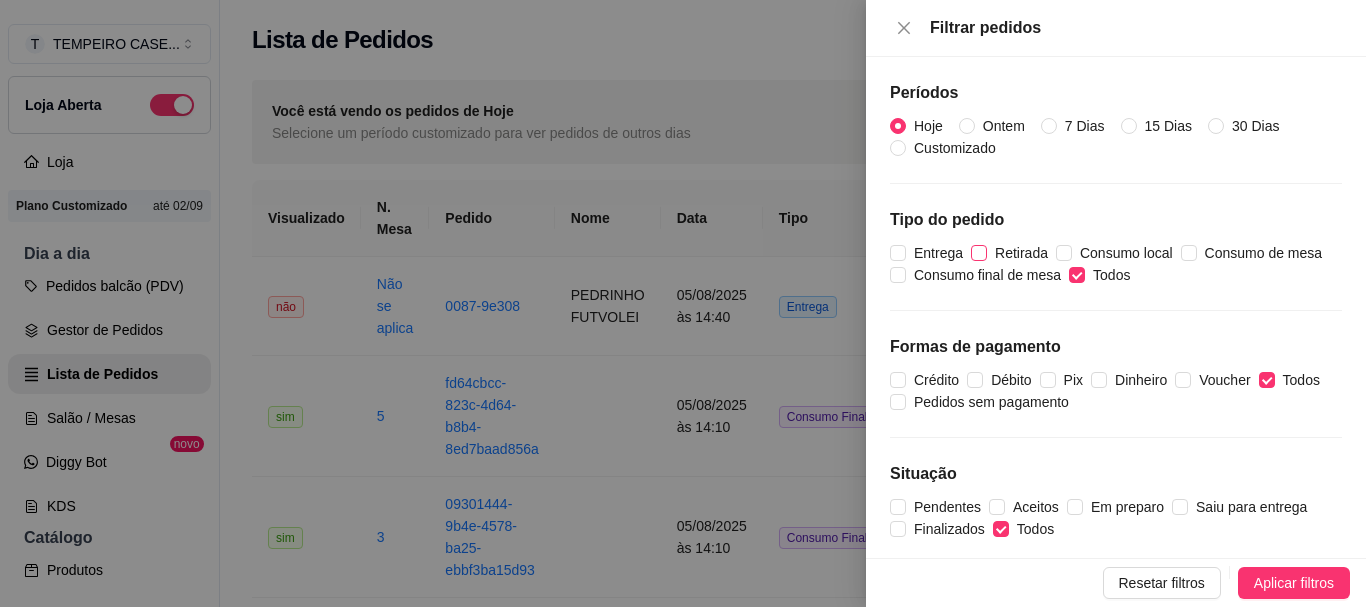 click on "Retirada" at bounding box center (979, 253) 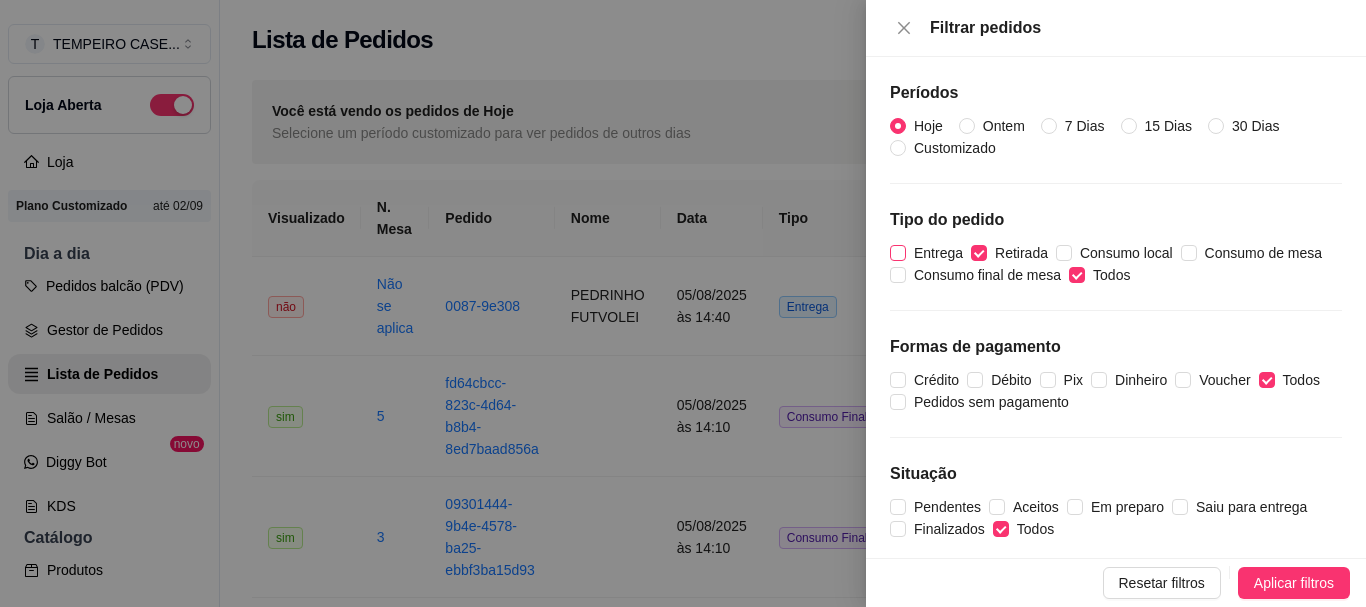 click on "Entrega" at bounding box center [938, 253] 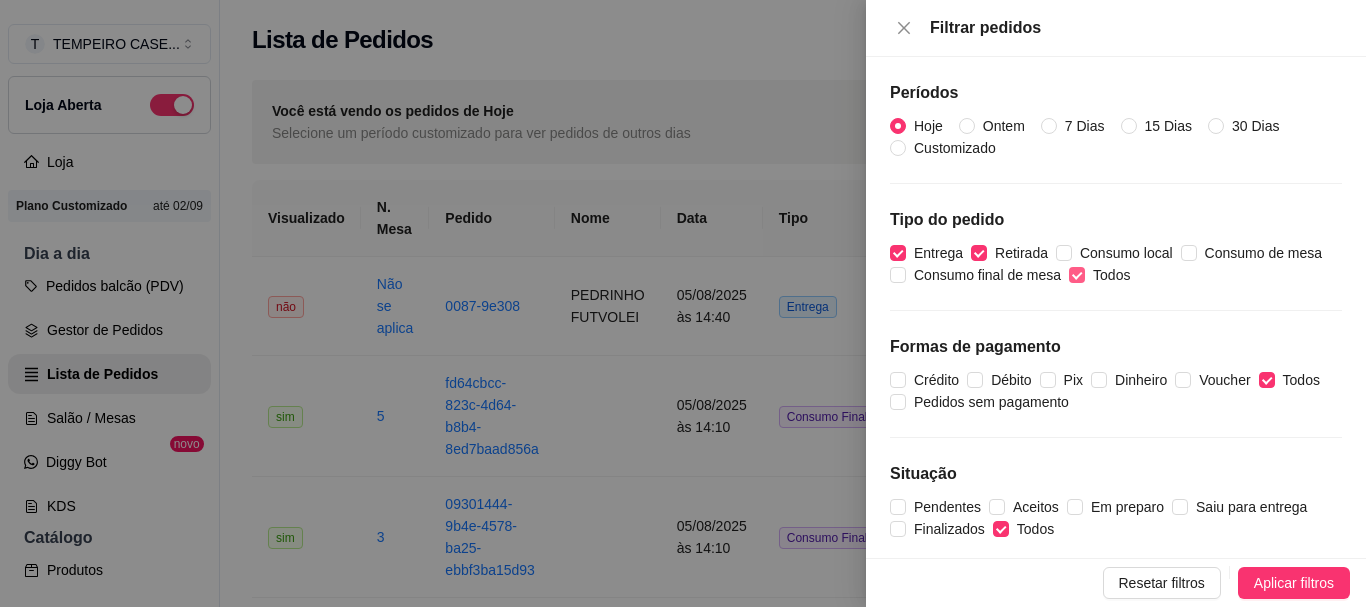 click on "Todos" at bounding box center [1077, 275] 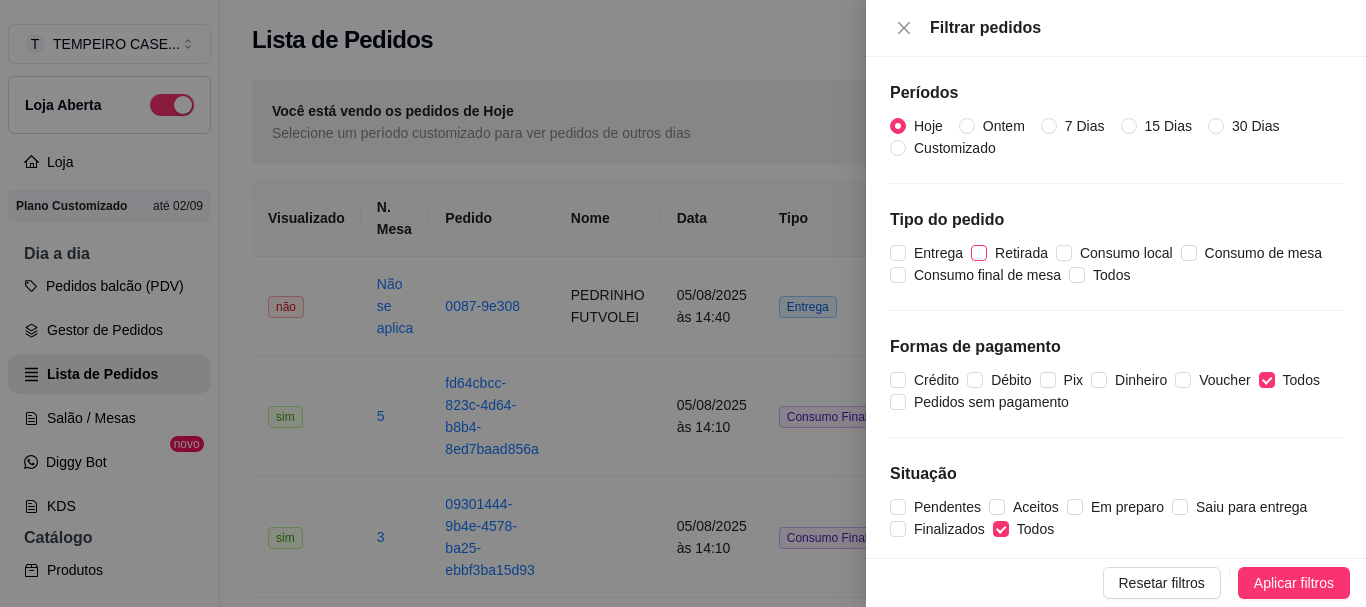 click on "Retirada" at bounding box center [1021, 253] 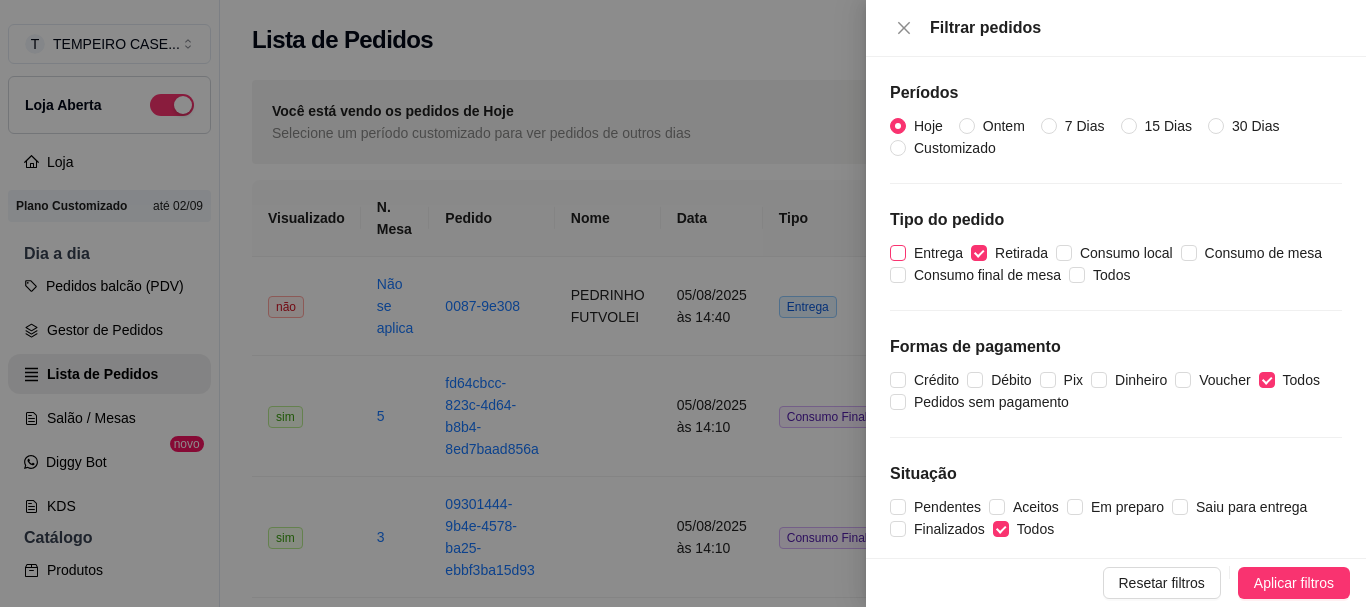 click on "Entrega" at bounding box center (938, 253) 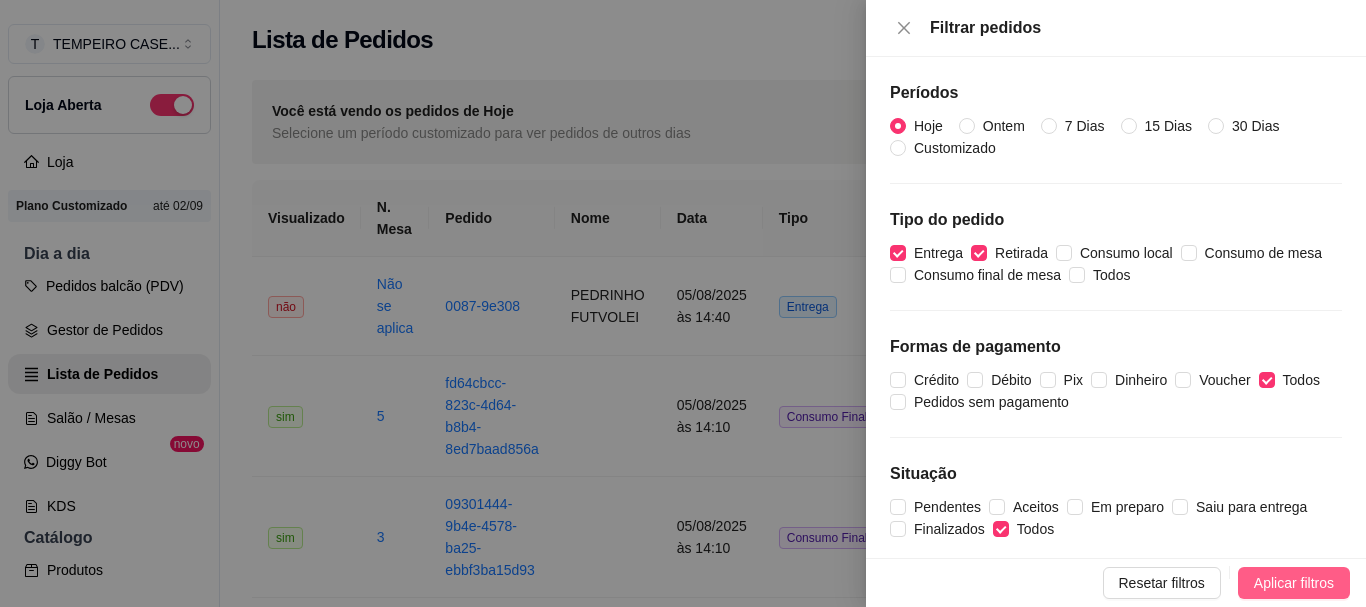 click on "Aplicar filtros" at bounding box center (1294, 583) 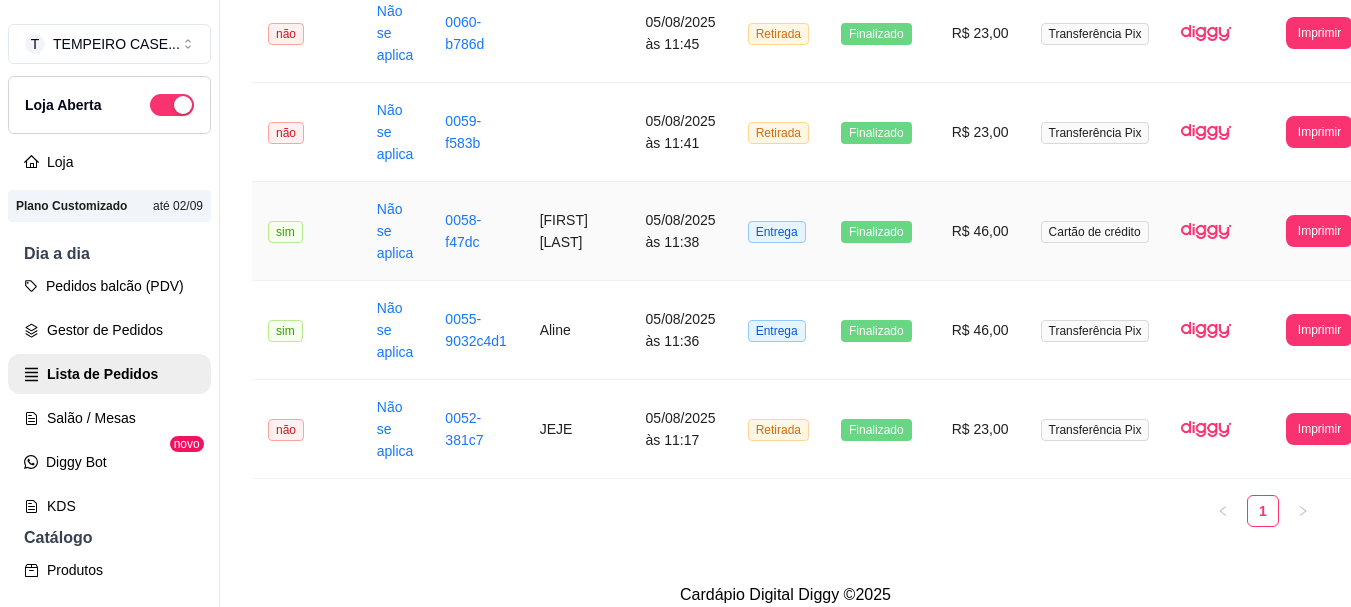 scroll, scrollTop: 1591, scrollLeft: 0, axis: vertical 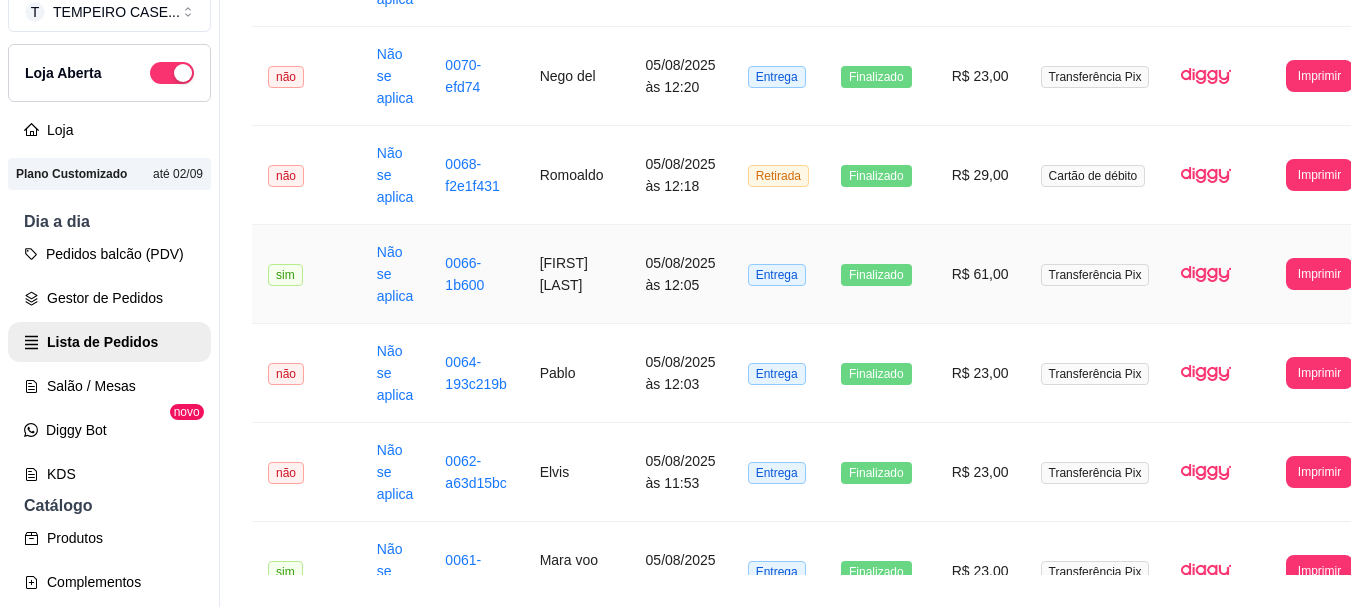 click on "0066-1b600" at bounding box center [476, 274] 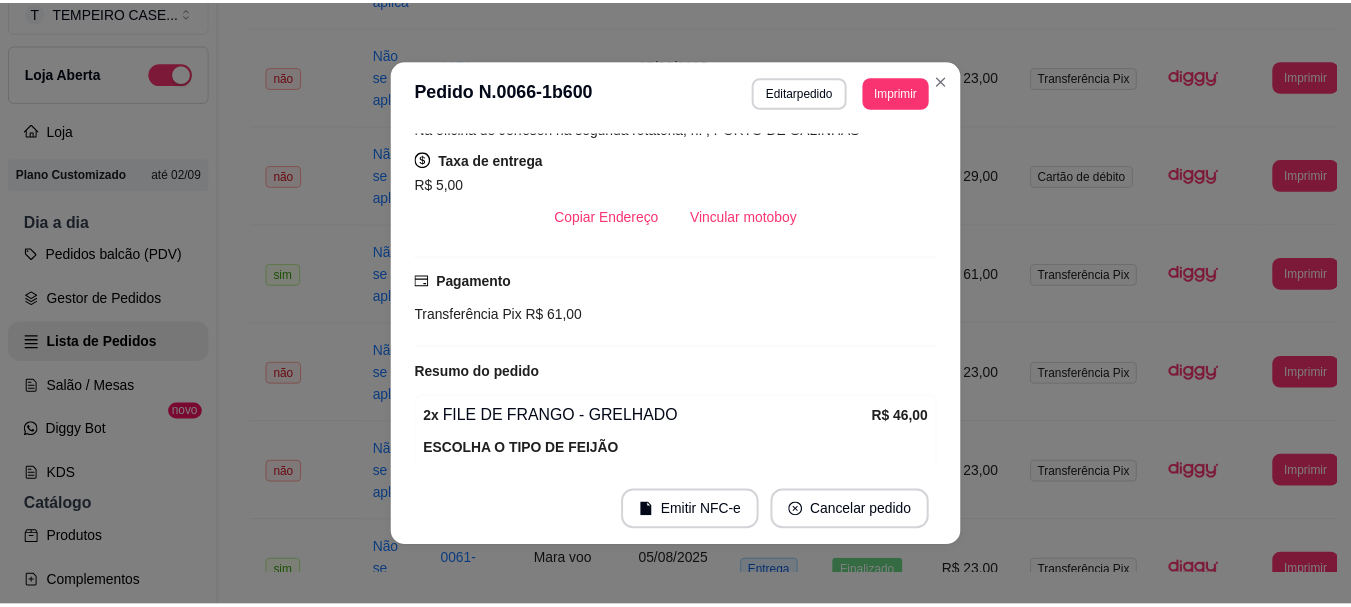 scroll, scrollTop: 256, scrollLeft: 0, axis: vertical 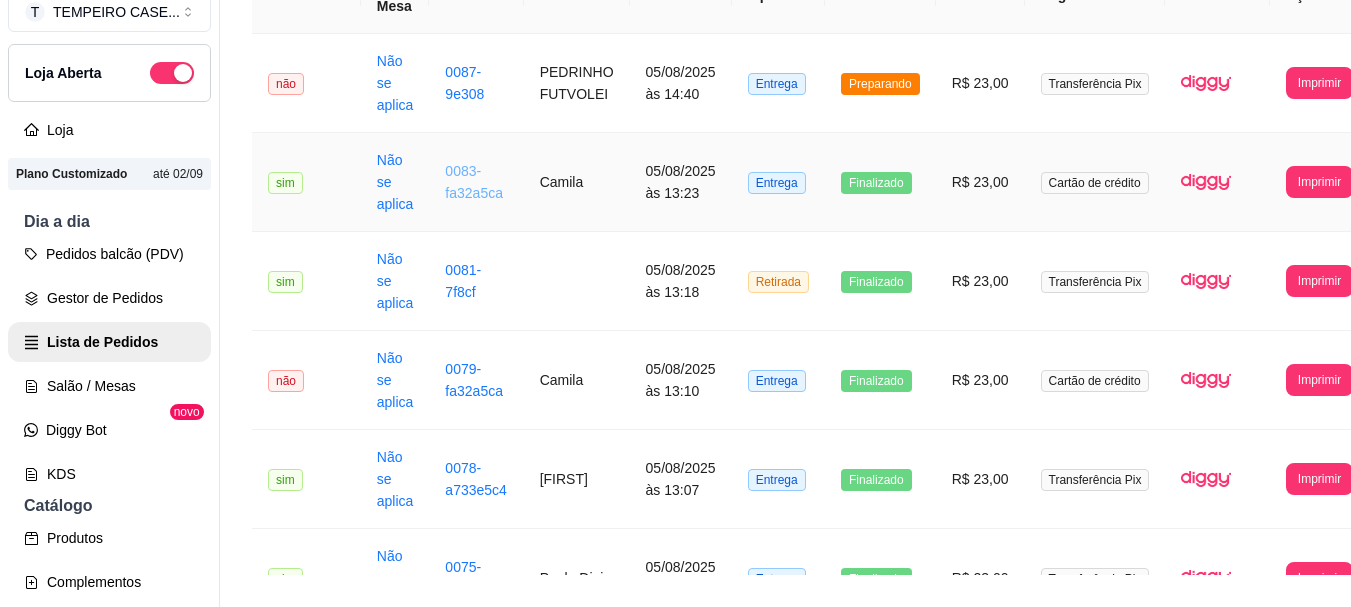 click on "0083-fa32a5ca" at bounding box center (474, 182) 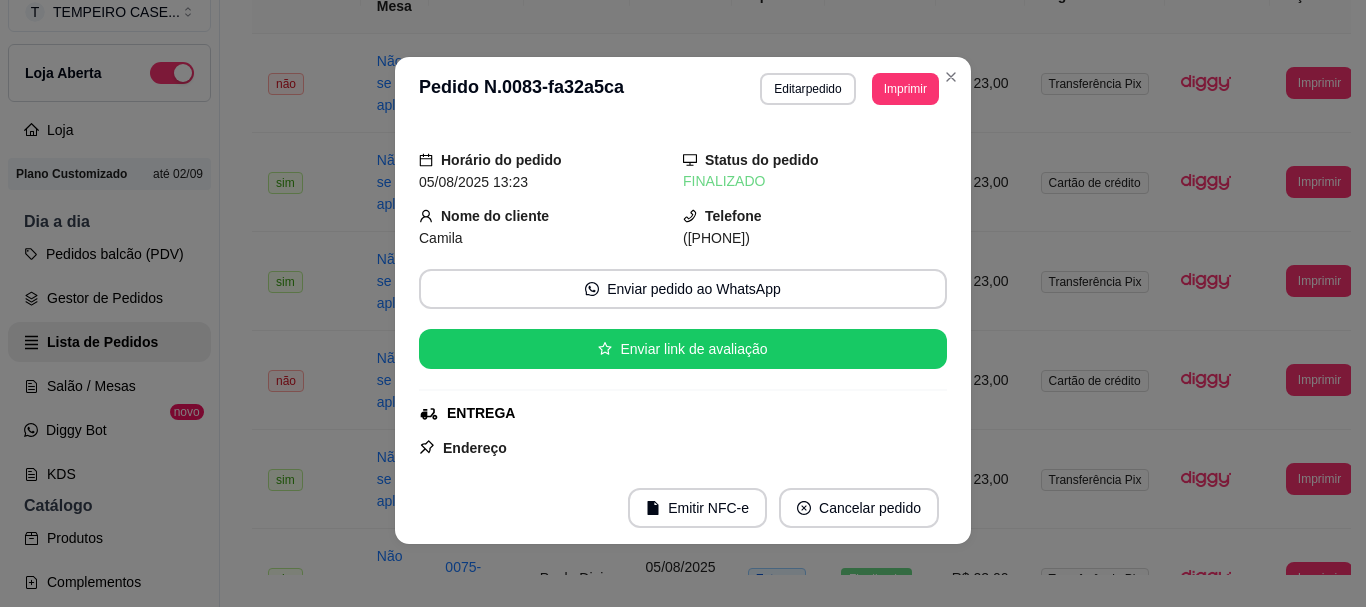 scroll, scrollTop: 4, scrollLeft: 0, axis: vertical 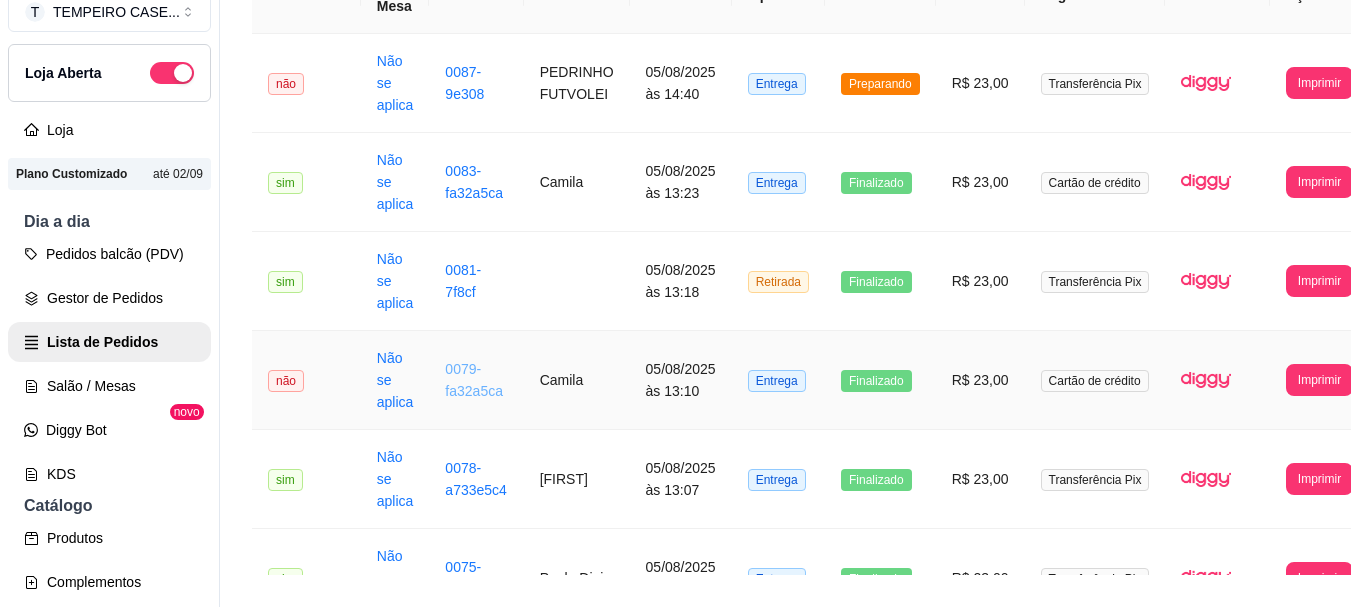 click on "0079-fa32a5ca" at bounding box center (474, 380) 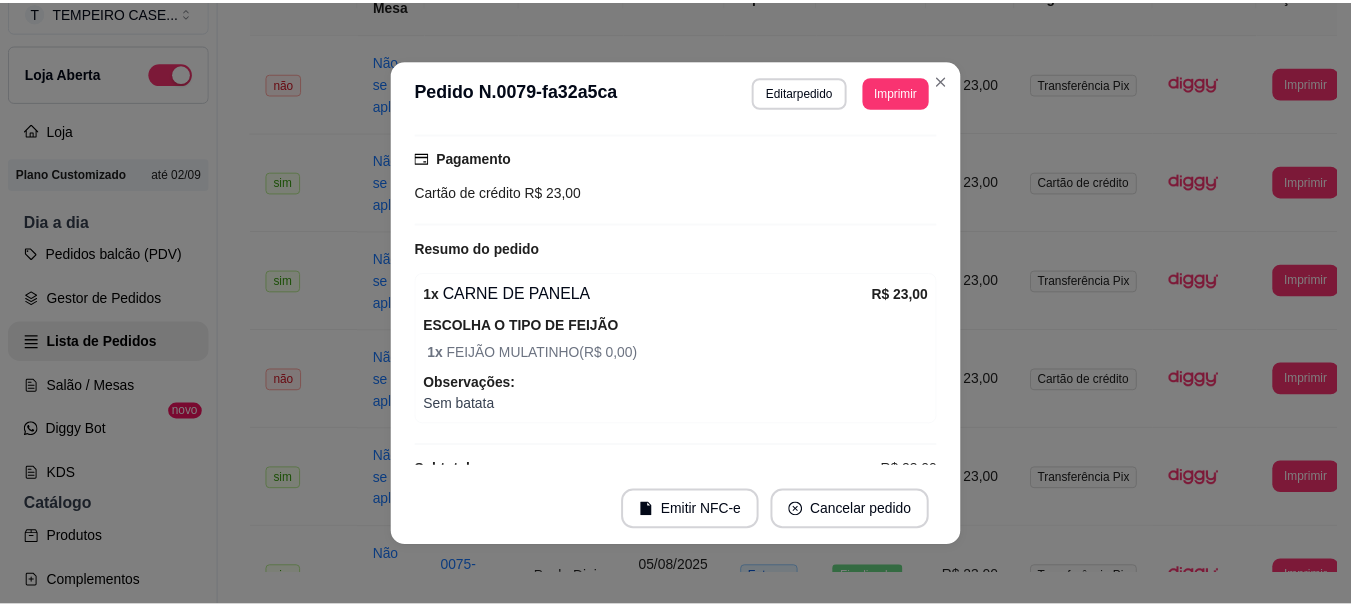 scroll, scrollTop: 500, scrollLeft: 0, axis: vertical 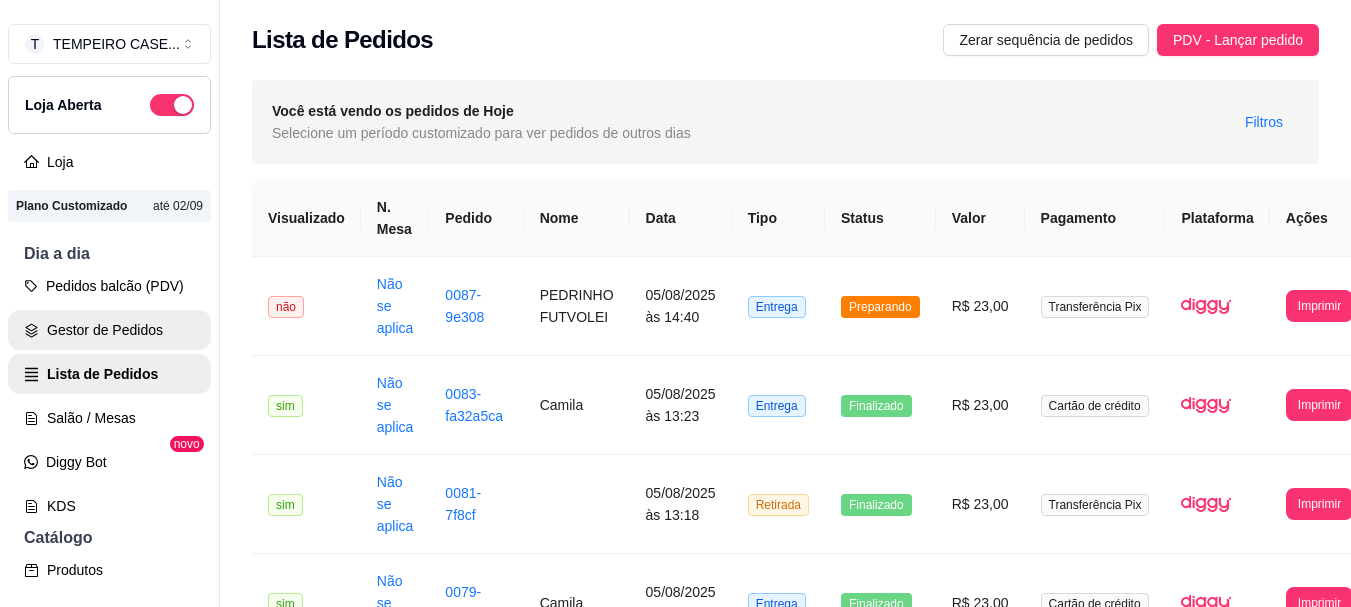 click on "Gestor de Pedidos" at bounding box center (109, 330) 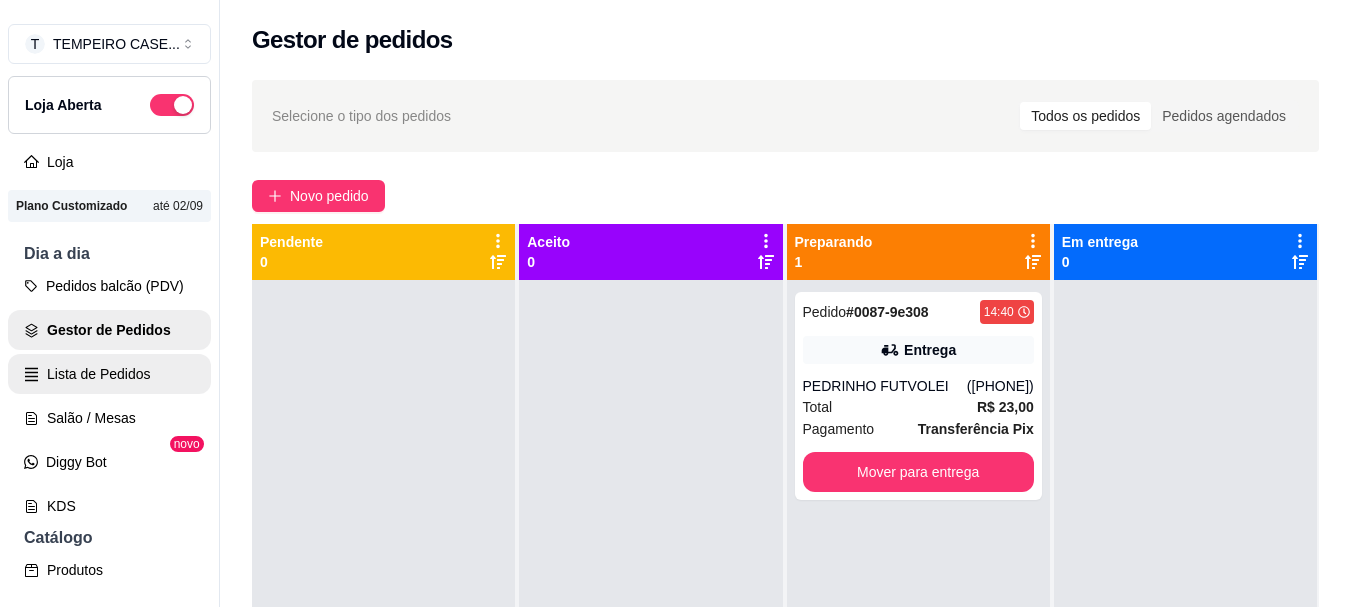 click on "Lista de Pedidos" at bounding box center [109, 374] 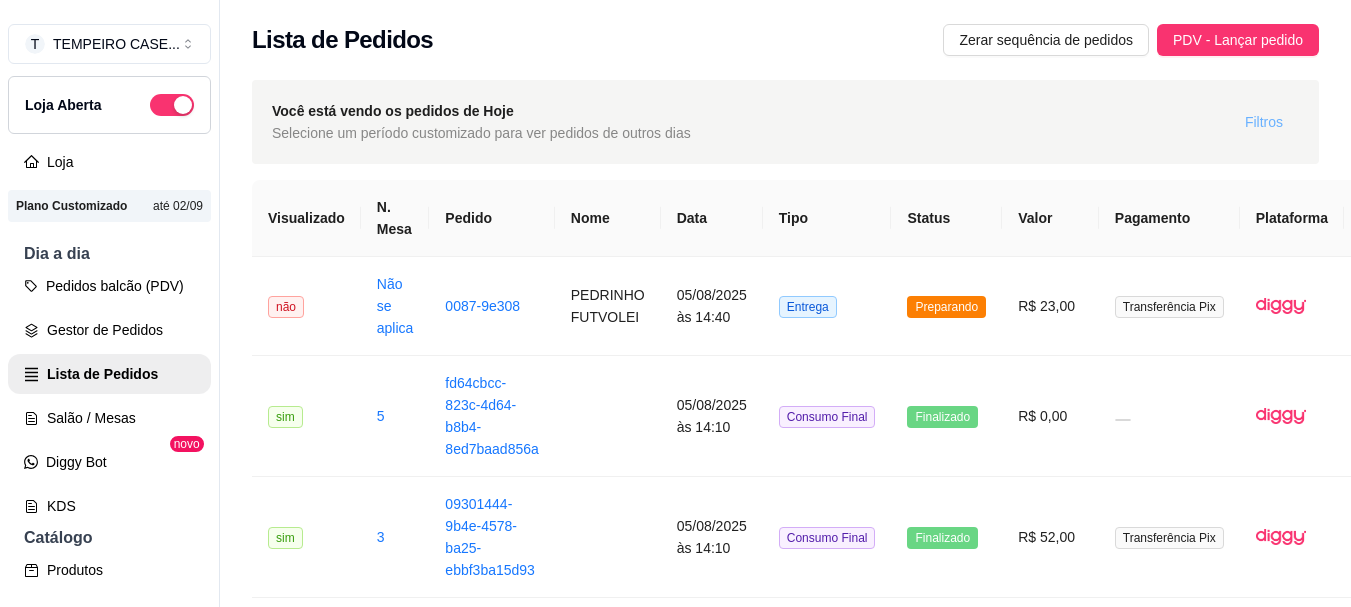 click on "Filtros" at bounding box center [1264, 122] 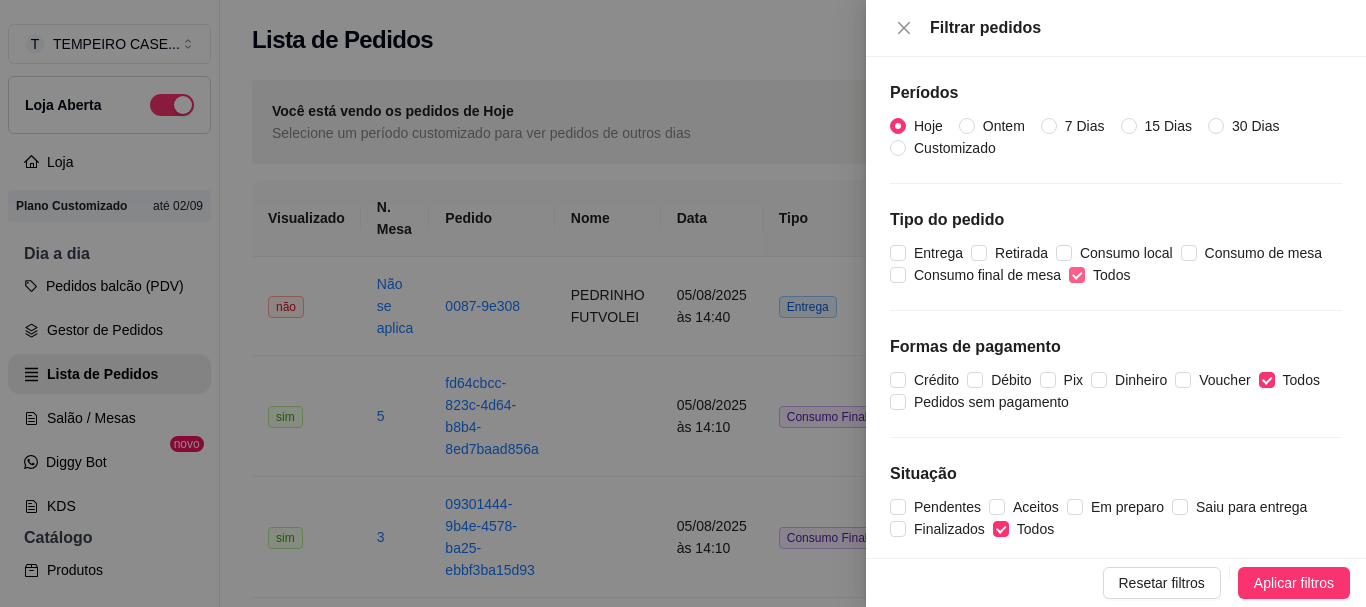 click on "Todos" at bounding box center (1077, 275) 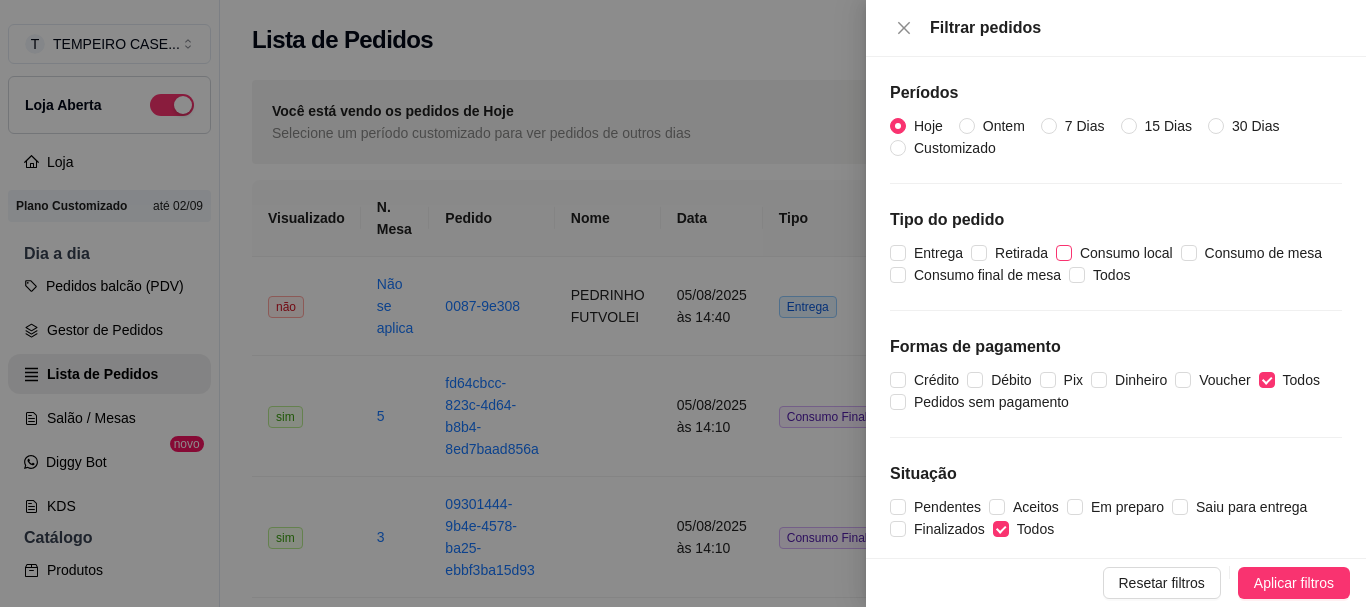 click on "Consumo local" at bounding box center [1064, 253] 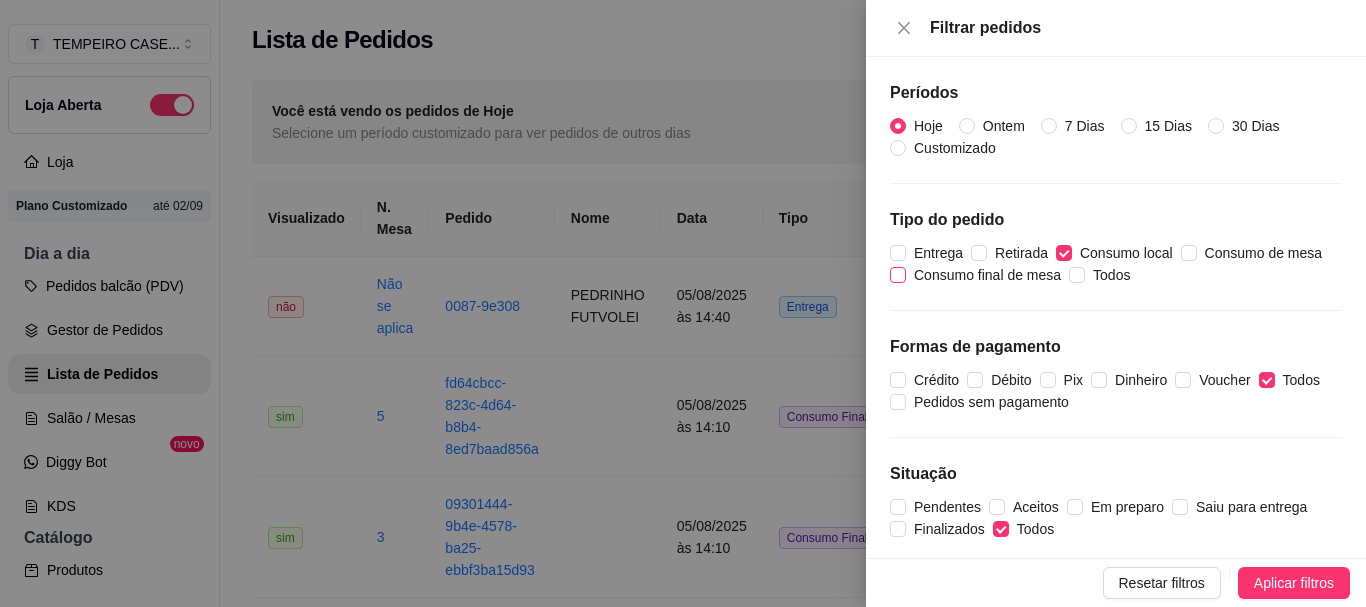 click on "Consumo final de mesa" at bounding box center (987, 275) 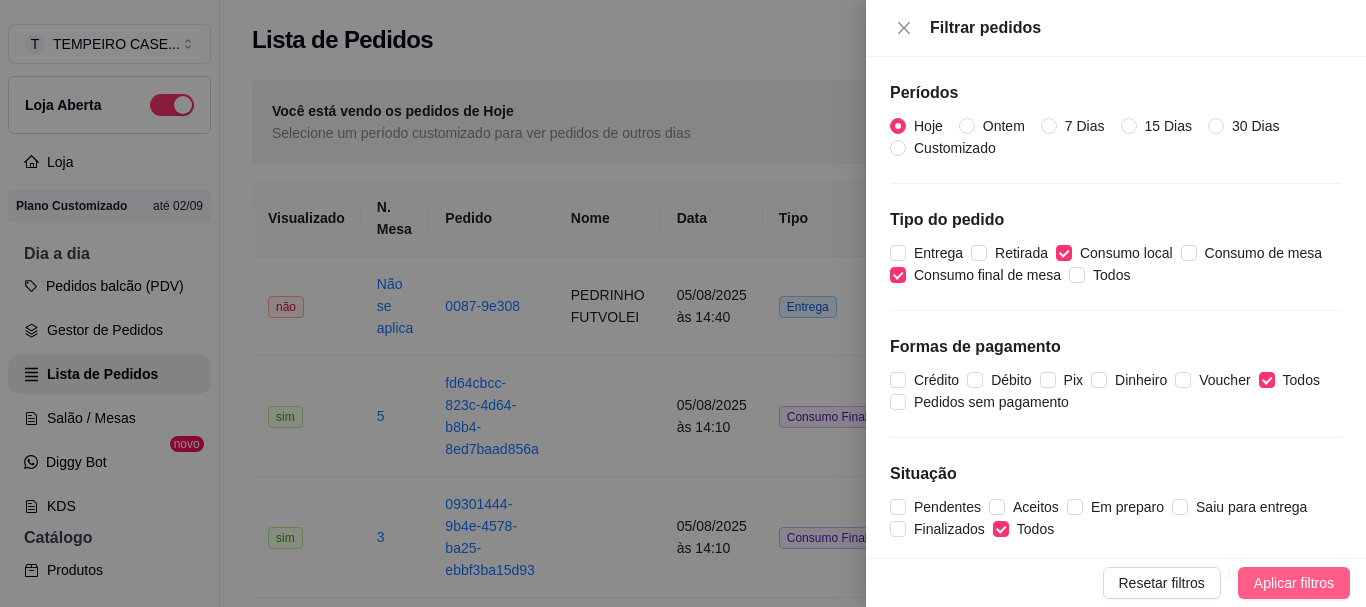 click on "Aplicar filtros" at bounding box center (1294, 583) 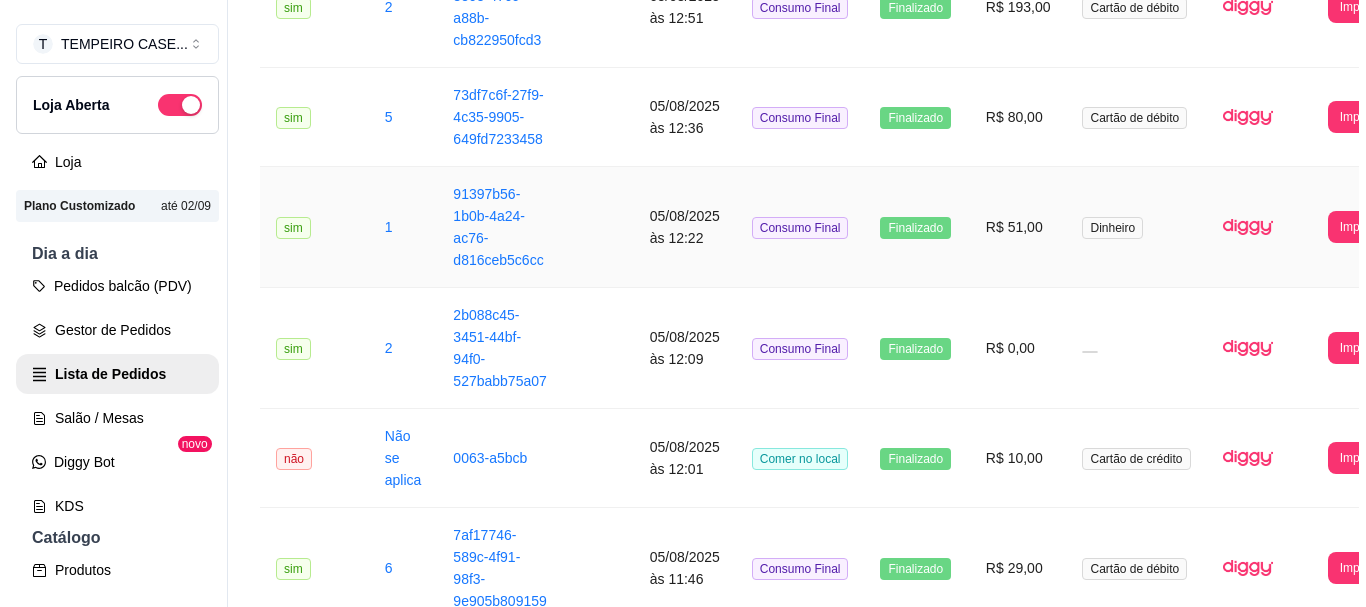scroll, scrollTop: 1057, scrollLeft: 0, axis: vertical 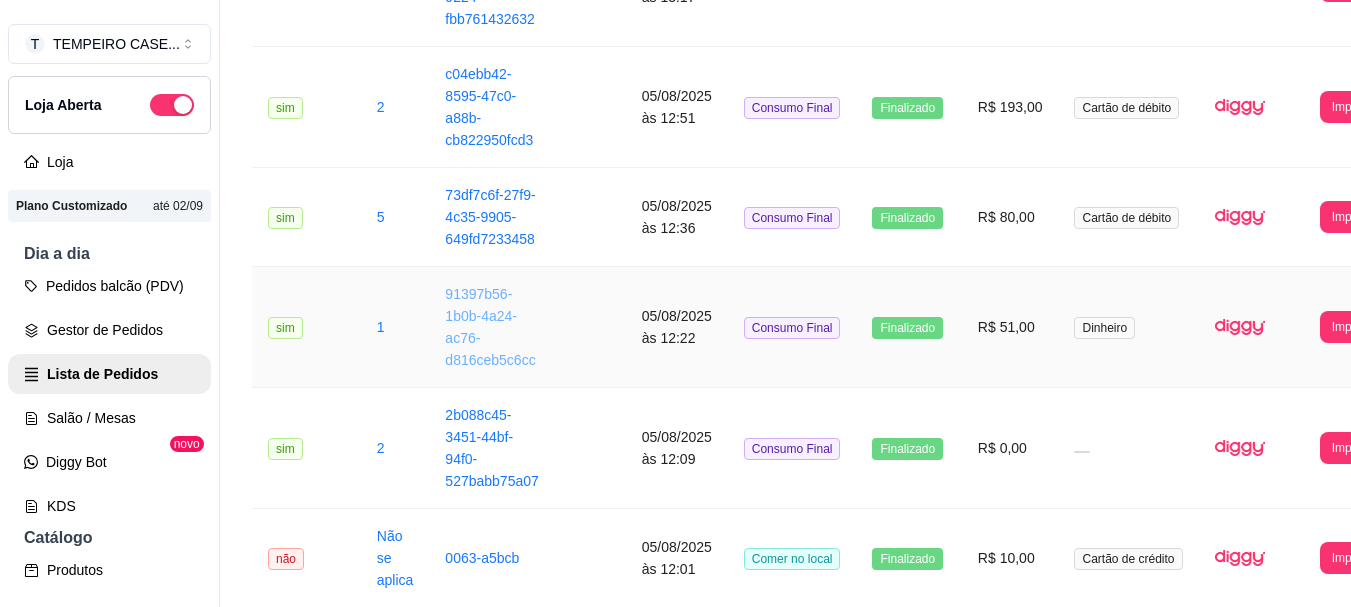 click on "91397b56-1b0b-4a24-ac76-d816ceb5c6cc" at bounding box center [490, 327] 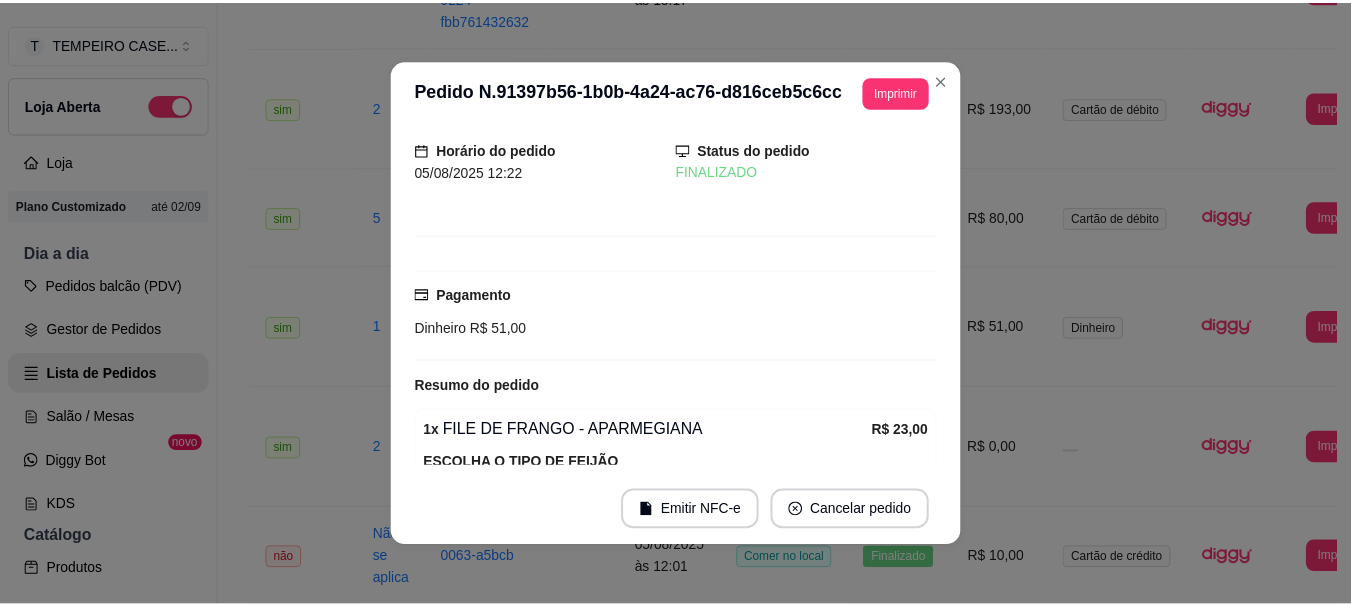 scroll, scrollTop: 302, scrollLeft: 0, axis: vertical 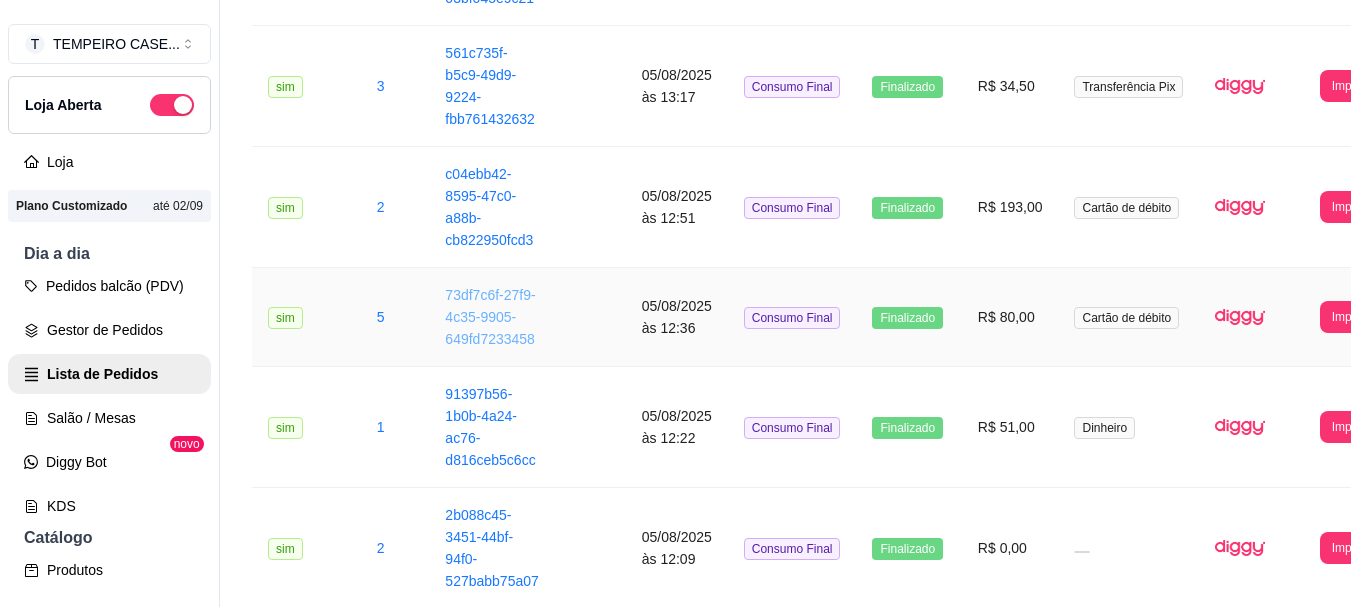 click on "73df7c6f-27f9-4c35-9905-649fd7233458" at bounding box center (490, 317) 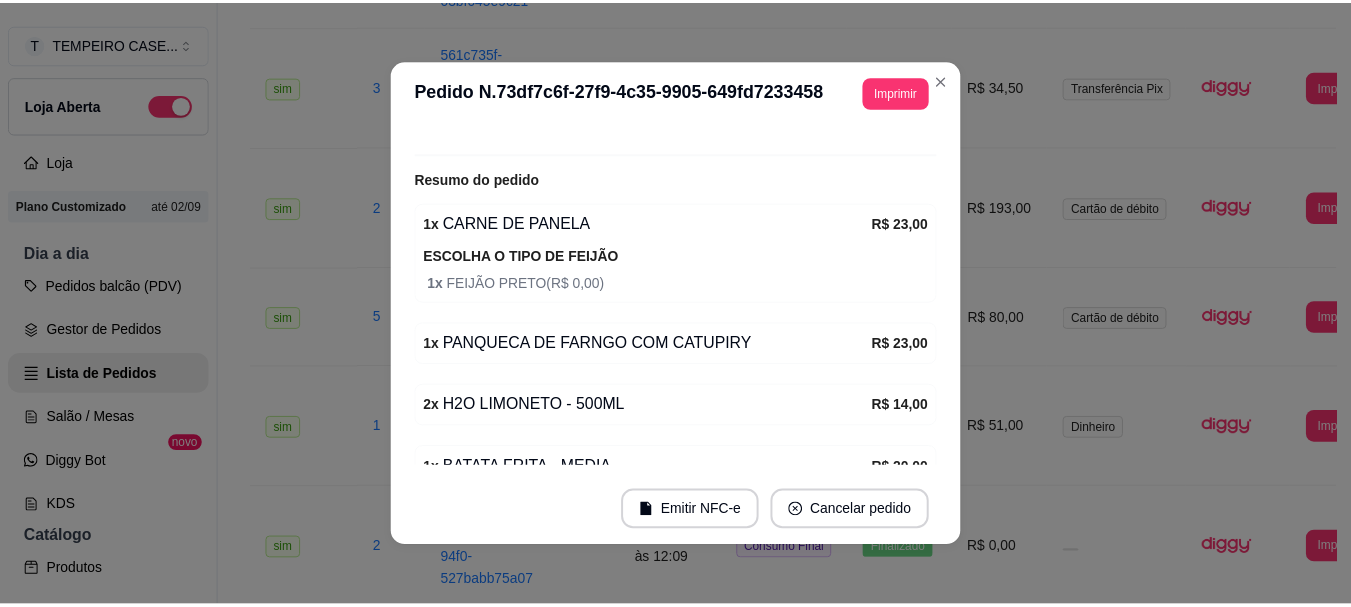 scroll, scrollTop: 364, scrollLeft: 0, axis: vertical 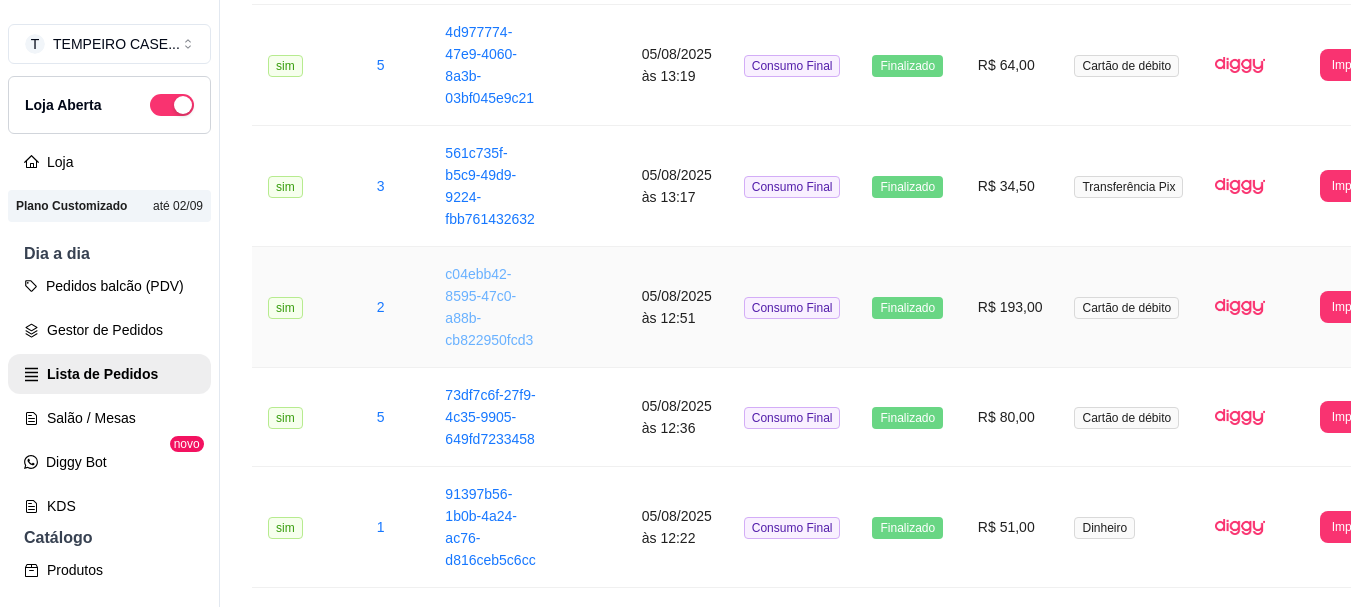 click on "c04ebb42-8595-47c0-a88b-cb822950fcd3" at bounding box center (489, 307) 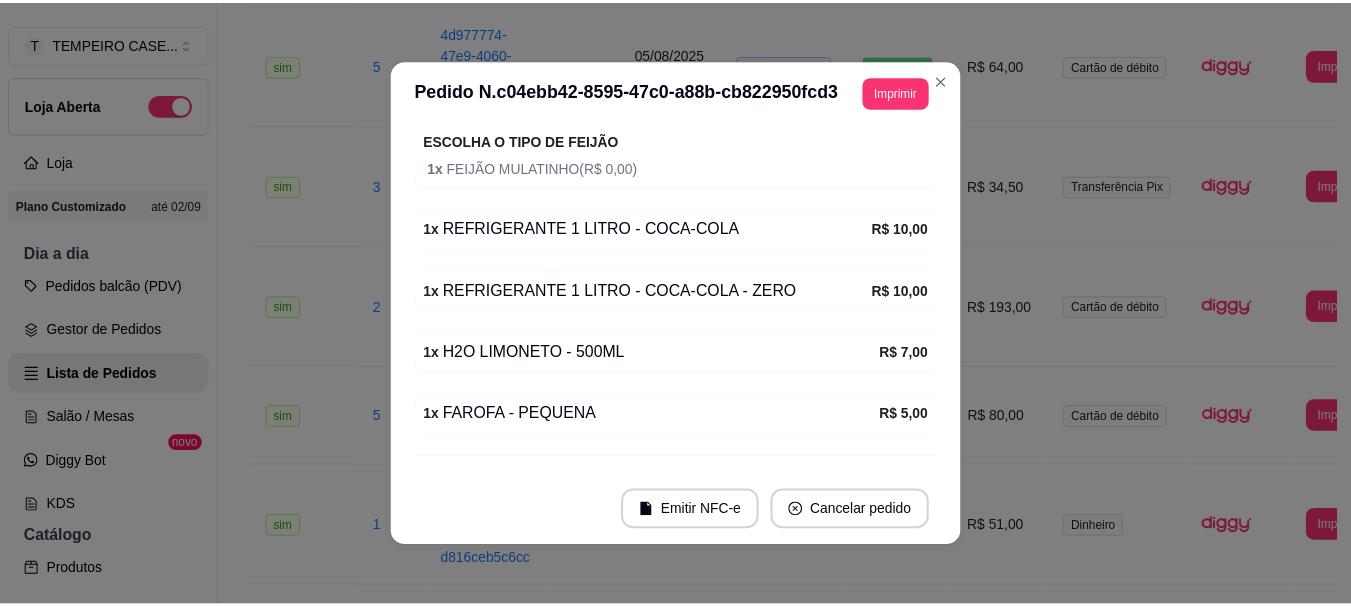 scroll, scrollTop: 900, scrollLeft: 0, axis: vertical 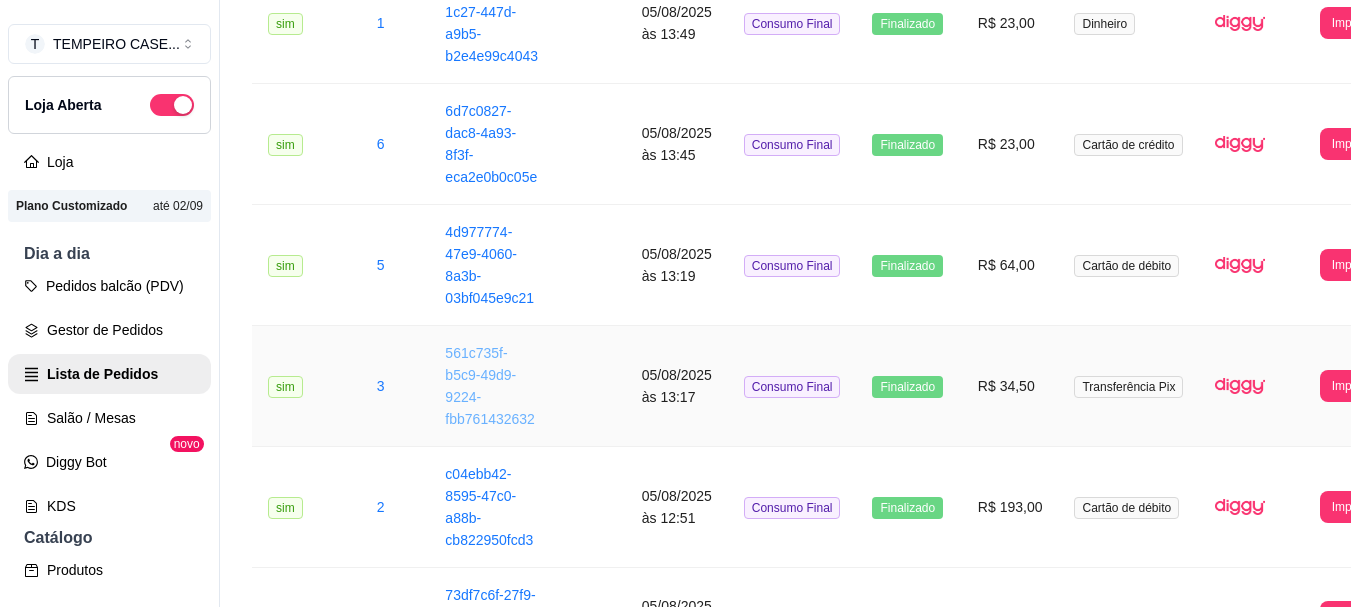 click on "561c735f-b5c9-49d9-9224-fbb761432632" at bounding box center [490, 386] 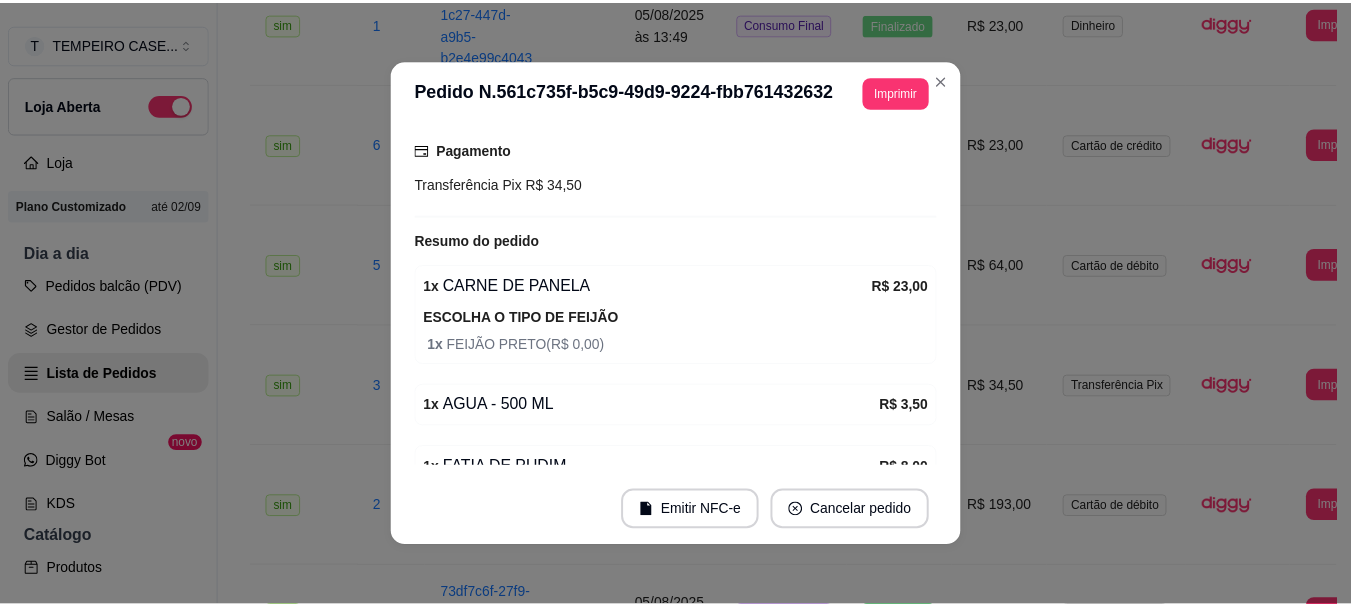 scroll, scrollTop: 300, scrollLeft: 0, axis: vertical 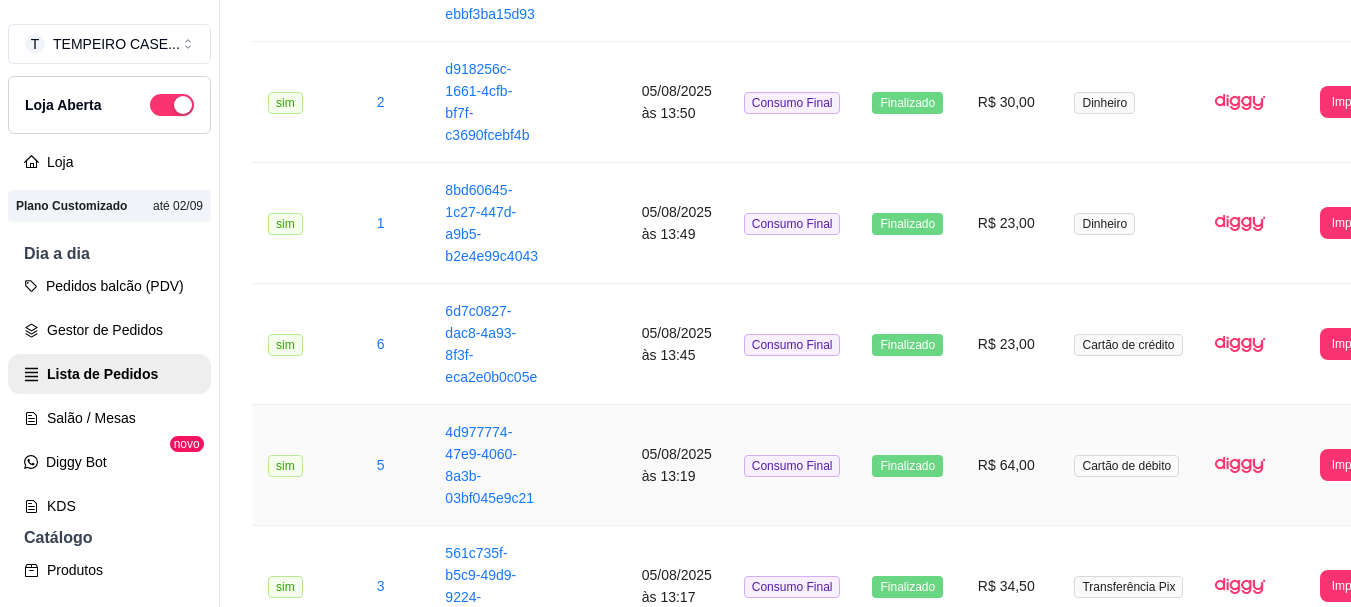 click on "4d977774-47e9-4060-8a3b-03bf045e9c21" at bounding box center [491, 465] 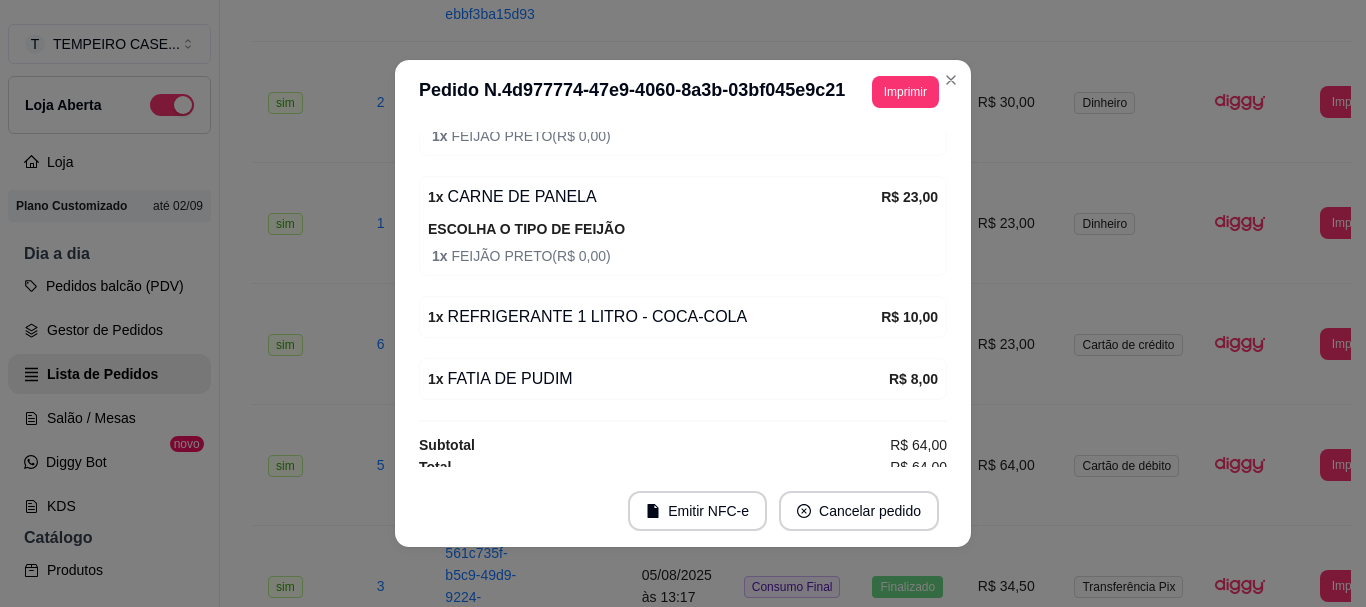 scroll, scrollTop: 422, scrollLeft: 0, axis: vertical 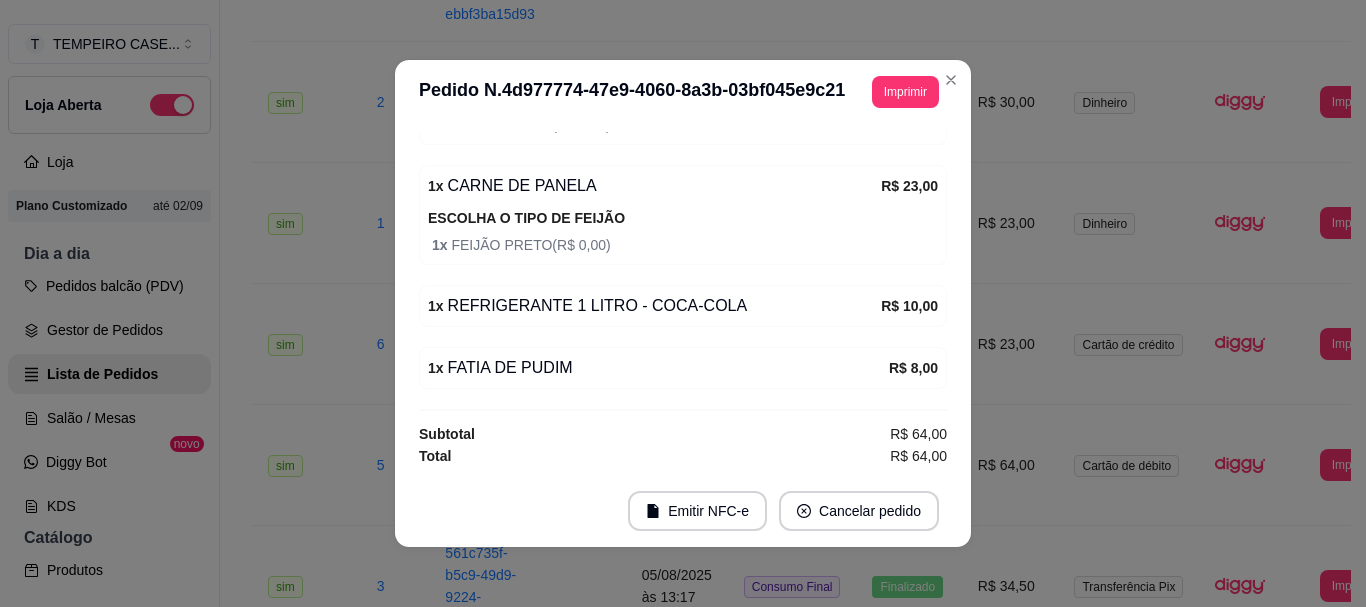 click on "1 x     REFRIGERANTE 1 LITRO - COCA-COLA R$ 10,00" at bounding box center (683, 306) 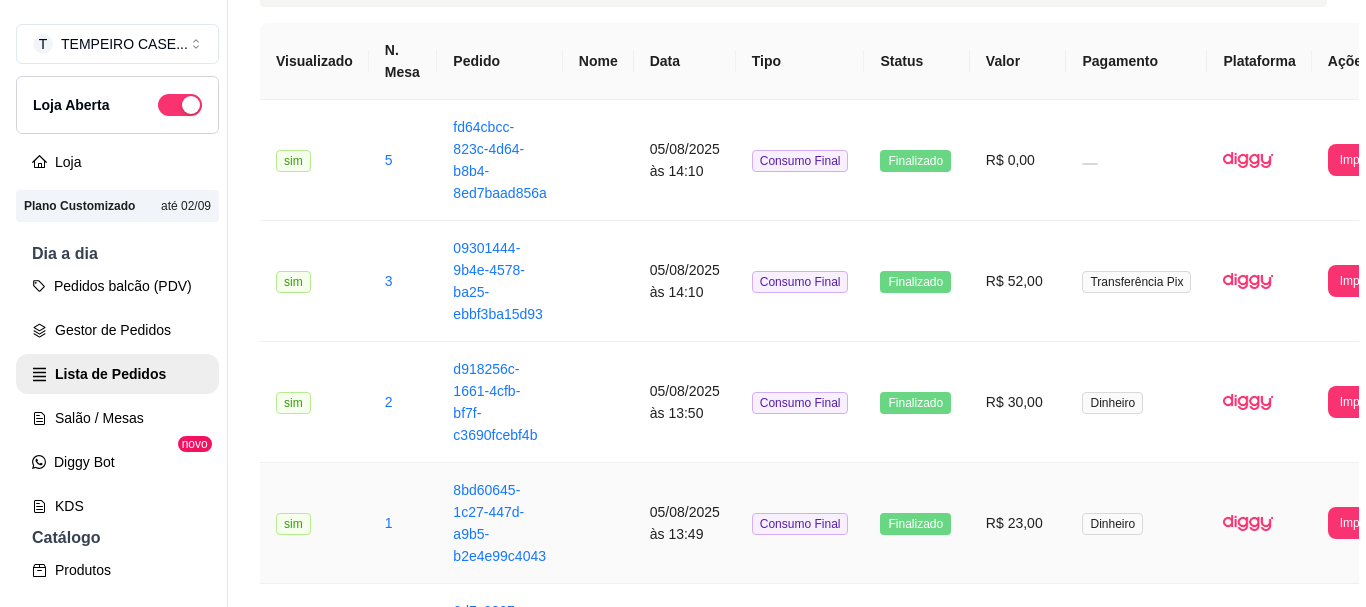 scroll, scrollTop: 57, scrollLeft: 0, axis: vertical 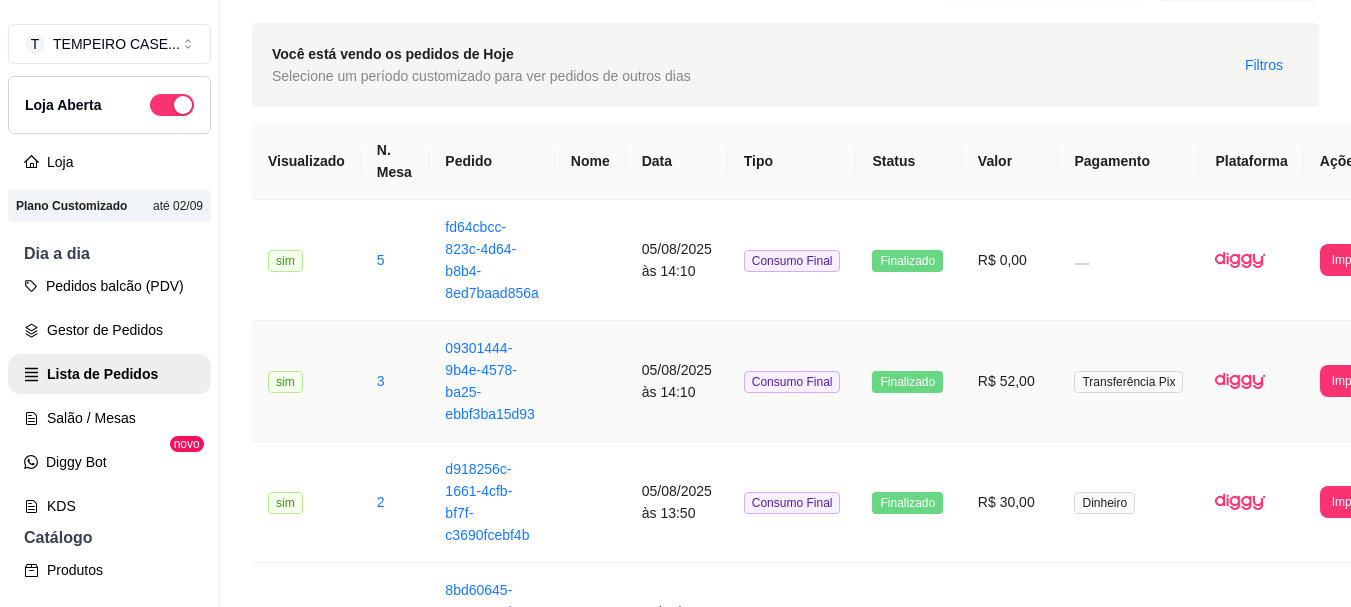 click on "09301444-9b4e-4578-ba25-ebbf3ba15d93" at bounding box center (491, 381) 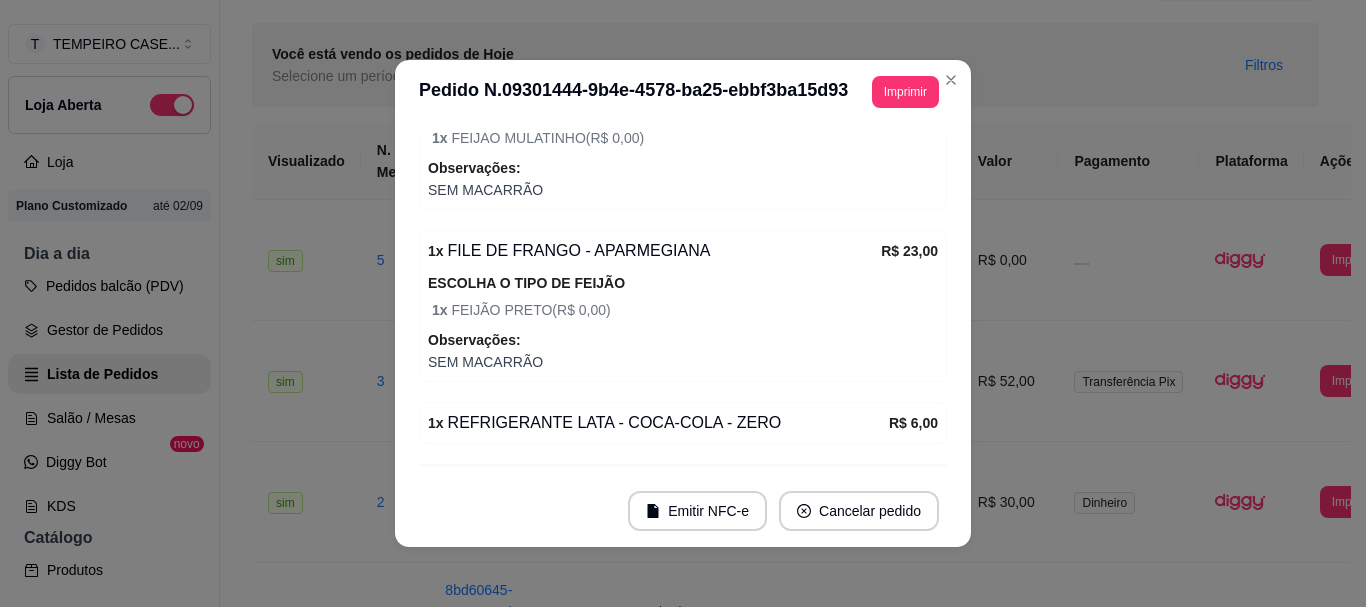 scroll, scrollTop: 486, scrollLeft: 0, axis: vertical 